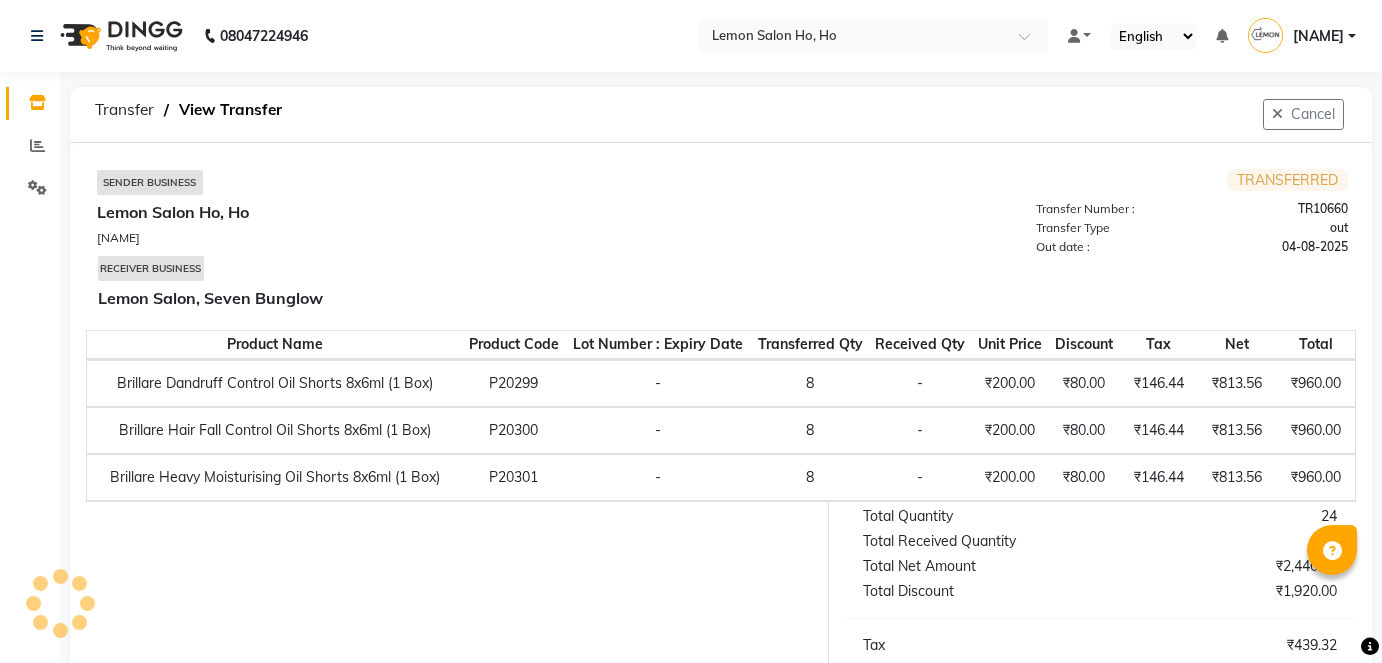 scroll, scrollTop: 0, scrollLeft: 0, axis: both 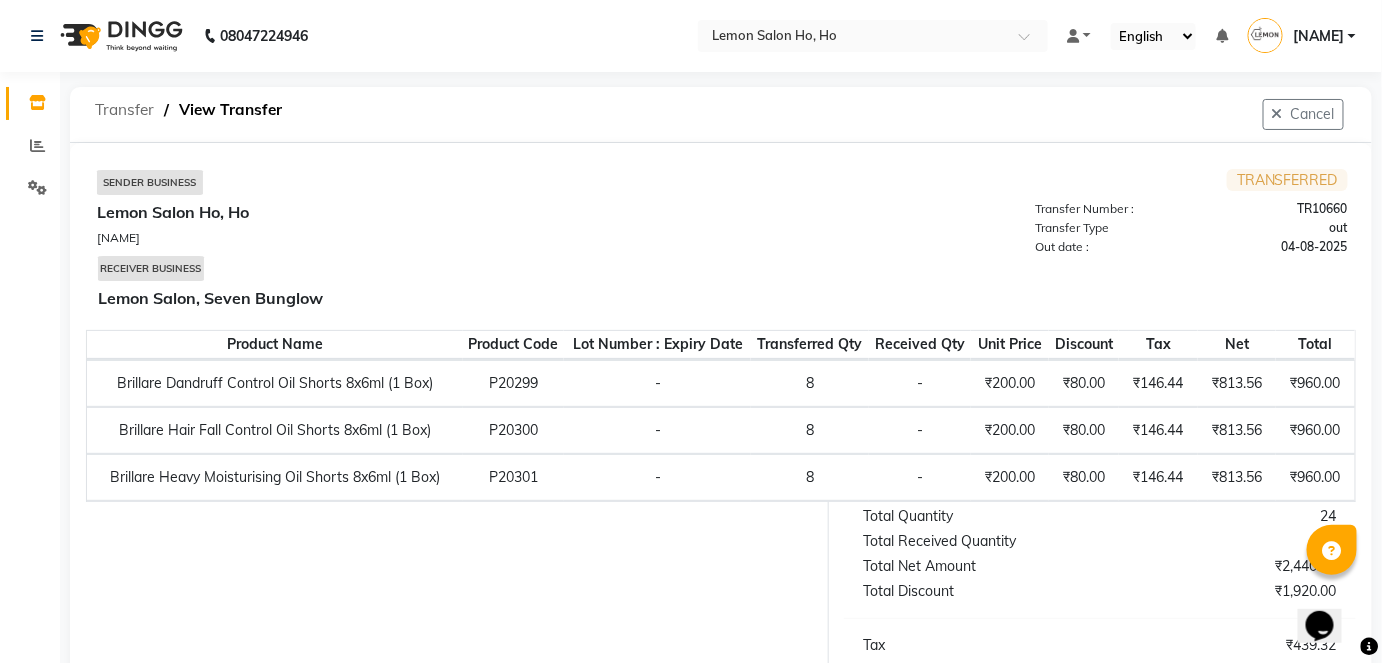 click on "Transfer" 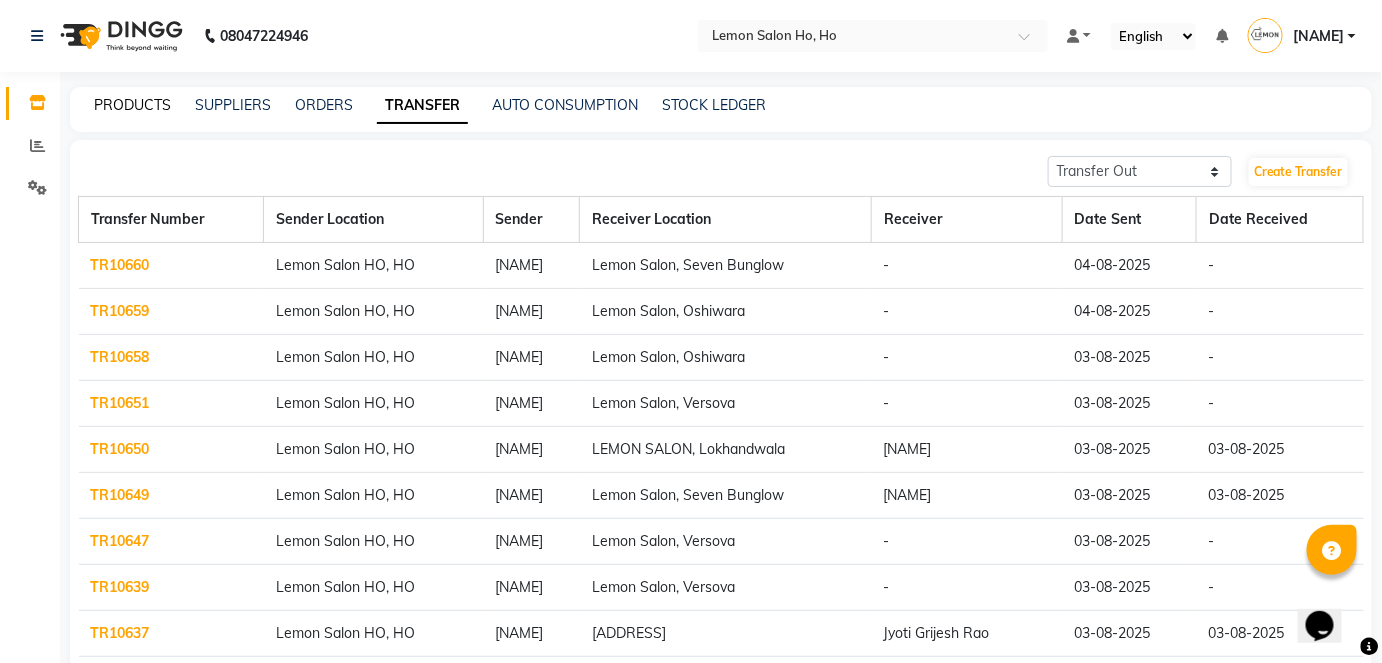 click on "PRODUCTS" 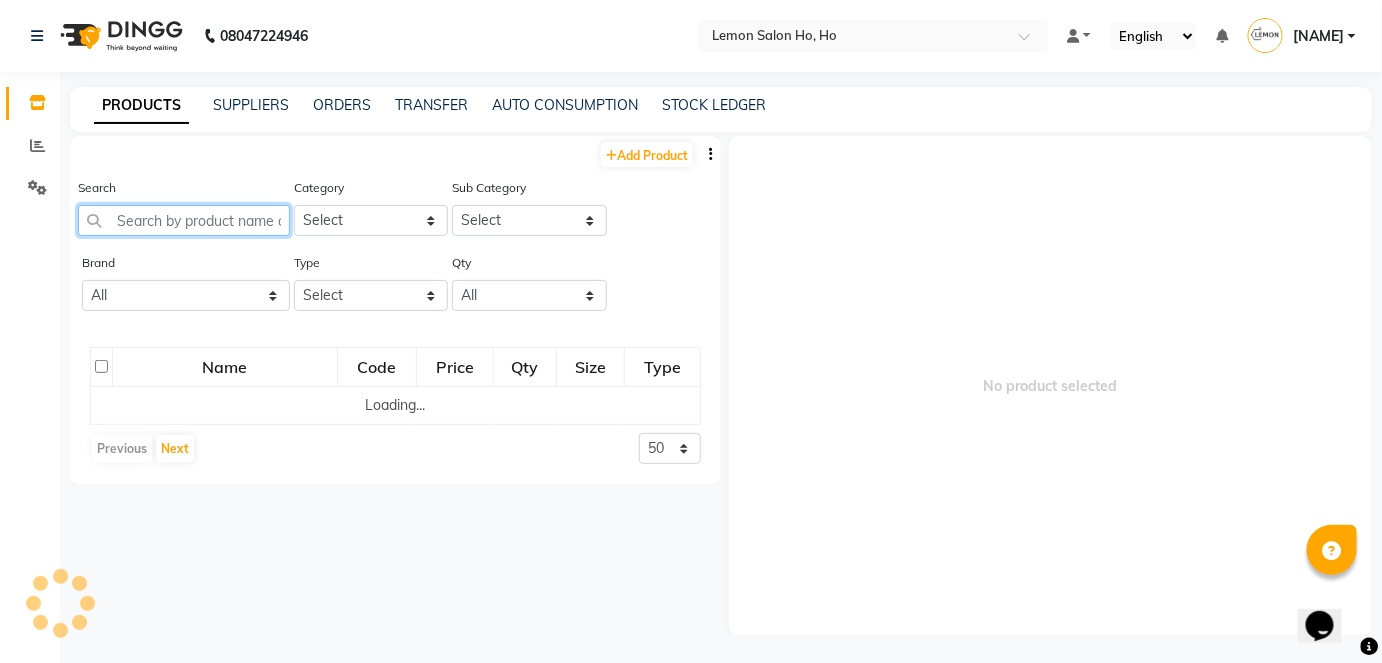 click 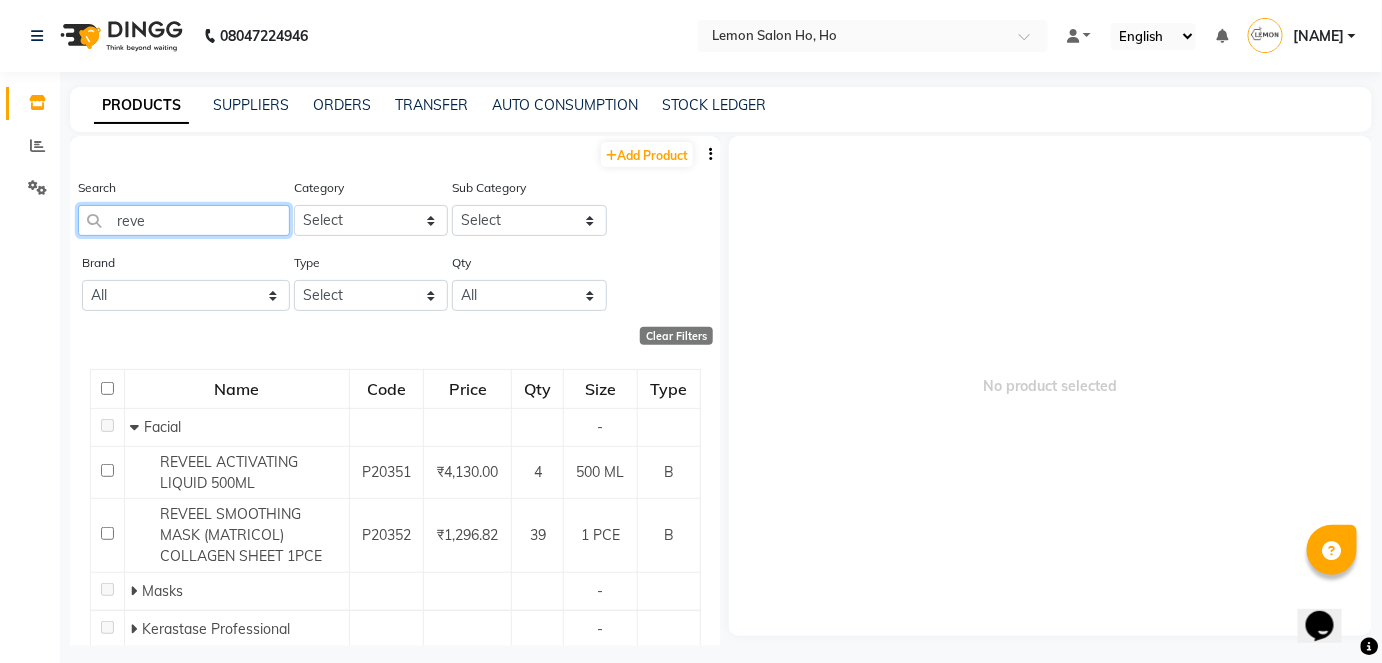 type on "reve" 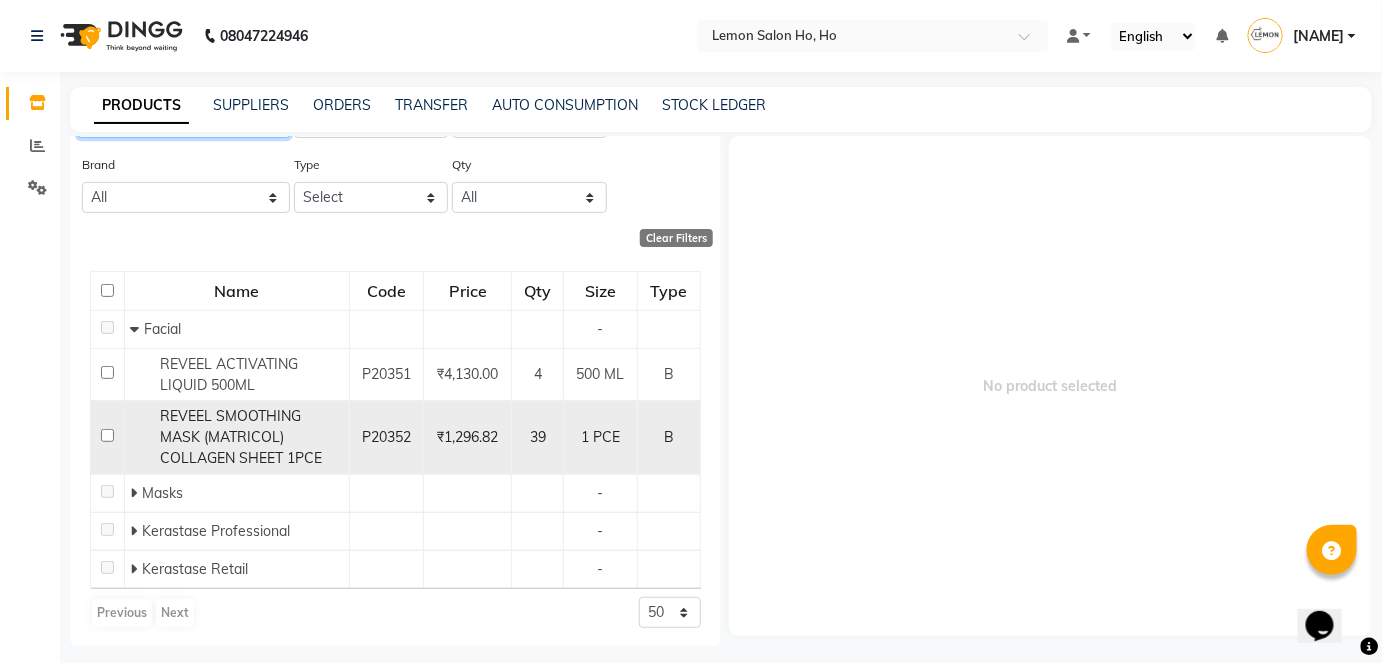 scroll, scrollTop: 99, scrollLeft: 0, axis: vertical 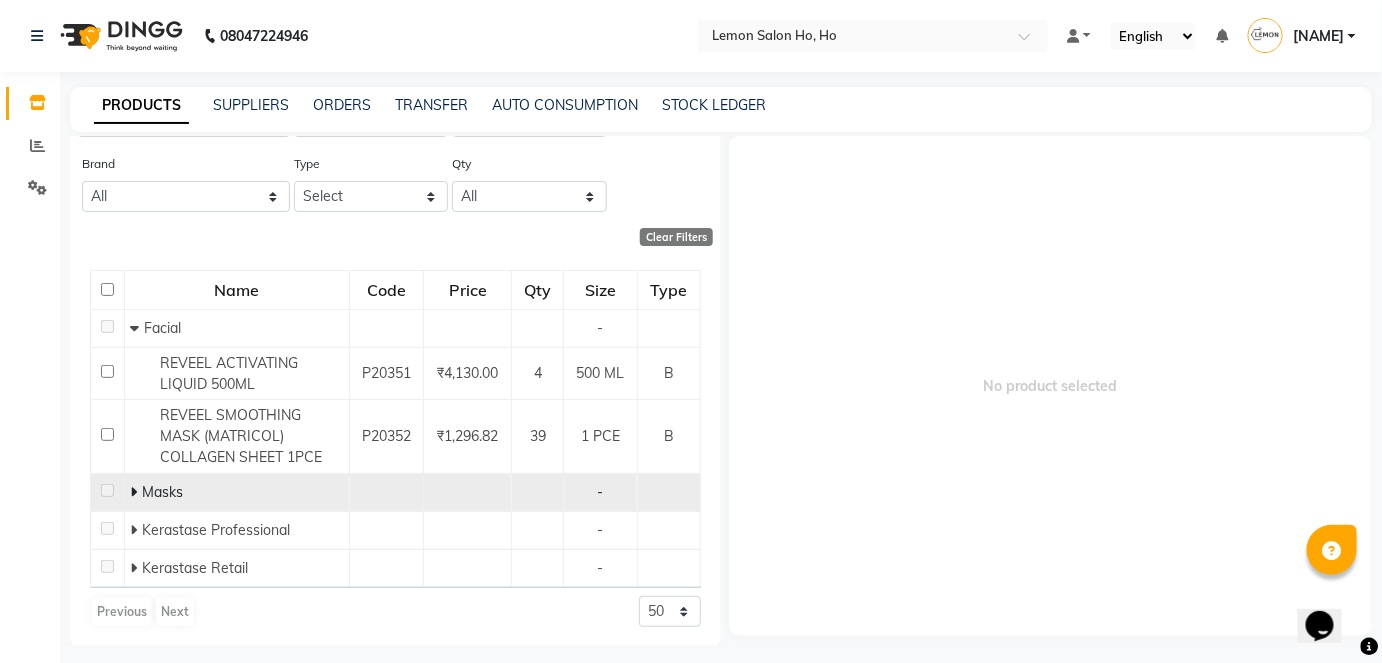 click 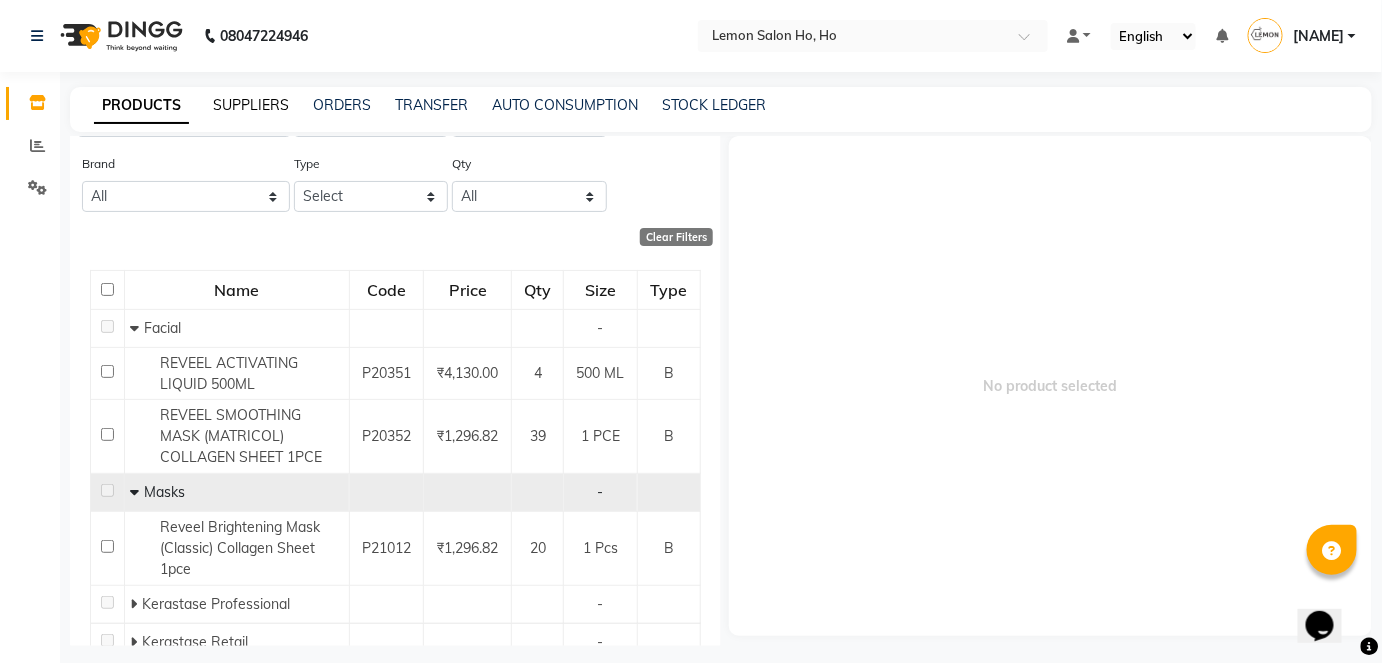 click on "SUPPLIERS" 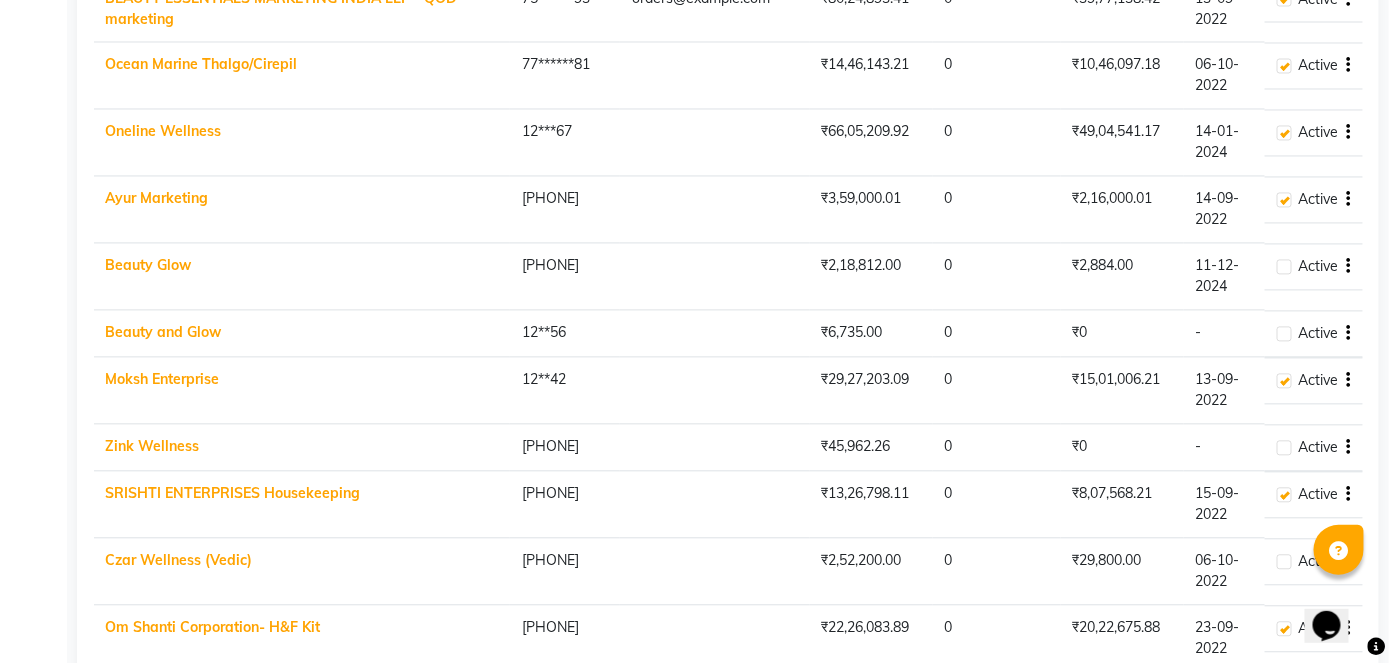 scroll, scrollTop: 1272, scrollLeft: 0, axis: vertical 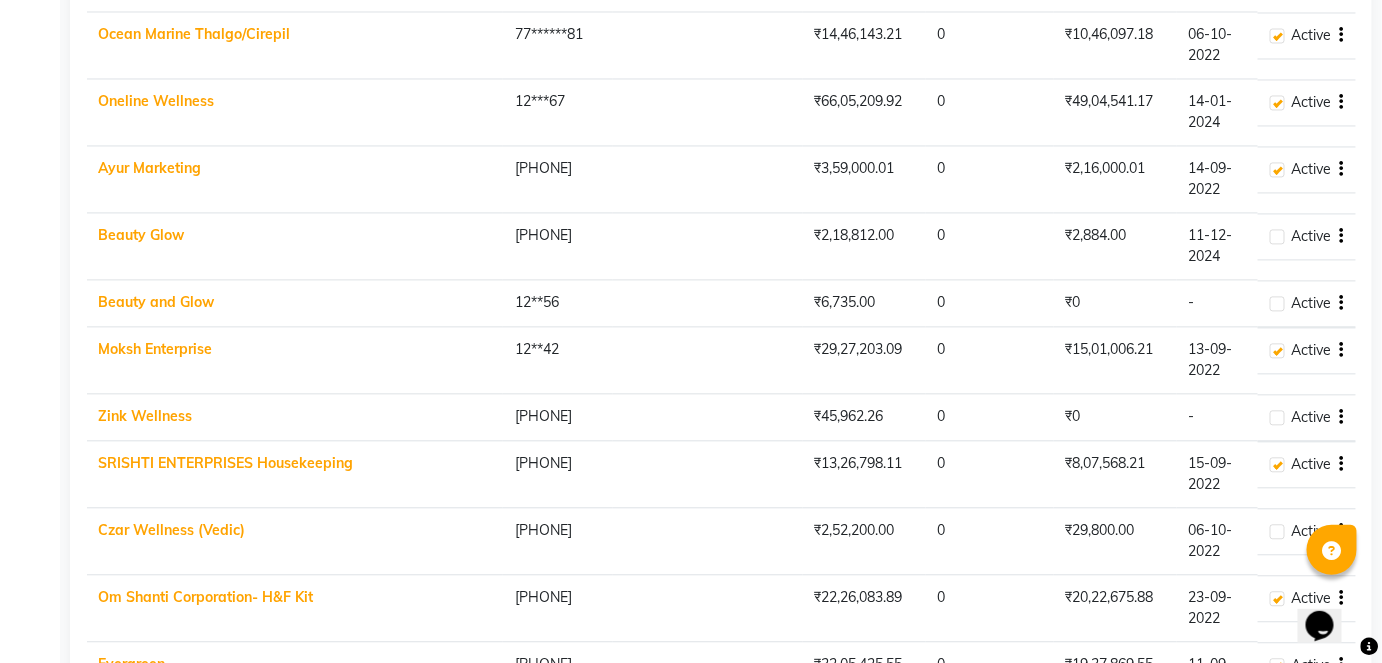 click 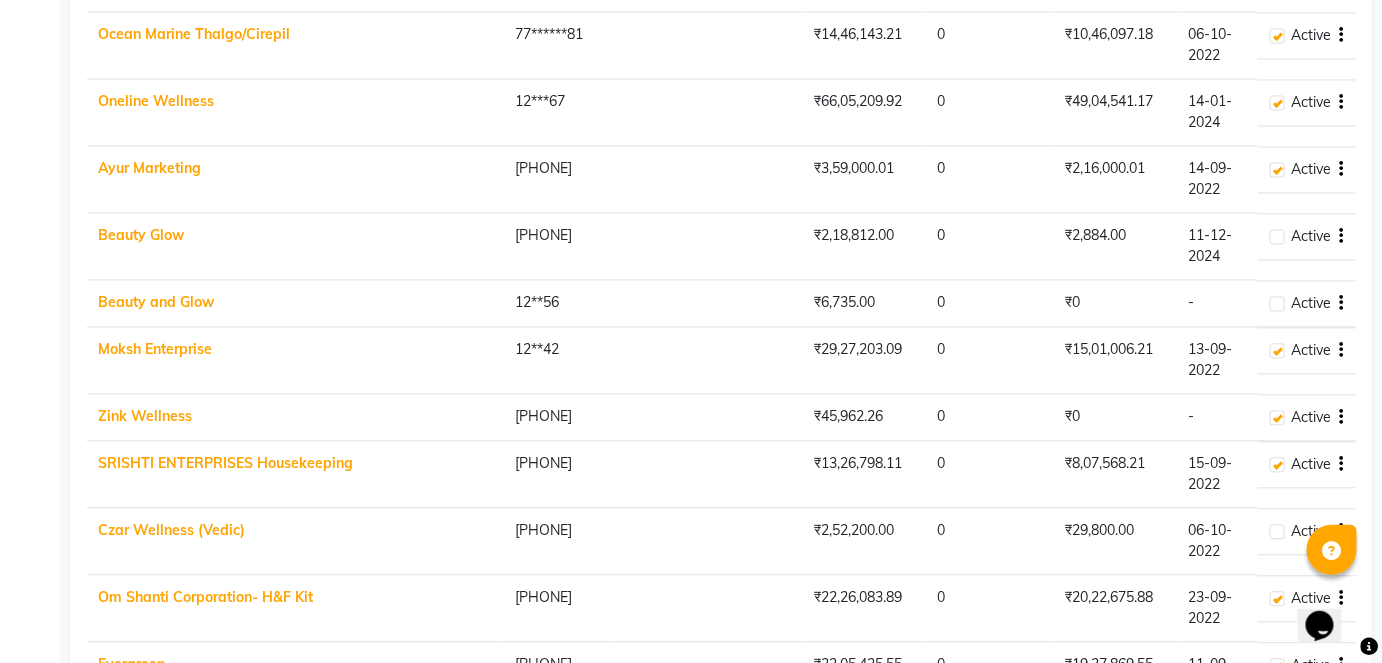 click 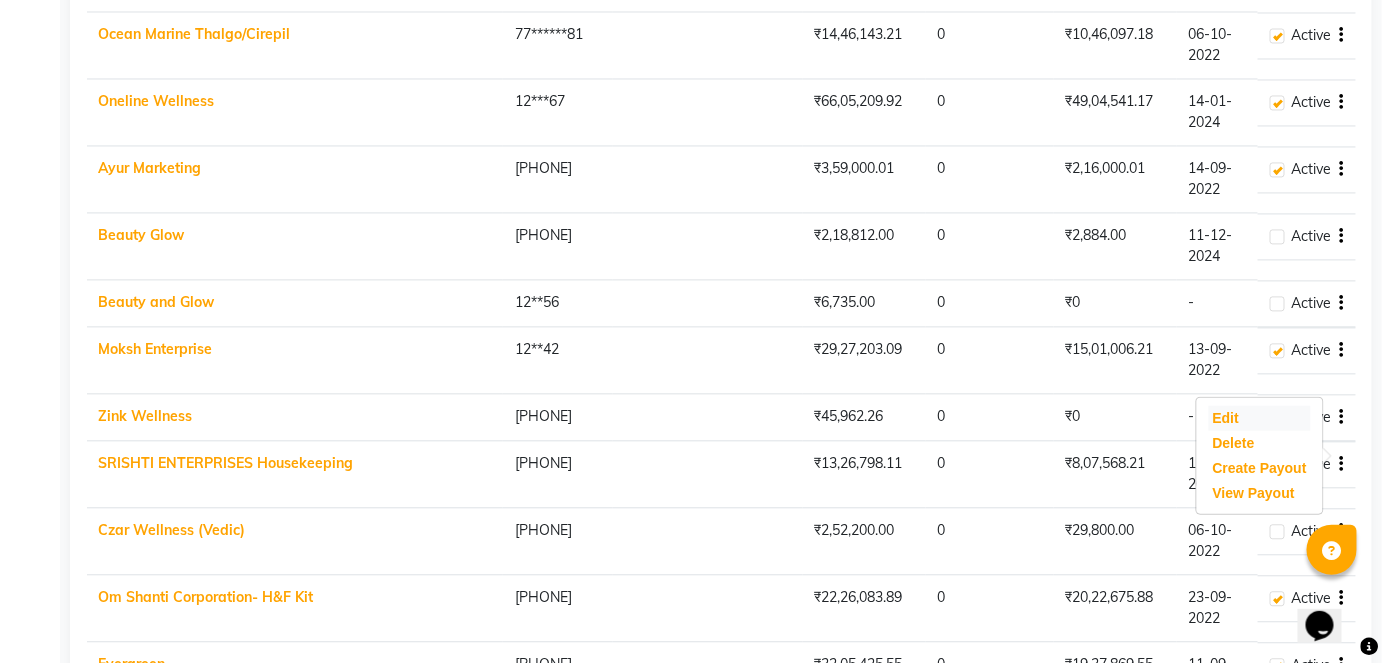 click on "Edit" at bounding box center [1260, 417] 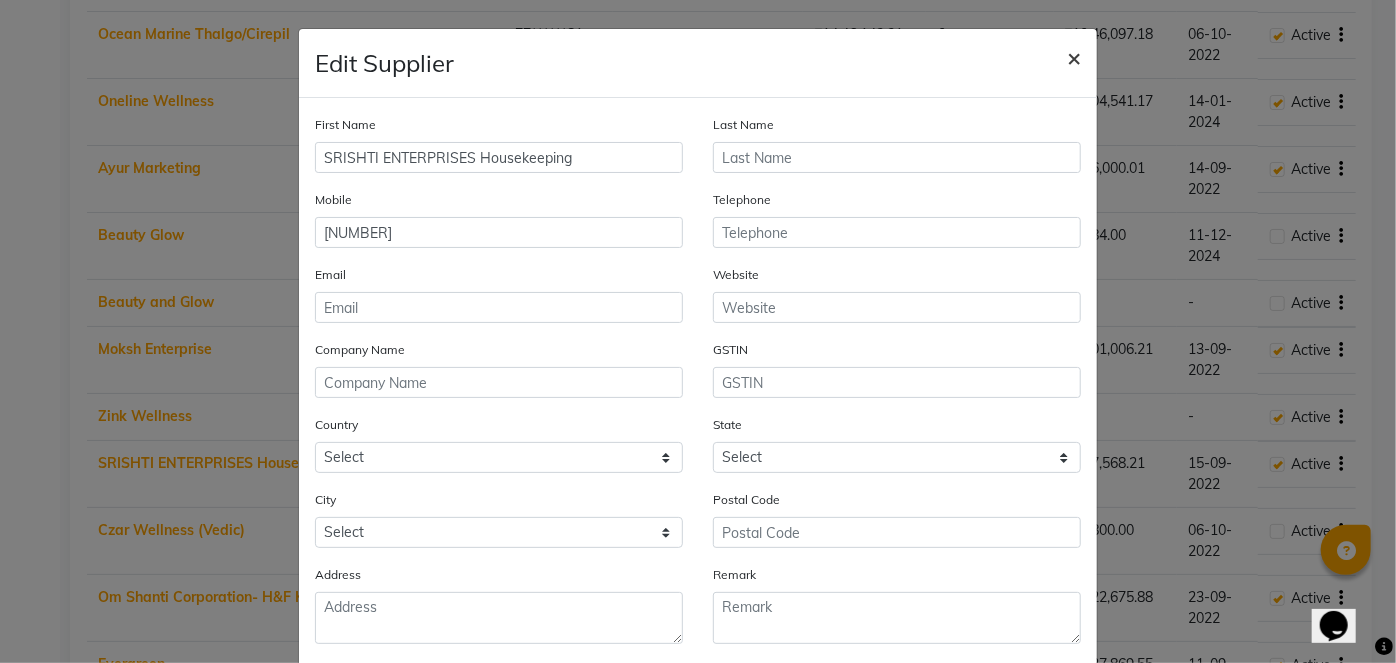 click on "×" 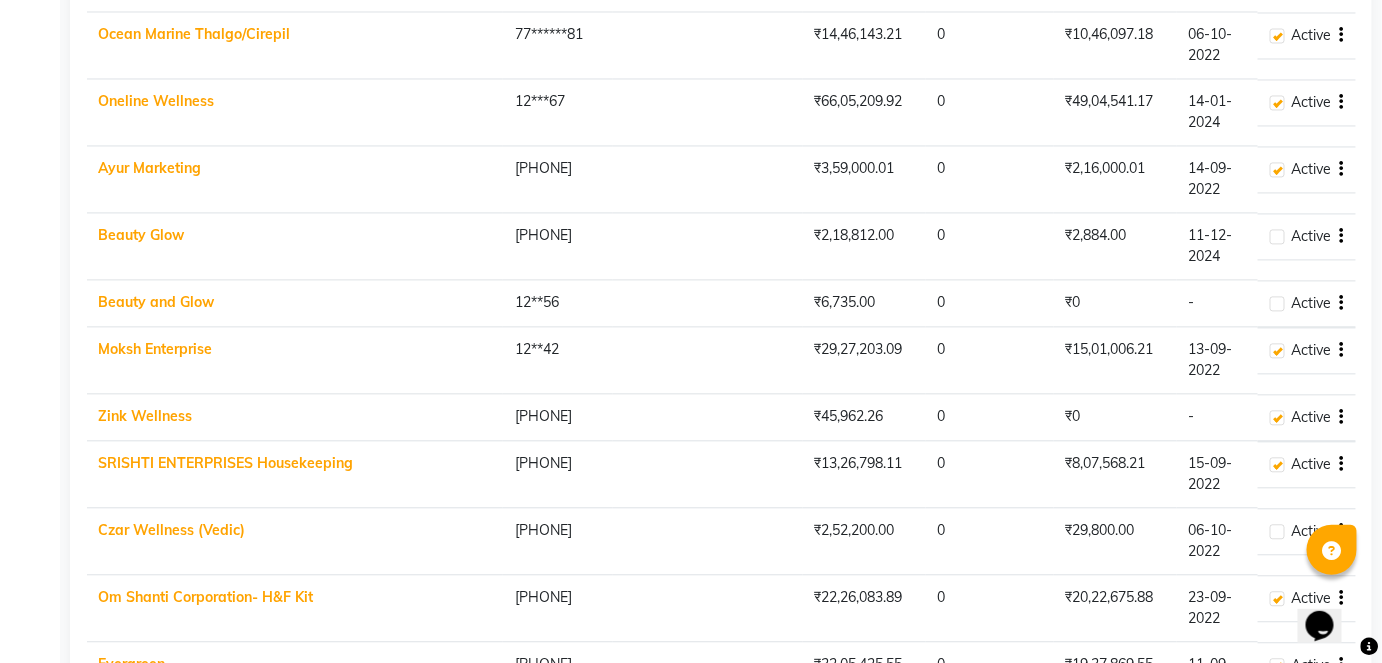 click 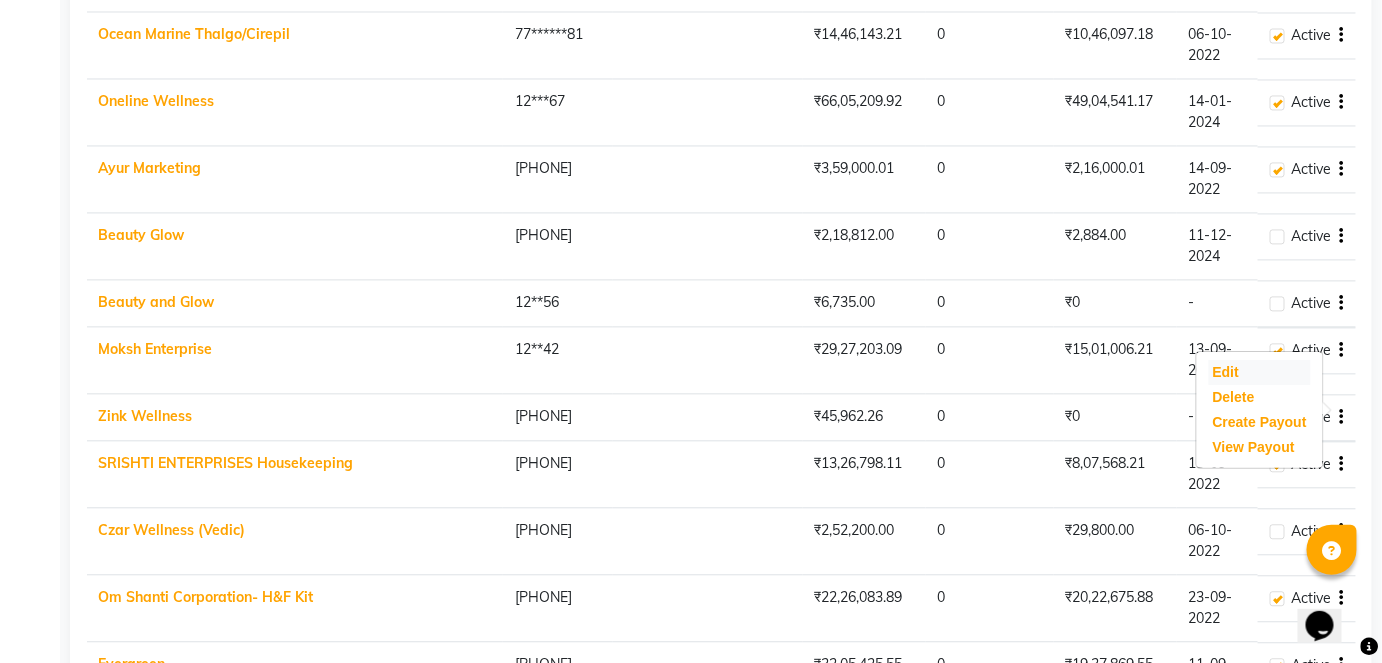 click on "Edit" at bounding box center (1260, 372) 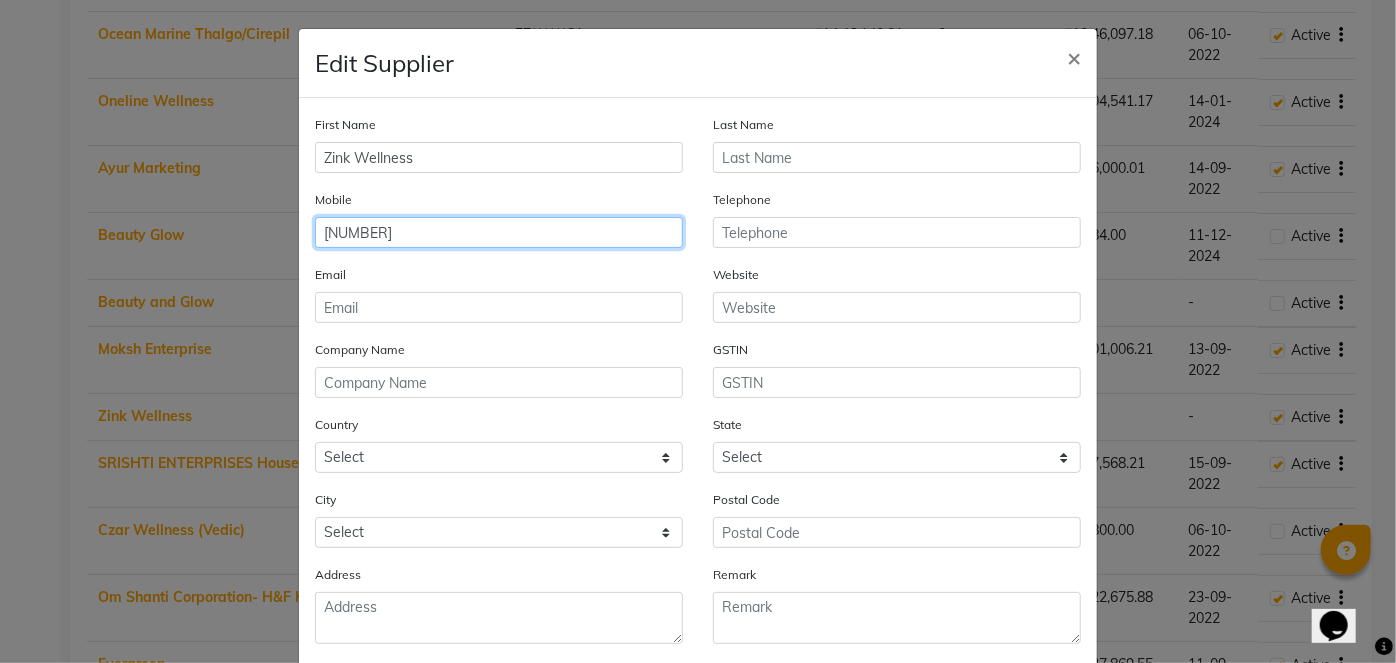 drag, startPoint x: 424, startPoint y: 239, endPoint x: 245, endPoint y: 255, distance: 179.71365 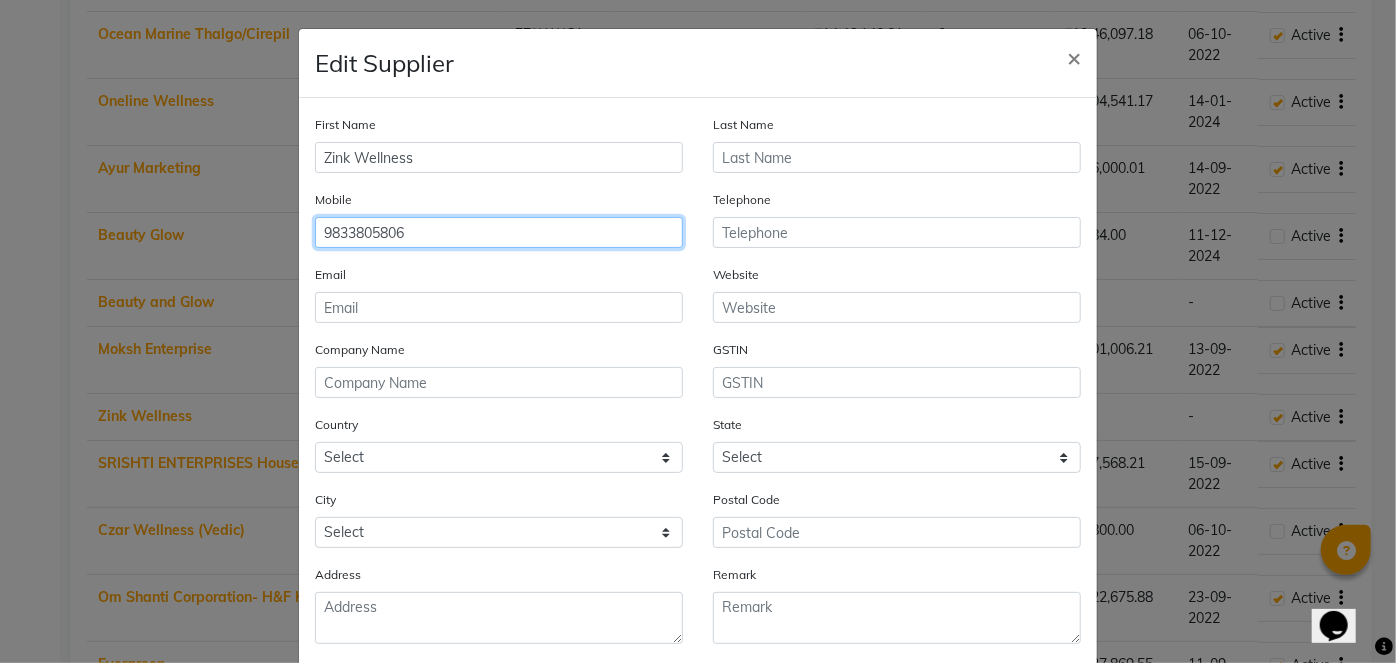 type on "9833805806" 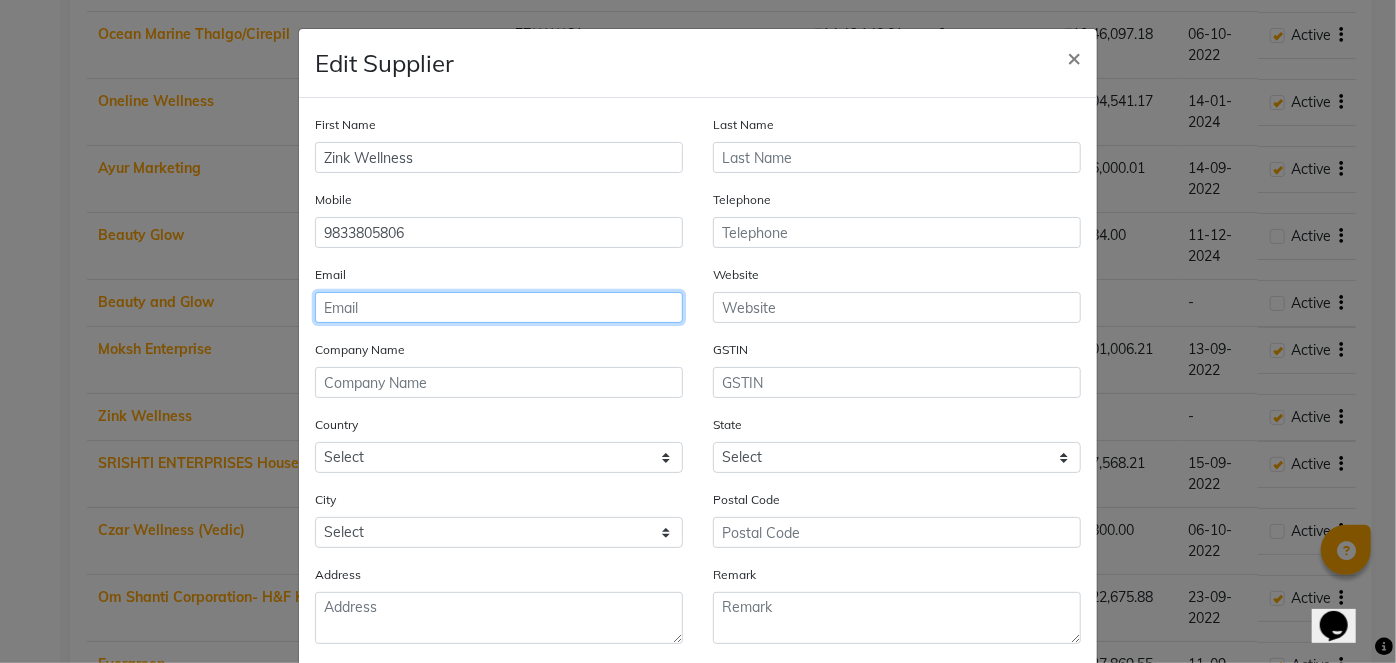 click 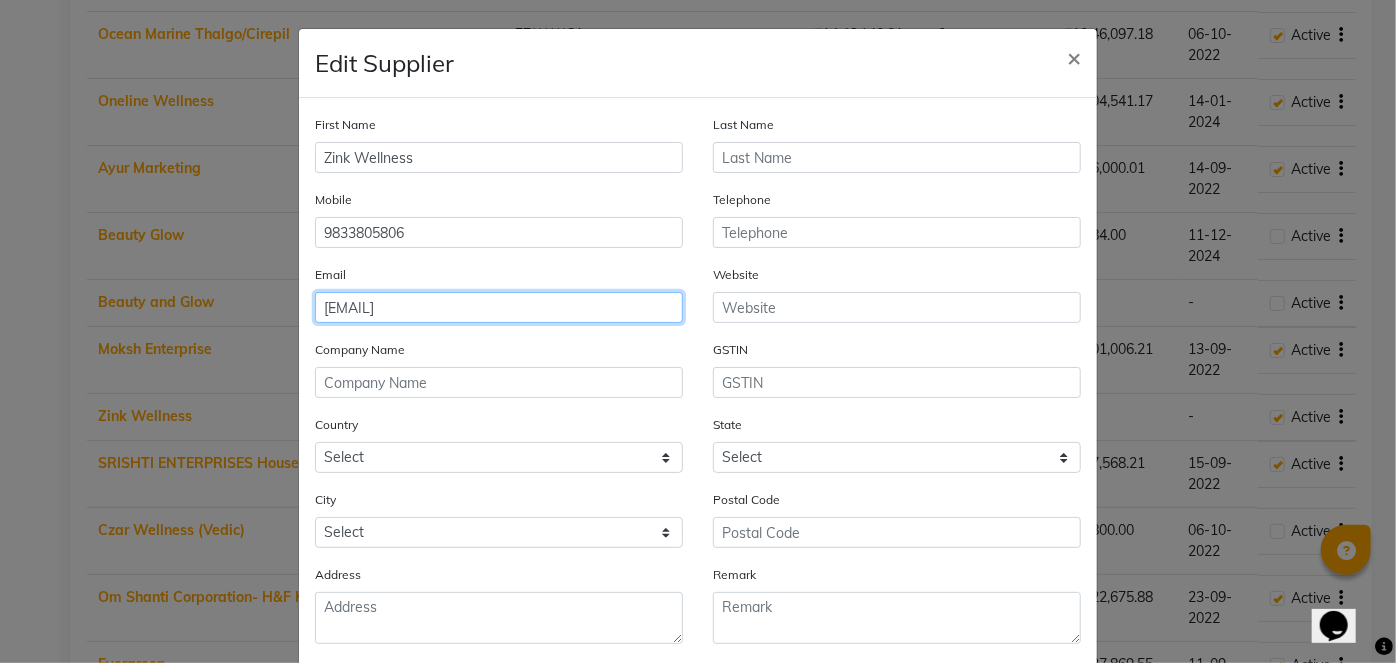 type on "[EMAIL]" 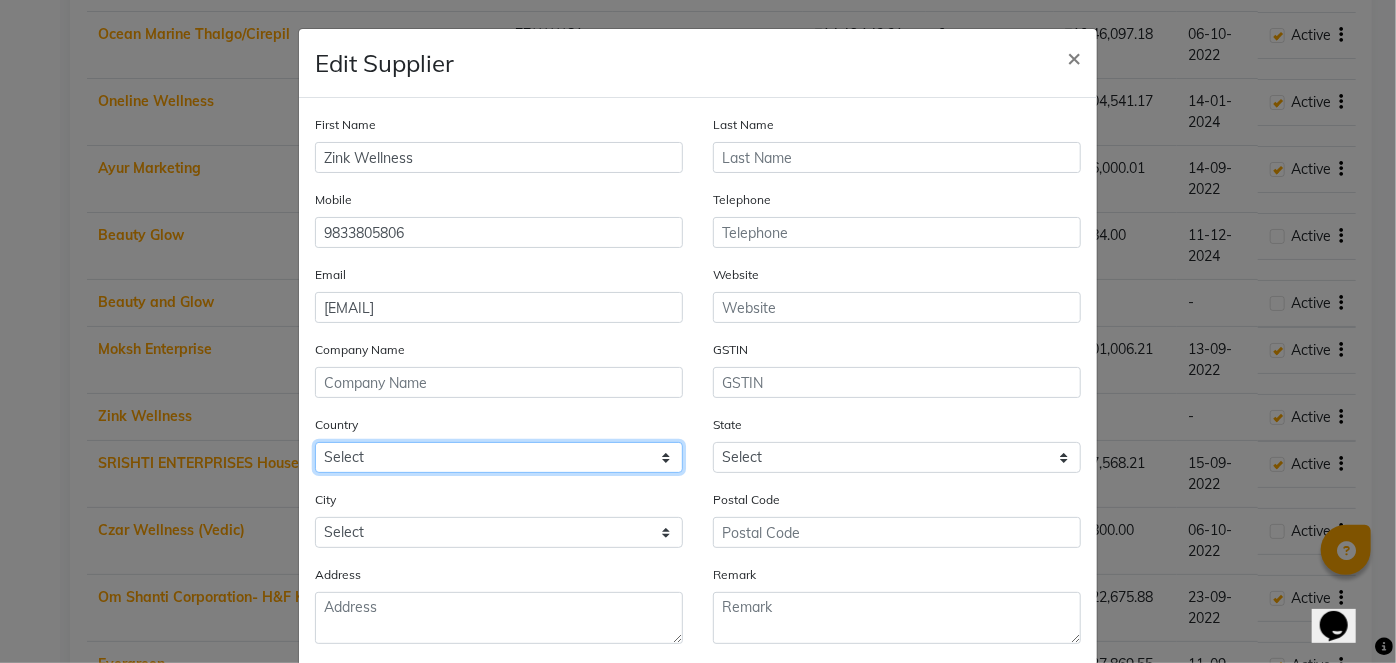 click on "Select Afghanistan Albania Algeria American Samoa Andorra Angola Anguilla Antarctica Antigua And Barbuda Argentina Armenia Aruba Australia Austria Azerbaijan Bahamas Bahrain Bangladesh Barbados Belarus Belgium Belize Benin Bermuda Bhutan Bolivia Bosnia And Herzegovina Botswana Bouvet Island Brazil British Indian Ocean Territory Brunei Darussalam Bulgaria Burkina Faso Burundi Cambodia Cameroon Canada Cape Verde Cayman Islands Central African Republic Chad Chile China Christmas Island Cocos (Keeling) Islands Colombia Comoros Congo Congo, The Democratic Republic Of The Cook Islands Costa Rica Cote D'Ivoire Croatia Cuba Cyprus Czech Republic Denmark Djibouti Dominica Dominican Republic Ecuador Egypt El Salvador Equatorial Guinea Eritrea Estonia Ethiopia Falkland Islands (Malvinas) Faroe Islands Fiji Finland France French Guiana French Polynesia French Southern Territories Gabon Gambia Georgia Germany Ghana Gibraltar Greece Greenland Grenada Guadeloupe Guam Guatemala Guinea Guinea-Bissau Guyana Haiti Honduras Iraq" 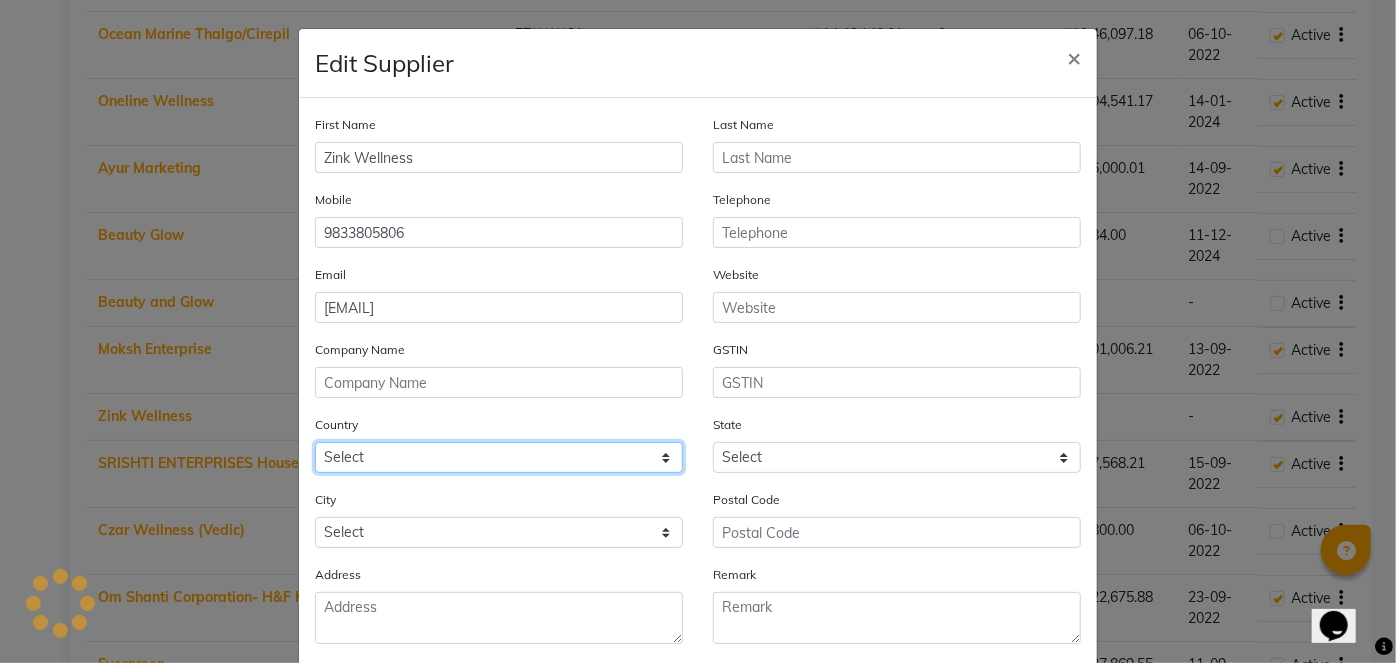 select on "1" 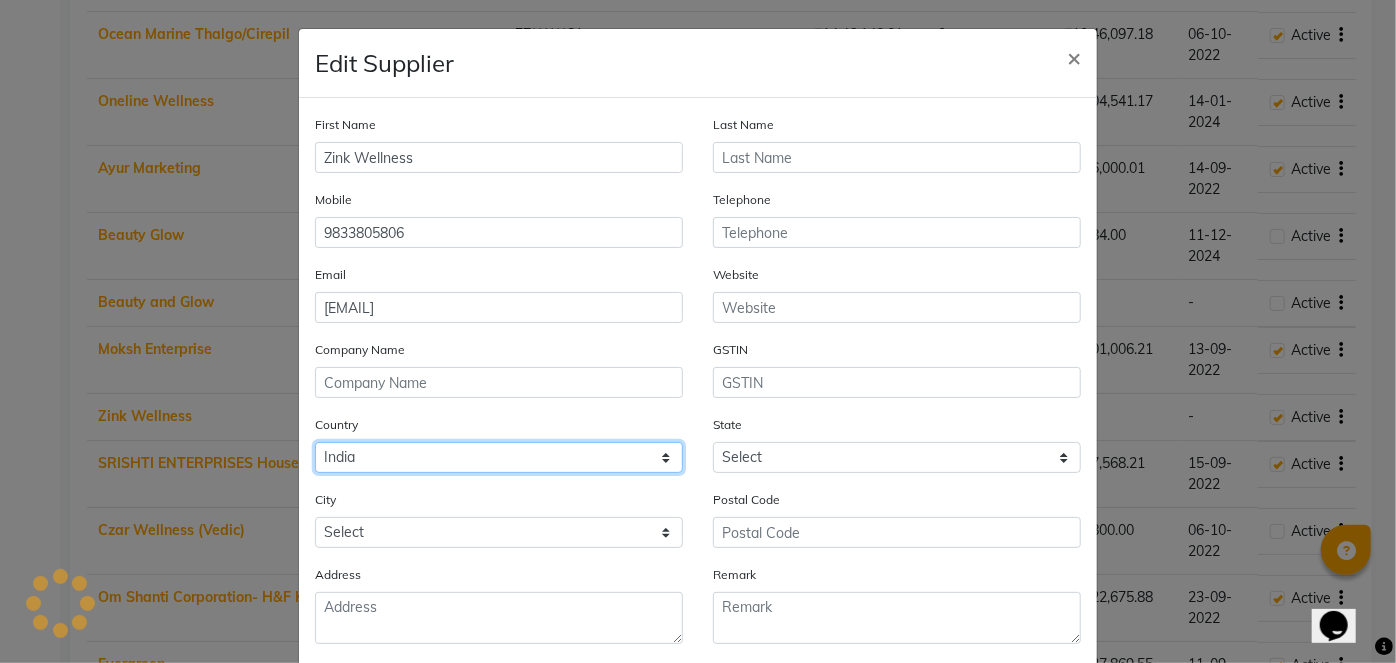 click on "Select Afghanistan Albania Algeria American Samoa Andorra Angola Anguilla Antarctica Antigua And Barbuda Argentina Armenia Aruba Australia Austria Azerbaijan Bahamas Bahrain Bangladesh Barbados Belarus Belgium Belize Benin Bermuda Bhutan Bolivia Bosnia And Herzegovina Botswana Bouvet Island Brazil British Indian Ocean Territory Brunei Darussalam Bulgaria Burkina Faso Burundi Cambodia Cameroon Canada Cape Verde Cayman Islands Central African Republic Chad Chile China Christmas Island Cocos (Keeling) Islands Colombia Comoros Congo Congo, The Democratic Republic Of The Cook Islands Costa Rica Cote D'Ivoire Croatia Cuba Cyprus Czech Republic Denmark Djibouti Dominica Dominican Republic Ecuador Egypt El Salvador Equatorial Guinea Eritrea Estonia Ethiopia Falkland Islands (Malvinas) Faroe Islands Fiji Finland France French Guiana French Polynesia French Southern Territories Gabon Gambia Georgia Germany Ghana Gibraltar Greece Greenland Grenada Guadeloupe Guam Guatemala Guinea Guinea-Bissau Guyana Haiti Honduras Iraq" 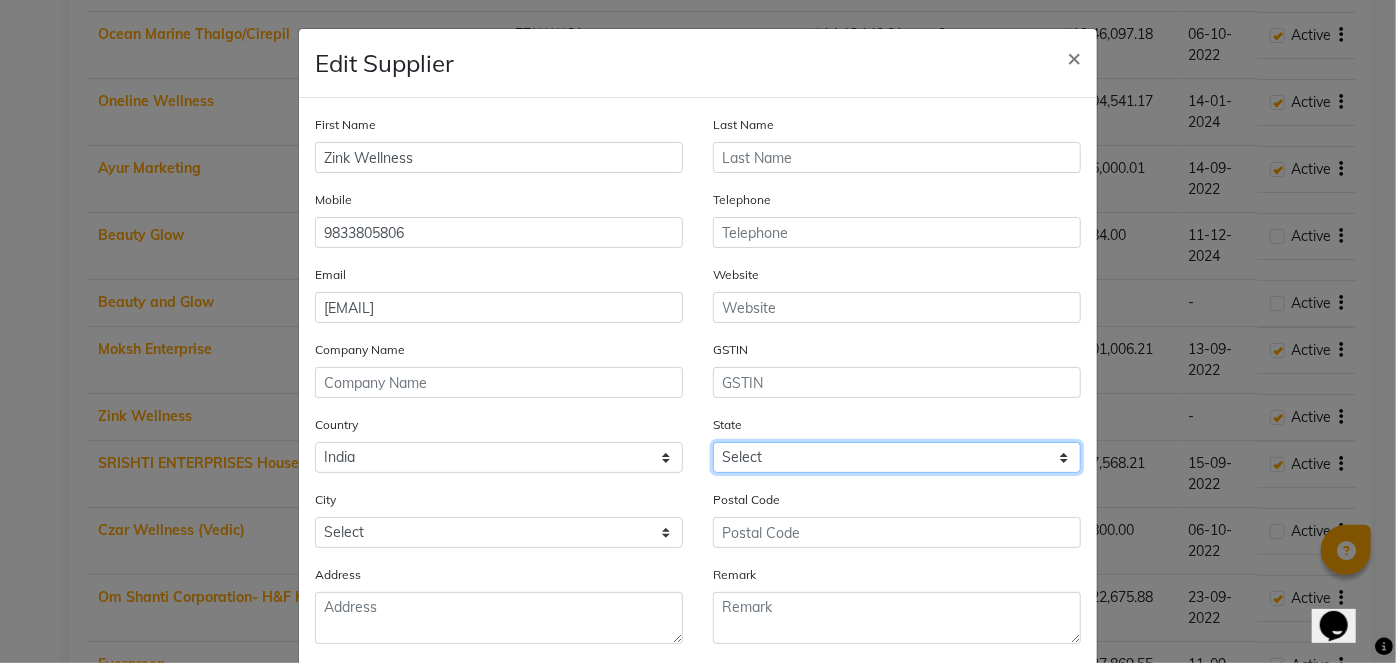 click on "Select Andaman and Nicobar Islands Andhra Pradesh Arunachal Pradesh Assam Bihar Chandigarh Chhattisgarh Dadra and Nagar Haveli Daman and Diu Delhi Goa Gujarat Haryana Himachal Pradesh Jammu and Kashmir Jharkhand Karnataka Kerala Lakshadweep Madhya Pradesh Maharashtra Manipur Meghalaya Mizoram Nagaland Odisha Pondicherry Punjab Rajasthan Sikkim Tamil Nadu Telangana Tripura Uttar Pradesh Uttarakhand West Bengal Ladakh Other Territory Centre Jurisdiction" 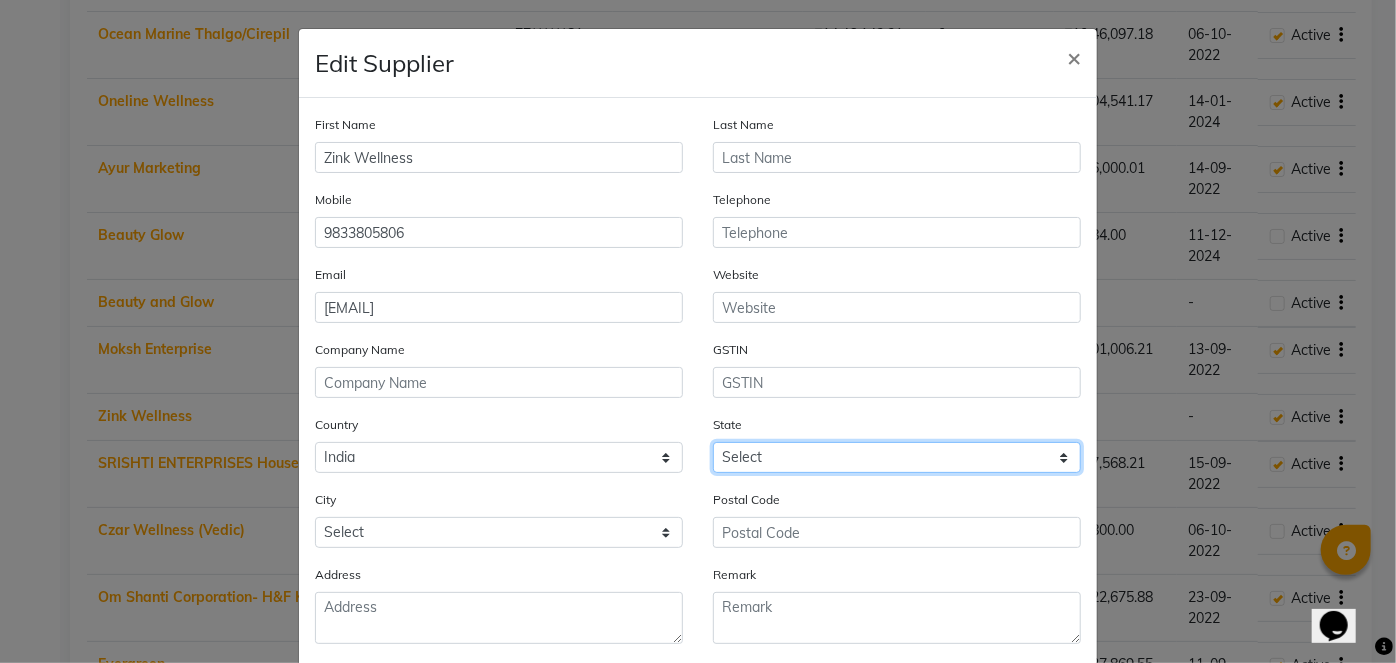 select on "22" 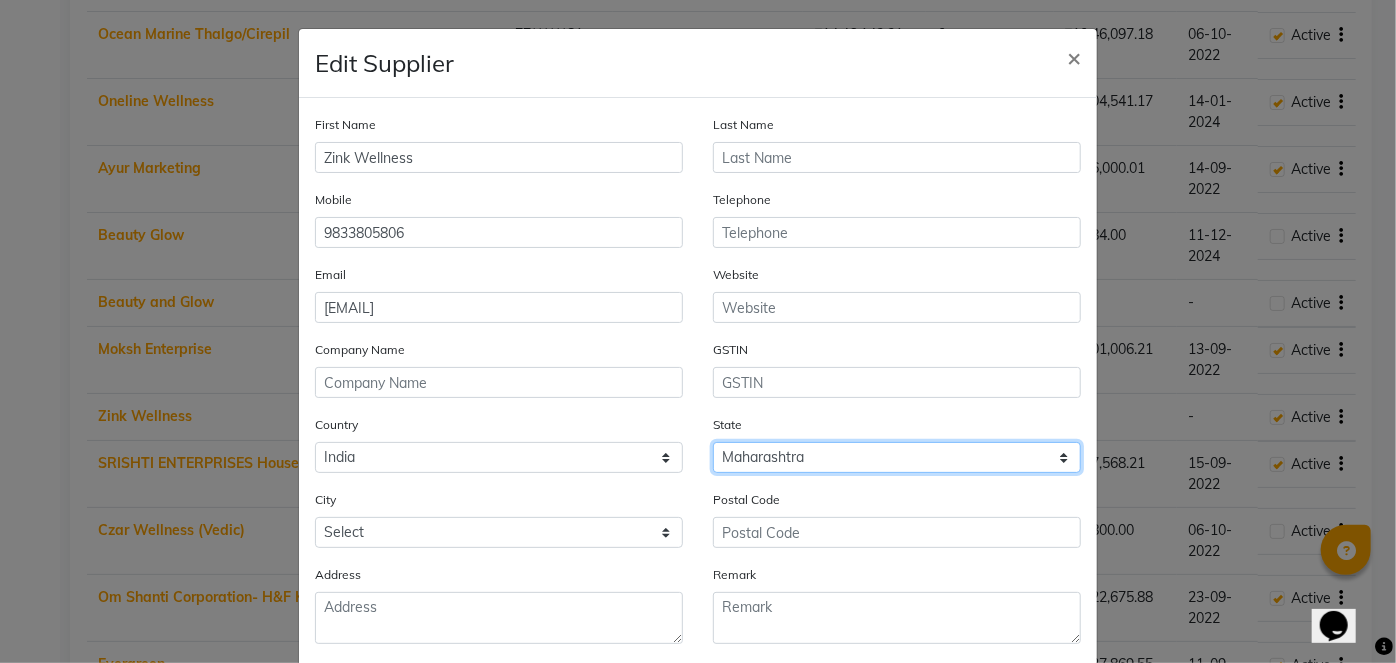click on "Select Andaman and Nicobar Islands Andhra Pradesh Arunachal Pradesh Assam Bihar Chandigarh Chhattisgarh Dadra and Nagar Haveli Daman and Diu Delhi Goa Gujarat Haryana Himachal Pradesh Jammu and Kashmir Jharkhand Karnataka Kerala Lakshadweep Madhya Pradesh Maharashtra Manipur Meghalaya Mizoram Nagaland Odisha Pondicherry Punjab Rajasthan Sikkim Tamil Nadu Telangana Tripura Uttar Pradesh Uttarakhand West Bengal Ladakh Other Territory Centre Jurisdiction" 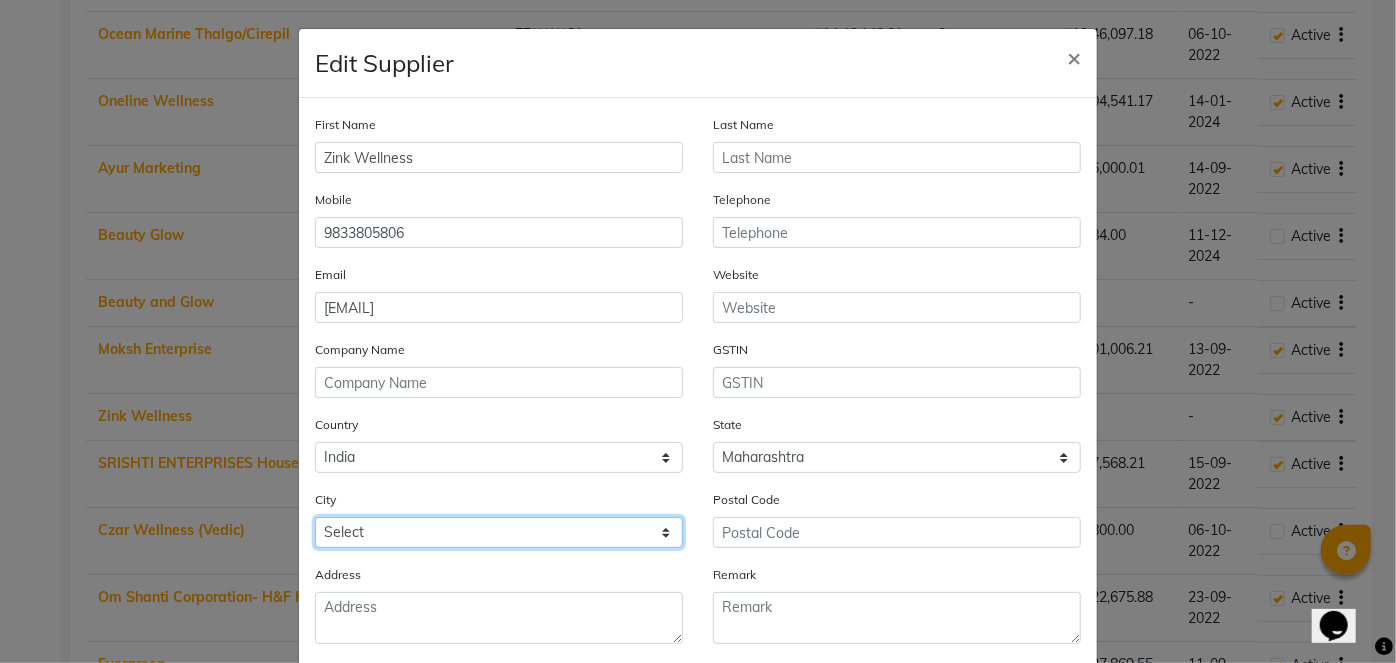 click on "Select Achalpur Aheri Ahmadnagar Cantonment Ahmadpur Ahmednagar Ajra Akalkot Akkalkuwa Akola Akot Alandi Alibag Allapalli Alore Amalner Ambad Ambajogai Ambernath Ambivali Tarf Wankhal Amgaon Amravati Anjangaon Arvi Ashta Ashti Aurangabad Aurangabad Cantonment Ausa Babhulgaon Badlapur Balapur Ballarpur Baramati Barshi Basmat Beed Bhadravati Bhagur Bhandara Bhigvan Bhingar Bhiwandi Bhokhardan Bhor Bhosari Bhum Bhusawal Bid Biloli Birwadi Boisar Bop Khel Brahmapuri Budhgaon Buldana Buldhana Butibori Chakan Chalisgaon Chandrapur Chandur Chandur Bazar Chandvad Chicholi Chikhala Chikhaldara Chikhli Chinchani Chinchwad Chiplun Chopda Dabhol Dahance Dahanu Daharu Dapoli Camp Darwa Daryapur Dattapur Daund Davlameti Deglur Dehu Road Deolali Deolali Pravara Deoli Desaiganj Deulgaon Raja Dewhadi Dharangaon Dharmabad Dharur Dhatau Dhule Digdoh Diglur Digras Dombivli Dondaicha Dudhani Durgapur Dyane Edandol Eklahare Faizpur Fekari Gadchiroli Gadhinghaj Gandhi Nagar Ganeshpur Gangakher Gangapur Gevrai Ghatanji Ghoti Ghugus" 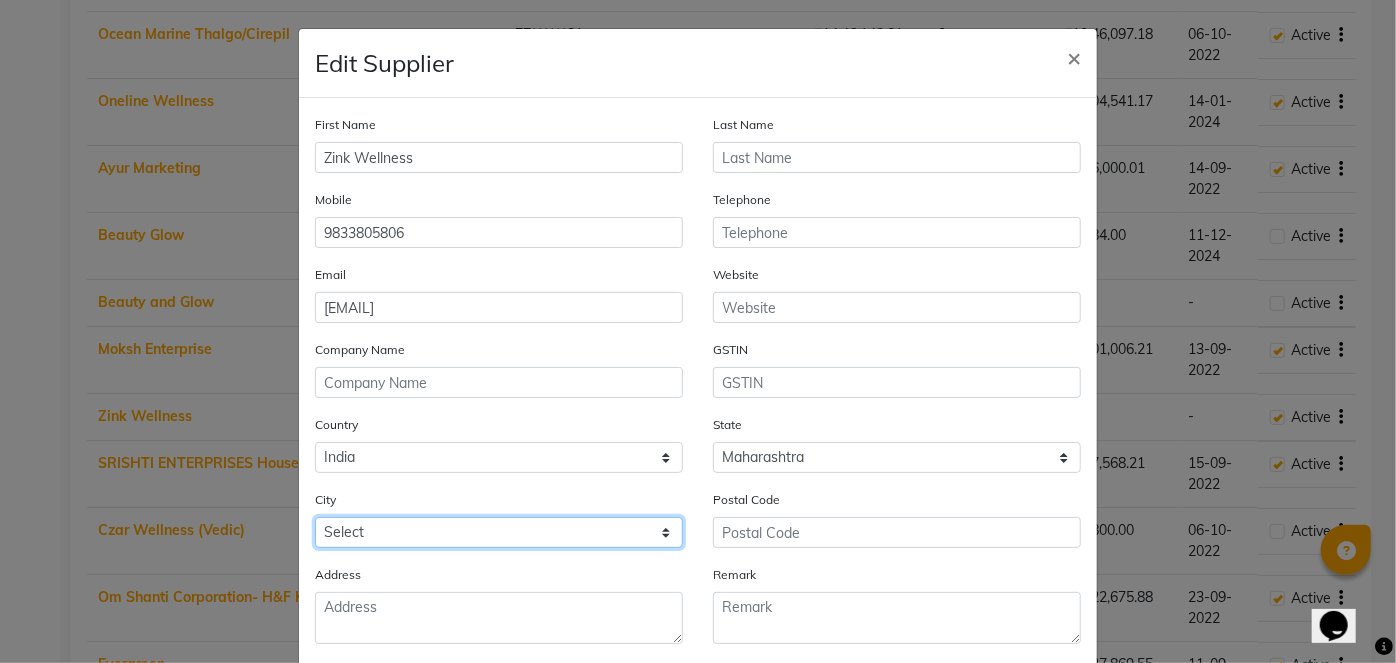 select on "2707" 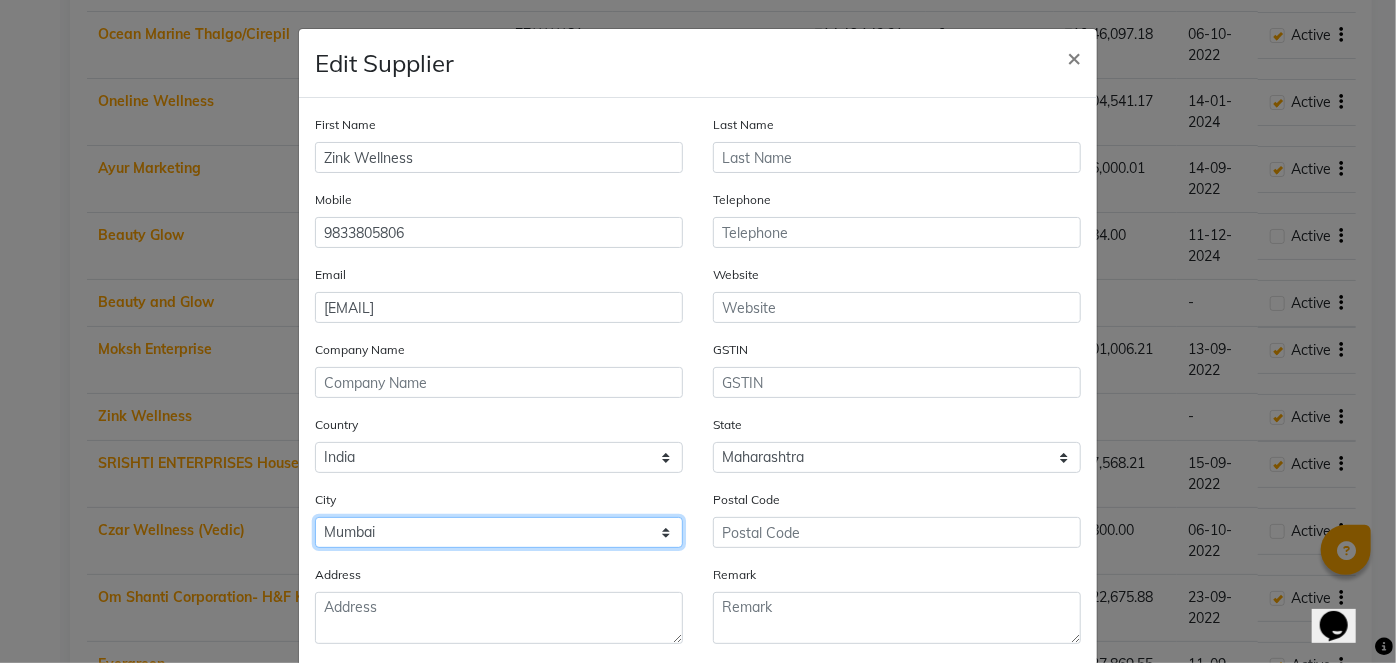 click on "Select Achalpur Aheri Ahmadnagar Cantonment Ahmadpur Ahmednagar Ajra Akalkot Akkalkuwa Akola Akot Alandi Alibag Allapalli Alore Amalner Ambad Ambajogai Ambernath Ambivali Tarf Wankhal Amgaon Amravati Anjangaon Arvi Ashta Ashti Aurangabad Aurangabad Cantonment Ausa Babhulgaon Badlapur Balapur Ballarpur Baramati Barshi Basmat Beed Bhadravati Bhagur Bhandara Bhigvan Bhingar Bhiwandi Bhokhardan Bhor Bhosari Bhum Bhusawal Bid Biloli Birwadi Boisar Bop Khel Brahmapuri Budhgaon Buldana Buldhana Butibori Chakan Chalisgaon Chandrapur Chandur Chandur Bazar Chandvad Chicholi Chikhala Chikhaldara Chikhli Chinchani Chinchwad Chiplun Chopda Dabhol Dahance Dahanu Daharu Dapoli Camp Darwa Daryapur Dattapur Daund Davlameti Deglur Dehu Road Deolali Deolali Pravara Deoli Desaiganj Deulgaon Raja Dewhadi Dharangaon Dharmabad Dharur Dhatau Dhule Digdoh Diglur Digras Dombivli Dondaicha Dudhani Durgapur Dyane Edandol Eklahare Faizpur Fekari Gadchiroli Gadhinghaj Gandhi Nagar Ganeshpur Gangakher Gangapur Gevrai Ghatanji Ghoti Ghugus" 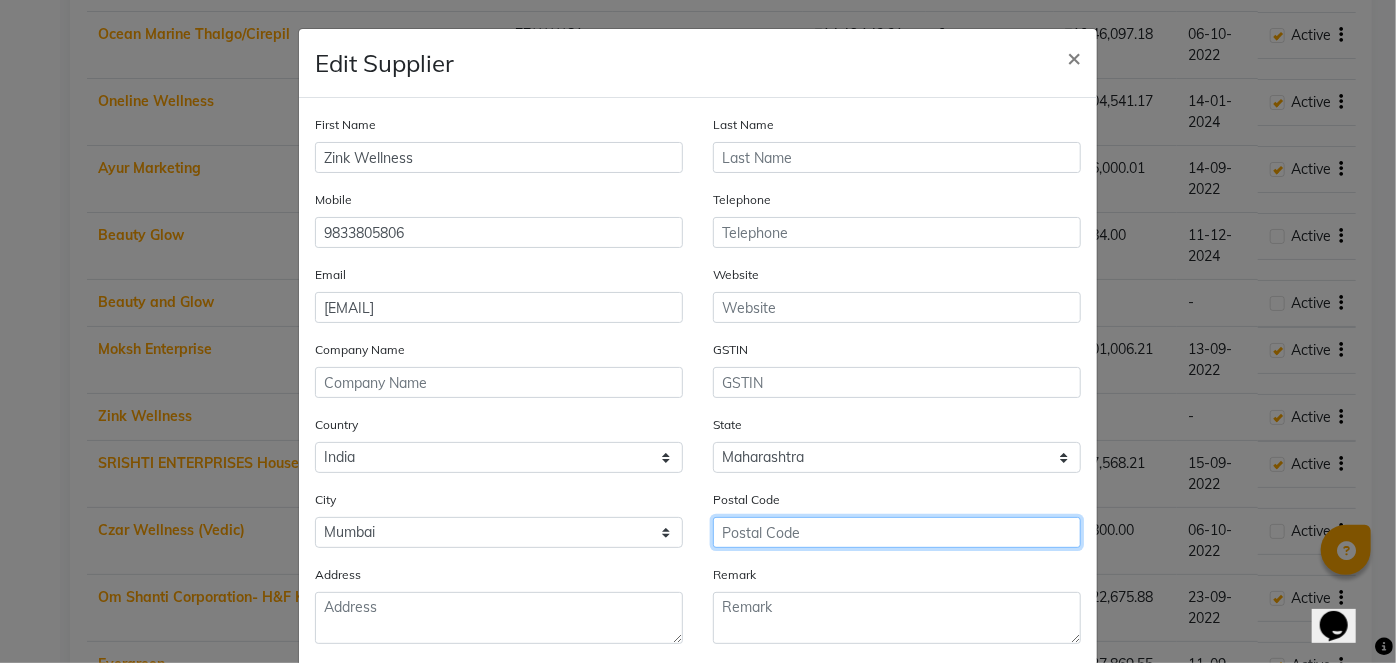 click 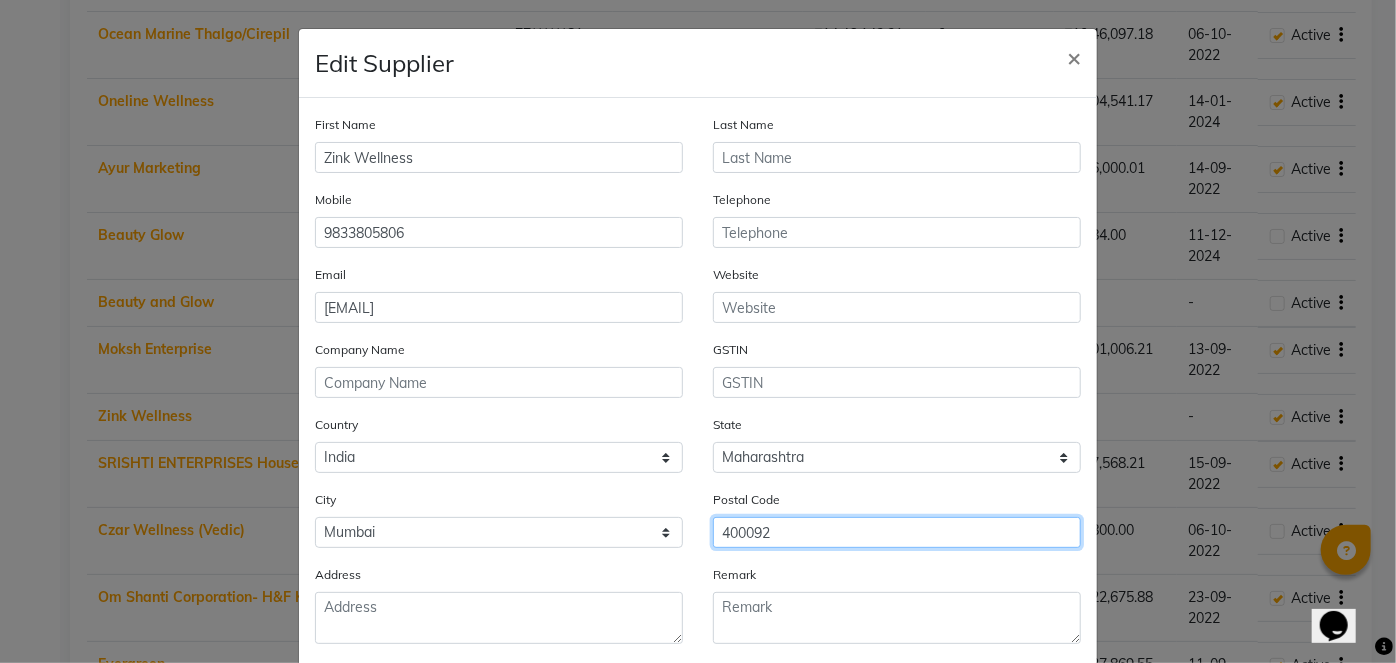 type on "400092" 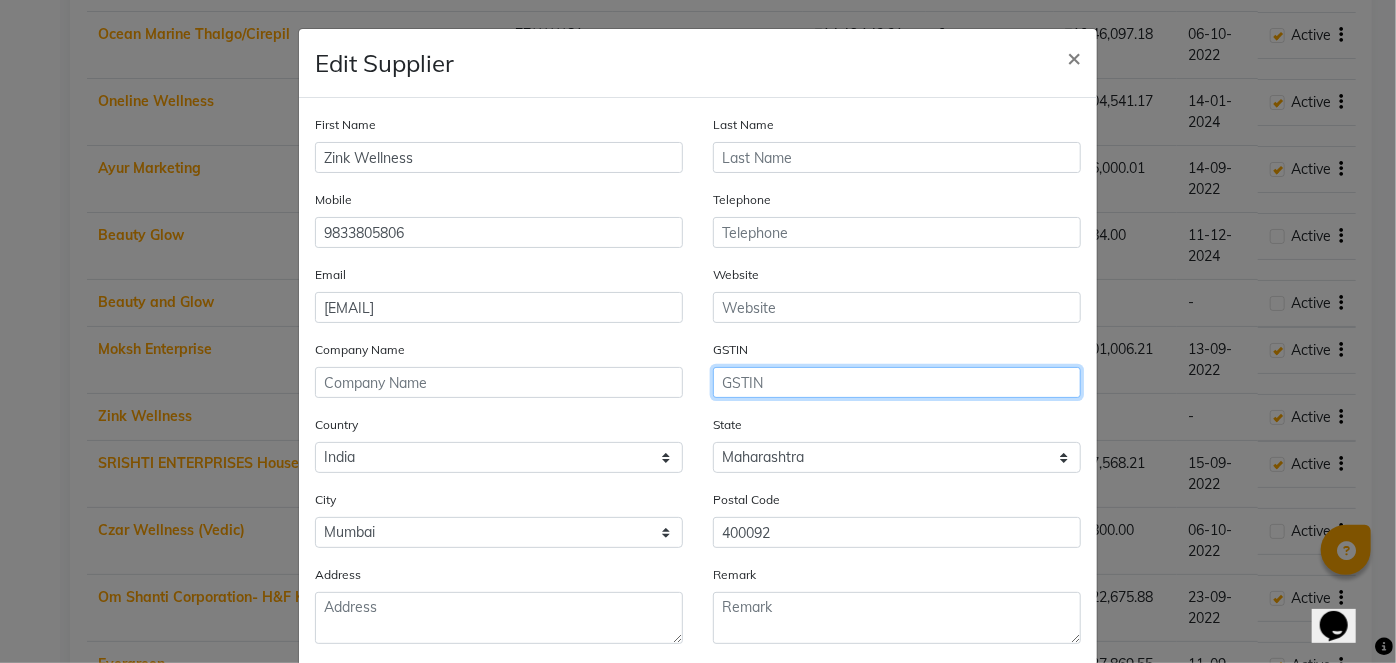 click 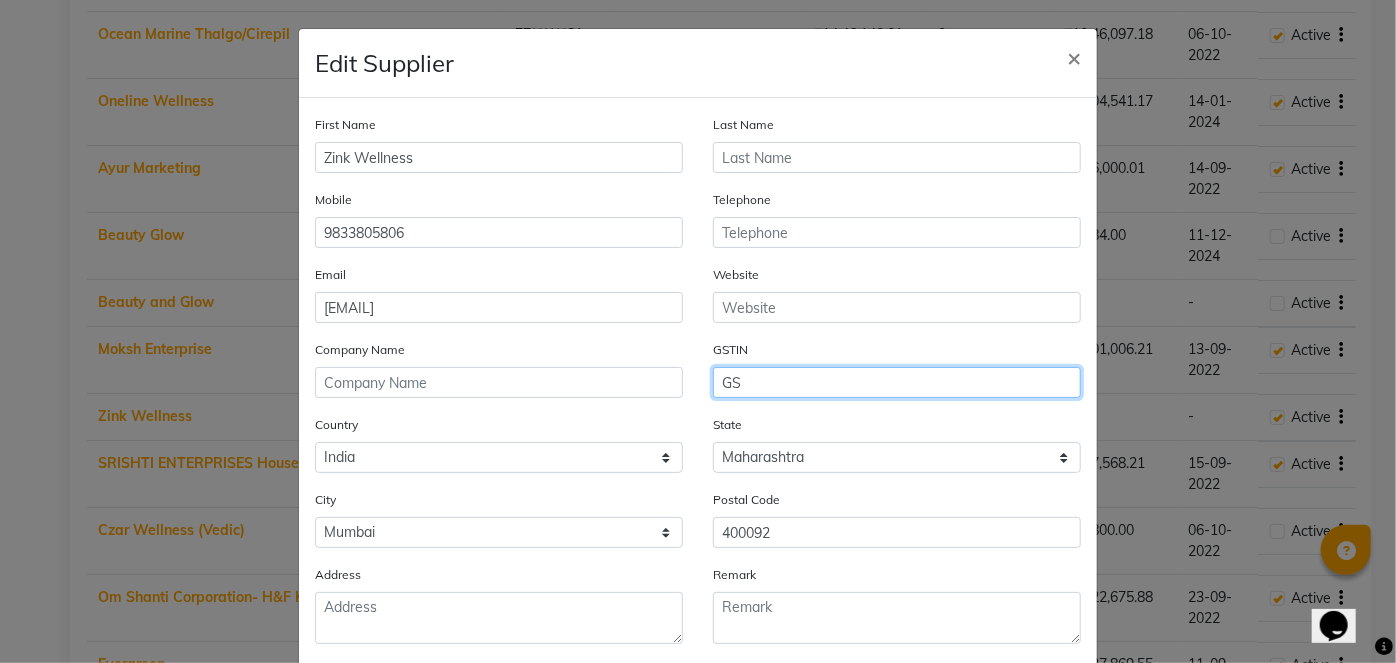 type on "G" 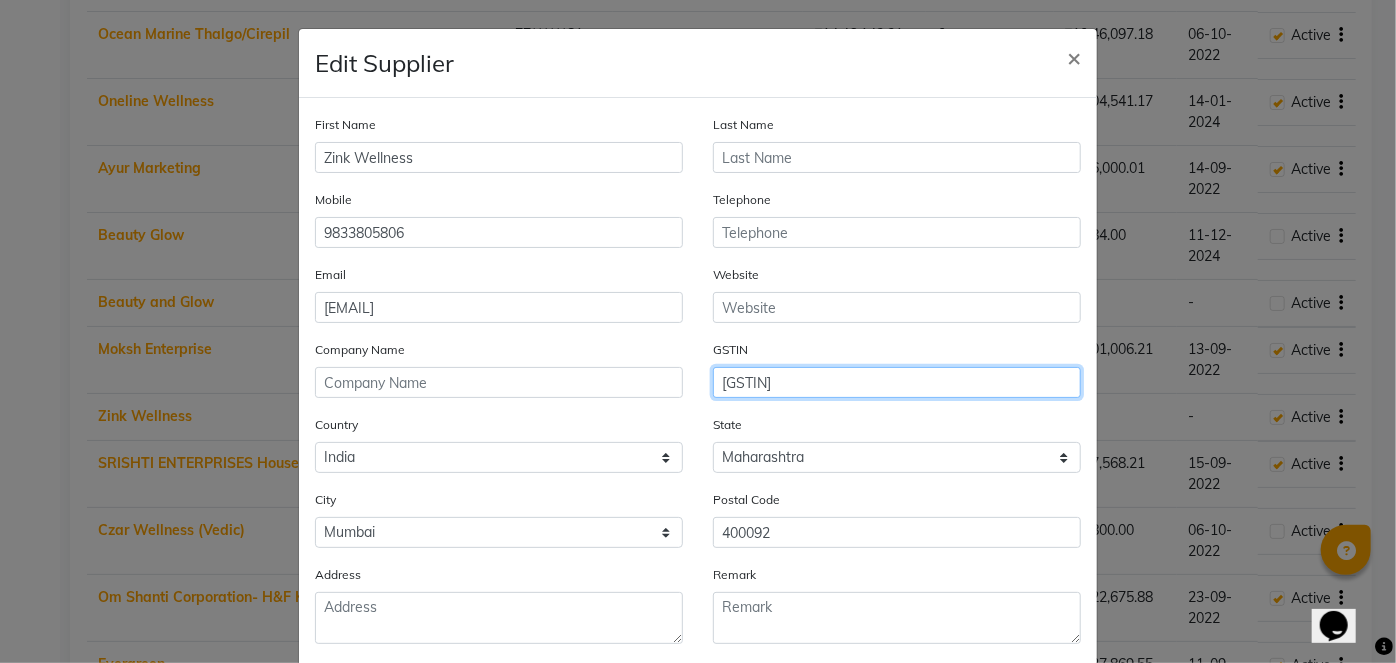 type on "[GSTIN]" 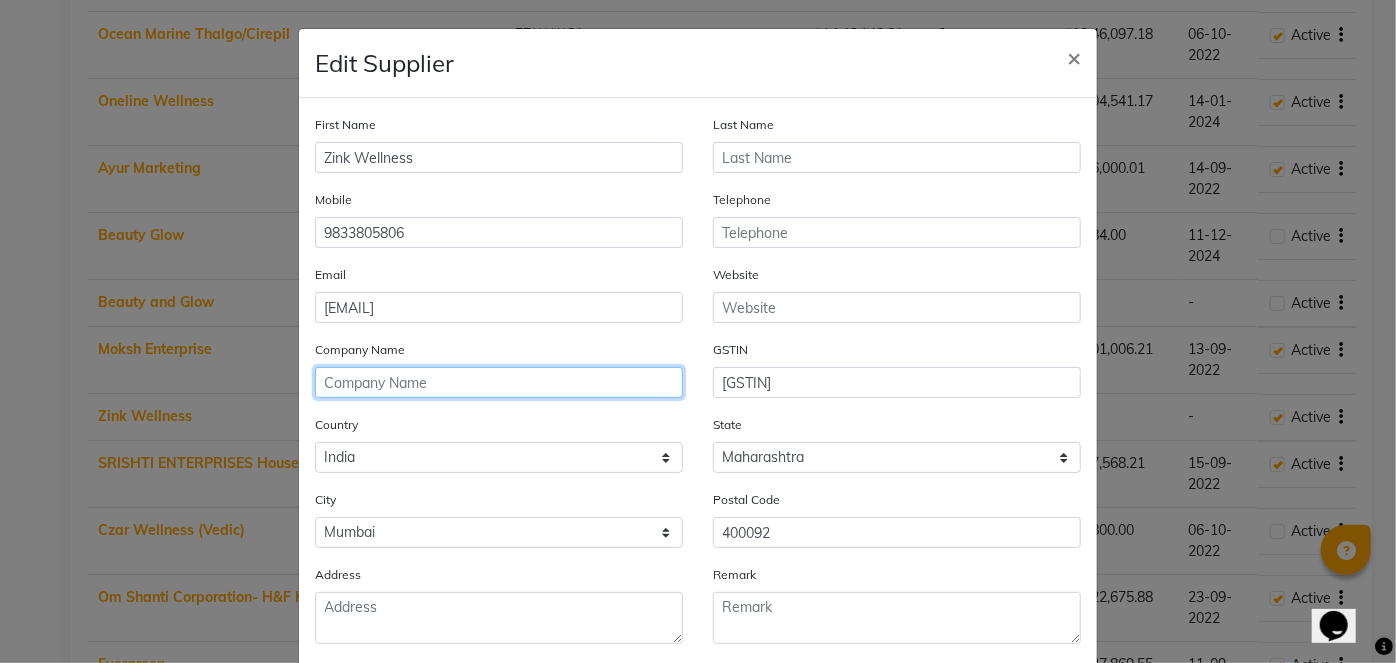 click 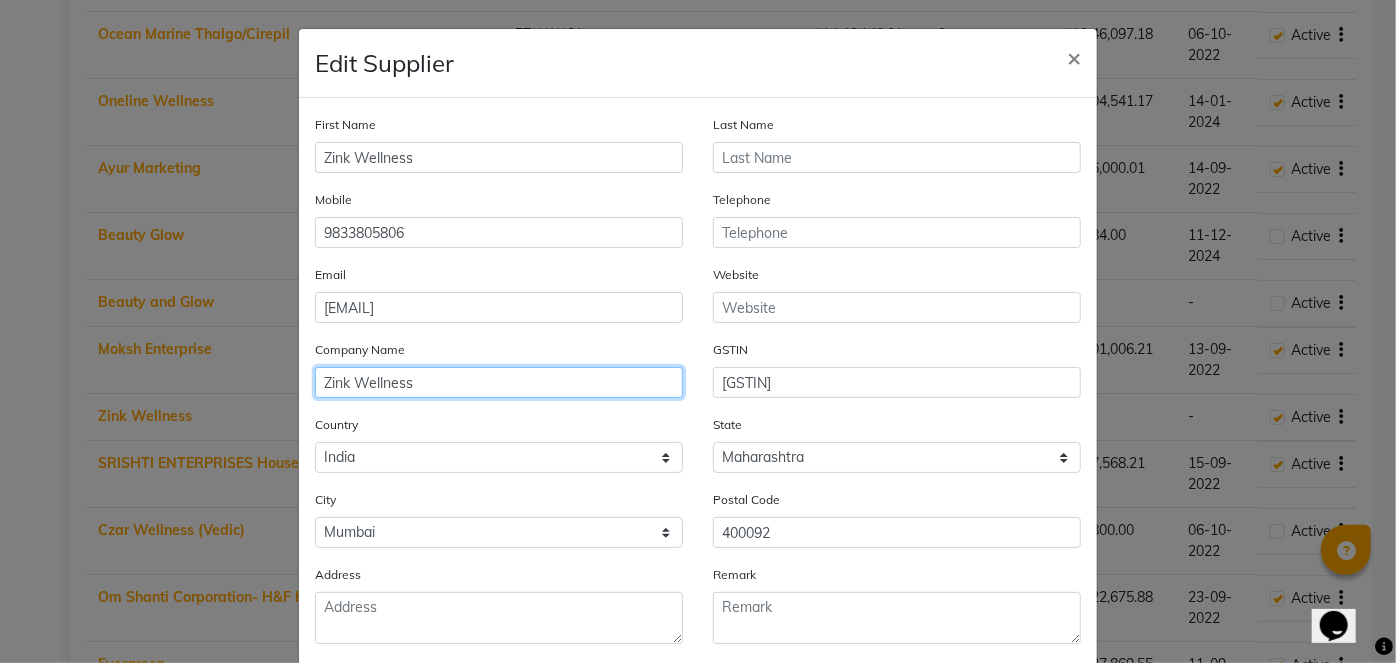 type on "Zink Wellness" 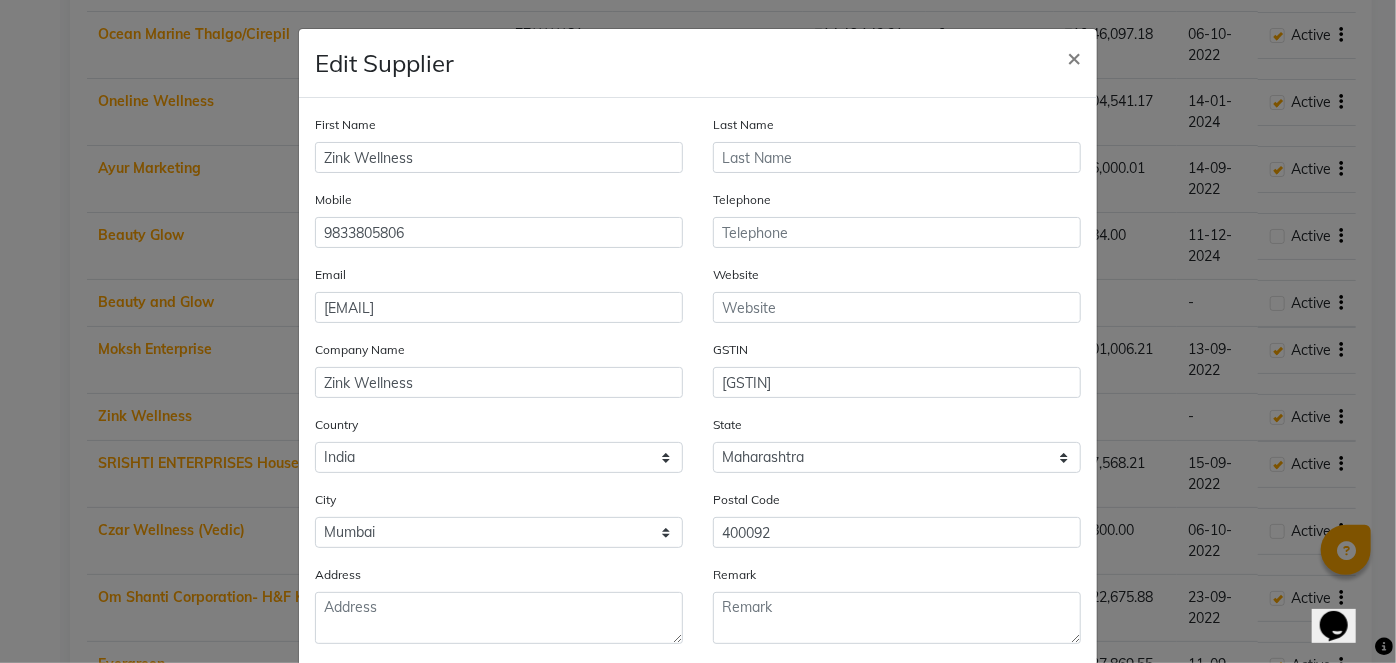 click on "Country Select Afghanistan Albania Algeria American Samoa Andorra Angola Anguilla Antarctica Antigua And Barbuda Argentina Armenia Aruba Australia Austria Azerbaijan Bahamas Bahrain Bangladesh Barbados Belarus Belgium Belize Benin Bermuda Bhutan Bolivia Bosnia And Herzegovina Botswana Bouvet Island Brazil British Indian Ocean Territory Brunei Darussalam Bulgaria Burkina Faso Burundi Cambodia Cameroon Canada Cape Verde Cayman Islands Central African Republic Chad Chile China Christmas Island Cocos (Keeling) Islands Colombia Comoros Congo Congo, The Democratic Republic Of The Cook Islands Costa Rica Cote D'Ivoire Croatia Cuba Cyprus Czech Republic Denmark Djibouti Dominica Dominican Republic Ecuador Egypt El Salvador Equatorial Guinea Eritrea Estonia Ethiopia Falkland Islands (Malvinas) Faroe Islands Fiji Finland France French Guiana French Polynesia French Southern Territories Gabon Gambia Georgia Germany Ghana Gibraltar Greece Greenland Grenada Guadeloupe Guam Guatemala Guinea Guinea-Bissau Guyana Haiti India" 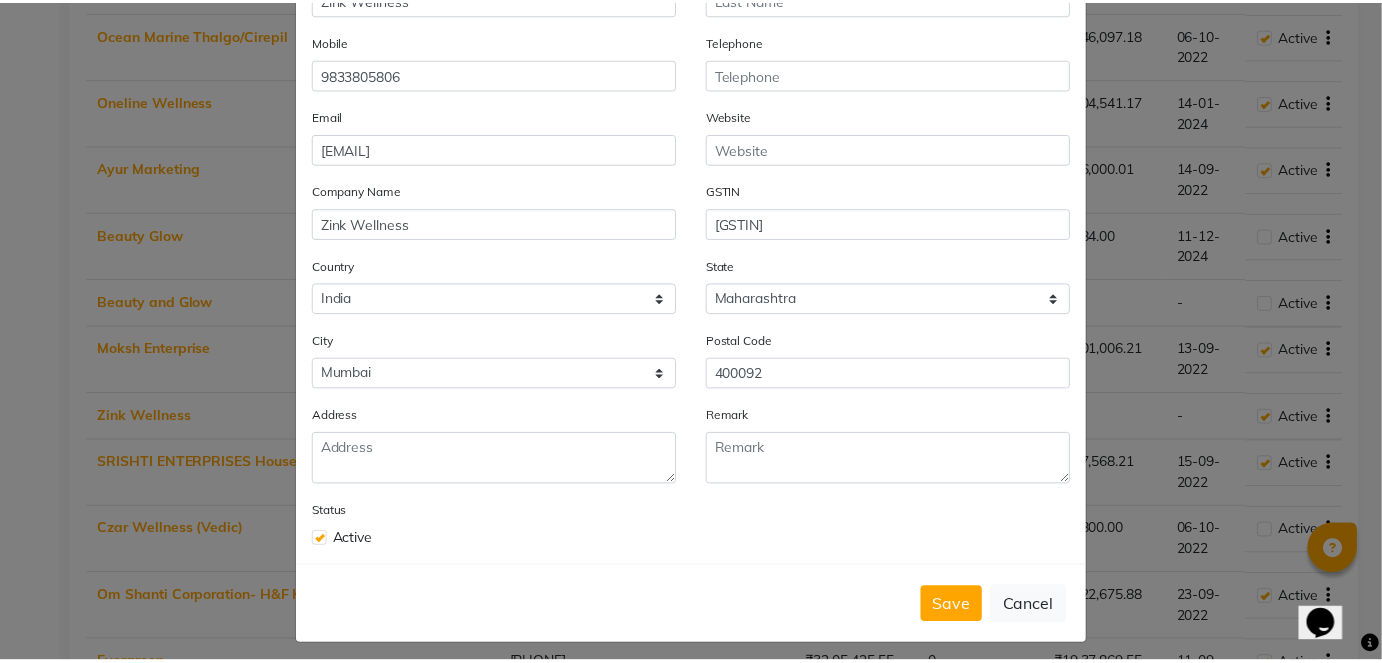 scroll, scrollTop: 168, scrollLeft: 0, axis: vertical 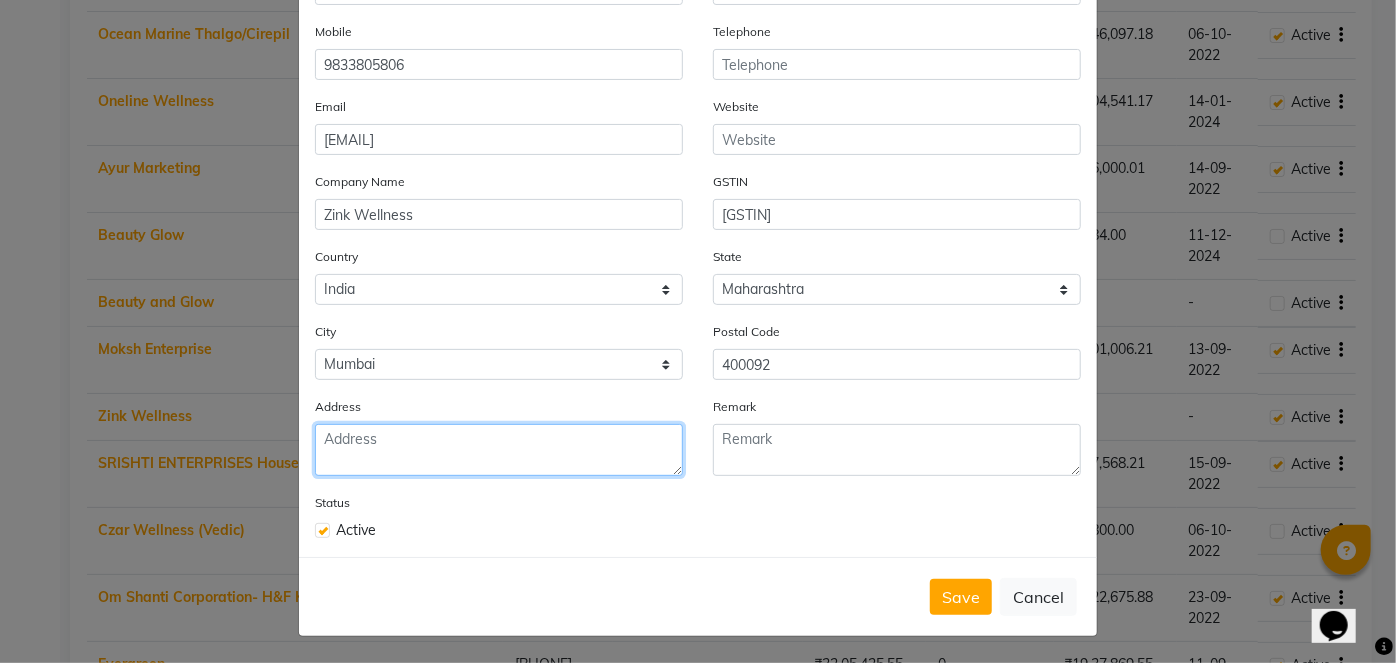 click 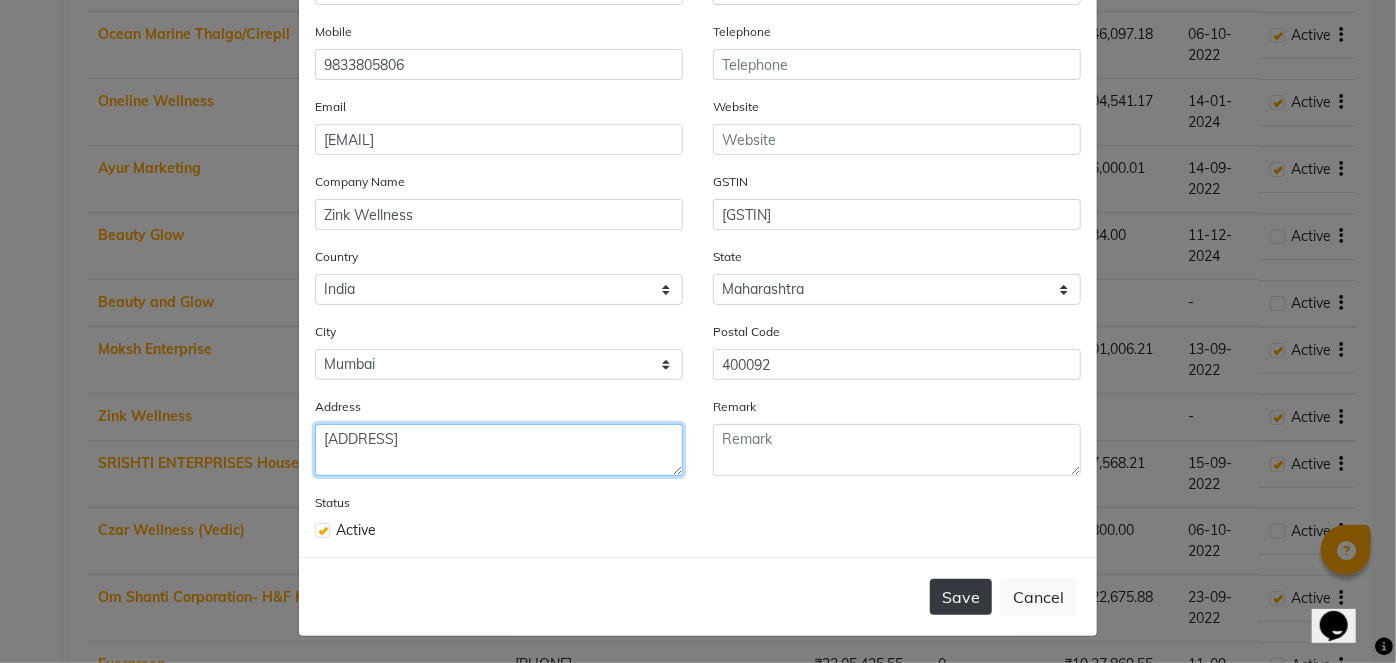 type on "[ADDRESS]" 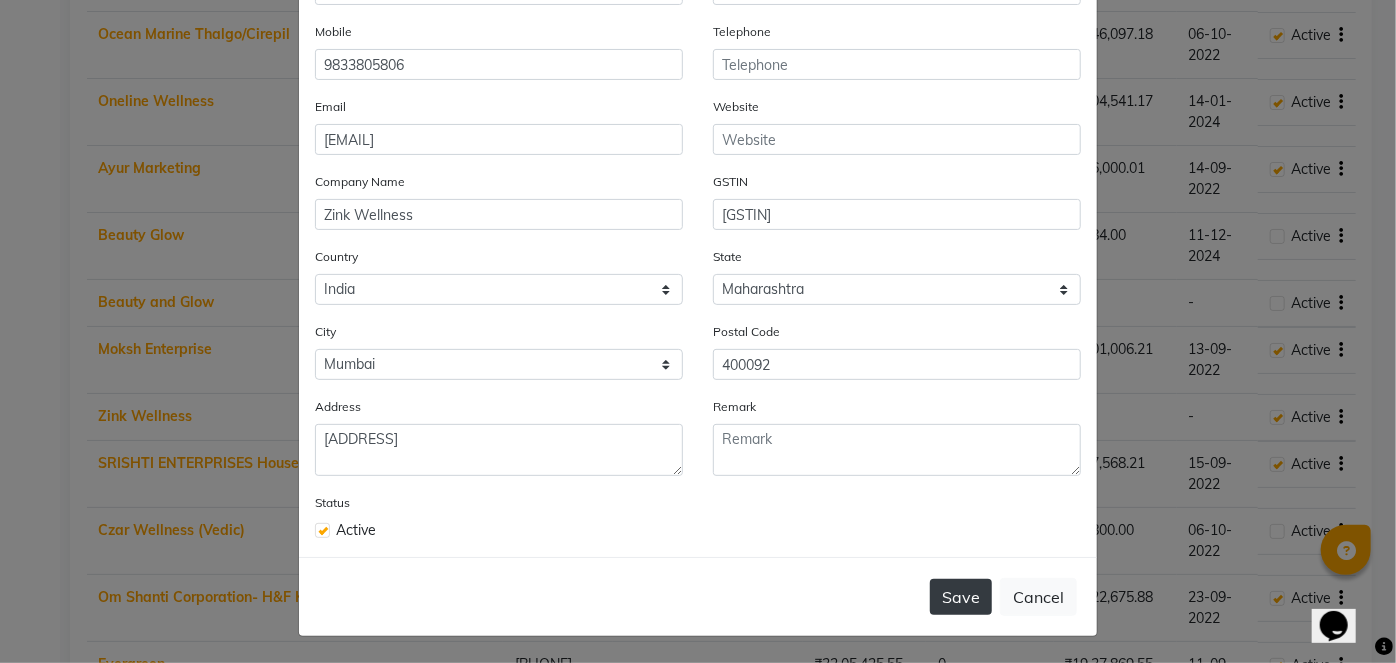 click on "Save" 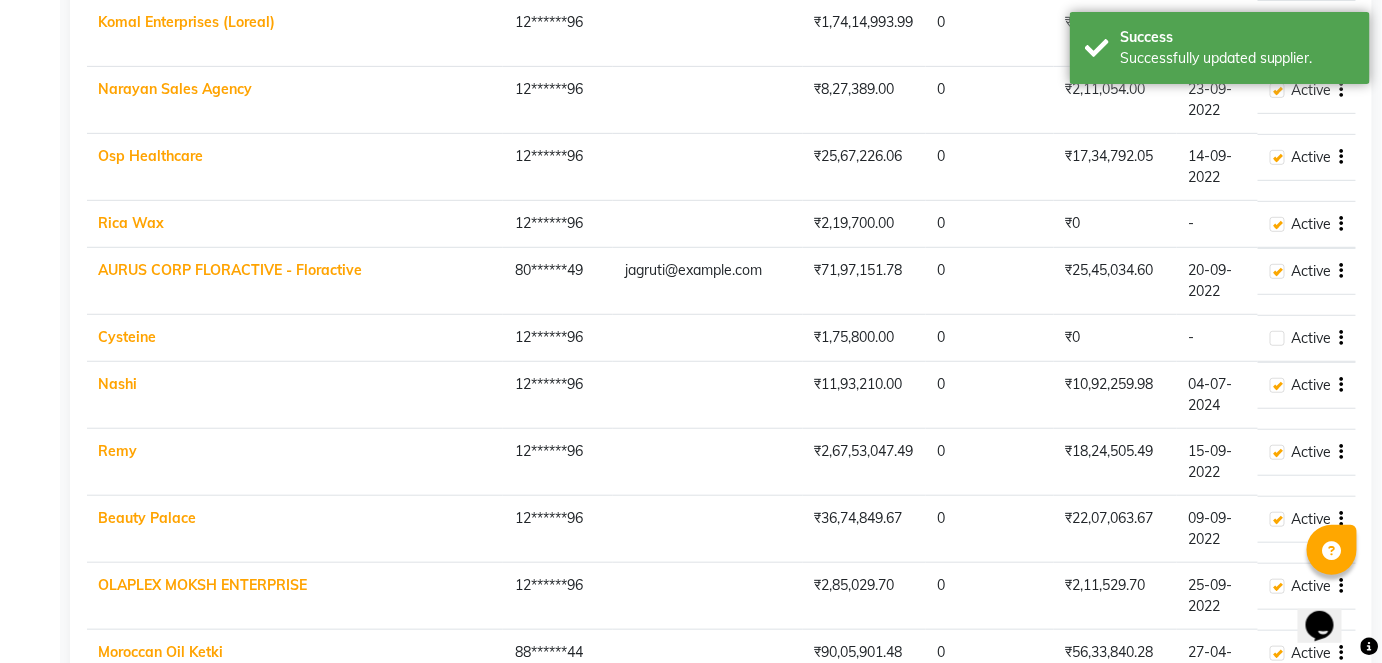 scroll, scrollTop: 0, scrollLeft: 0, axis: both 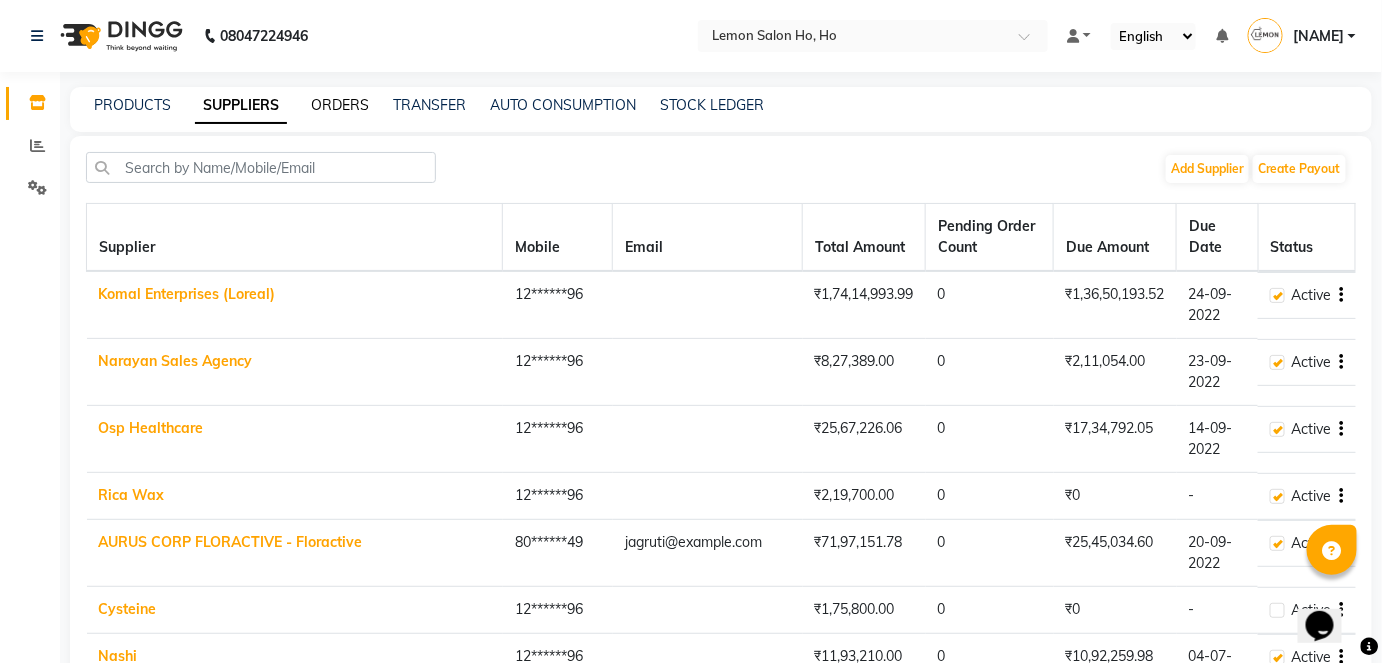 click on "ORDERS" 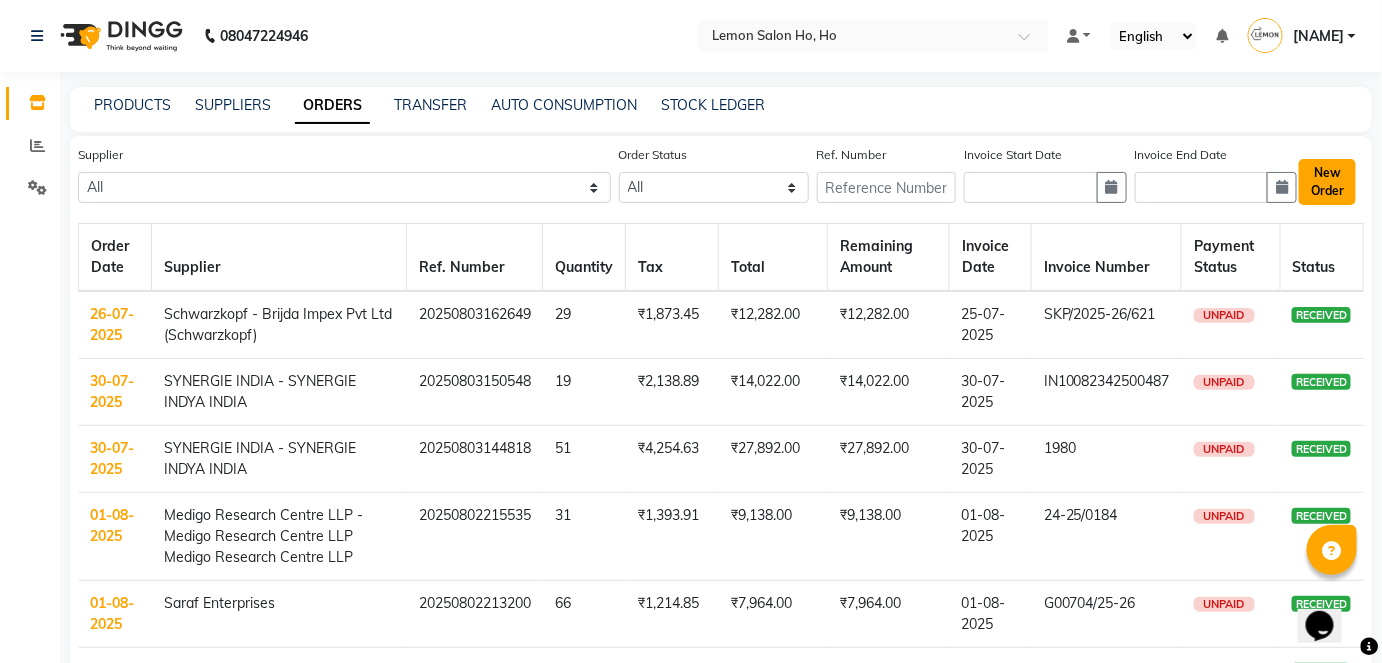 click on "New Order" 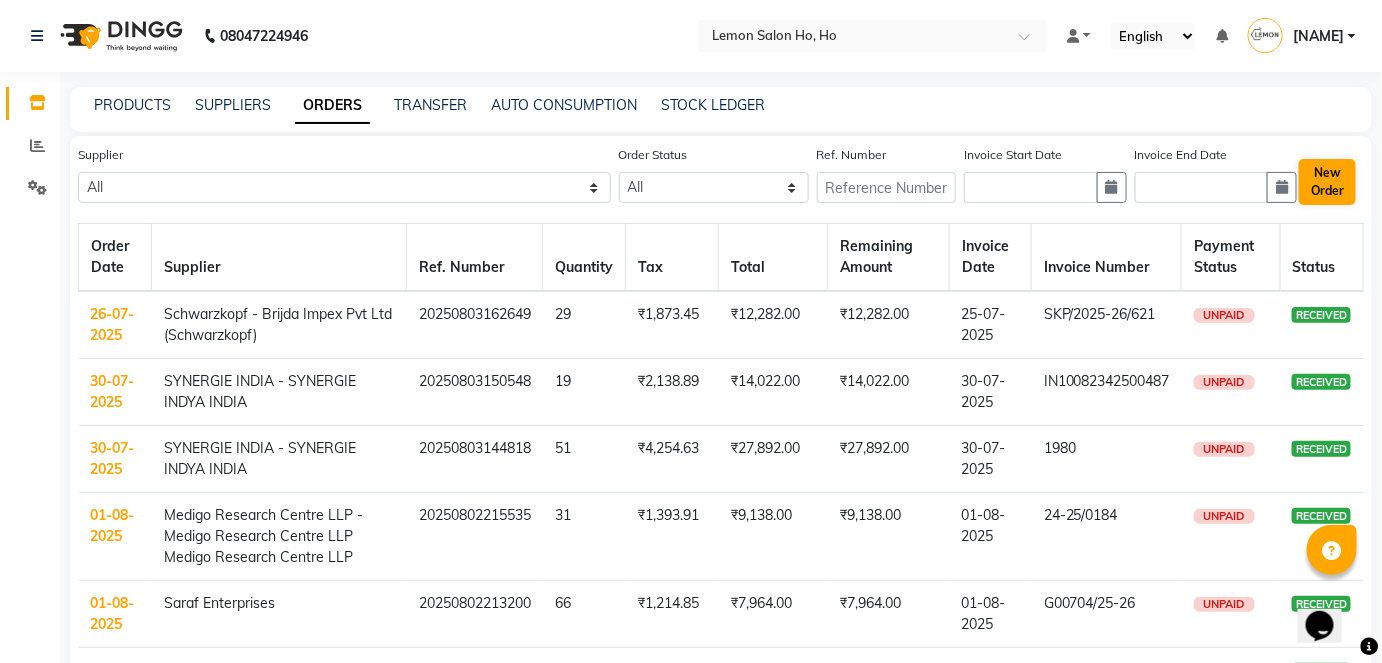 select on "true" 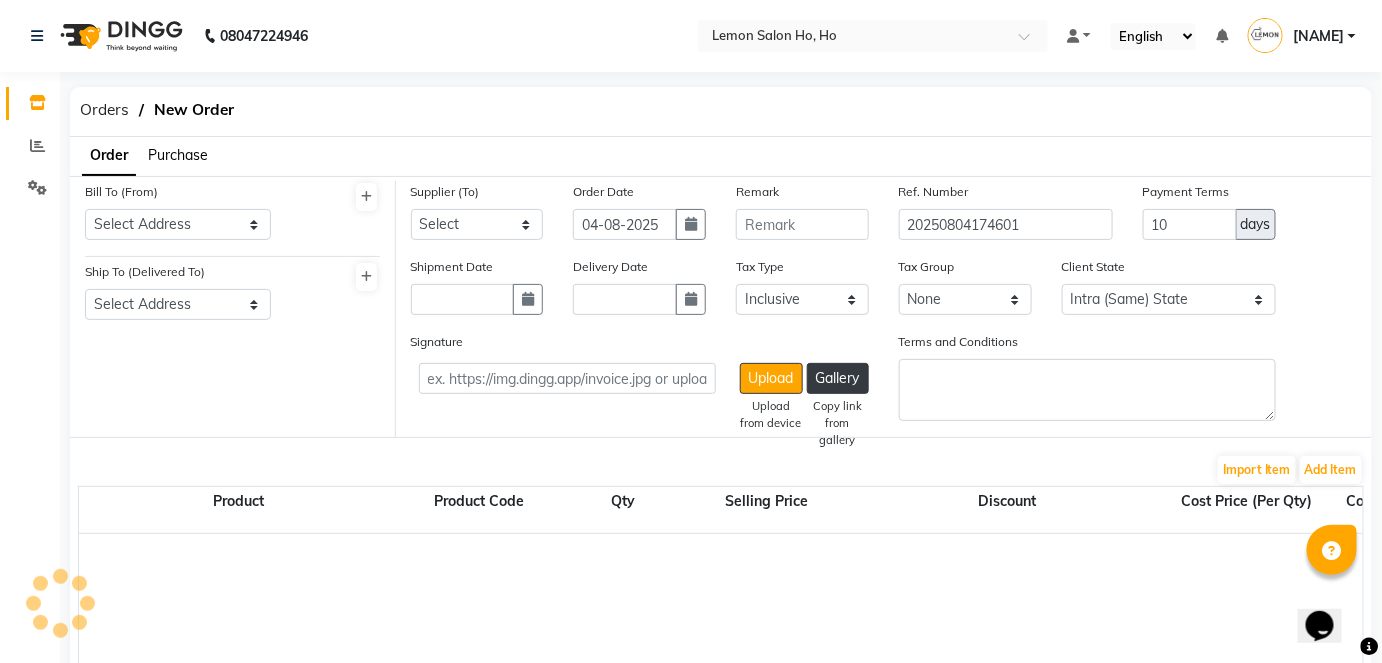 select on "2069" 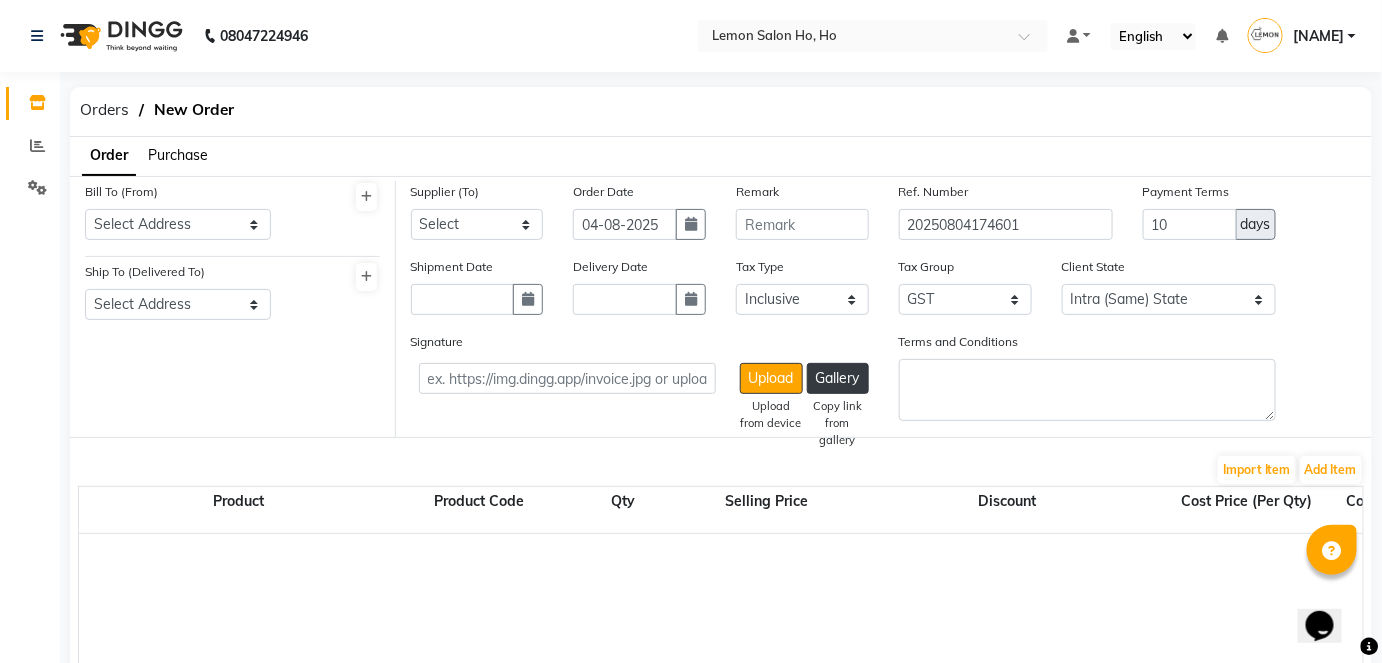 click on "Purchase" 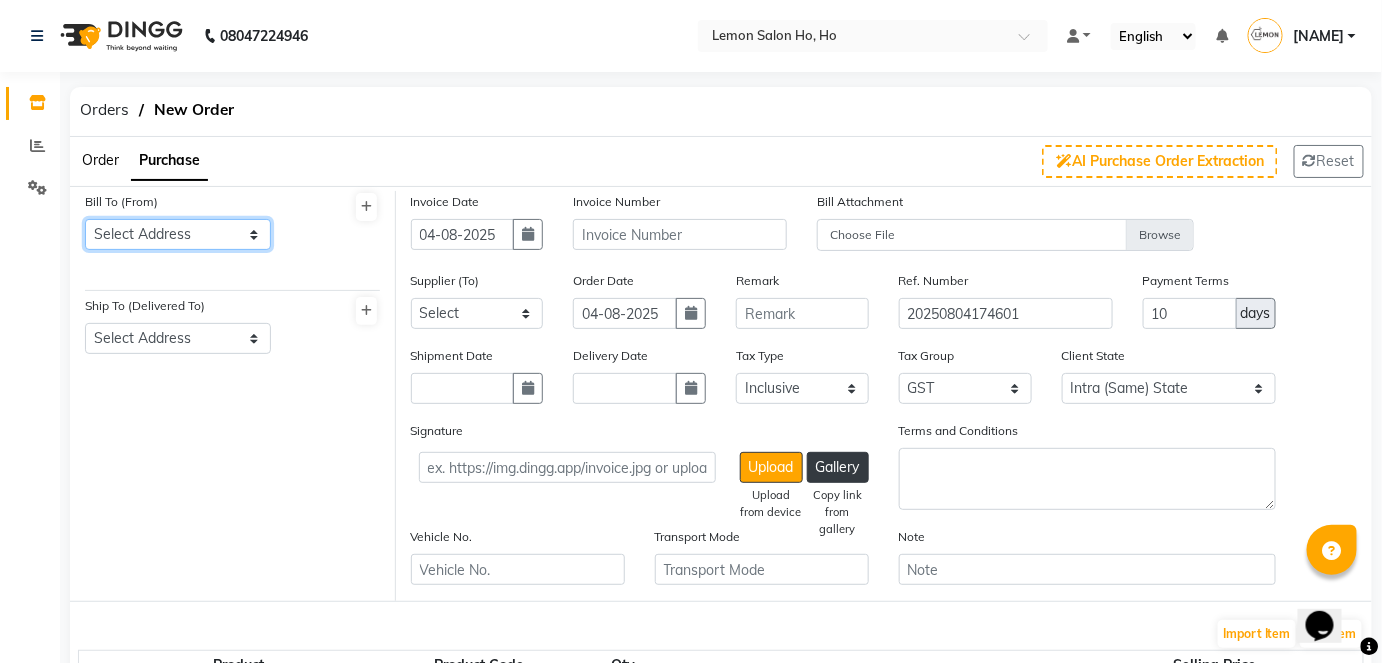 click on "Select Address  shop no-1 samarth siddhi near andheri west mumbai 400053    HO   GG   Ho" 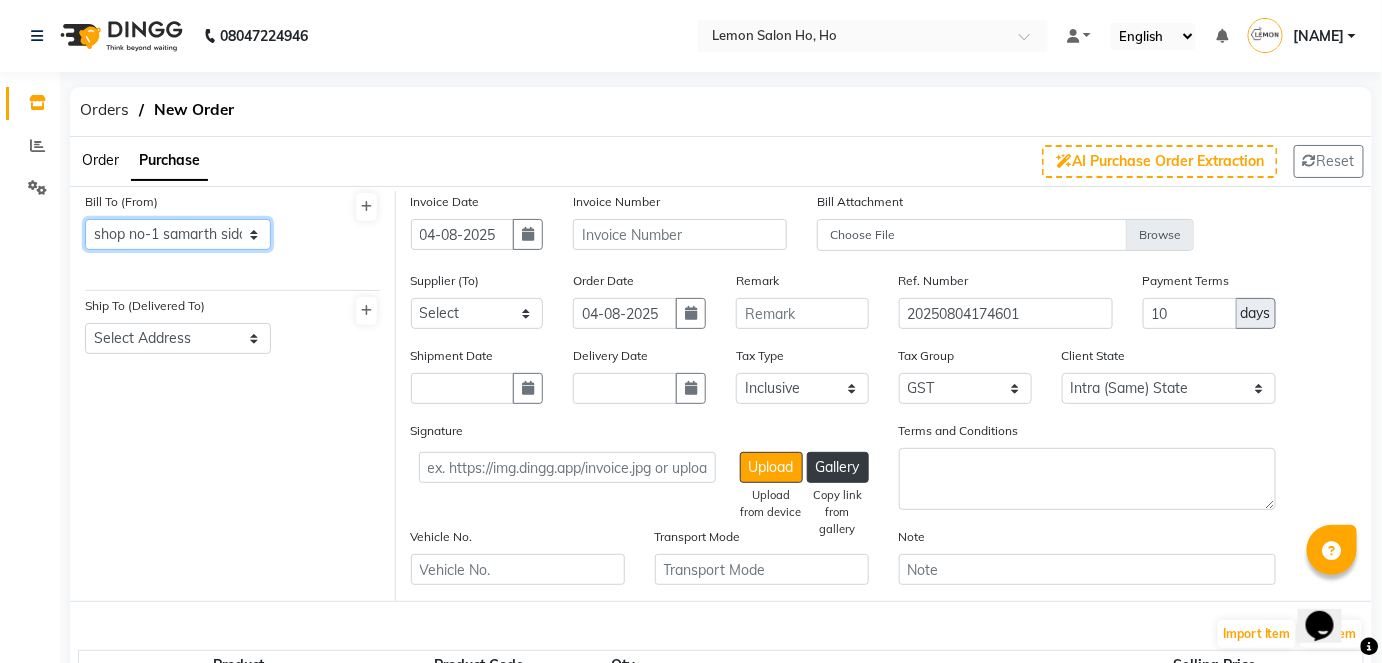click on "Select Address  shop no-1 samarth siddhi near andheri west mumbai 400053    HO   GG   Ho" 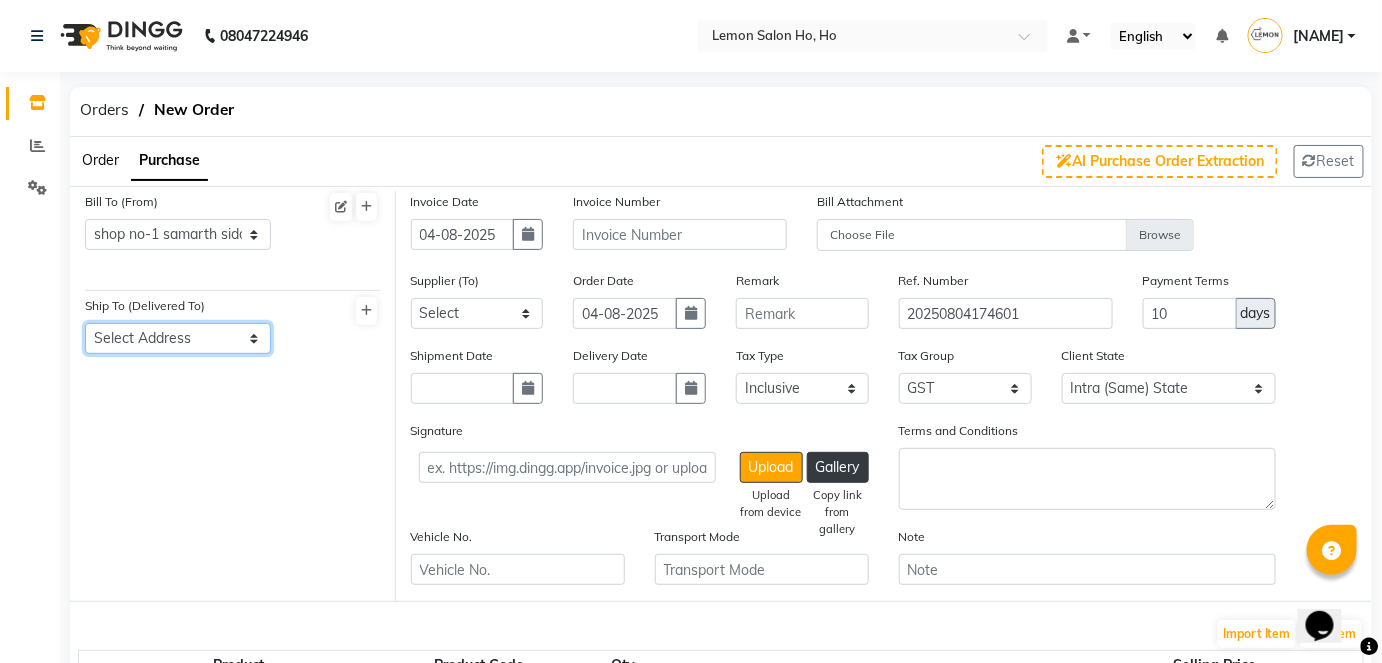 click on "Select Address  shop no-1 samarth siddhi near joggers park opp starbucks andheri west mumbai -400053    YY   Lemon Malad Auris Galleria" 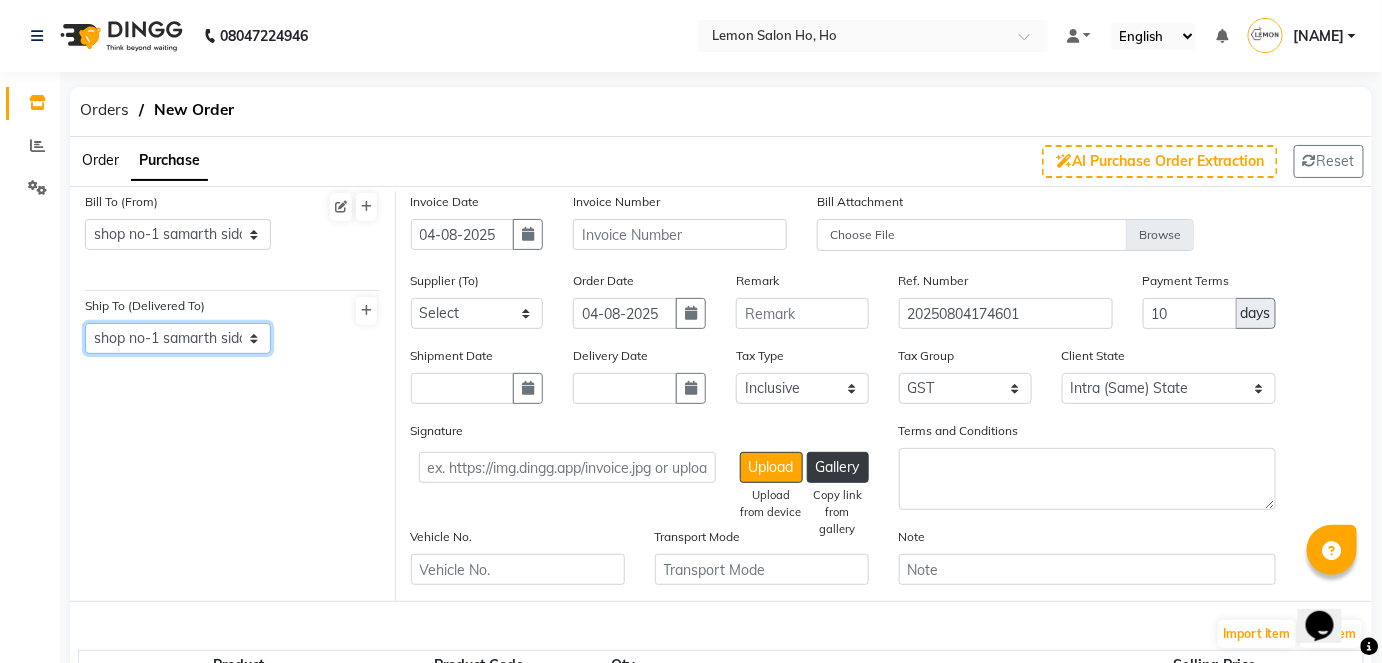 click on "Select Address  shop no-1 samarth siddhi near joggers park opp starbucks andheri west mumbai -400053    YY   Lemon Malad Auris Galleria" 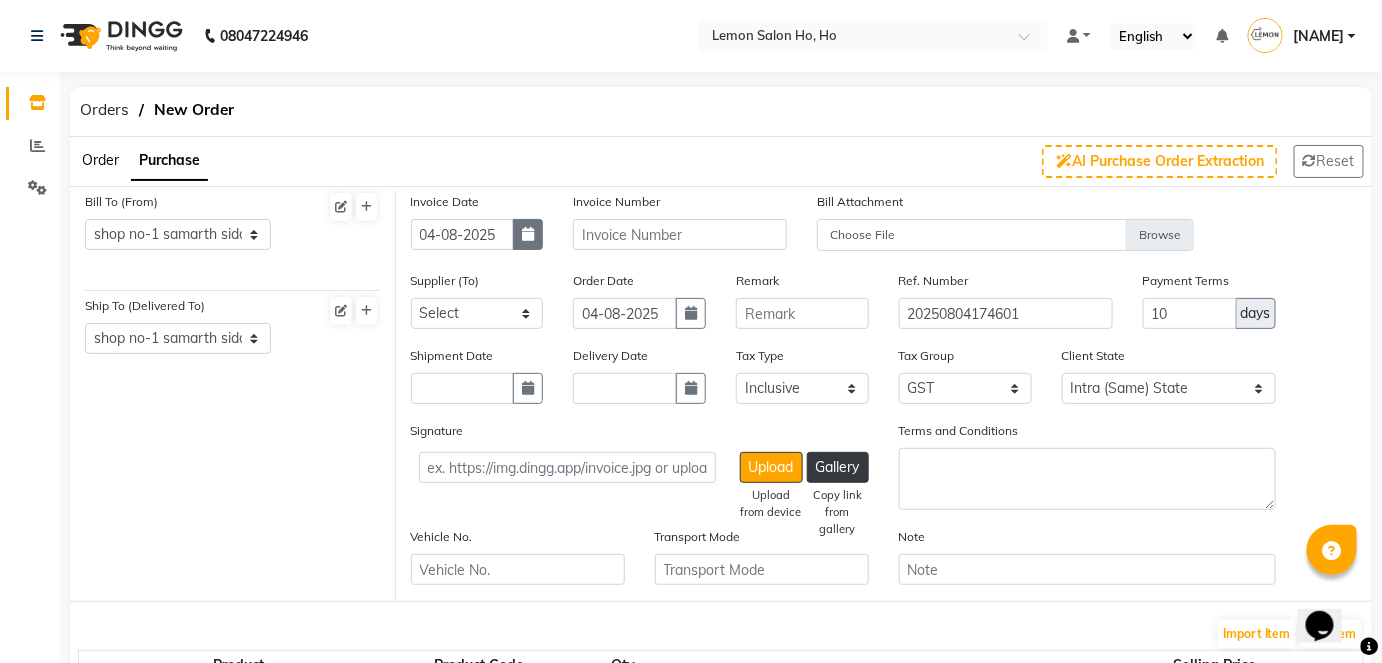 click 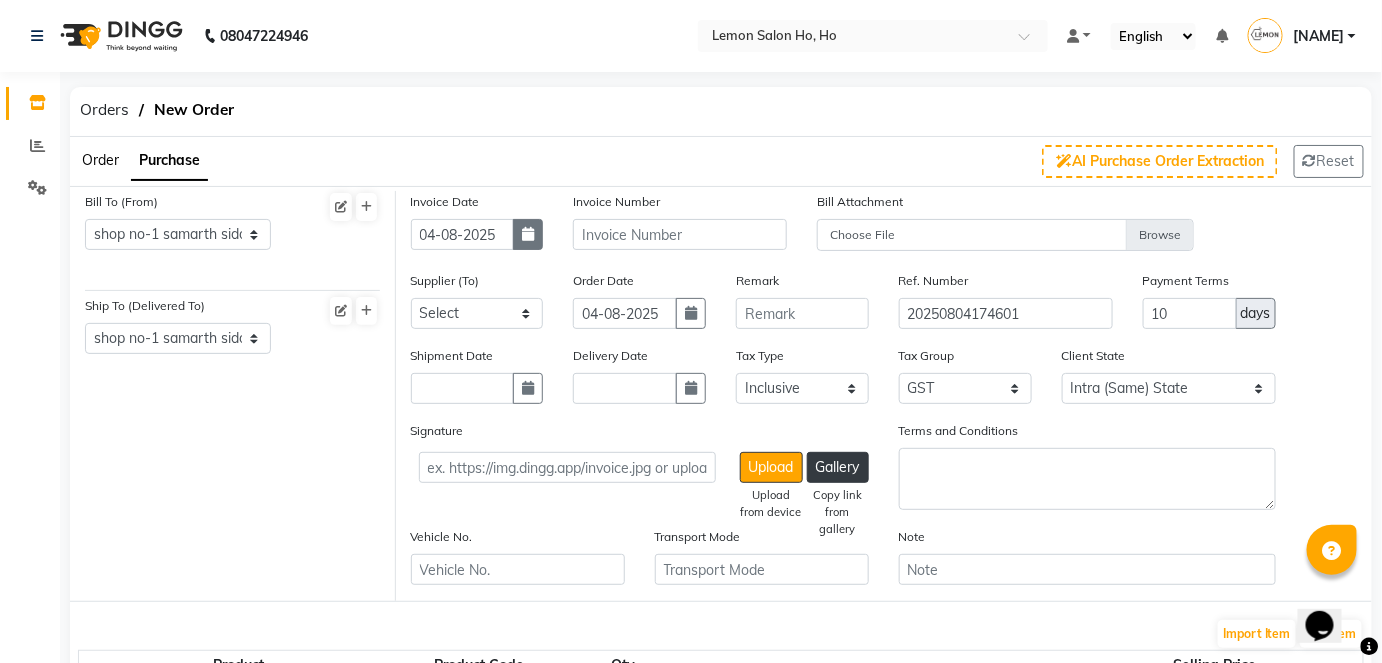 select on "8" 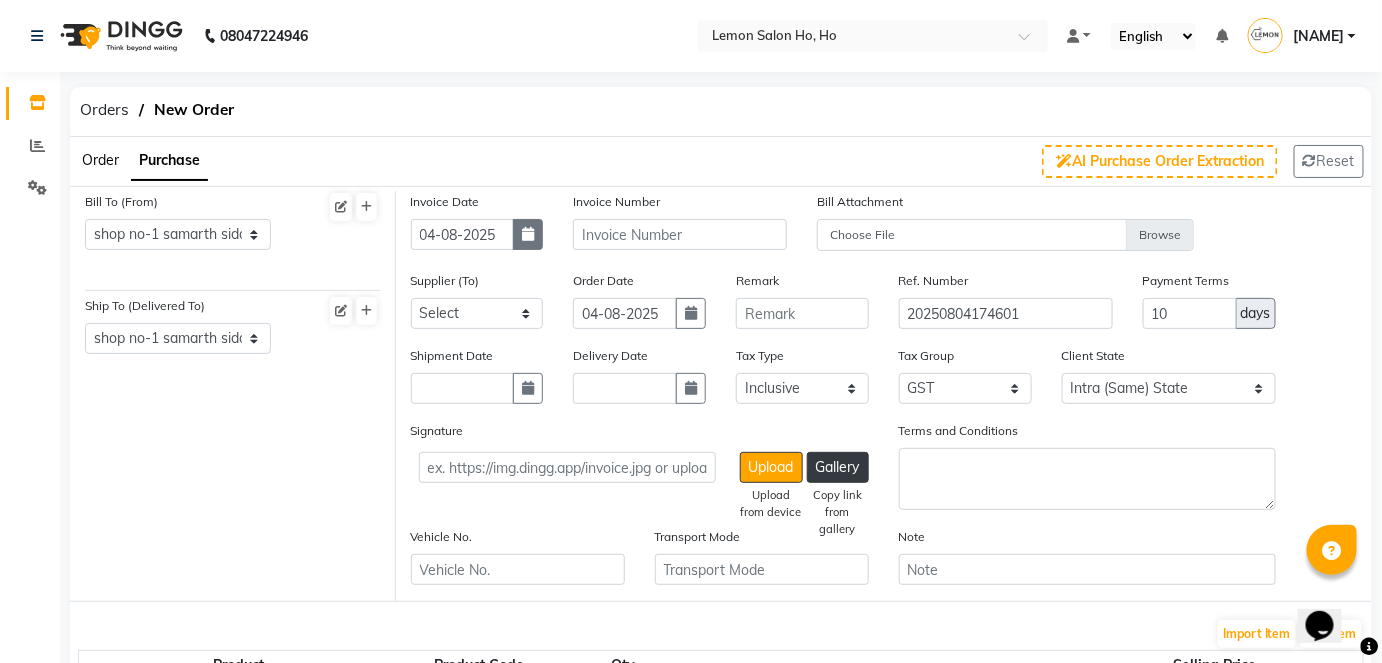select on "2025" 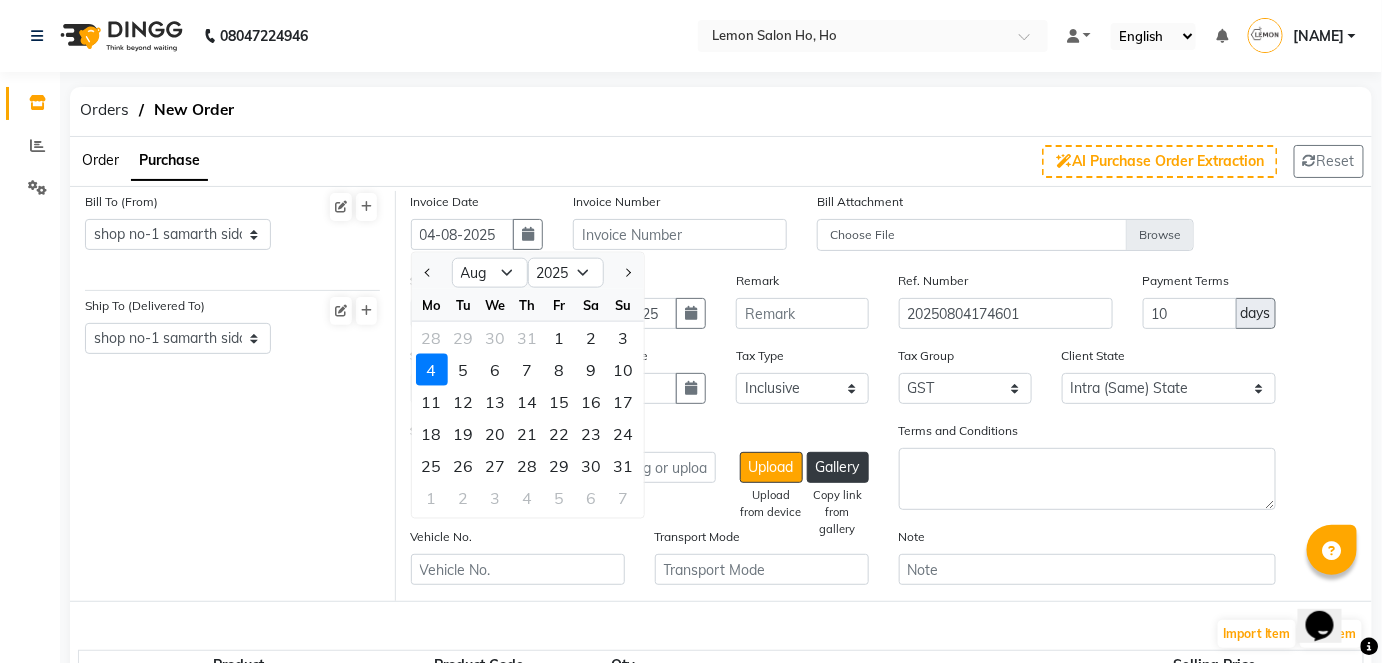 click on "4" 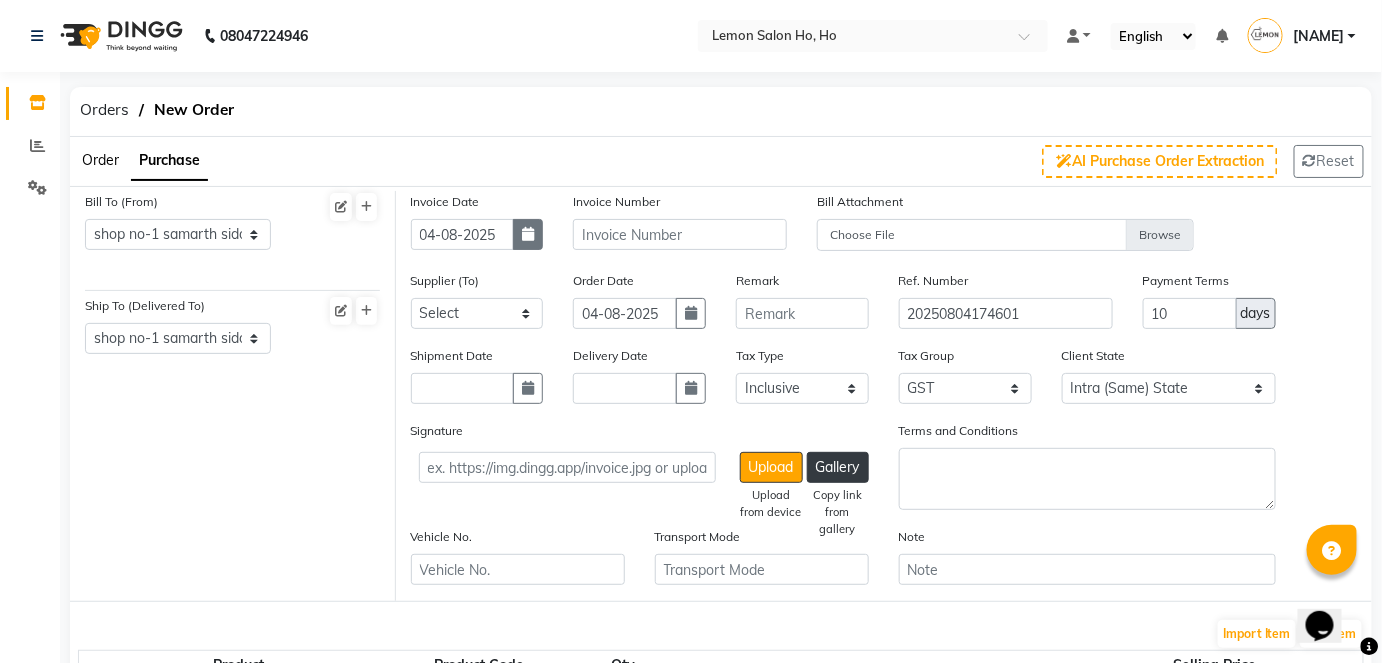 click 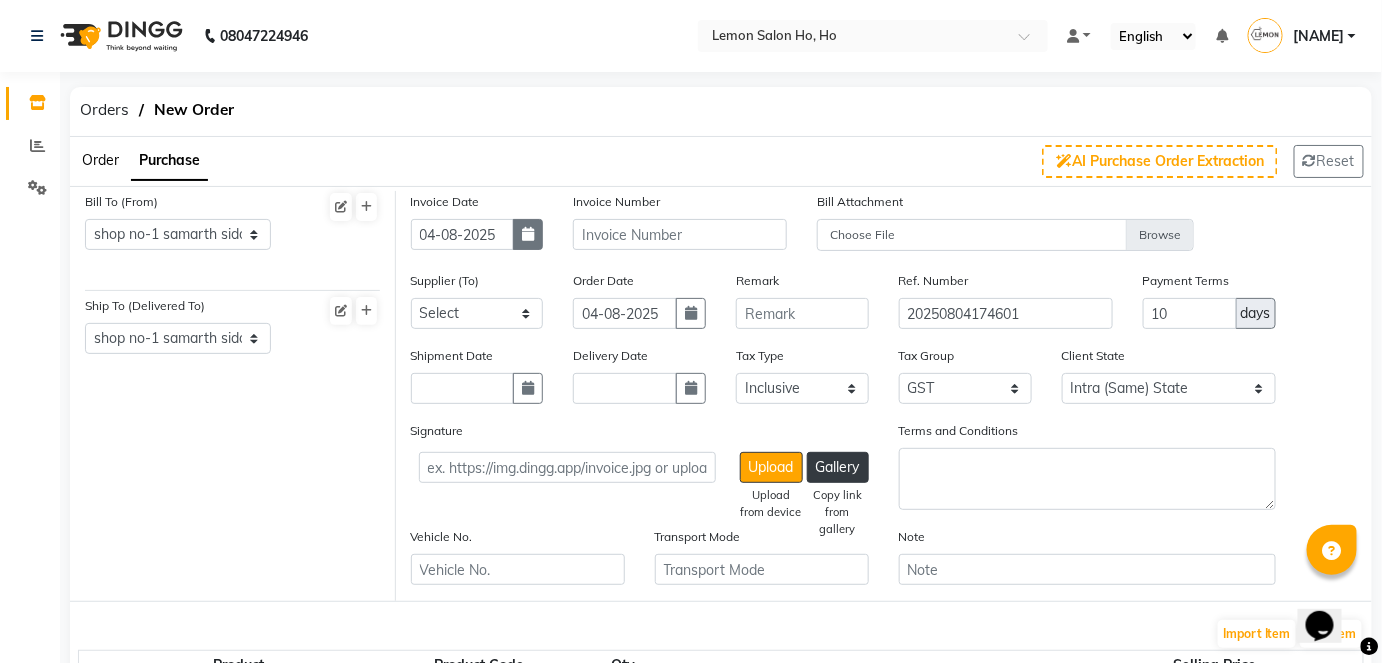 select on "8" 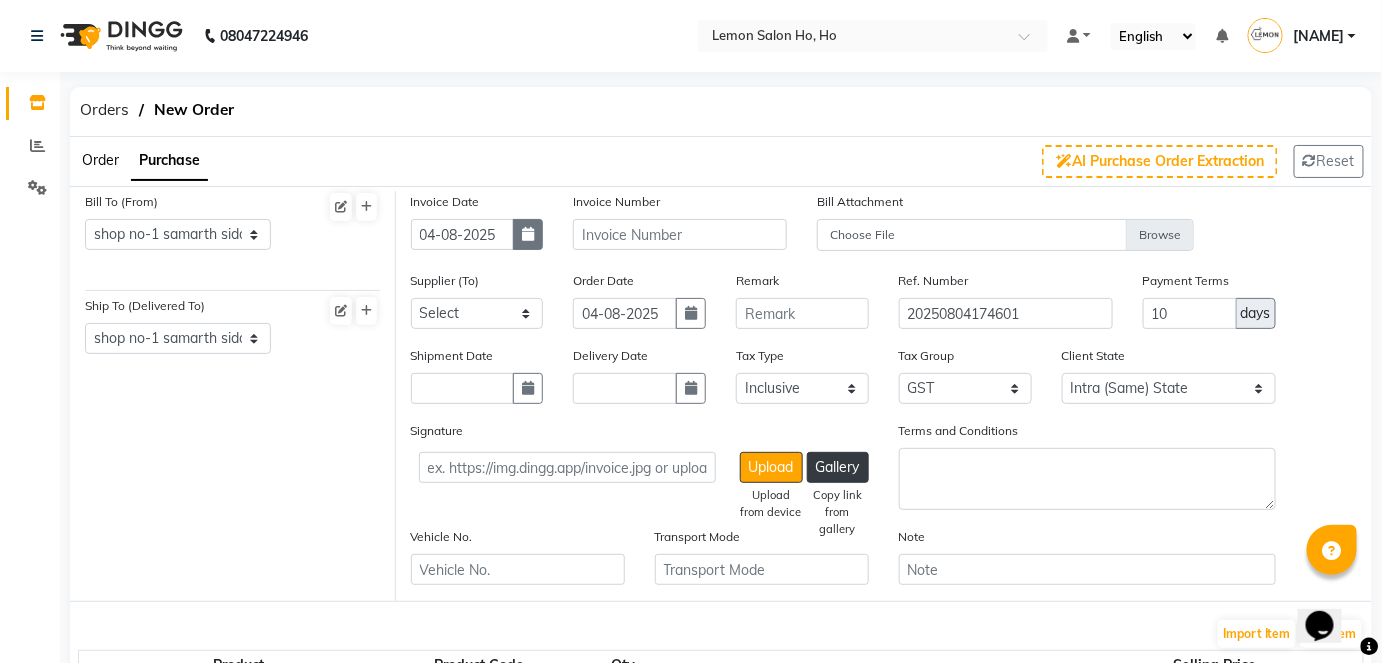 select on "2025" 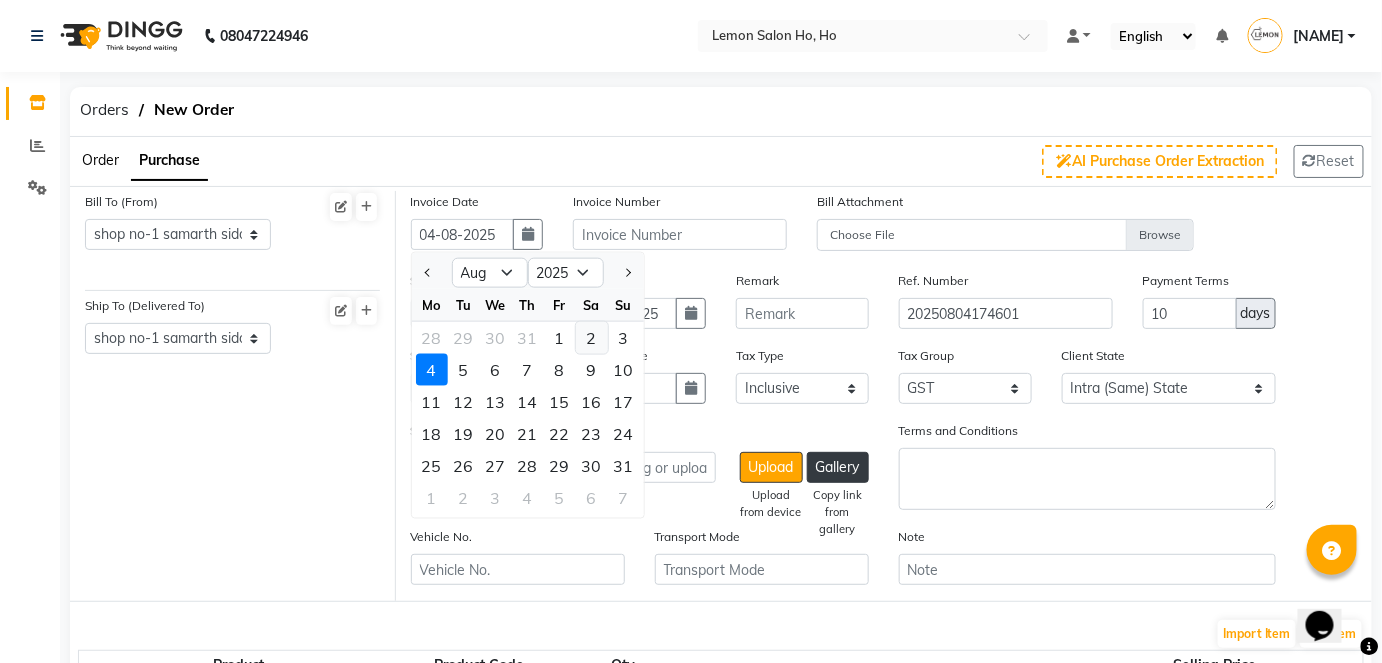 click on "2" 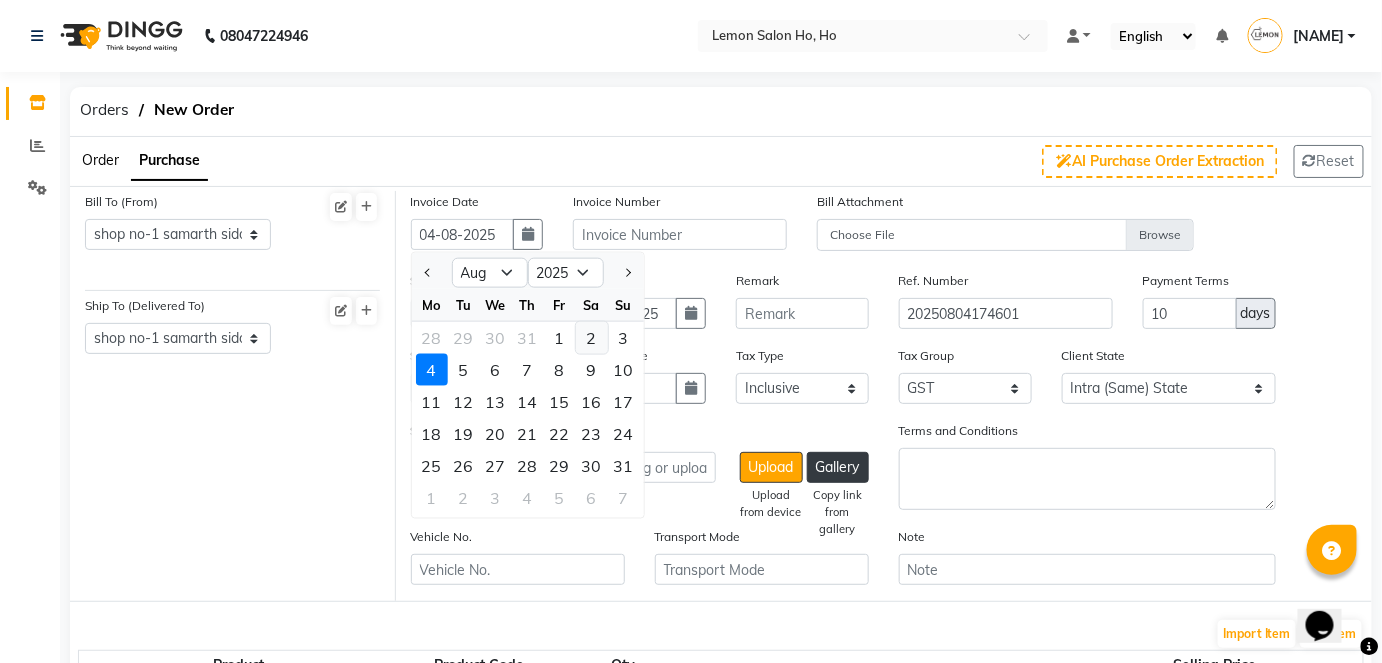 type on "02-08-2025" 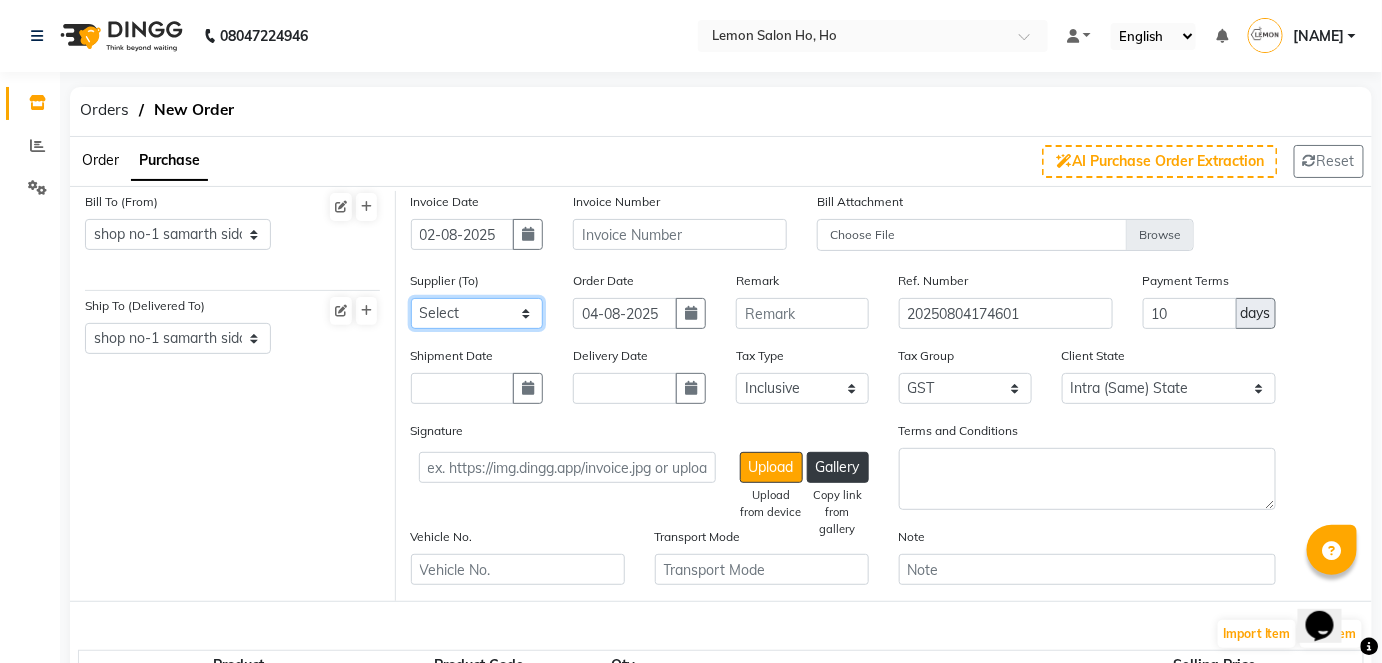 click on "Select Komal Enterprises (Loreal) Narayan Sales Agency  Osp Healthcare Rica Wax AURUS CORP  FLORACTIVE  - Floractive Cysteine Nashi  Remy Beauty Palace OLAPLEX MOKSH ENTERPRISE Moroccan Oil Ketki Panama SR Collection OPI Rich Personal Care - Richelon  wax  BEAUTY ESSENTIALS MARKETING INDIA LLP - QOD marketing  Ocean Marine Thalgo/Cirepil Oneline Wellness Ayur Marketing Beauty Glow Beauty and Glow Moksh Enterprise Zink Wellness - Zink Wellness SRISHTI ENTERPRISES Housekeeping  Czar Wellness (Vedic) Om Shanti Corporation- H&F Kit Evergreen Color Bar skinura  pvt ltd Shivam inc richelon  Shimmers Cosmetic Rich Hair & Skin  Park Exim (lotus) Beso Enterprises Nakoda Sales (bombini ) AL AHAD  ENTERPRISE TURQOISE  WELLNESS Nilesh Enterprise  Hair  Originals Glam ANITAS AROMATIC SOLUTIONS - ANITAS AROMATIC  SOLUTIONS Kerastase  Loreal India Private Limited  ENERGY BEVERAGES PVT LTD  - ENERGY WATER CREAT  BEVERAGES PVT LTD  SYNERGIE INDIA  - SYNERGIE INDYA INDIA Big Dad Enterprise - Nails  - Dinesh REDKEN" 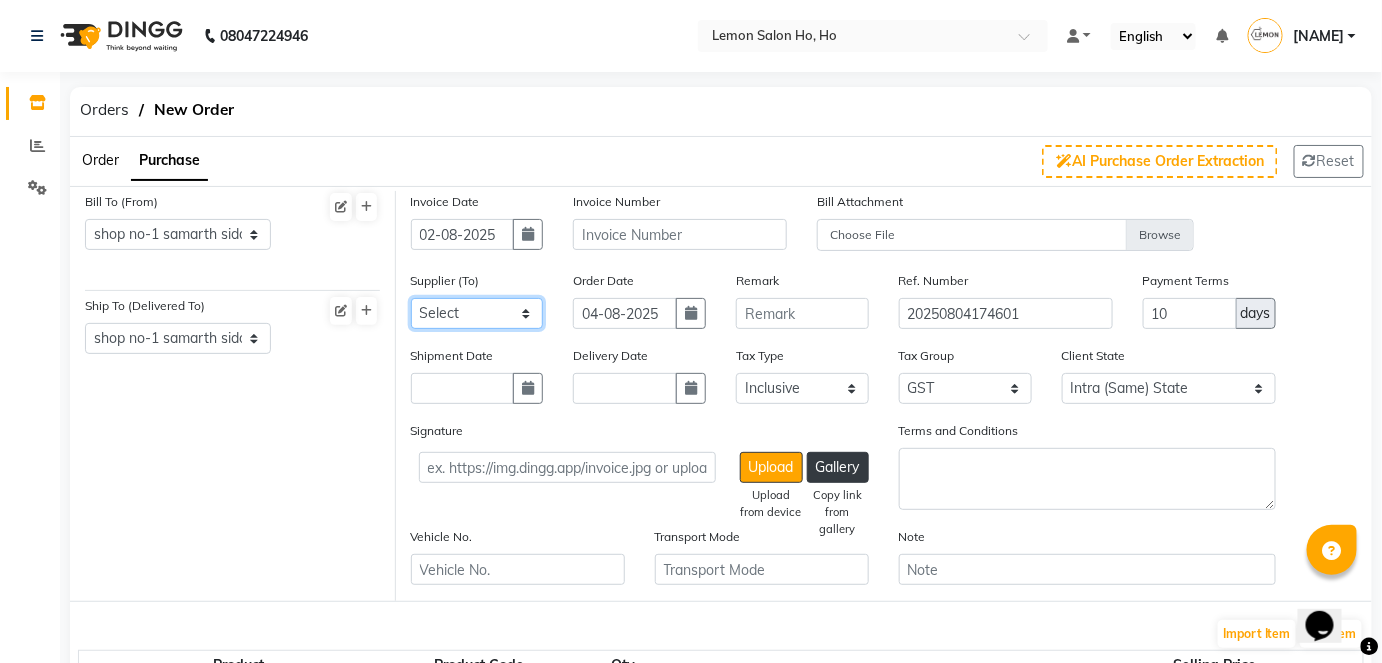 select on "218" 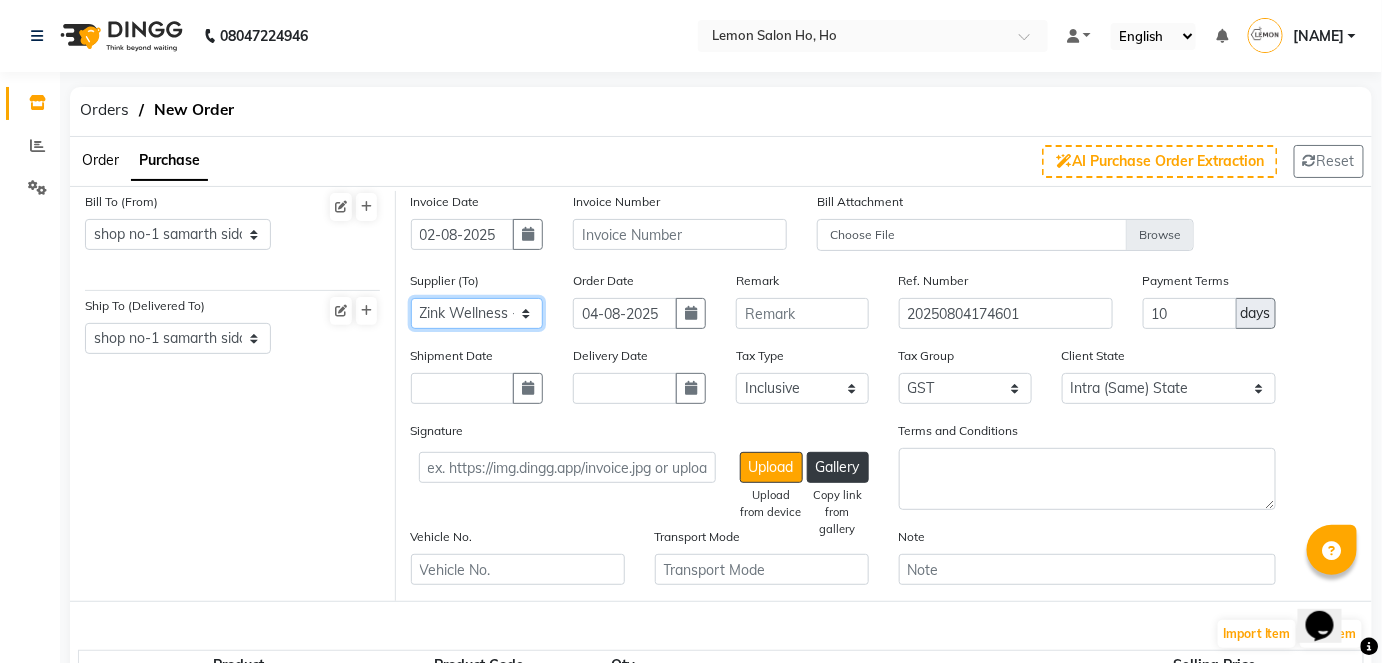 click on "Select Komal Enterprises (Loreal) Narayan Sales Agency  Osp Healthcare Rica Wax AURUS CORP  FLORACTIVE  - Floractive Cysteine Nashi  Remy Beauty Palace OLAPLEX MOKSH ENTERPRISE Moroccan Oil Ketki Panama SR Collection OPI Rich Personal Care - Richelon  wax  BEAUTY ESSENTIALS MARKETING INDIA LLP - QOD marketing  Ocean Marine Thalgo/Cirepil Oneline Wellness Ayur Marketing Beauty Glow Beauty and Glow Moksh Enterprise Zink Wellness - Zink Wellness SRISHTI ENTERPRISES Housekeeping  Czar Wellness (Vedic) Om Shanti Corporation- H&F Kit Evergreen Color Bar skinura  pvt ltd Shivam inc richelon  Shimmers Cosmetic Rich Hair & Skin  Park Exim (lotus) Beso Enterprises Nakoda Sales (bombini ) AL AHAD  ENTERPRISE TURQOISE  WELLNESS Nilesh Enterprise  Hair  Originals Glam ANITAS AROMATIC SOLUTIONS - ANITAS AROMATIC  SOLUTIONS Kerastase  Loreal India Private Limited  ENERGY BEVERAGES PVT LTD  - ENERGY WATER CREAT  BEVERAGES PVT LTD  SYNERGIE INDIA  - SYNERGIE INDYA INDIA Big Dad Enterprise - Nails  - Dinesh REDKEN" 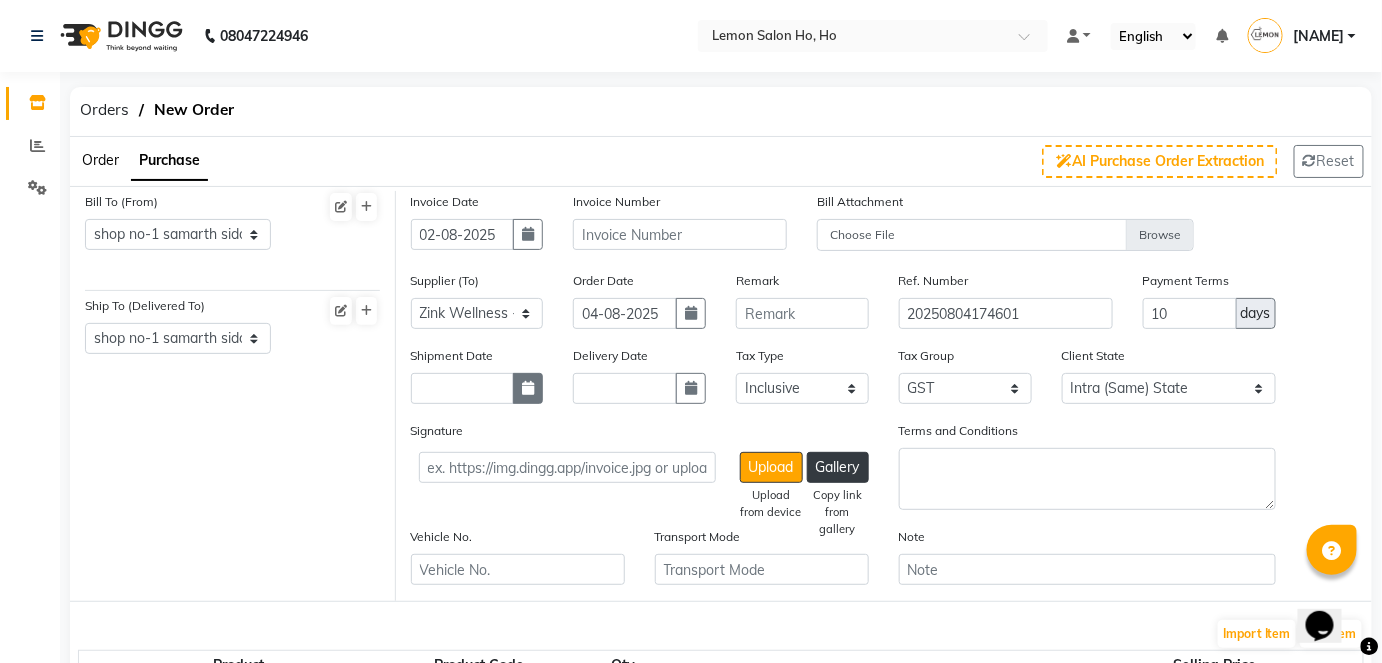 click 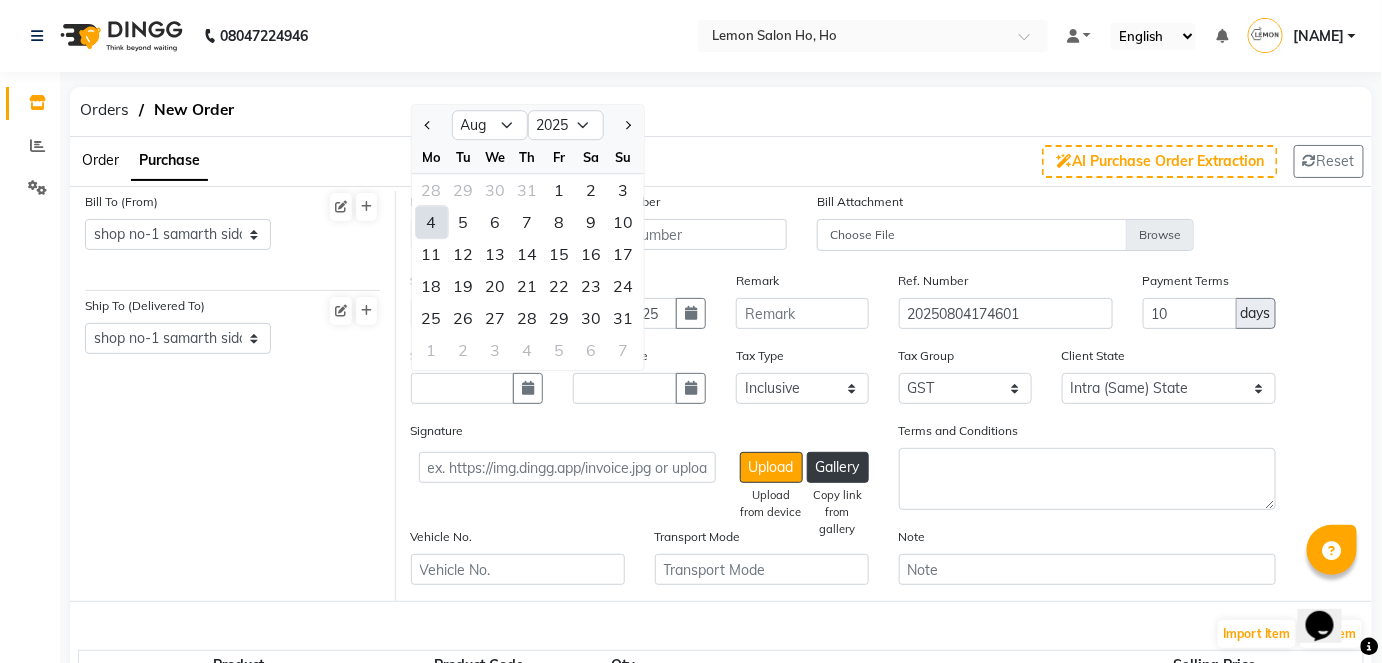 click on "4" 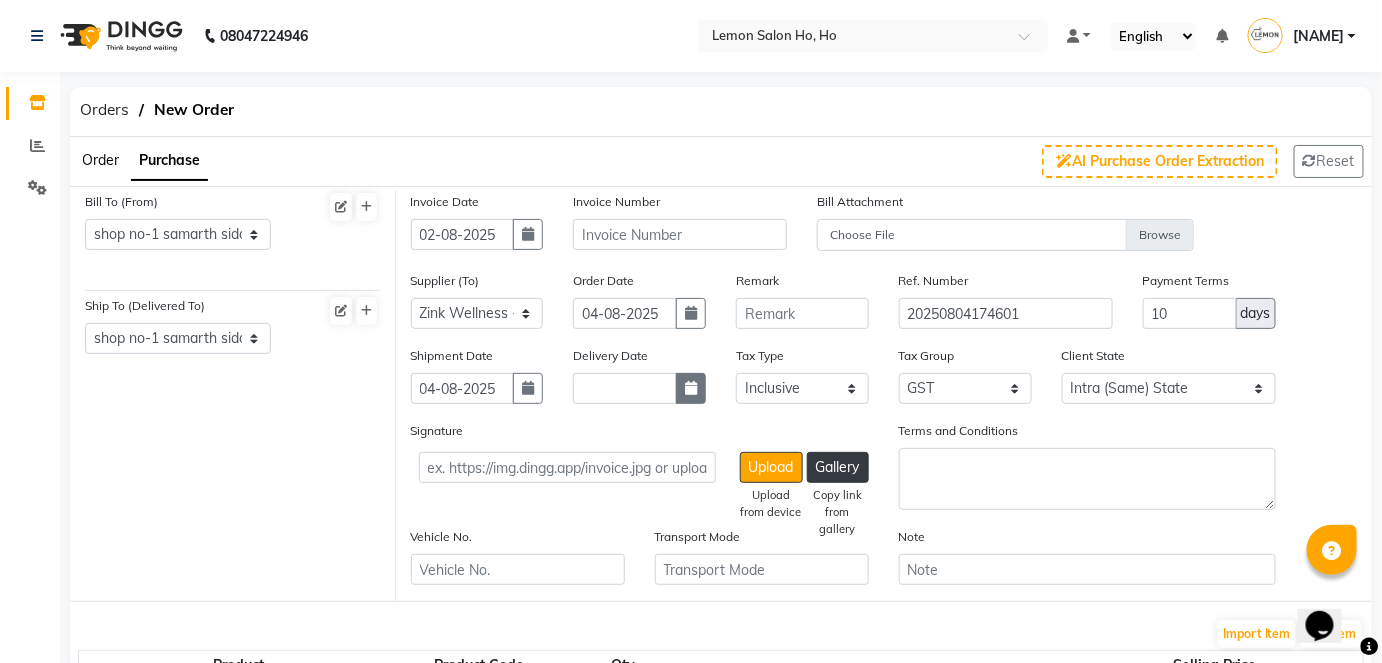 click 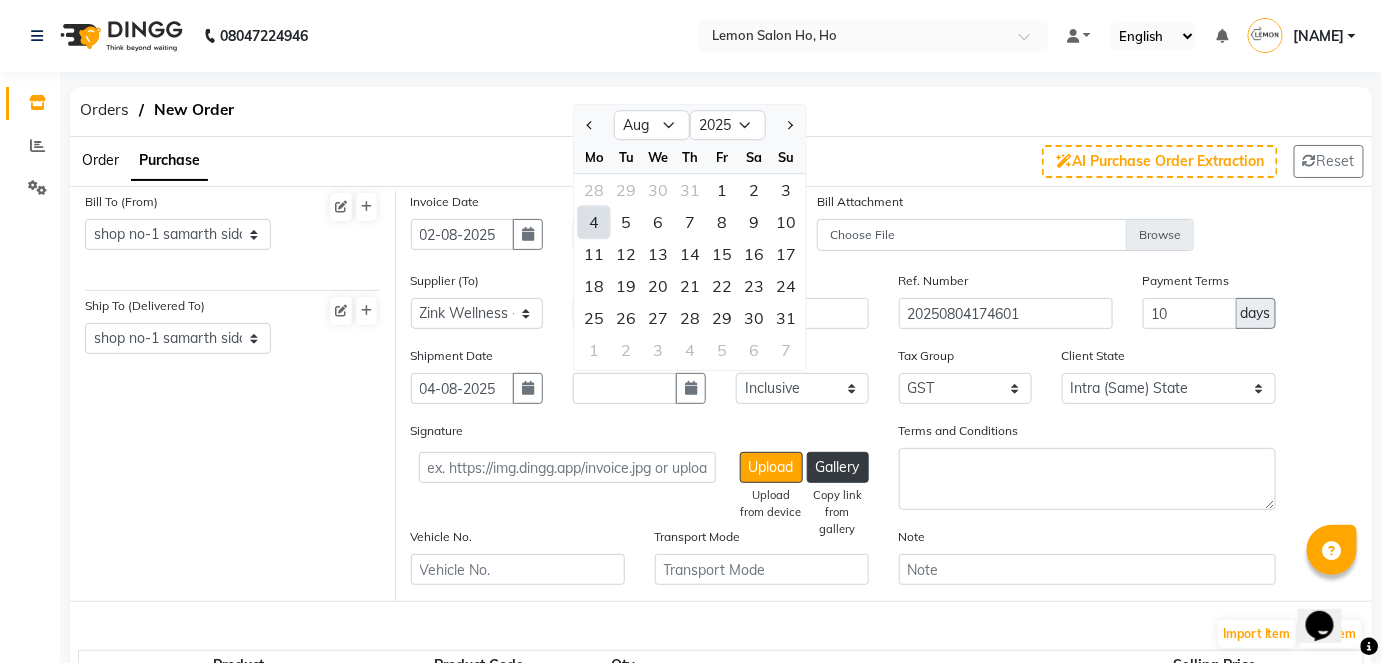 click on "4" 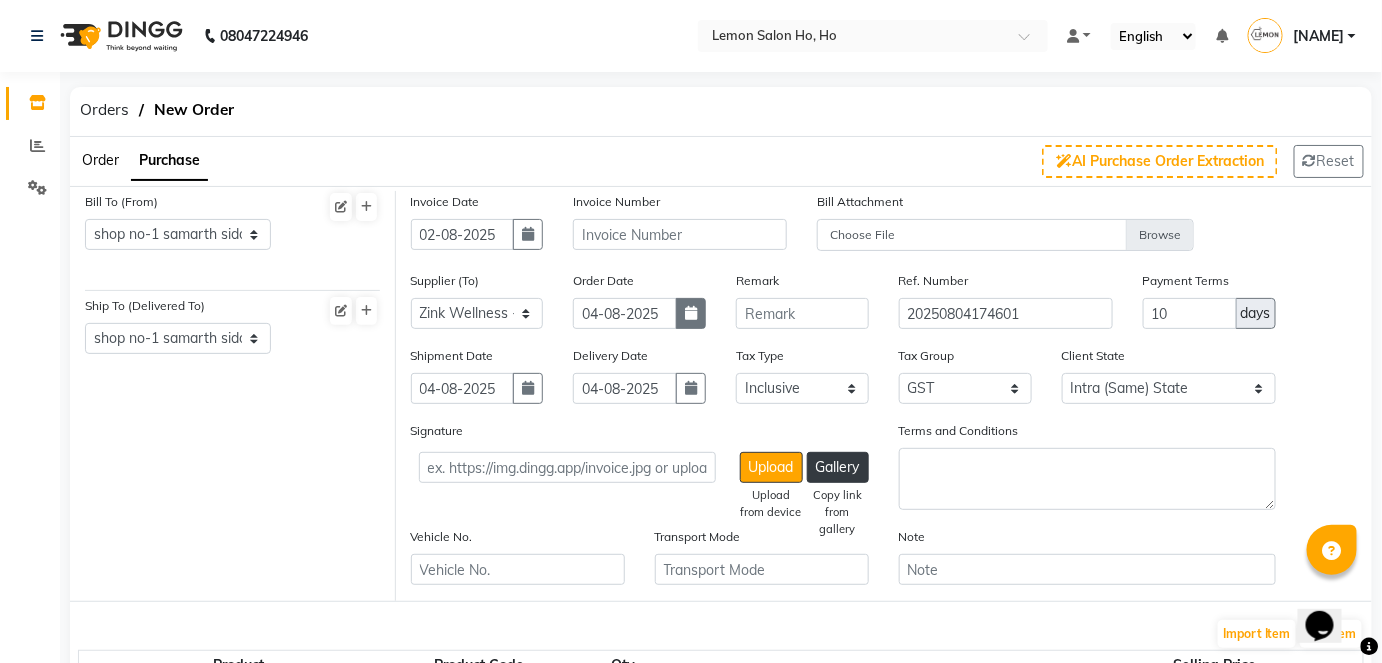 click 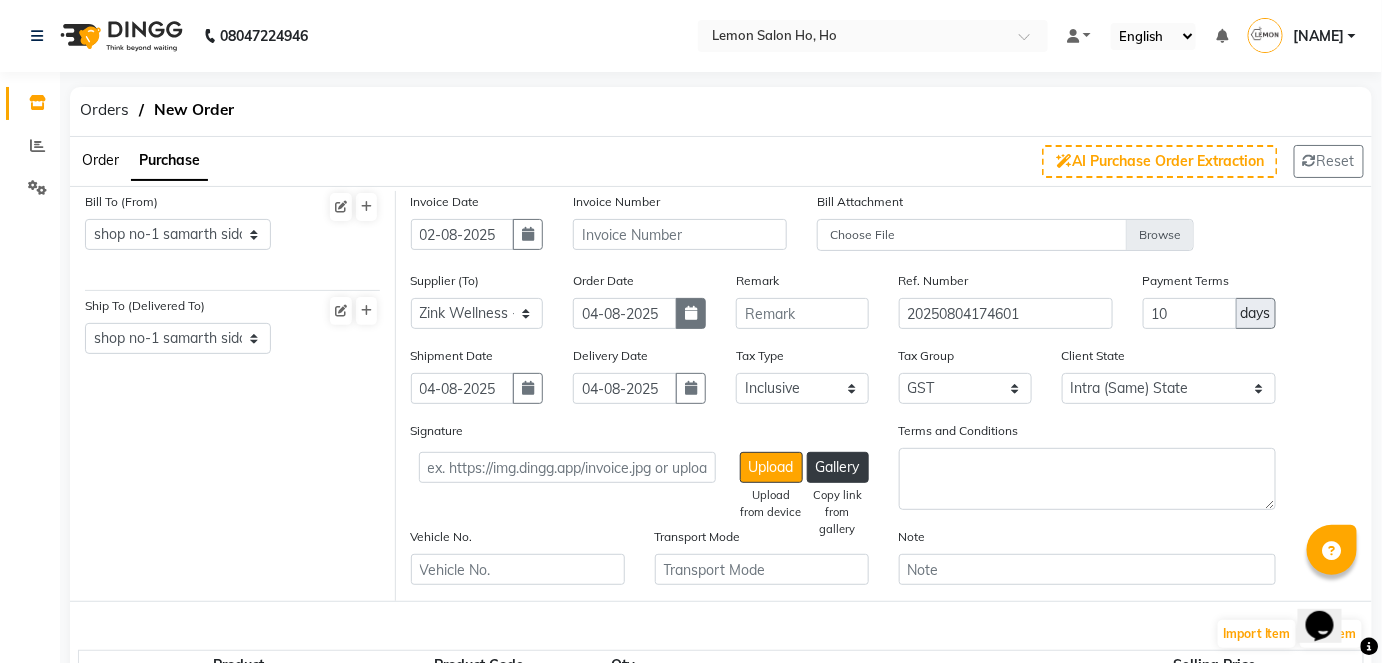select on "8" 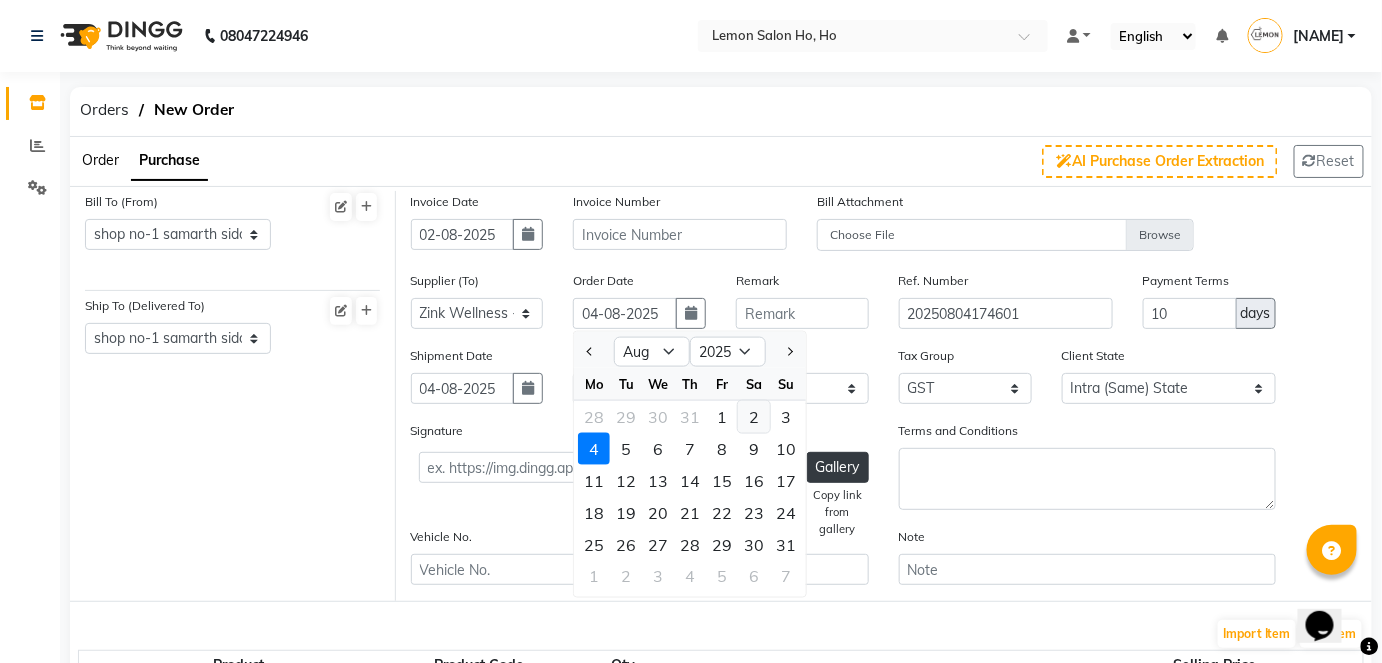 click on "2" 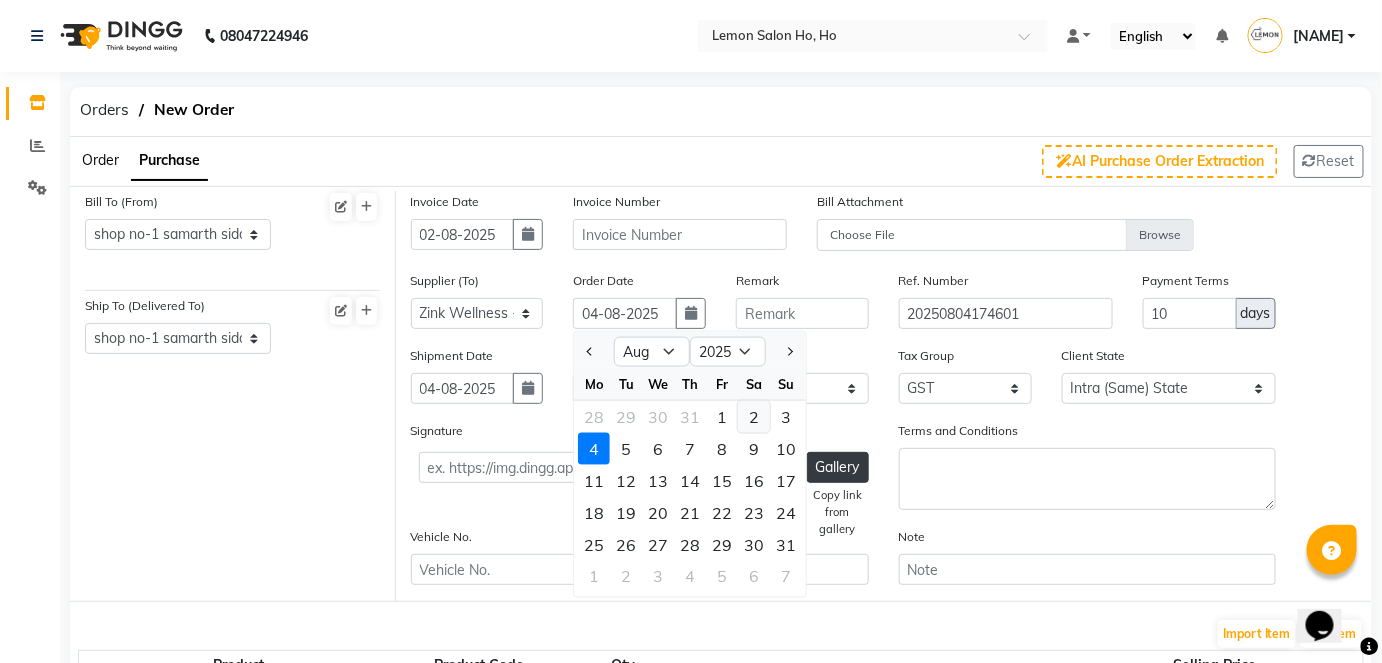 type on "02-08-2025" 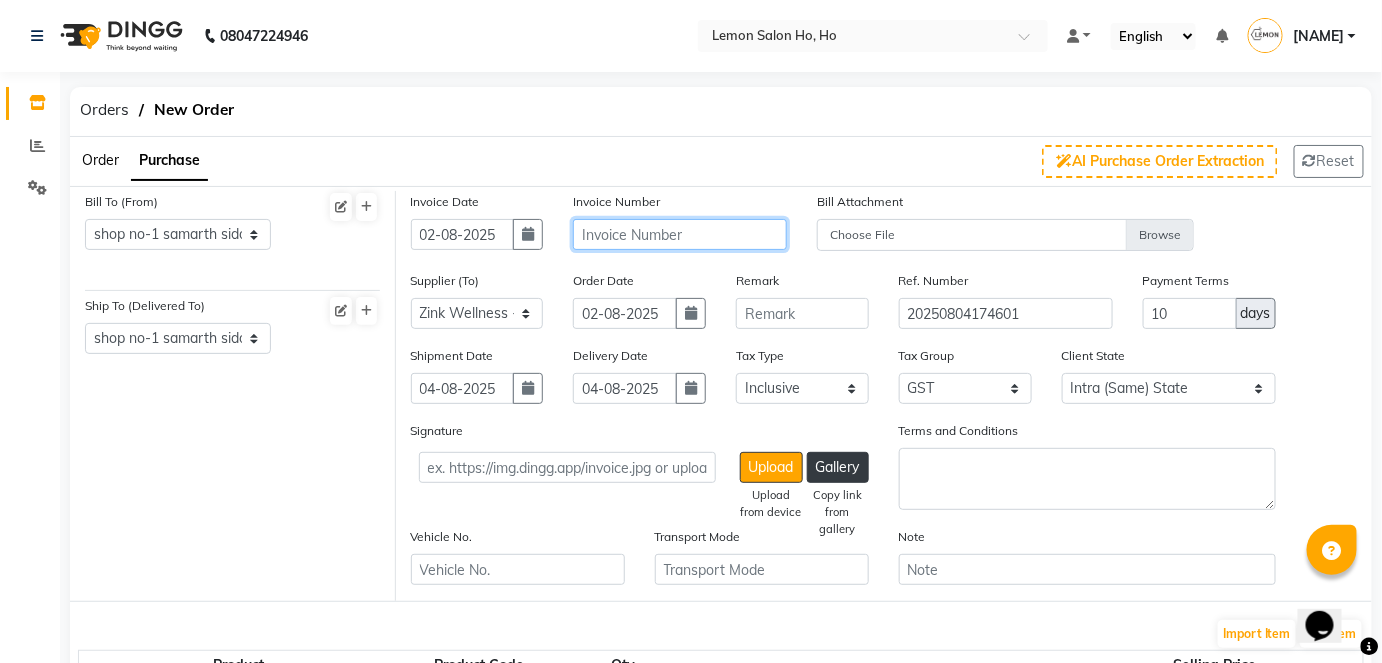 click 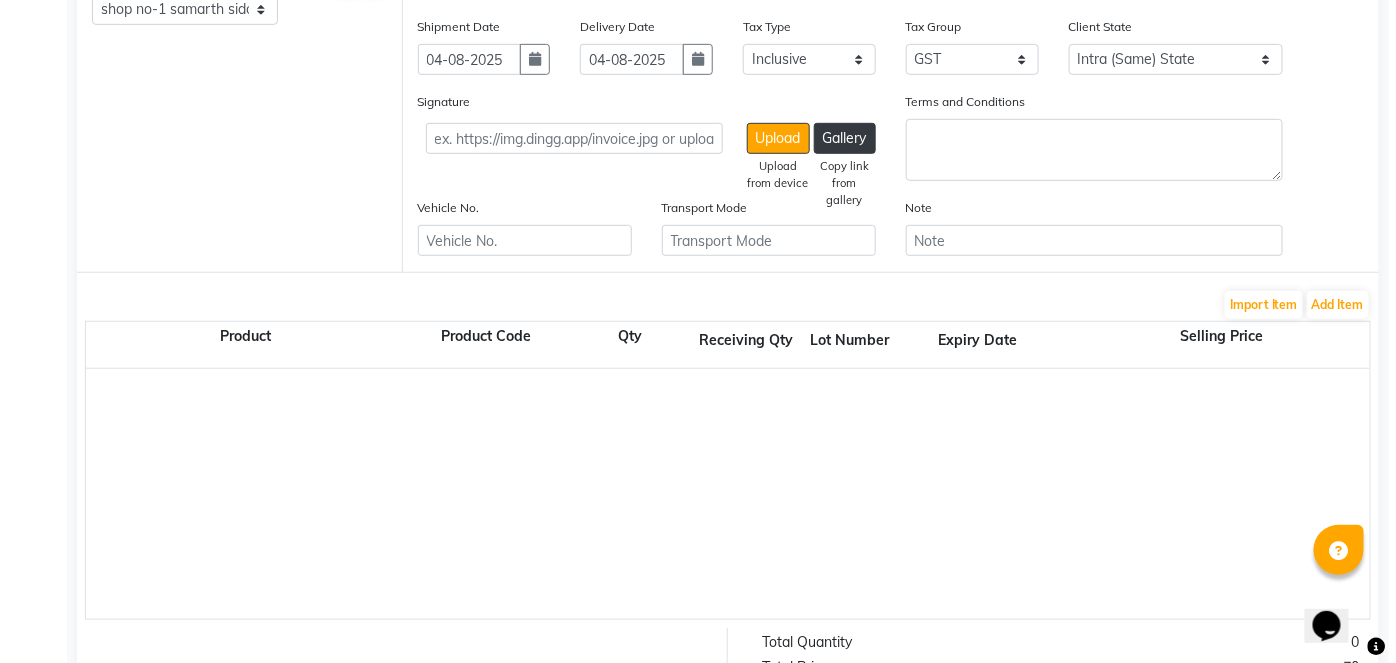 scroll, scrollTop: 454, scrollLeft: 0, axis: vertical 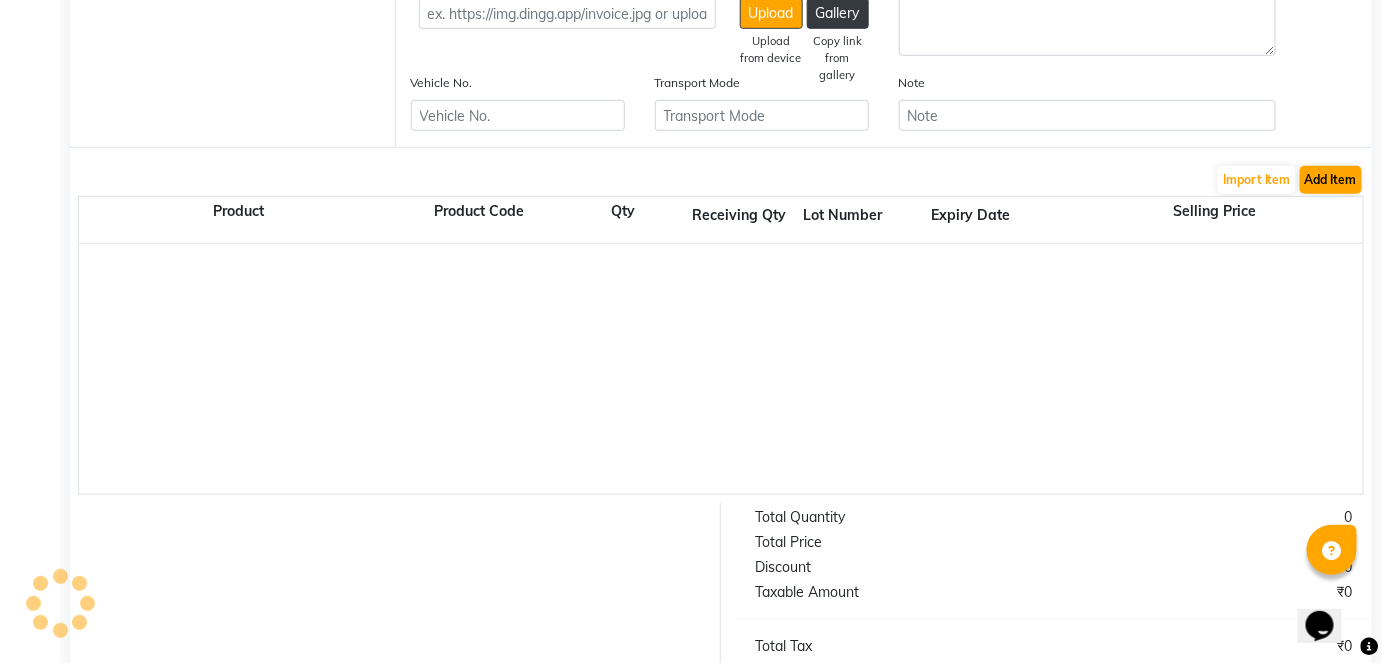 type on "27100" 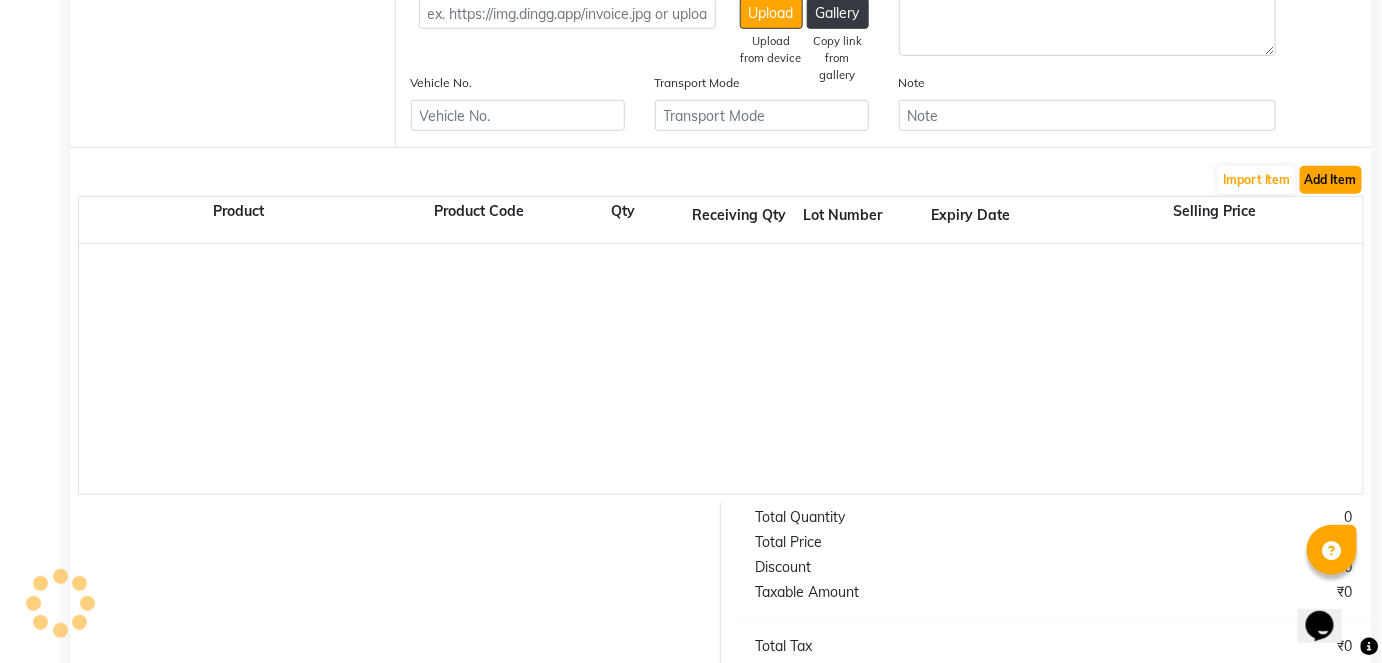 click on "Add Item" 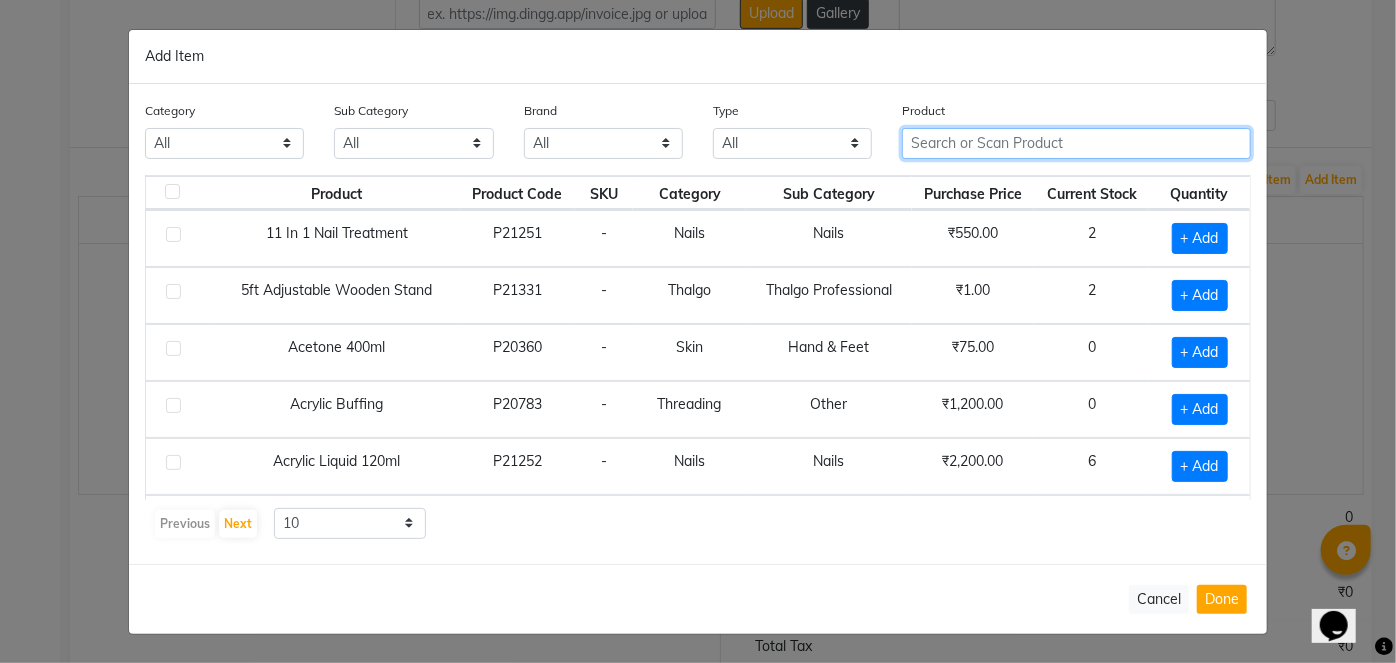 click 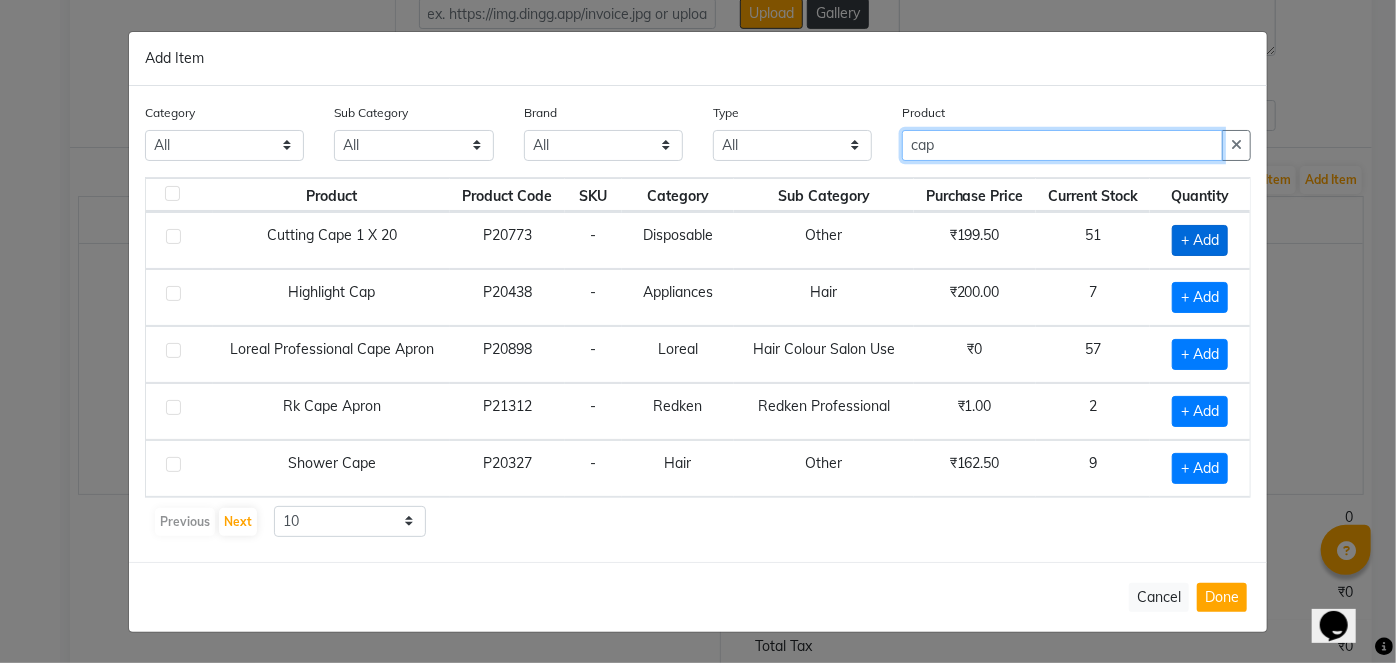 type on "cap" 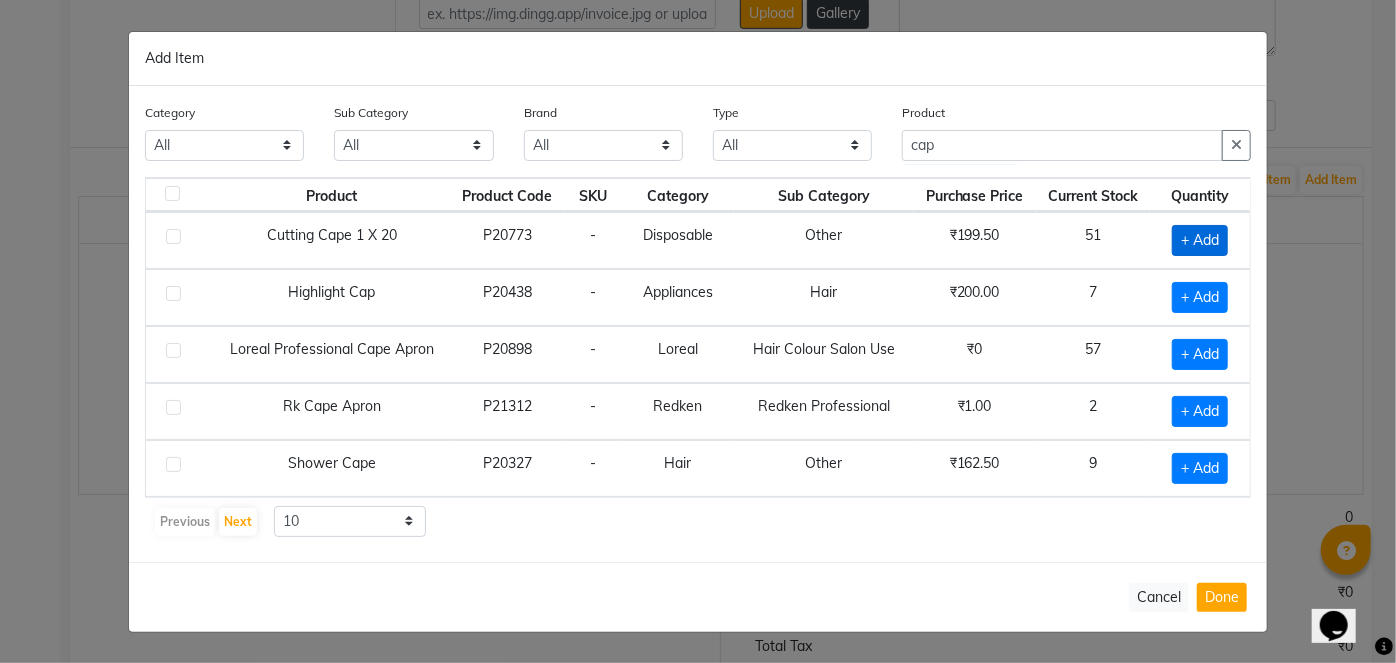 click on "+ Add" 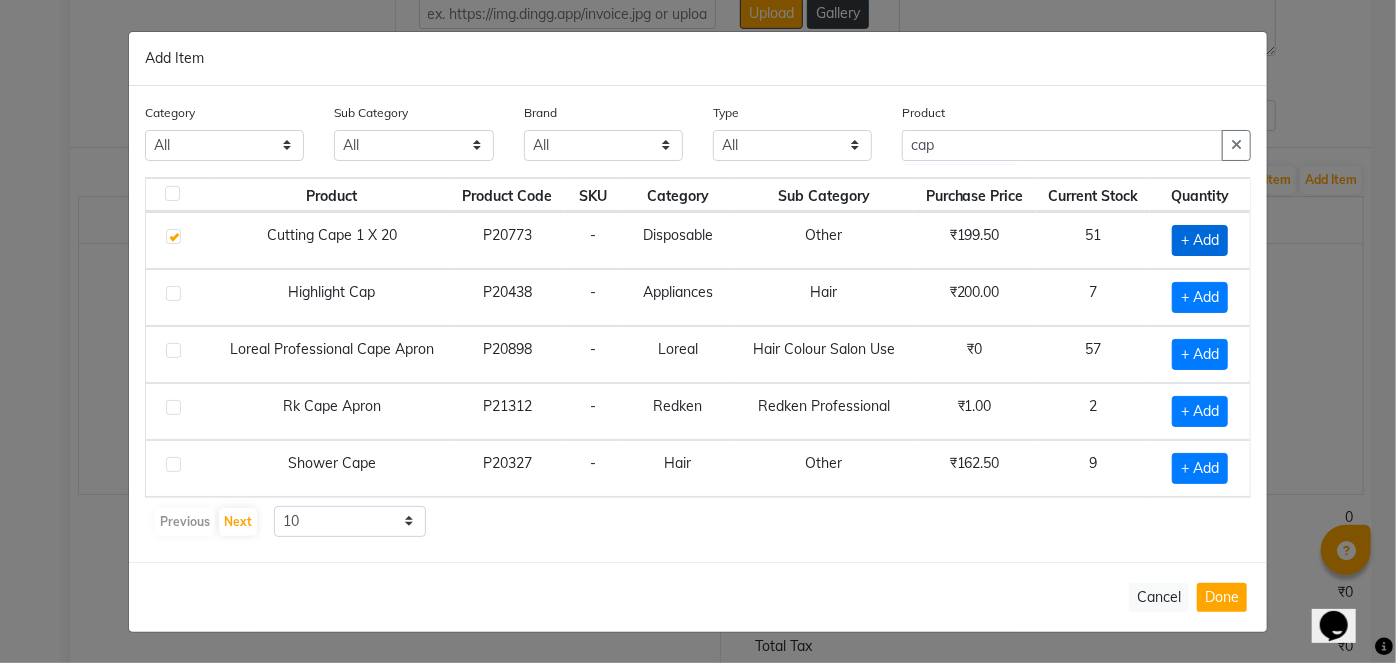 checkbox on "true" 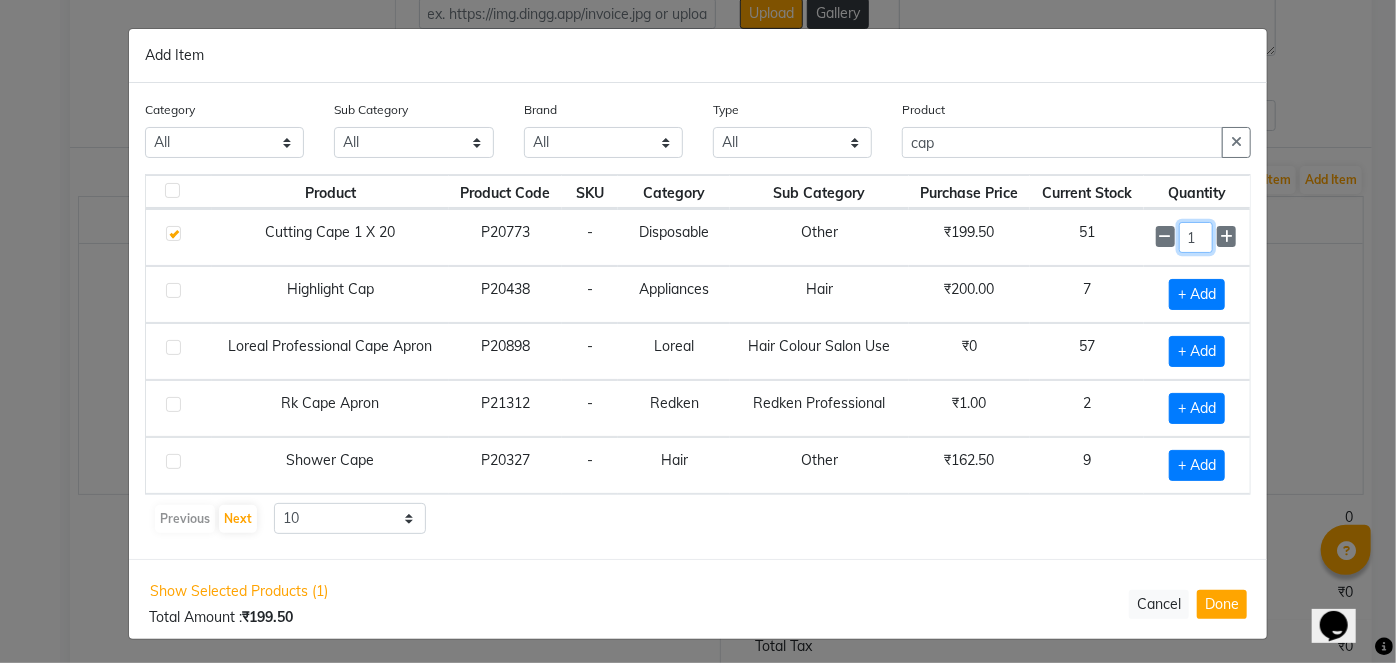 click on "1" 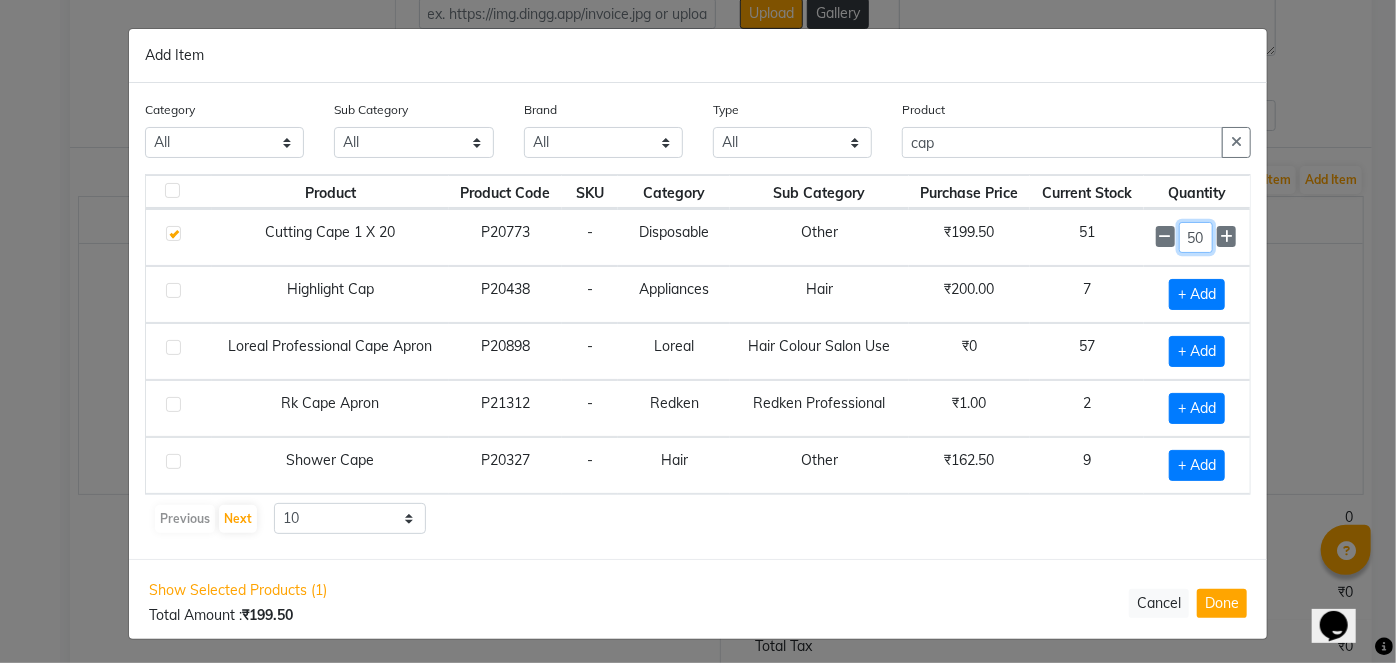 type on "50" 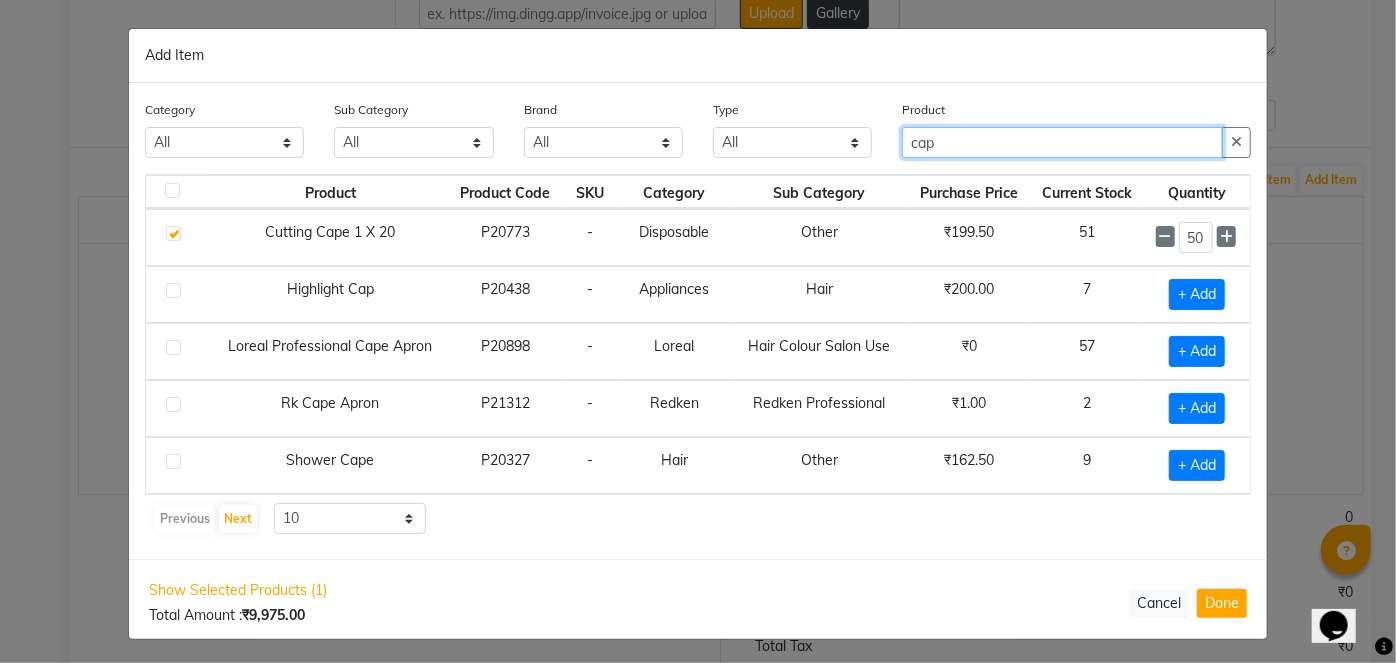 drag, startPoint x: 994, startPoint y: 143, endPoint x: 840, endPoint y: 145, distance: 154.01299 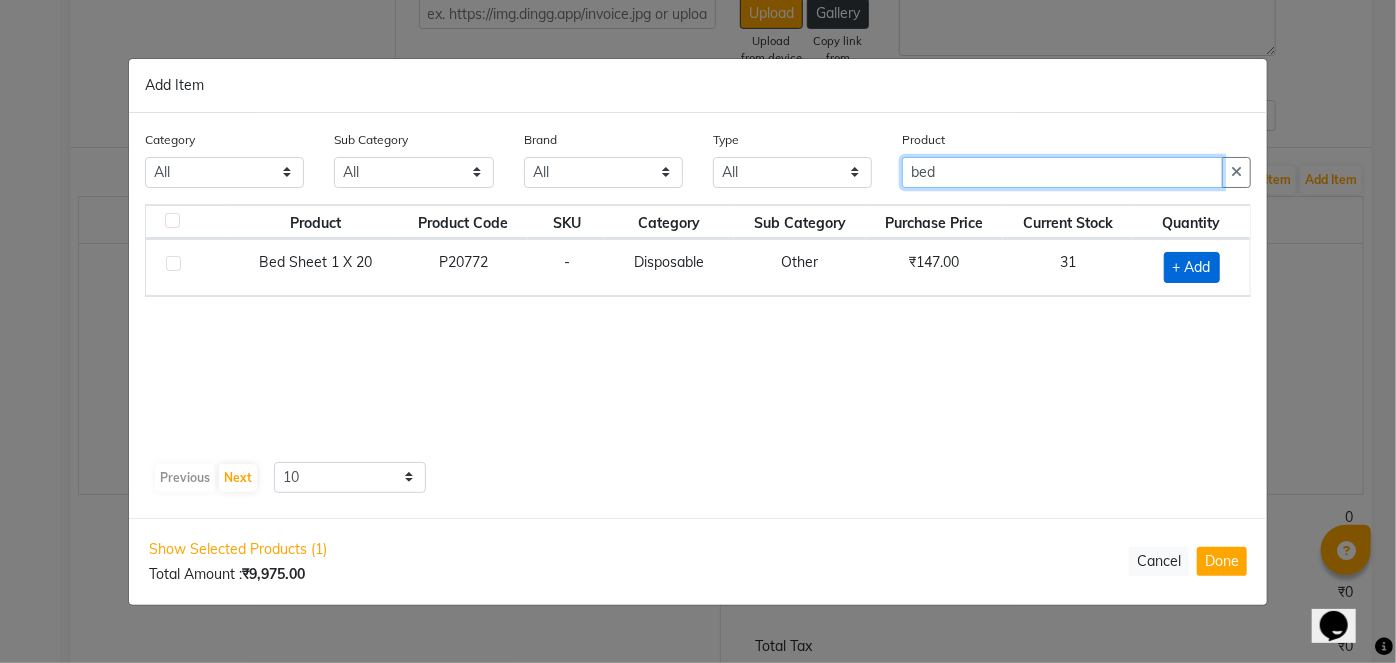 type on "bed" 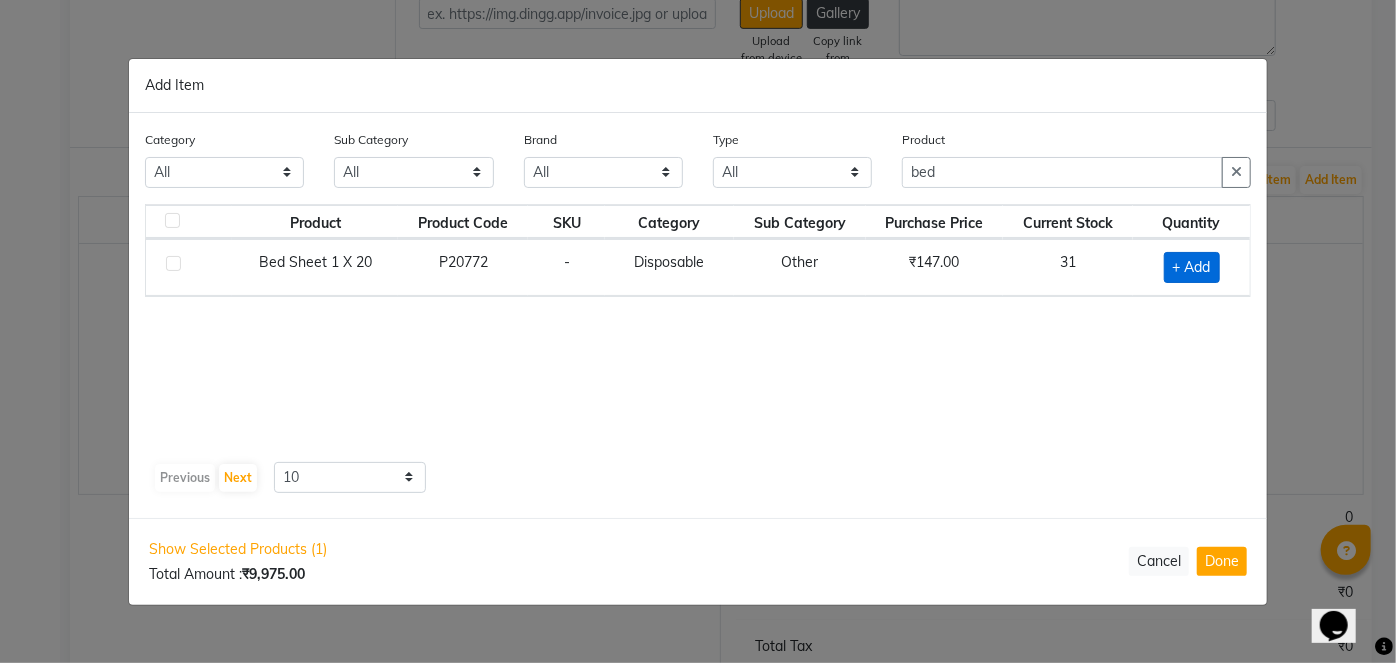 click on "+ Add" 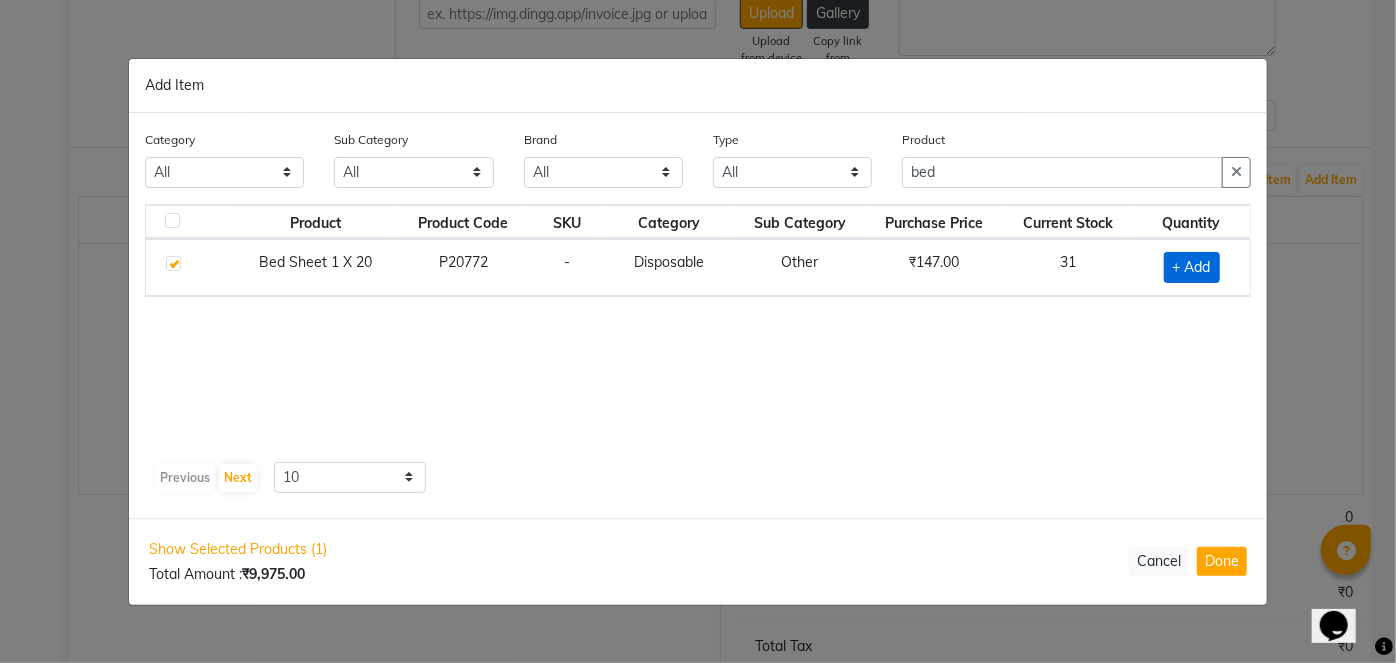 checkbox on "true" 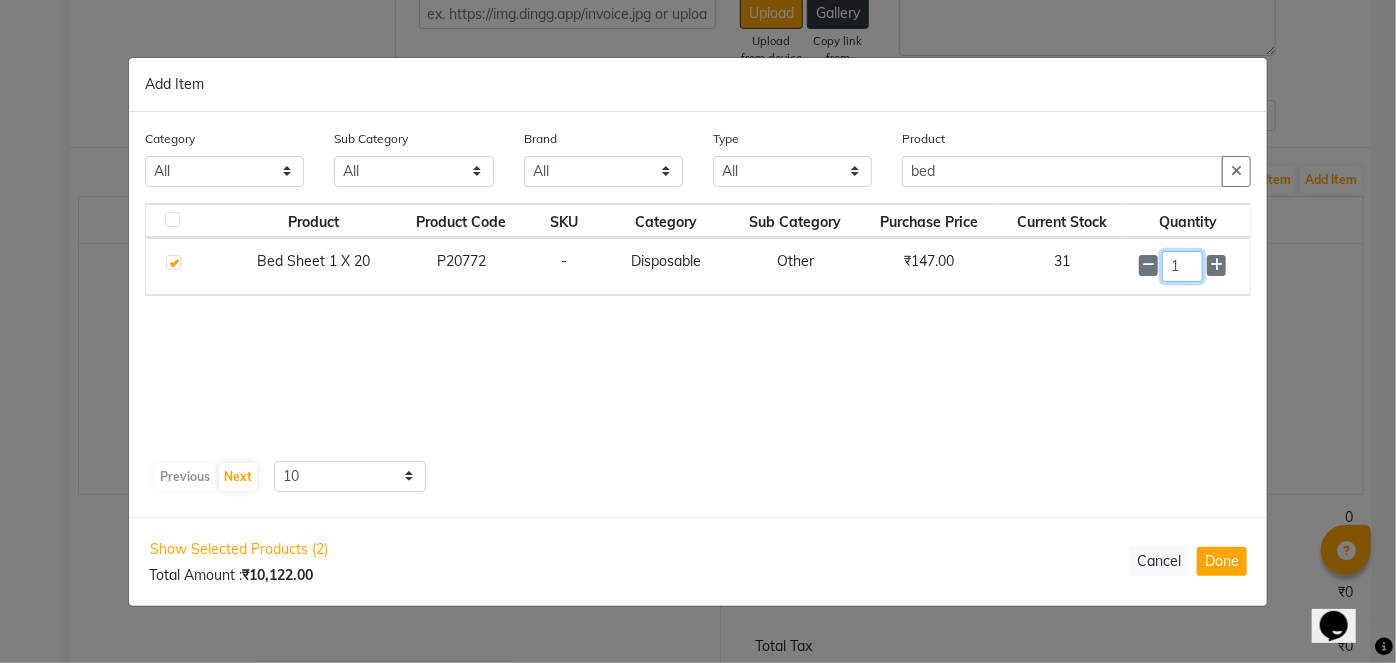 click on "1" 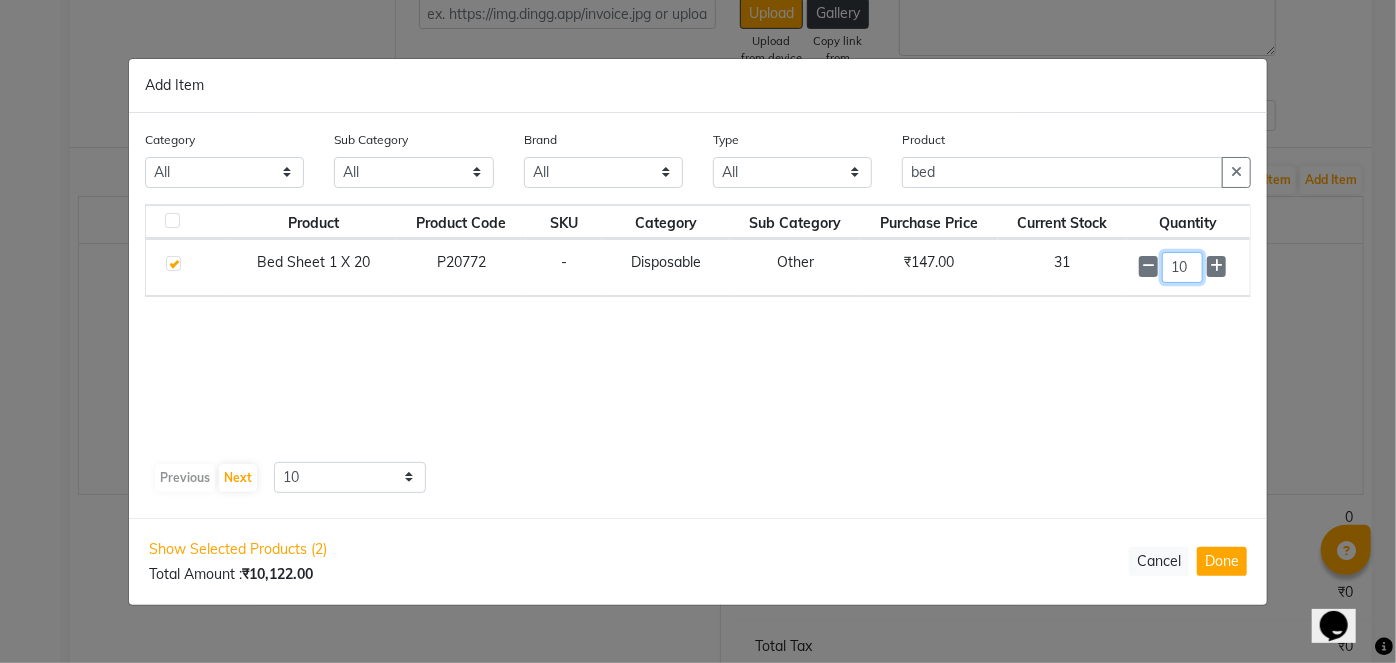 type on "10" 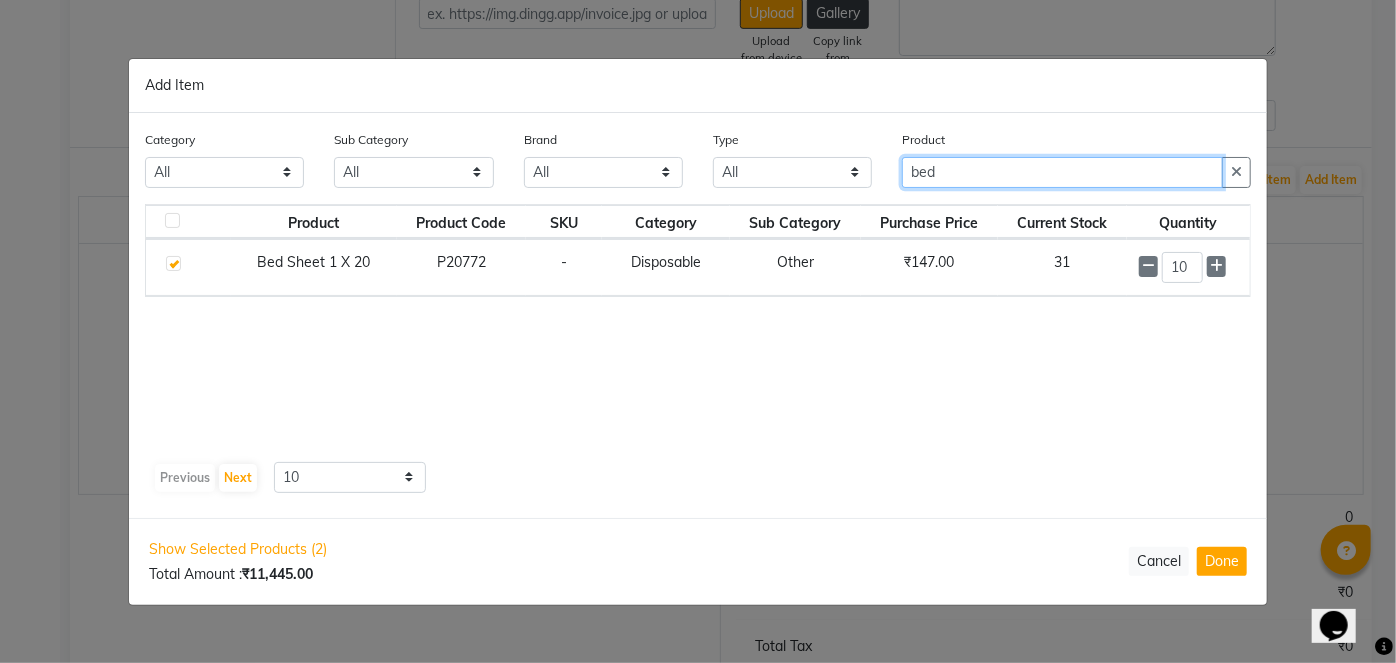 drag, startPoint x: 1005, startPoint y: 171, endPoint x: 874, endPoint y: 187, distance: 131.97348 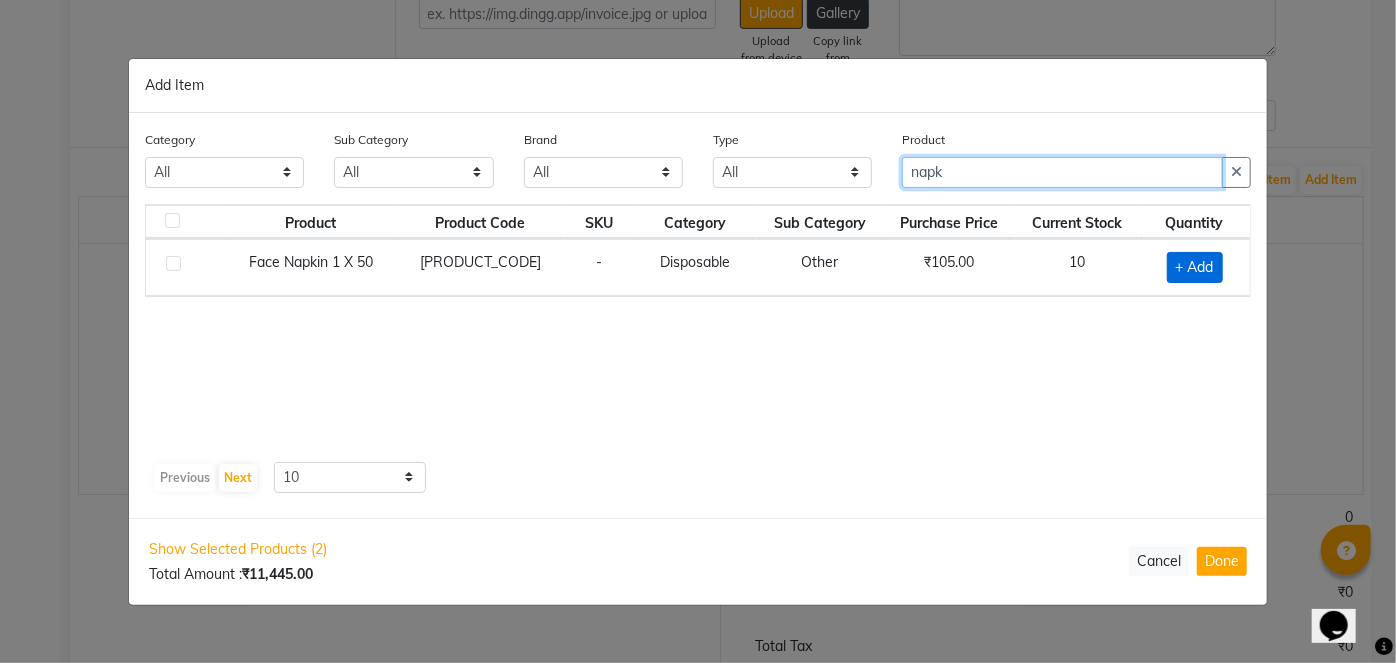 type on "napk" 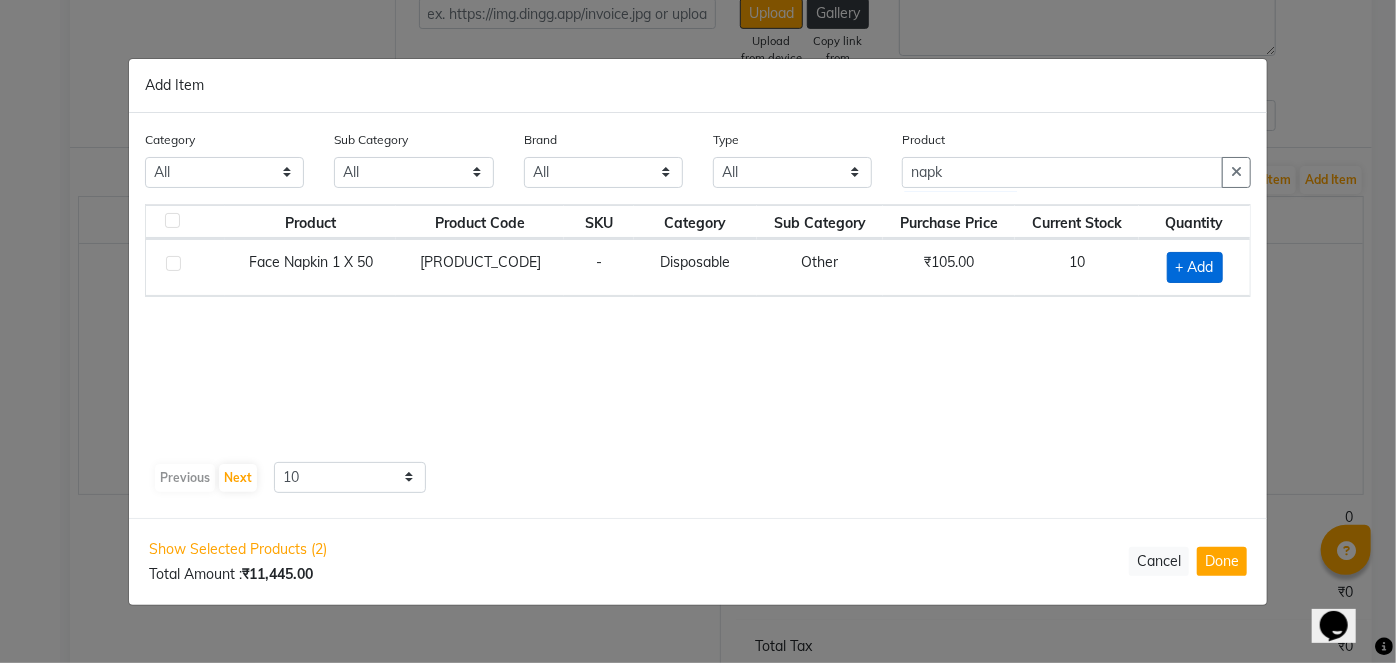 click on "+ Add" 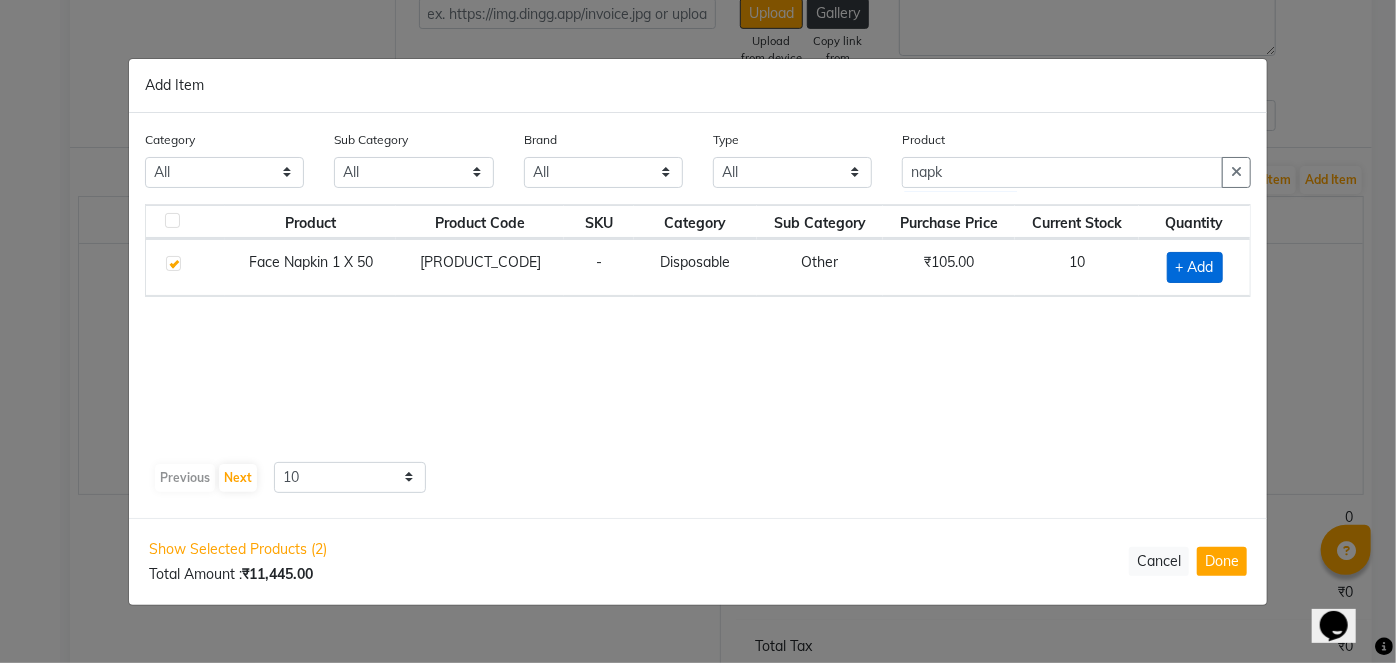 checkbox on "true" 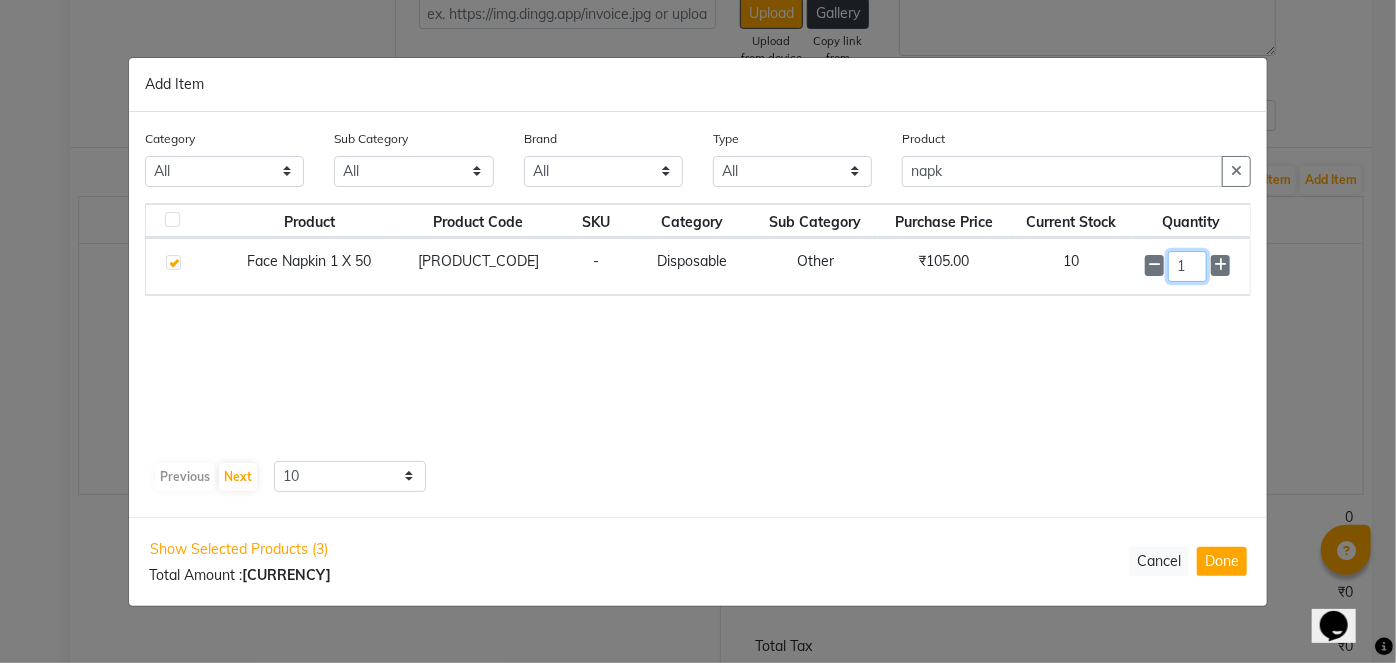 click on "1" 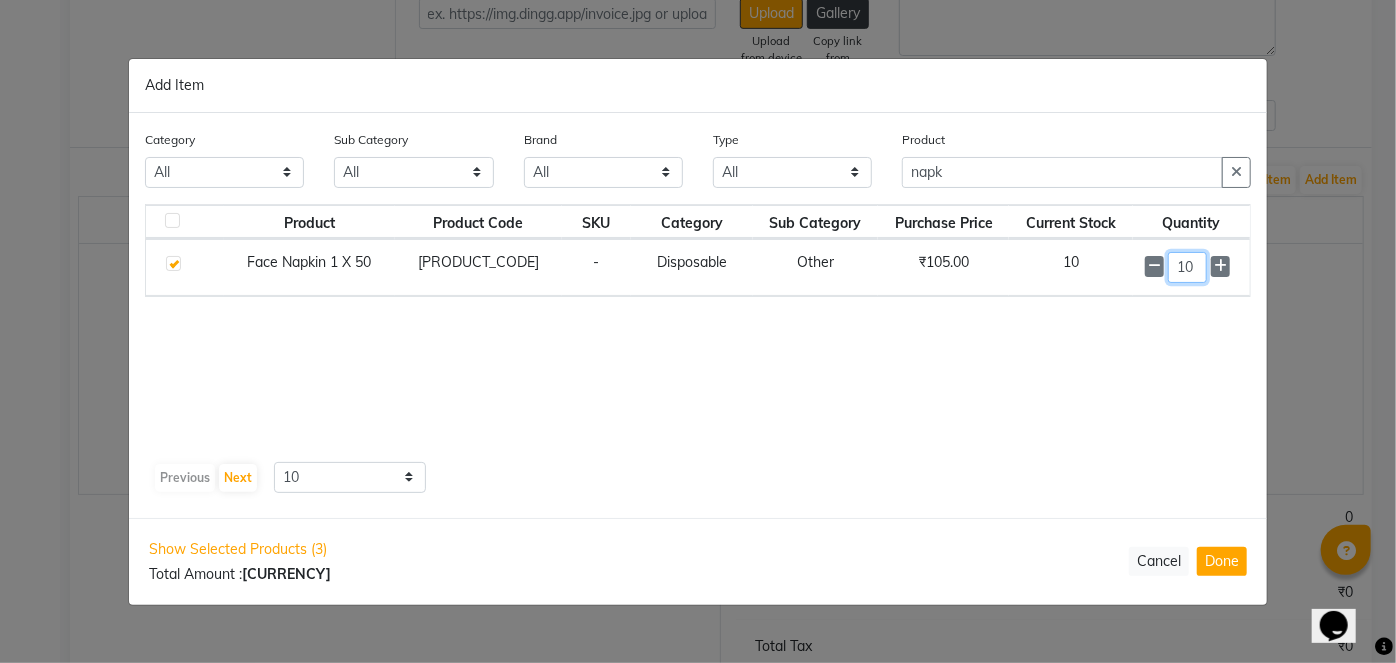 type on "10" 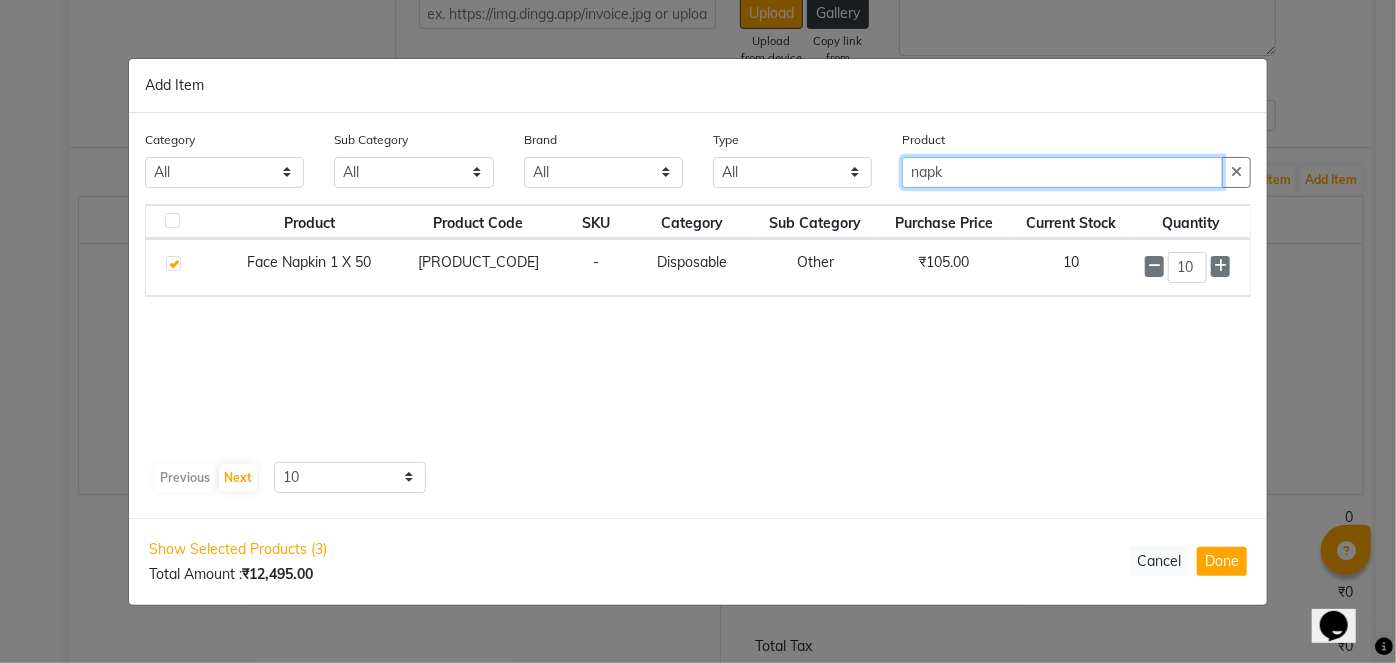 drag, startPoint x: 1005, startPoint y: 165, endPoint x: 895, endPoint y: 186, distance: 111.9866 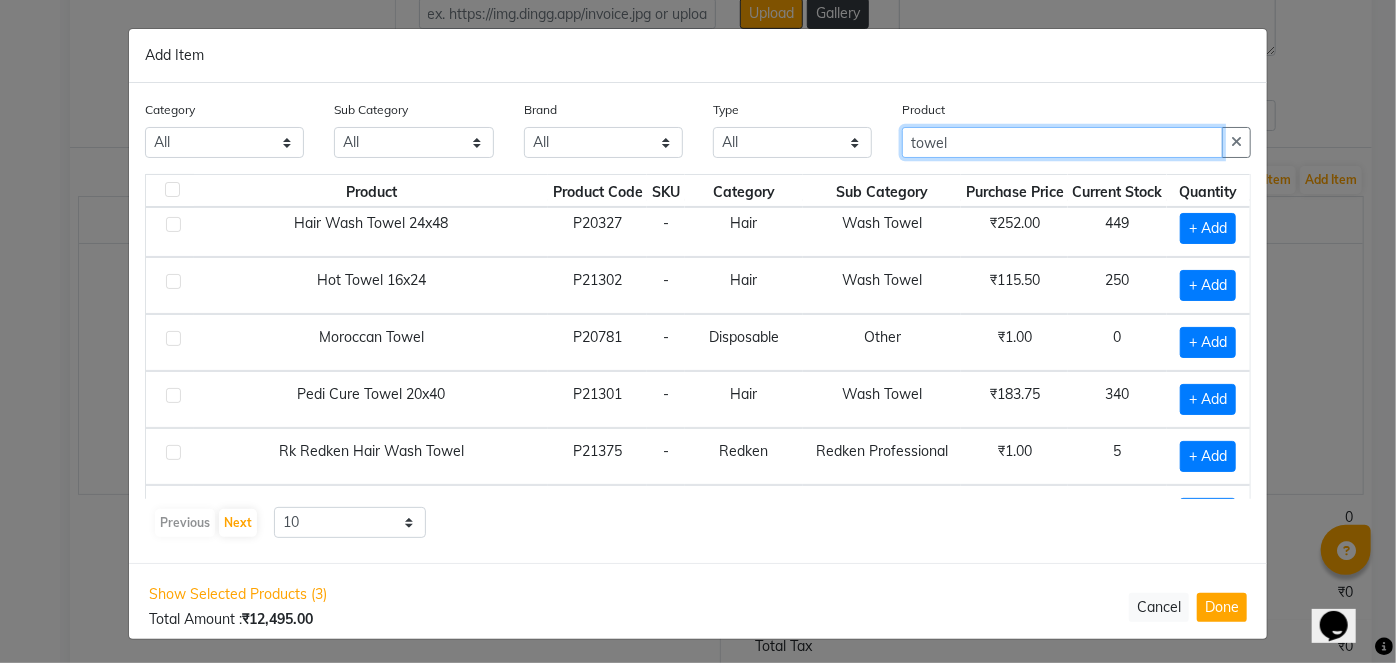 scroll, scrollTop: 268, scrollLeft: 0, axis: vertical 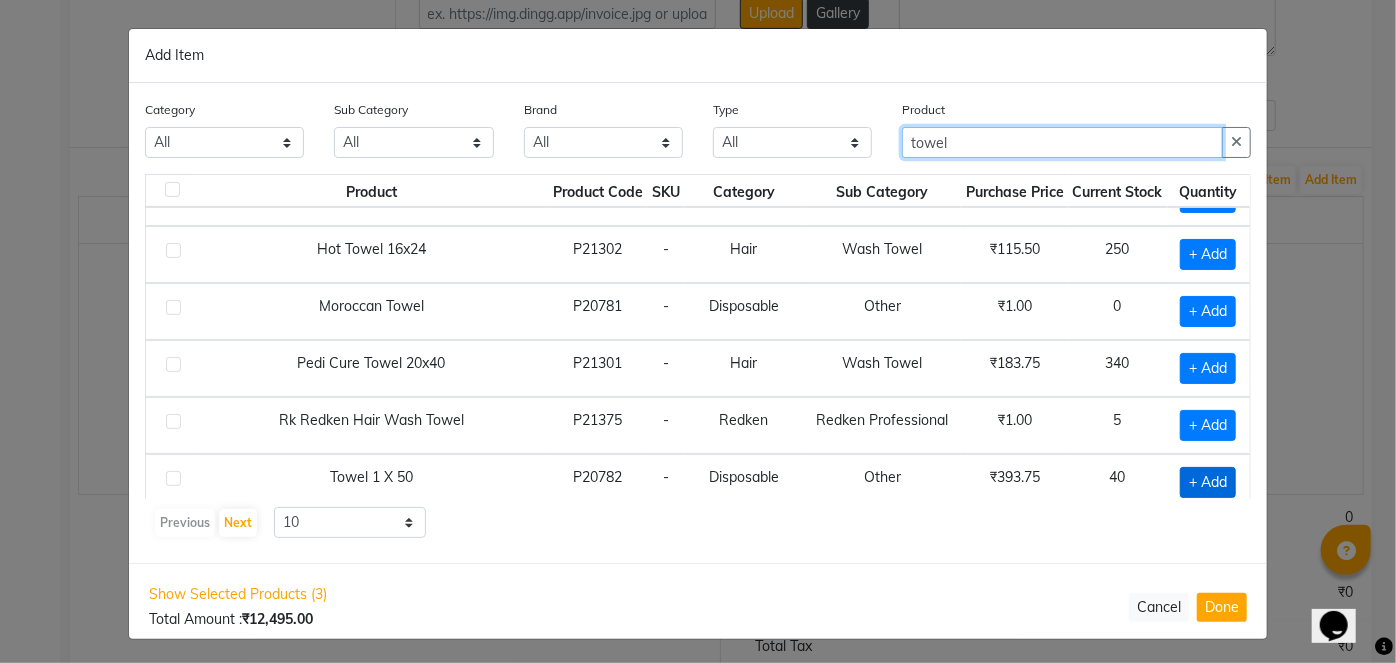 type on "towel" 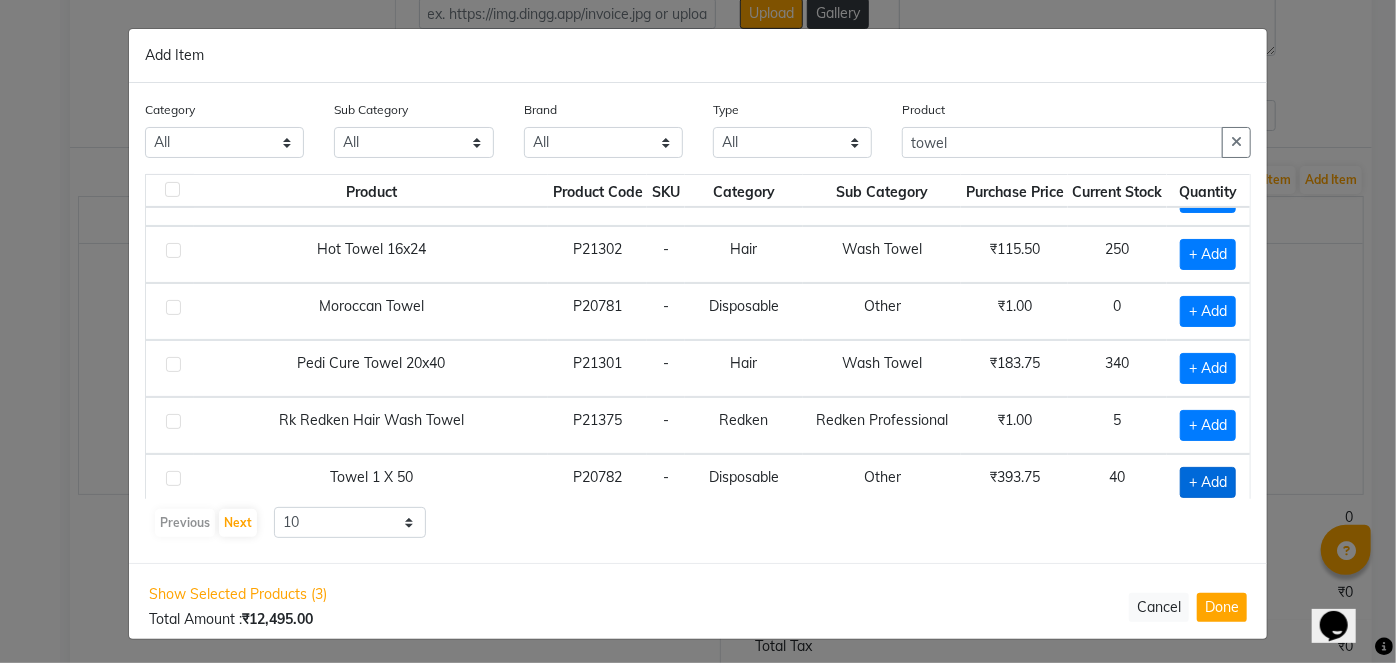 click on "+ Add" 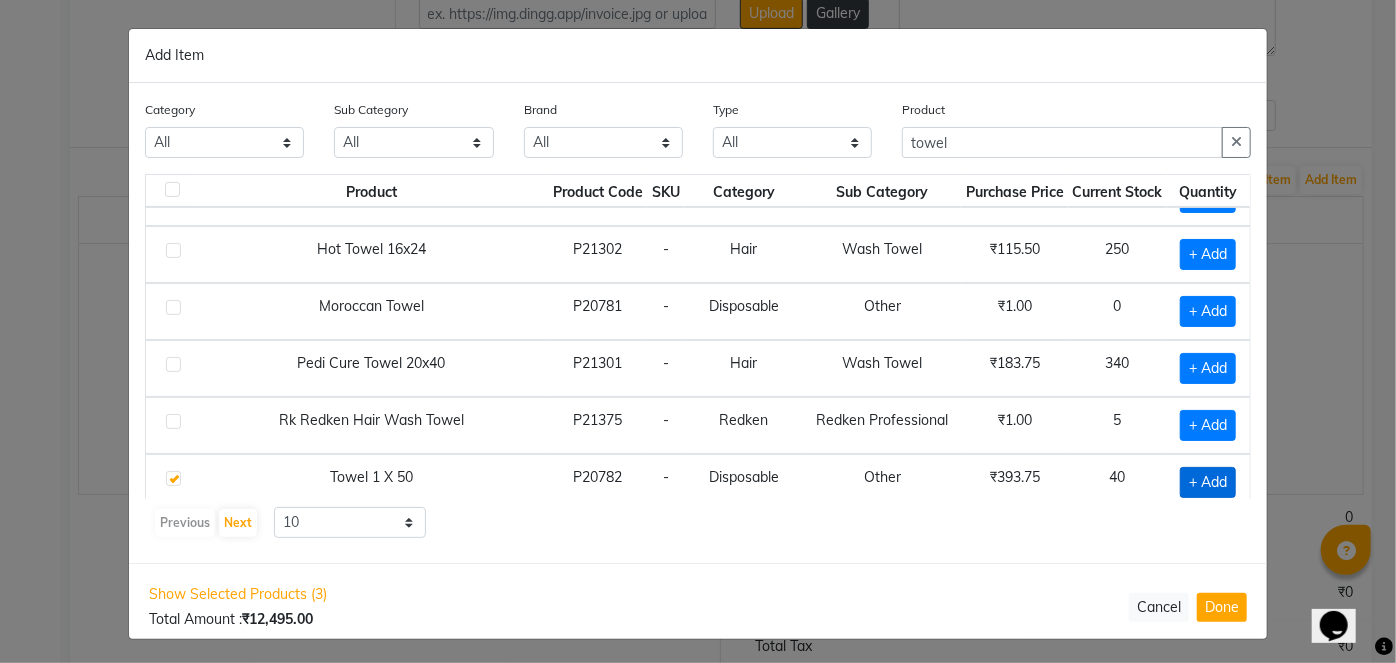 checkbox on "true" 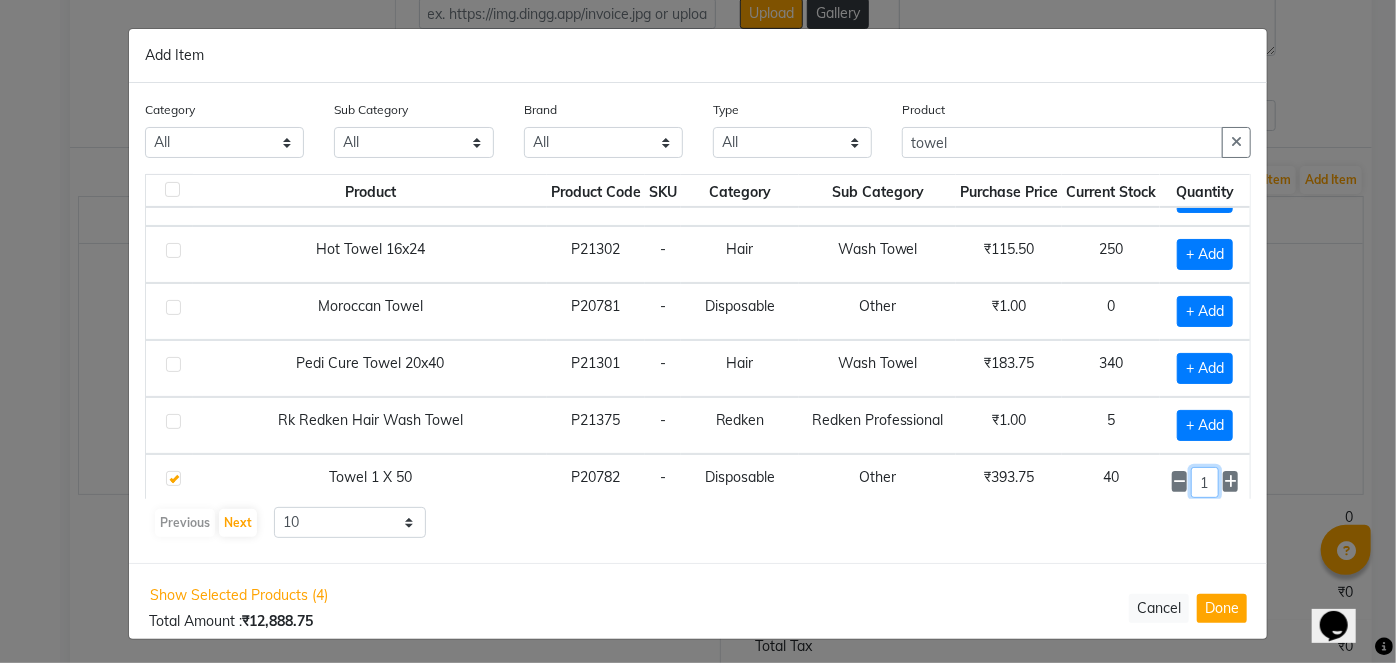drag, startPoint x: 1194, startPoint y: 465, endPoint x: 1256, endPoint y: 465, distance: 62 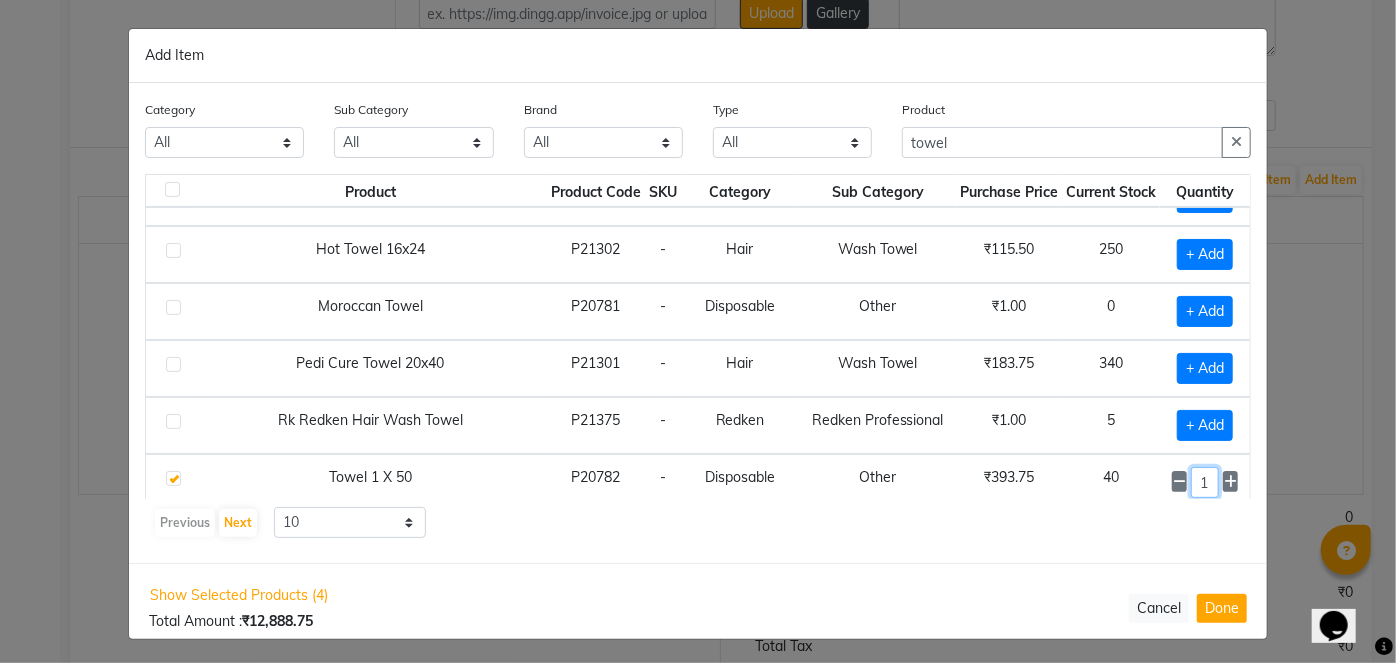 click on "1" 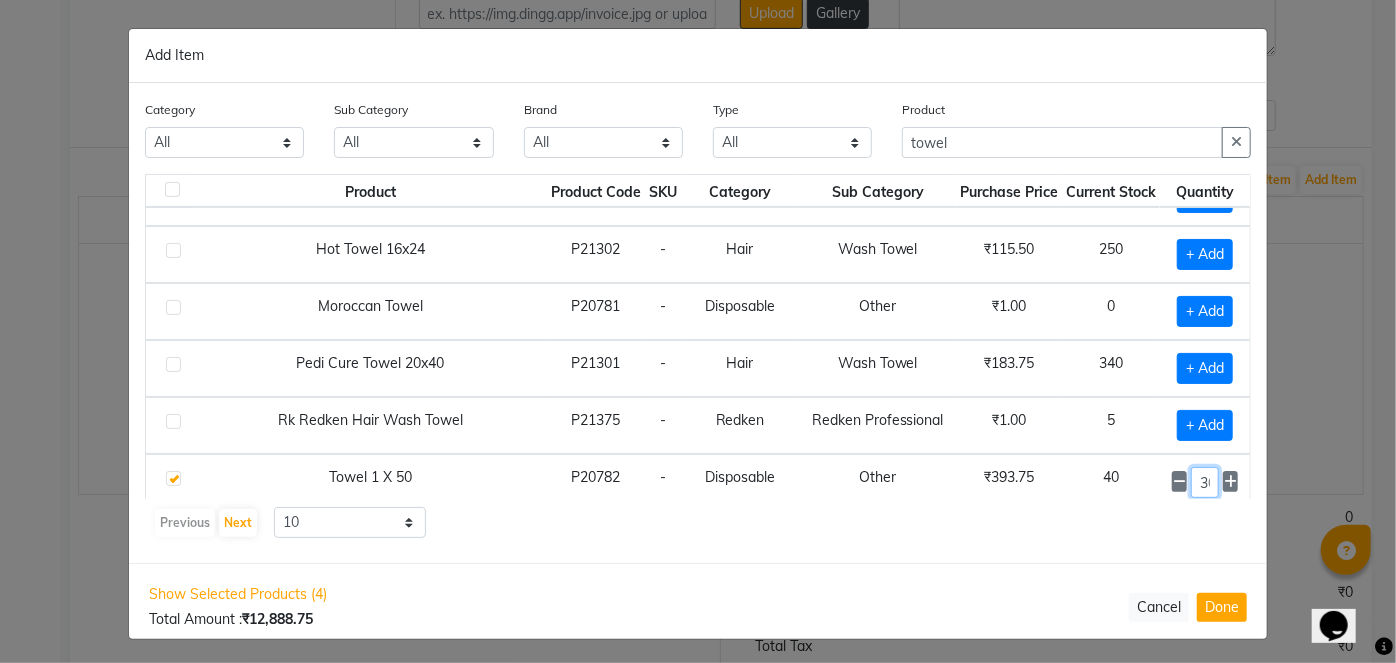 scroll, scrollTop: 0, scrollLeft: 7, axis: horizontal 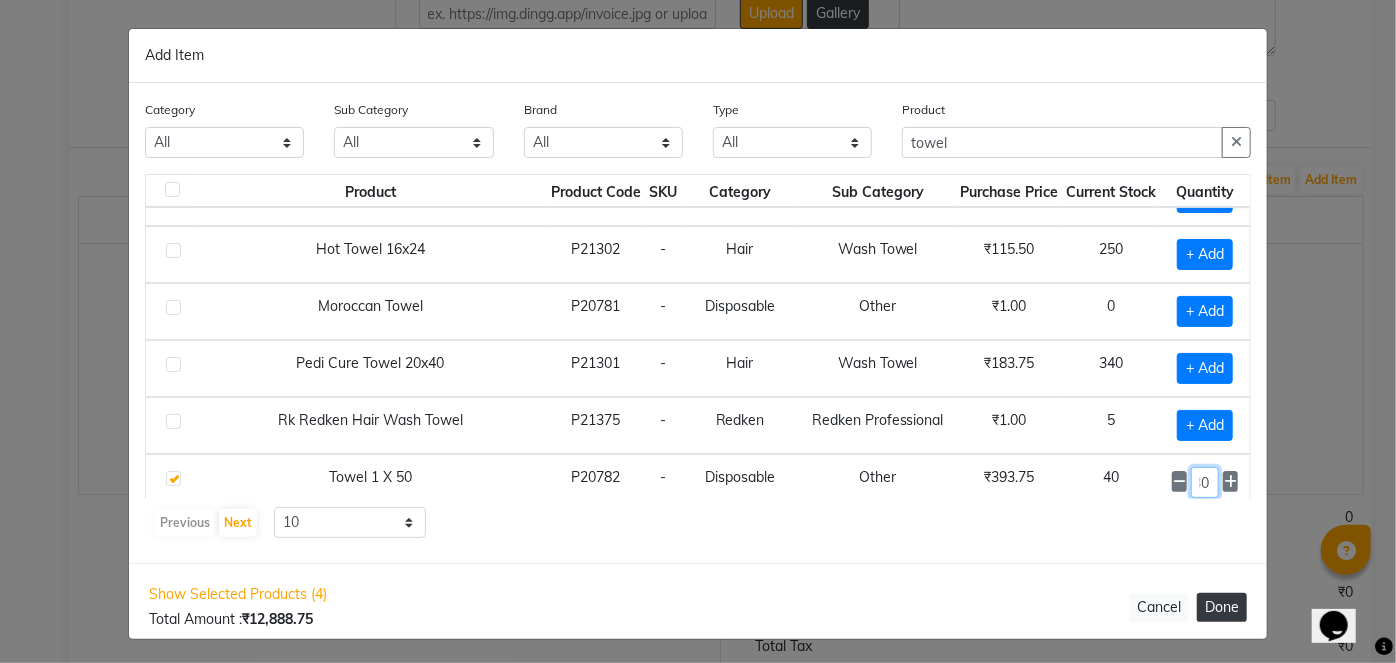 type on "30" 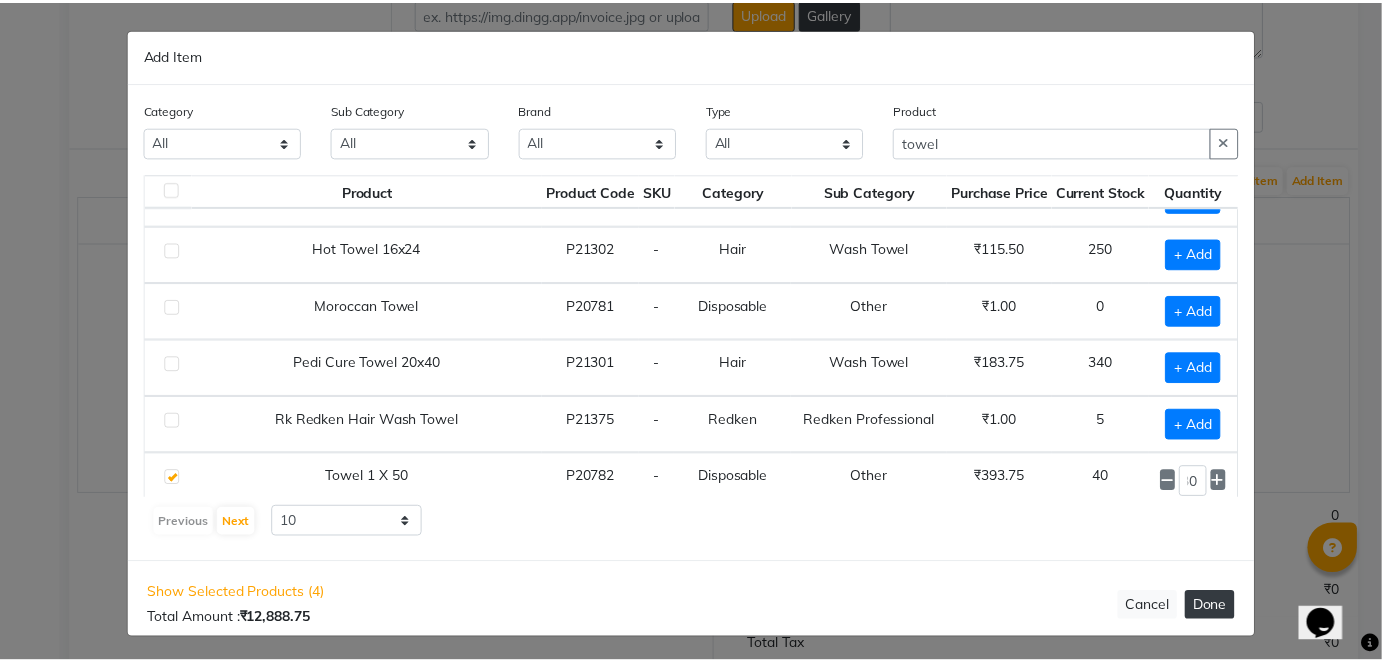 scroll, scrollTop: 0, scrollLeft: 0, axis: both 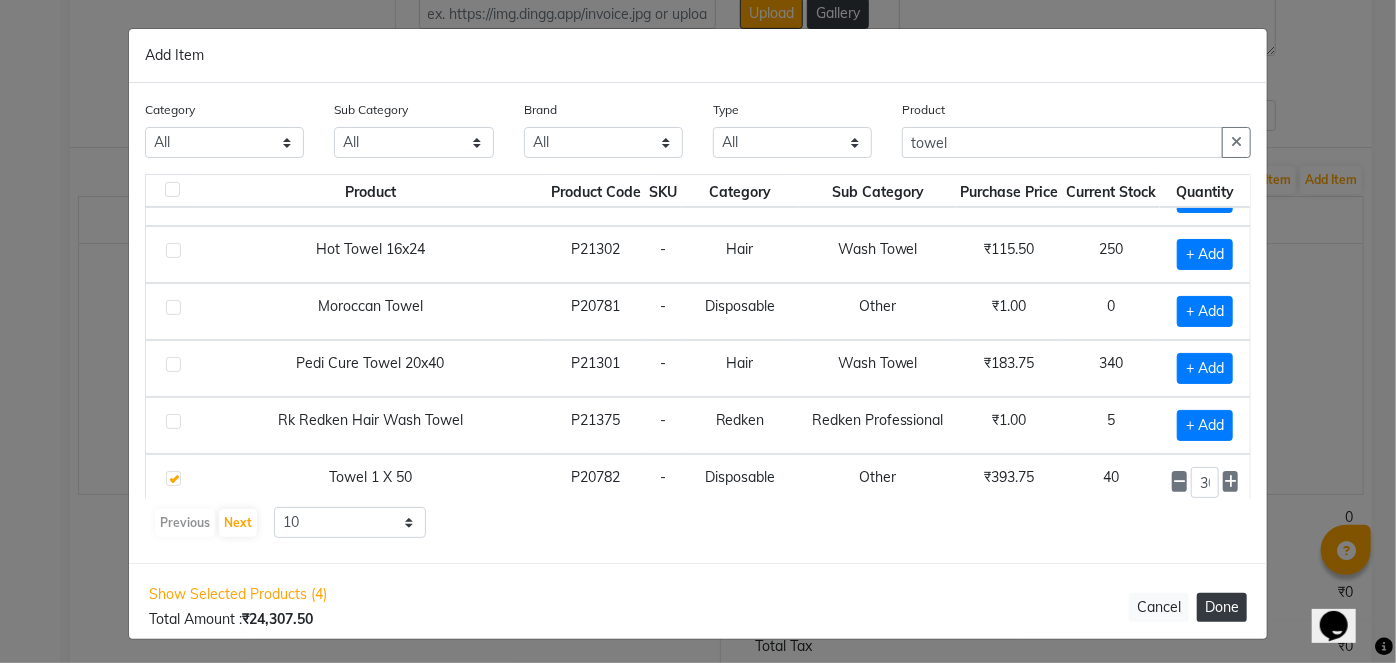 click on "Done" 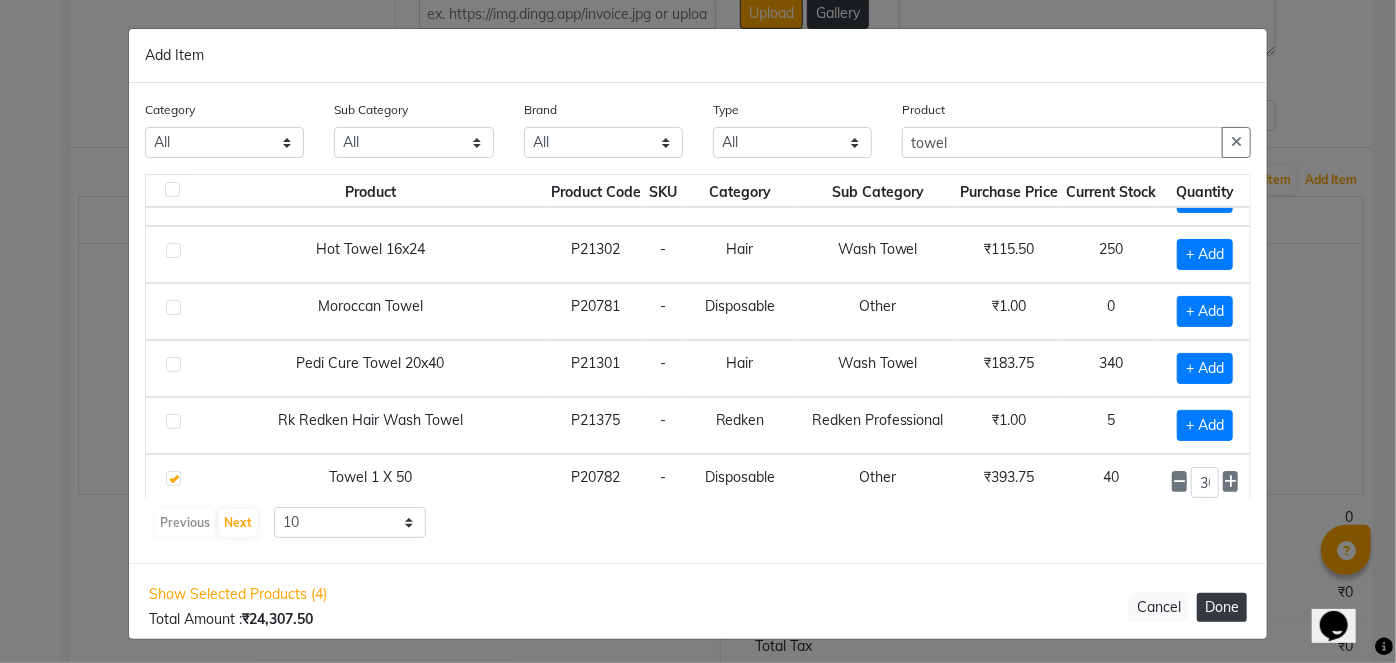 select on "2069" 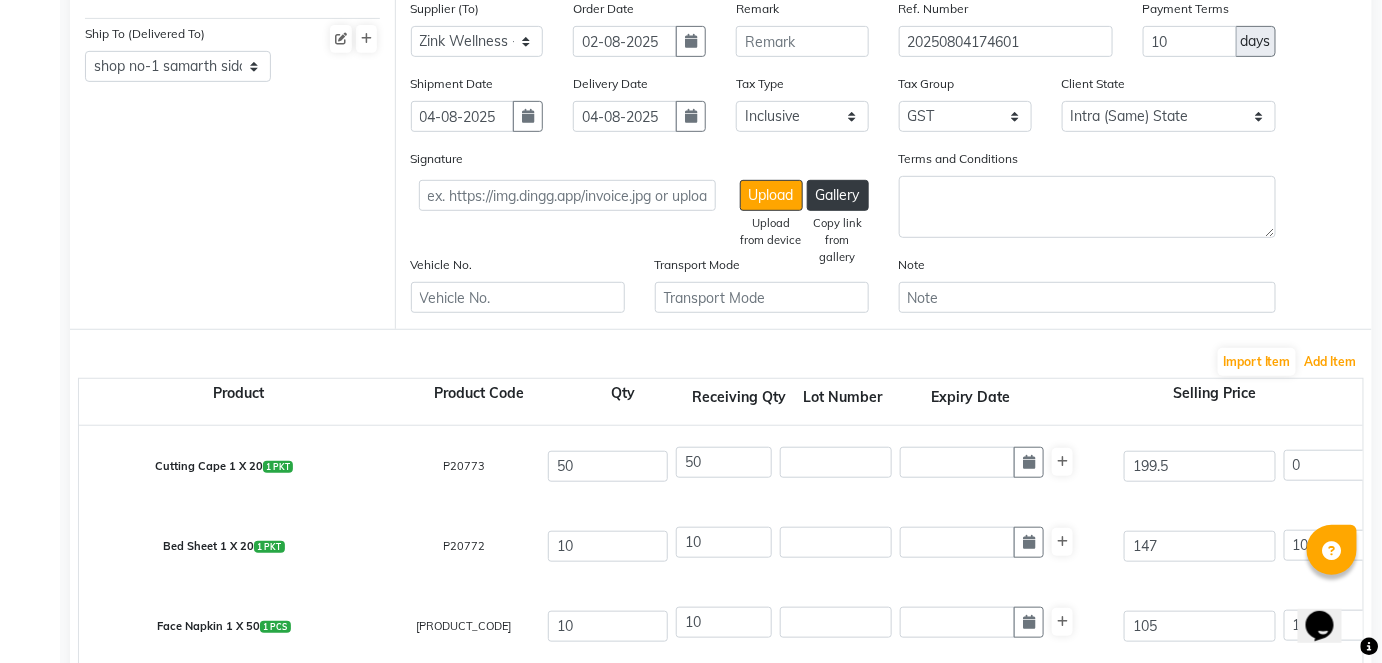 scroll, scrollTop: 363, scrollLeft: 0, axis: vertical 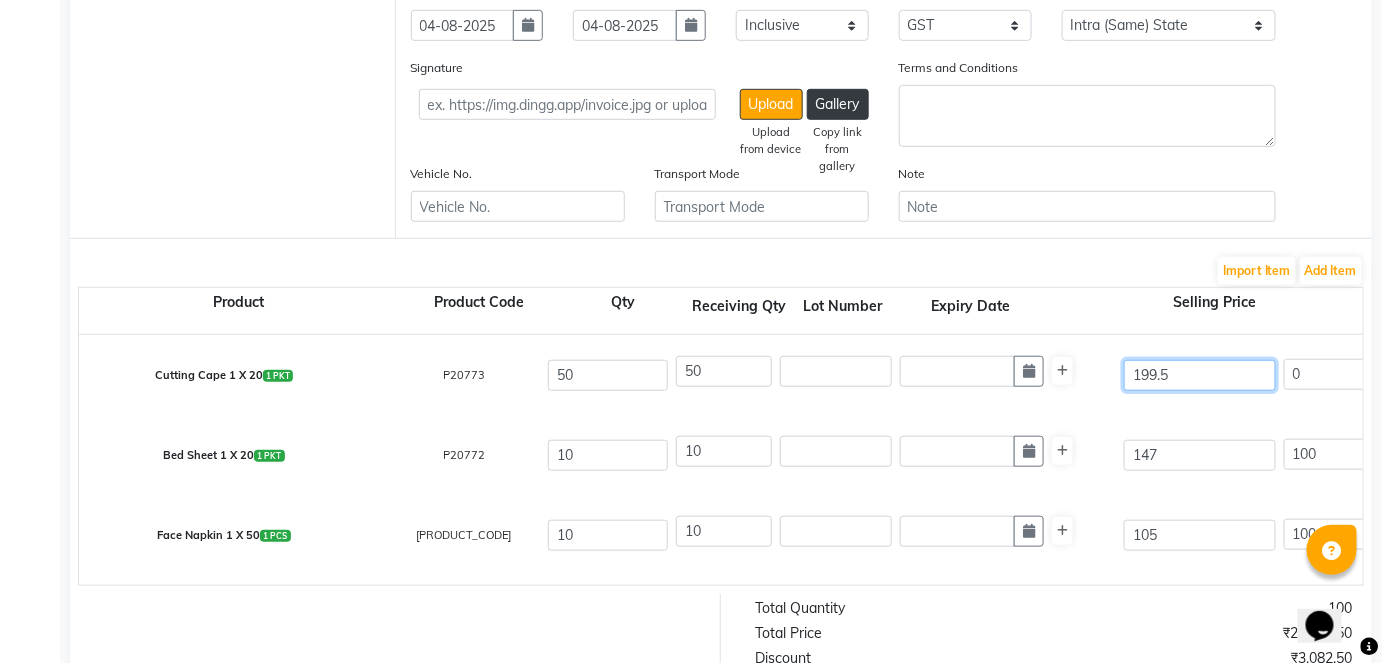drag, startPoint x: 1202, startPoint y: 376, endPoint x: 1114, endPoint y: 378, distance: 88.02273 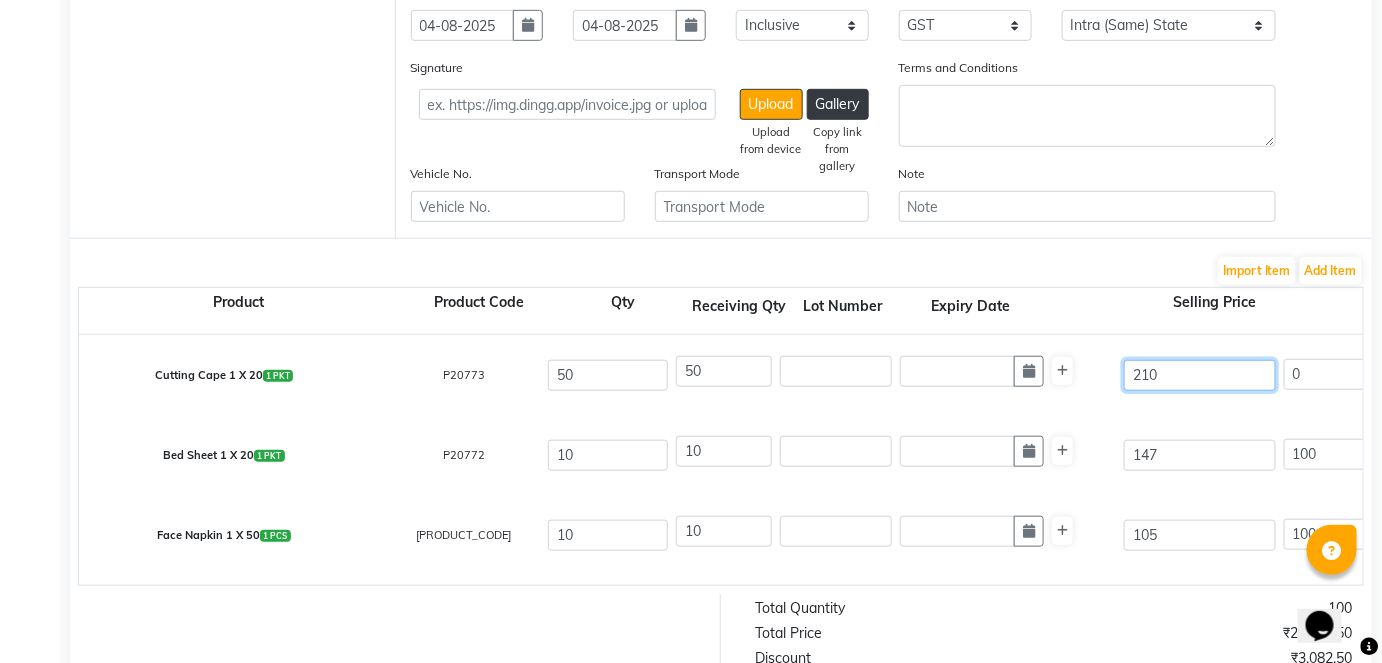 type on "210" 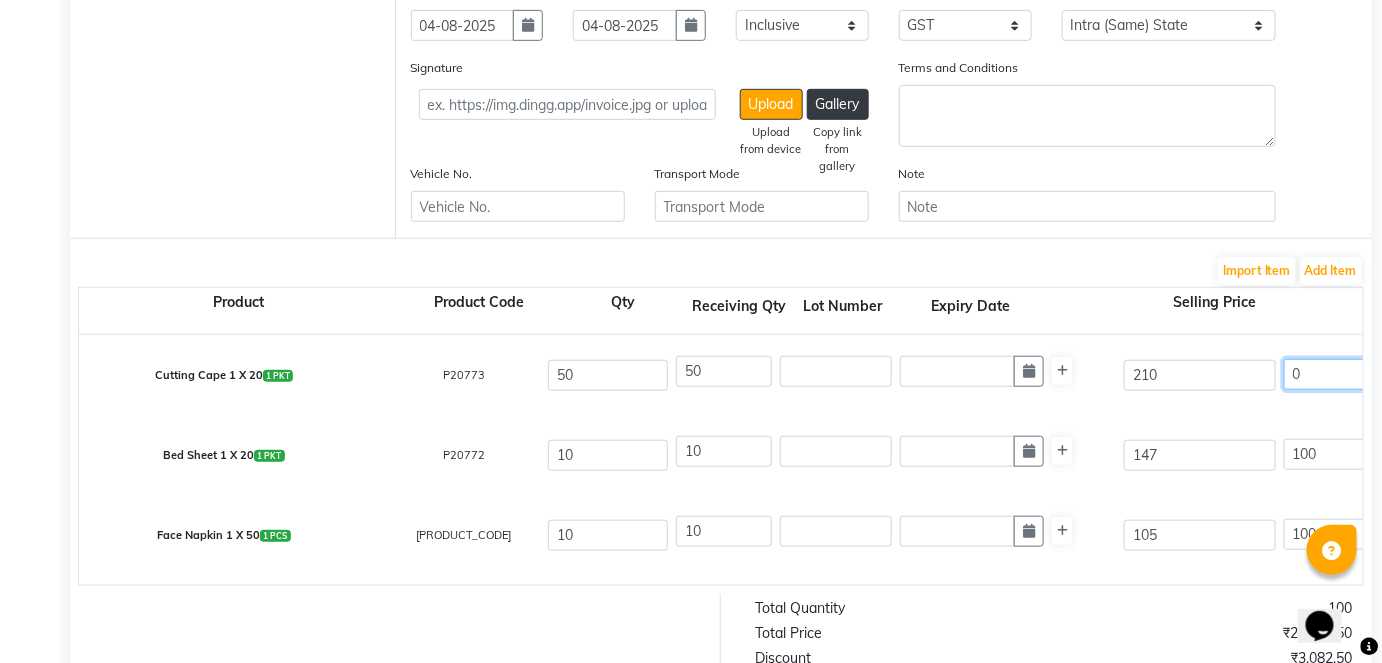 type on "5" 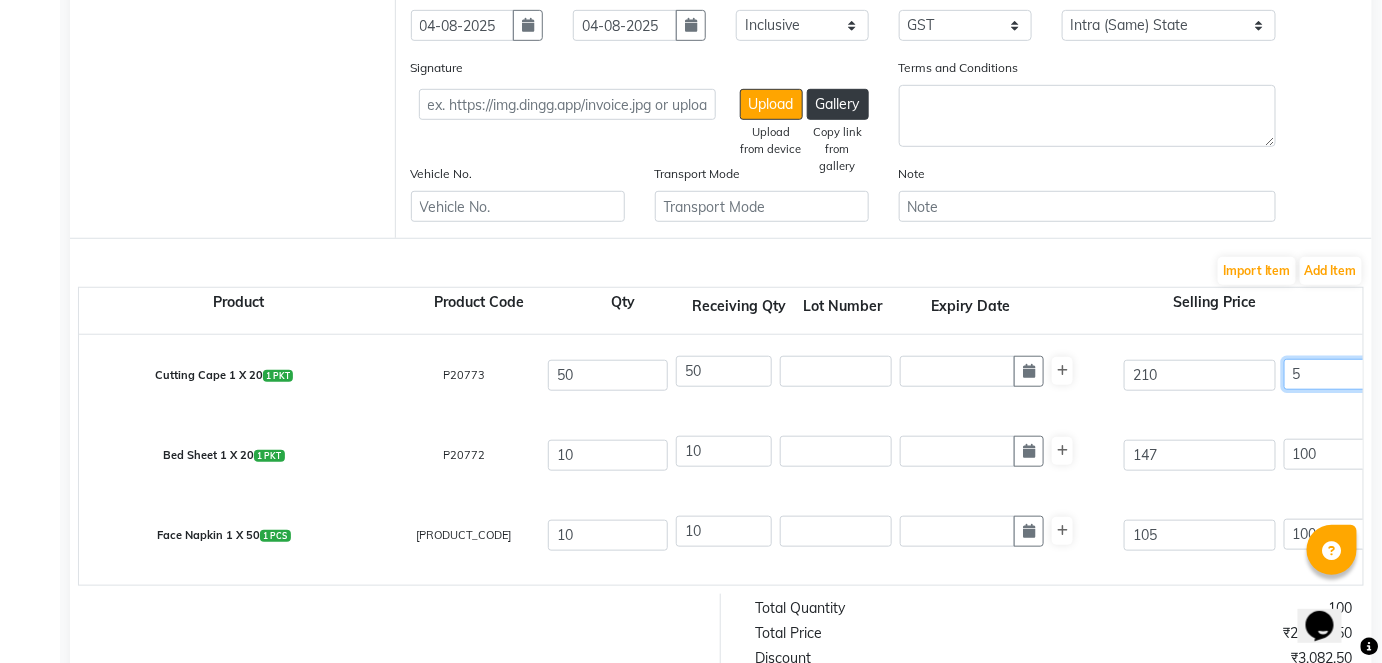 scroll, scrollTop: 0, scrollLeft: 19, axis: horizontal 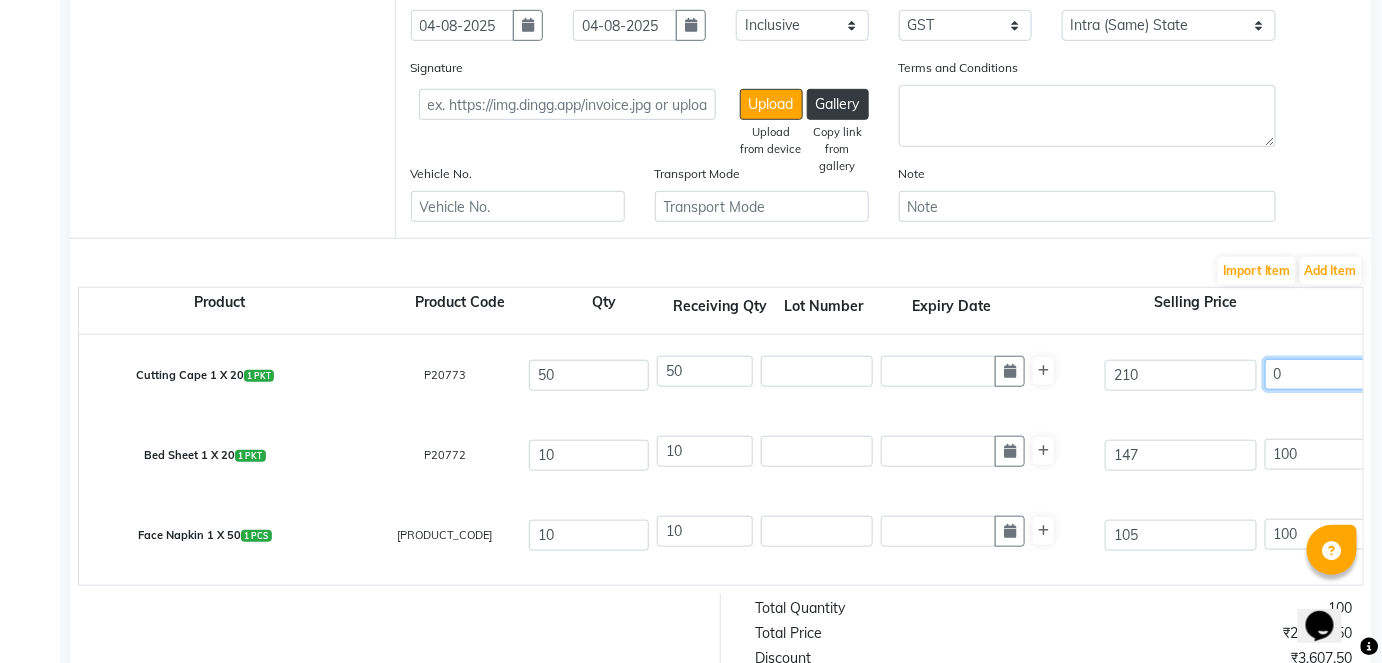 type on "0" 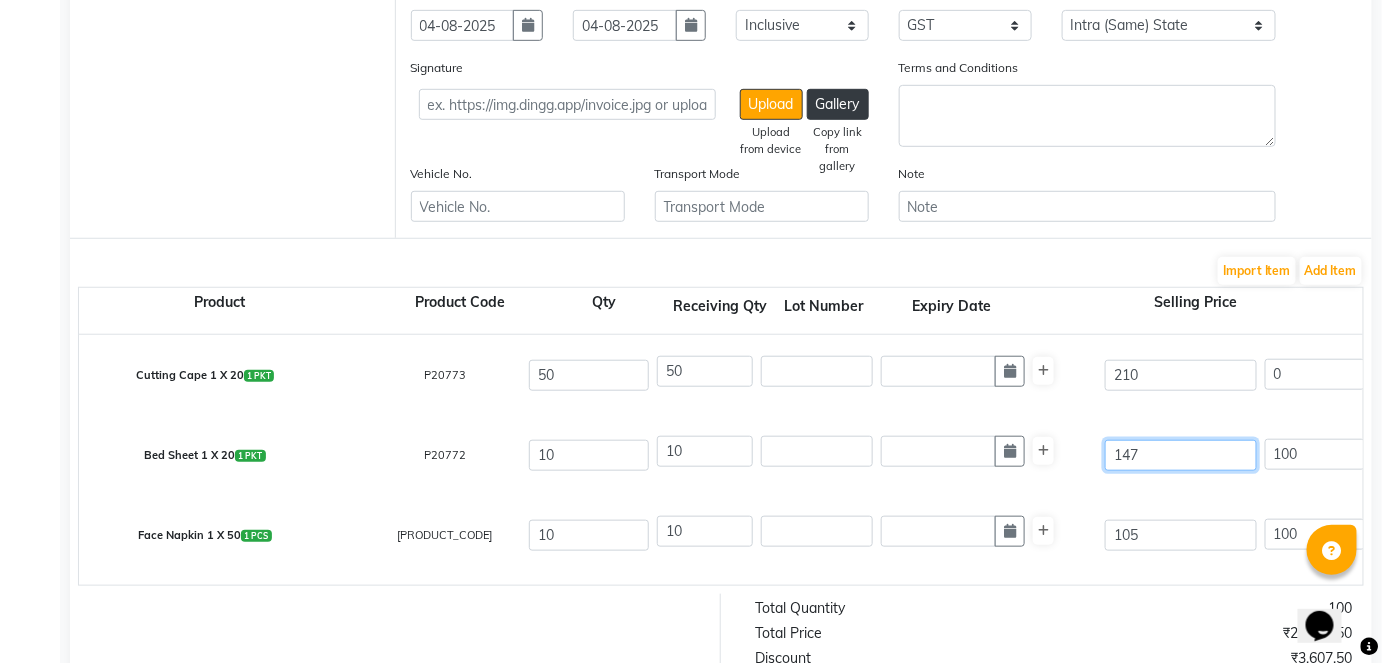 type on "0" 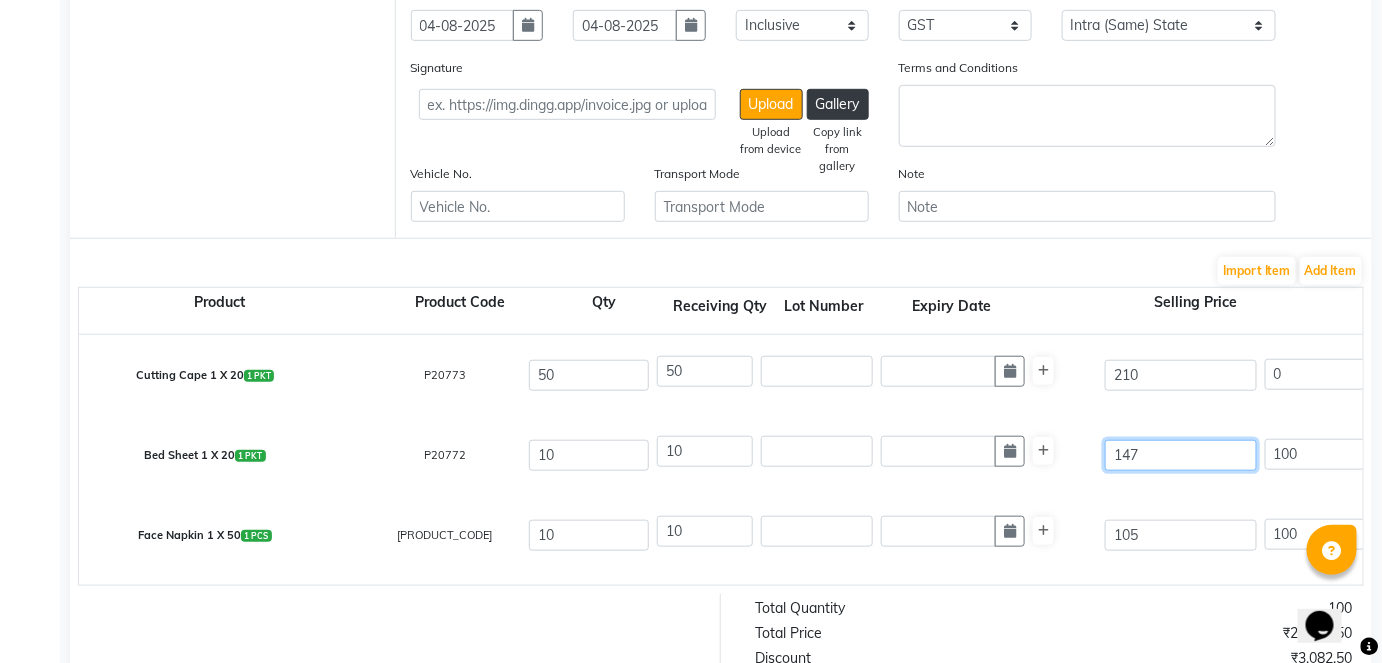 click on "147" 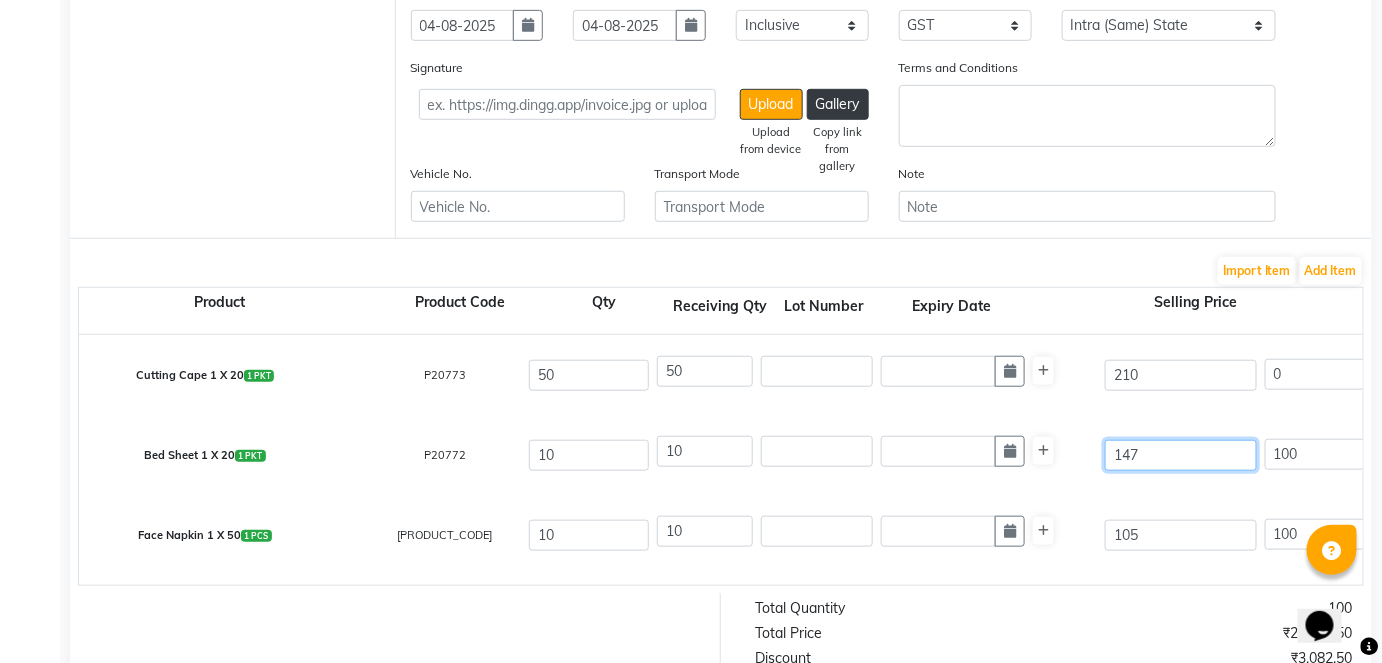 type on "1" 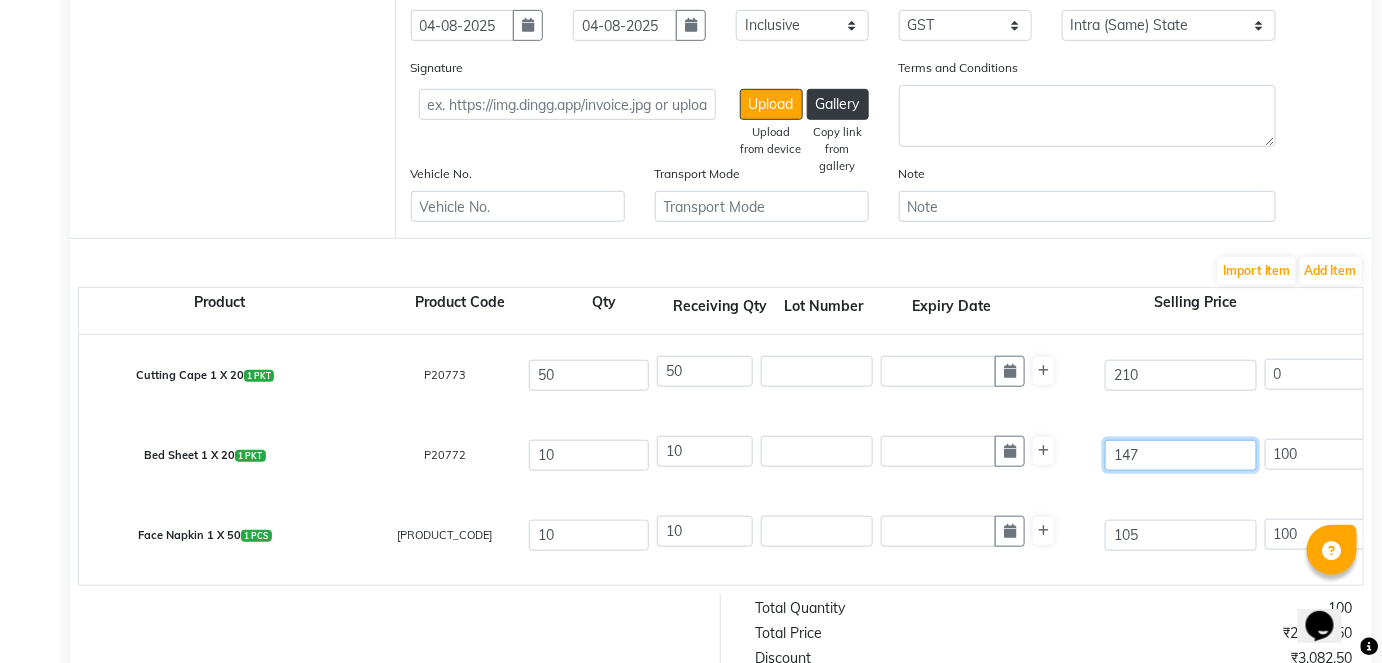 type on "14700" 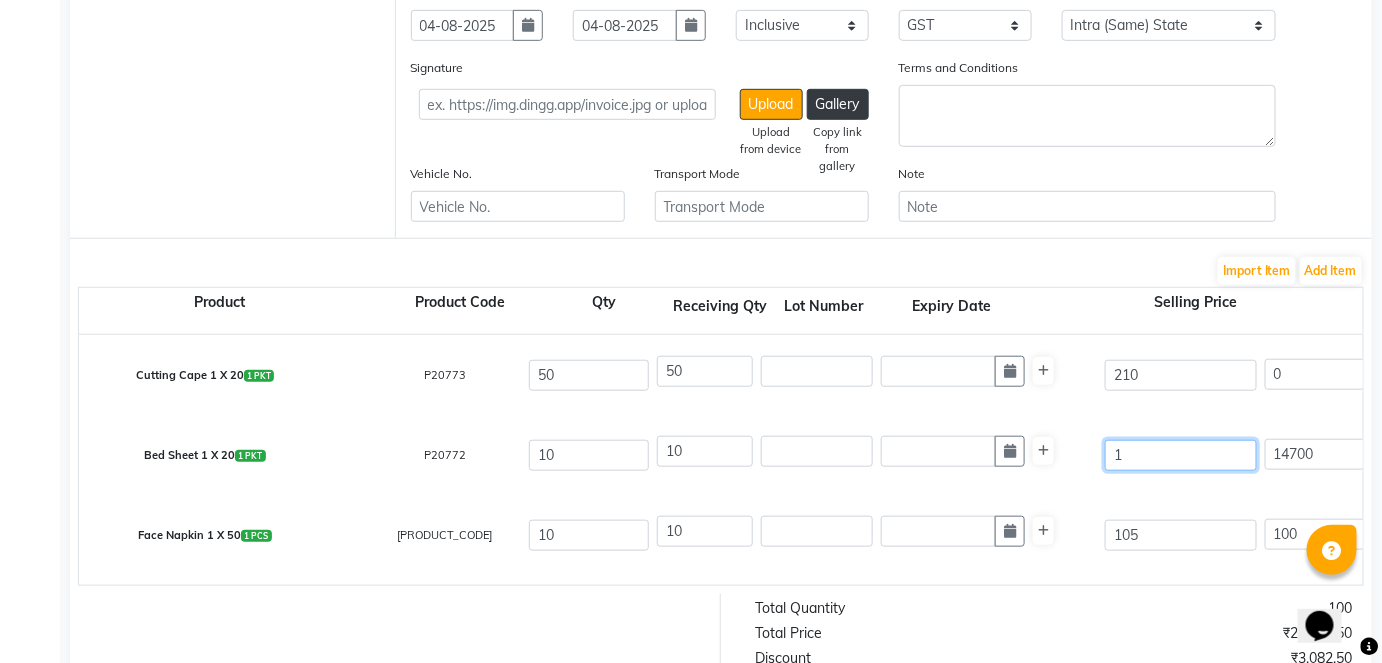type on "16" 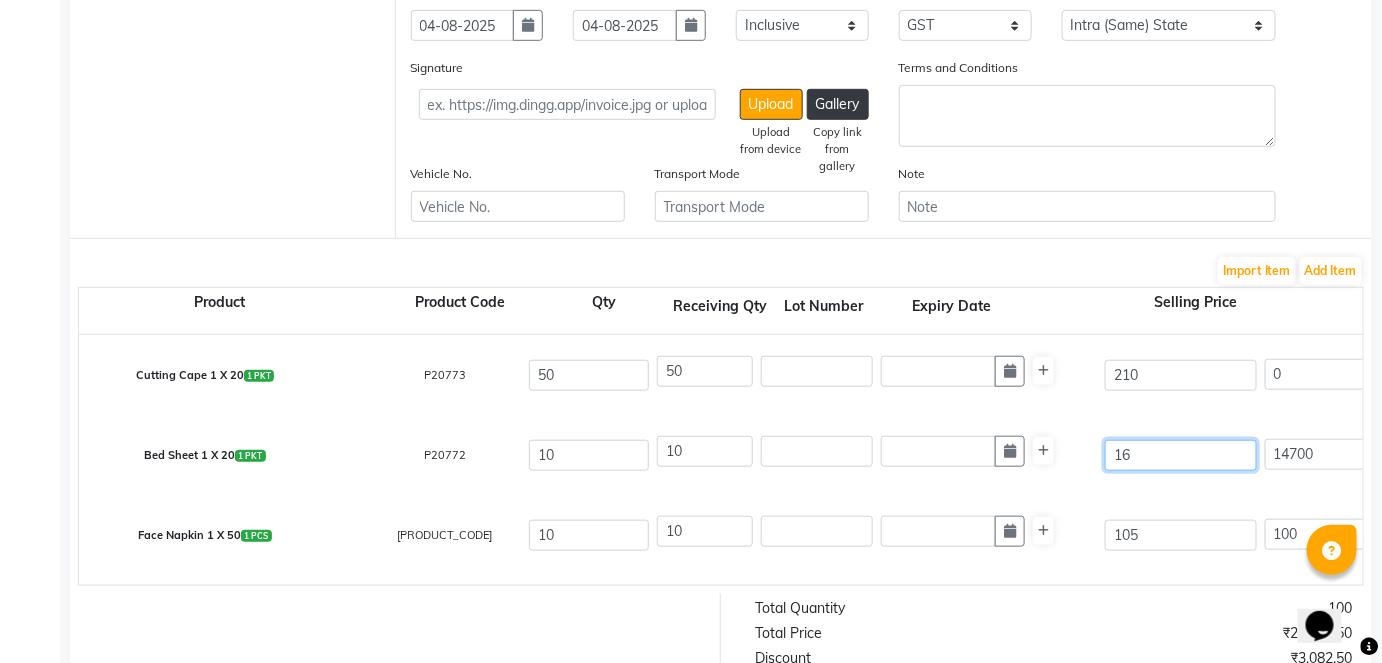 type on "918.75" 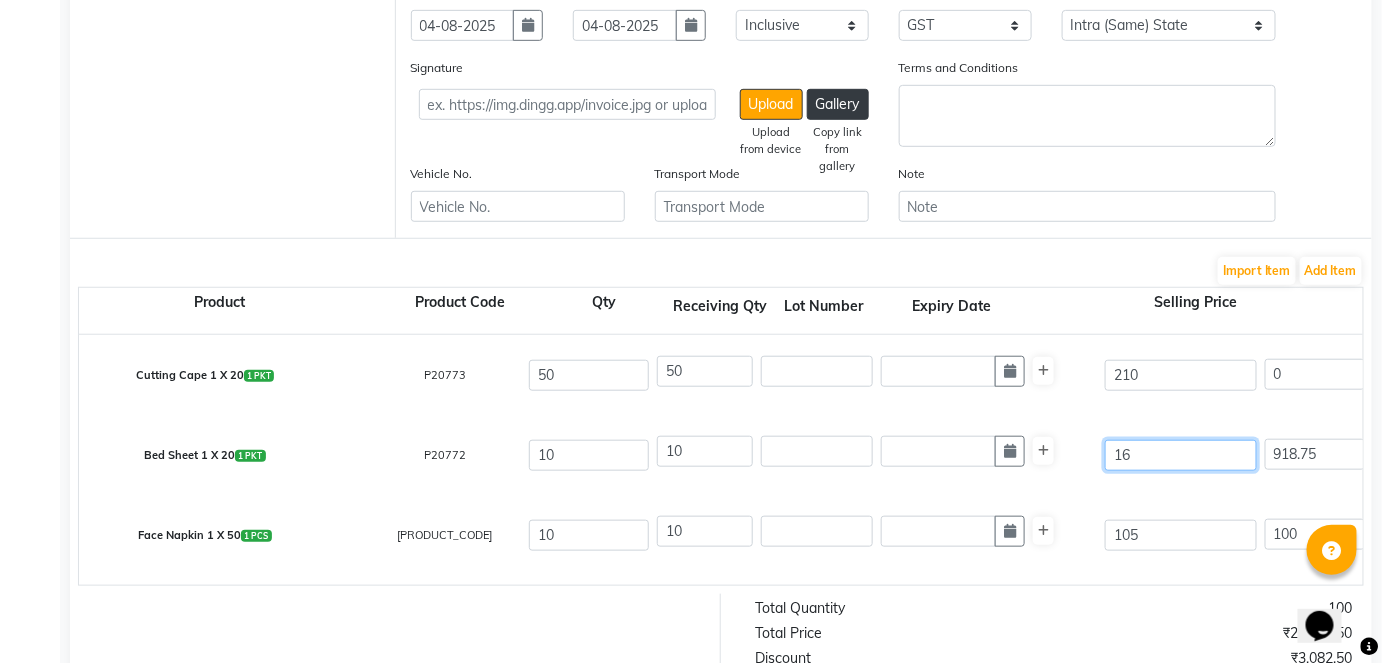 type on "163" 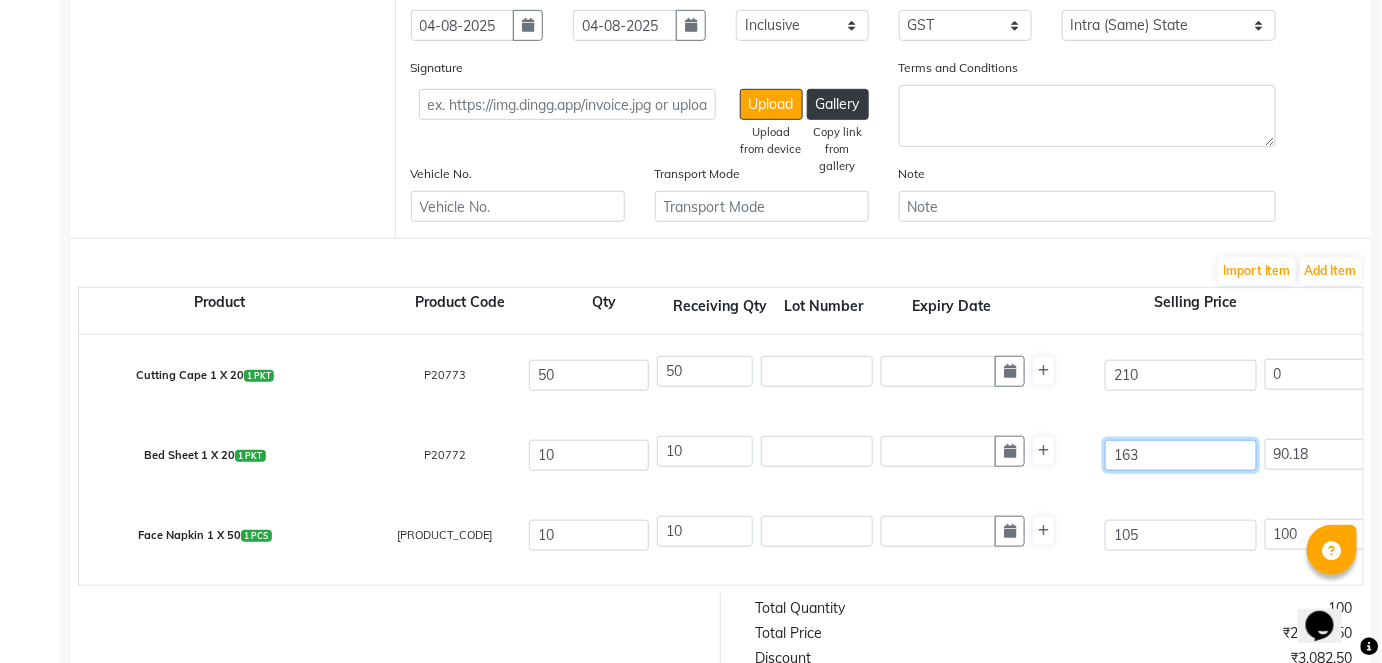 type on "163.8" 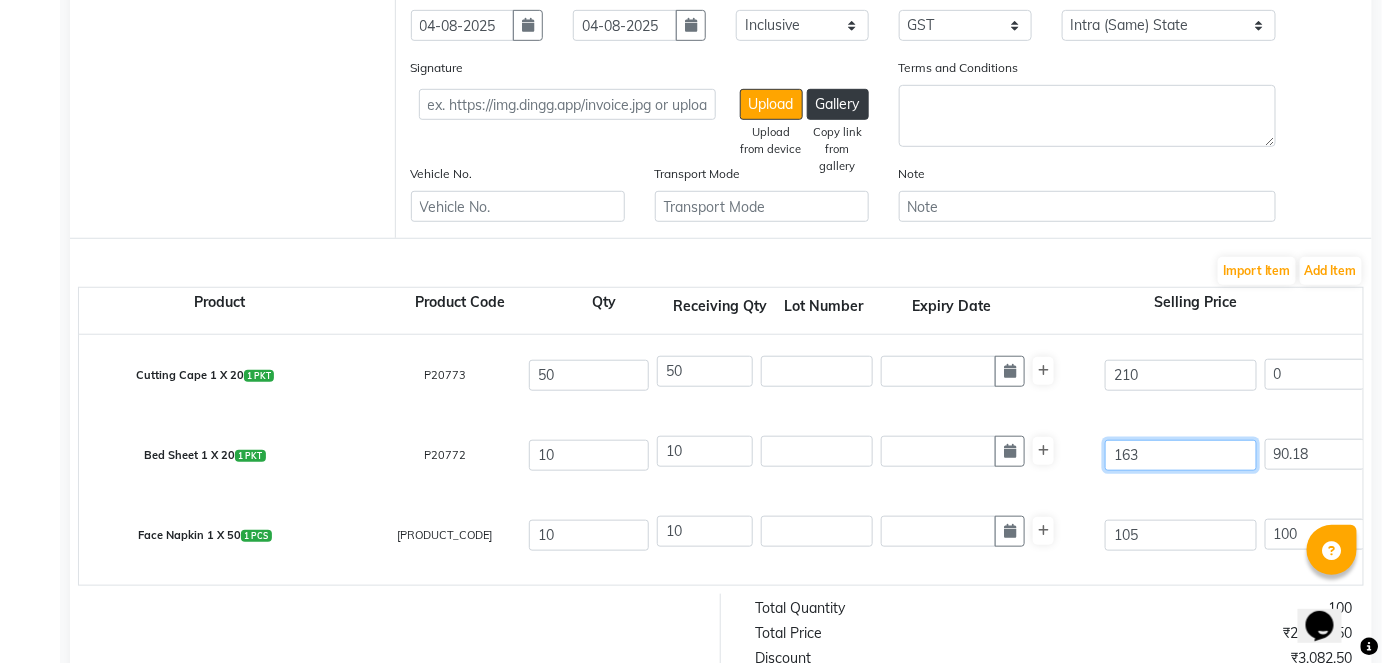 type on "89.74" 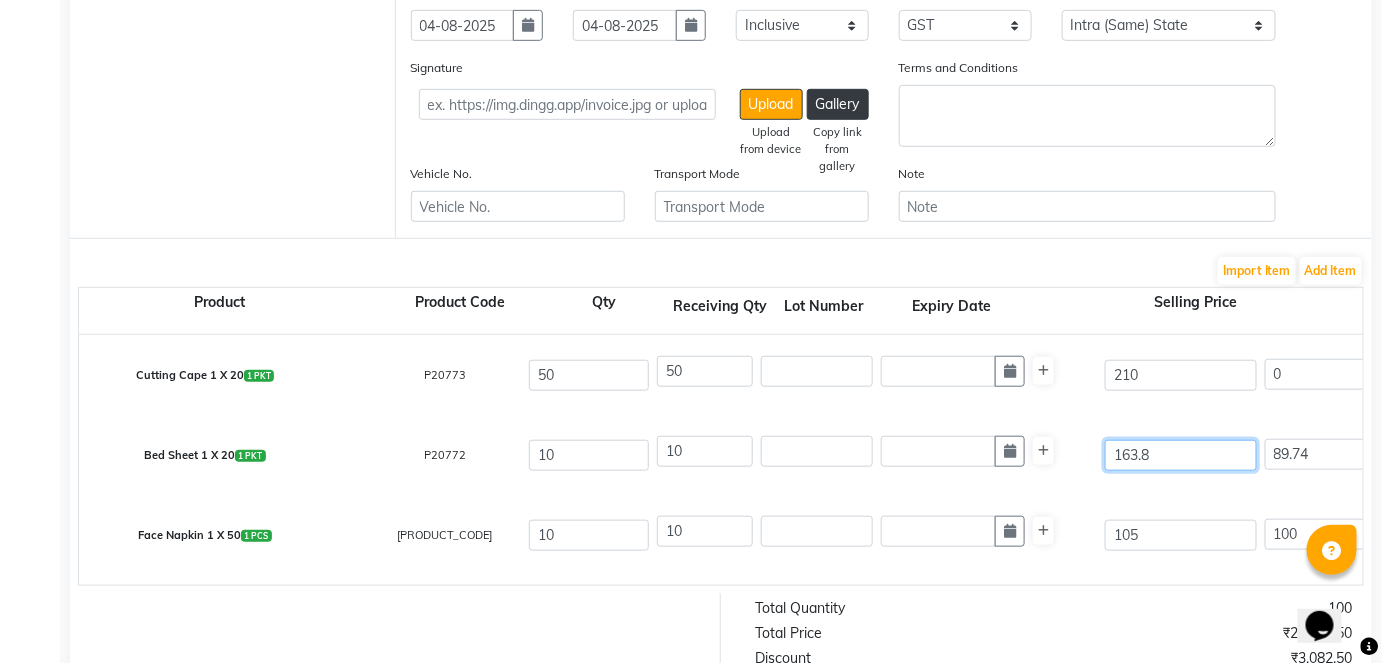 type on "163.8" 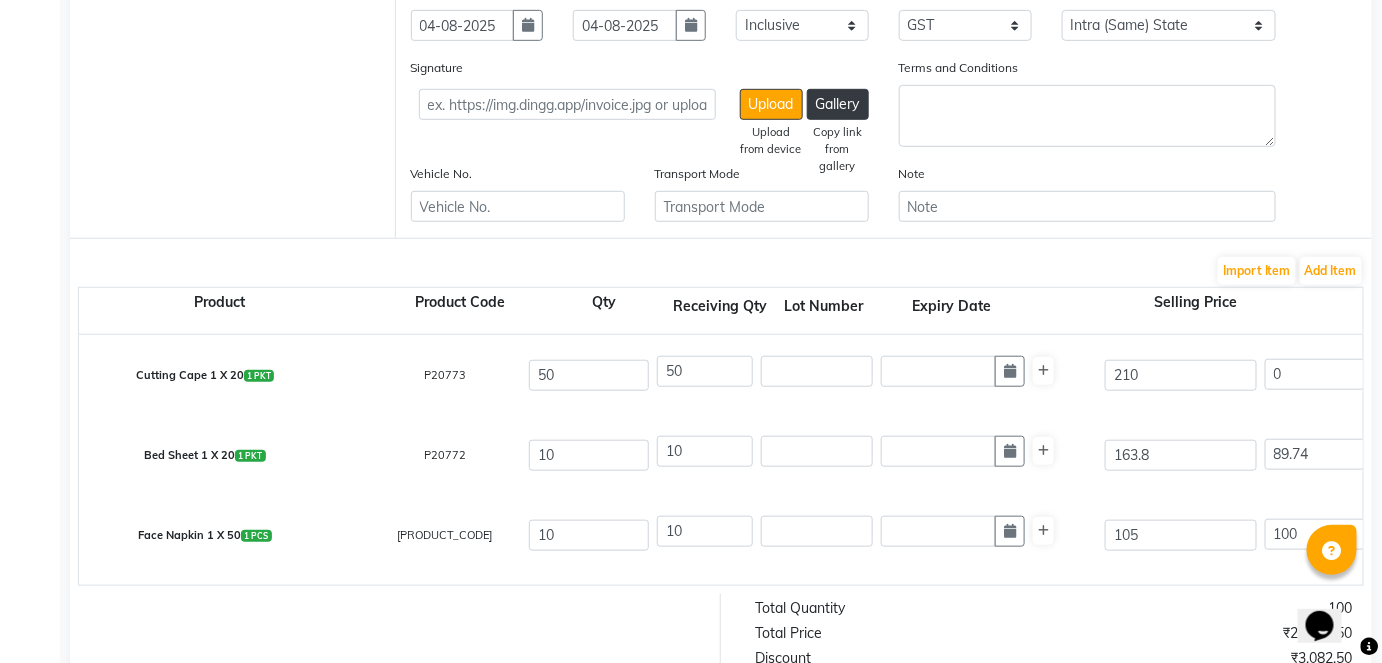 type on "100" 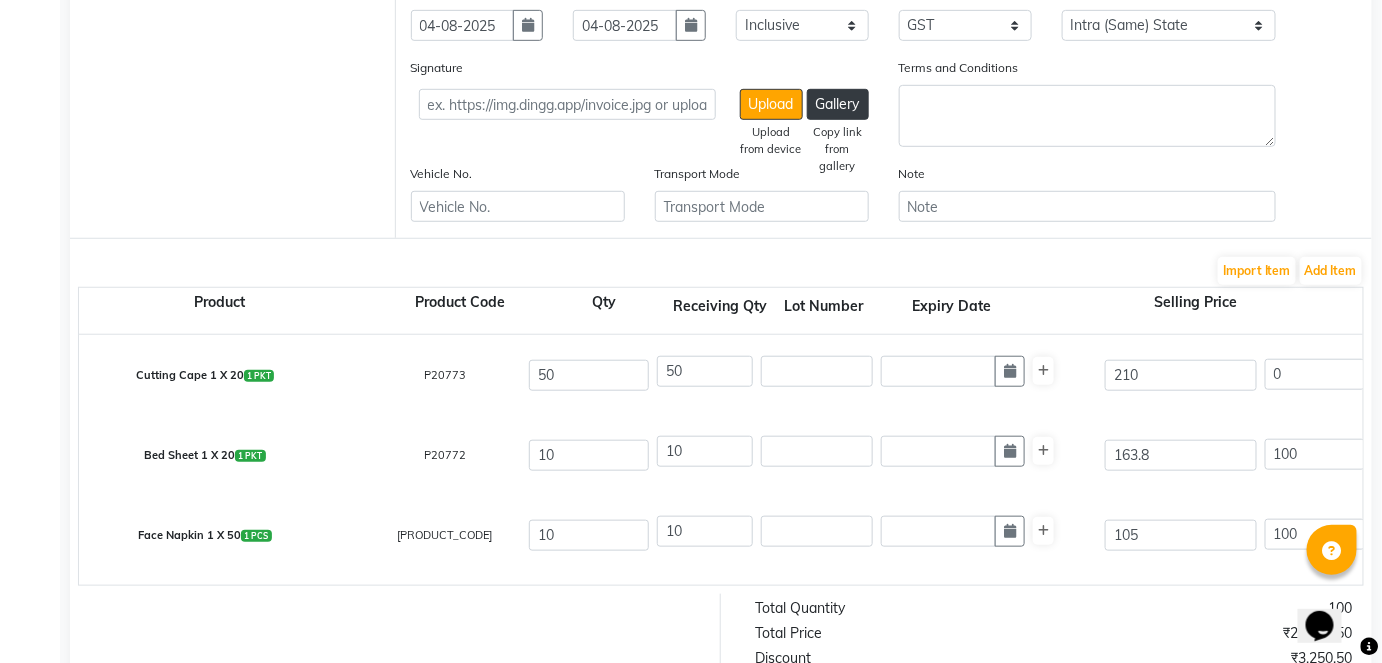 click on "Bed Sheet 1 X 20  1 PKT  P20772  10 10 163.8 100 % | 163.8 F 0 0 0 None GST (12%) (Any) IGST GST  (18%)  0 0" 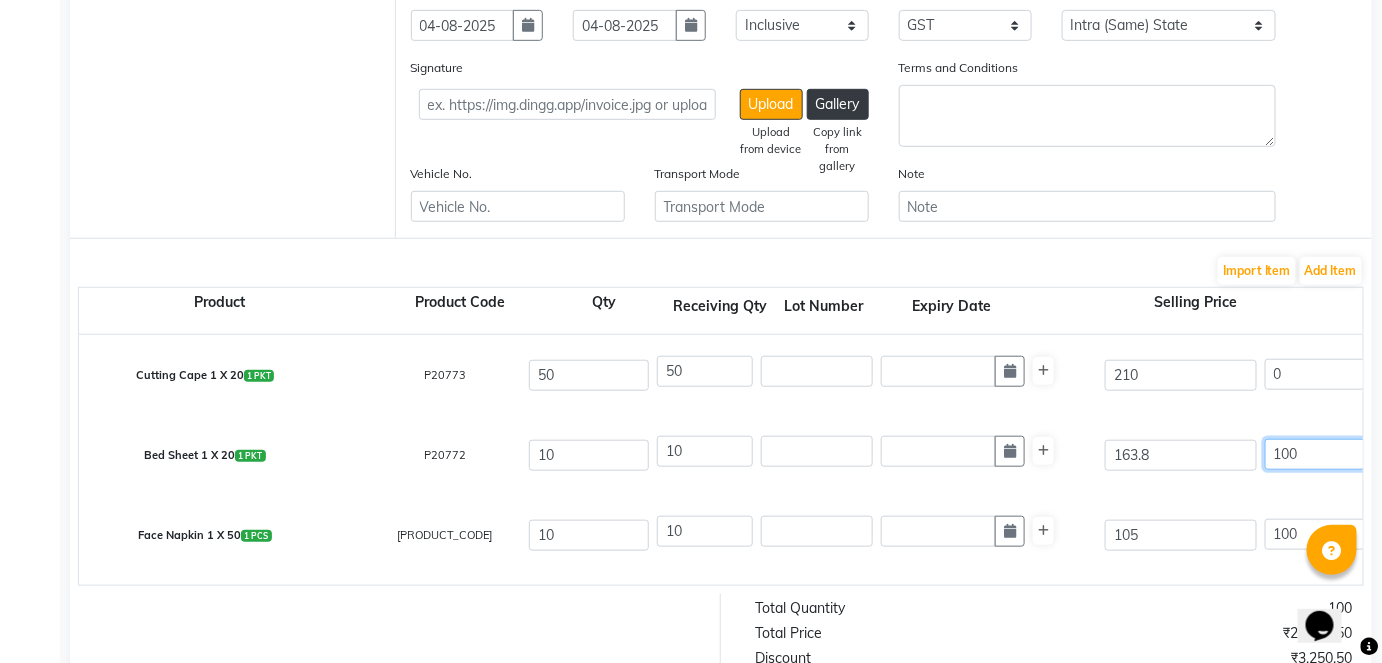 click on "100" 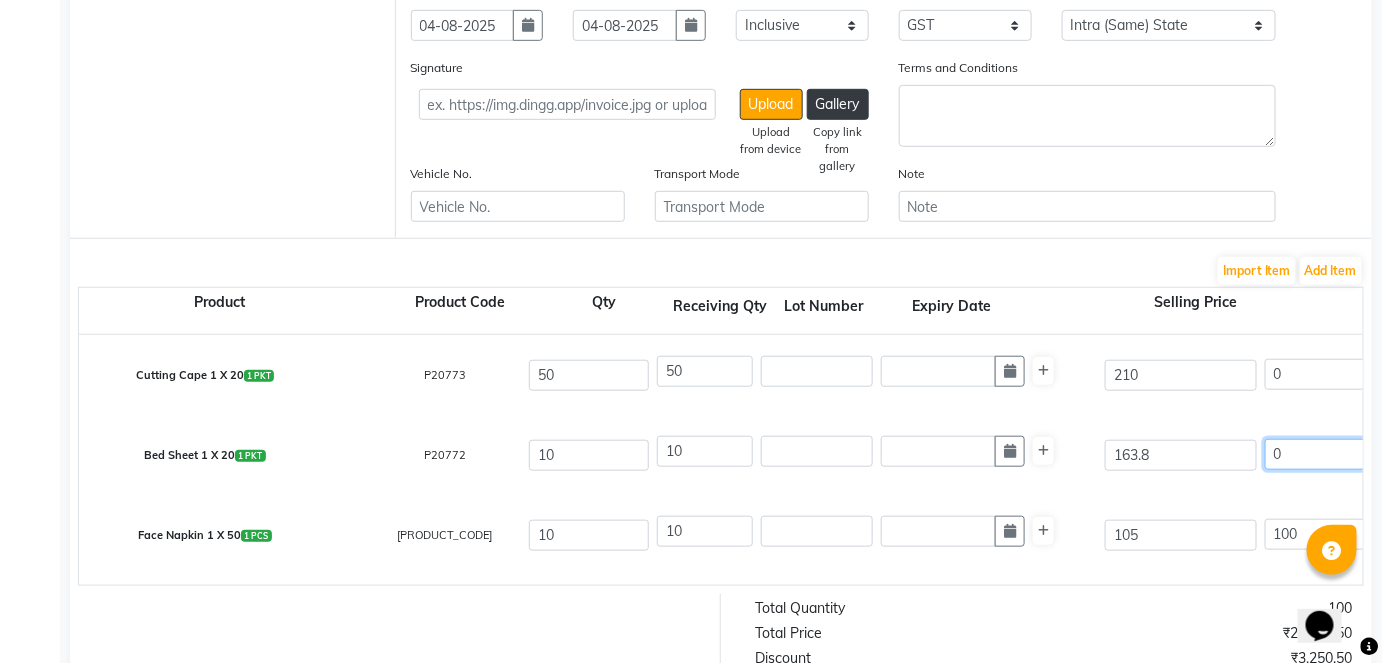 type on "0" 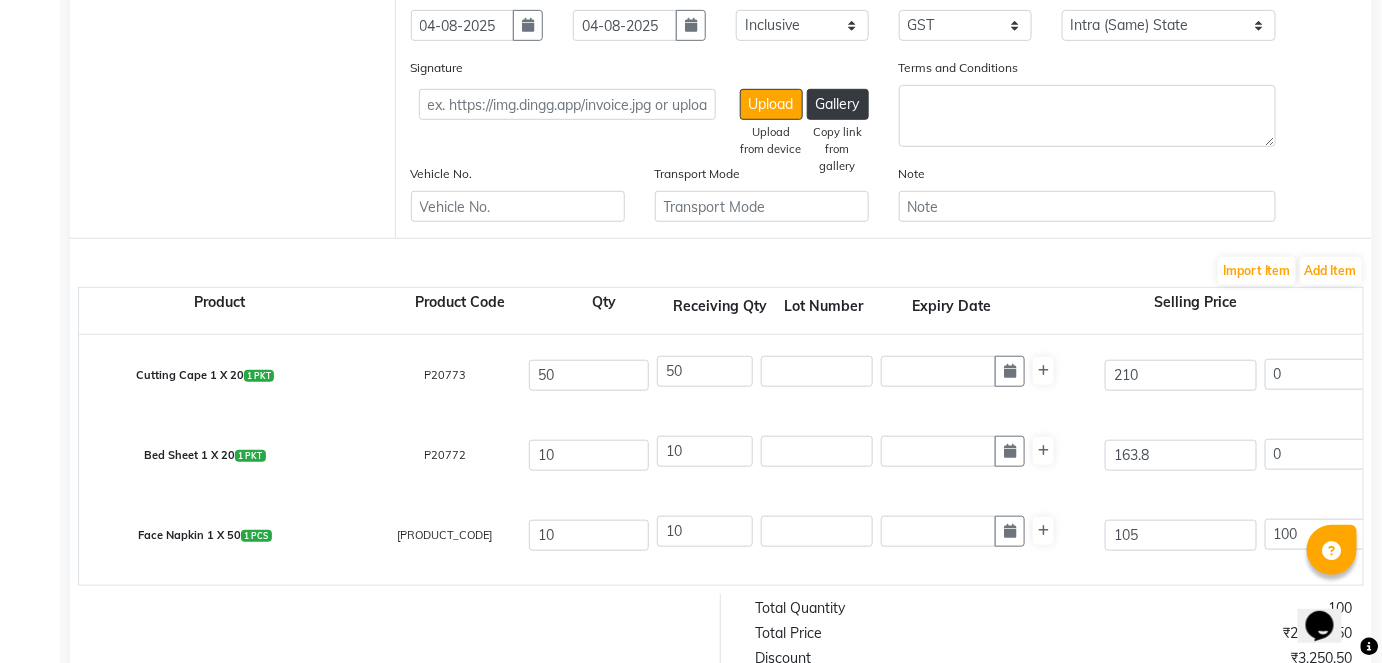 type on "0" 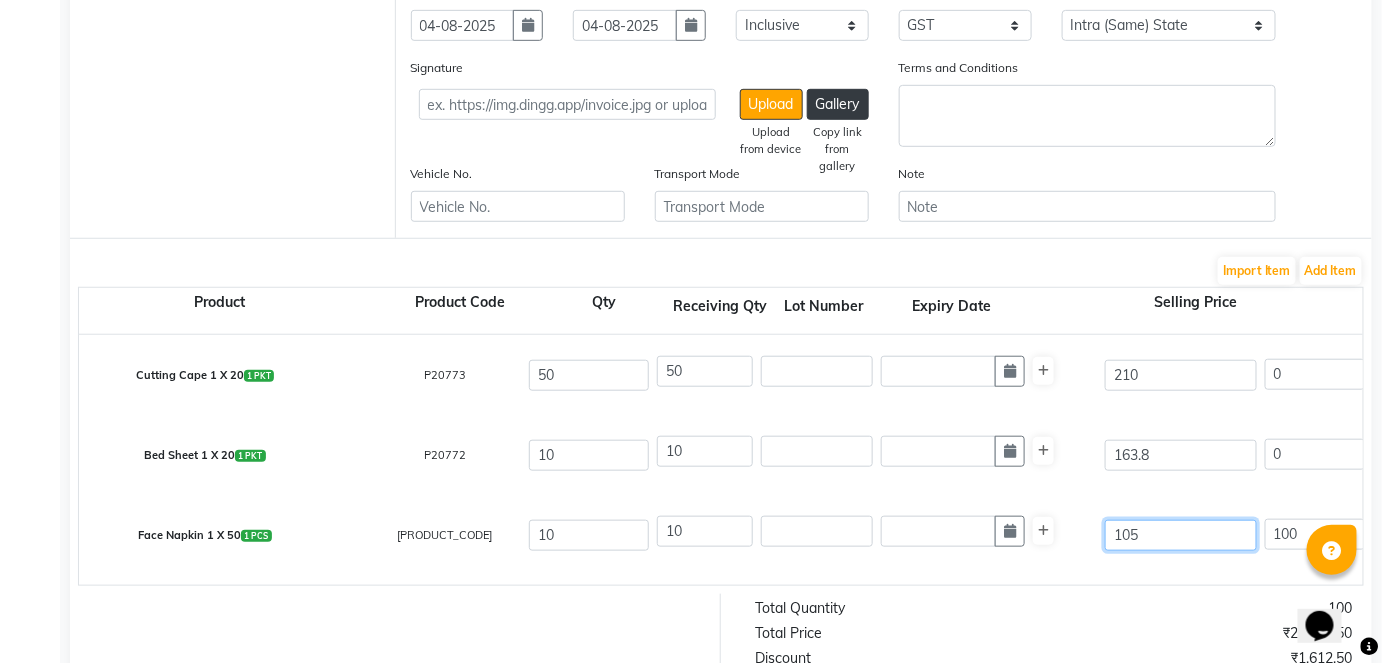click on "105" 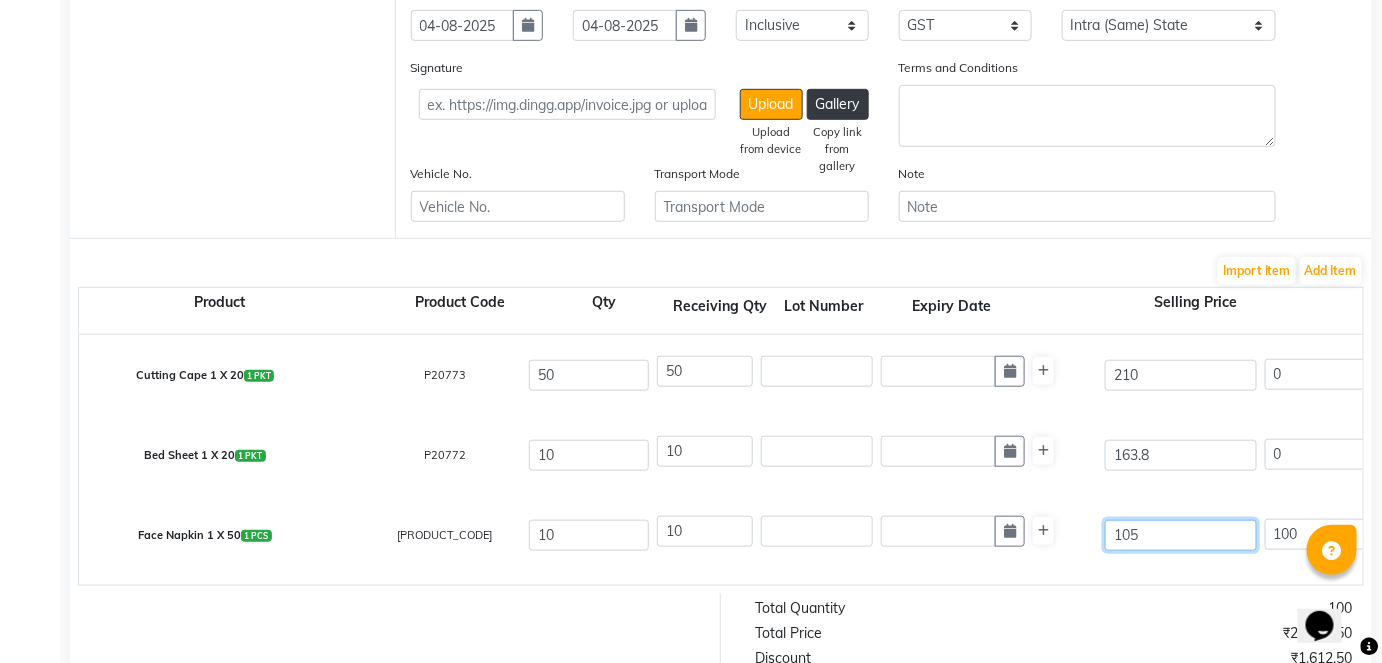 type on "1" 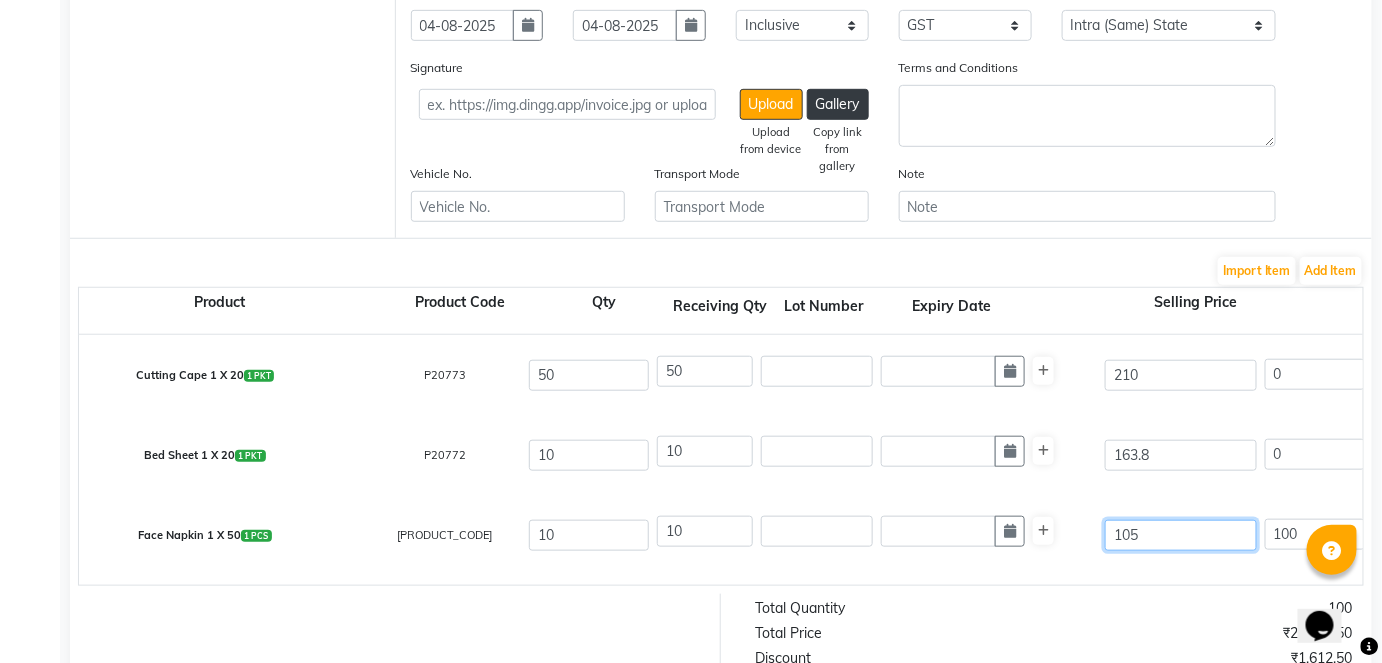 type on "10500" 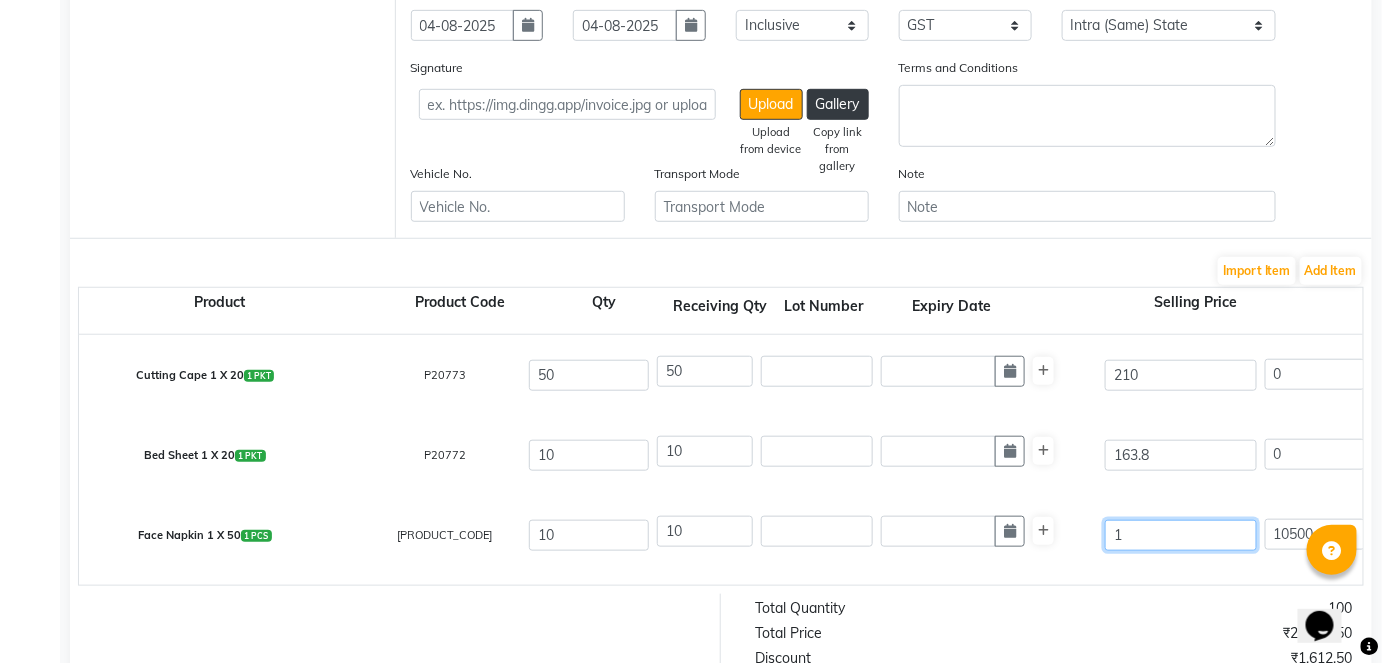 type on "14" 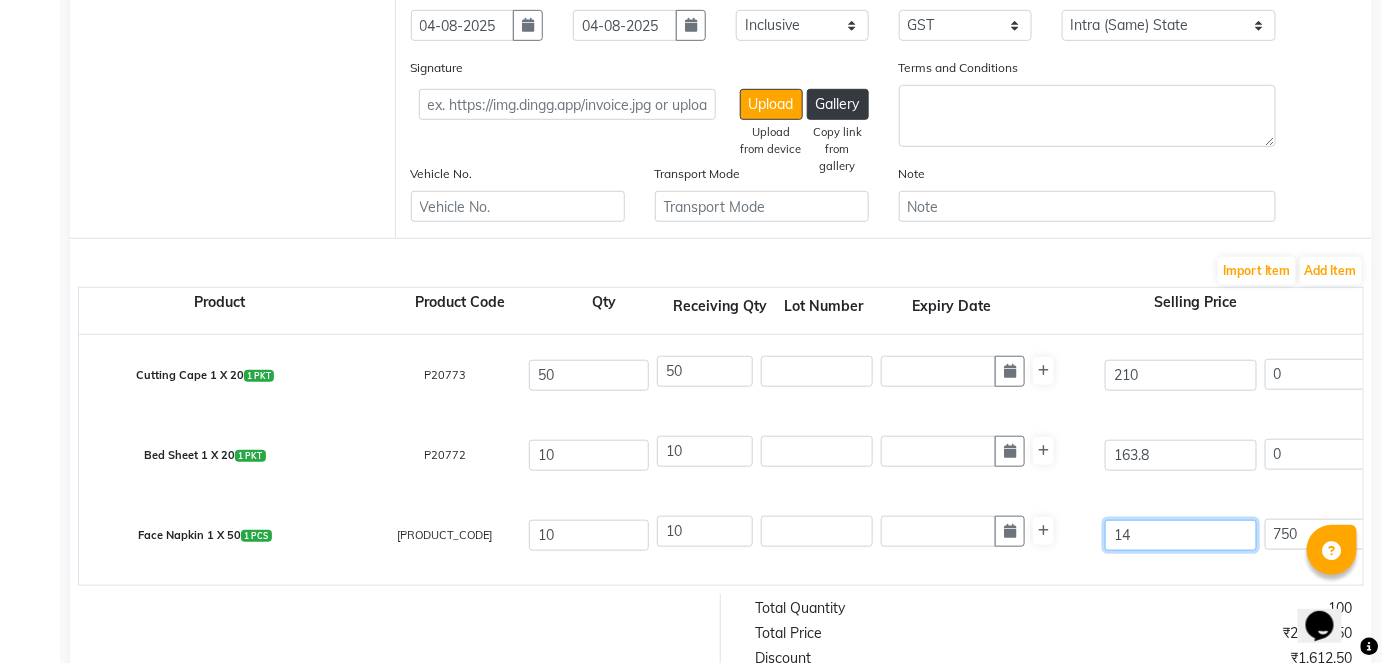type on "140" 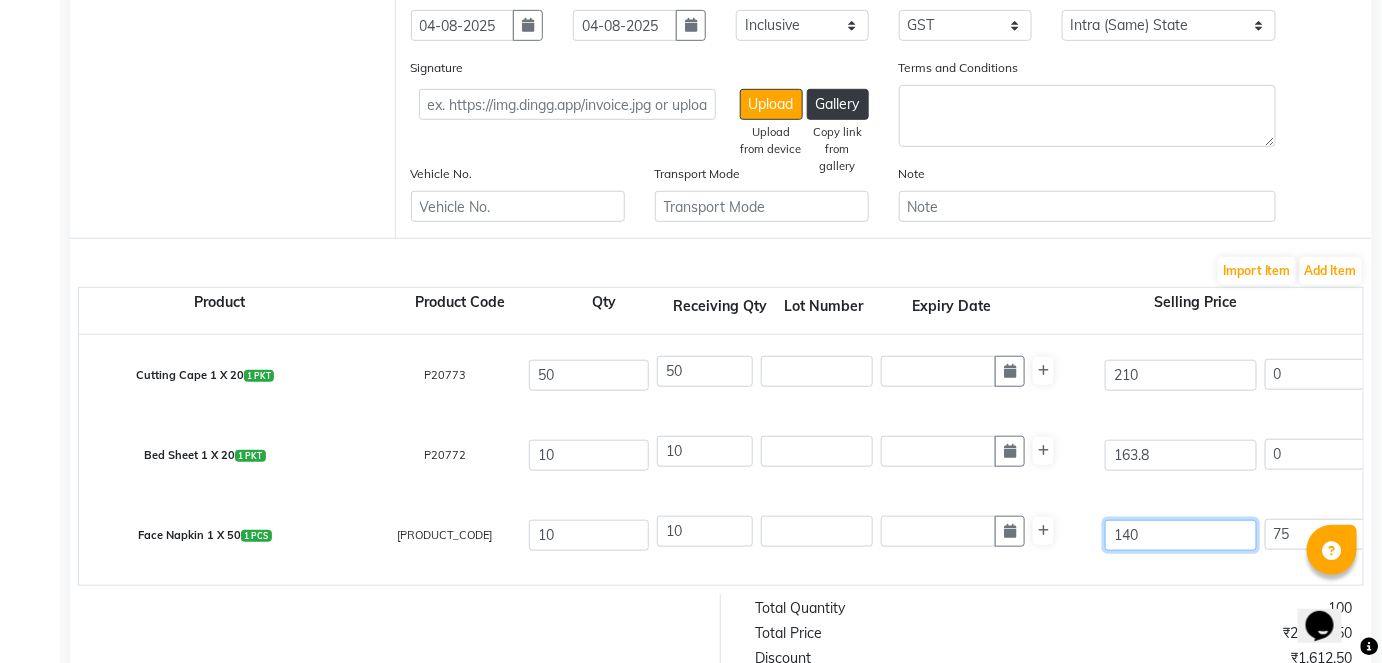 type on "140.4" 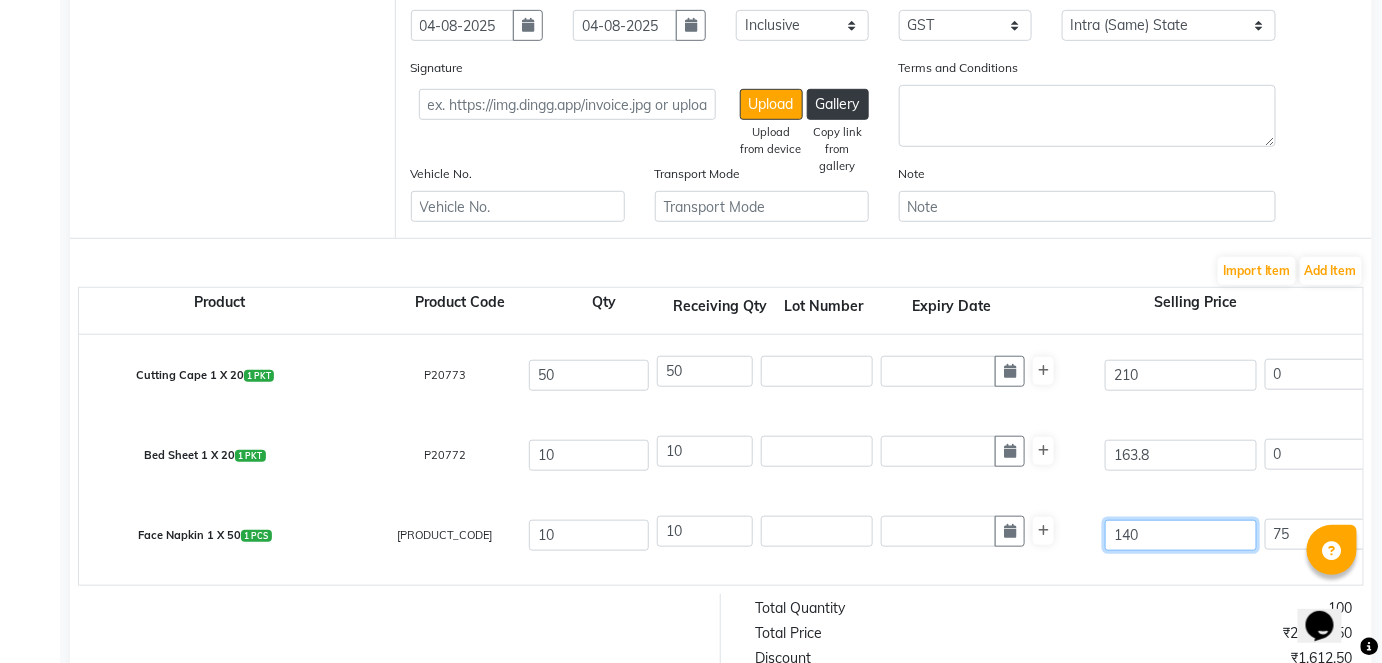 type on "74.79" 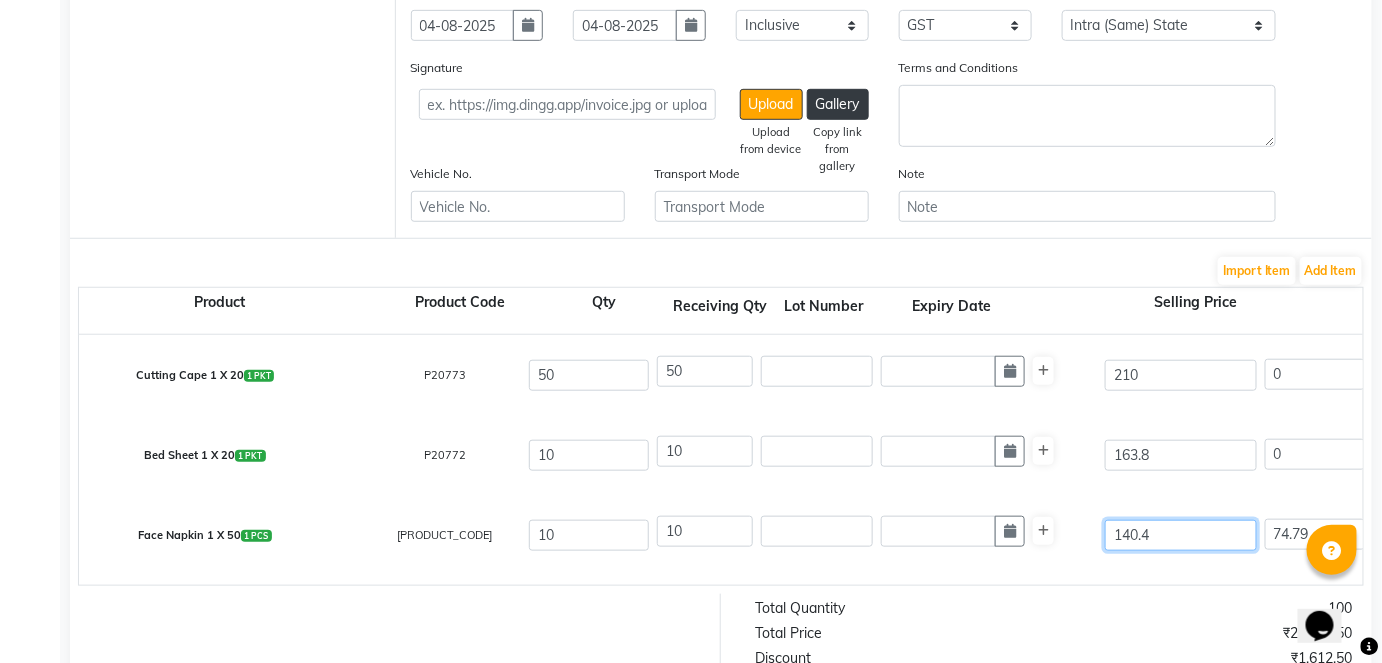 type on "140.4" 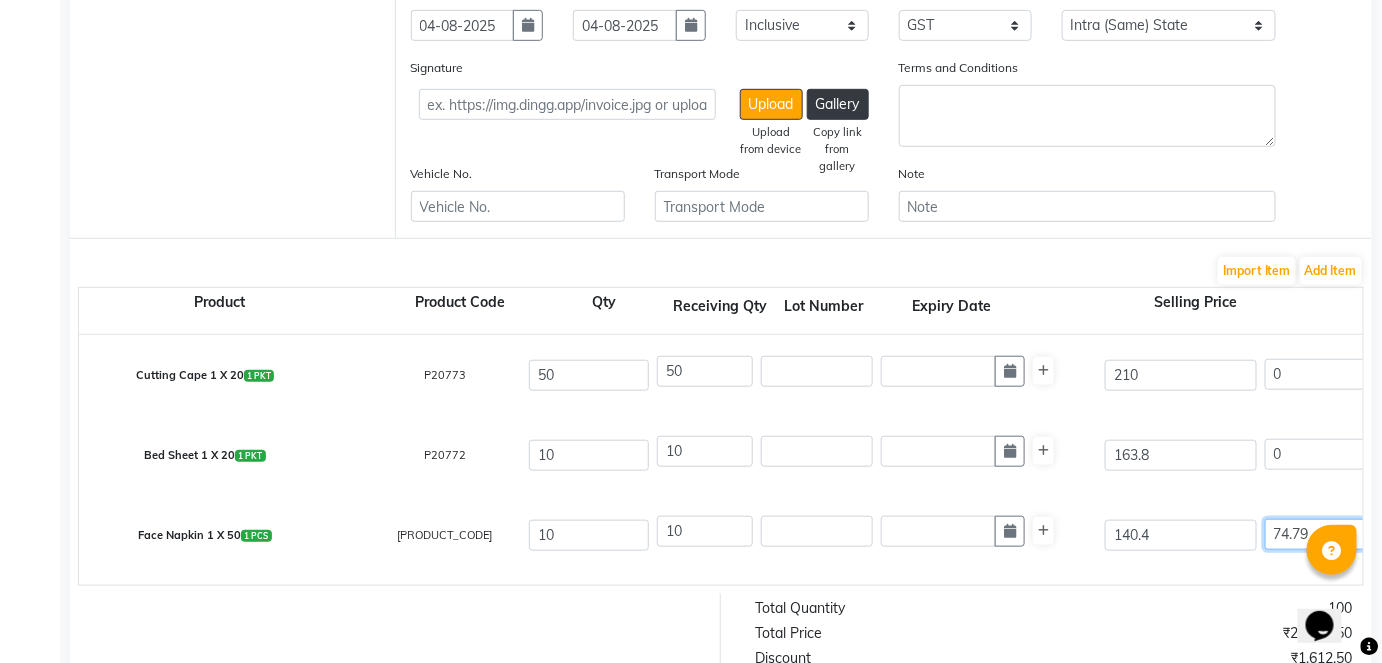 type on "100" 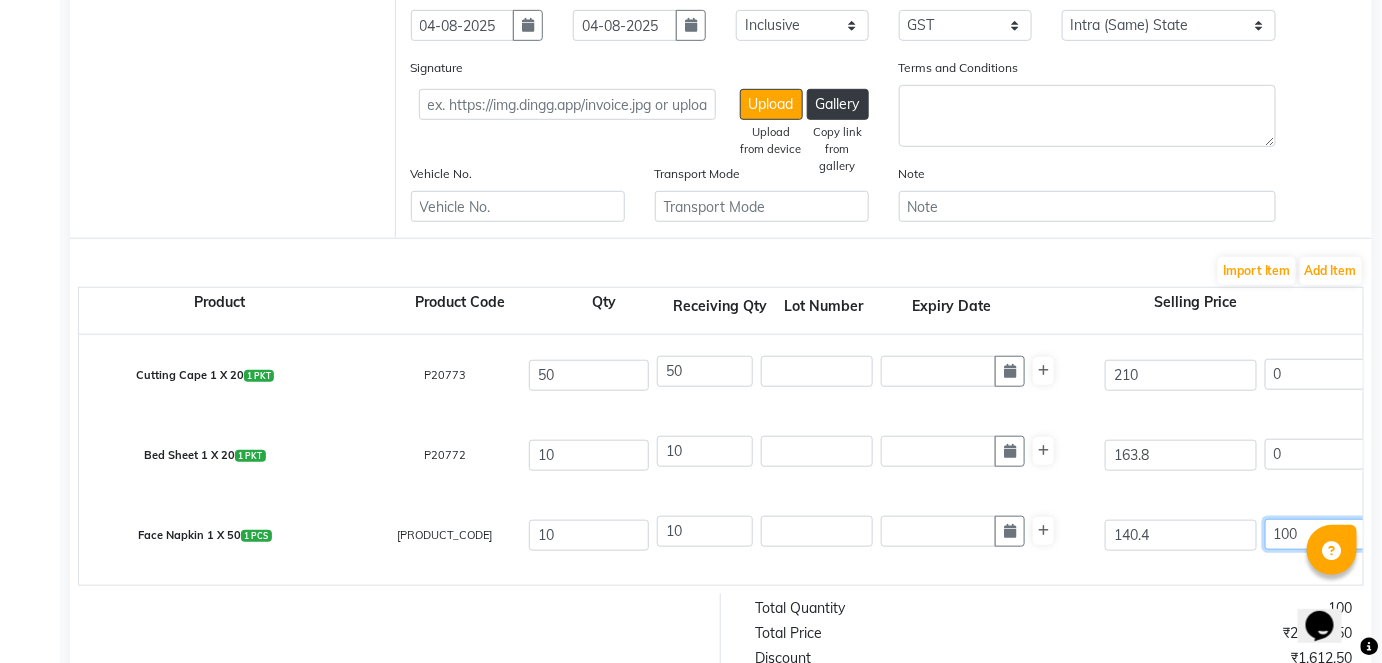click on "100" 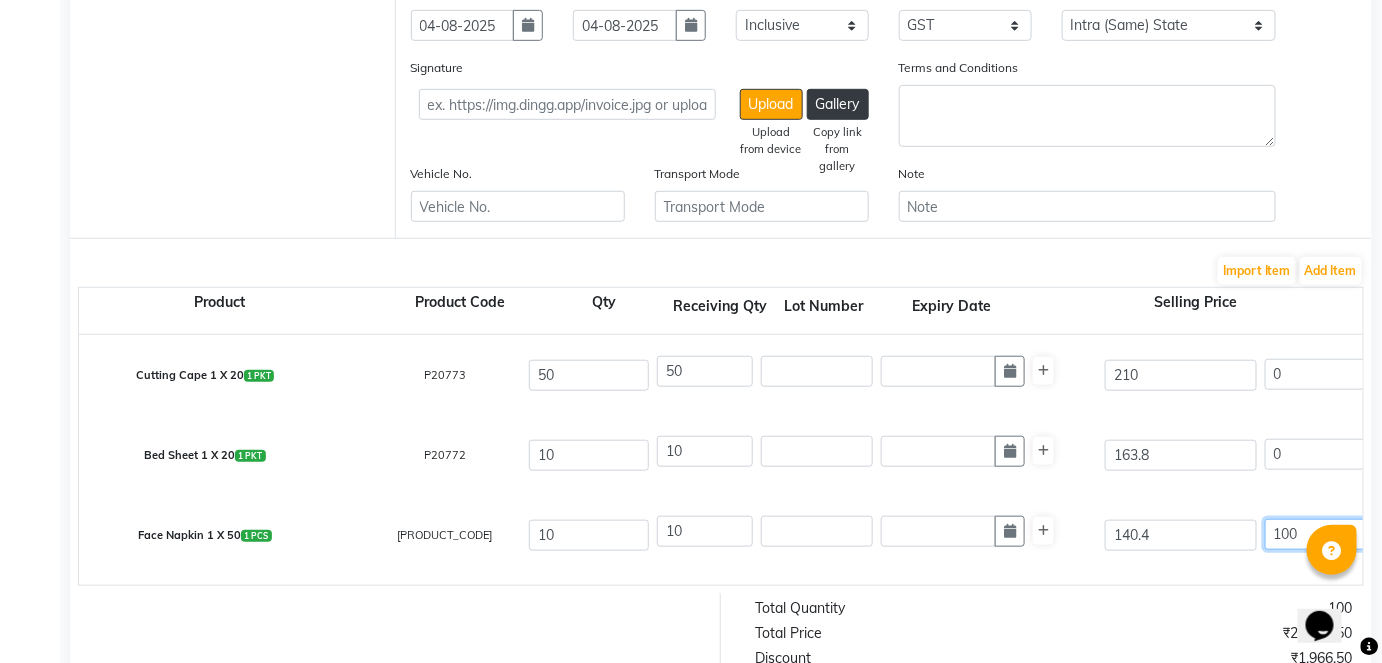 click on "100" 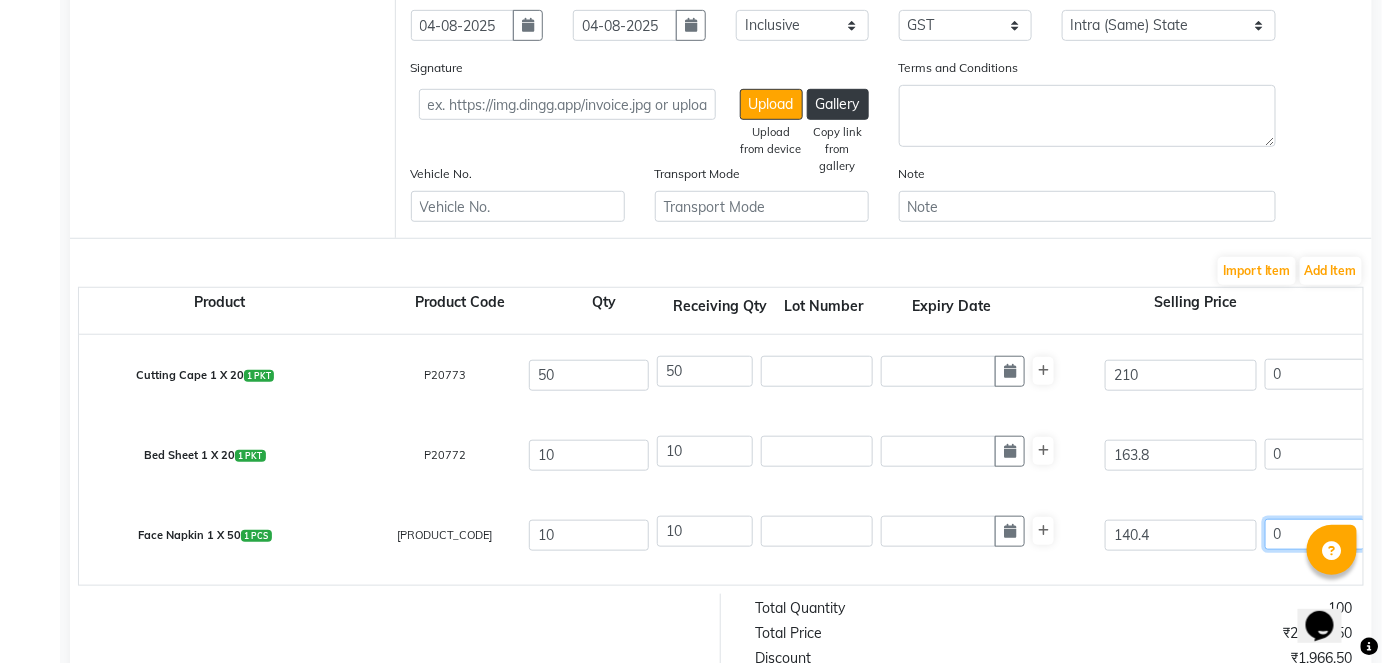 type on "0" 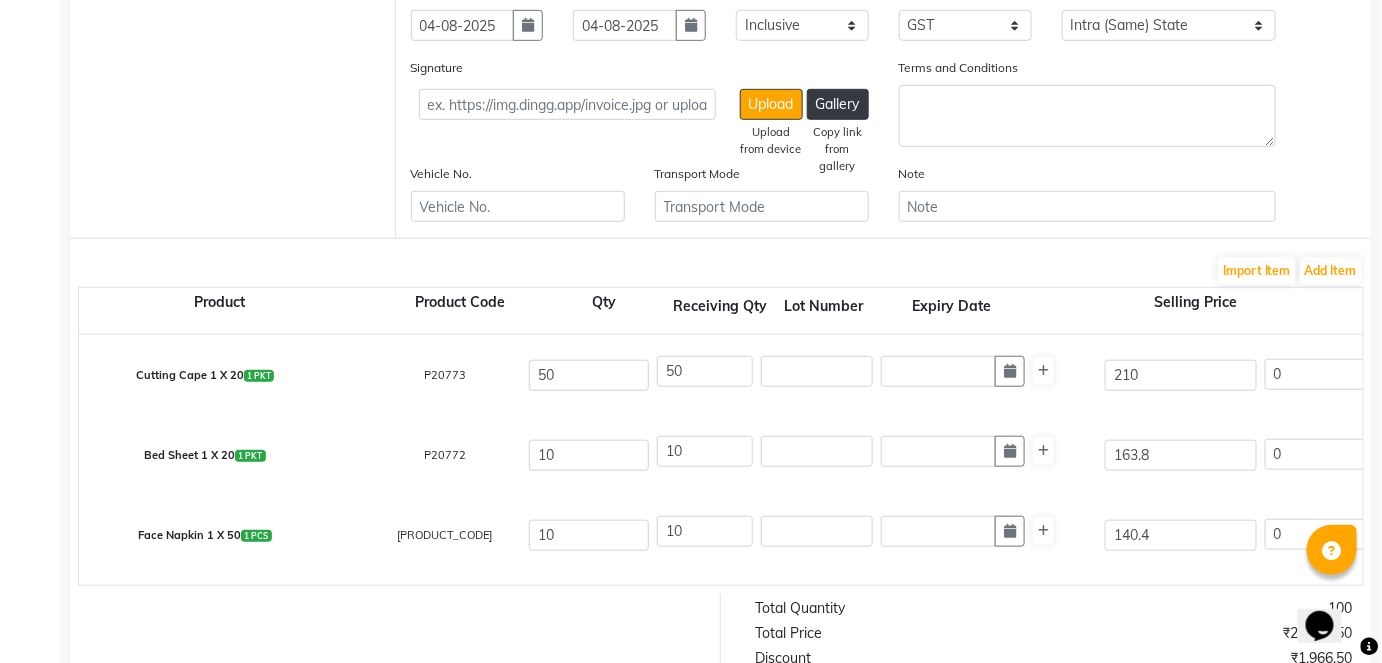 type on "0" 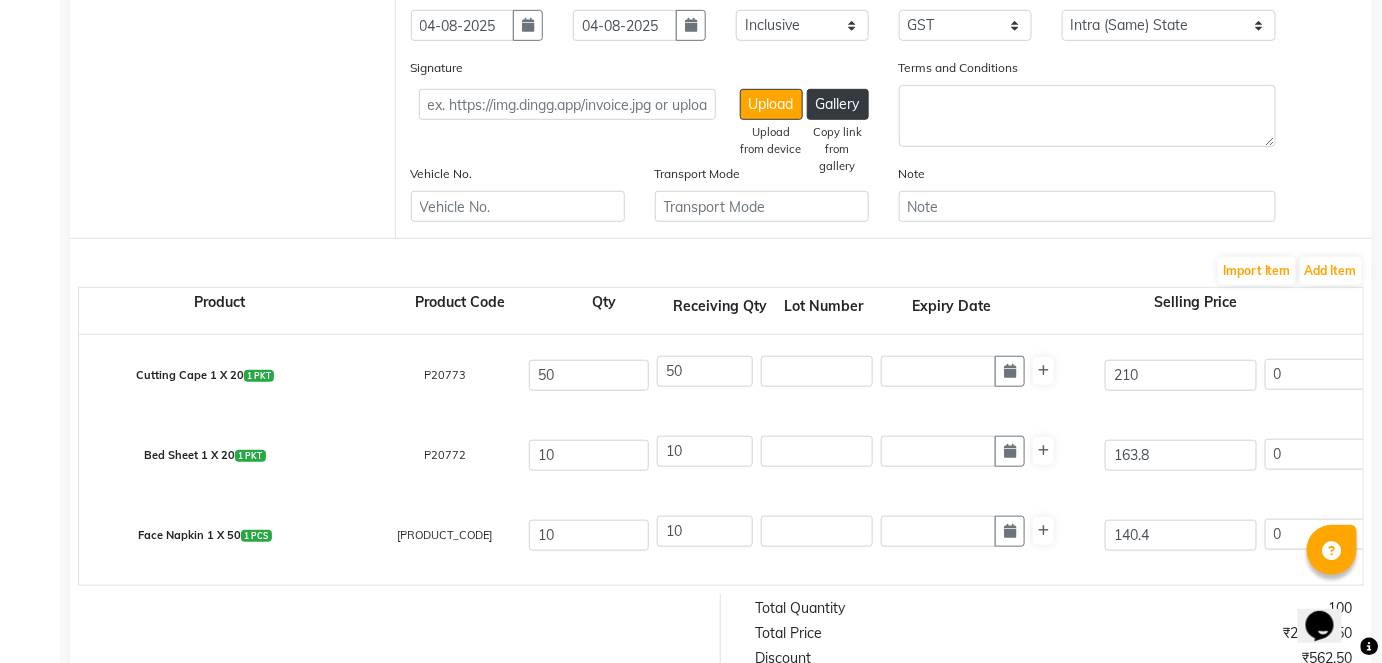 scroll, scrollTop: 69, scrollLeft: 0, axis: vertical 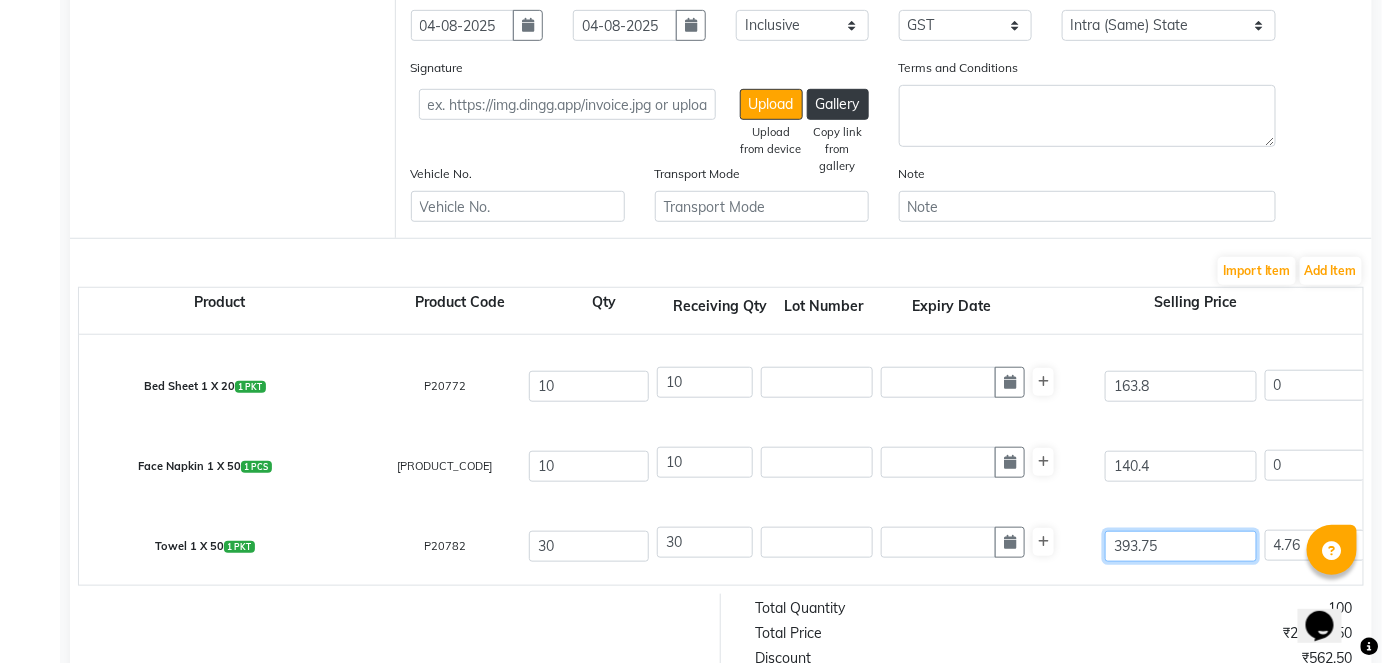 click on "393.75" 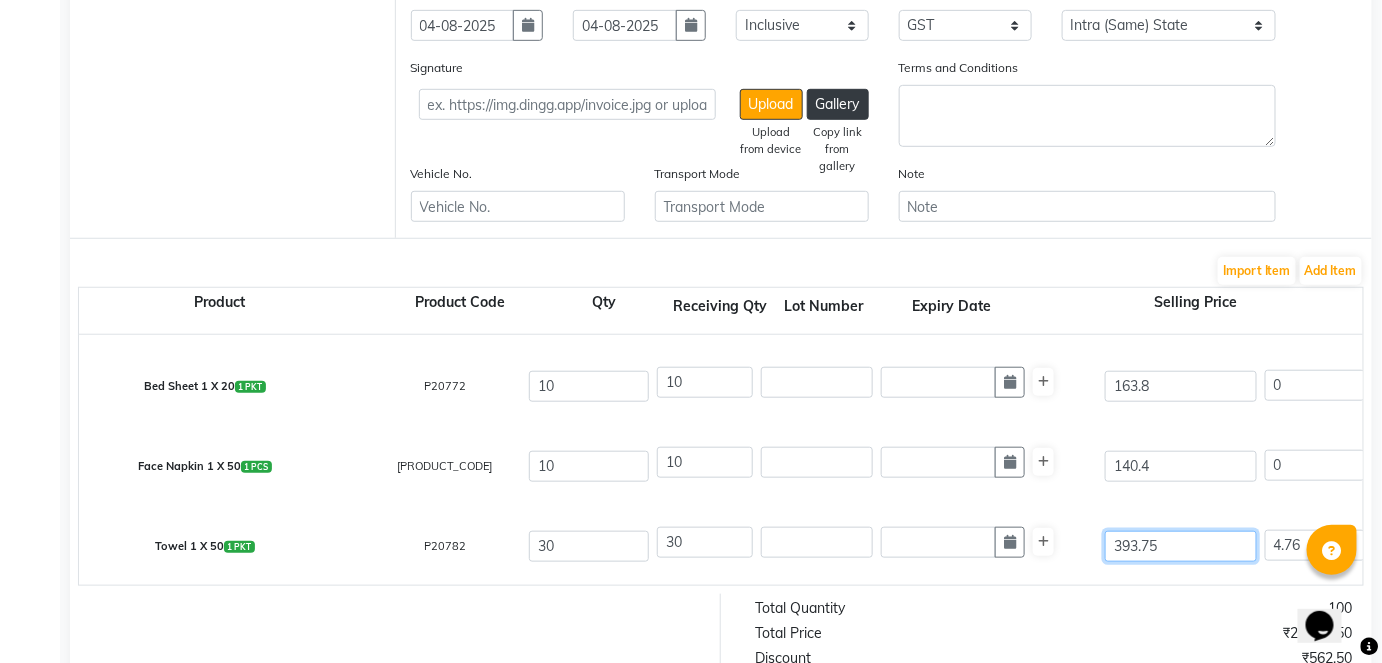 type on "2" 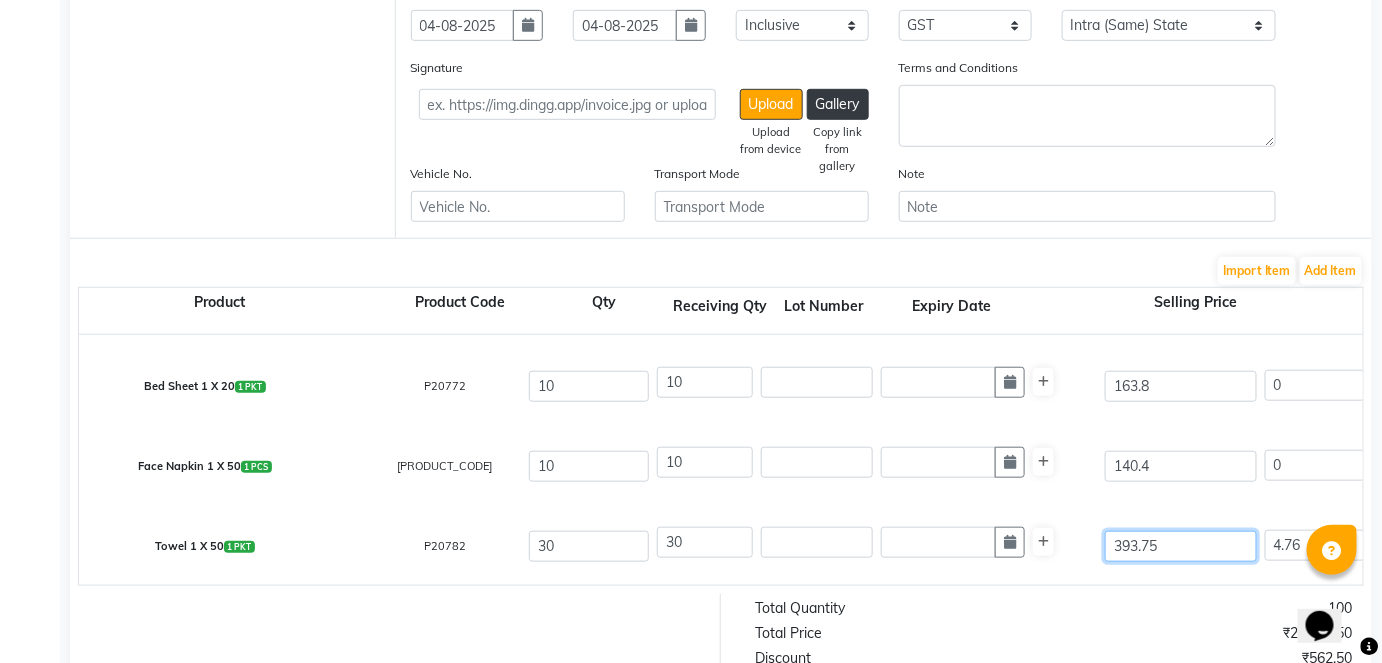 type on "937.5" 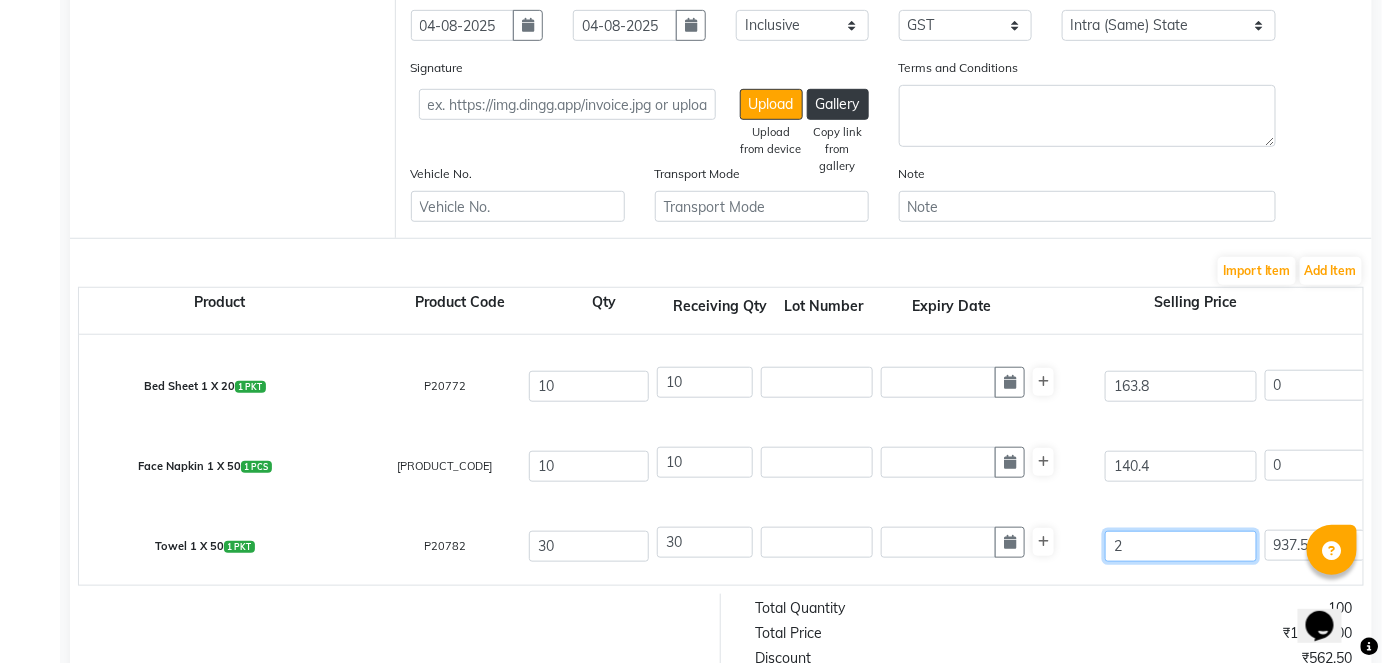 type on "20" 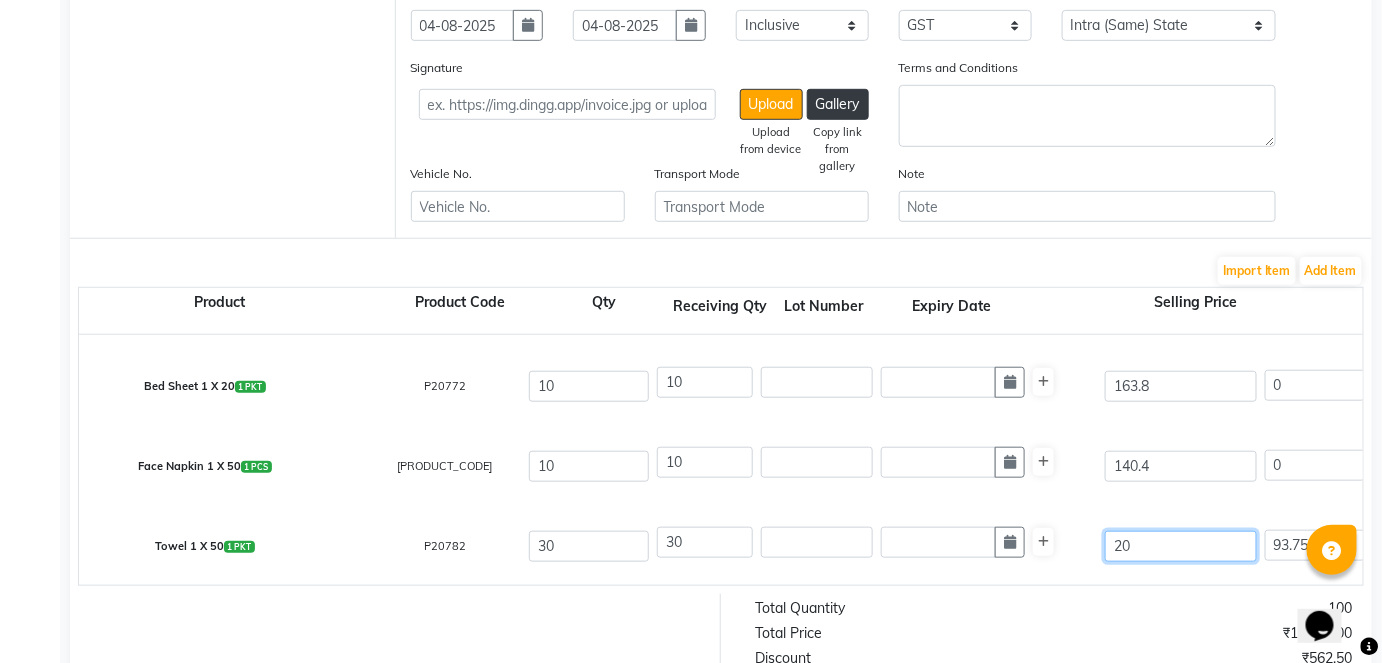 type on "204" 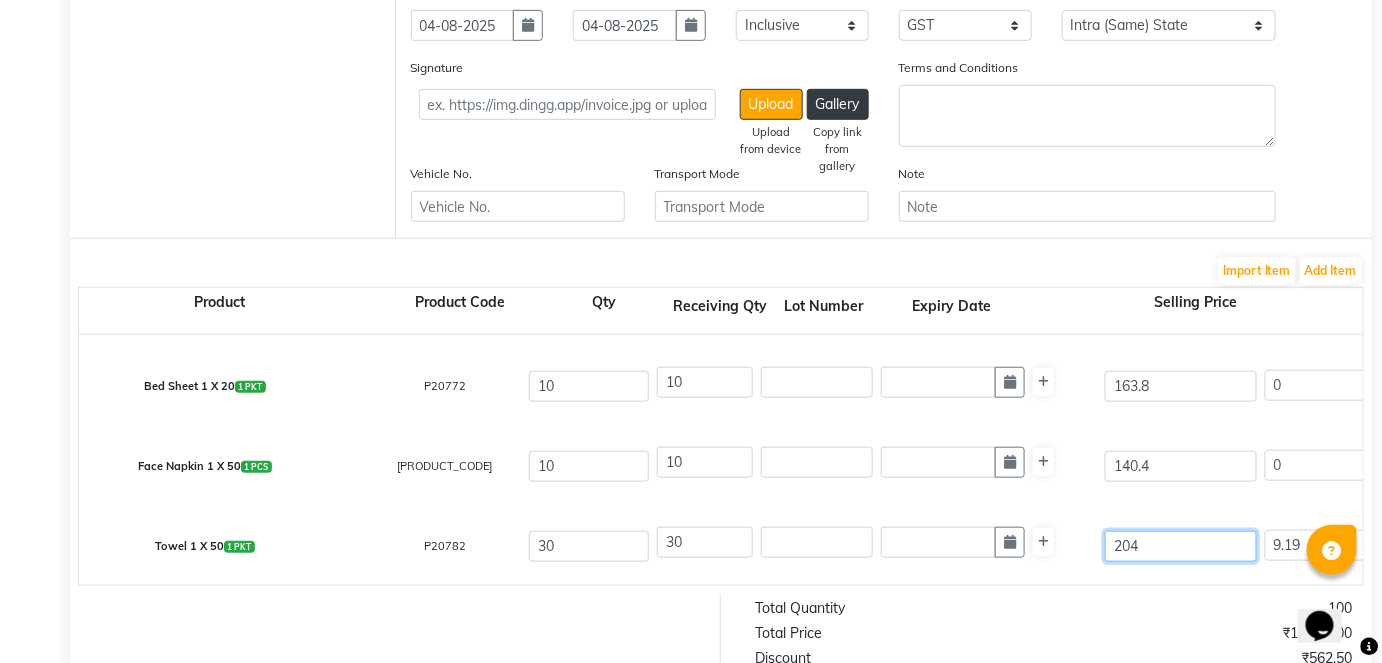 type on "204.7" 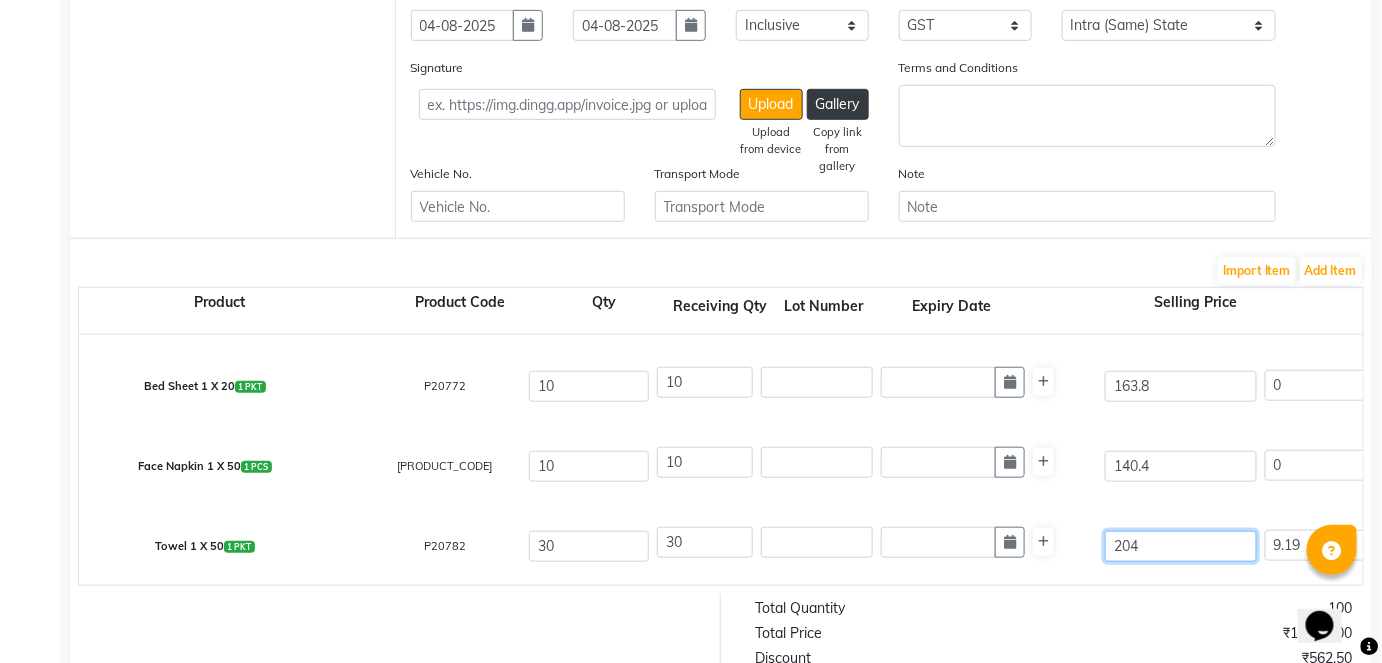 type on "9.16" 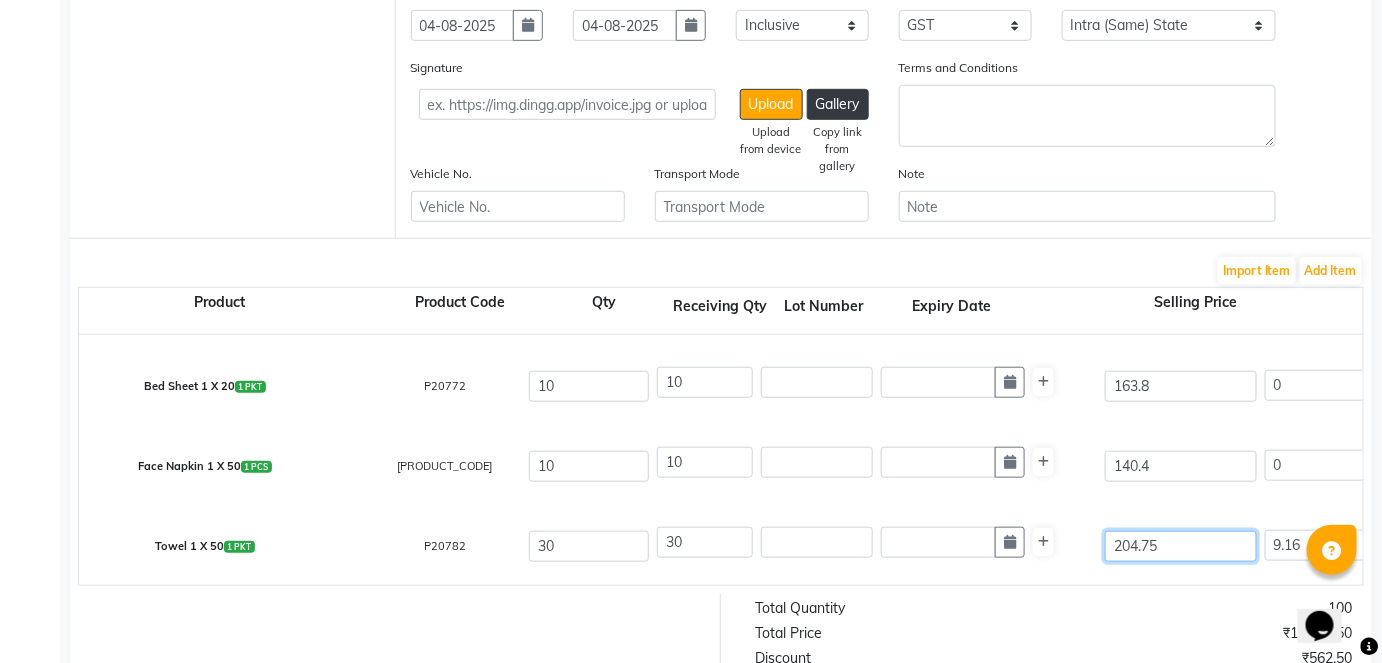 type on "204.75" 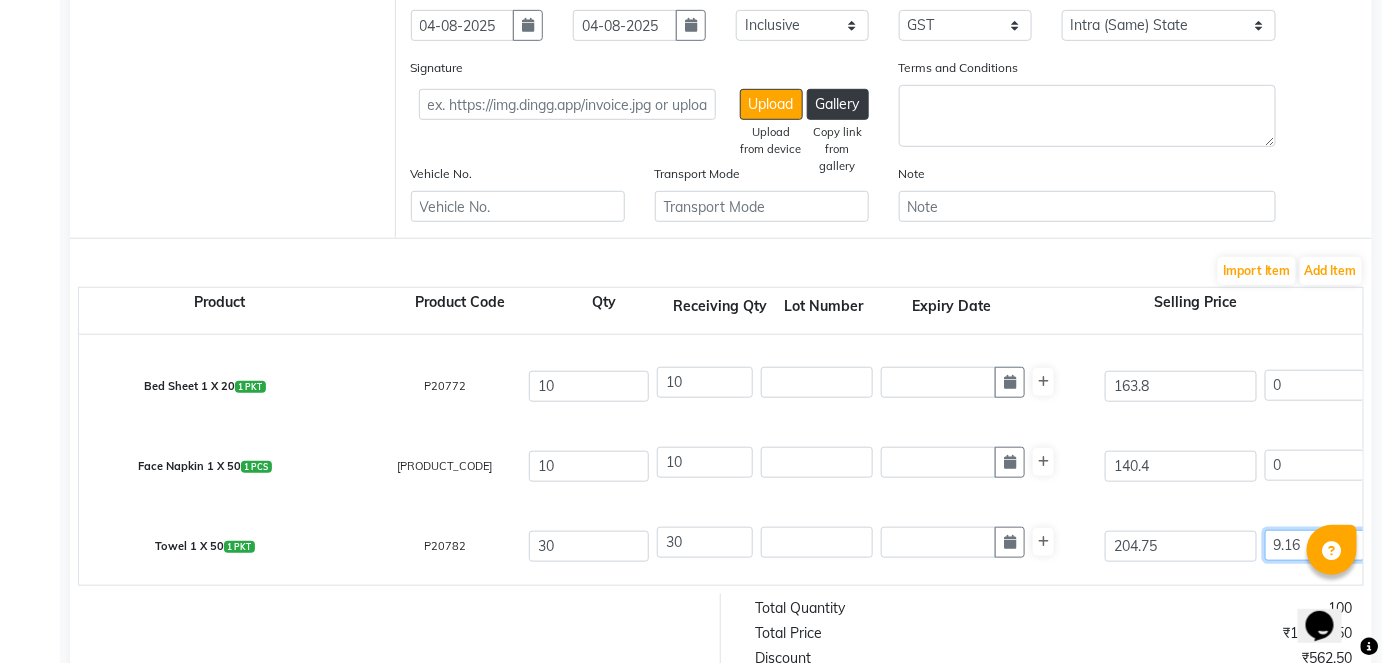 type on "0" 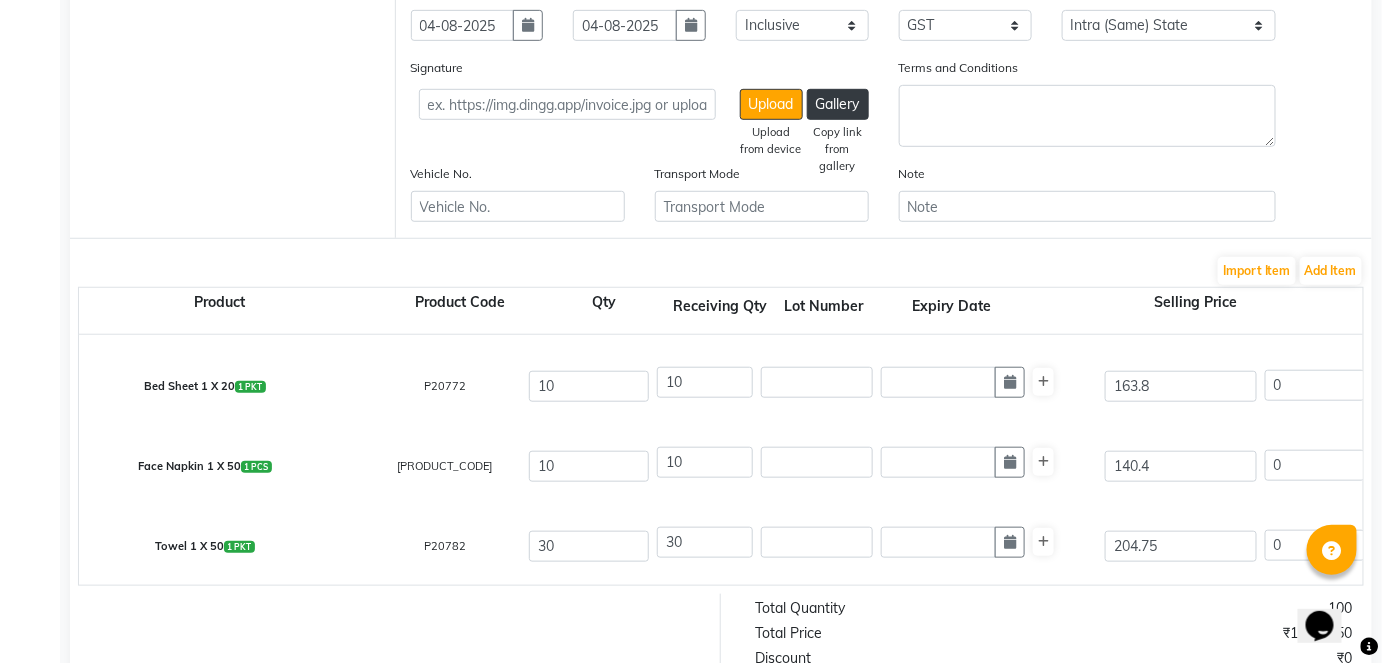 type on "204.75" 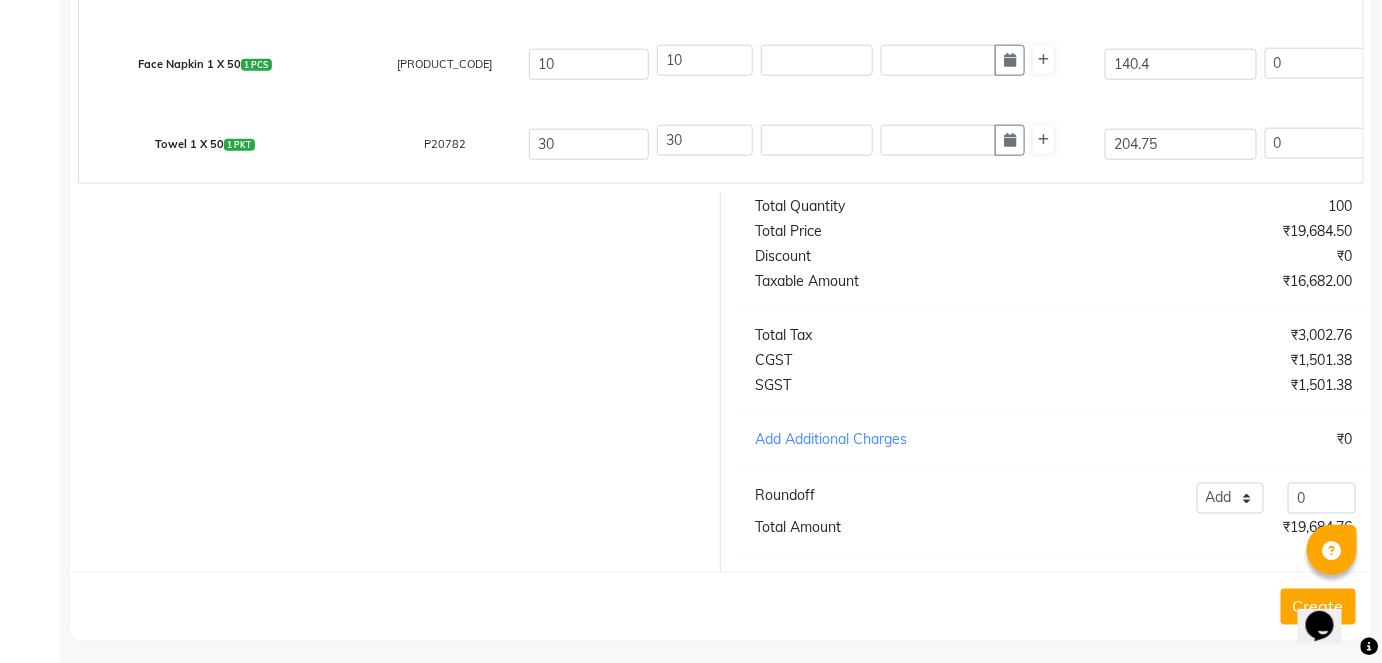 scroll, scrollTop: 786, scrollLeft: 0, axis: vertical 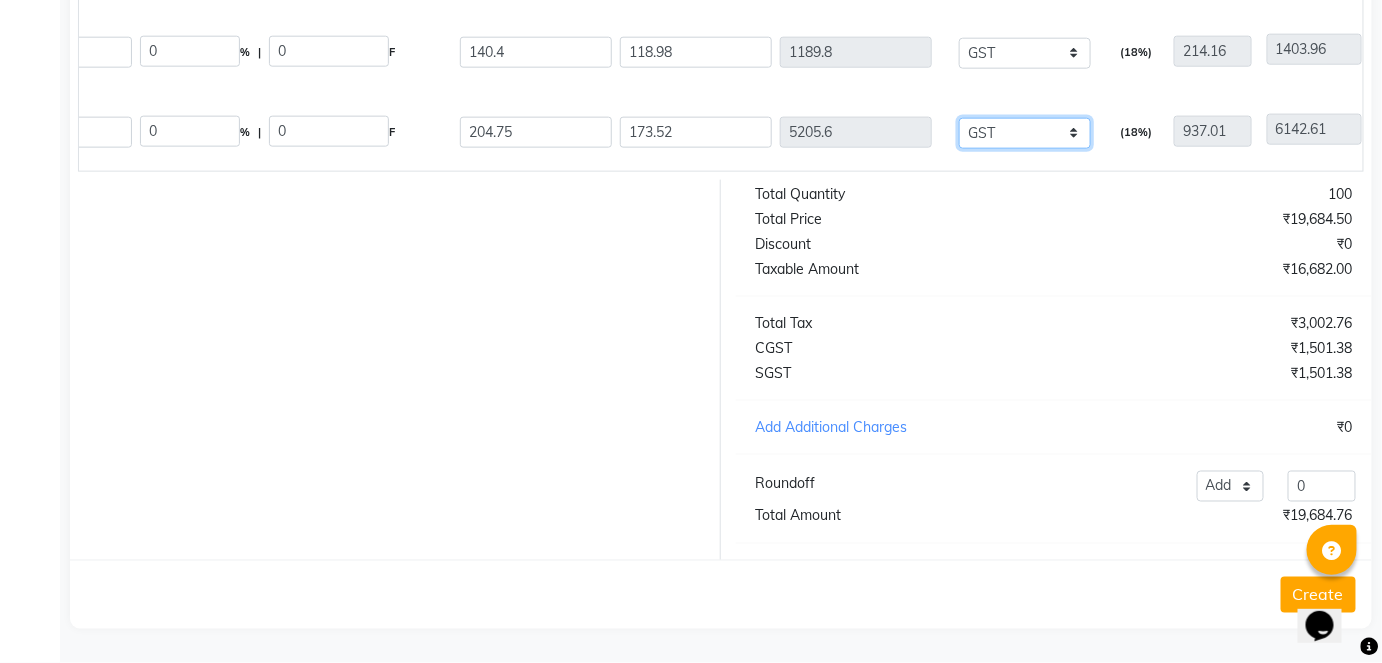 click on "None GST (12%) (Any) IGST GST" 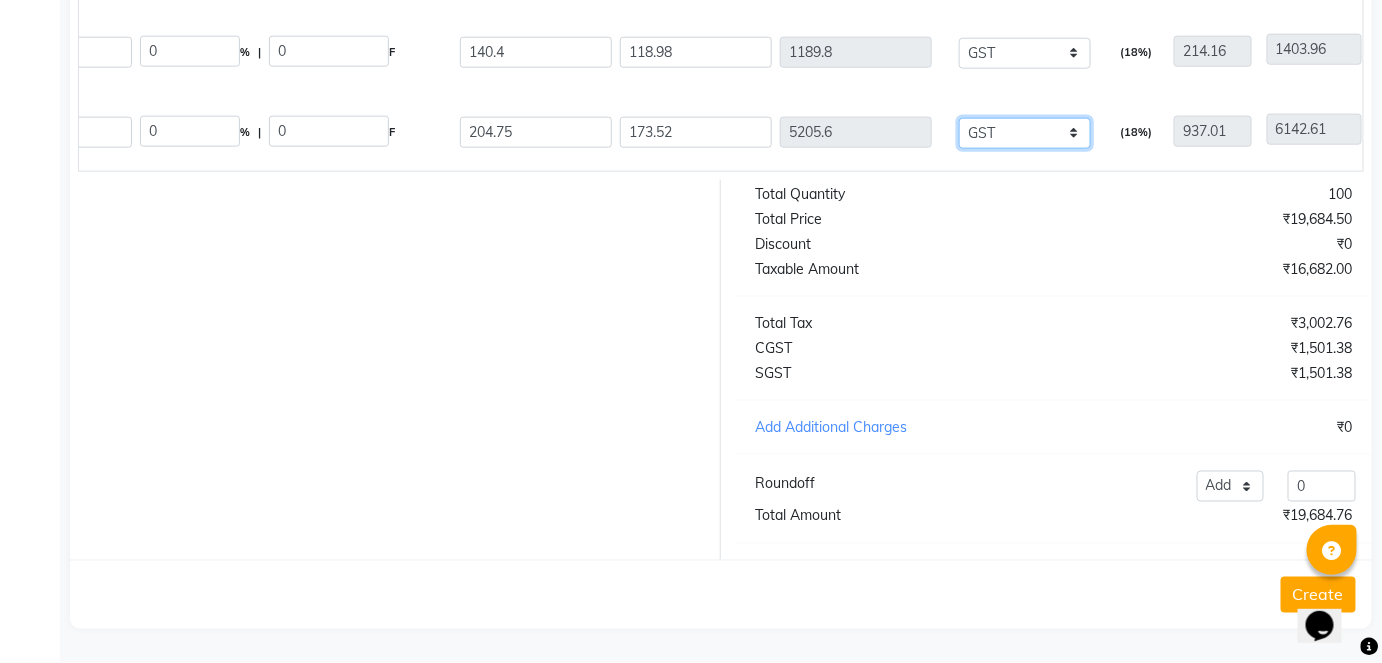 select on "3085" 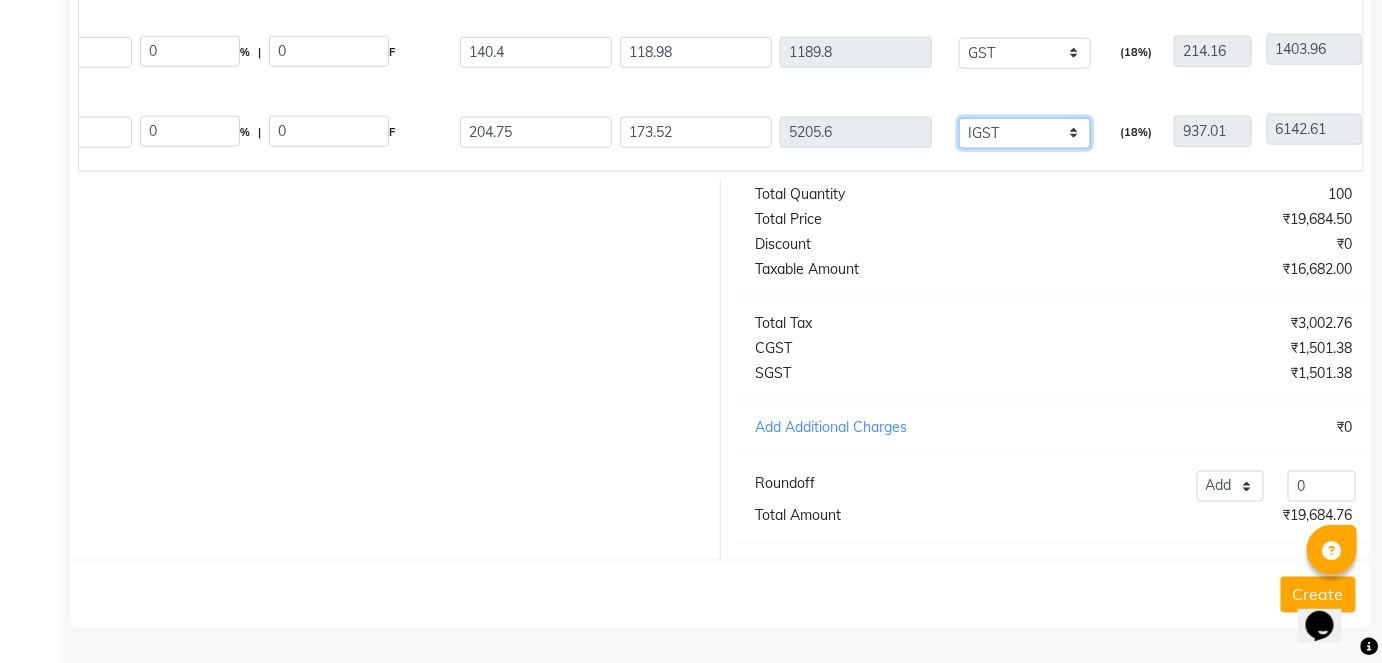 click on "None GST (12%) (Any) IGST GST" 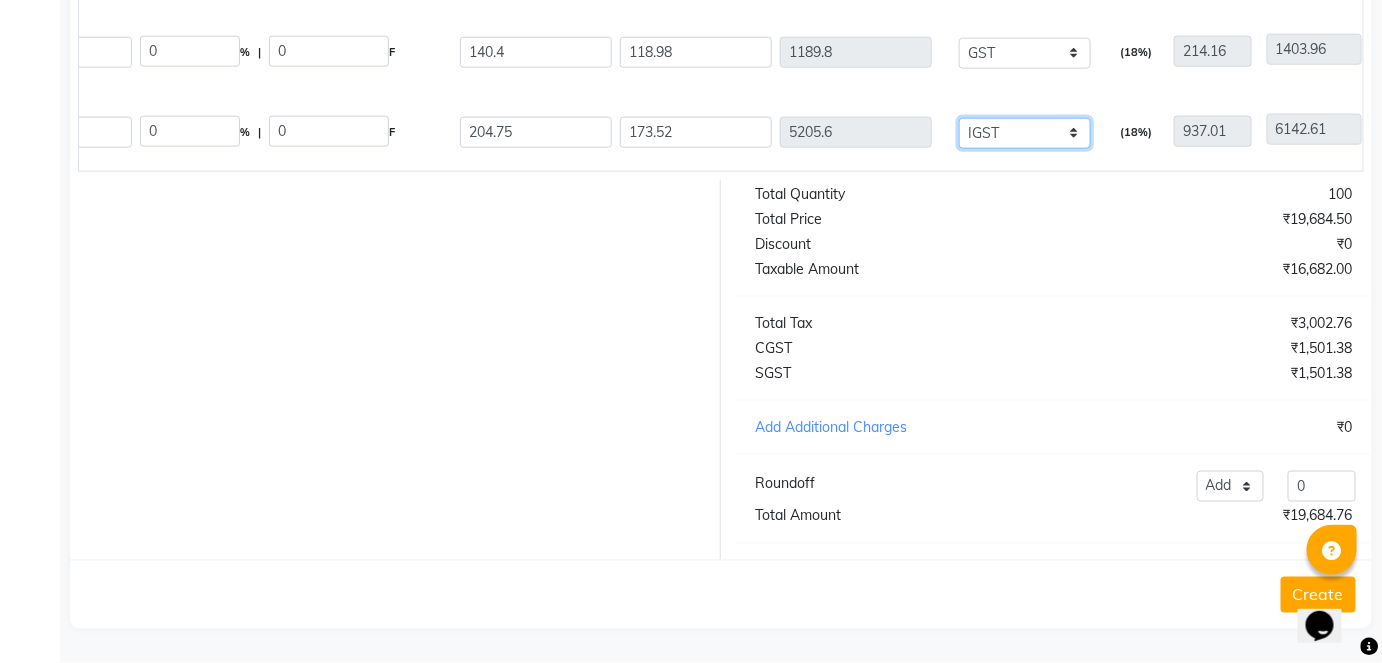 type on "195" 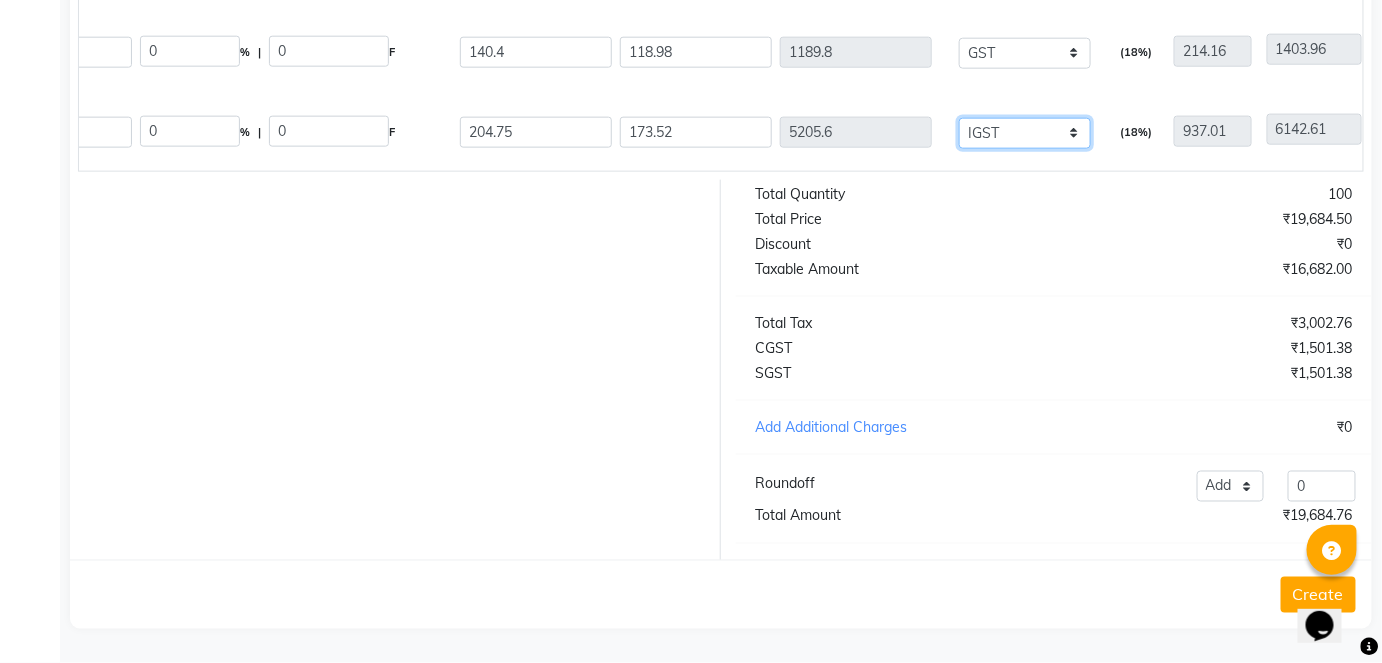 type on "[NUMBER]" 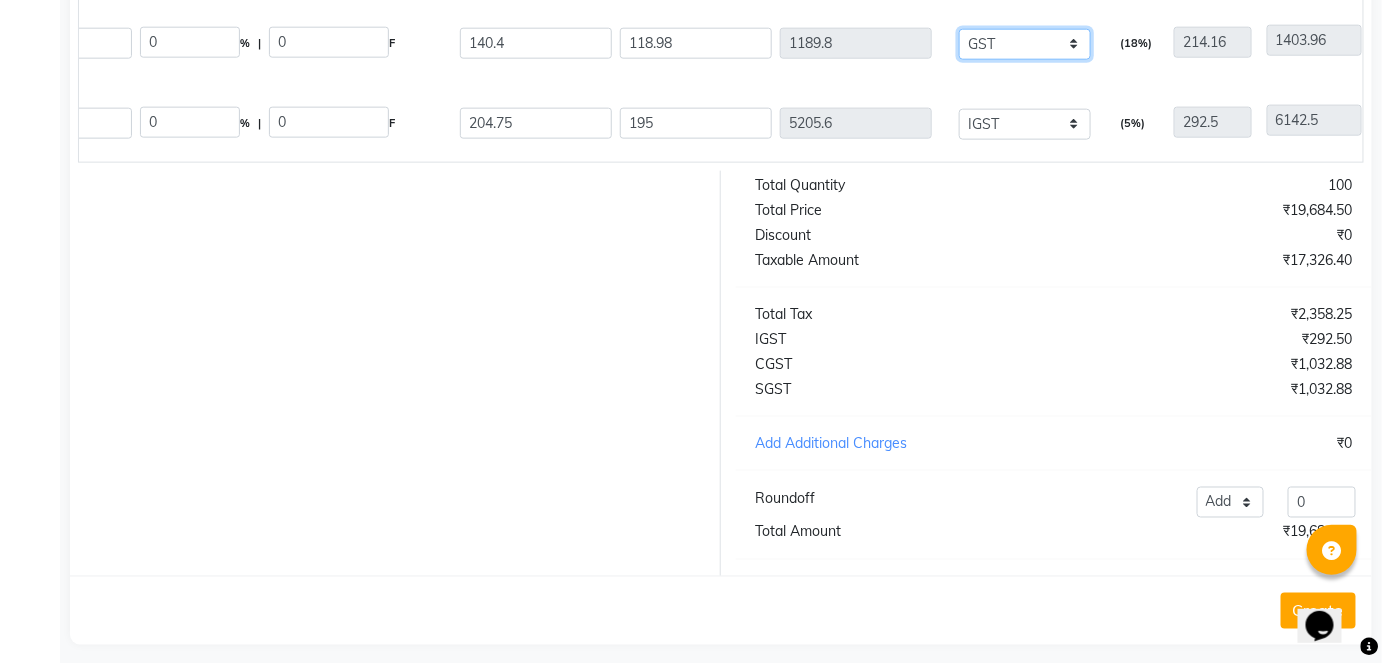 click on "None GST (12%) (Any) IGST GST" 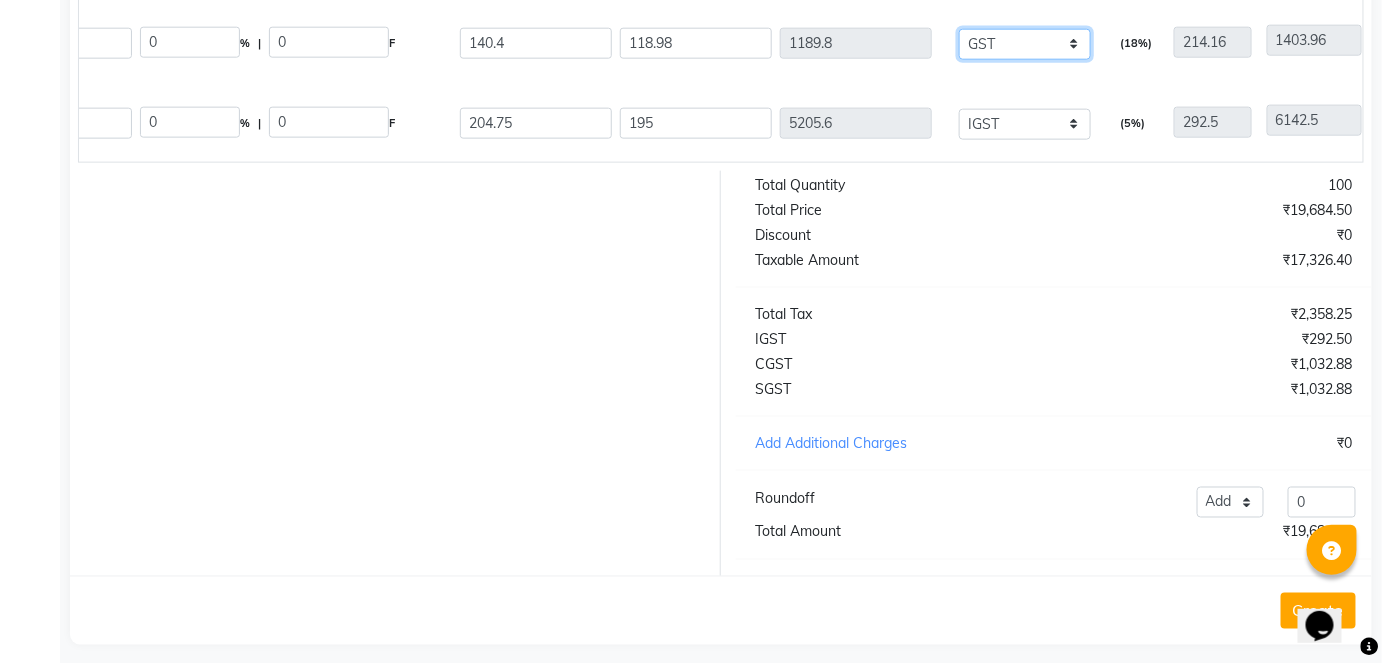 select on "3085" 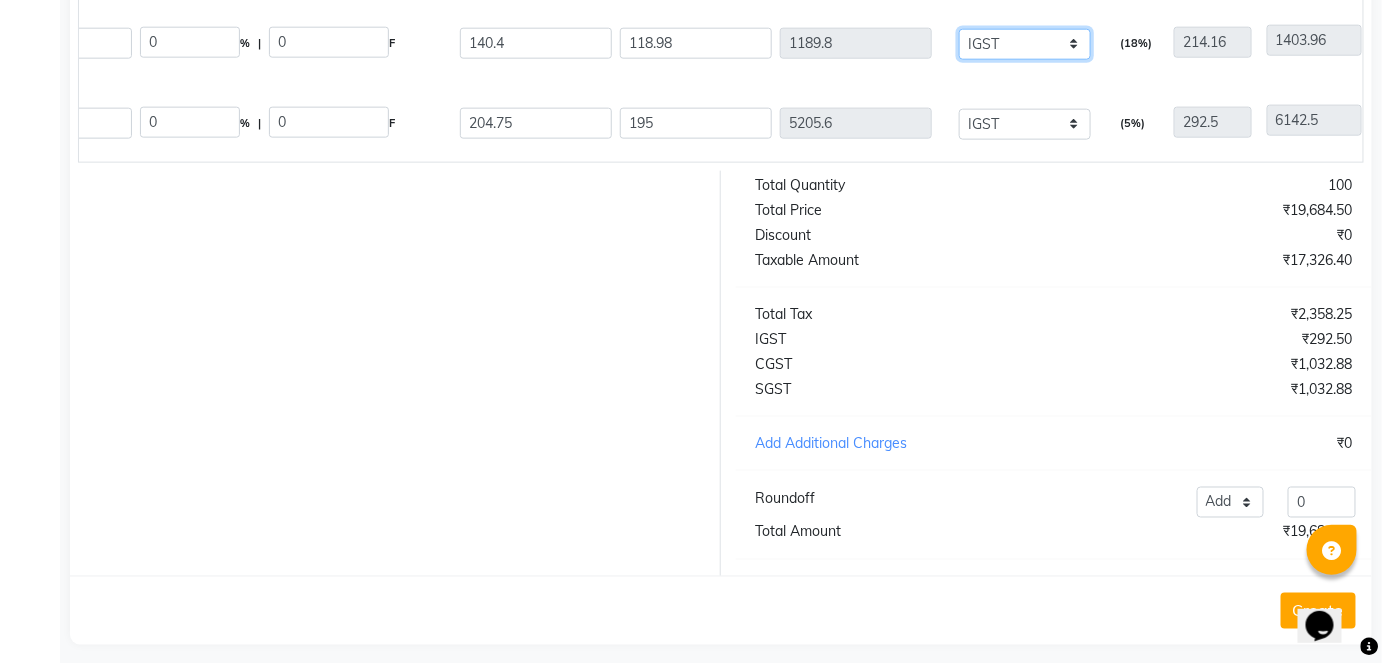 click on "None GST (12%) (Any) IGST GST" 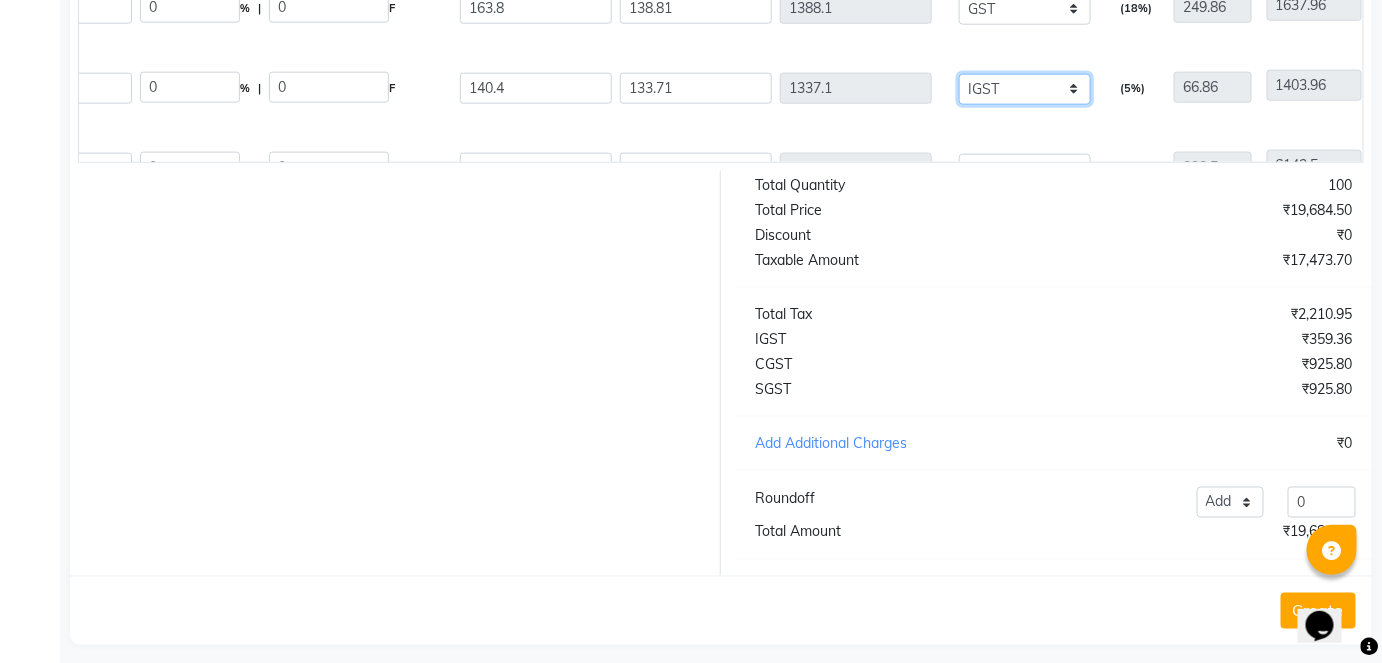 scroll, scrollTop: 0, scrollLeft: 0, axis: both 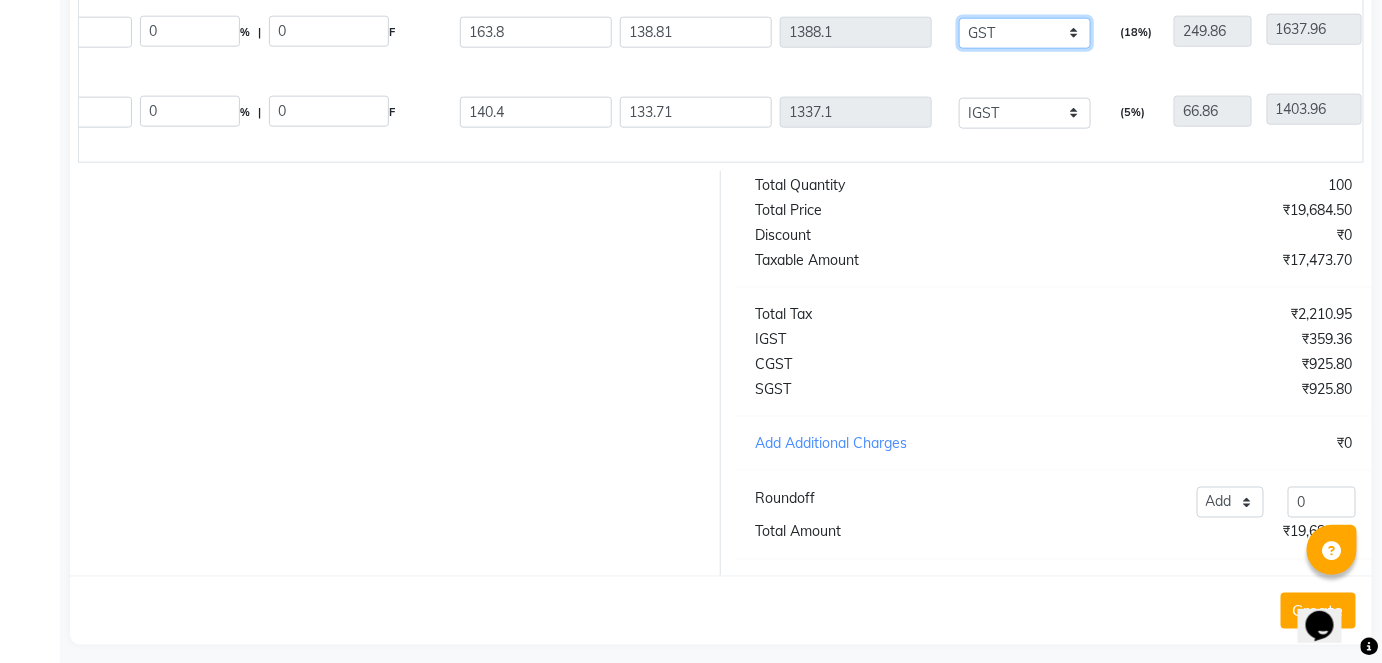 click on "None GST (12%) (Any) IGST GST" 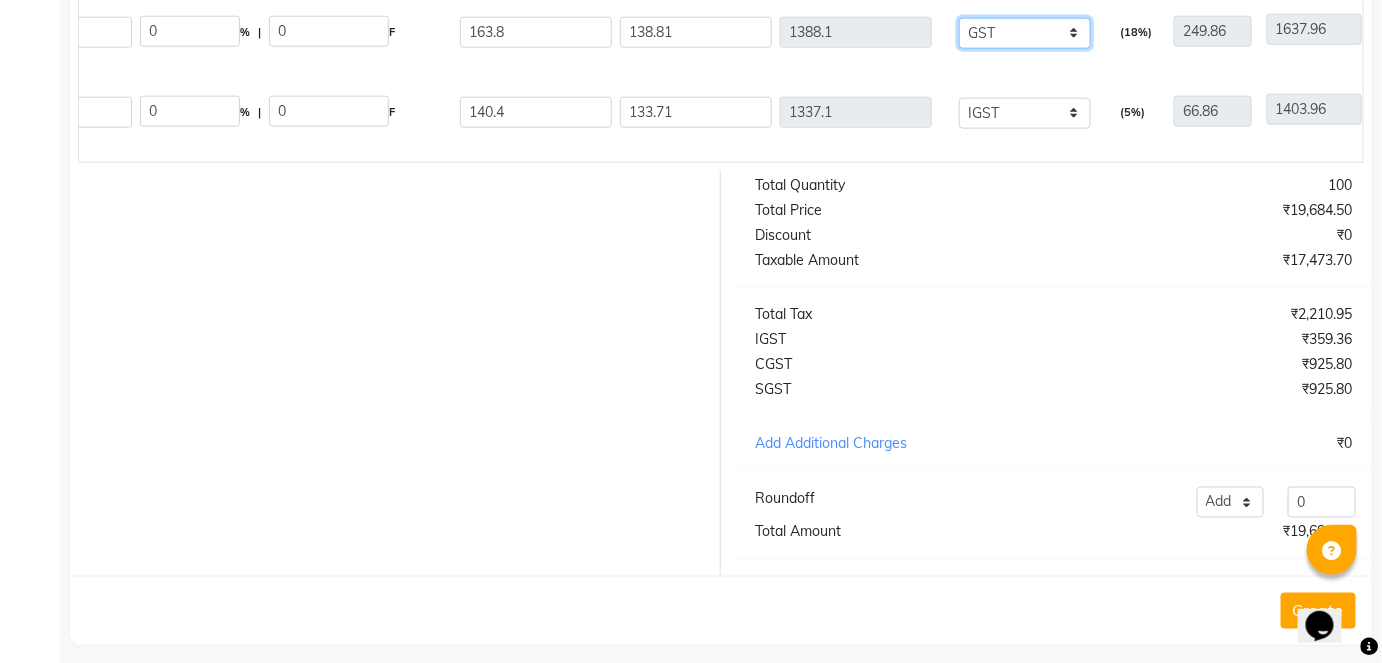 select on "3085" 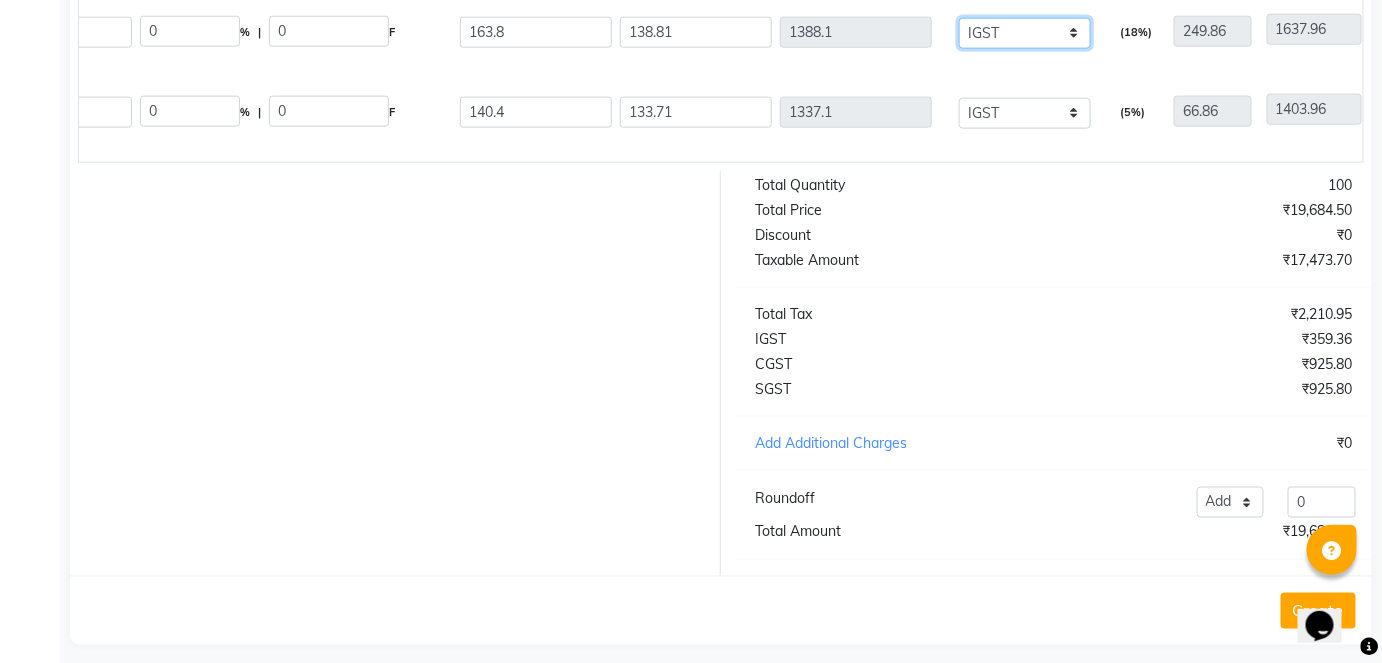 click on "None GST (12%) (Any) IGST GST" 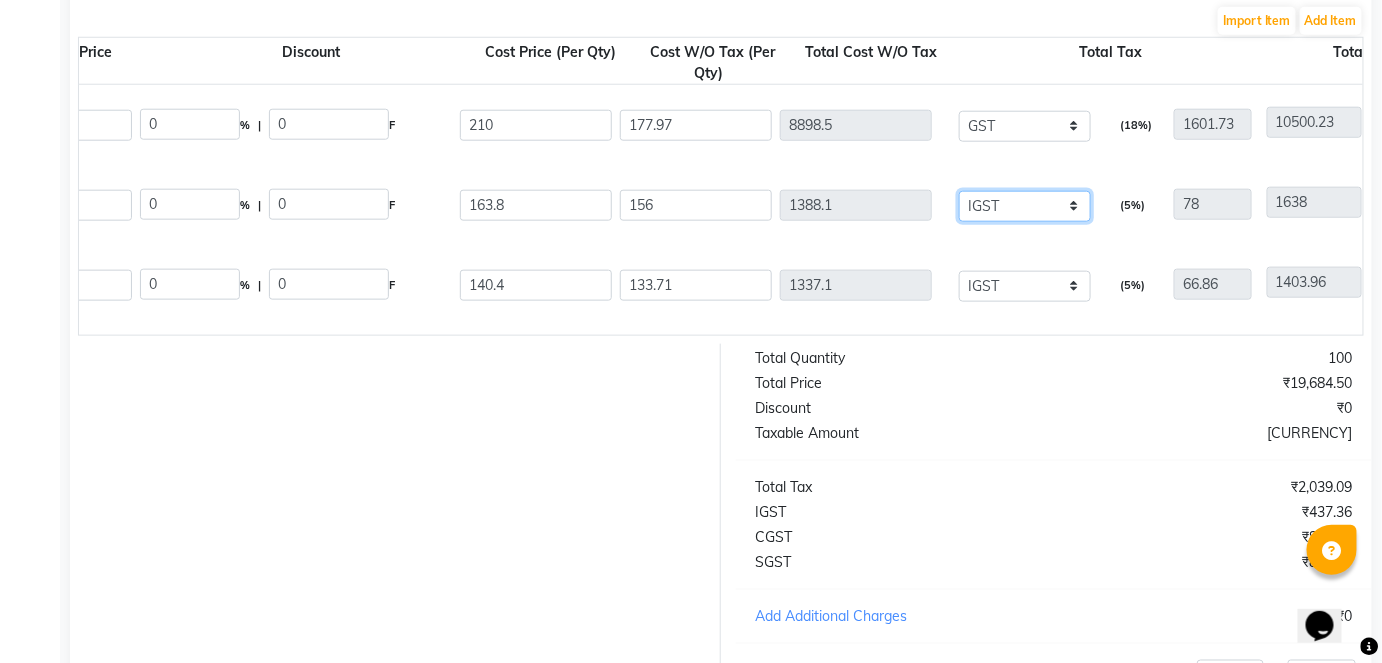 scroll, scrollTop: 605, scrollLeft: 0, axis: vertical 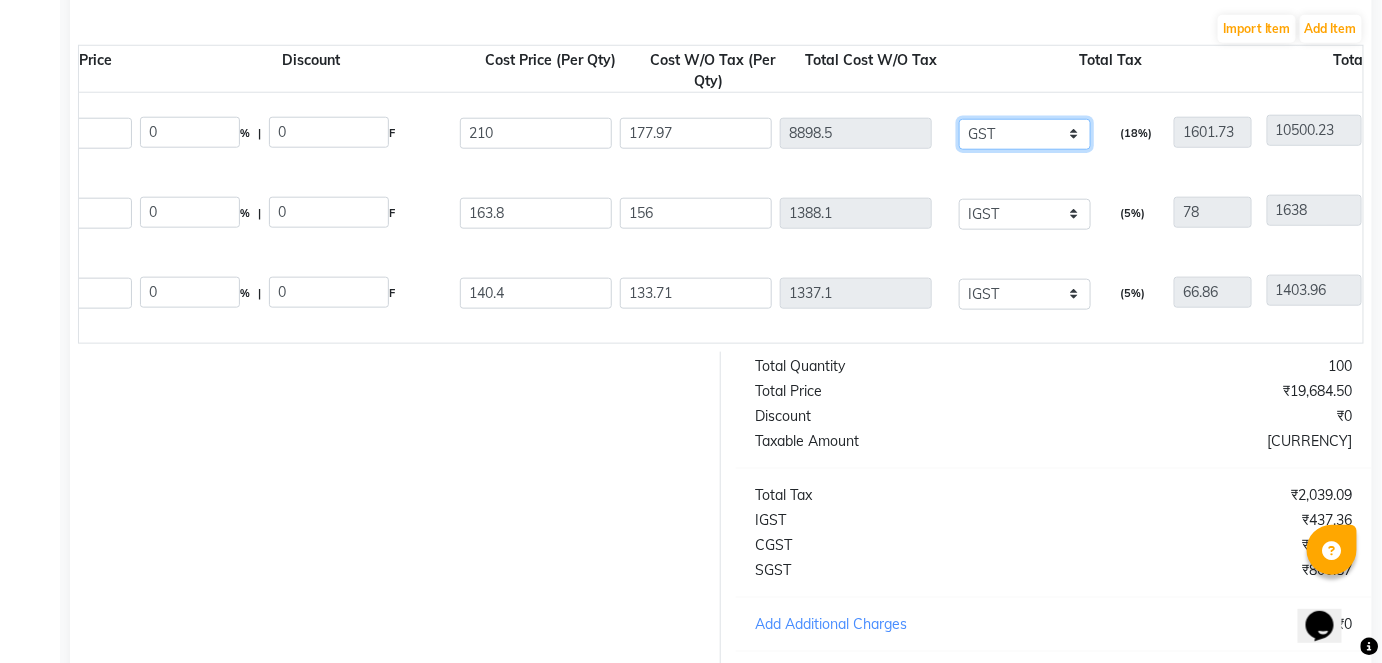 click on "None GST (12%) (Any) IGST GST" 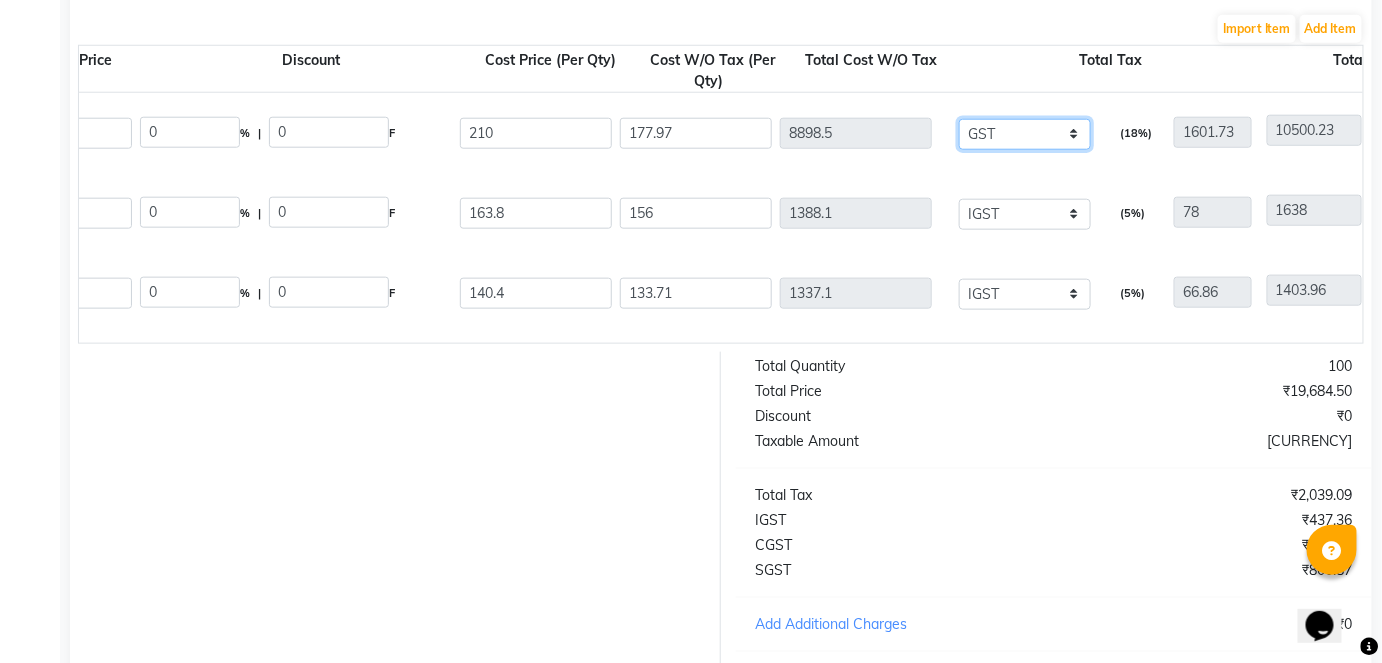 select on "3085" 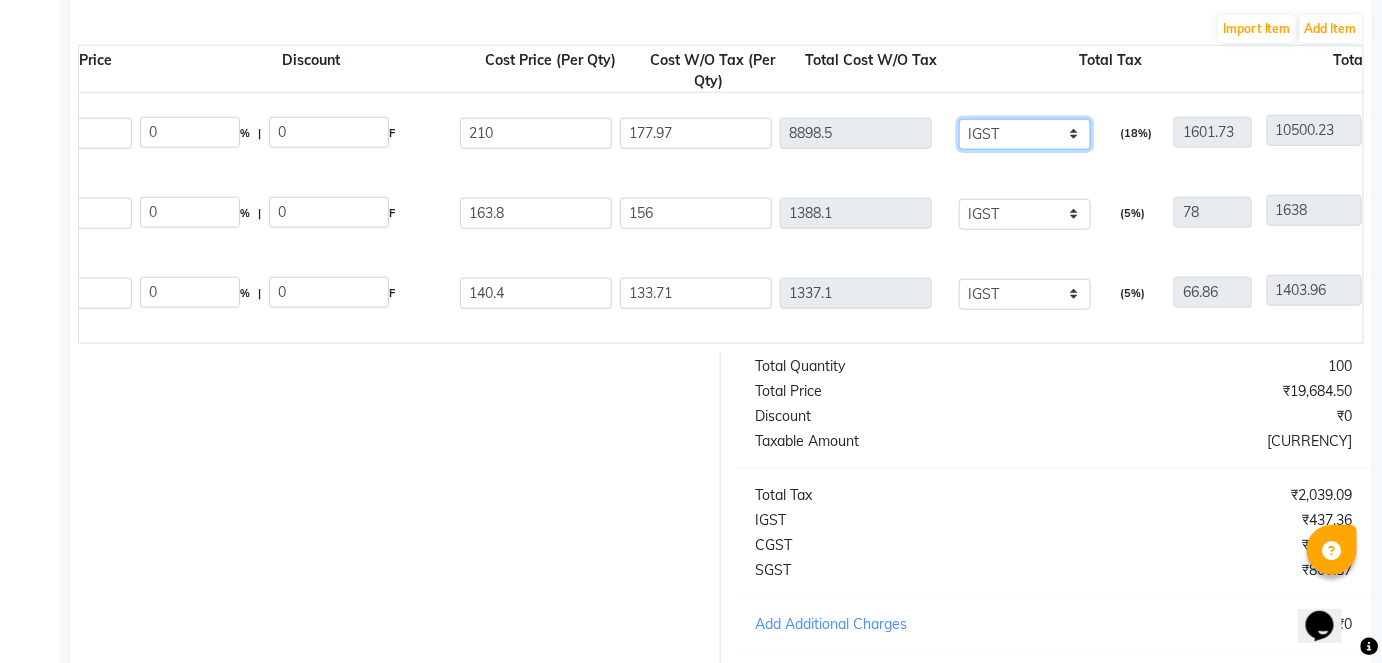 click on "None GST (12%) (Any) IGST GST" 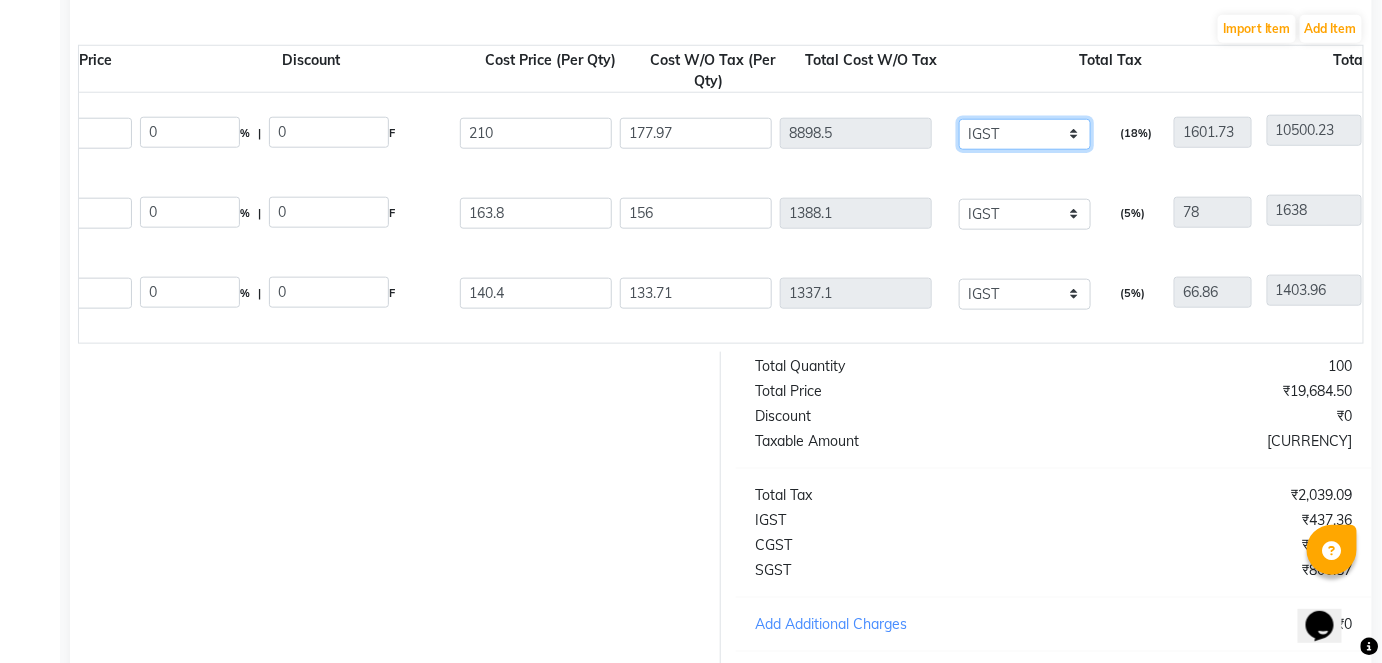 type on "200" 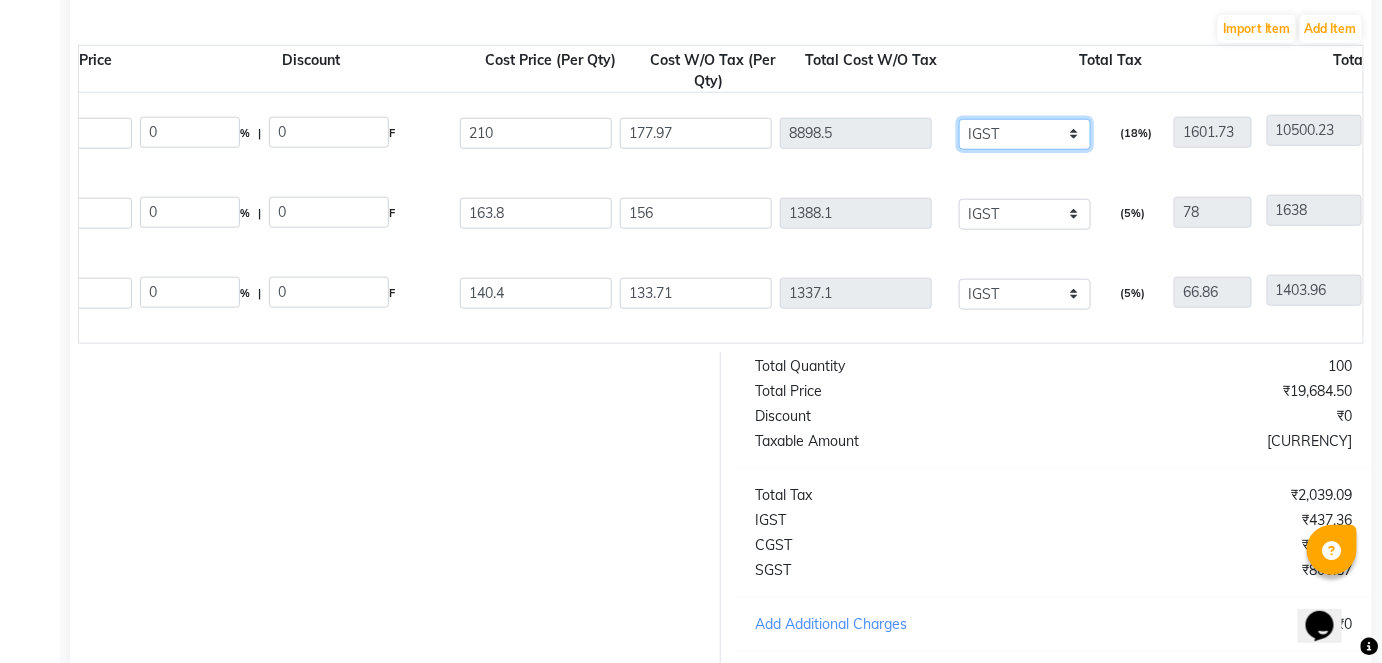 type on "10000" 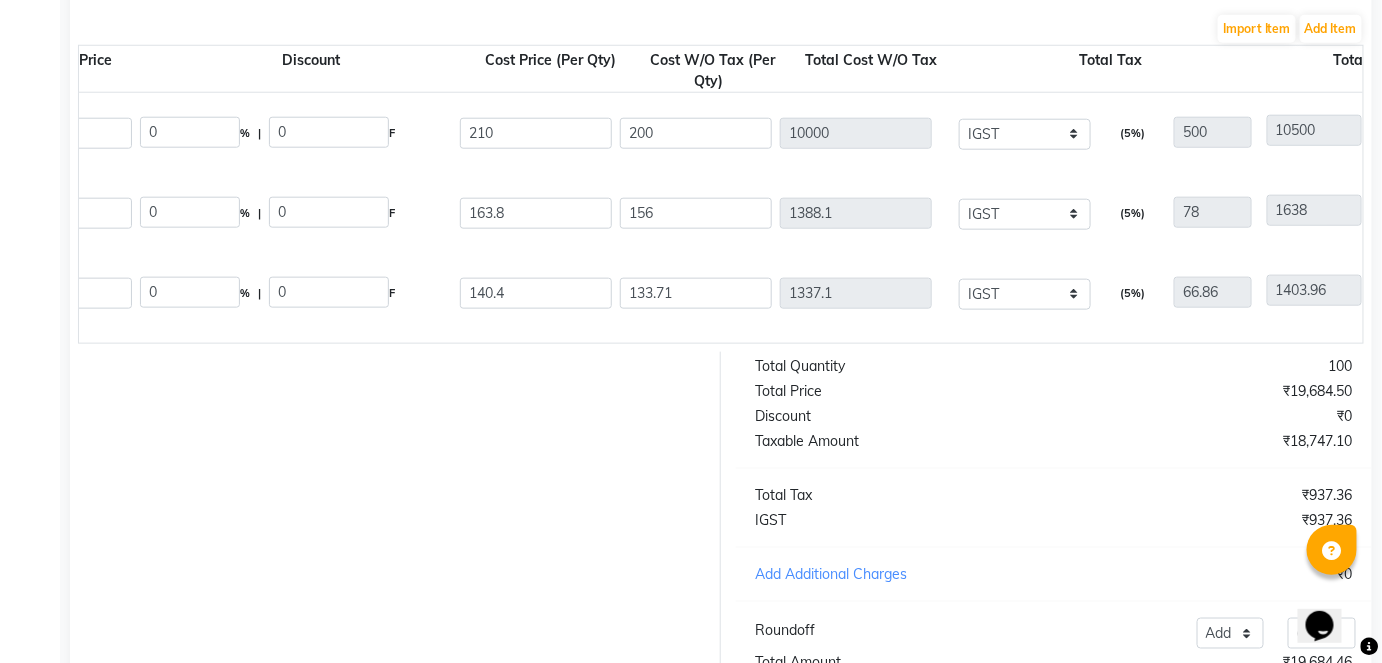 click on "Cutting Cape 1 X 20  1 PKT  P20773  50 50 210 0 % | 0 F 210 200 10000 None GST (12%) (Any) IGST GST  (5%)  500 10500" 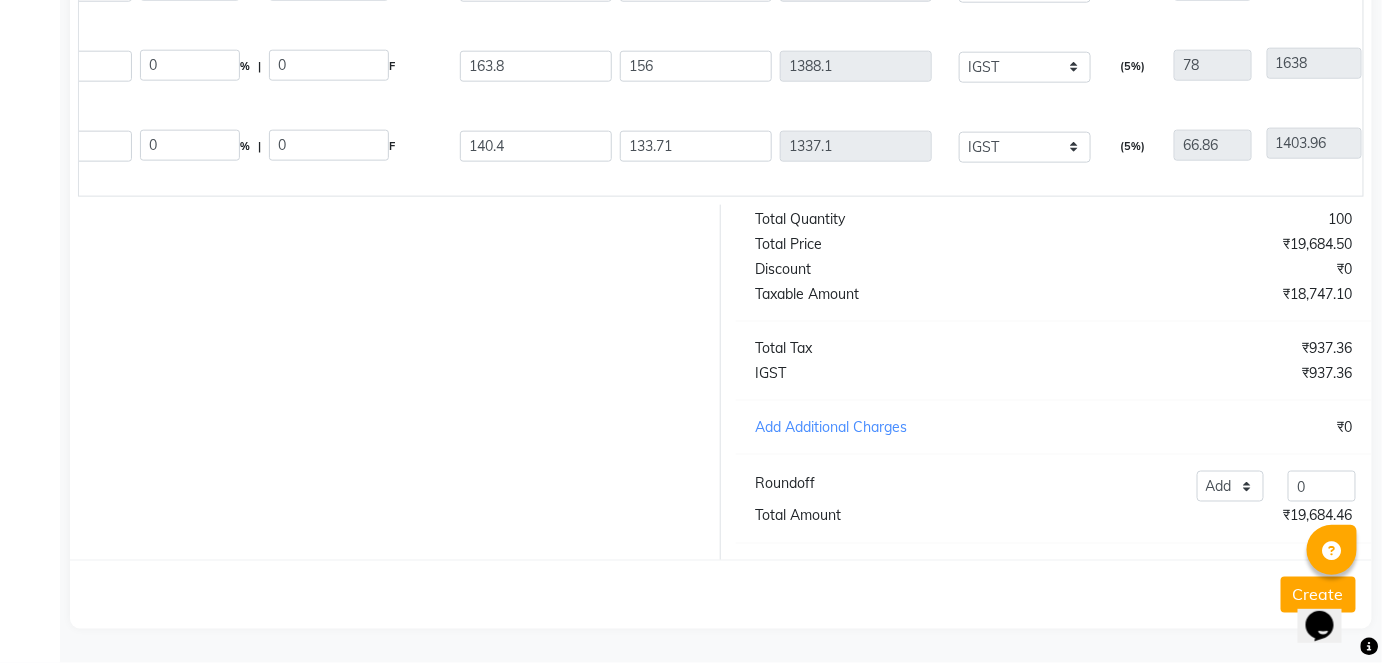 scroll, scrollTop: 762, scrollLeft: 0, axis: vertical 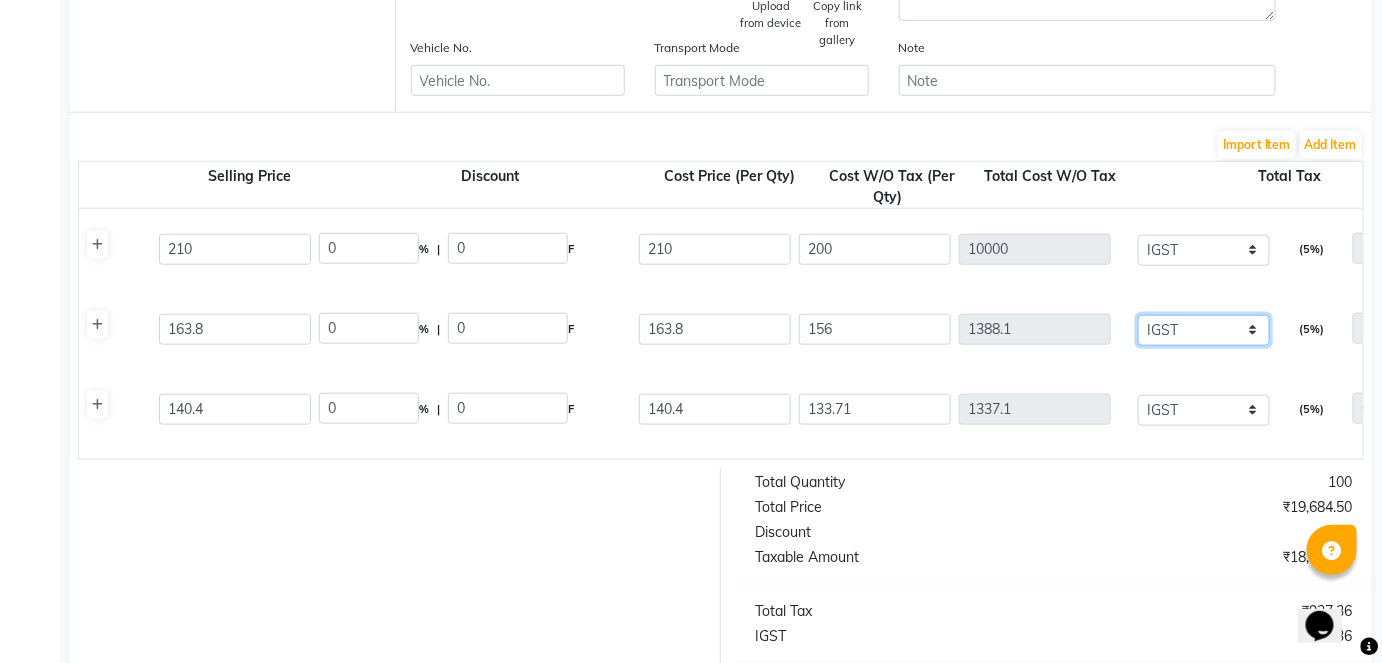 click on "None GST (12%) (Any) IGST GST" 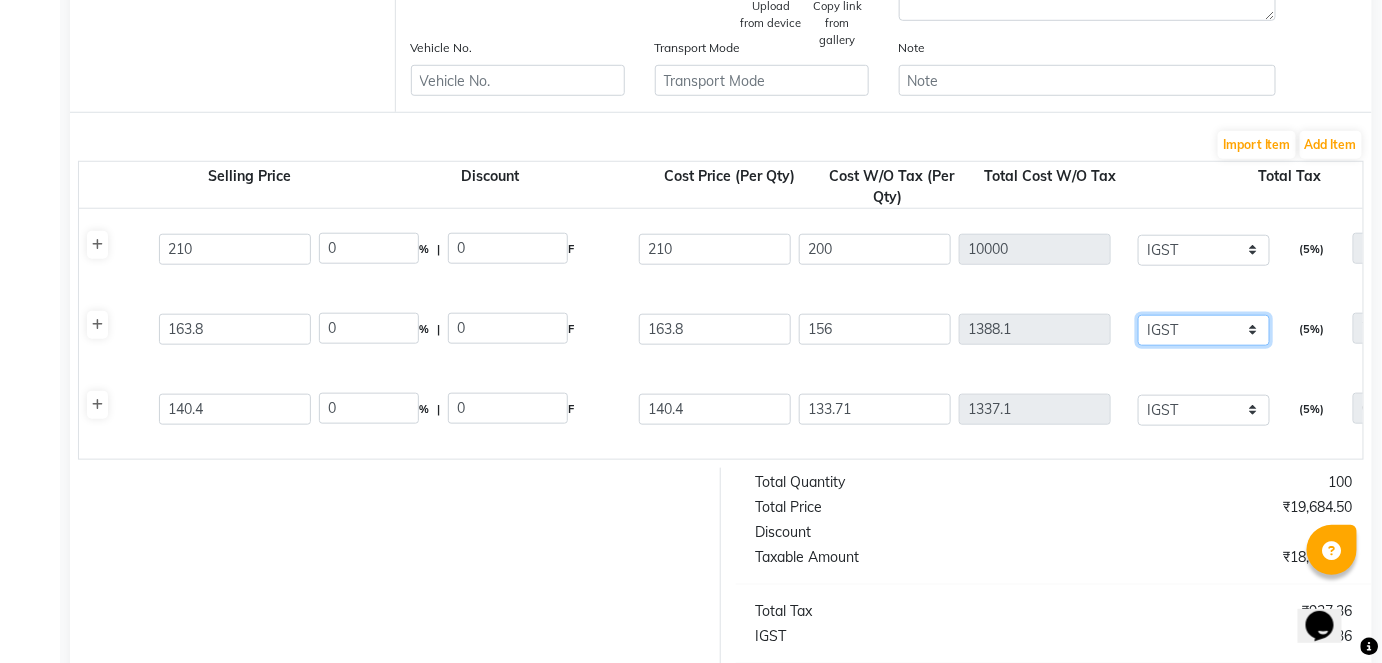 select on "3099" 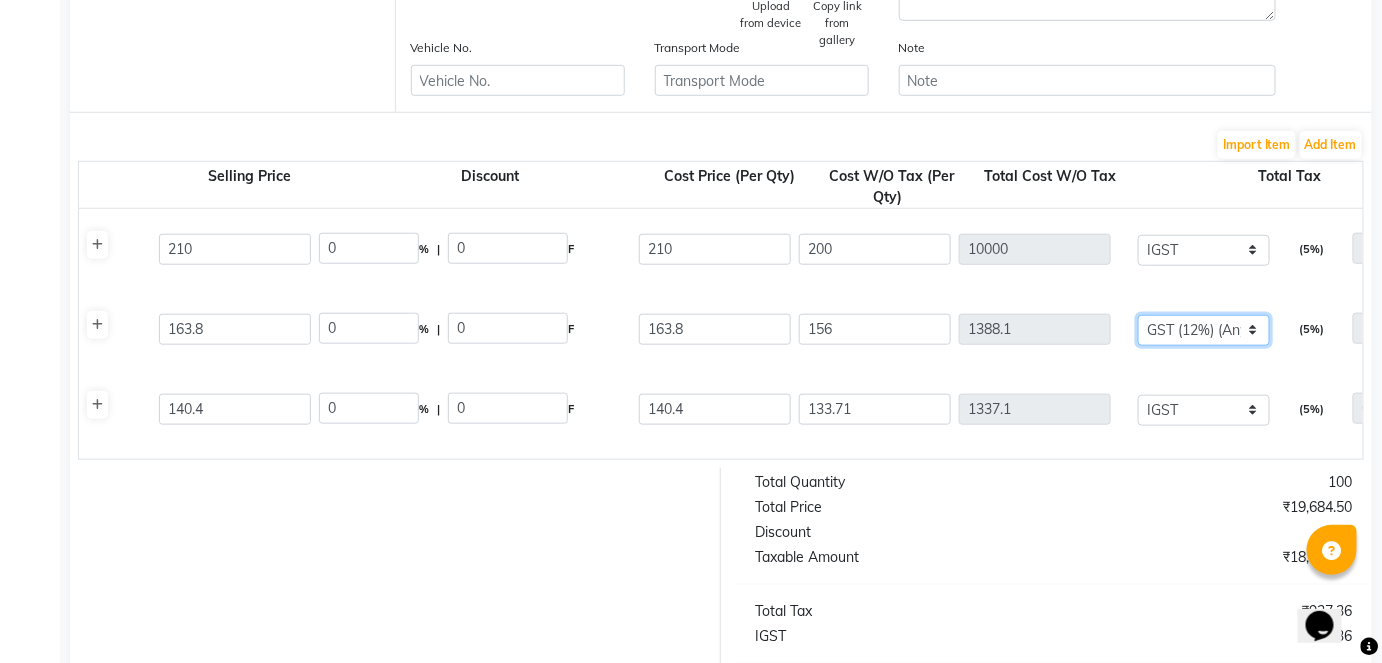 click on "None GST (12%) (Any) IGST GST" 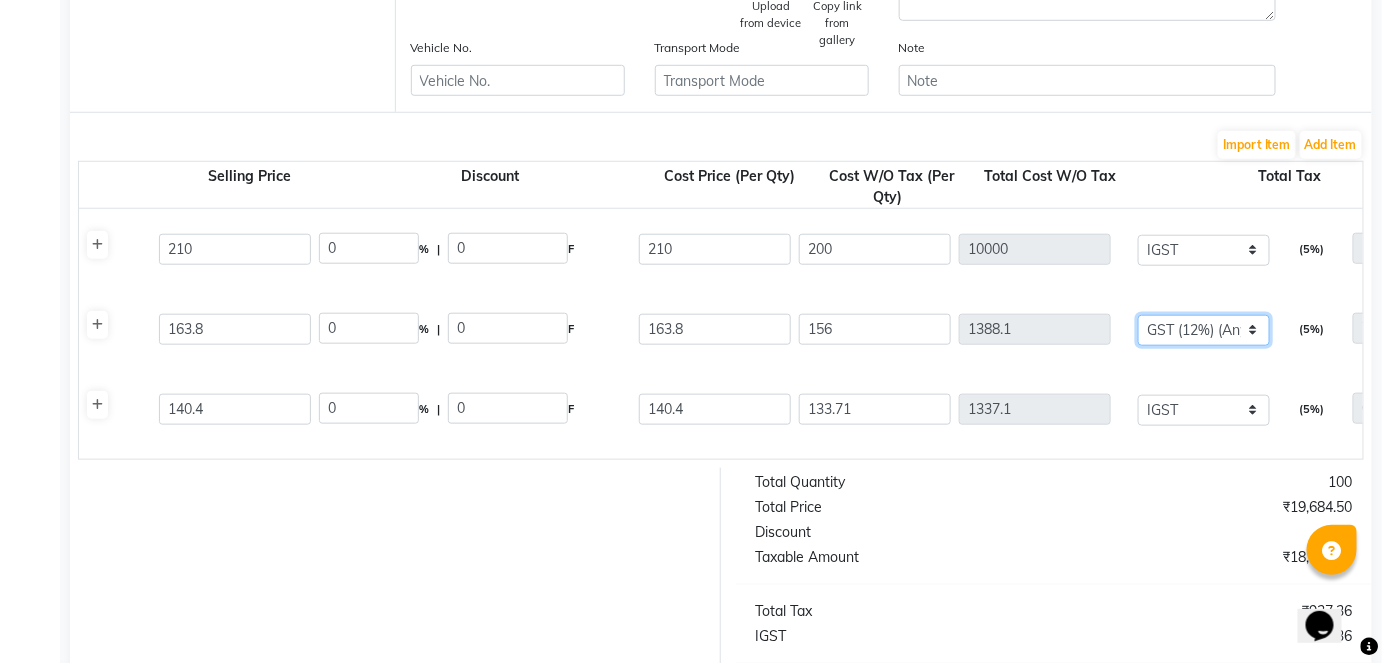type on "146.25" 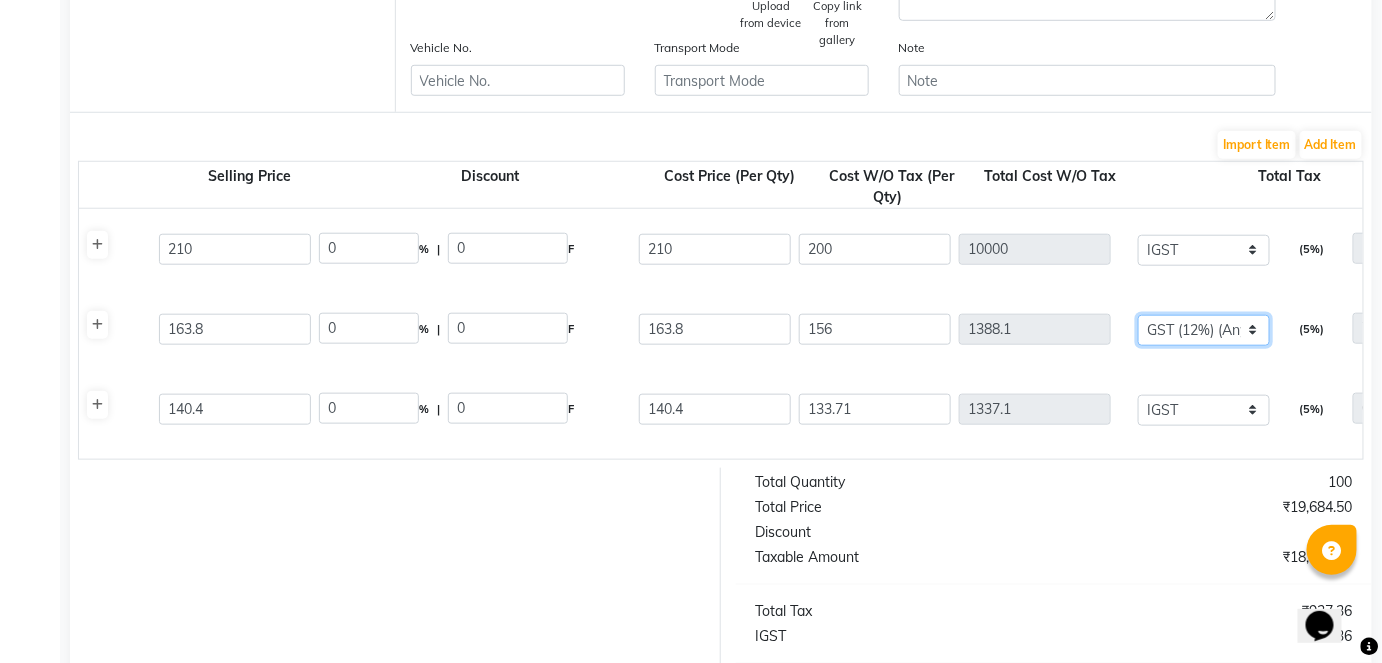 type on "1462.5" 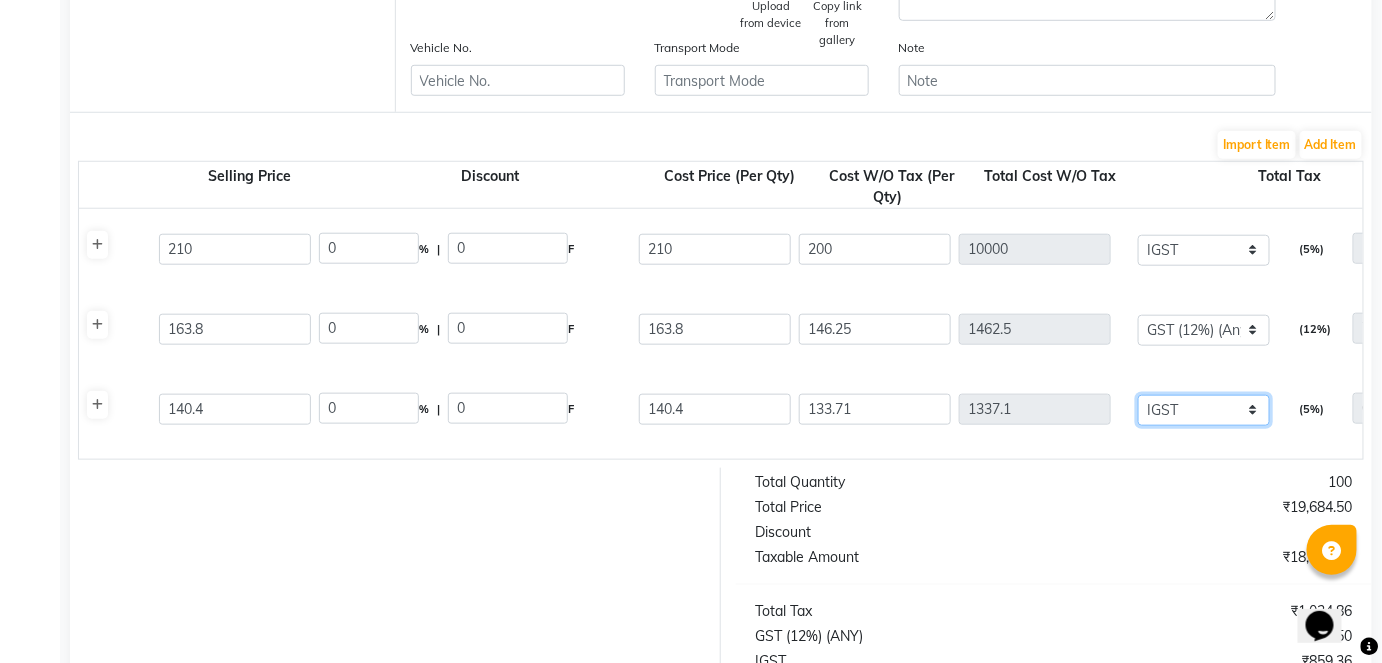 click on "None GST (12%) (Any) IGST GST" 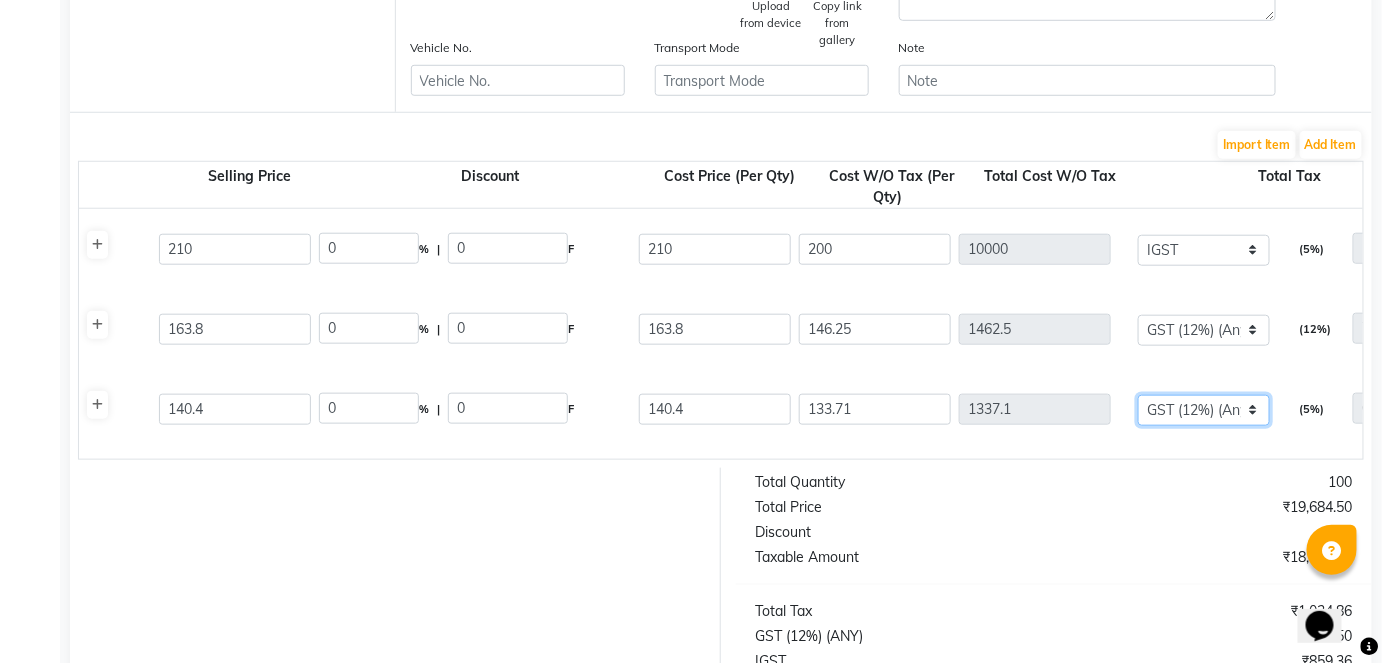 click on "None GST (12%) (Any) IGST GST" 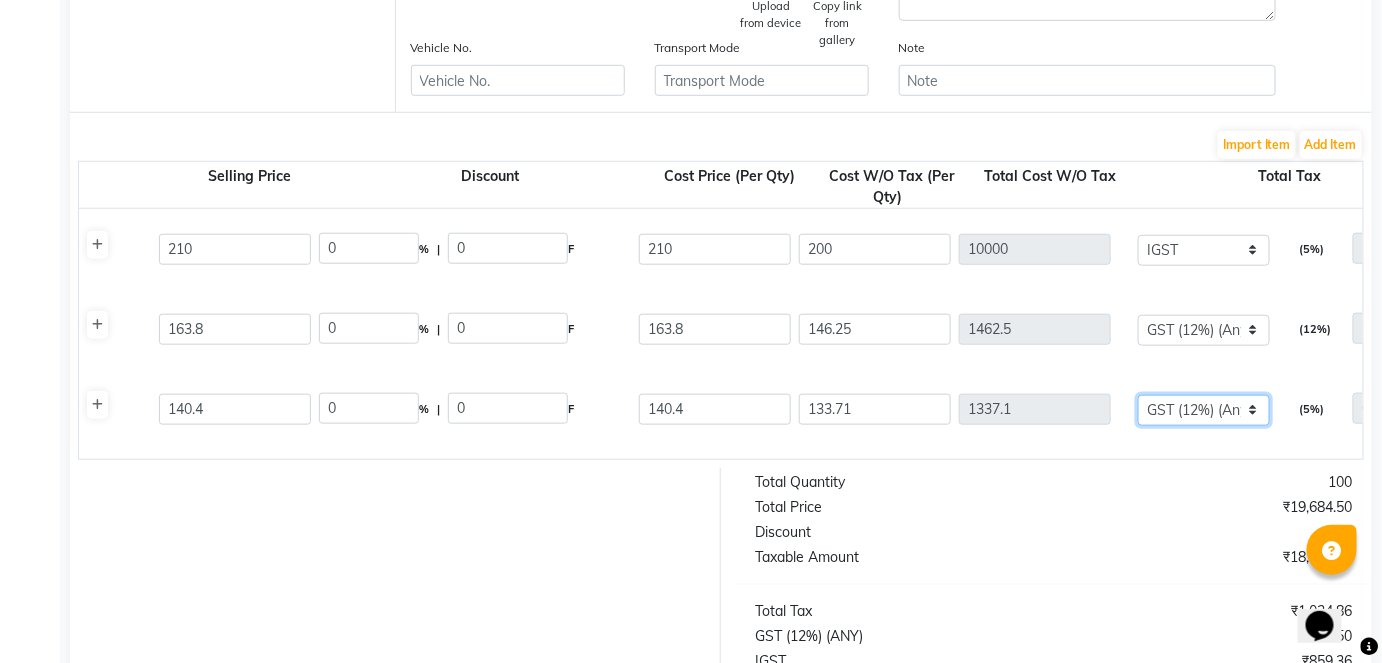 type on "125.36" 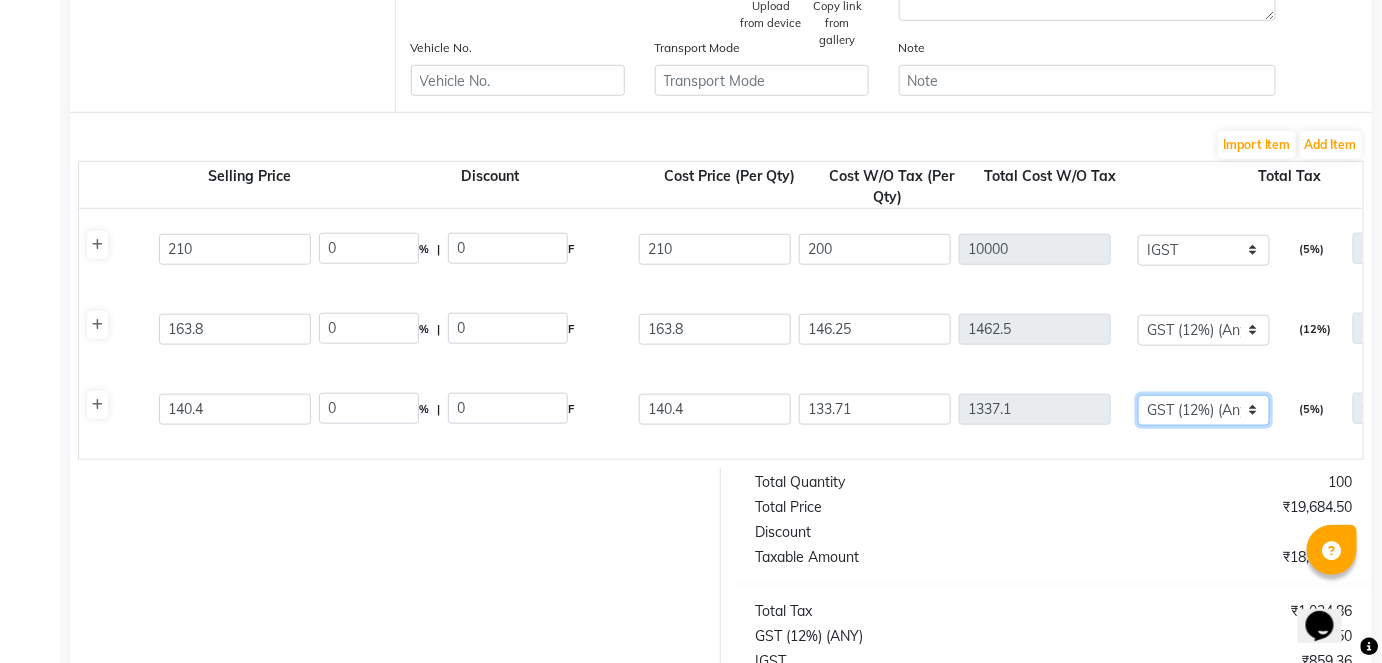 type on "1253.6" 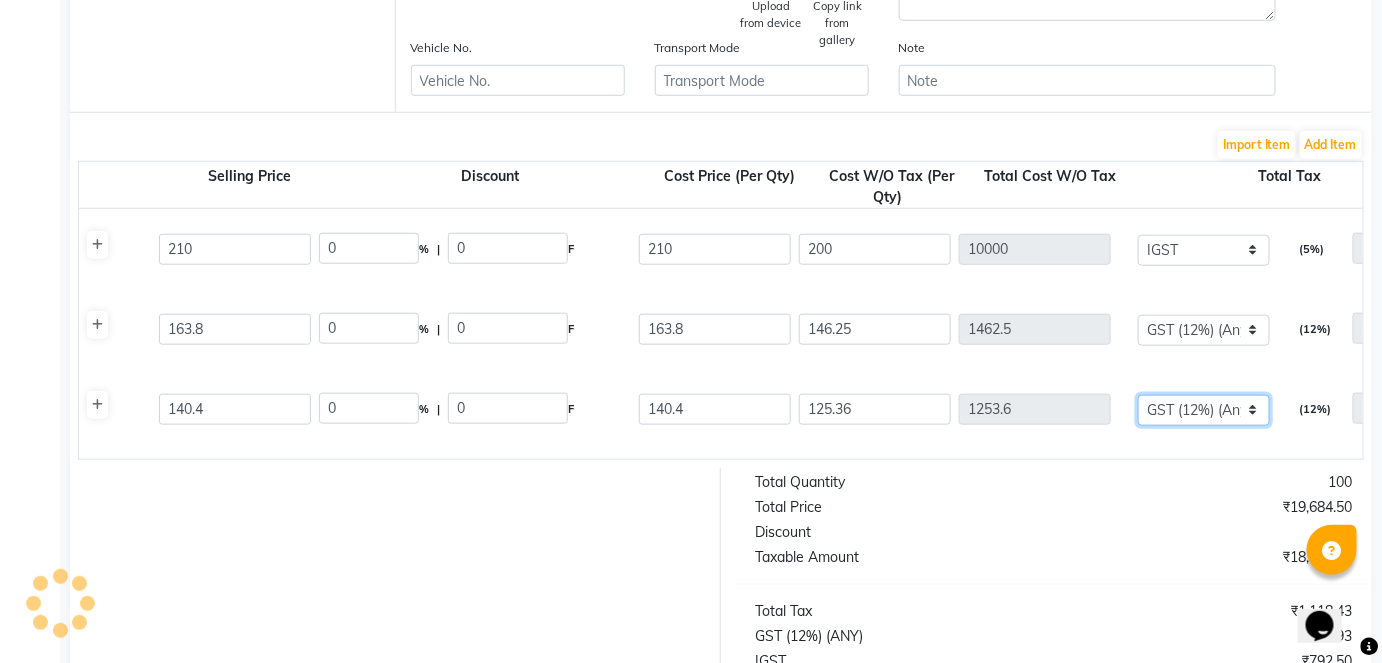 scroll, scrollTop: 69, scrollLeft: 0, axis: vertical 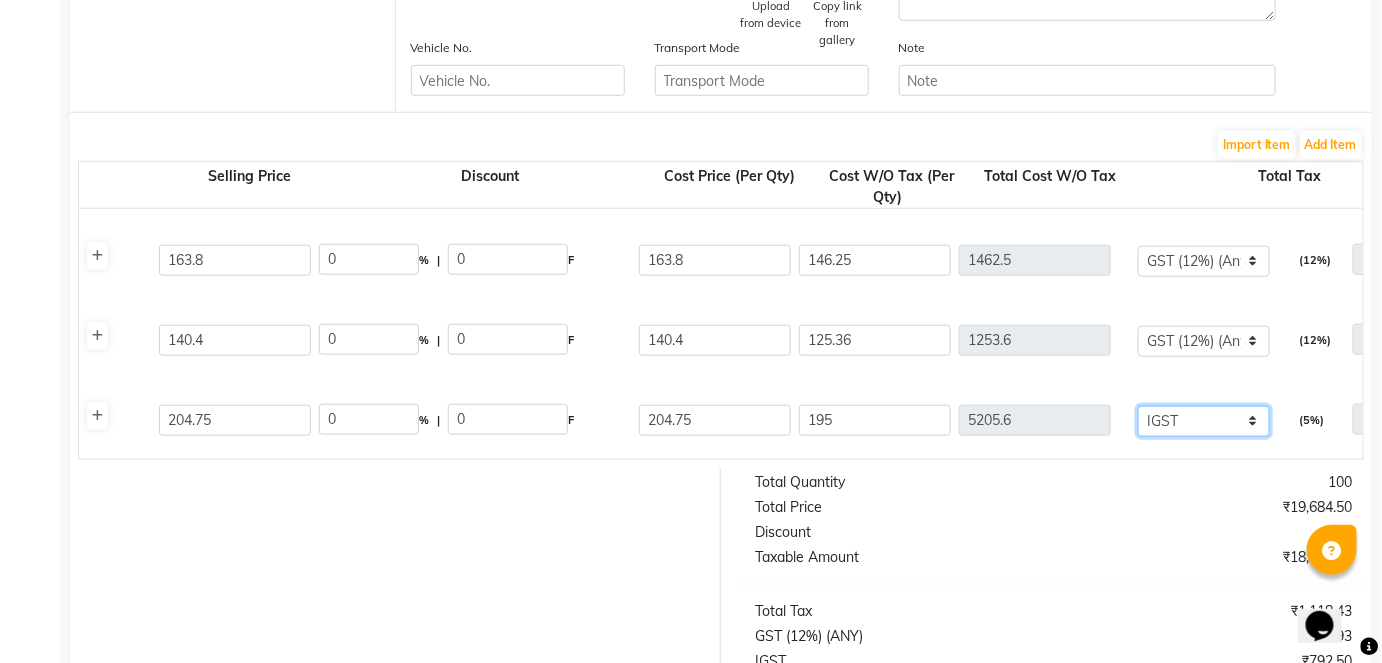 click on "None GST (12%) (Any) IGST GST" 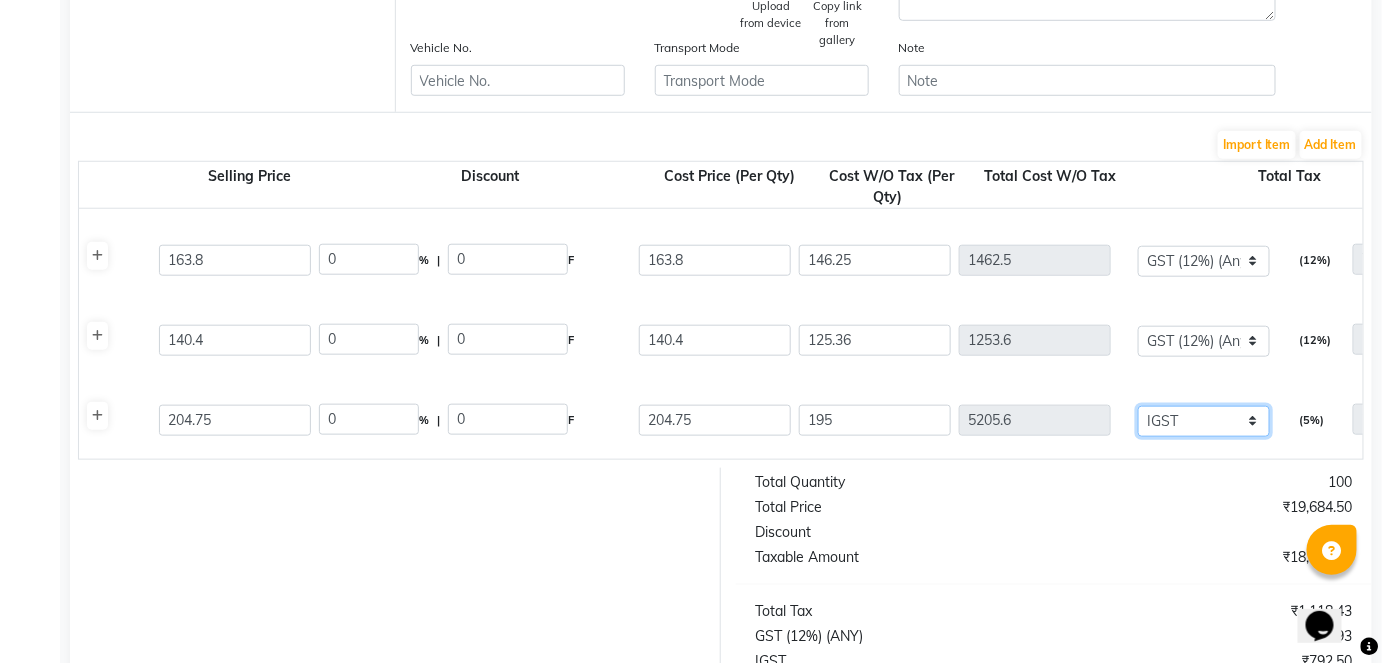 select on "3099" 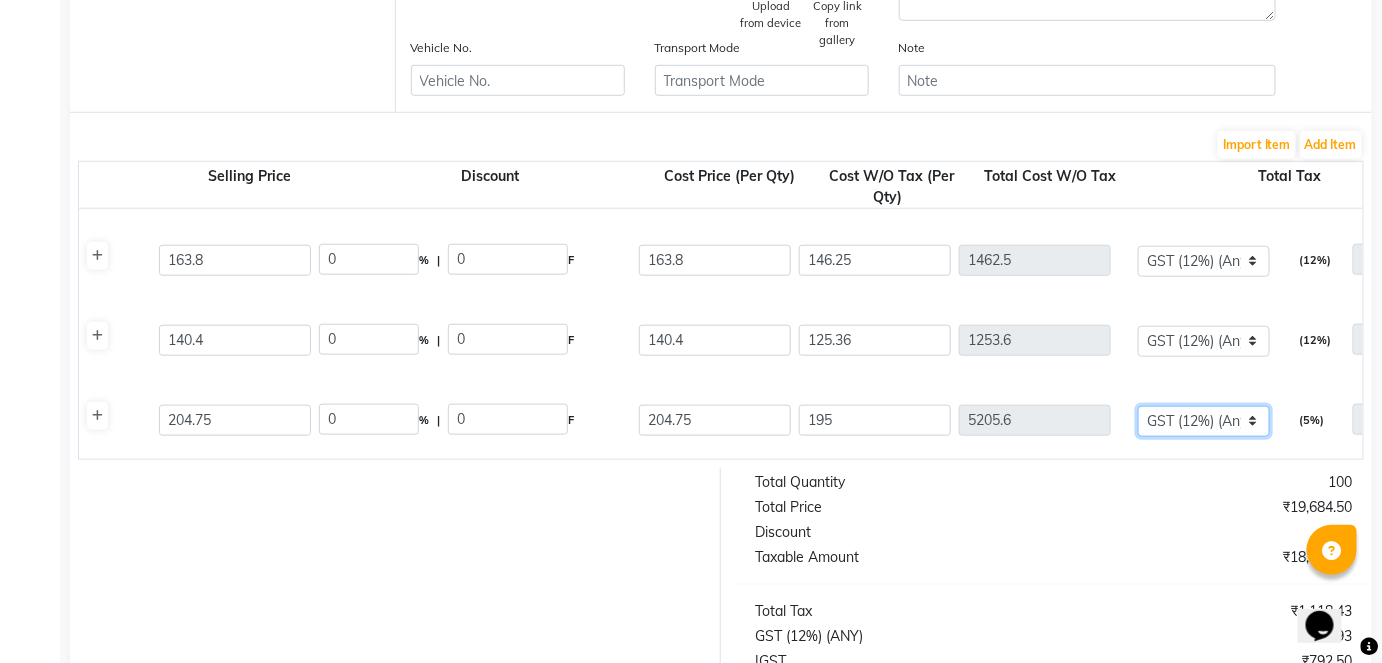 click on "None GST (12%) (Any) IGST GST" 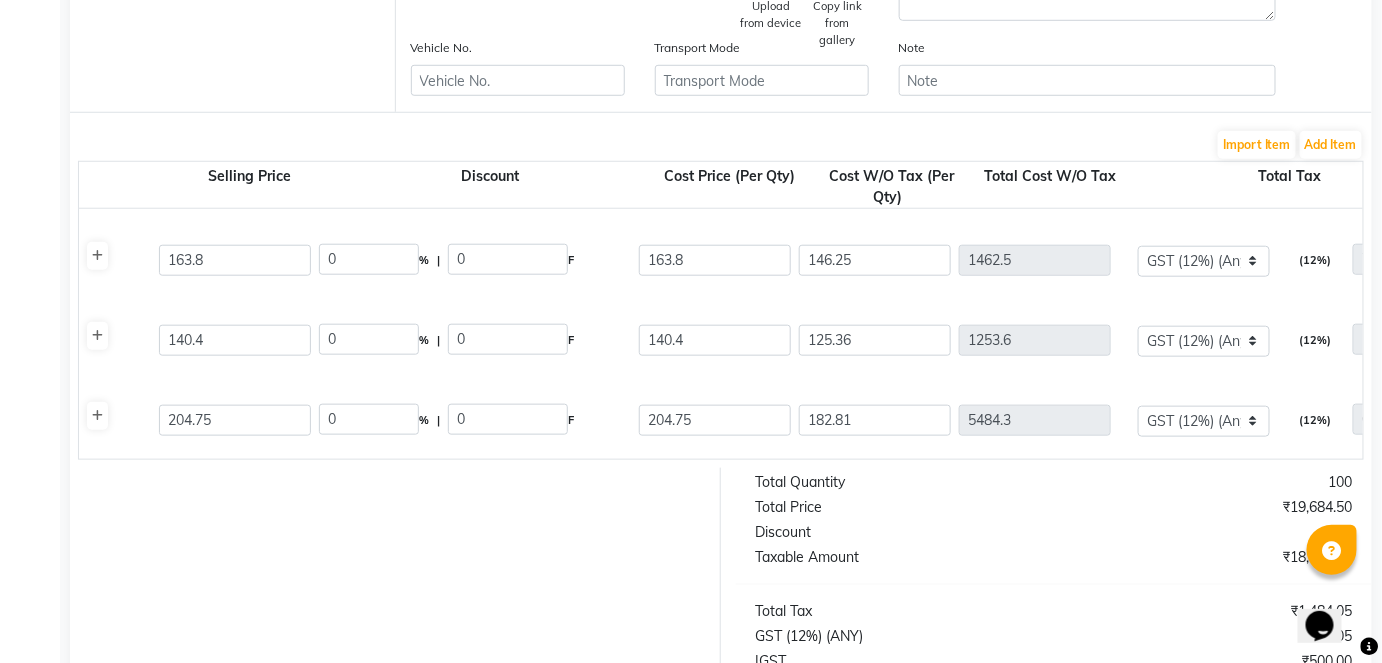 click on "Face Napkin 1 X 50  1 PCS  P20776  10 10 140.4 0 % | 0 F 140.4 125.36 1253.6 None GST (12%) (Any) IGST GST  (12%)  150.43 1404.03" 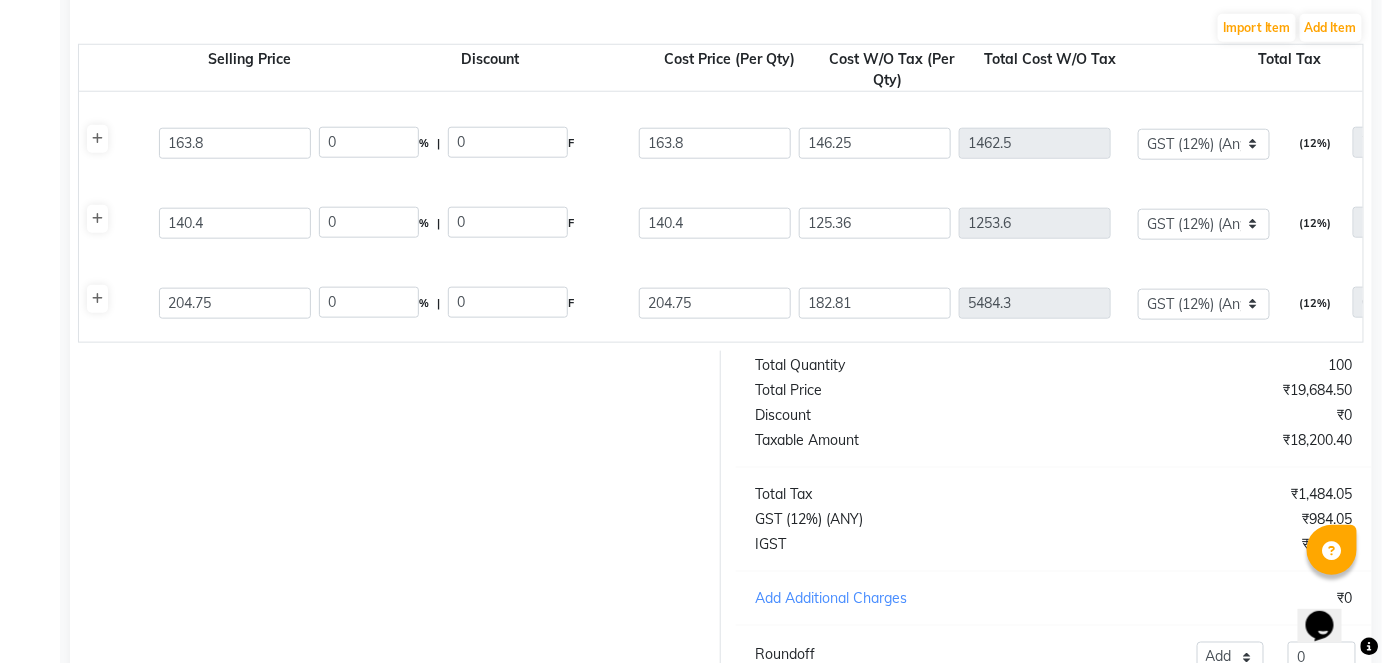scroll, scrollTop: 605, scrollLeft: 0, axis: vertical 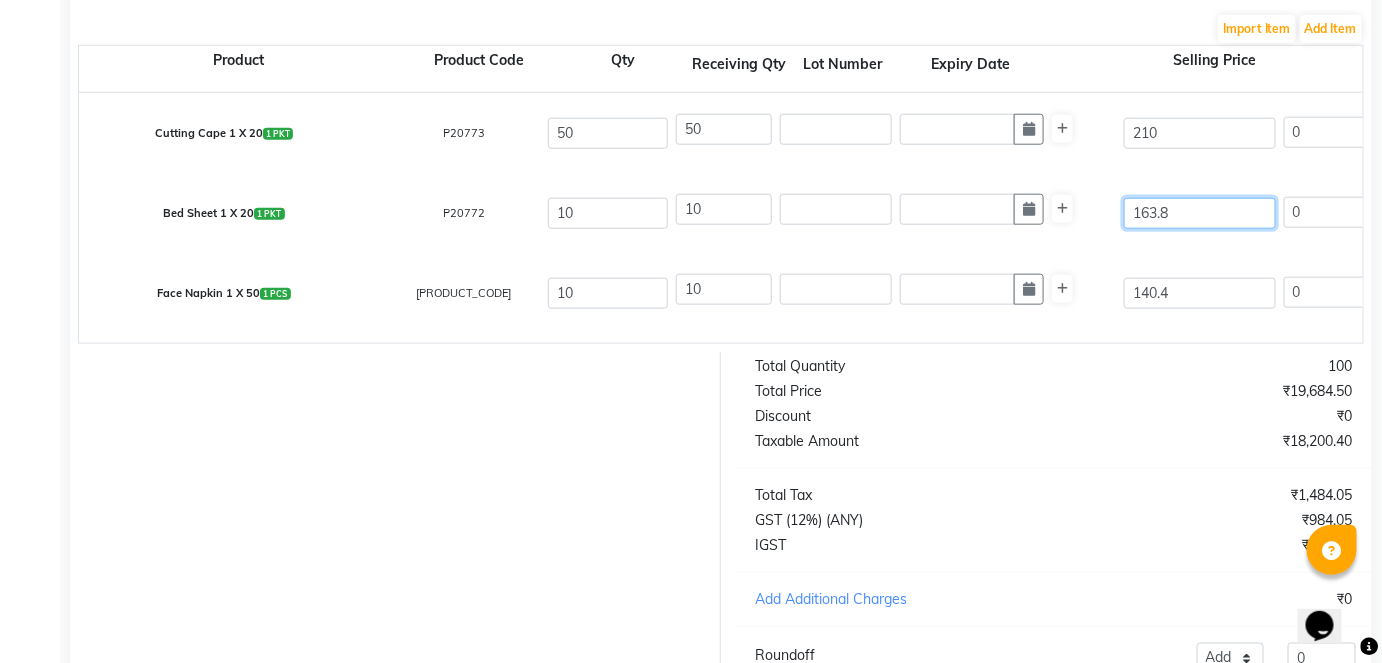 click on "163.8" 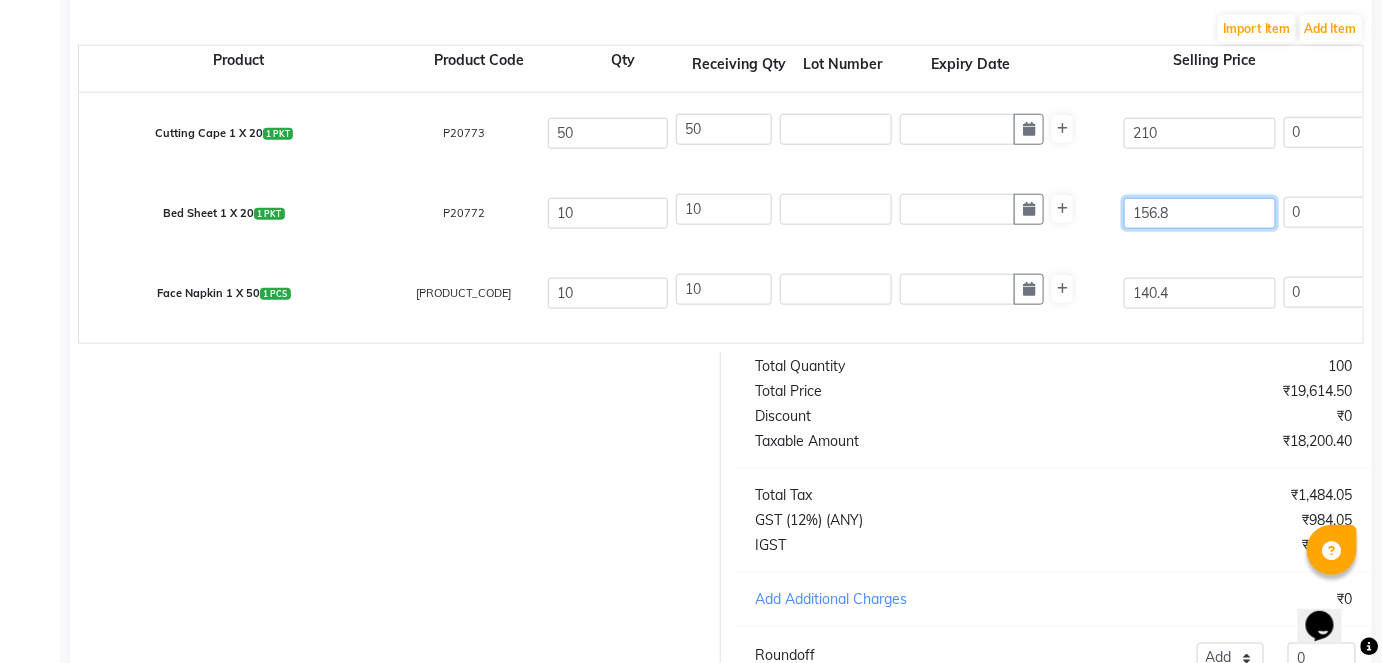 type on "156.8" 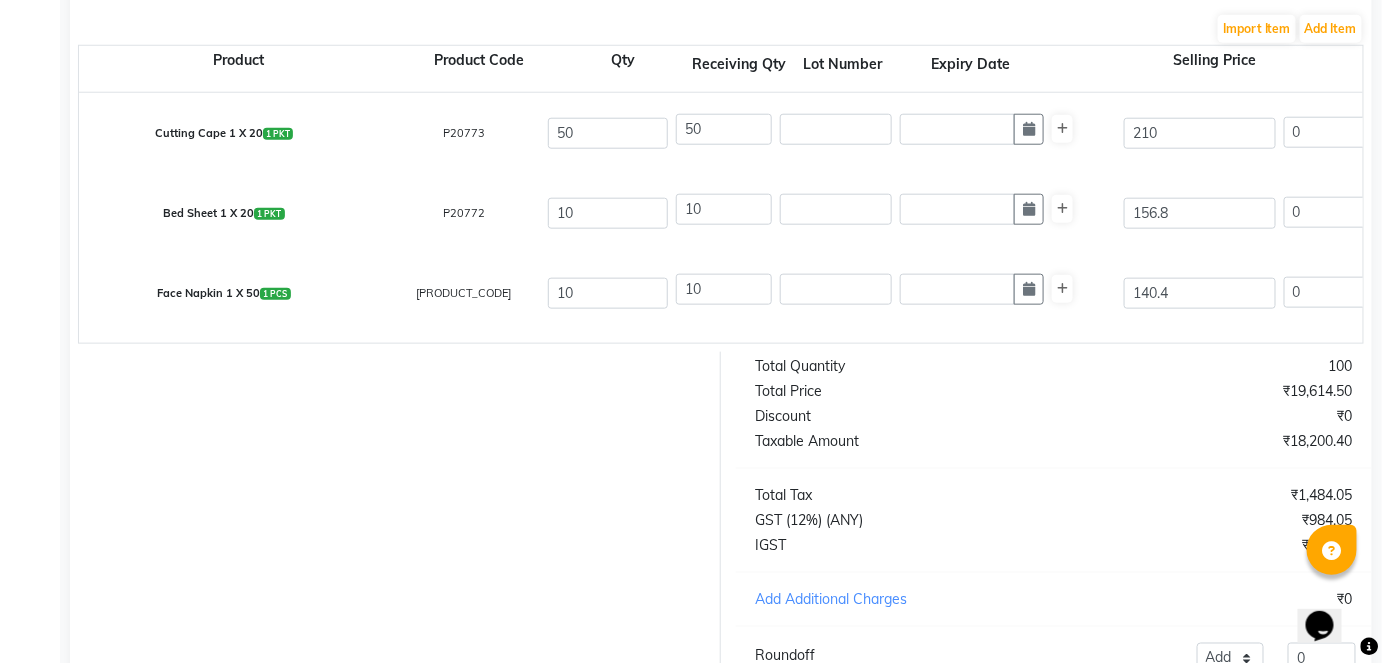 click on "Bed Sheet 1 X 20  1 PKT  P20772  10 10 156.8 0 % | 0 F 163.8 146.25 1462.5 None GST (12%) (Any) IGST GST  (12%)  175.5 1638" 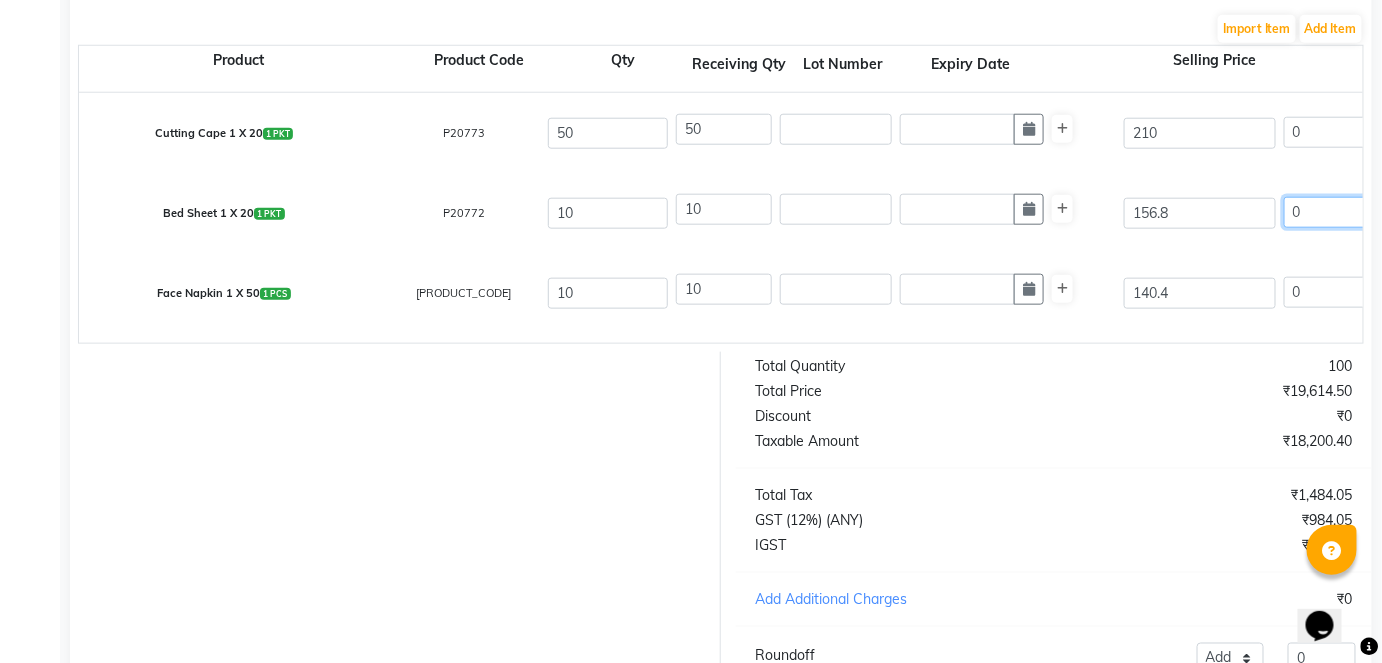 click on "0" 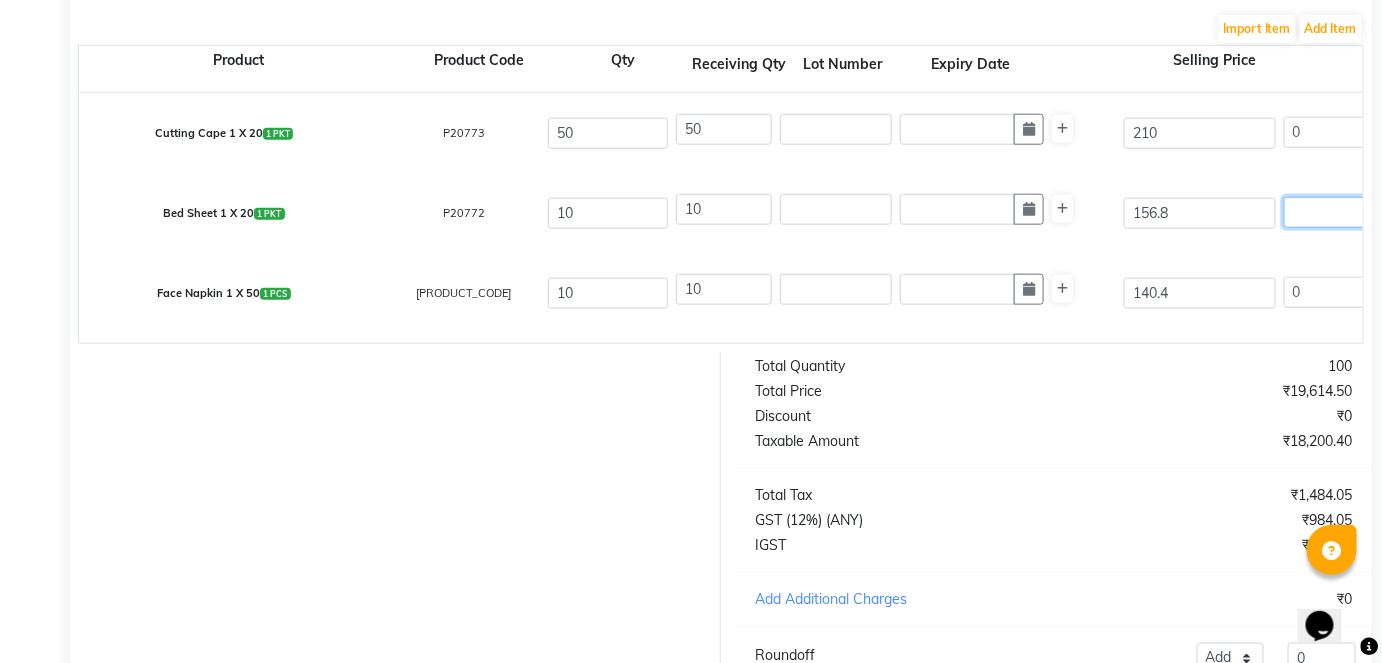 type on "0" 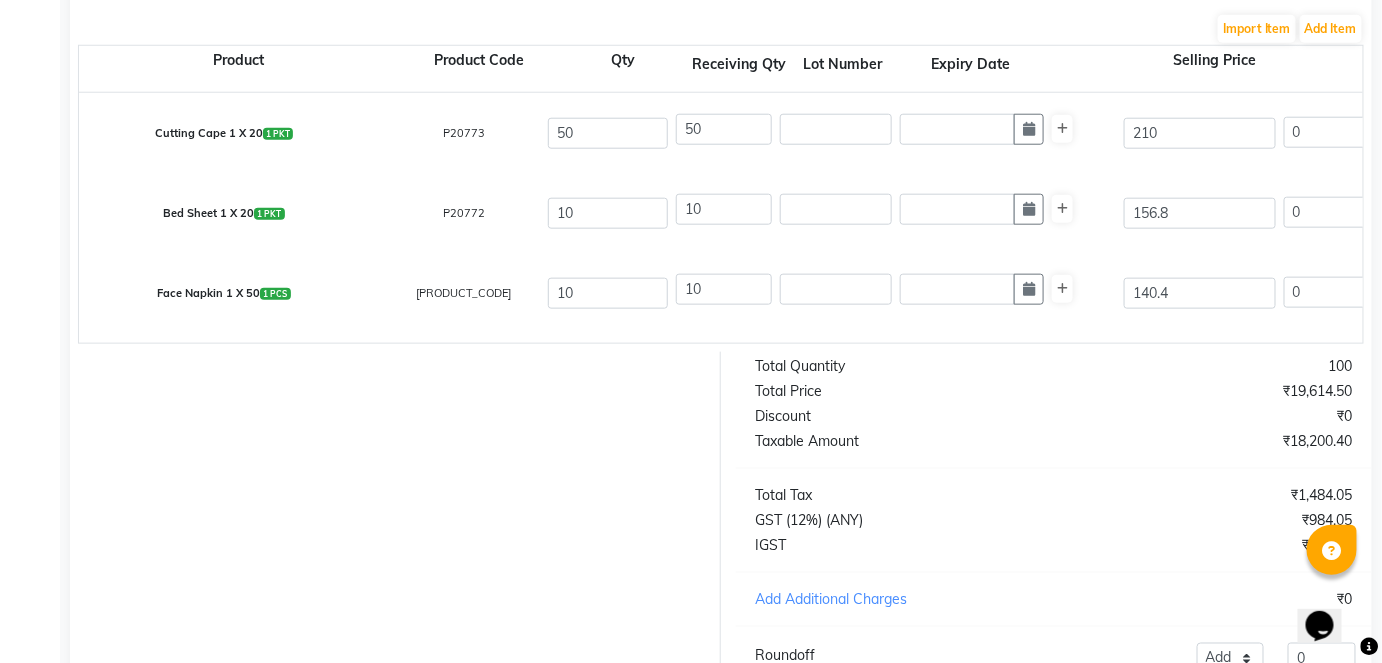 type on "156.8" 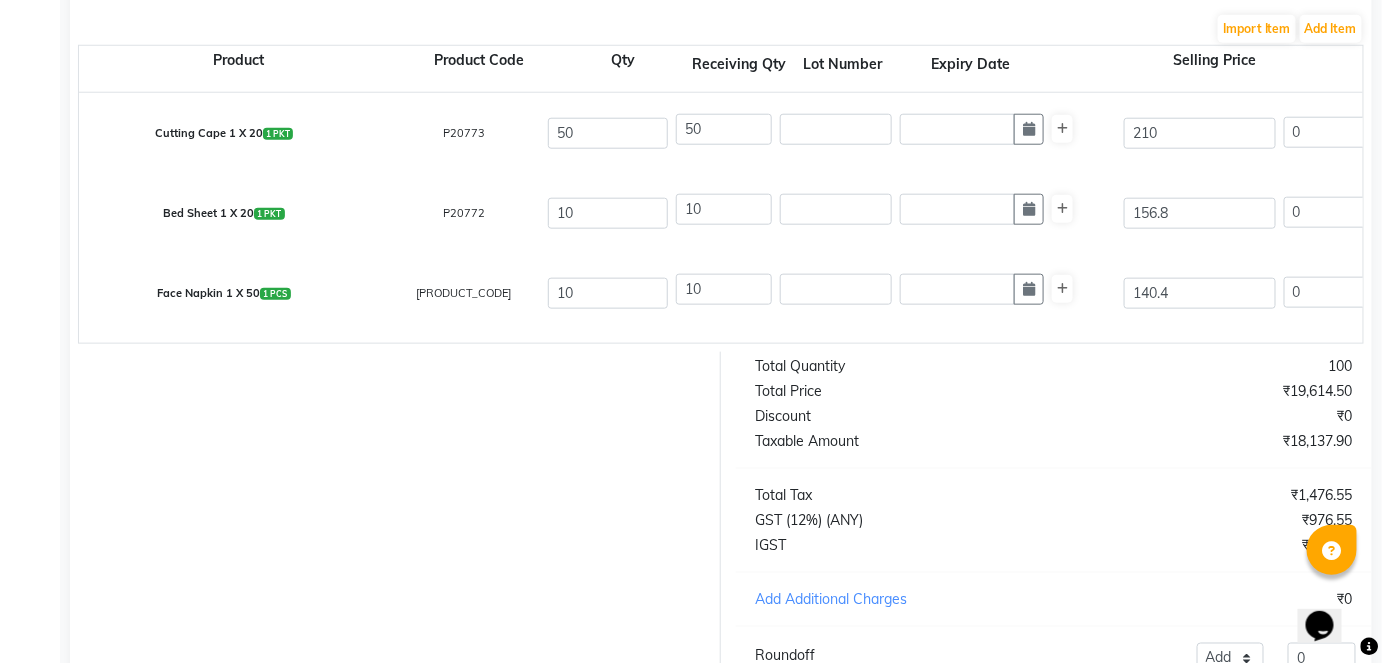 scroll, scrollTop: 514, scrollLeft: 0, axis: vertical 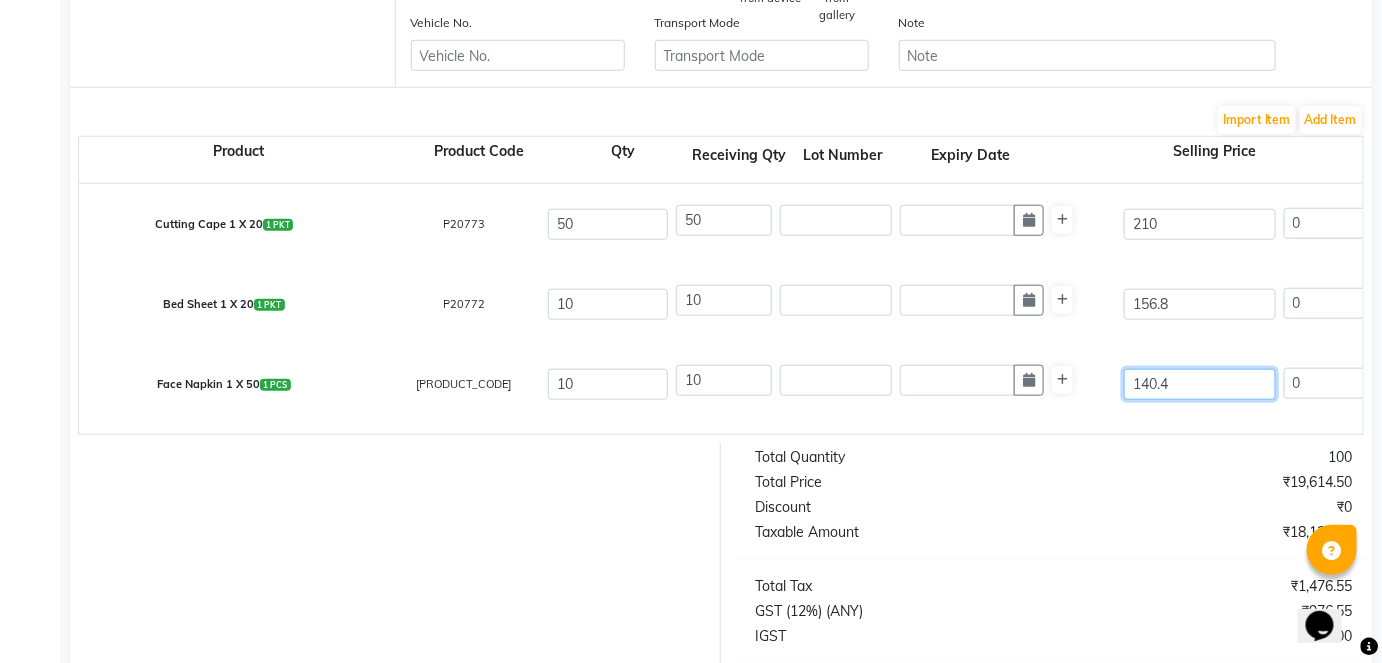 drag, startPoint x: 1180, startPoint y: 374, endPoint x: 1097, endPoint y: 387, distance: 84.0119 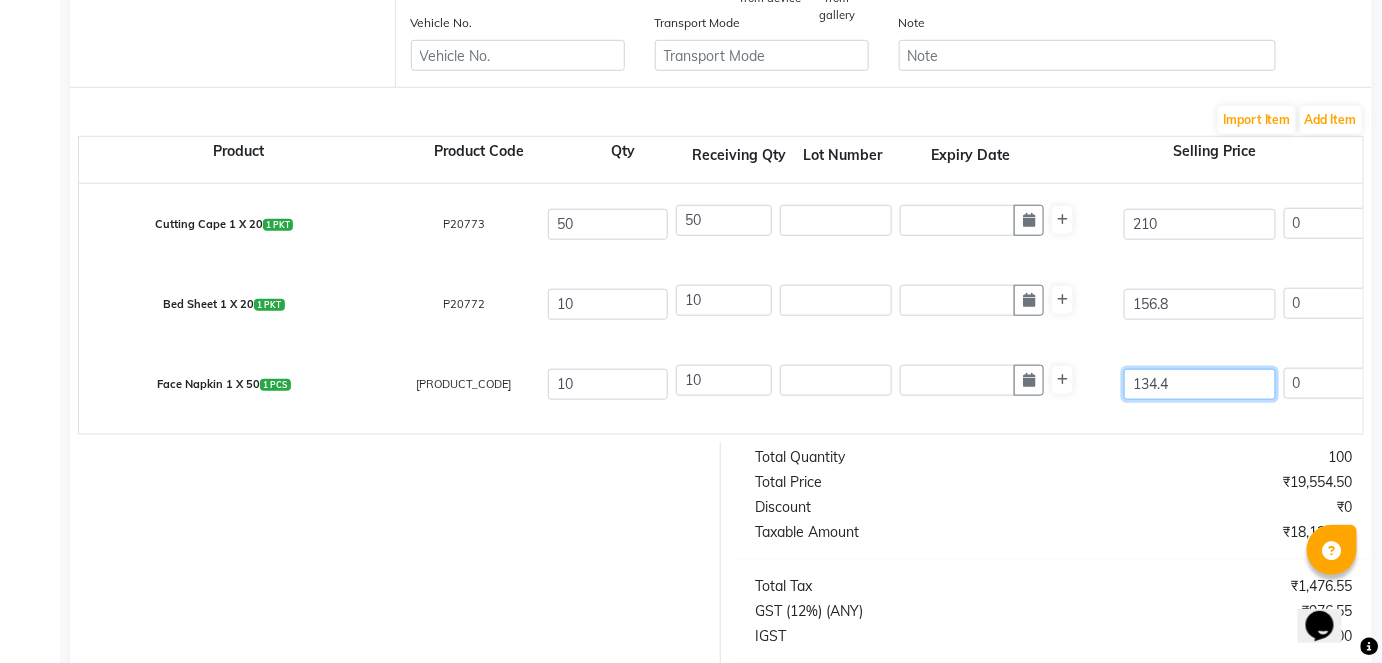 type on "134.4" 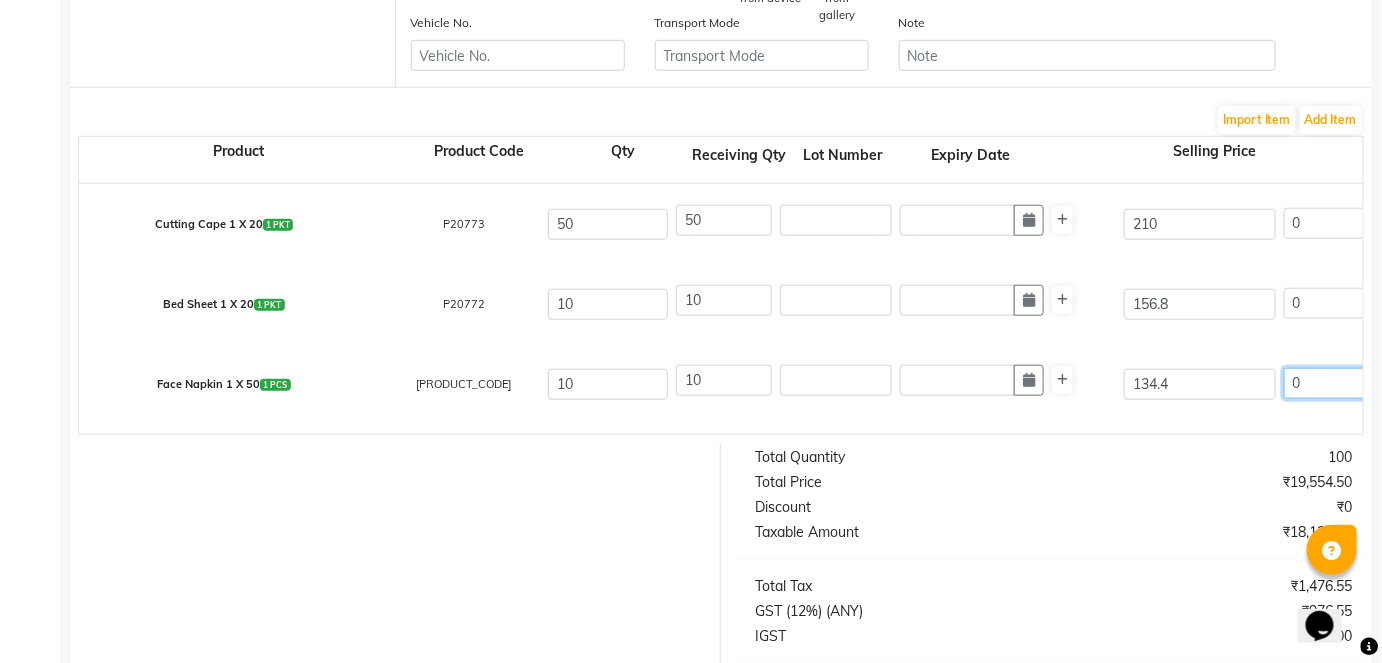 scroll, scrollTop: 0, scrollLeft: 19, axis: horizontal 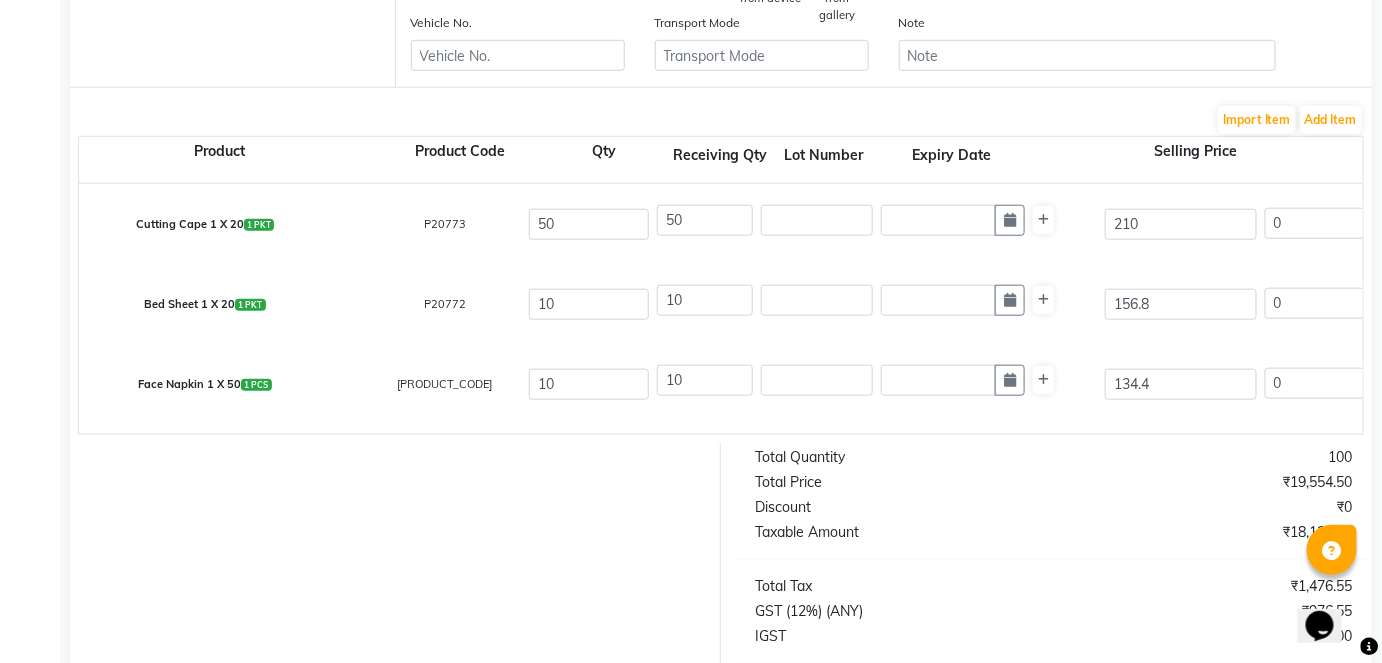 type on "134.4" 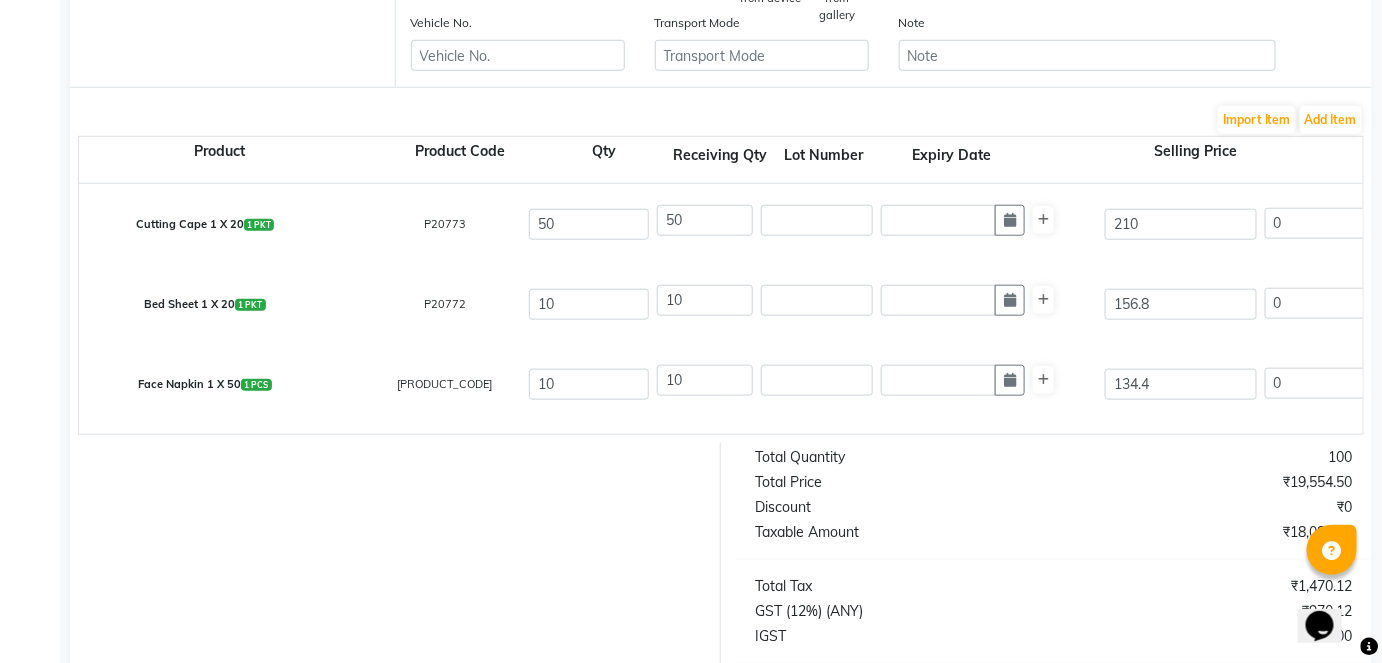 click on "Face Napkin 1 X 50  1 PCS  P20776  10 10 134.4 0 % | 0 F 134.4 120 1200 None GST (12%) (Any) IGST GST  (12%)  144 1344" 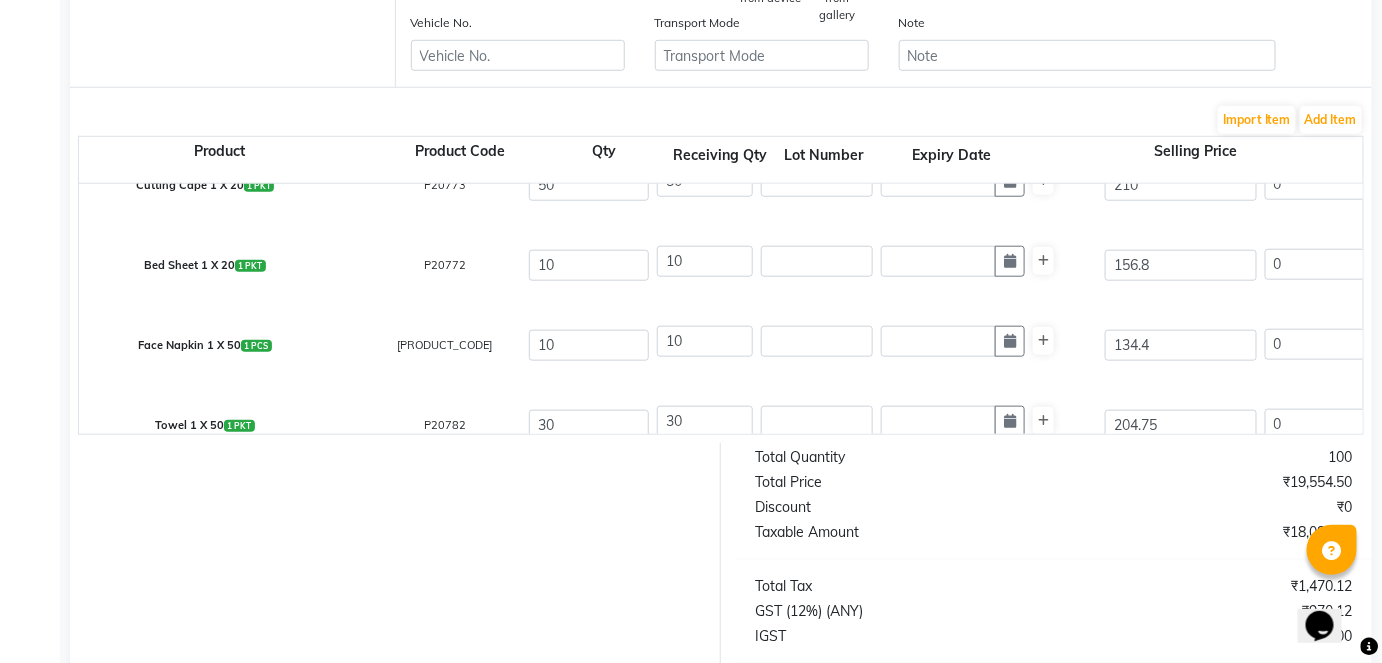scroll, scrollTop: 69, scrollLeft: 0, axis: vertical 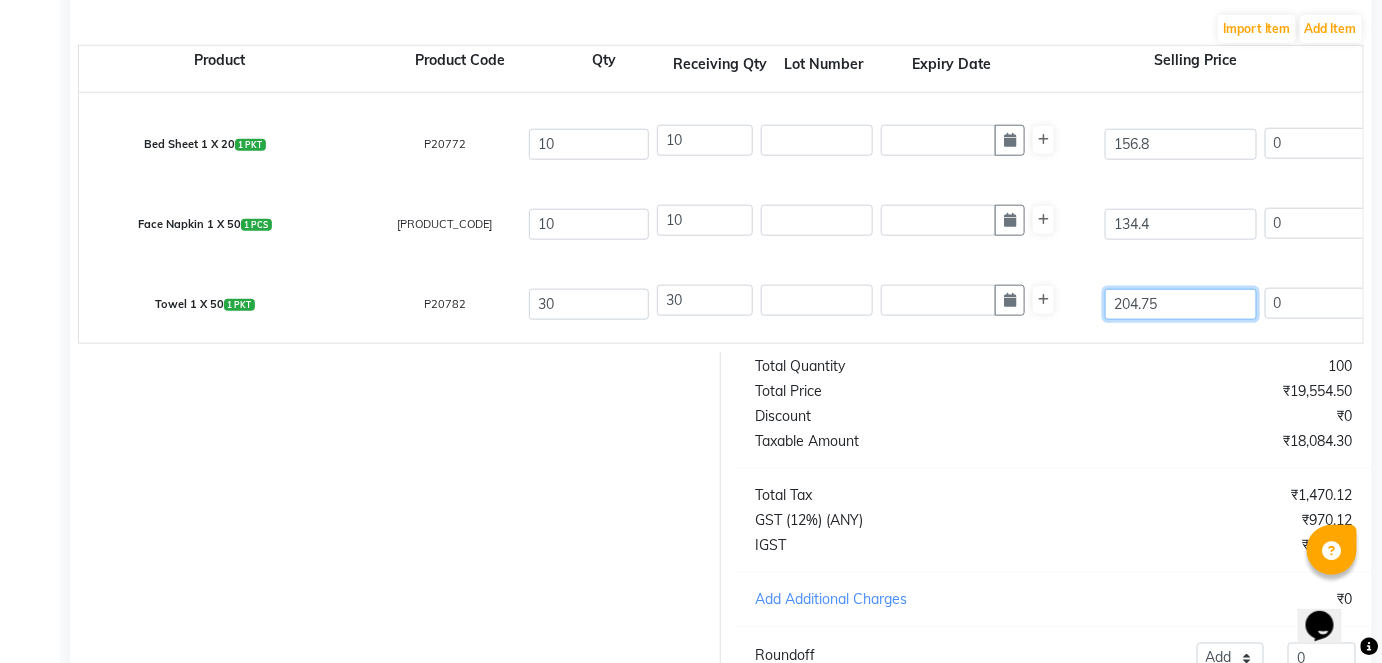 click on "204.75" 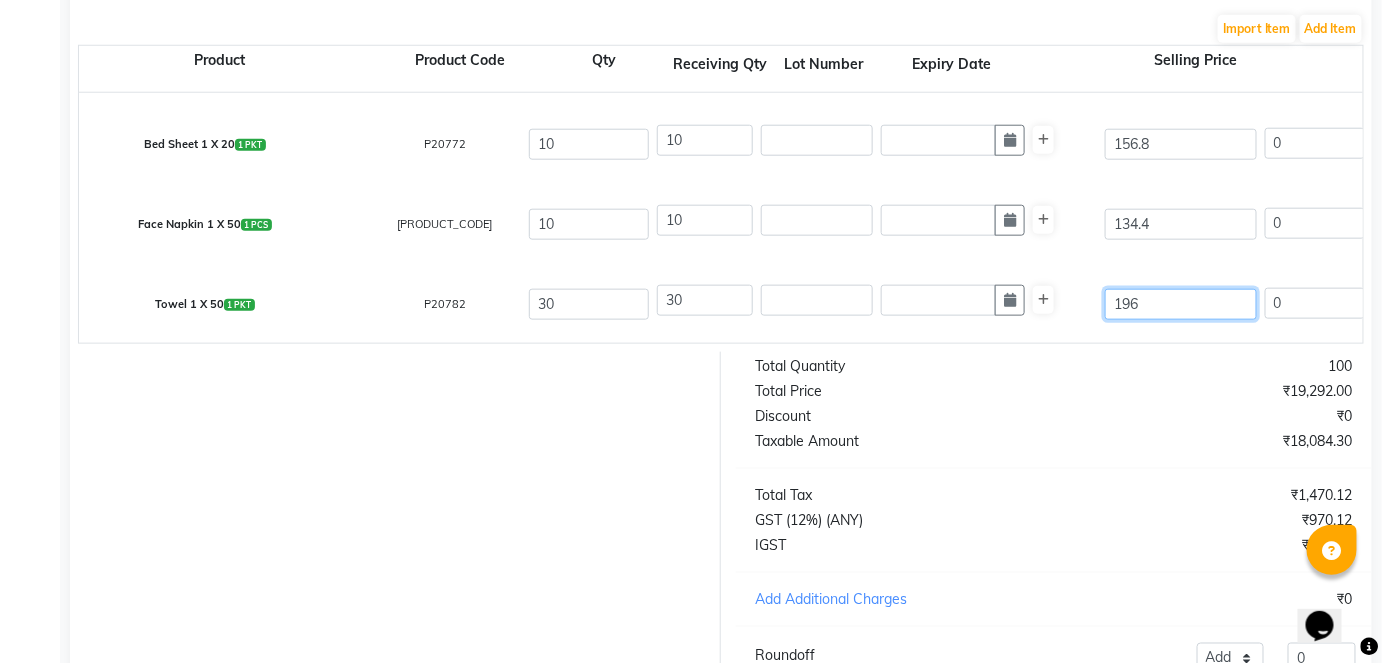 type on "196" 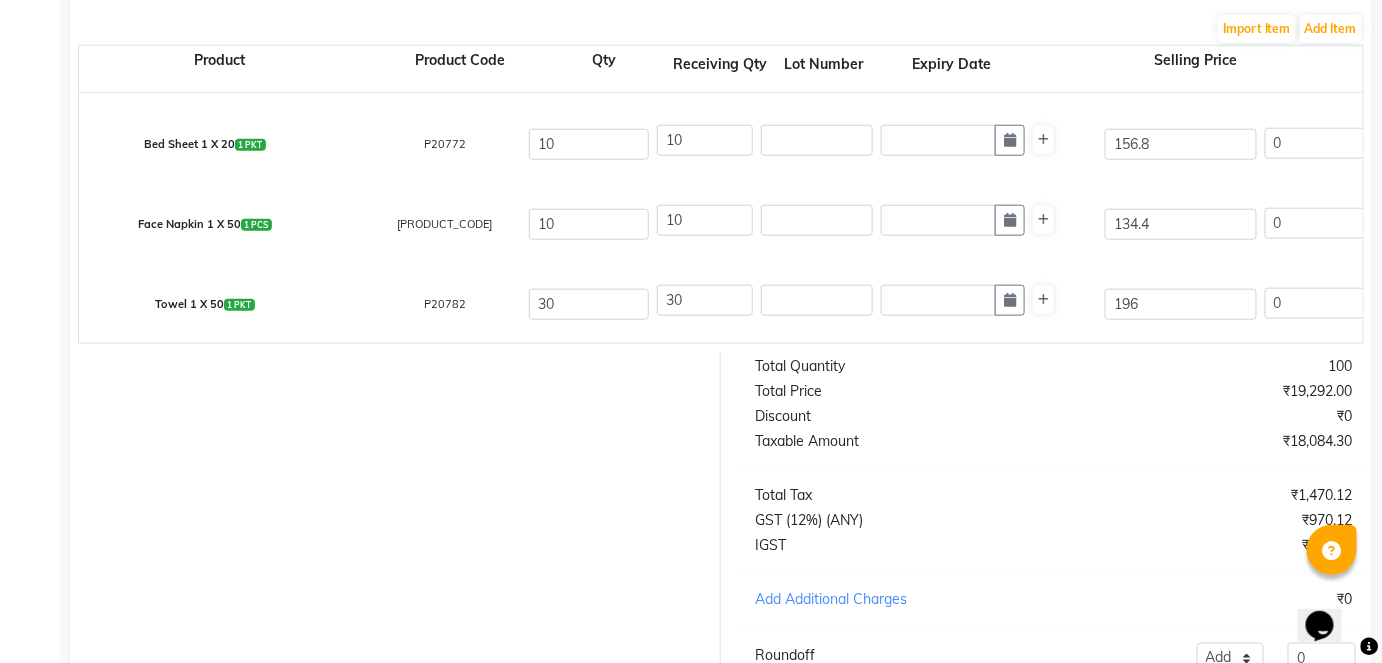 type on "196" 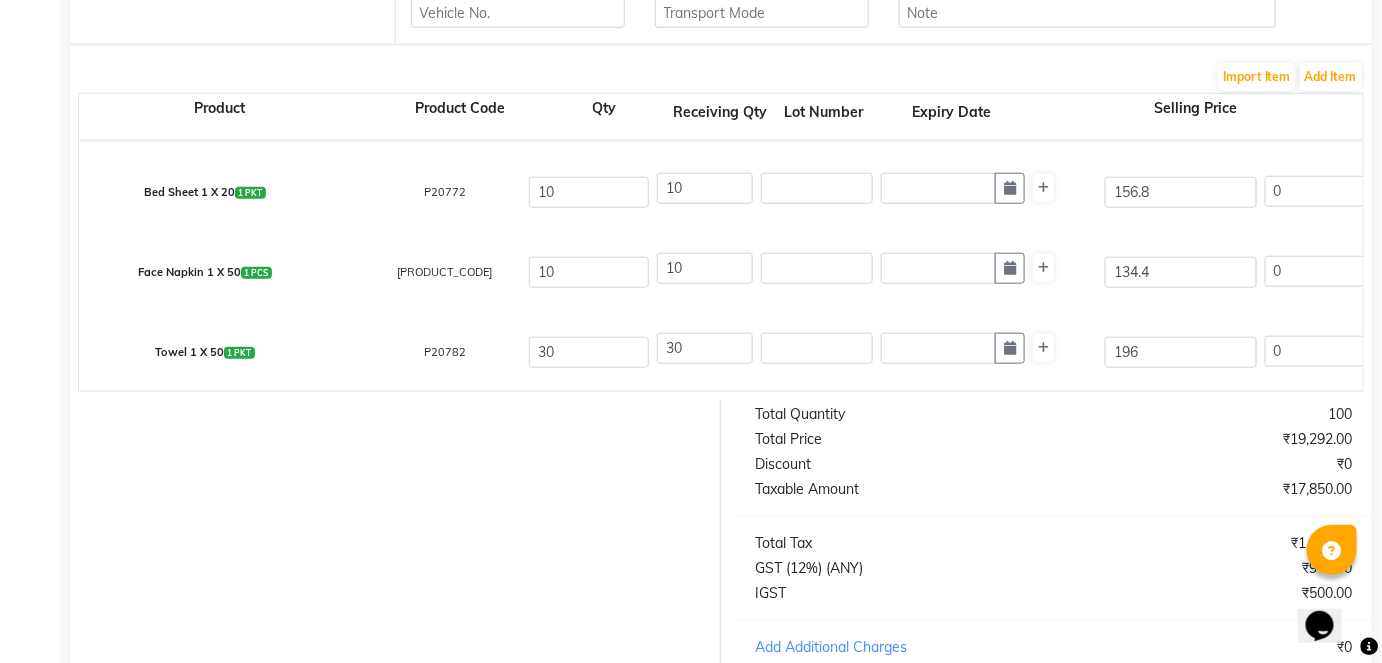 scroll, scrollTop: 514, scrollLeft: 0, axis: vertical 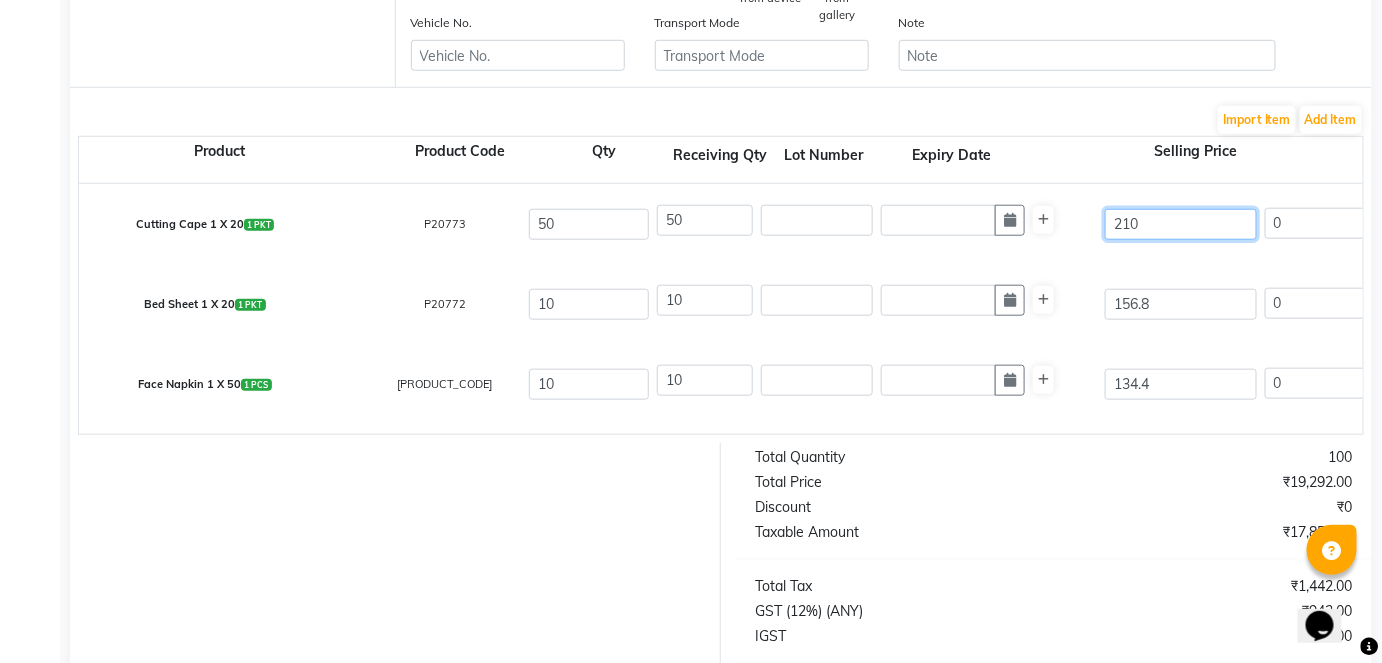 drag, startPoint x: 1173, startPoint y: 215, endPoint x: 1098, endPoint y: 227, distance: 75.95393 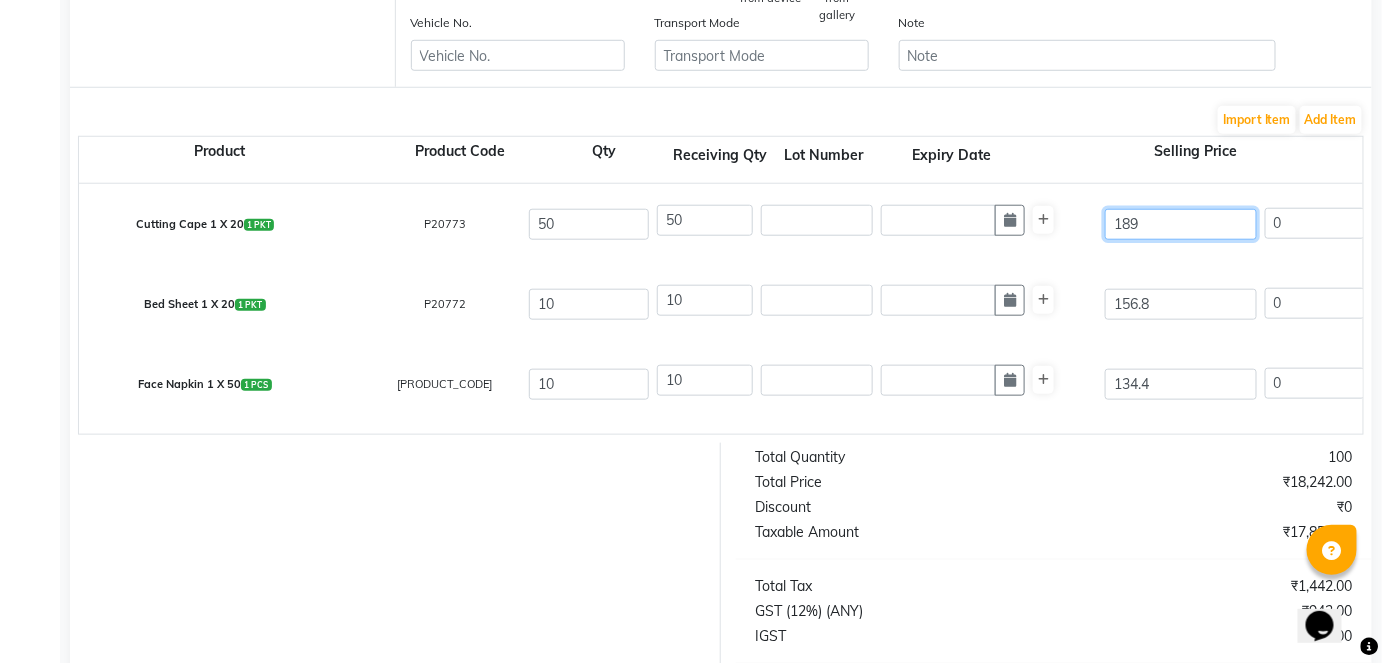 type on "189" 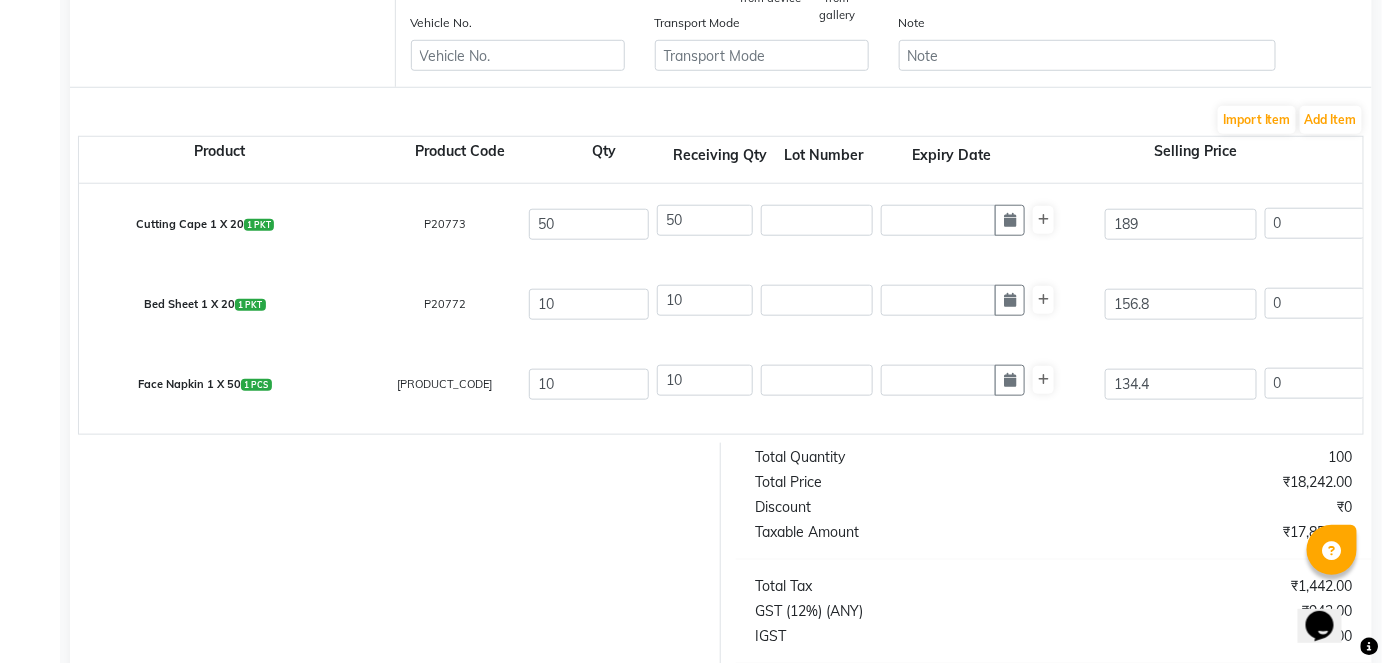 type on "189" 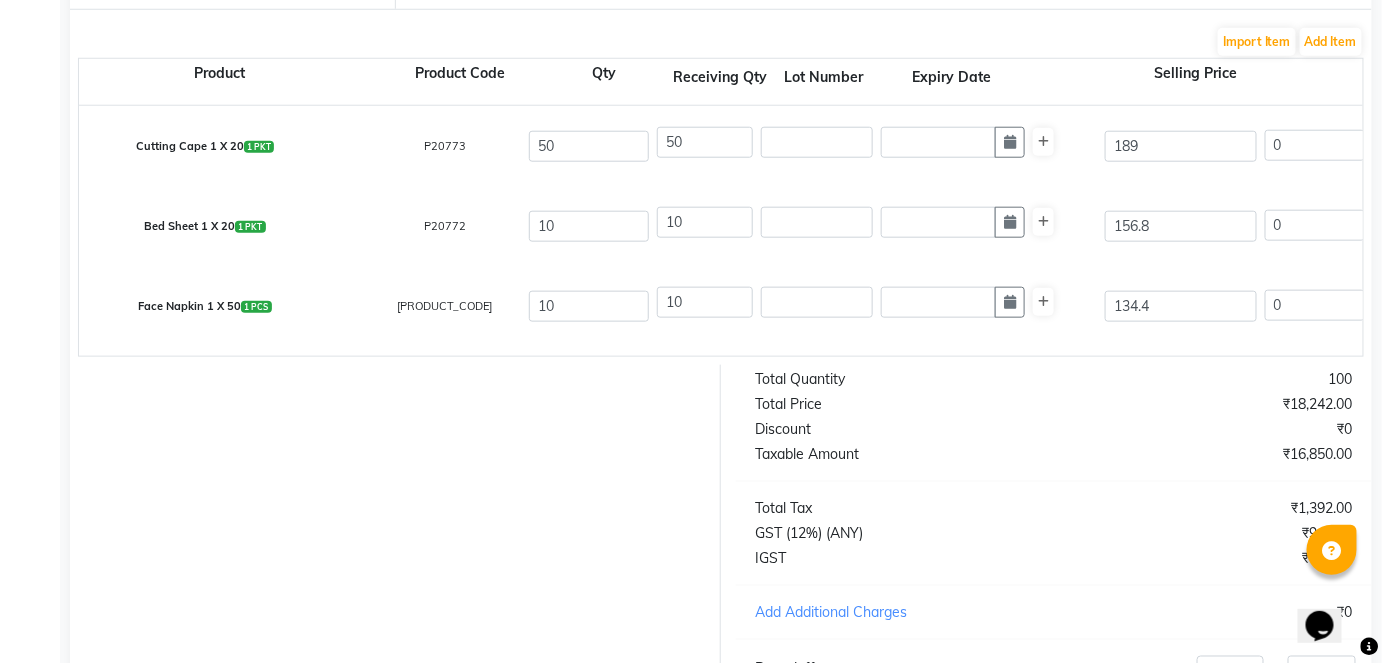 scroll, scrollTop: 786, scrollLeft: 0, axis: vertical 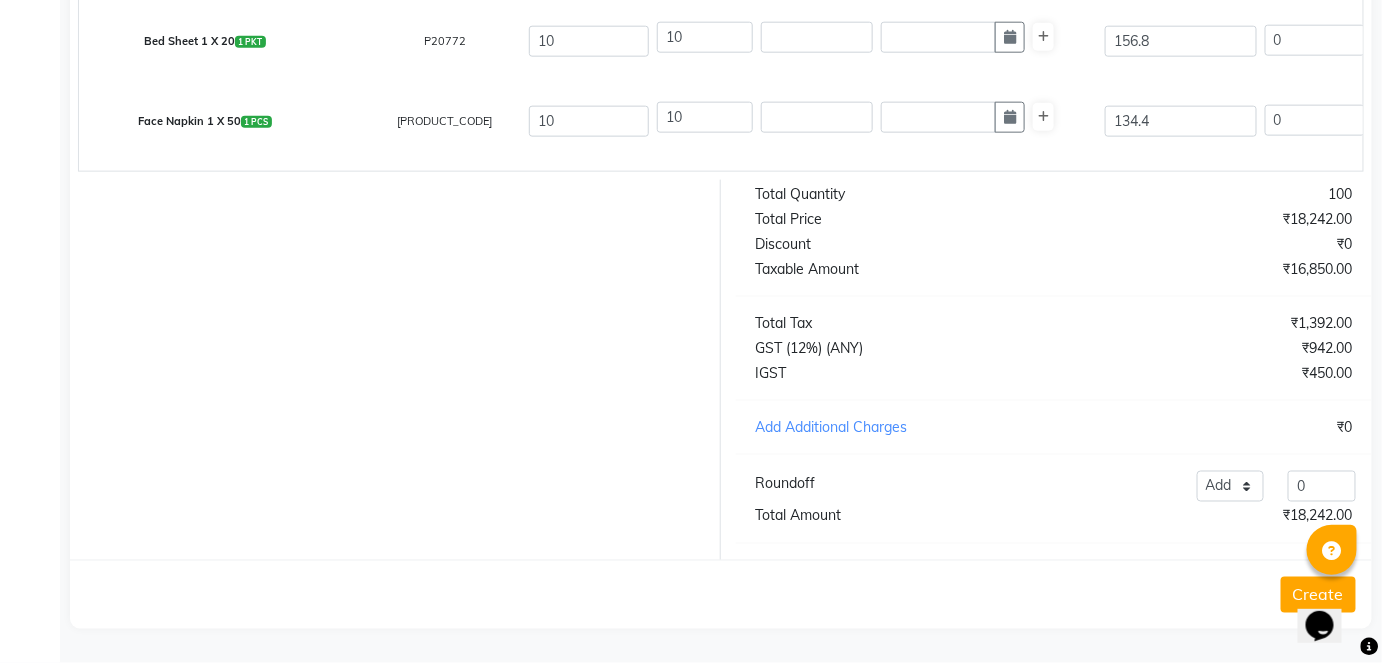 click on "Create" 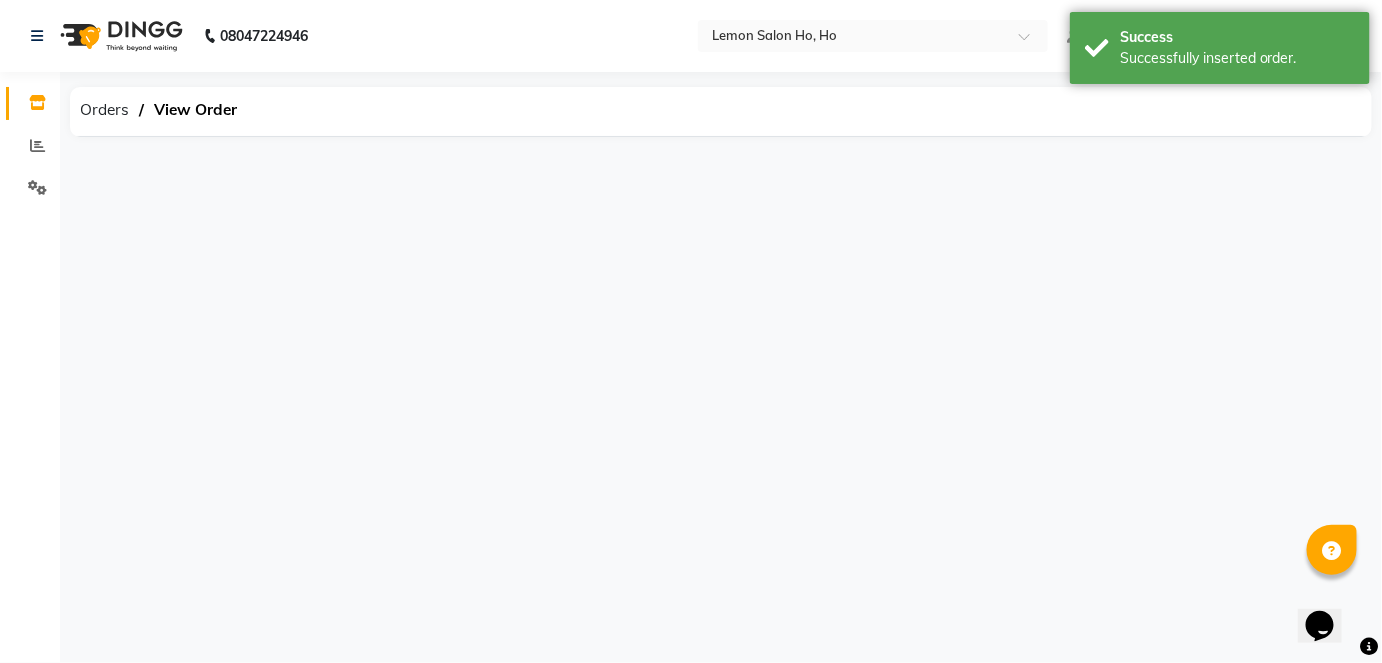 scroll, scrollTop: 0, scrollLeft: 0, axis: both 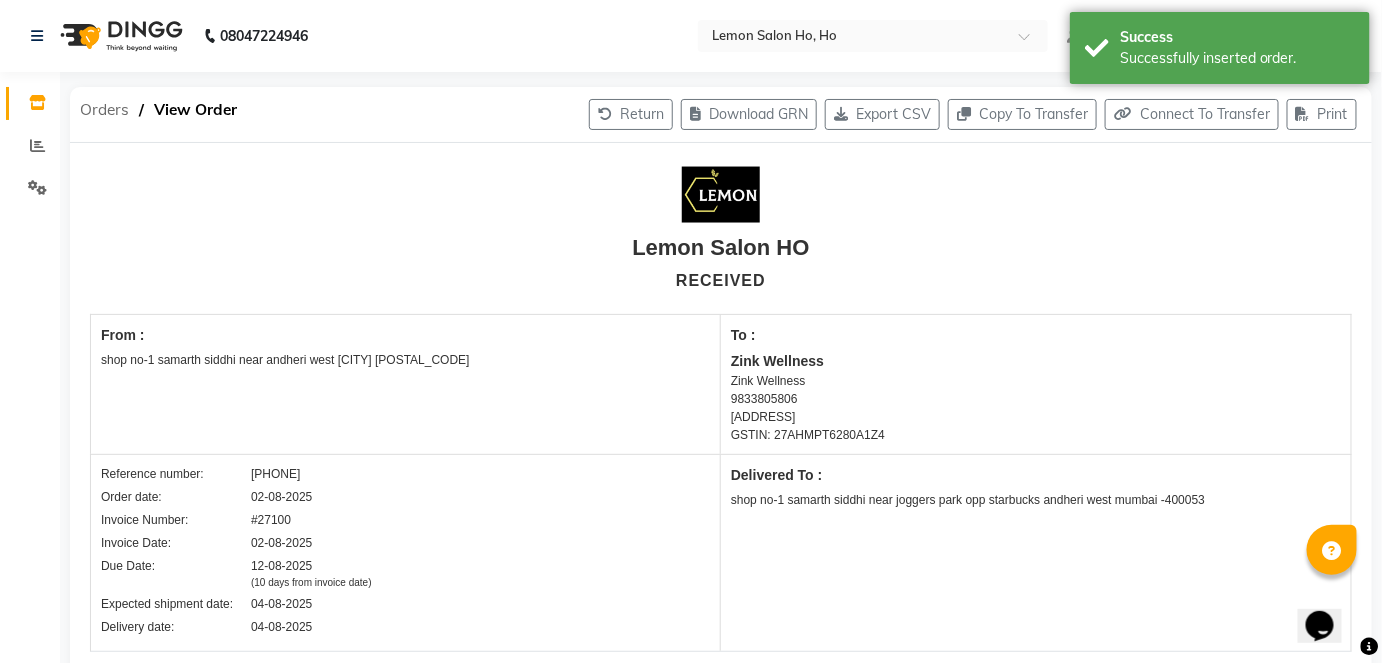 click on "Orders" 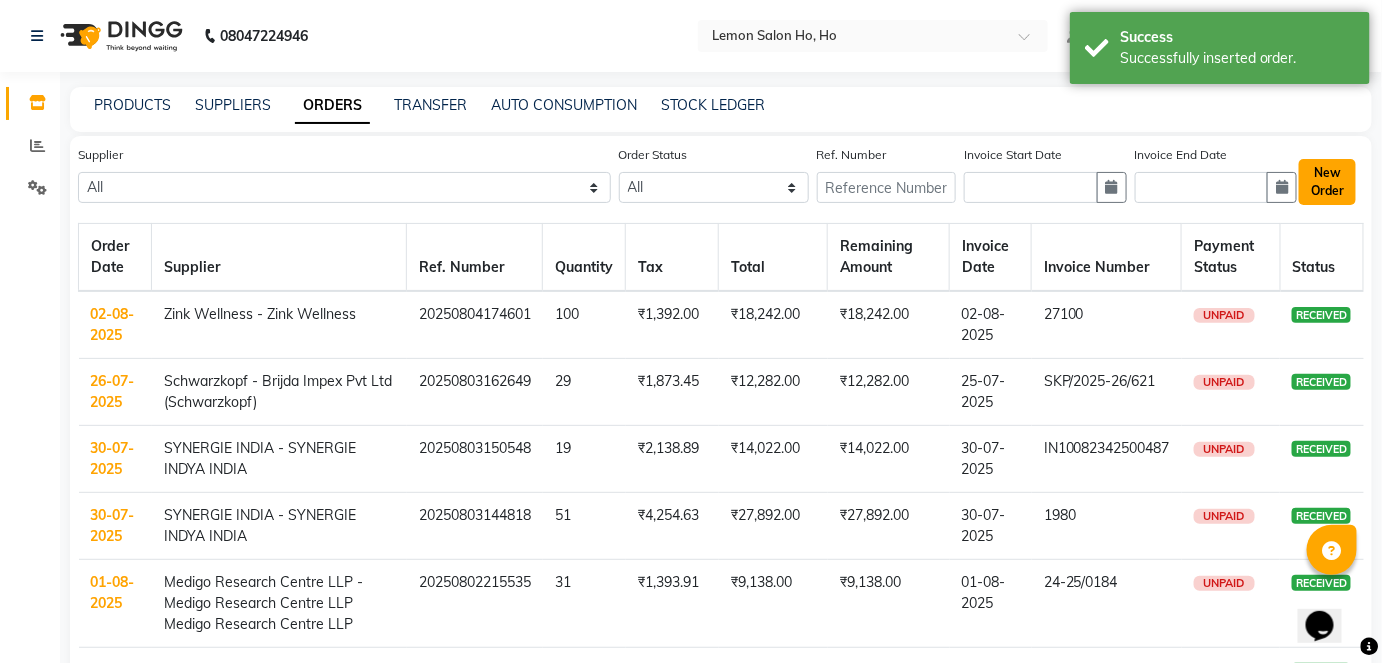 click on "New Order" 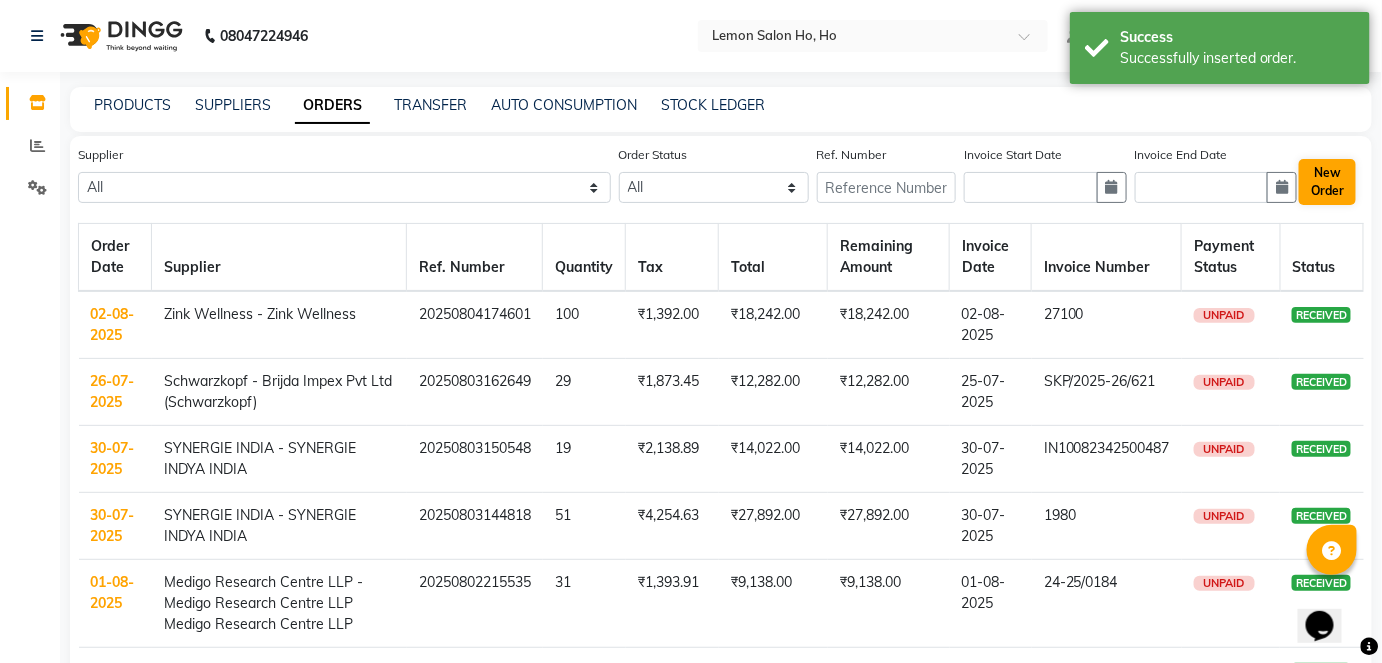 select on "true" 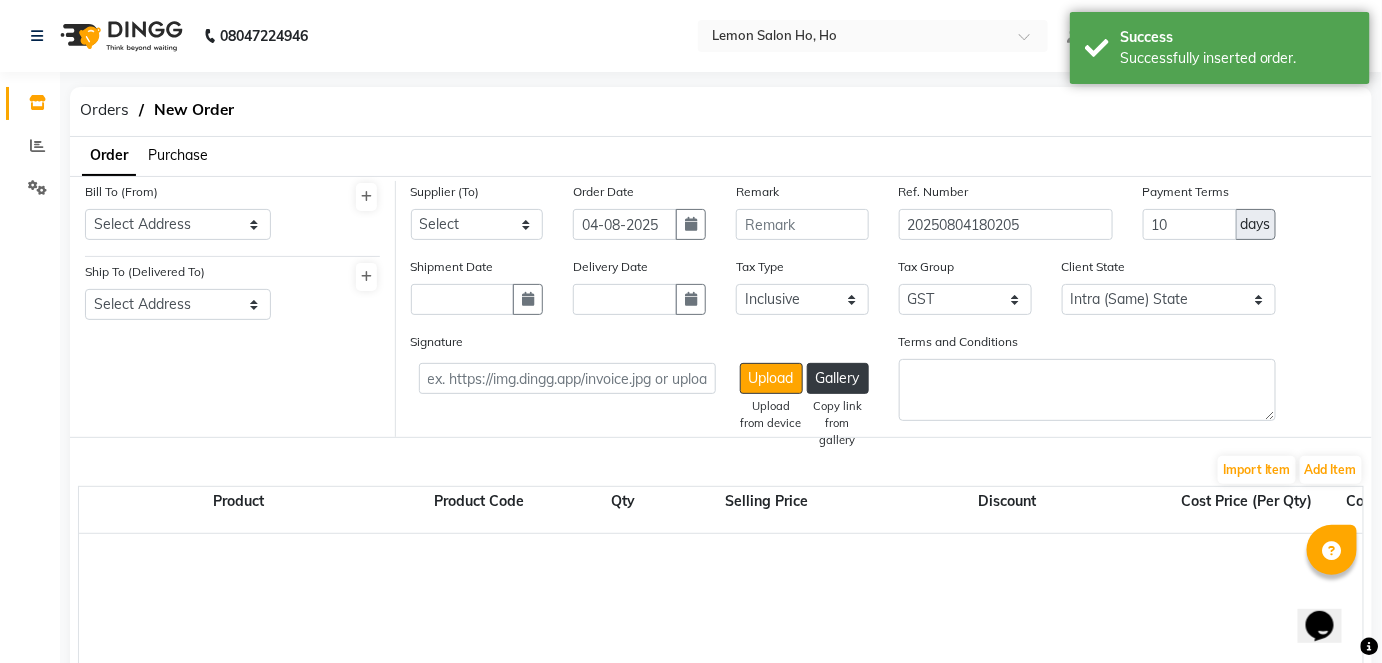 click on "Purchase" 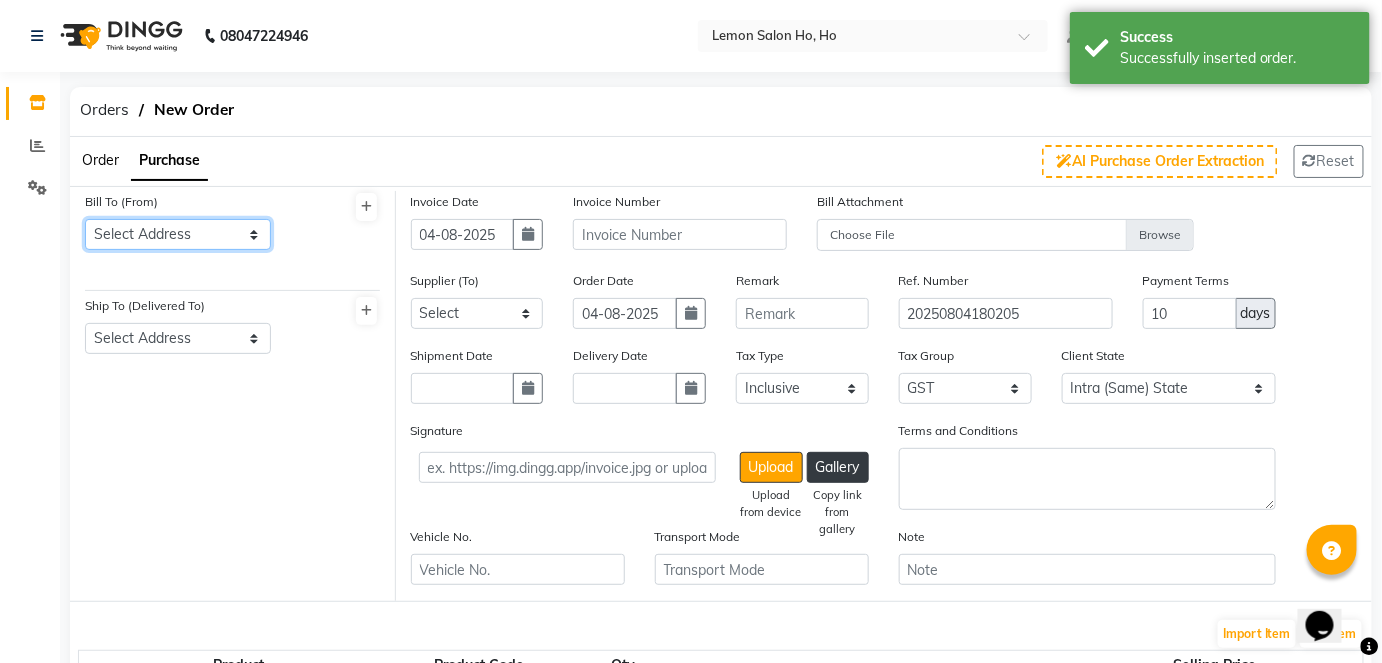 click on "Select Address  shop no-1 samarth siddhi near andheri west mumbai 400053    HO   GG   Ho" 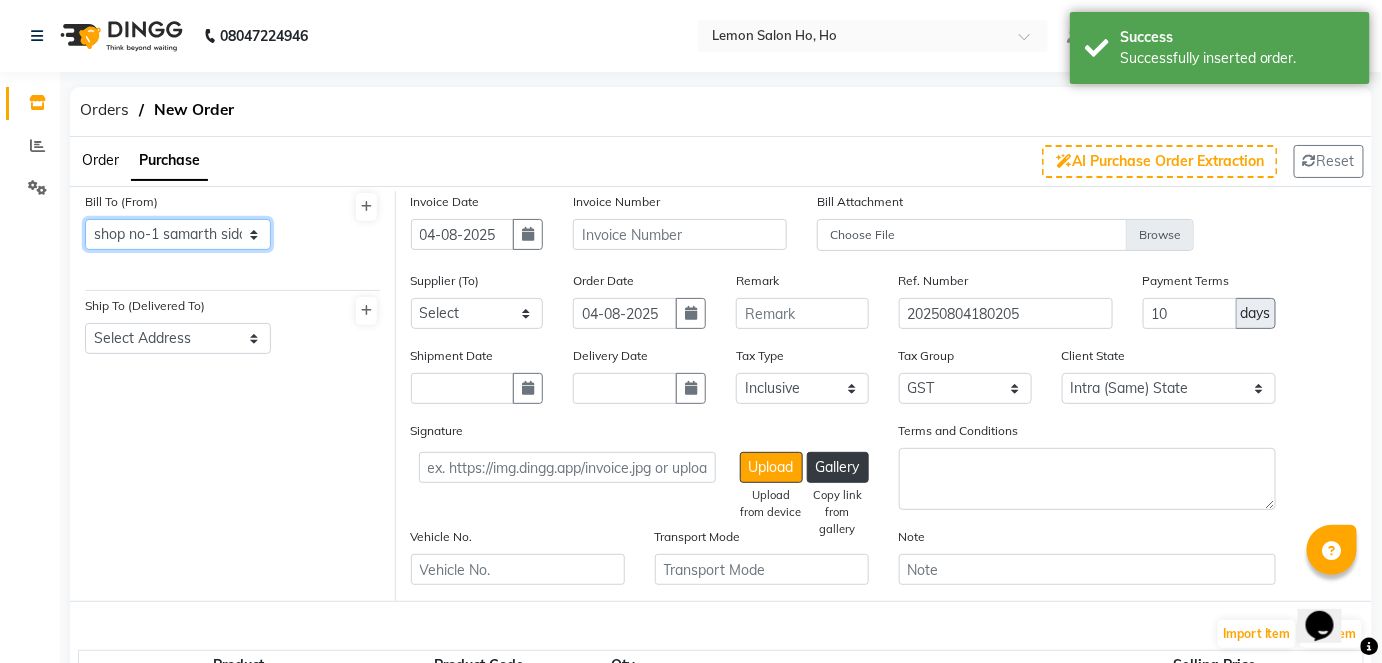 click on "Select Address  shop no-1 samarth siddhi near andheri west mumbai 400053    HO   GG   Ho" 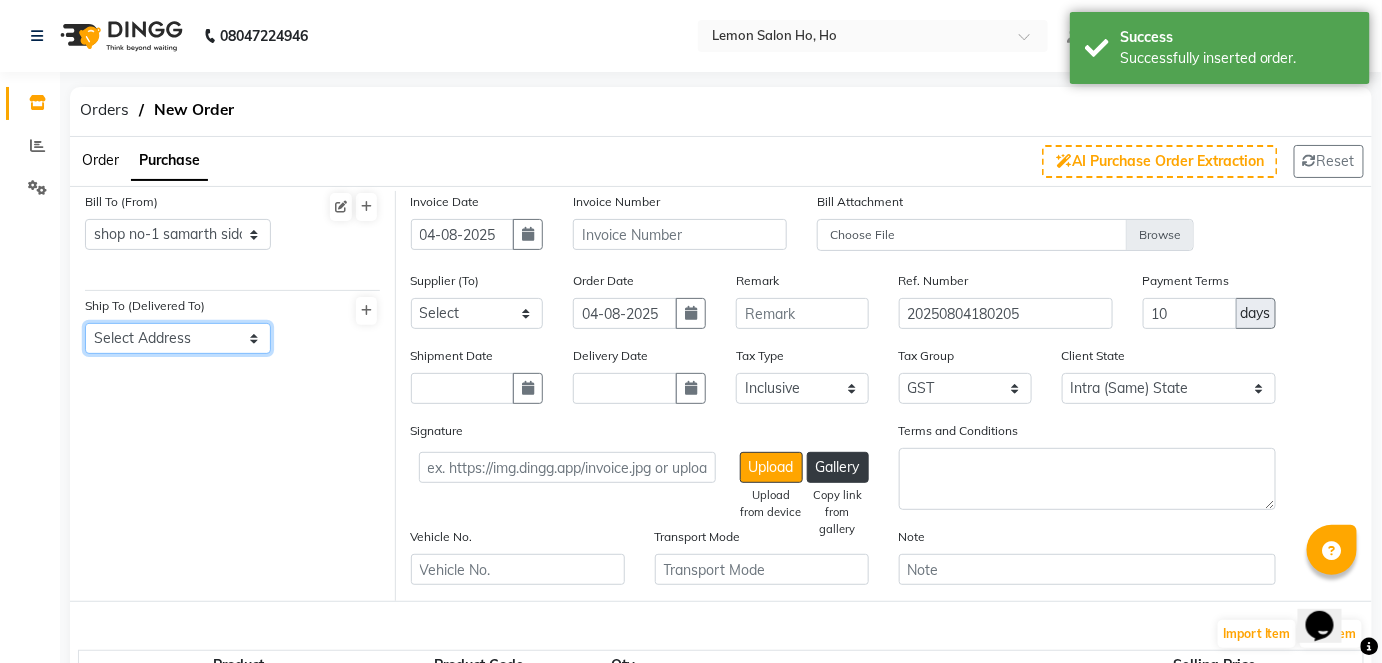 click on "Select Address  shop no-1 samarth siddhi near joggers park opp starbucks andheri west mumbai -400053    YY   Lemon Malad Auris Galleria" 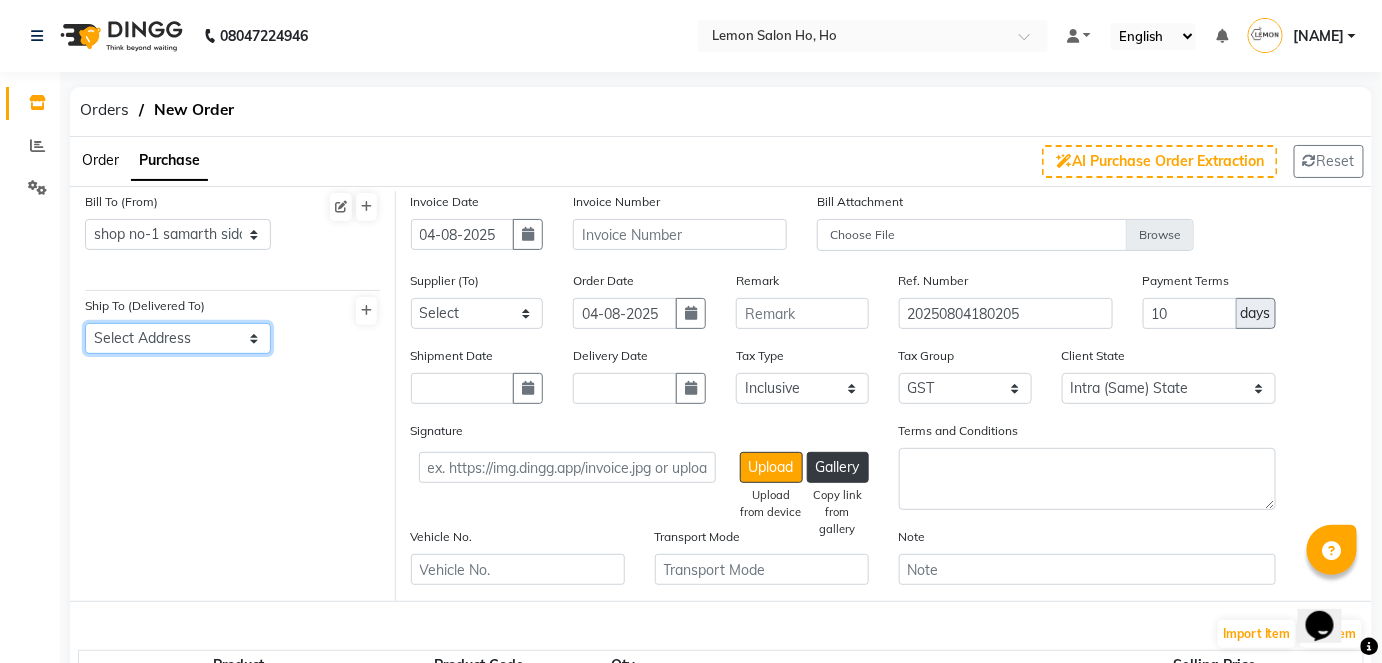 select on "8" 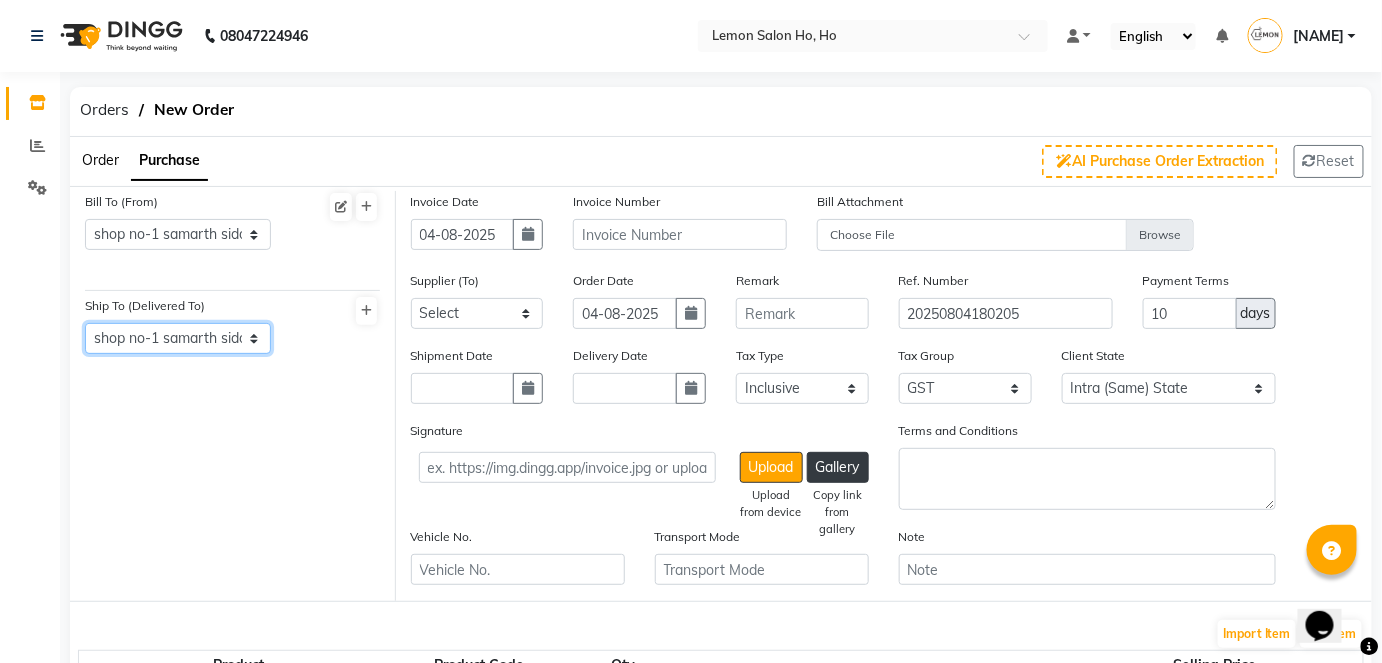 click on "Select Address  shop no-1 samarth siddhi near joggers park opp starbucks andheri west mumbai -400053    YY   Lemon Malad Auris Galleria" 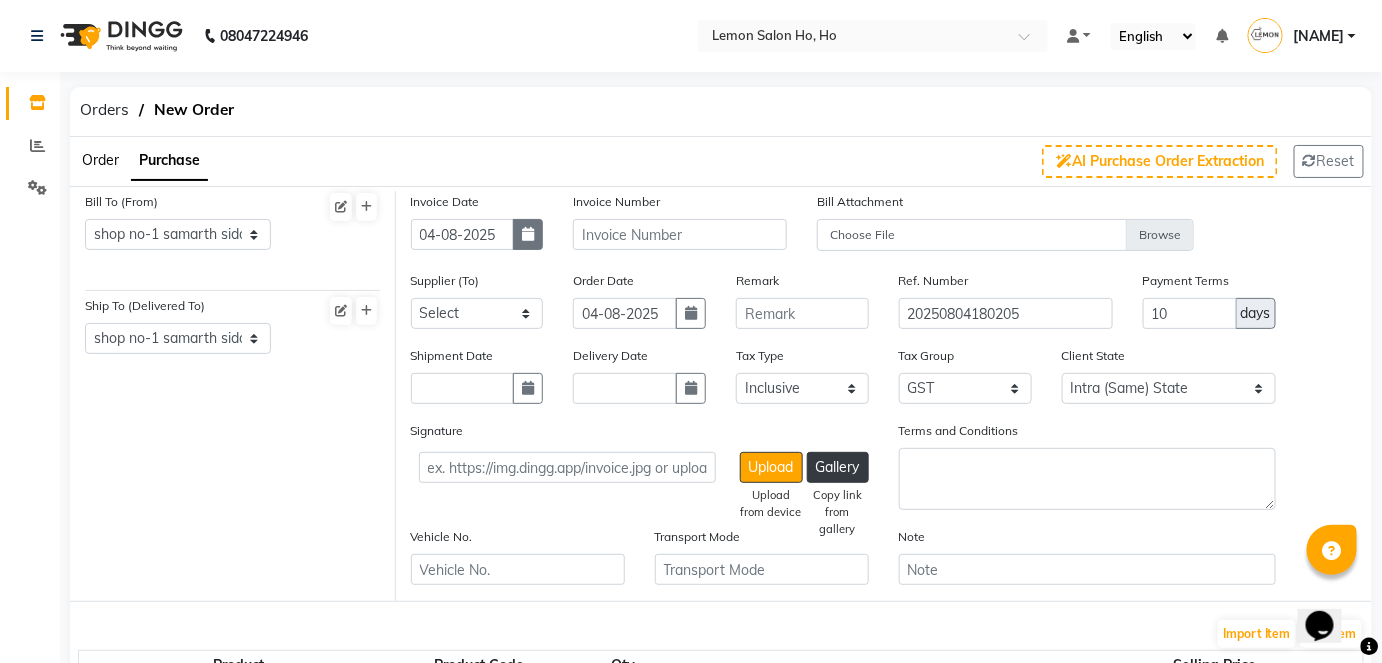 click 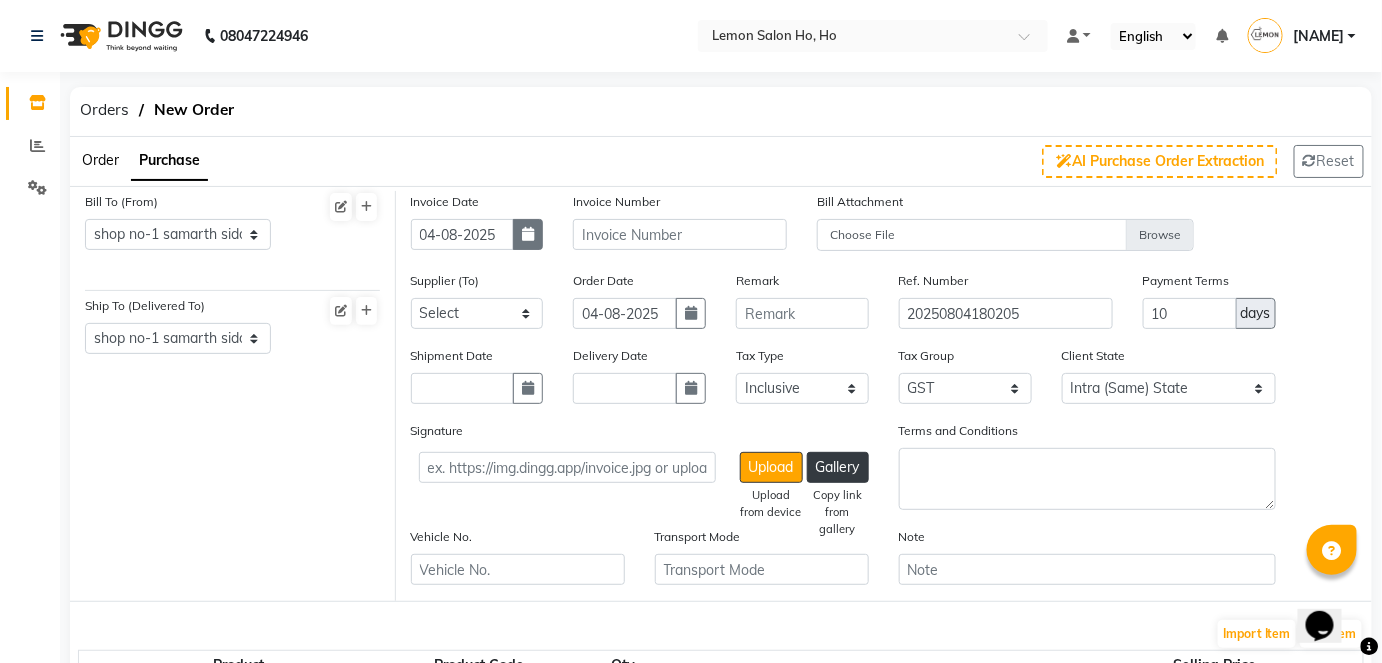 select on "8" 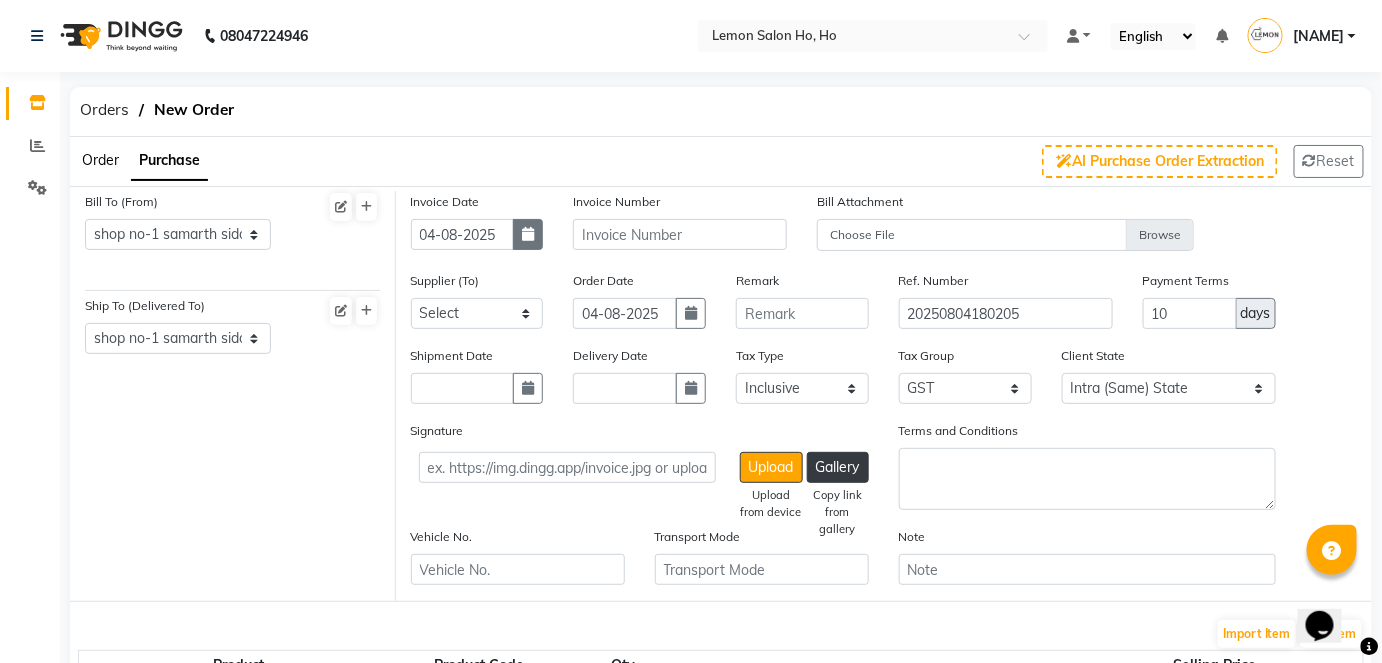 select on "2025" 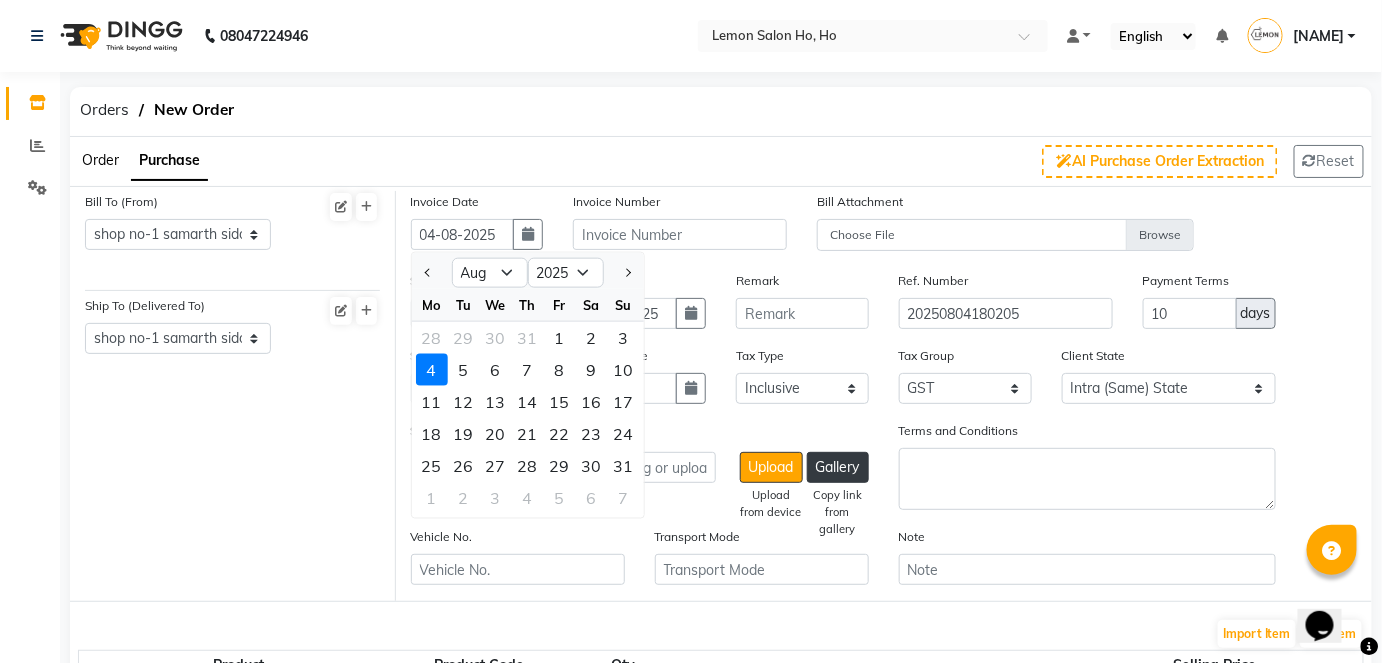 click on "4" 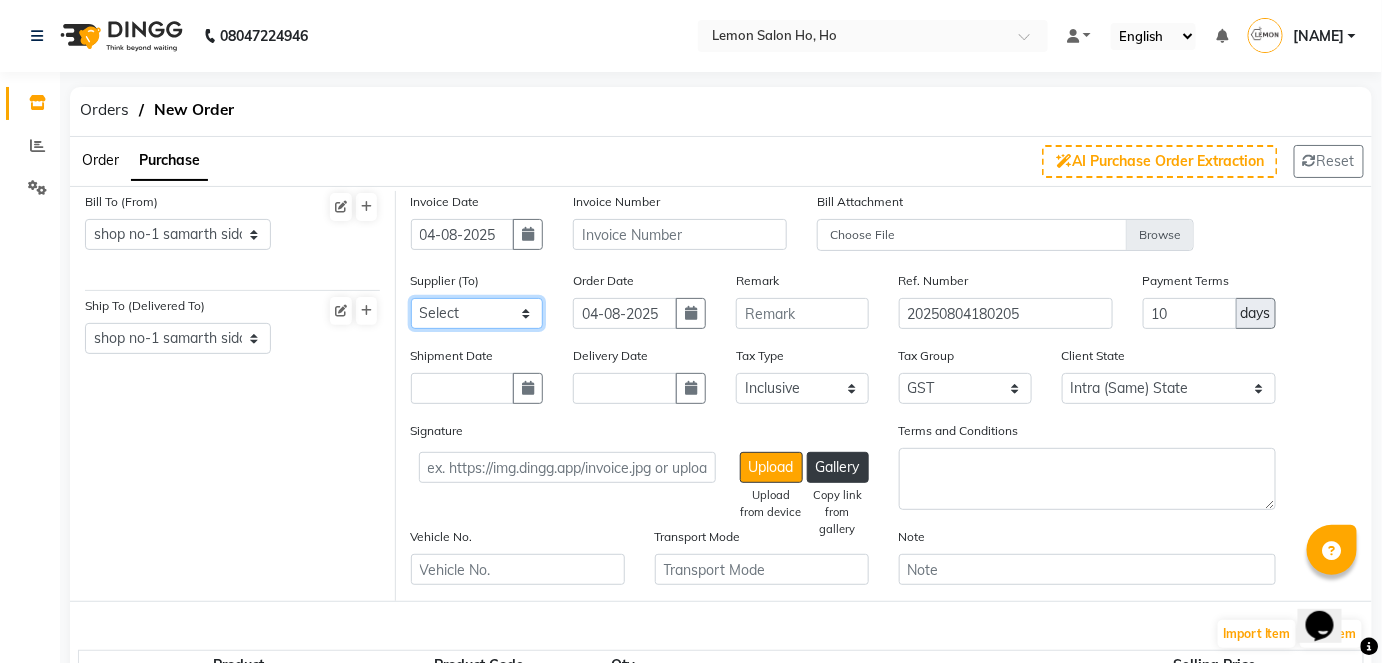 click on "Select Komal Enterprises (Loreal) Narayan Sales Agency  Osp Healthcare Rica Wax AURUS CORP  FLORACTIVE  - Floractive Cysteine Nashi  Remy Beauty Palace OLAPLEX MOKSH ENTERPRISE Moroccan Oil Ketki Panama SR Collection OPI Rich Personal Care - Richelon  wax  BEAUTY ESSENTIALS MARKETING INDIA LLP - QOD marketing  Ocean Marine Thalgo/Cirepil Oneline Wellness Ayur Marketing Beauty Glow Beauty and Glow Moksh Enterprise Zink Wellness - Zink Wellness SRISHTI ENTERPRISES Housekeeping  Czar Wellness (Vedic) Om Shanti Corporation- H&F Kit Evergreen Color Bar skinura  pvt ltd Shivam inc richelon  Shimmers Cosmetic Rich Hair & Skin  Park Exim (lotus) Beso Enterprises Nakoda Sales (bombini ) AL AHAD  ENTERPRISE TURQOISE  WELLNESS Nilesh Enterprise  Hair  Originals Glam ANITAS AROMATIC SOLUTIONS - ANITAS AROMATIC  SOLUTIONS Kerastase  Loreal India Private Limited  ENERGY BEVERAGES PVT LTD  - ENERGY WATER CREAT  BEVERAGES PVT LTD  SYNERGIE INDIA  - SYNERGIE INDYA INDIA Big Dad Enterprise - Nails  - Dinesh REDKEN" 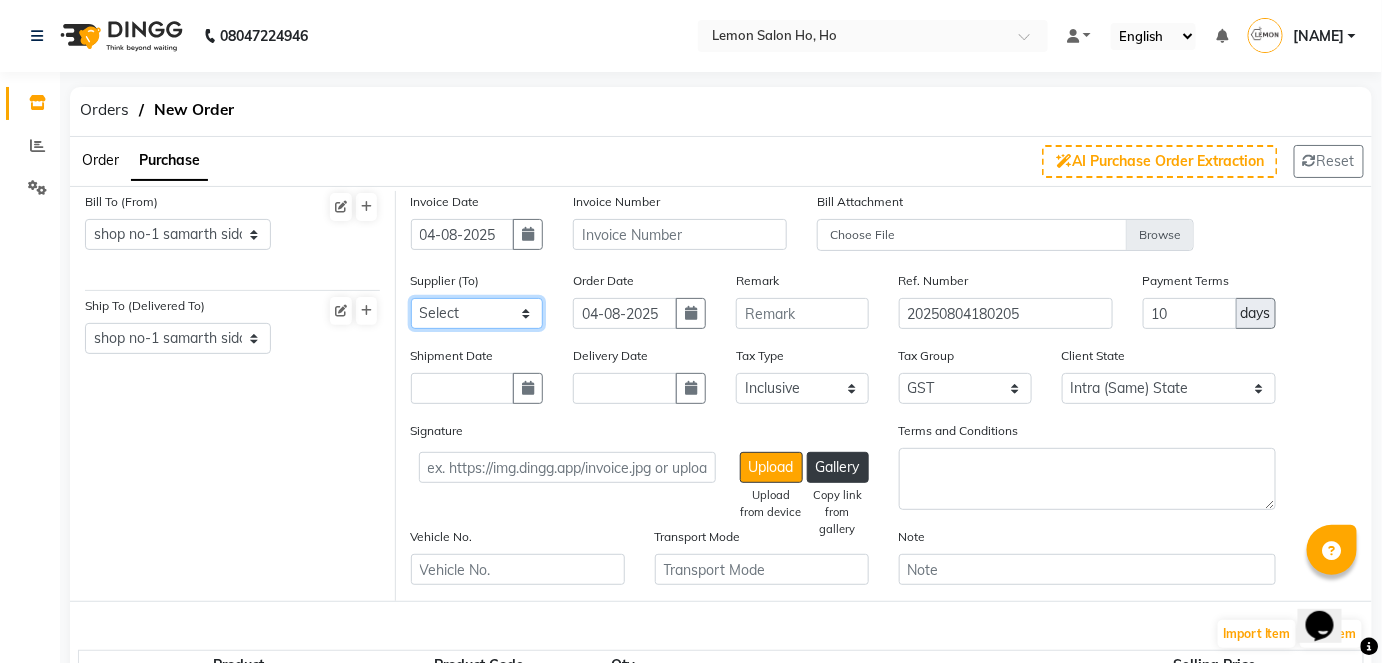 select on "220" 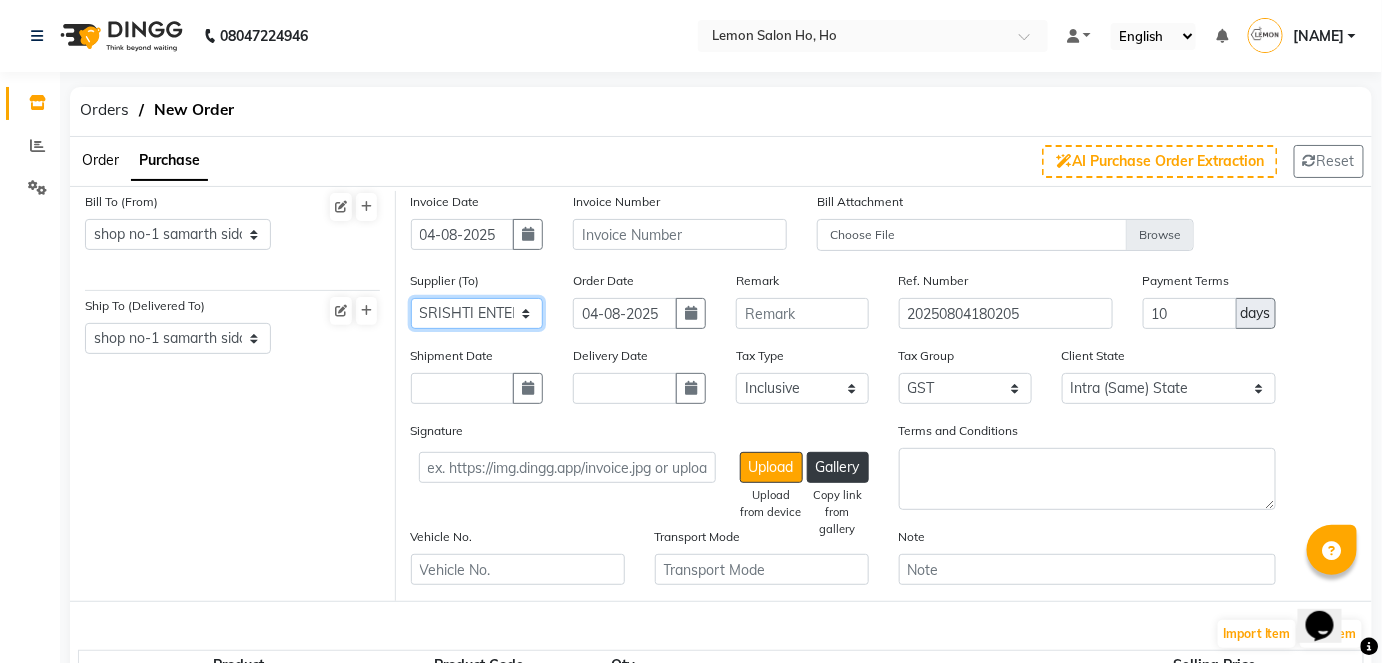 click on "Select Komal Enterprises (Loreal) Narayan Sales Agency  Osp Healthcare Rica Wax AURUS CORP  FLORACTIVE  - Floractive Cysteine Nashi  Remy Beauty Palace OLAPLEX MOKSH ENTERPRISE Moroccan Oil Ketki Panama SR Collection OPI Rich Personal Care - Richelon  wax  BEAUTY ESSENTIALS MARKETING INDIA LLP - QOD marketing  Ocean Marine Thalgo/Cirepil Oneline Wellness Ayur Marketing Beauty Glow Beauty and Glow Moksh Enterprise Zink Wellness - Zink Wellness SRISHTI ENTERPRISES Housekeeping  Czar Wellness (Vedic) Om Shanti Corporation- H&F Kit Evergreen Color Bar skinura  pvt ltd Shivam inc richelon  Shimmers Cosmetic Rich Hair & Skin  Park Exim (lotus) Beso Enterprises Nakoda Sales (bombini ) AL AHAD  ENTERPRISE TURQOISE  WELLNESS Nilesh Enterprise  Hair  Originals Glam ANITAS AROMATIC SOLUTIONS - ANITAS AROMATIC  SOLUTIONS Kerastase  Loreal India Private Limited  ENERGY BEVERAGES PVT LTD  - ENERGY WATER CREAT  BEVERAGES PVT LTD  SYNERGIE INDIA  - SYNERGIE INDYA INDIA Big Dad Enterprise - Nails  - Dinesh REDKEN" 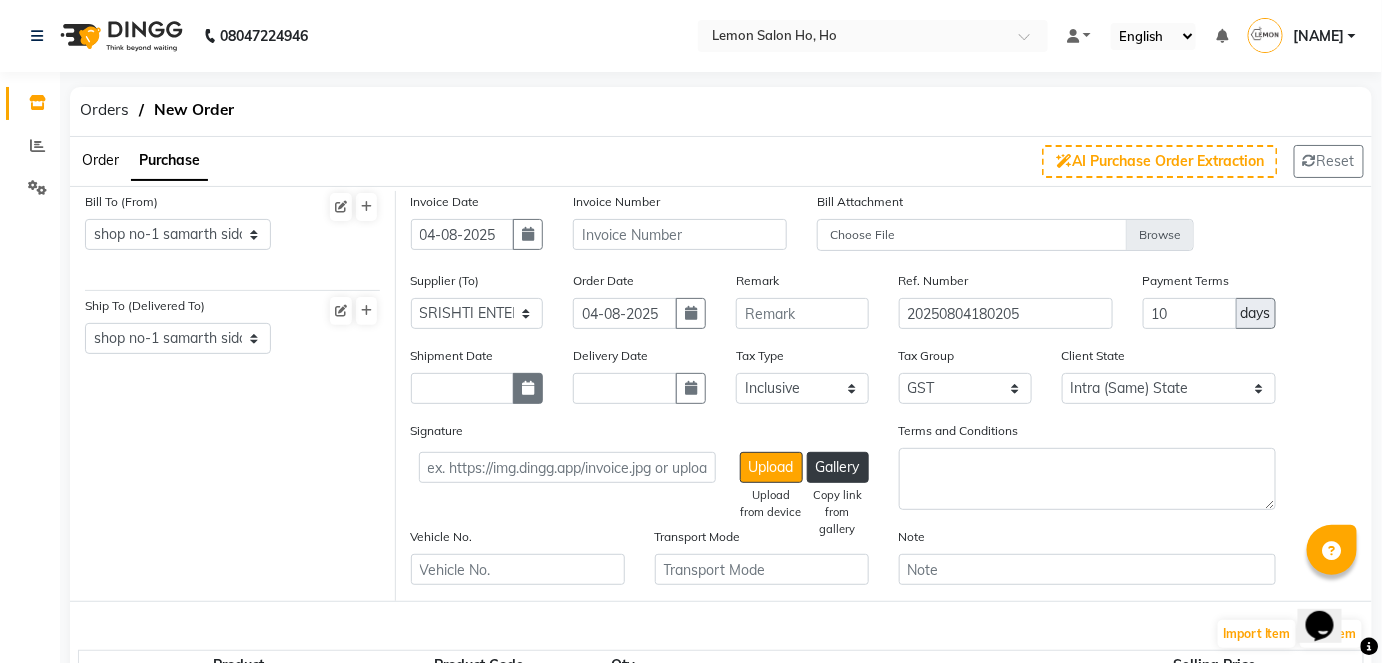 click 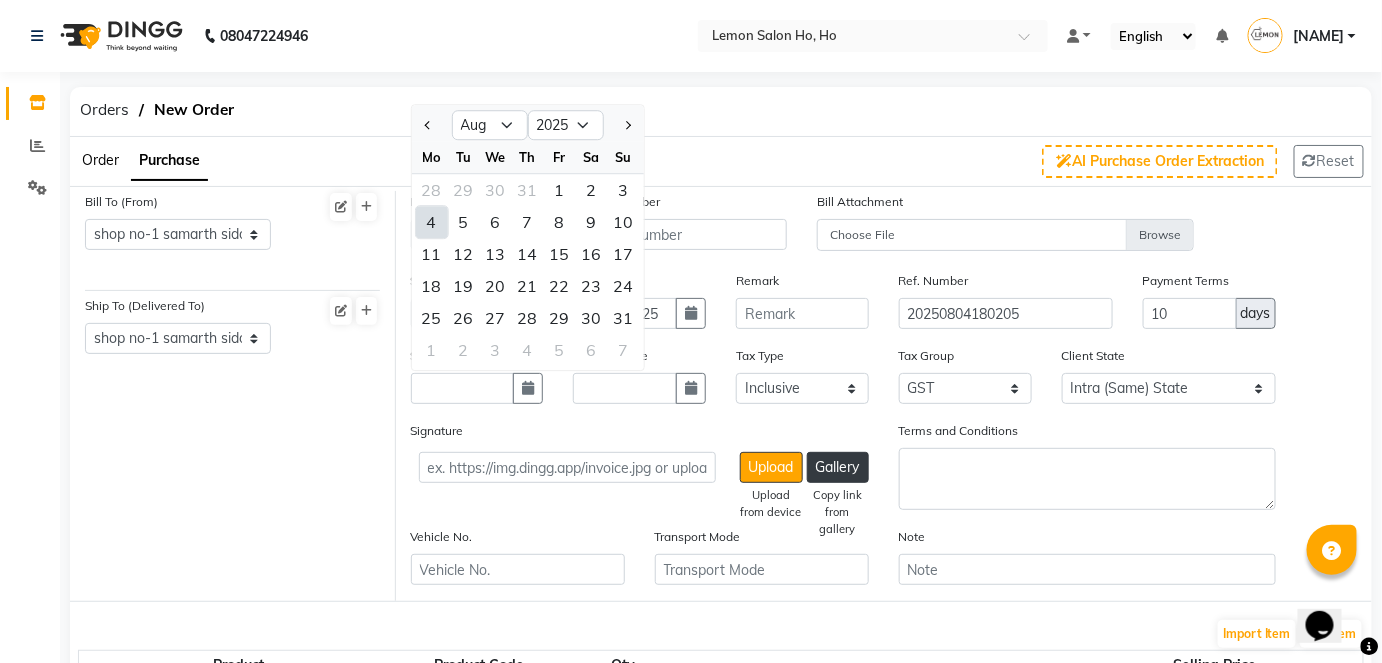 click on "4" 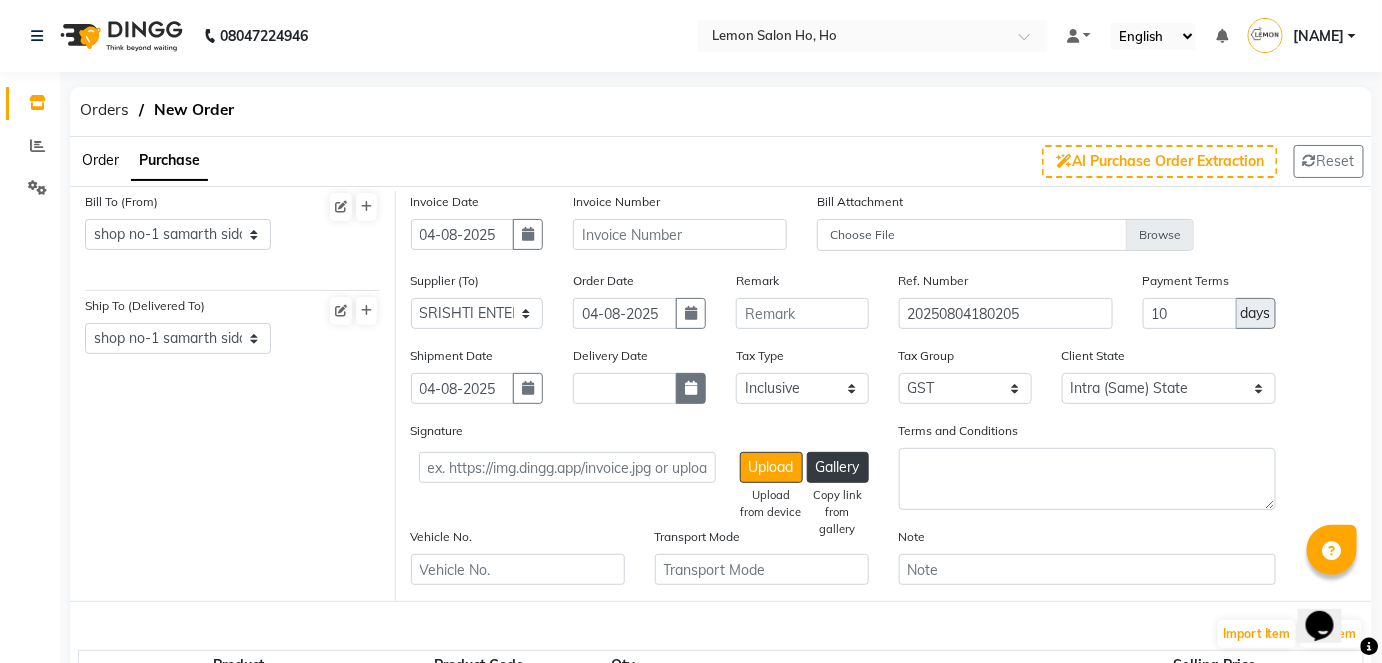 click 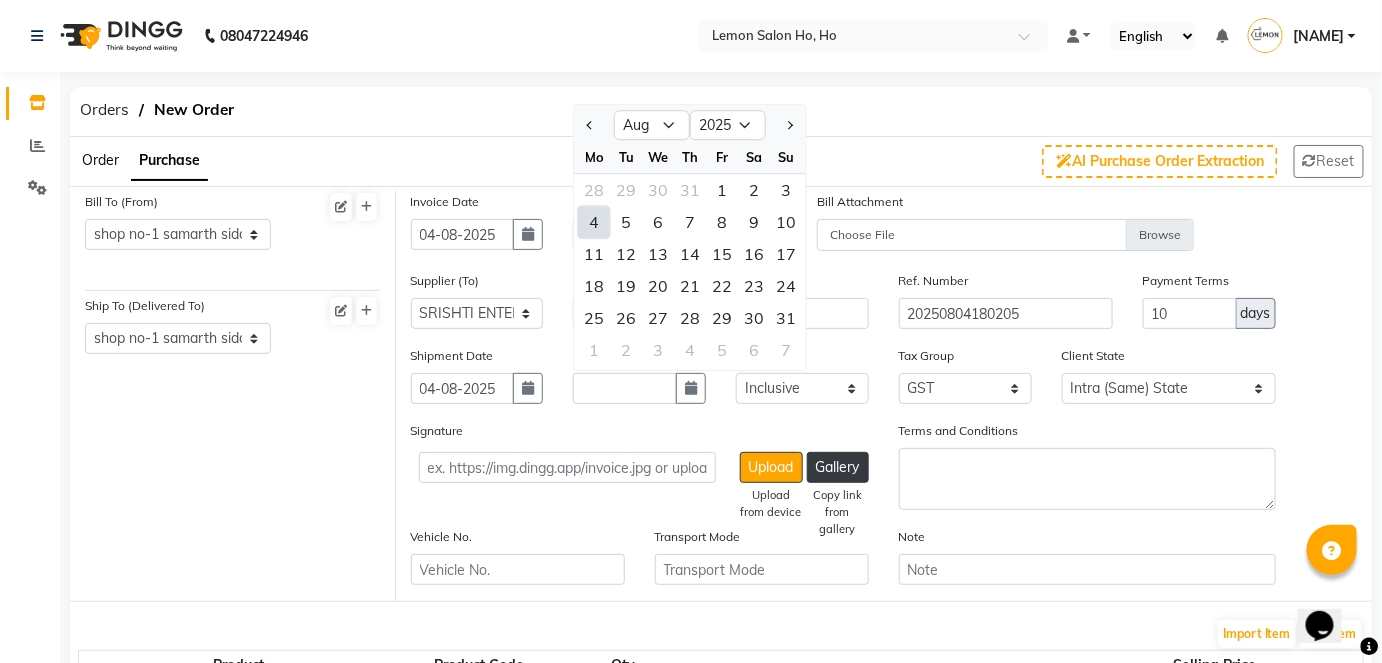 click on "4" 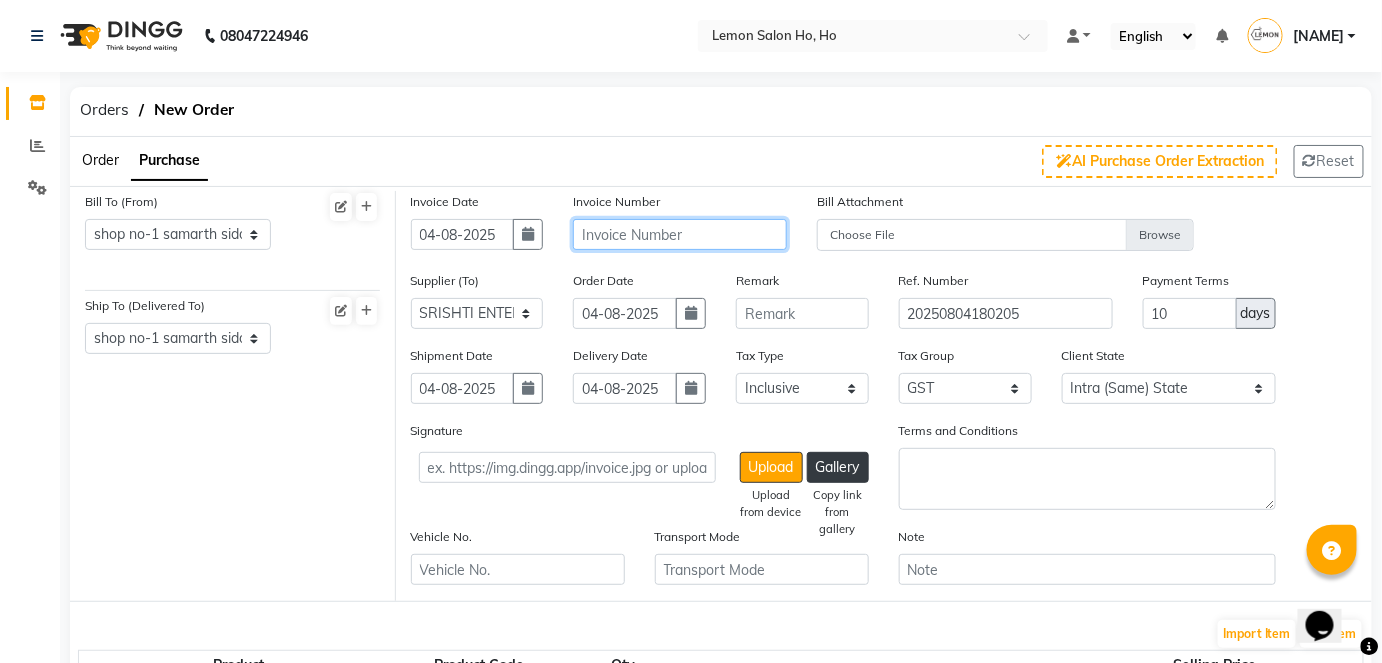 click 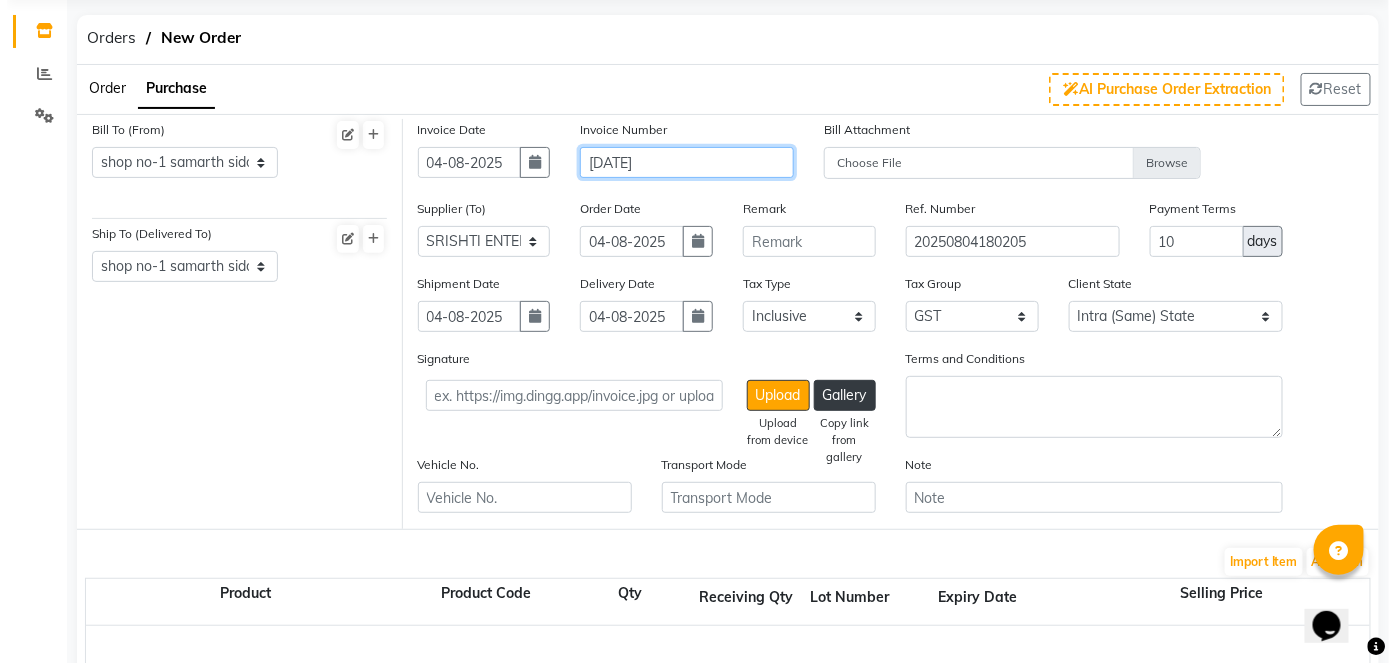 scroll, scrollTop: 181, scrollLeft: 0, axis: vertical 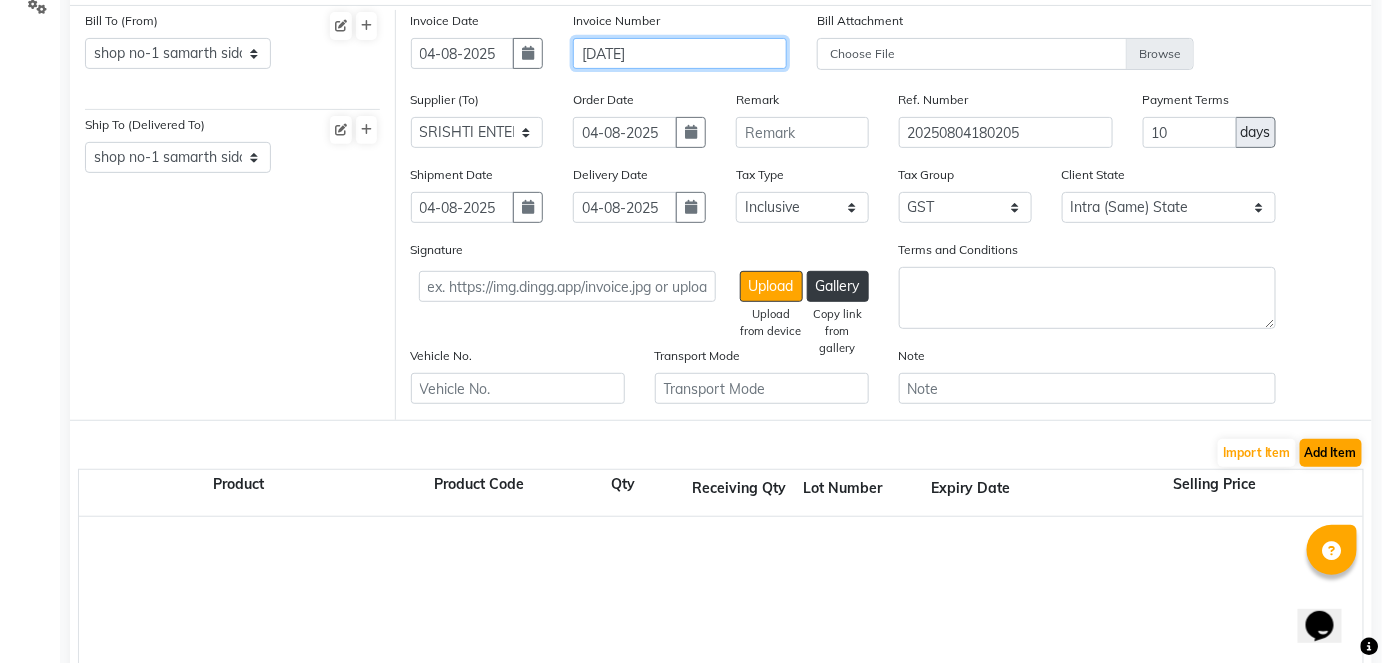 type on "[DATE]" 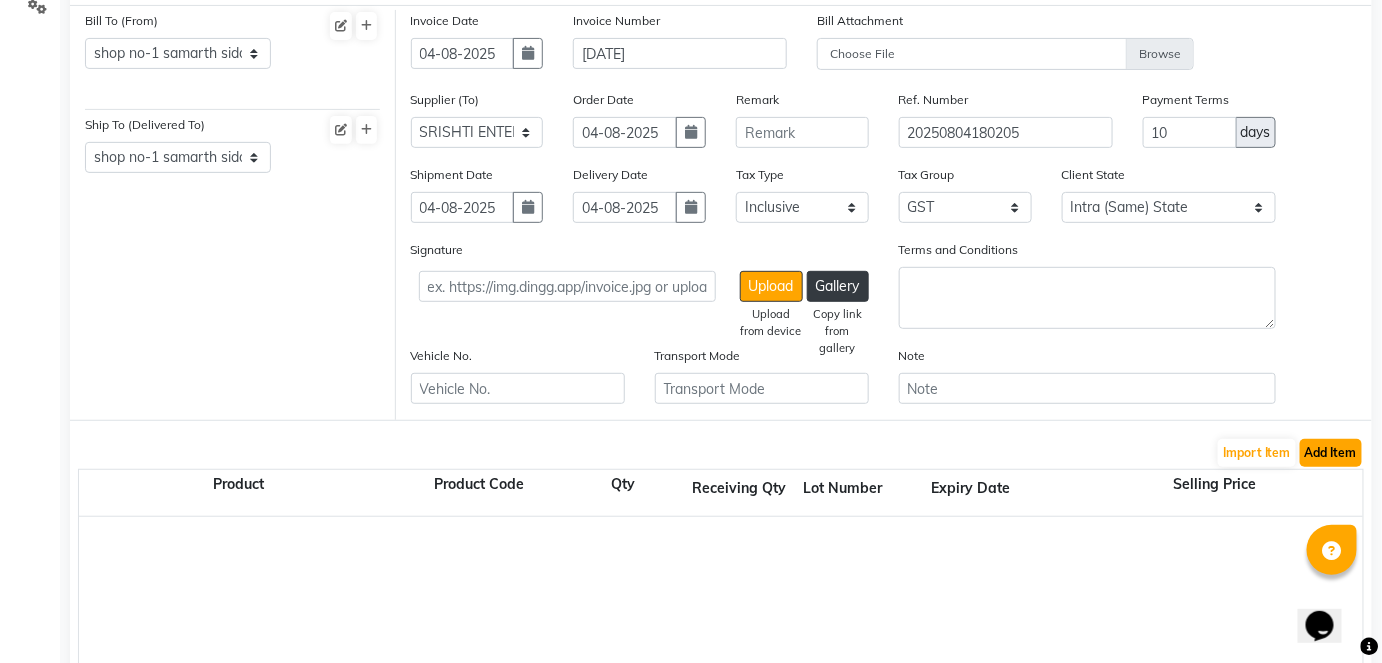 click on "Add Item" 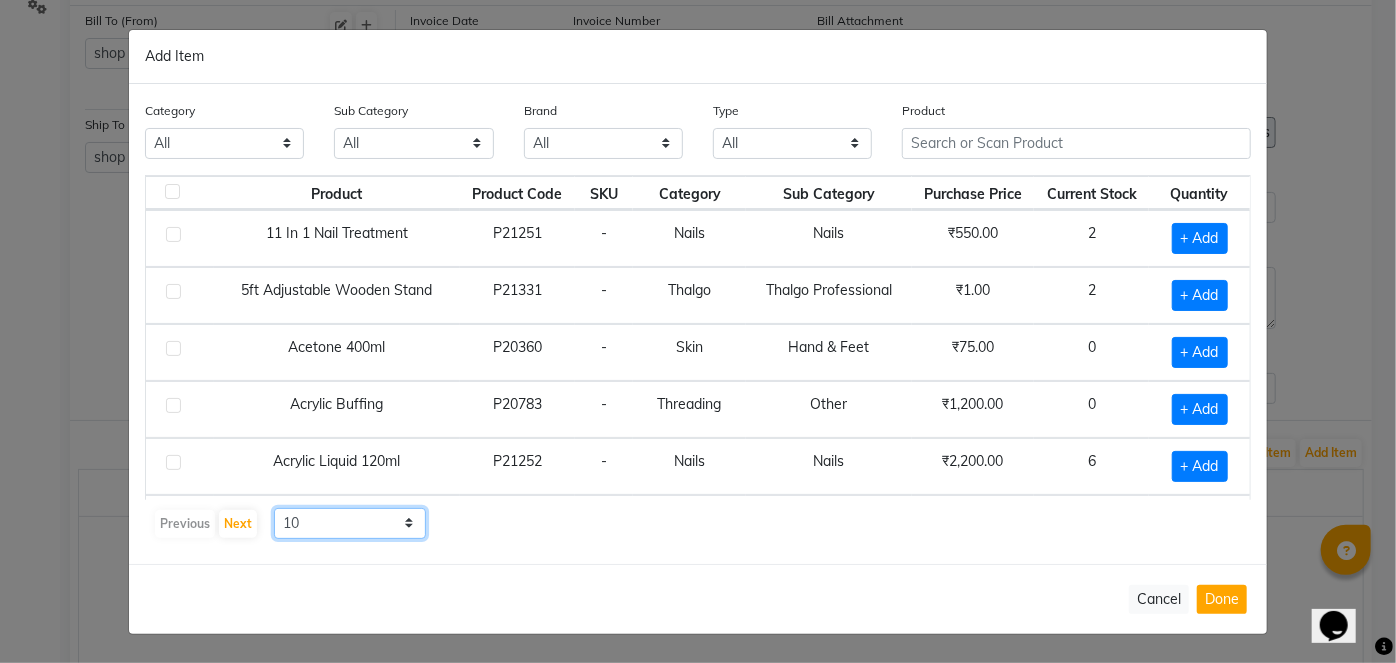 click on "10 50 100" 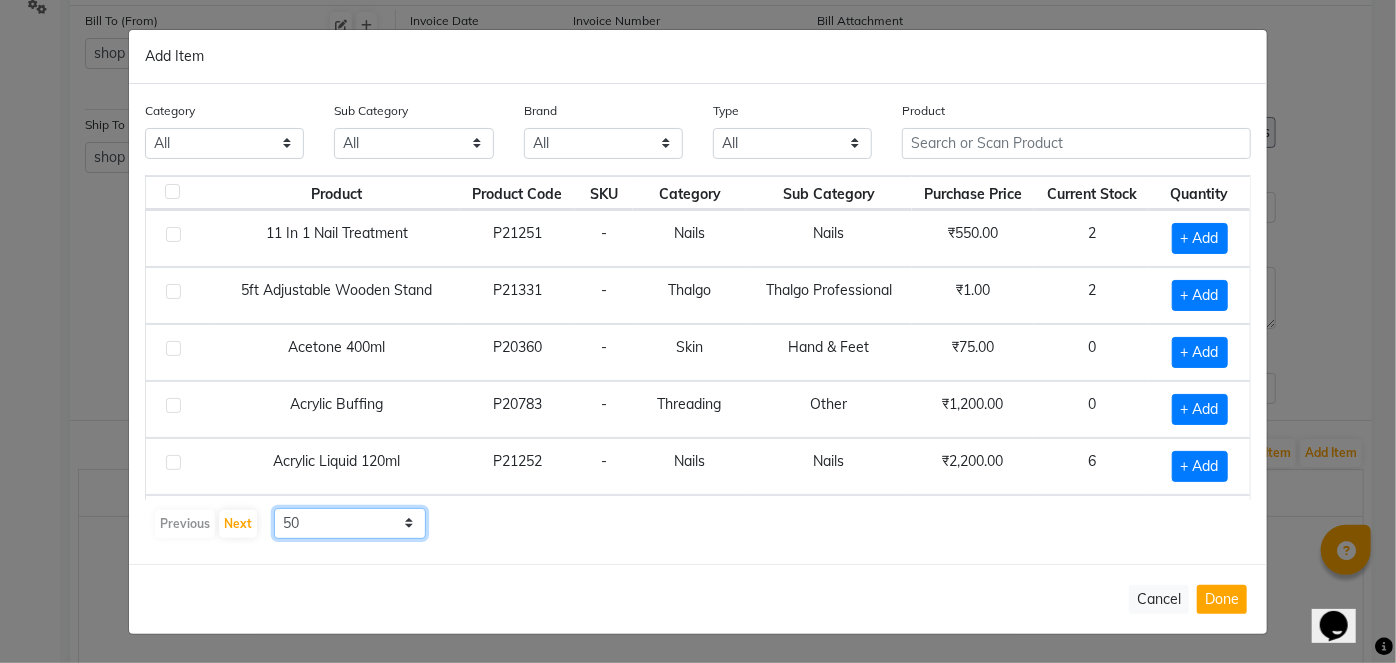 click on "10 50 100" 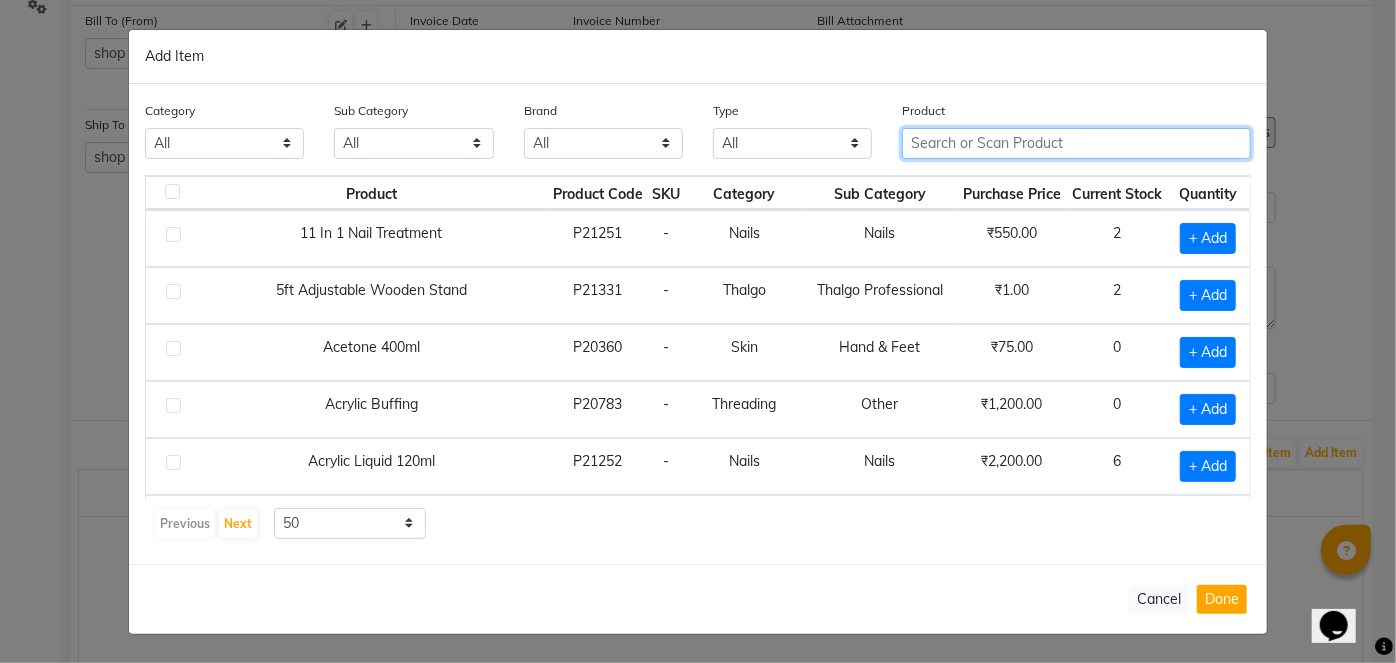 click 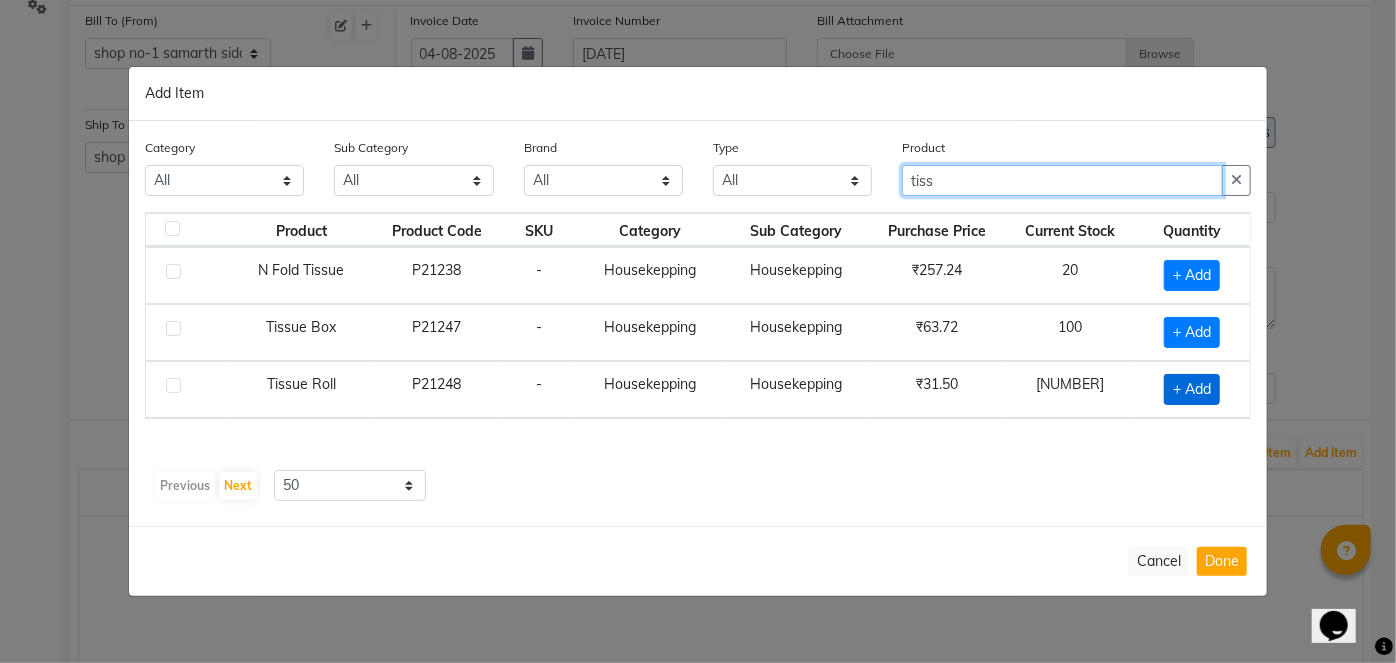 type on "tiss" 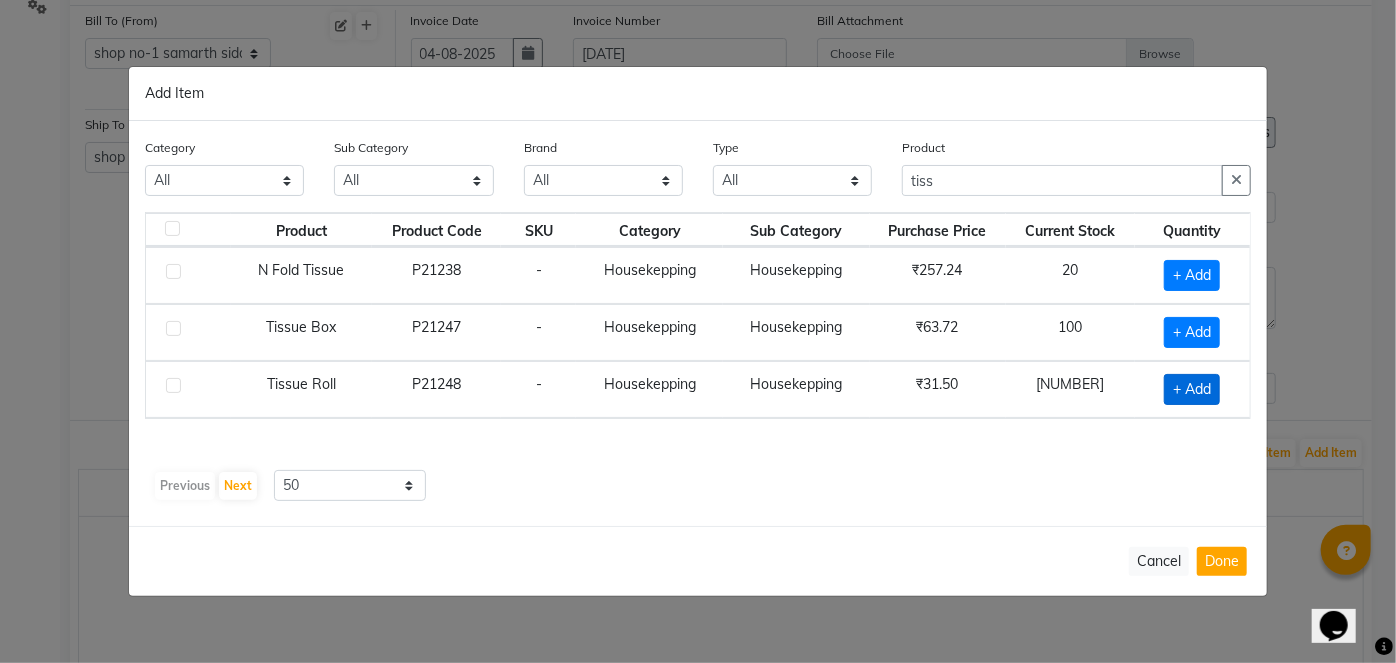 click on "+ Add" 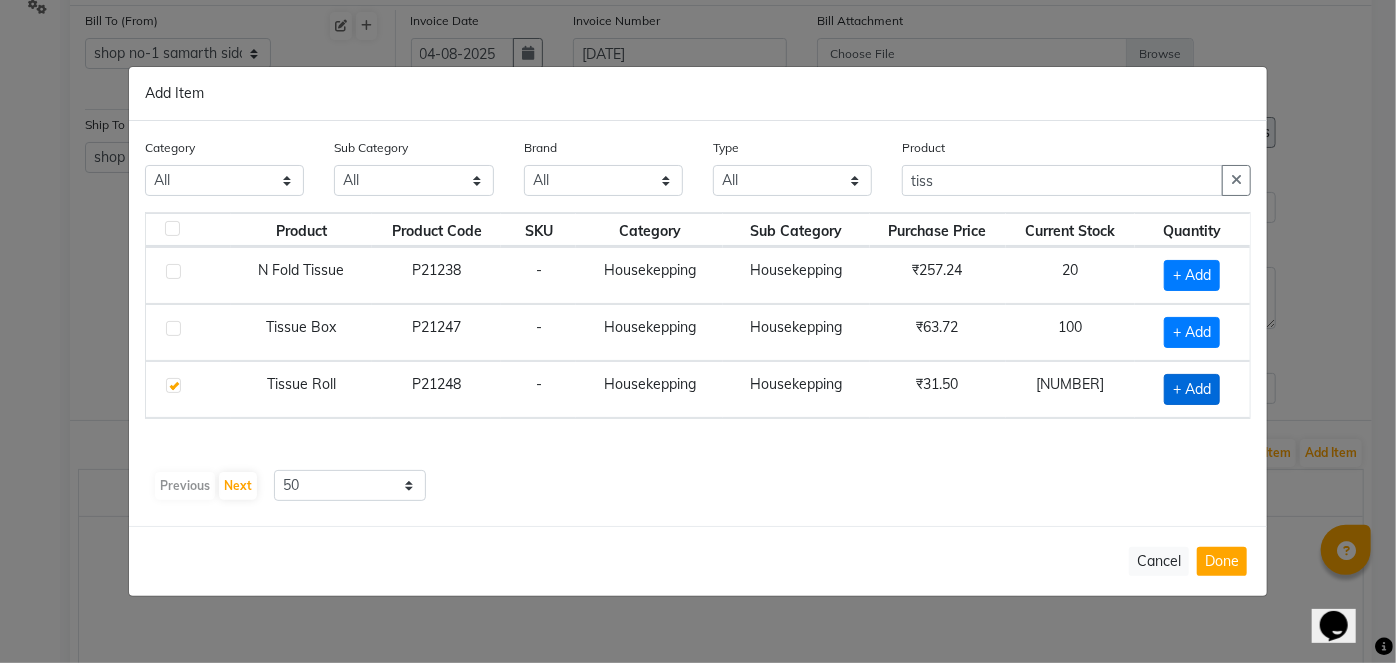 checkbox on "true" 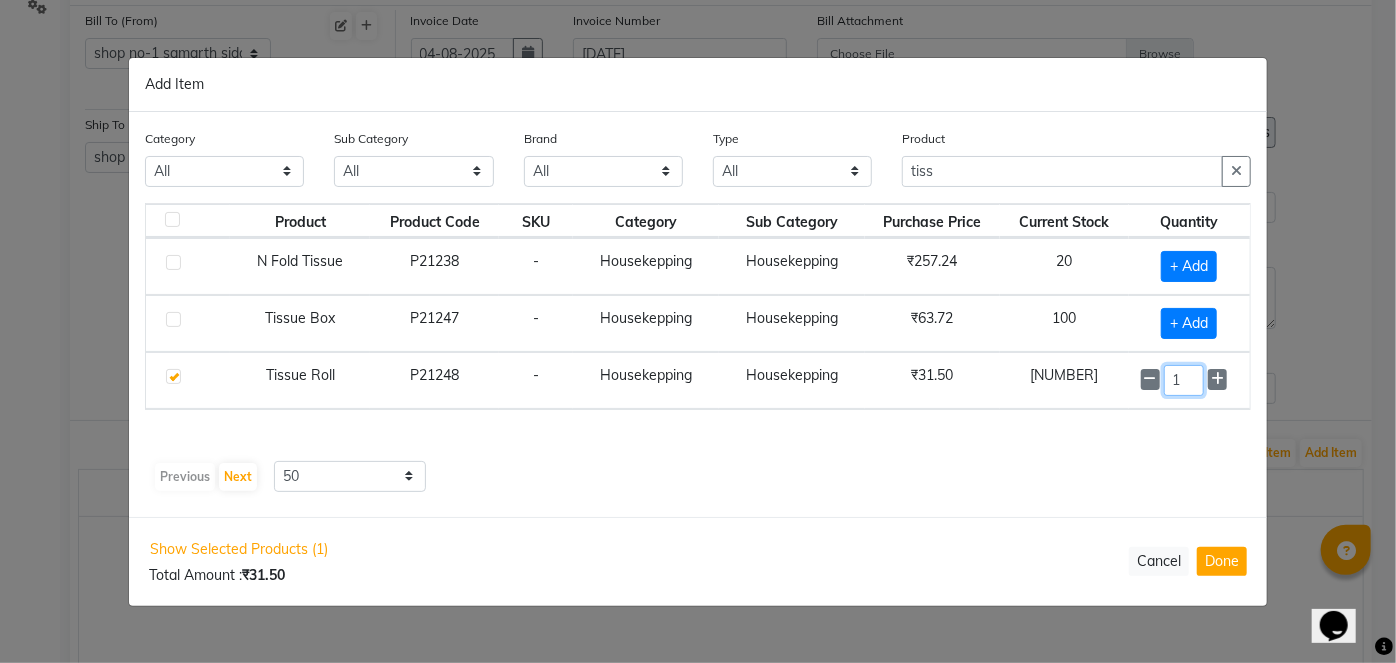 click on "1" 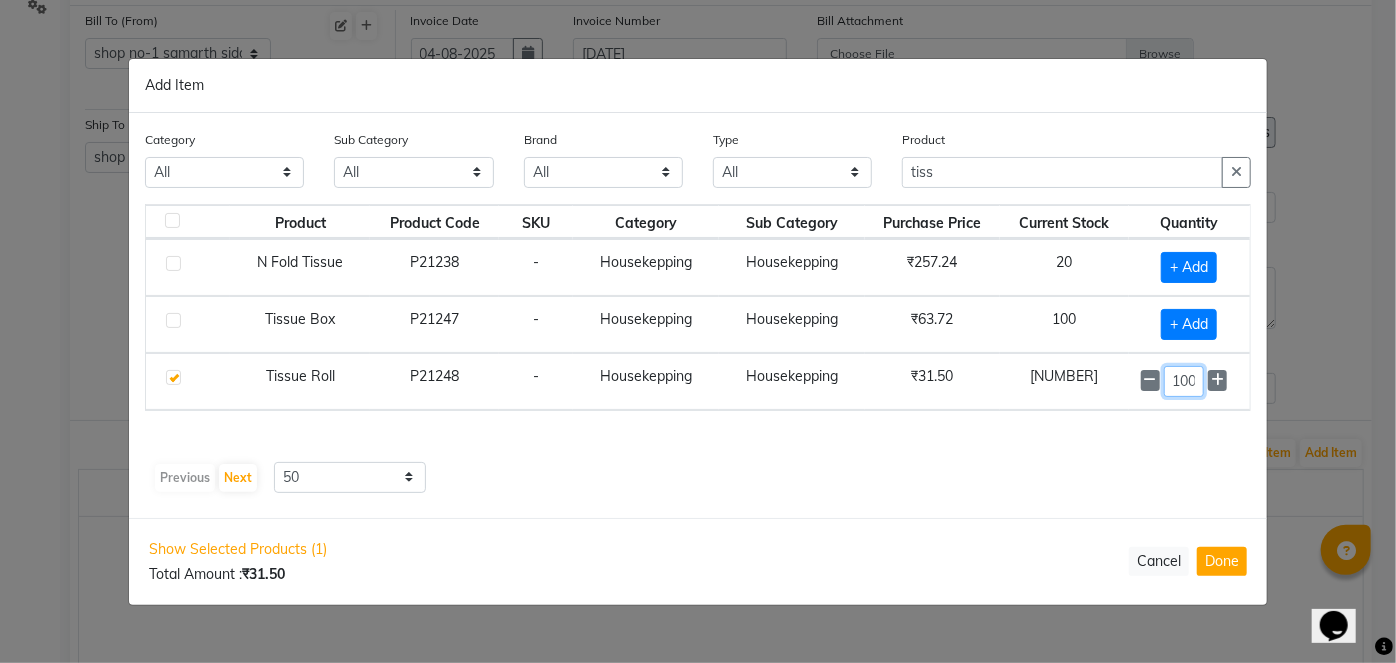 scroll, scrollTop: 0, scrollLeft: 2, axis: horizontal 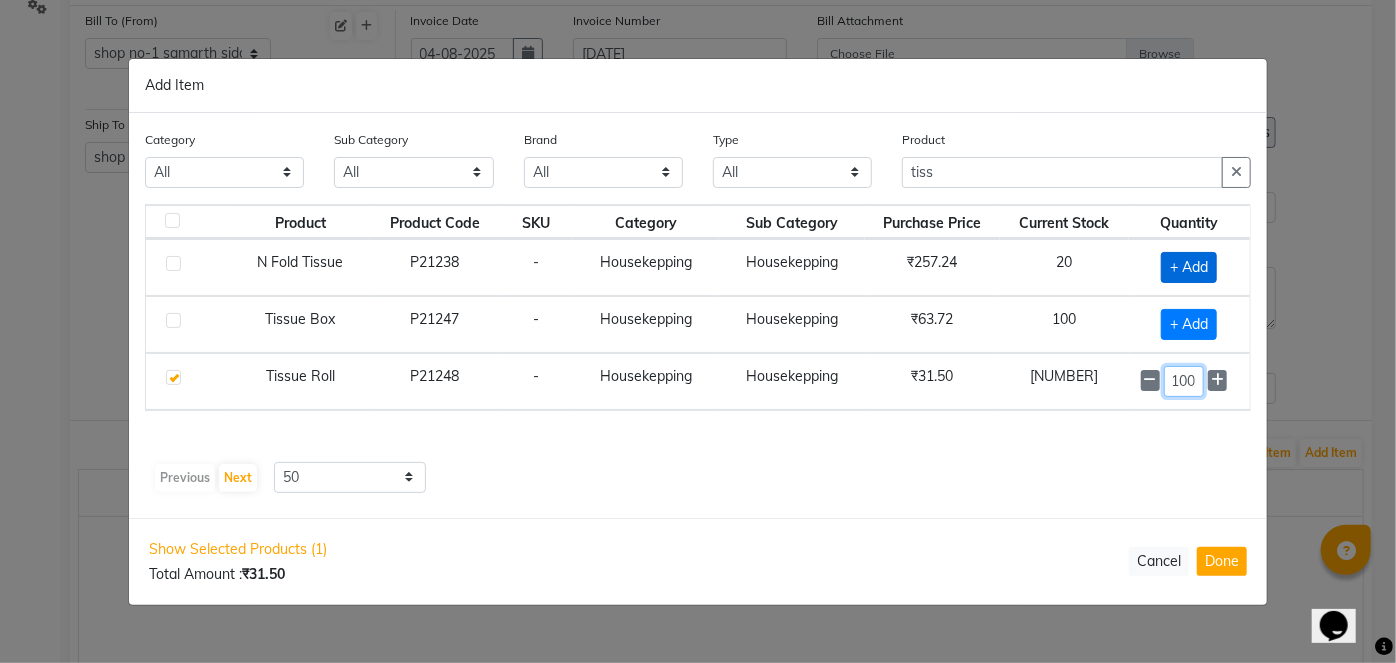 type on "100" 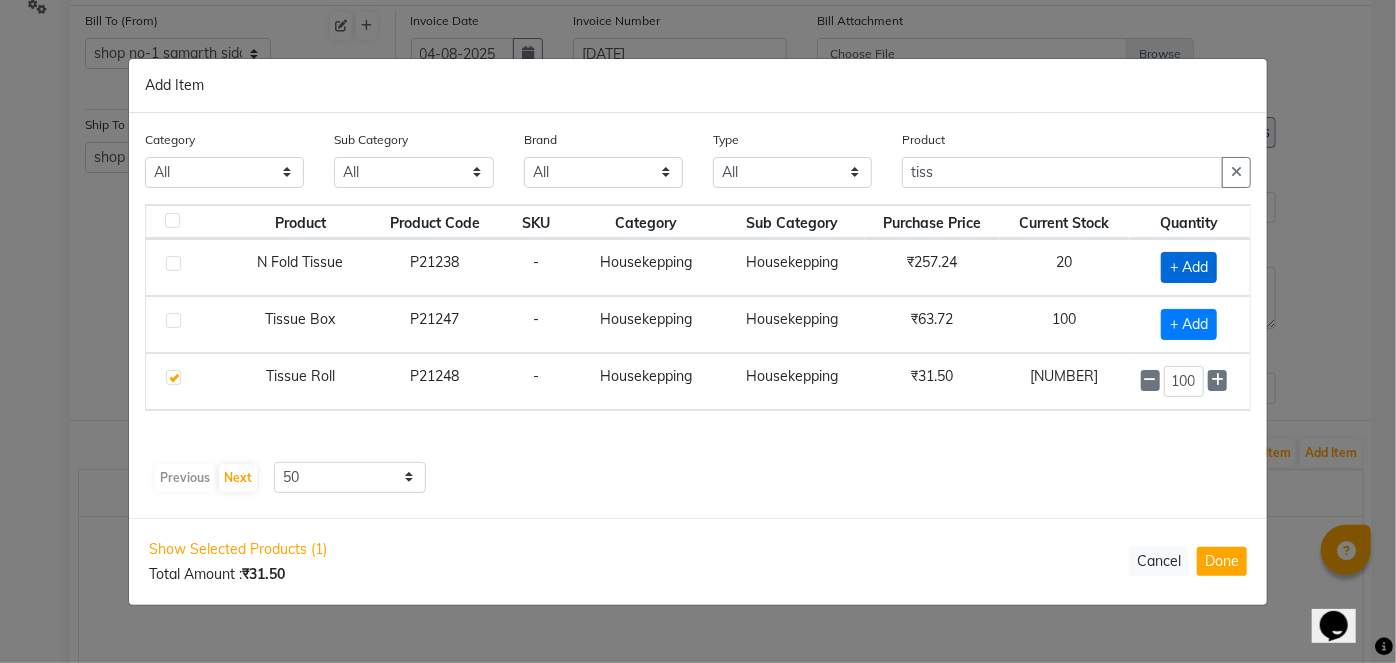 scroll, scrollTop: 0, scrollLeft: 0, axis: both 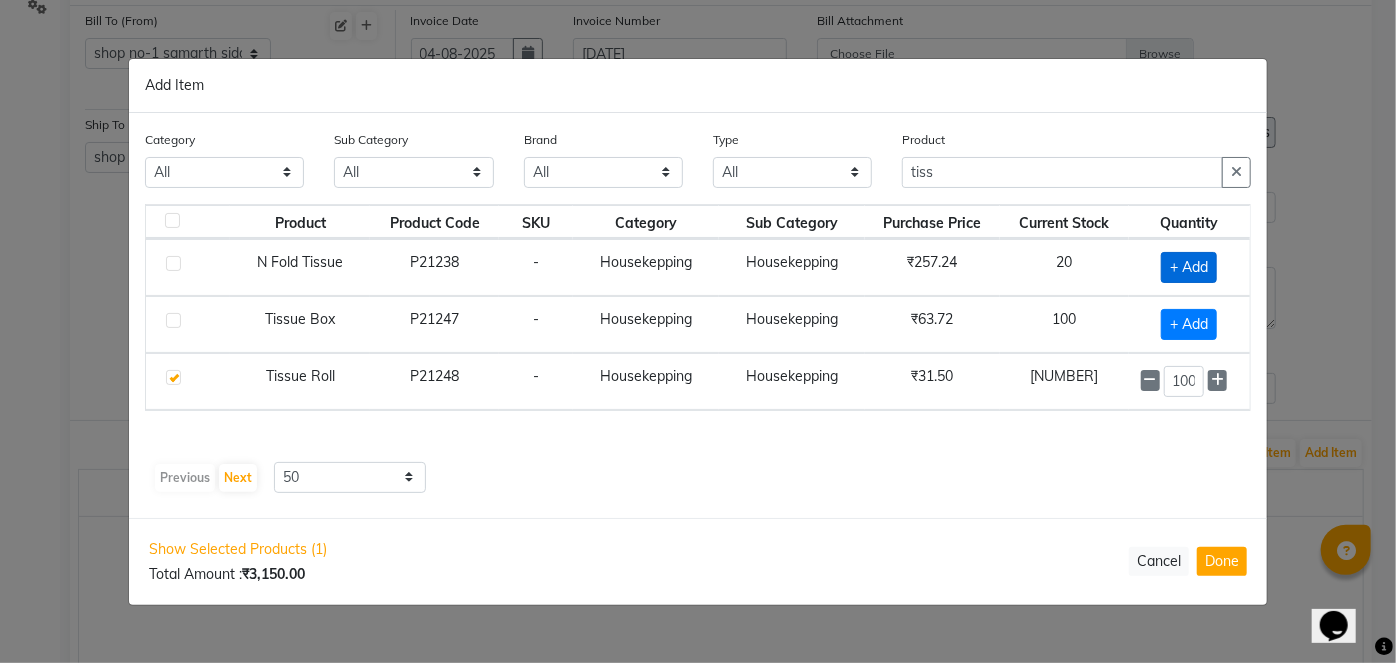 click on "+ Add" 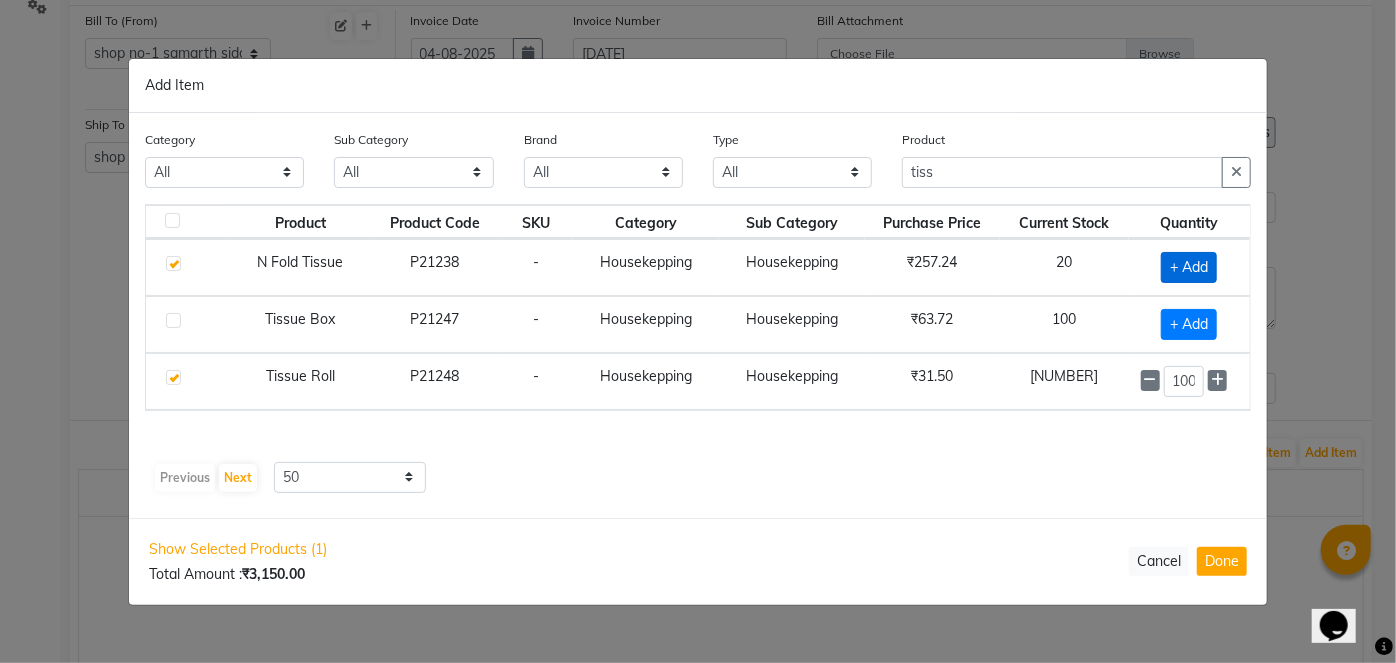 checkbox on "true" 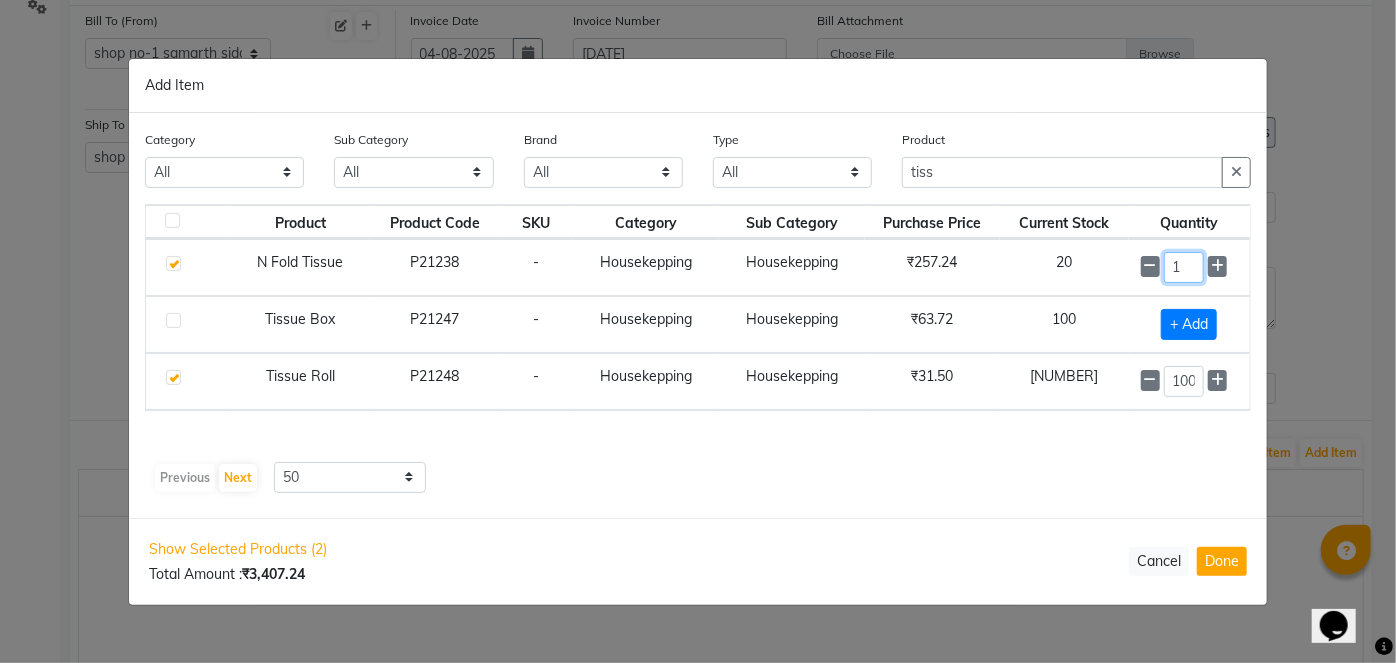 click on "1" 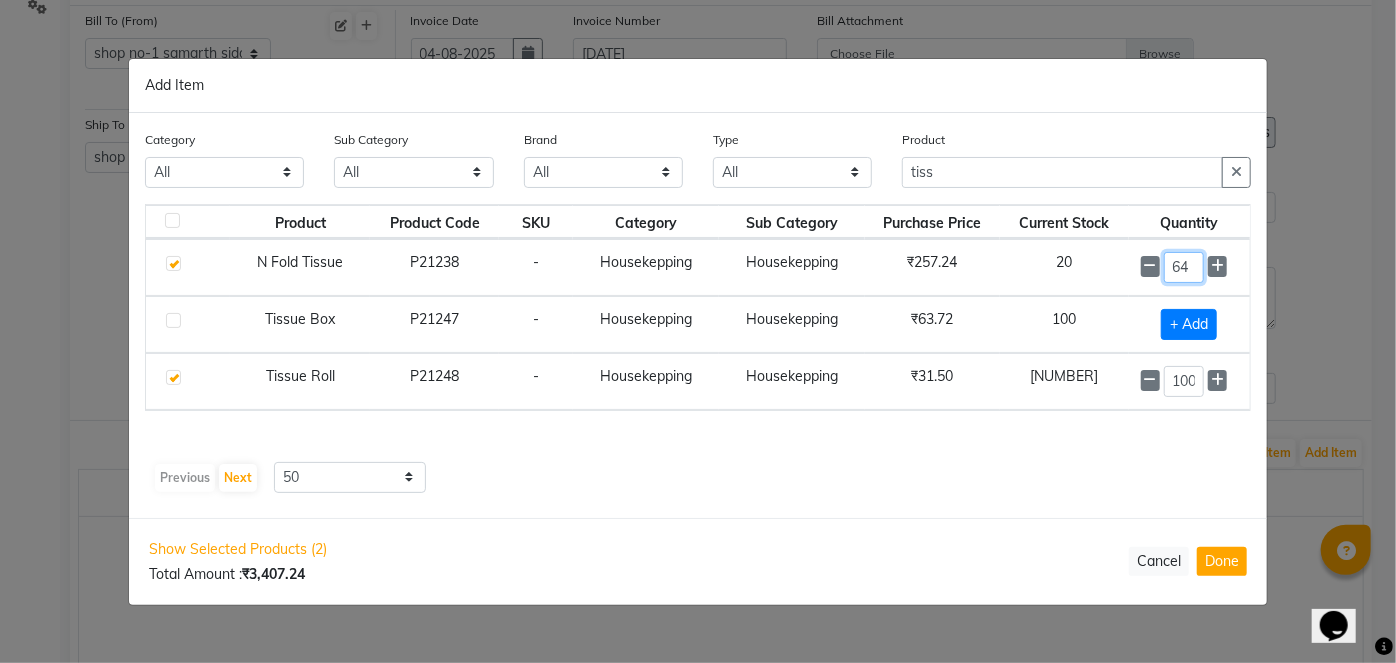 type on "64" 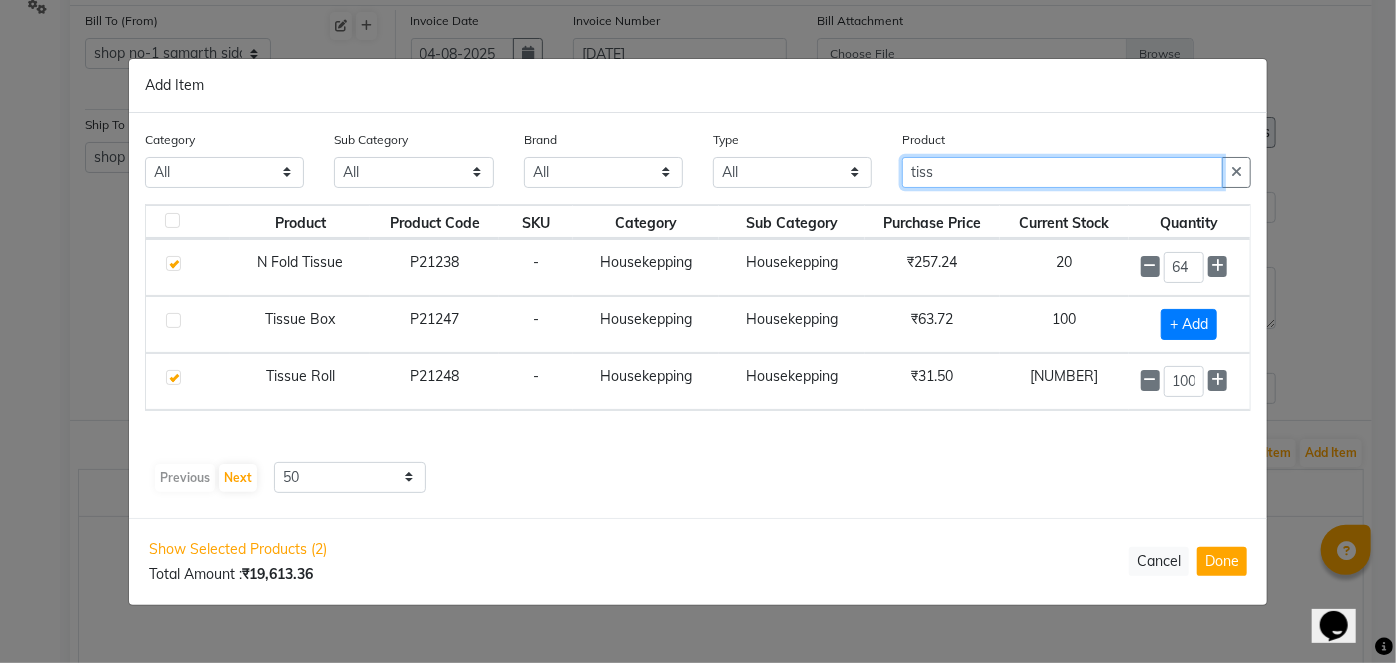 drag, startPoint x: 995, startPoint y: 173, endPoint x: 852, endPoint y: 190, distance: 144.00694 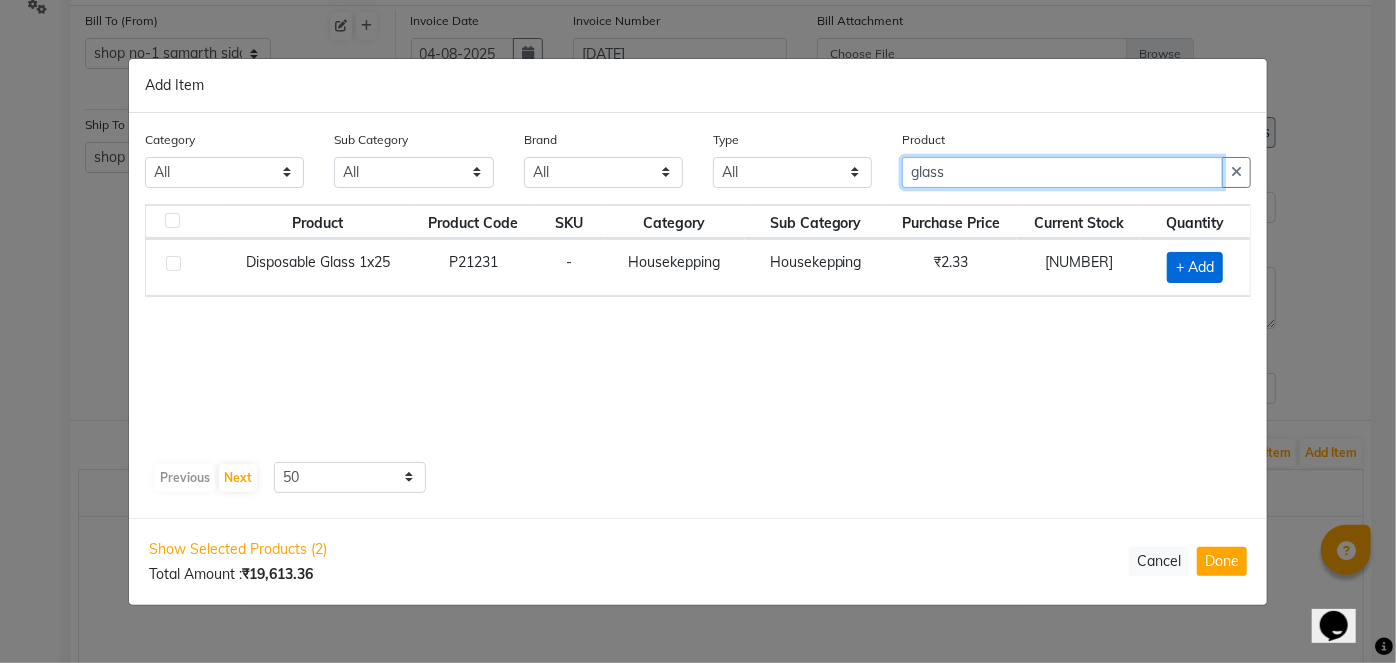 type on "glass" 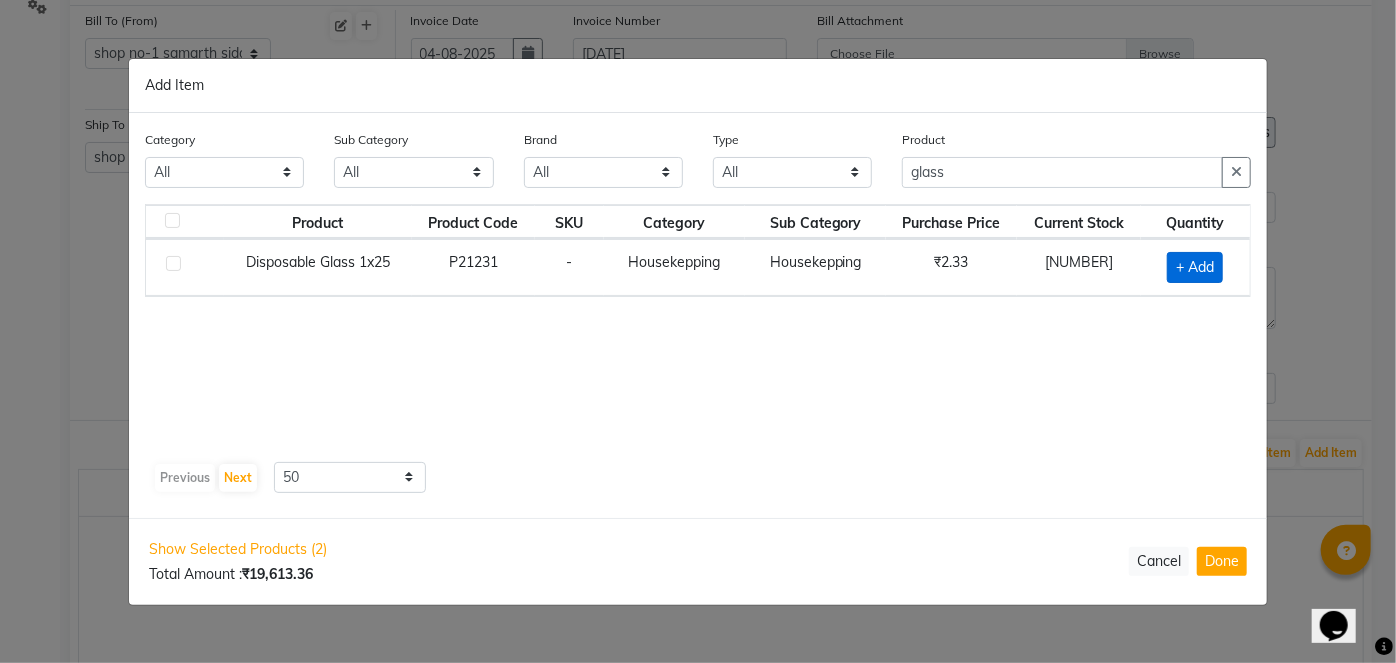 click on "+ Add" 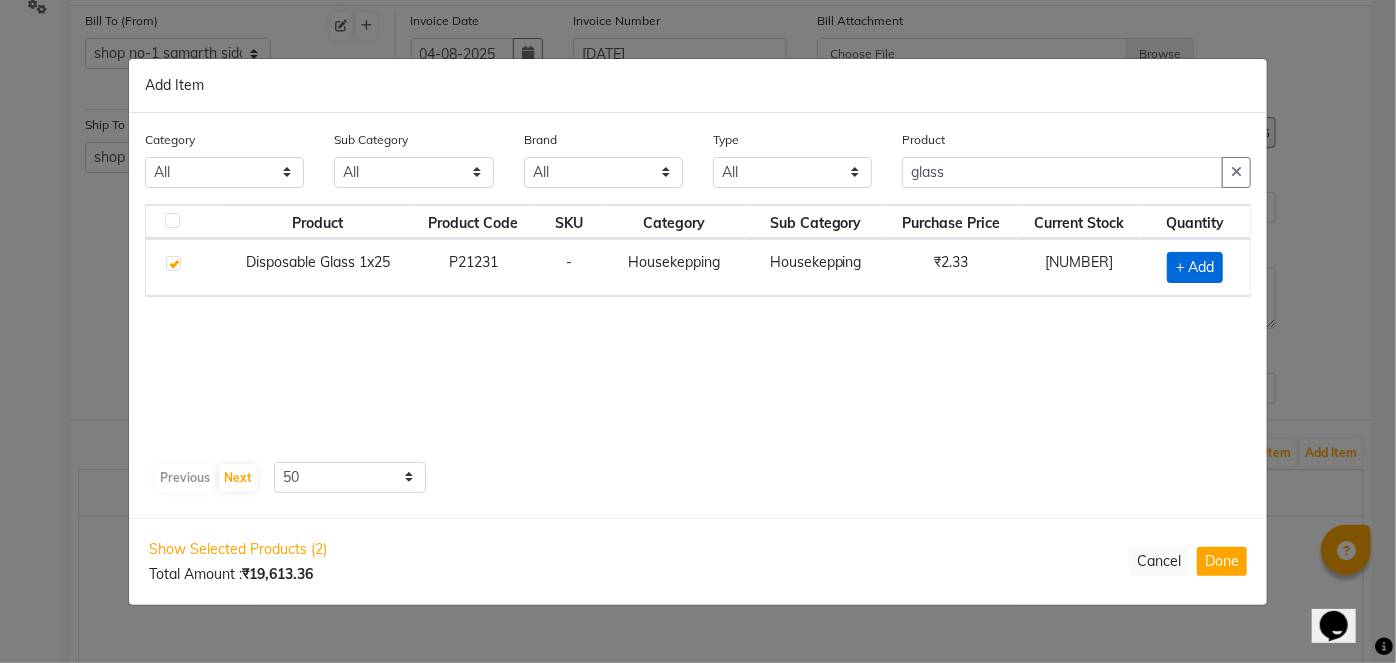 checkbox on "true" 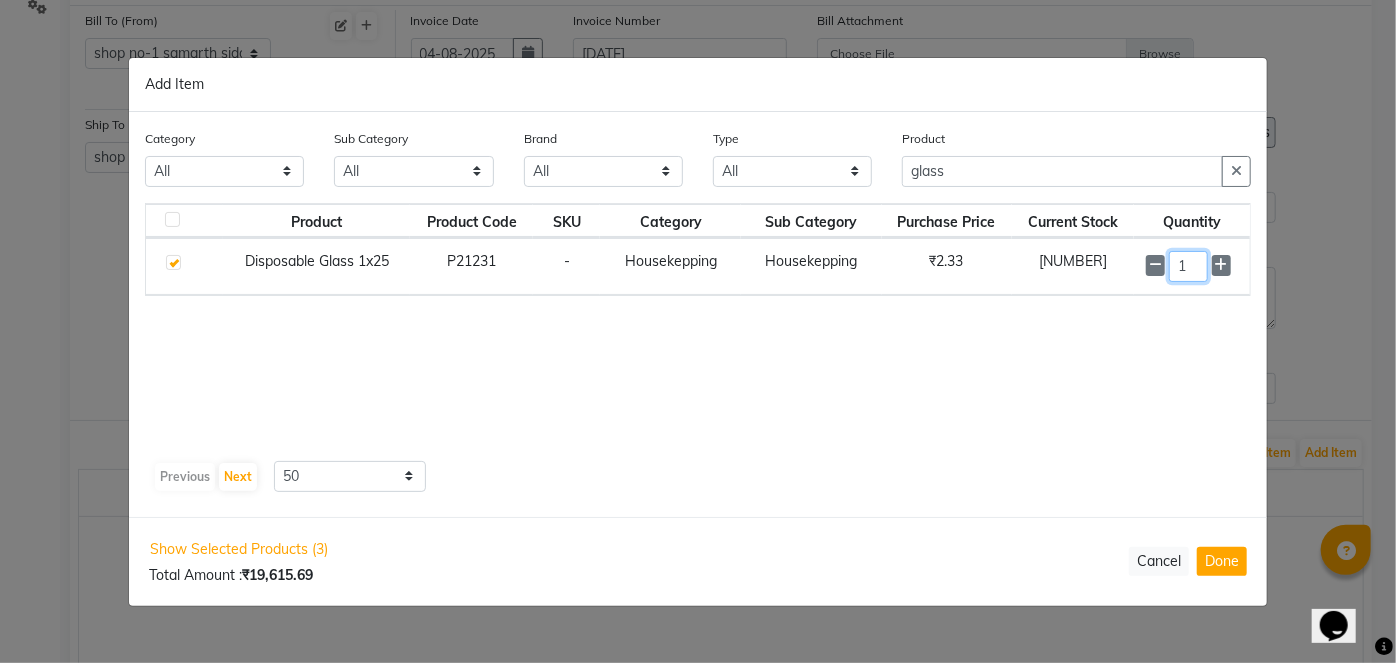 drag, startPoint x: 1192, startPoint y: 264, endPoint x: 1229, endPoint y: 260, distance: 37.215588 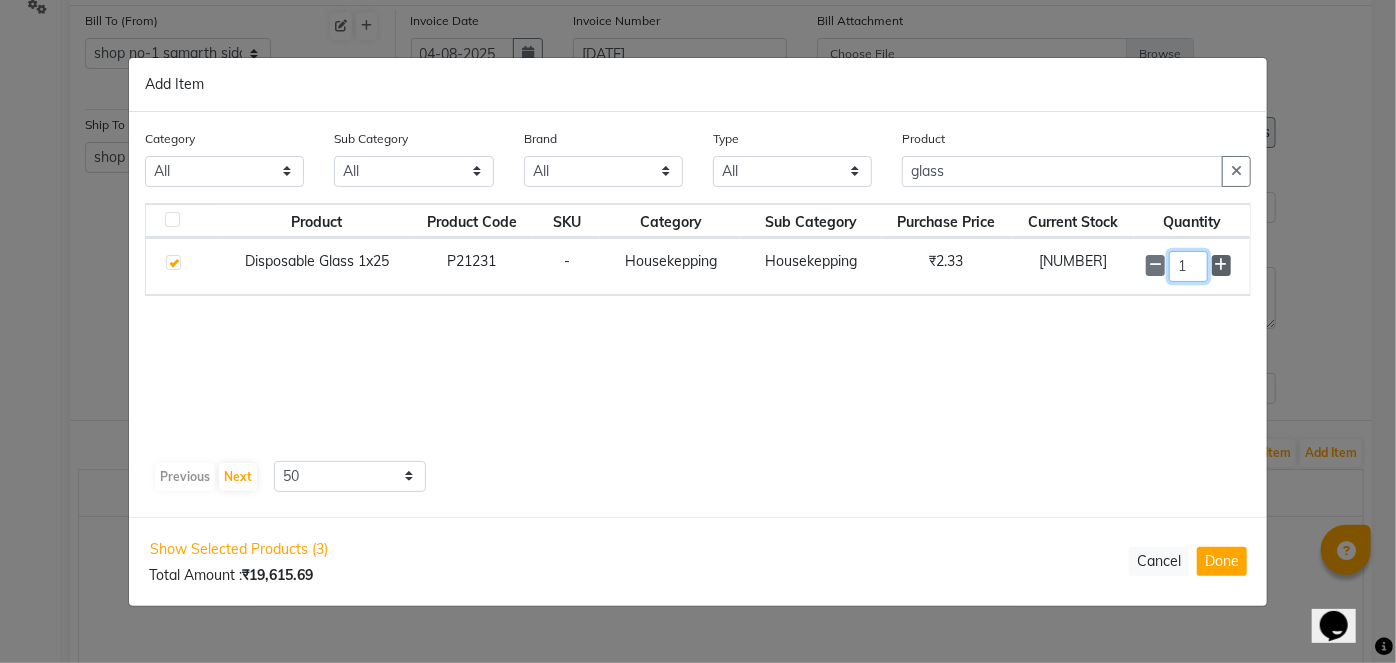 click on "1" 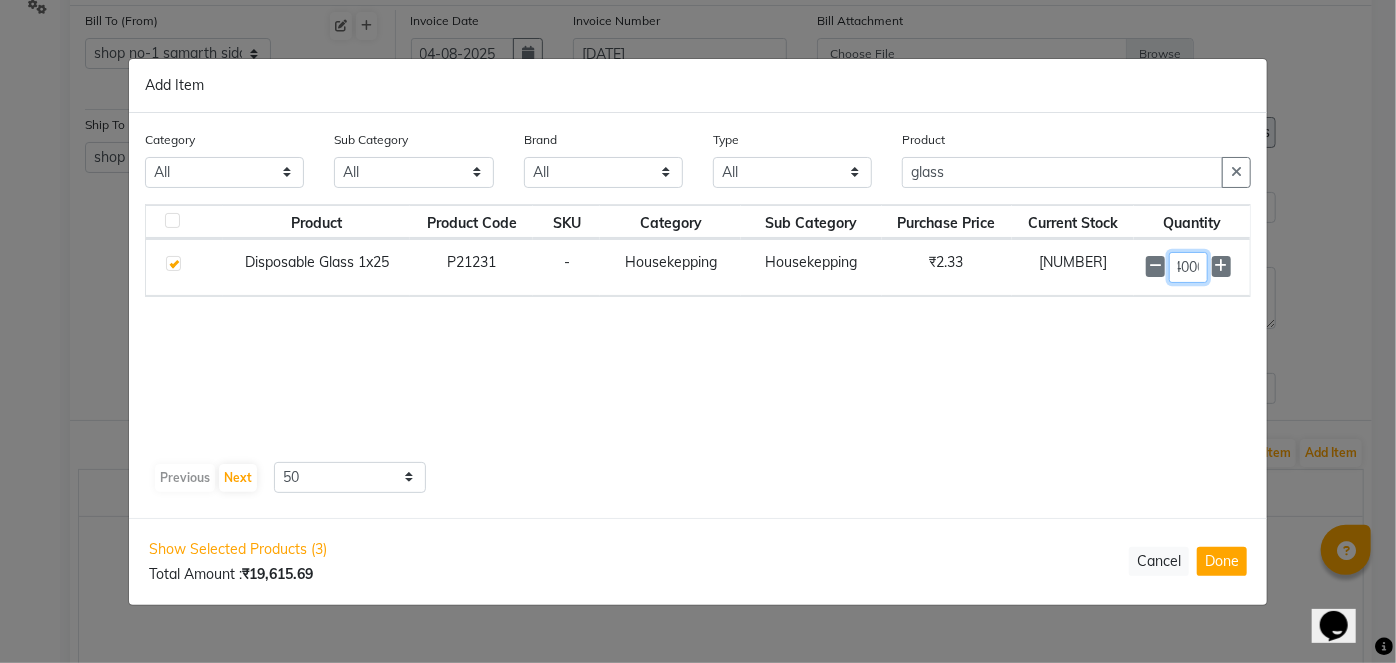 scroll, scrollTop: 0, scrollLeft: 13, axis: horizontal 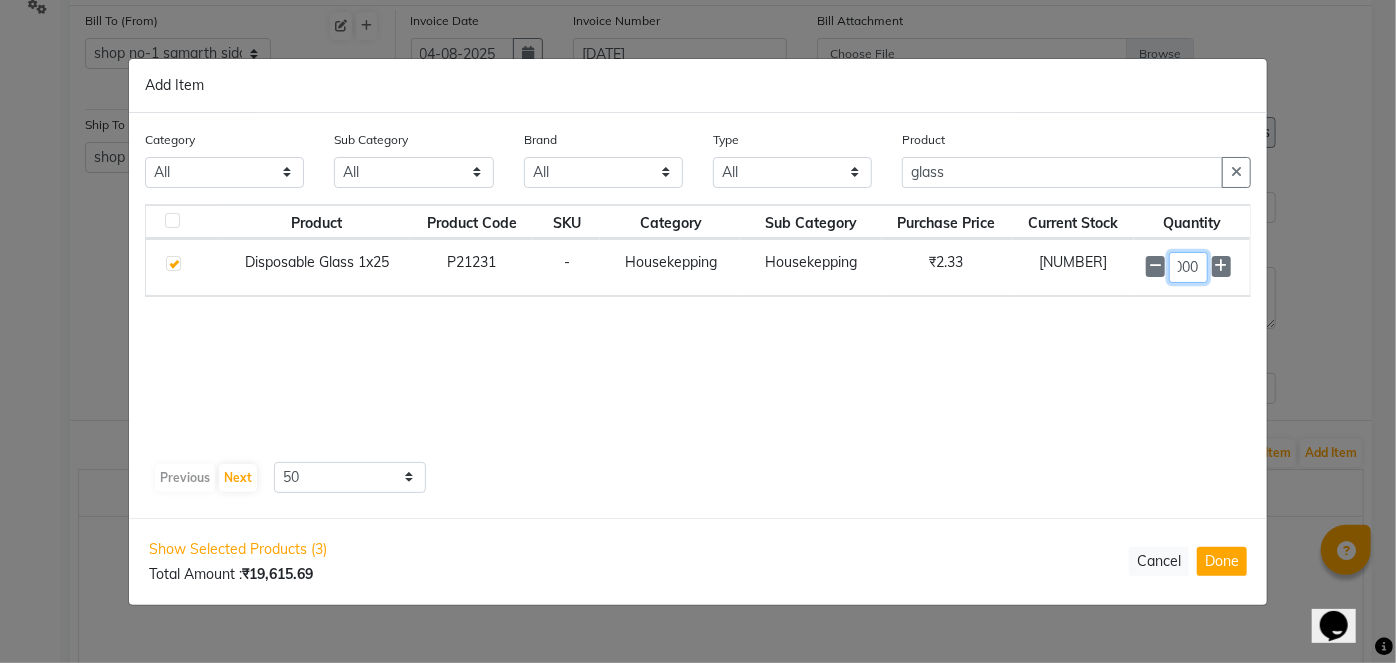 type on "4000" 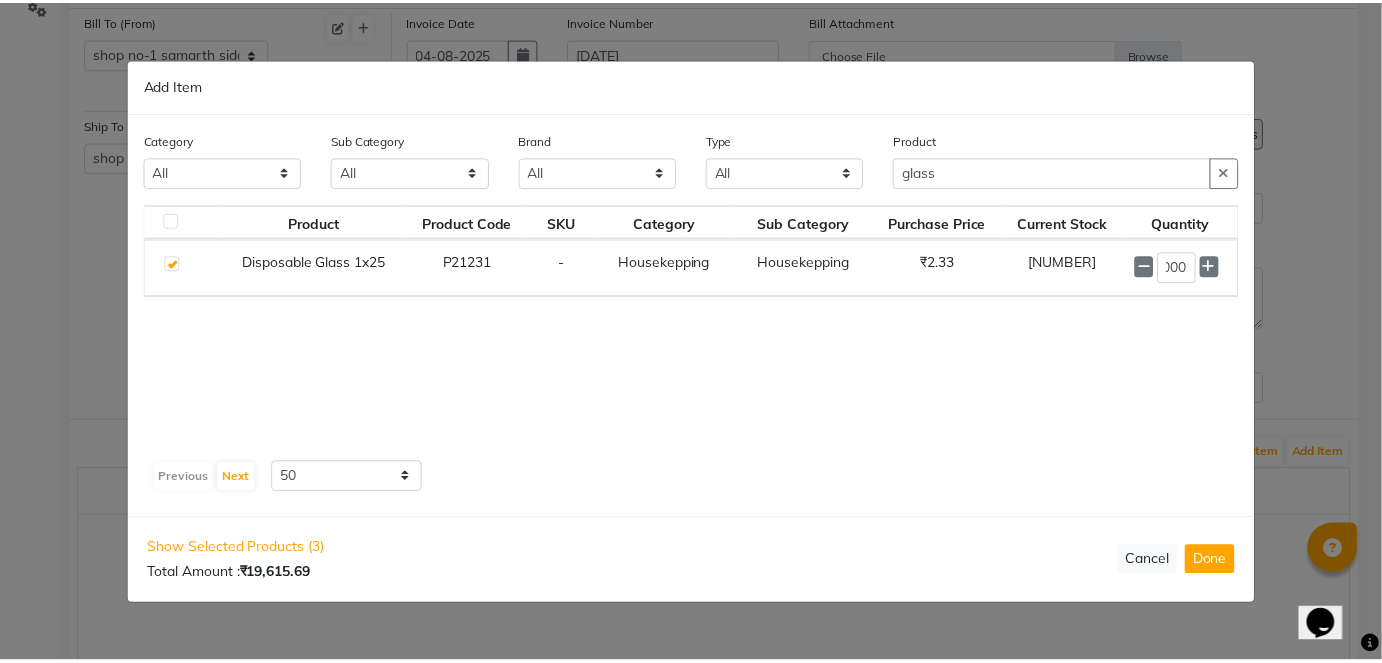 scroll, scrollTop: 0, scrollLeft: 0, axis: both 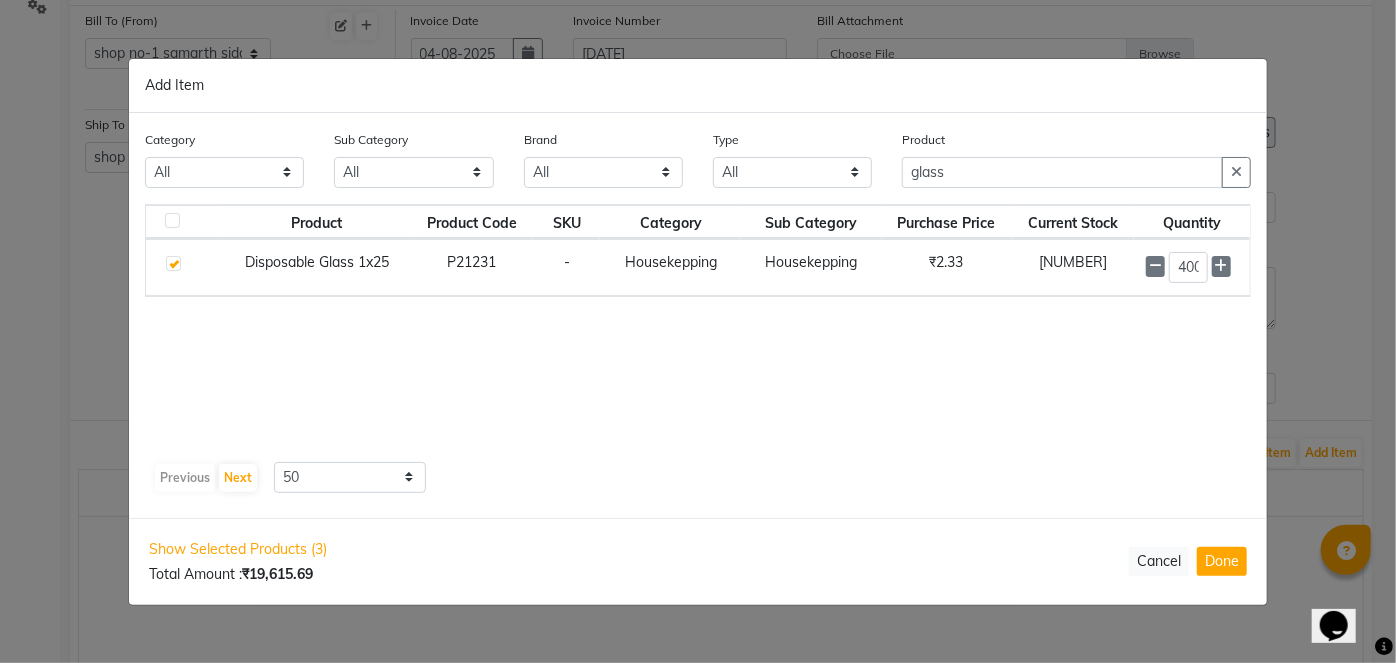 click on "Product Product Code SKU Category Sub Category Purchase Price Current Stock Quantity  Disposable Glass 1x25   P21231   -   Housekepping   Housekepping   ₹2.33   1321  4000" 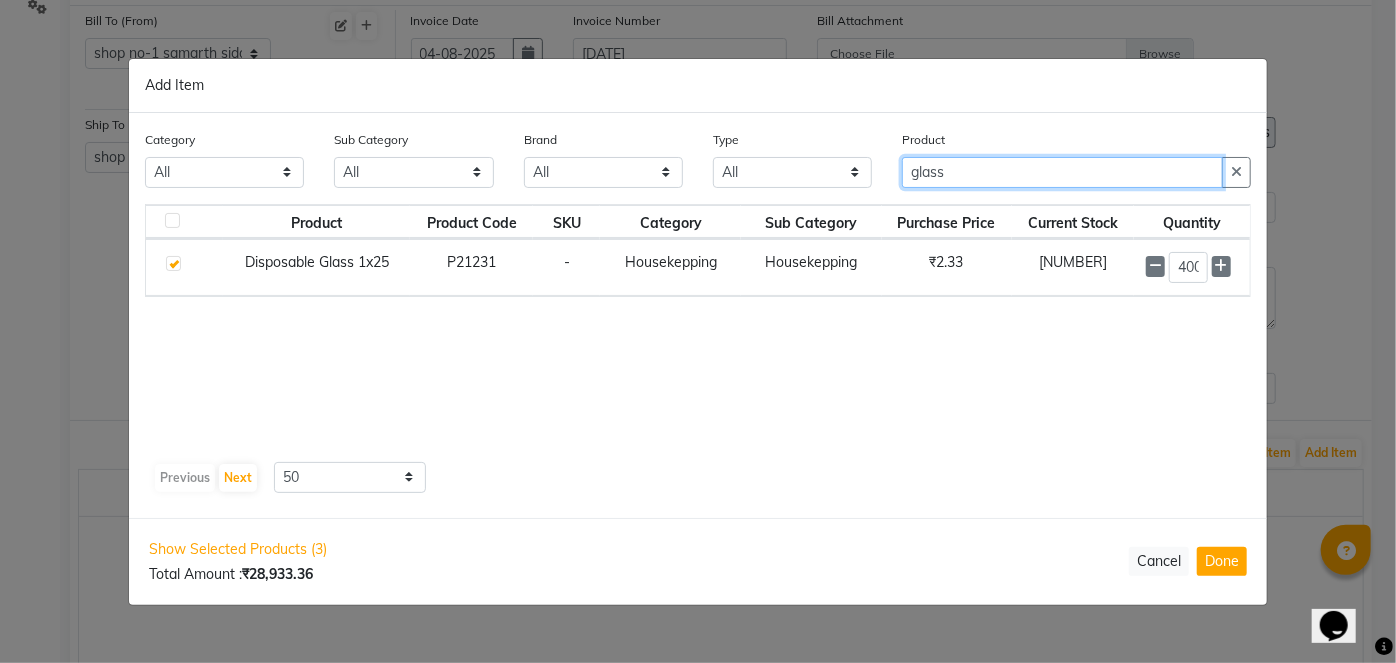 drag, startPoint x: 978, startPoint y: 176, endPoint x: 866, endPoint y: 192, distance: 113.137085 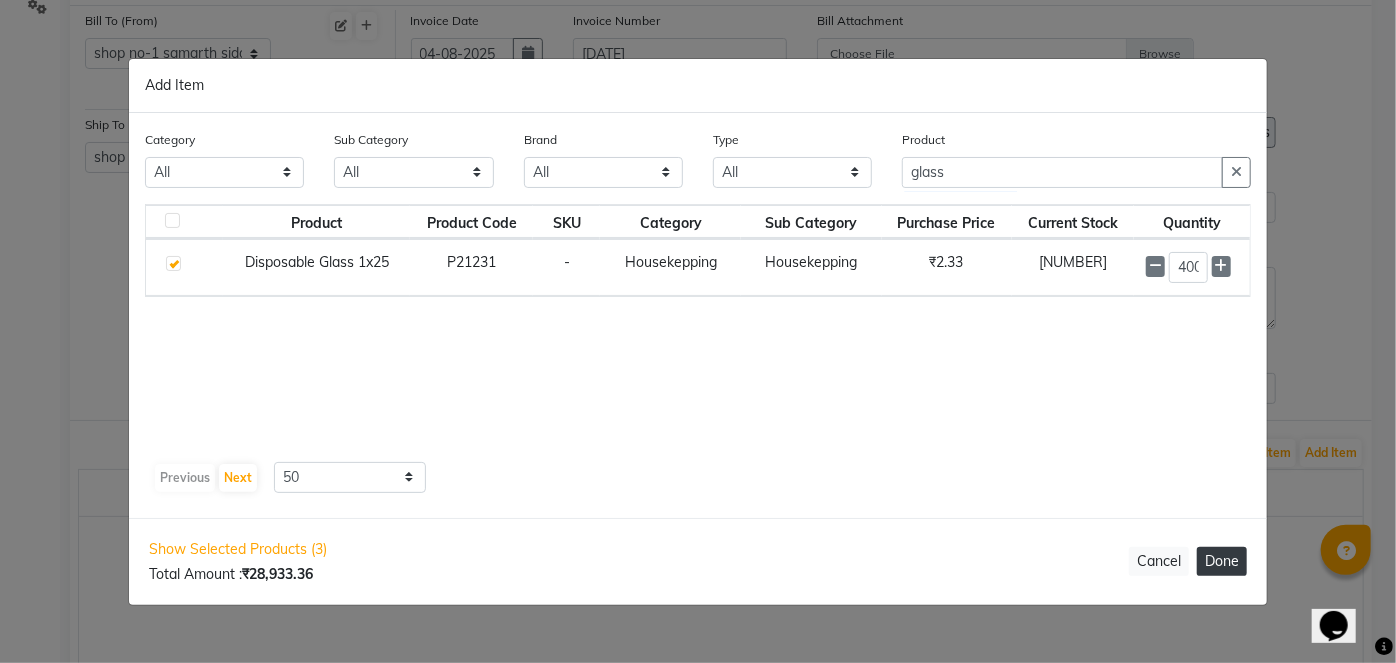 click on "Done" 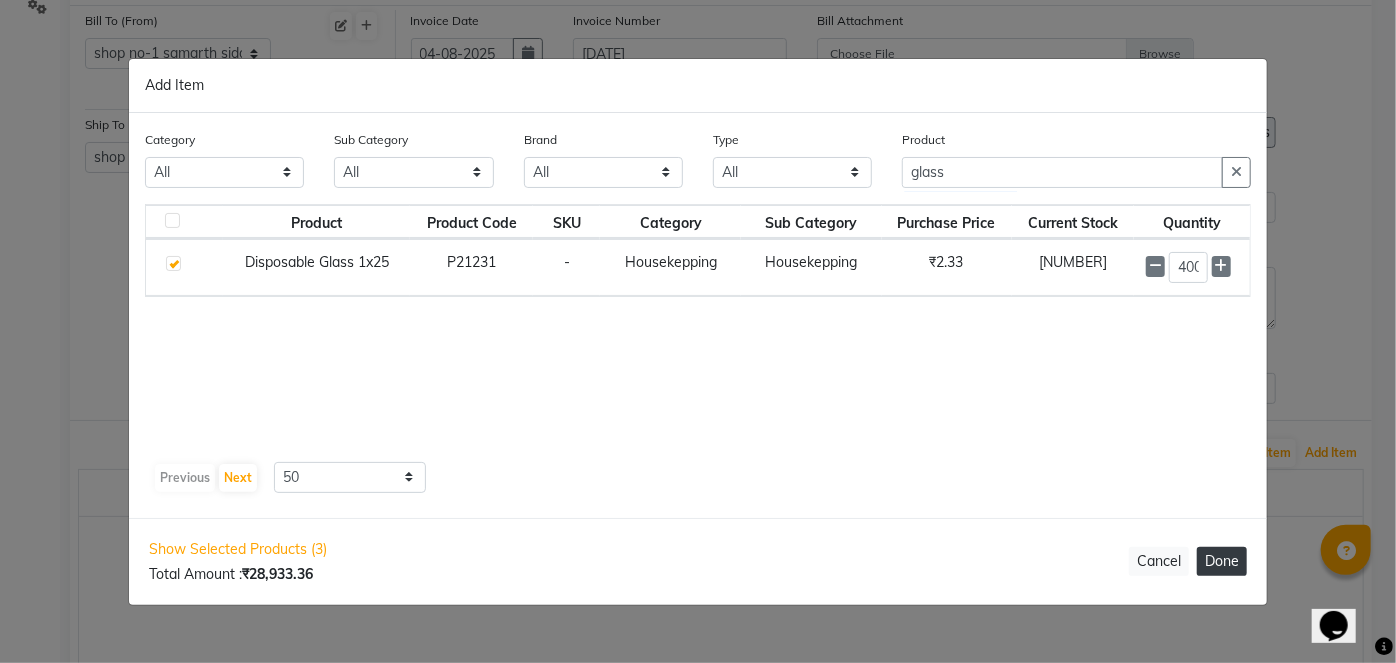 select on "2069" 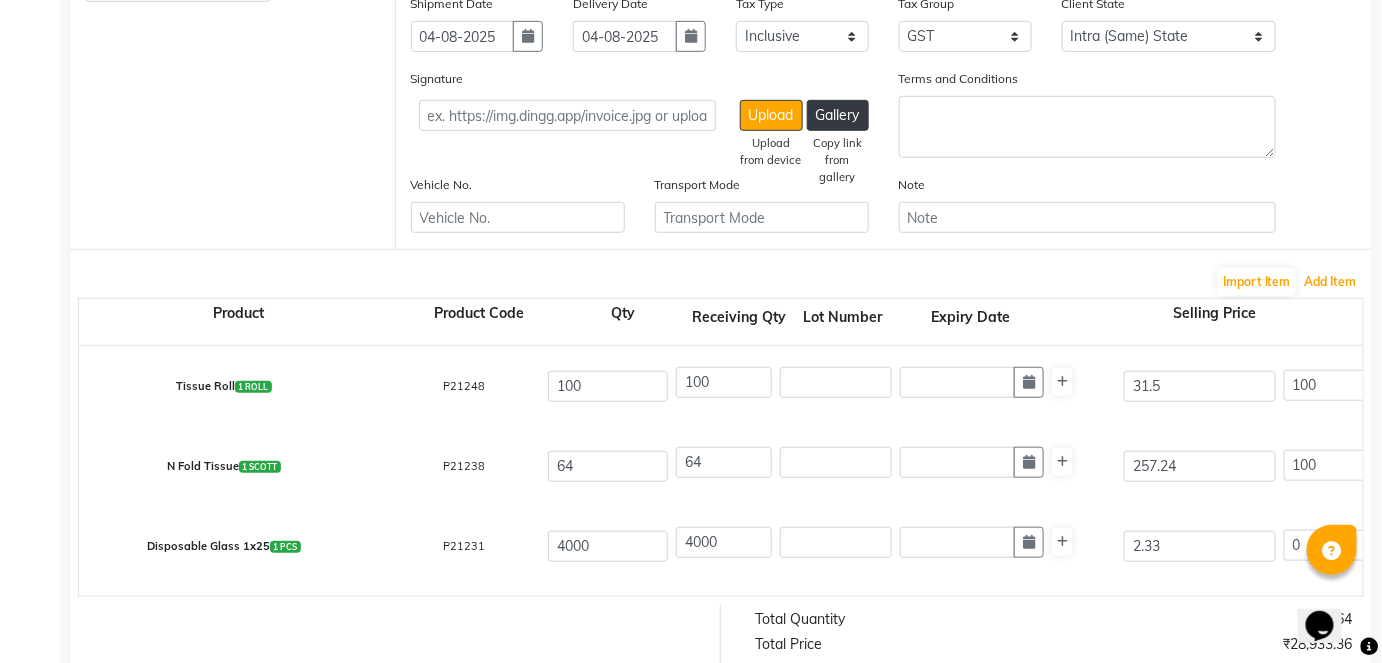 scroll, scrollTop: 363, scrollLeft: 0, axis: vertical 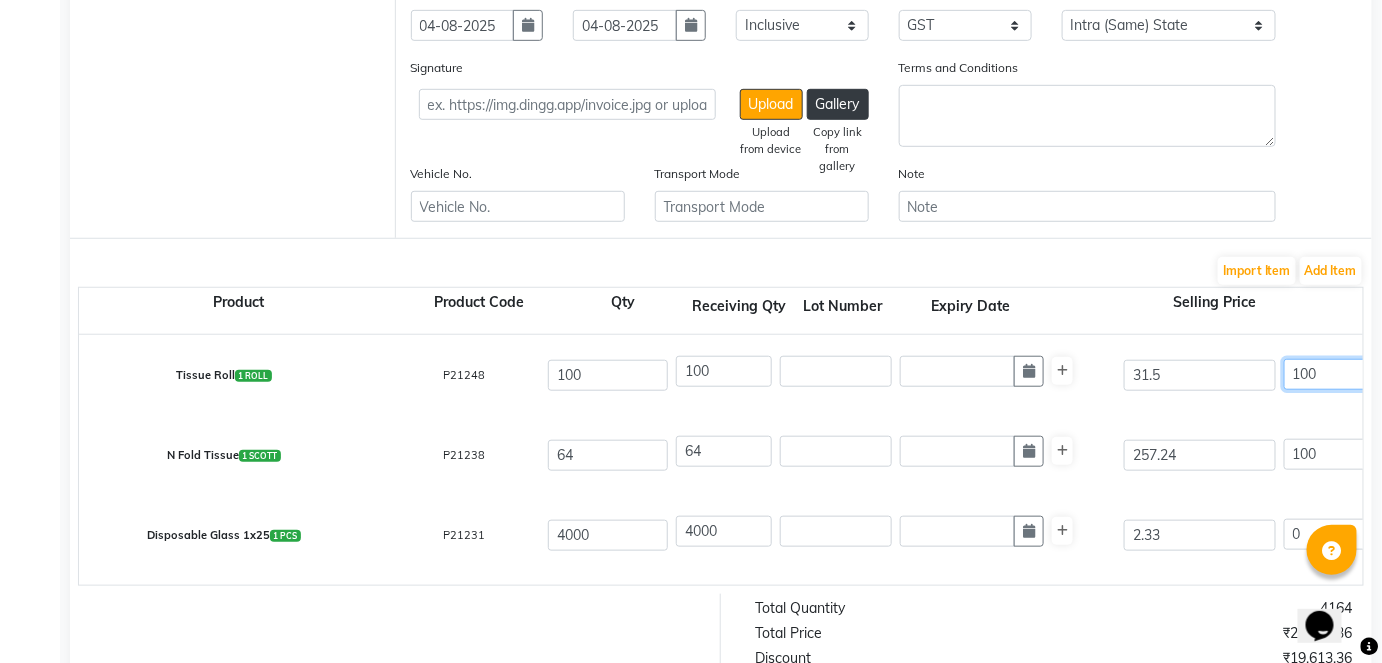 click on "100" 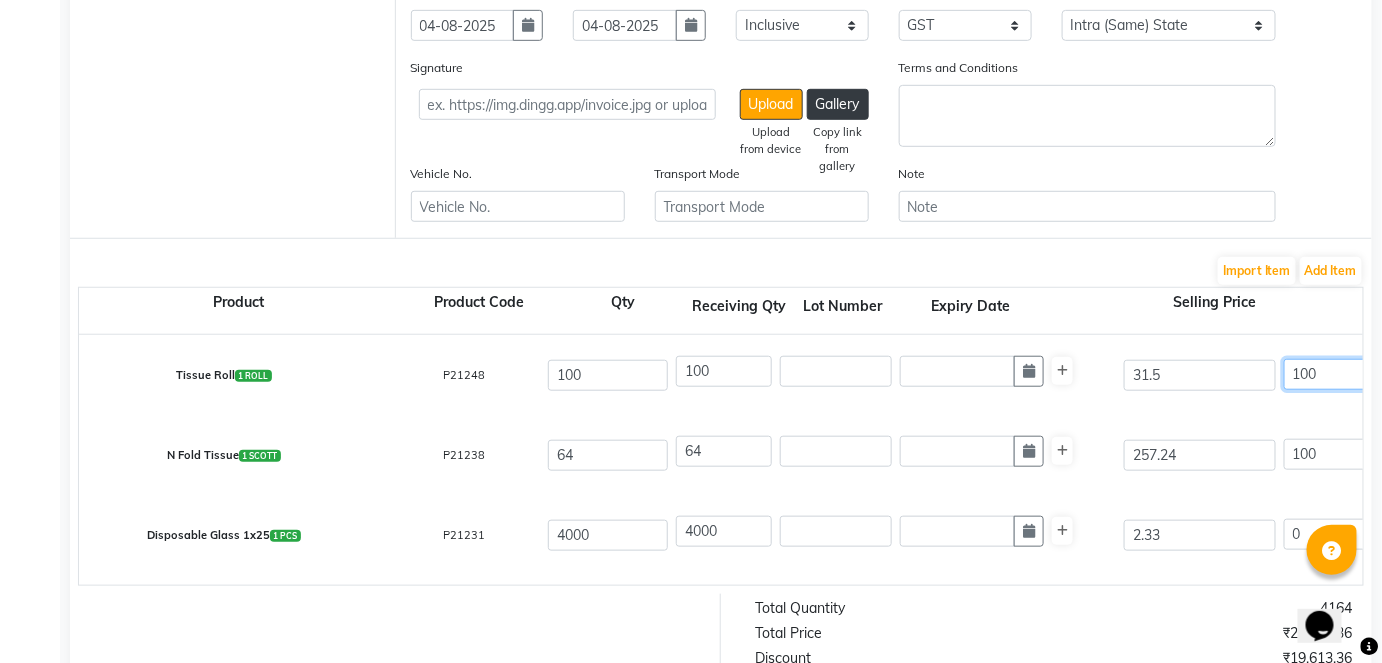 click on "100" 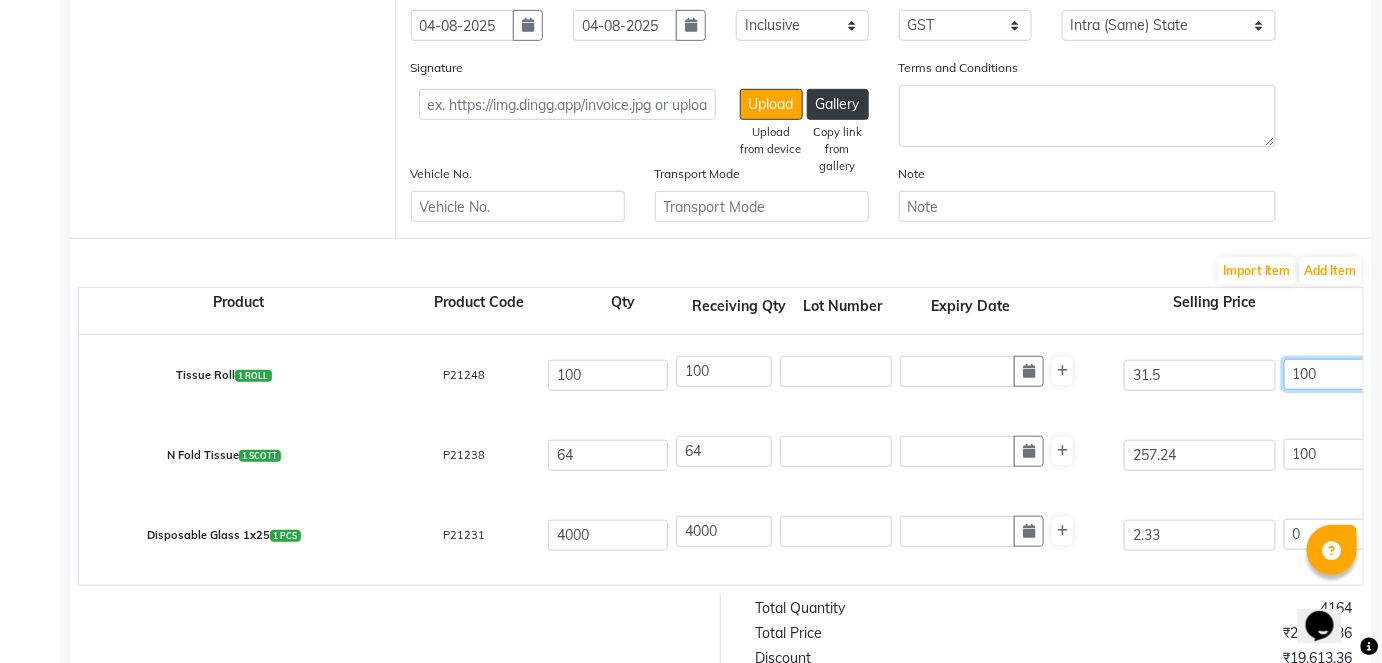 click on "100" 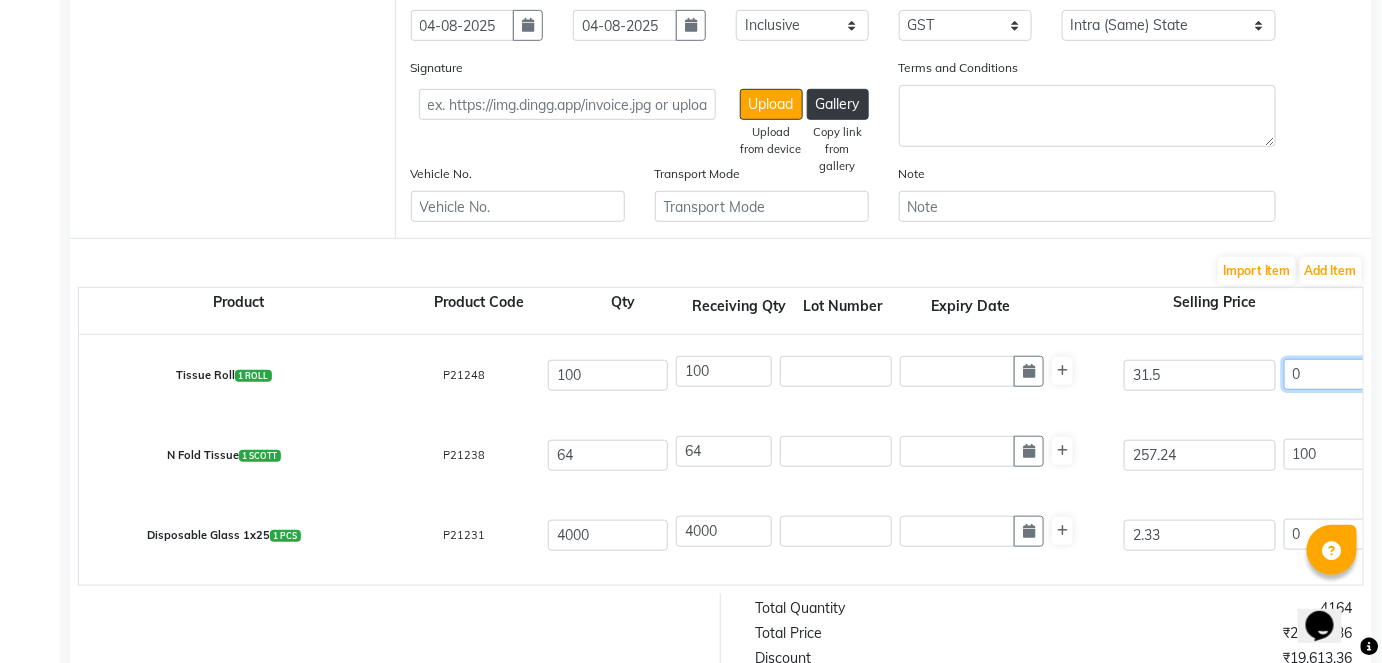 type on "0" 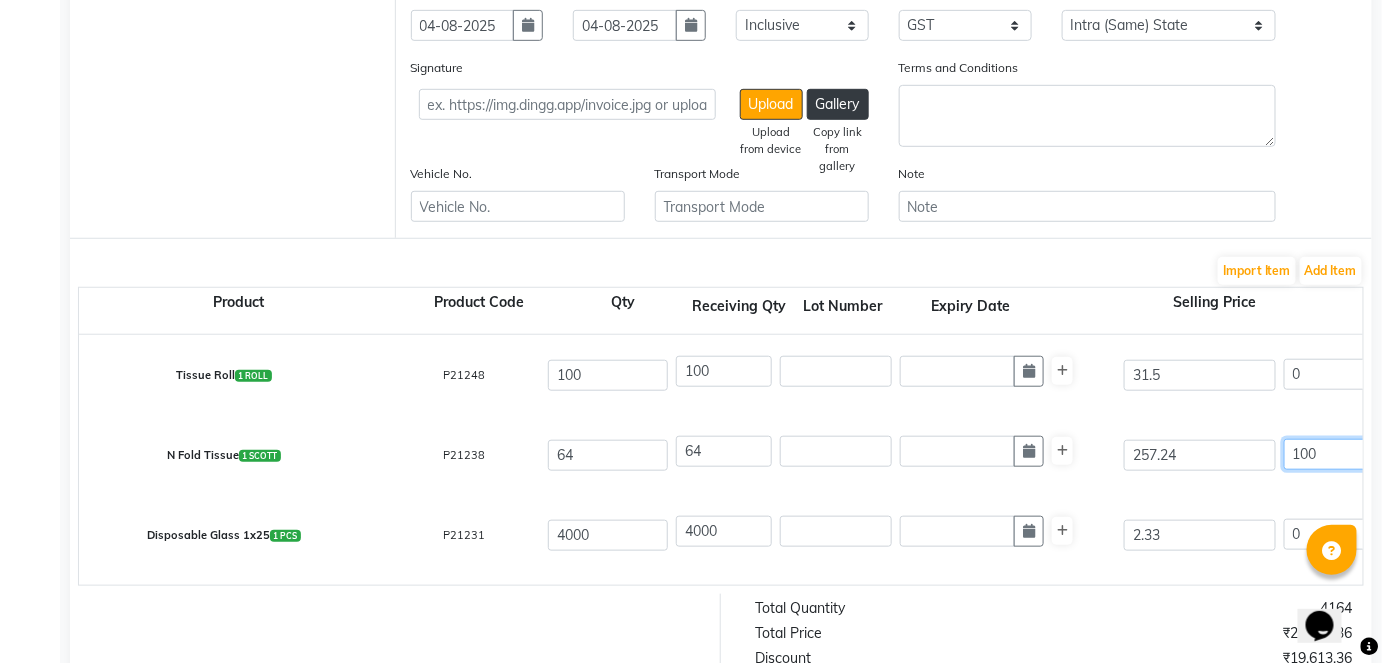 type on "0" 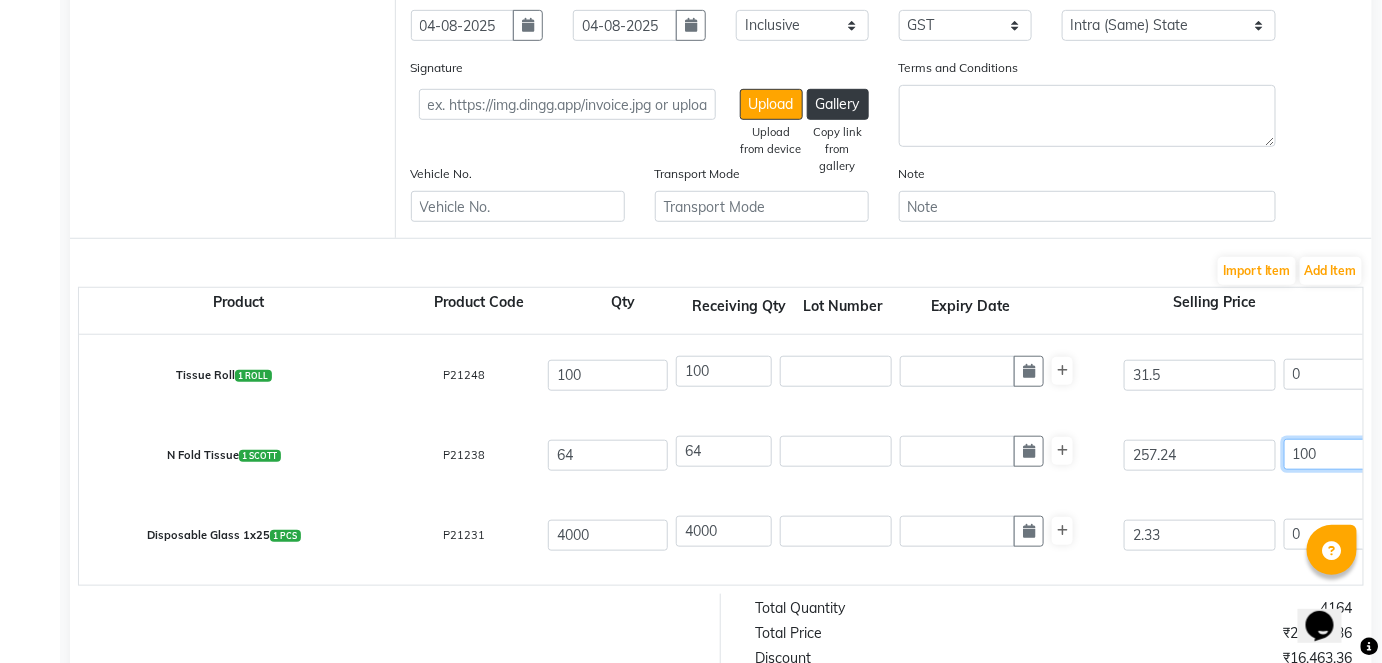 click on "100" 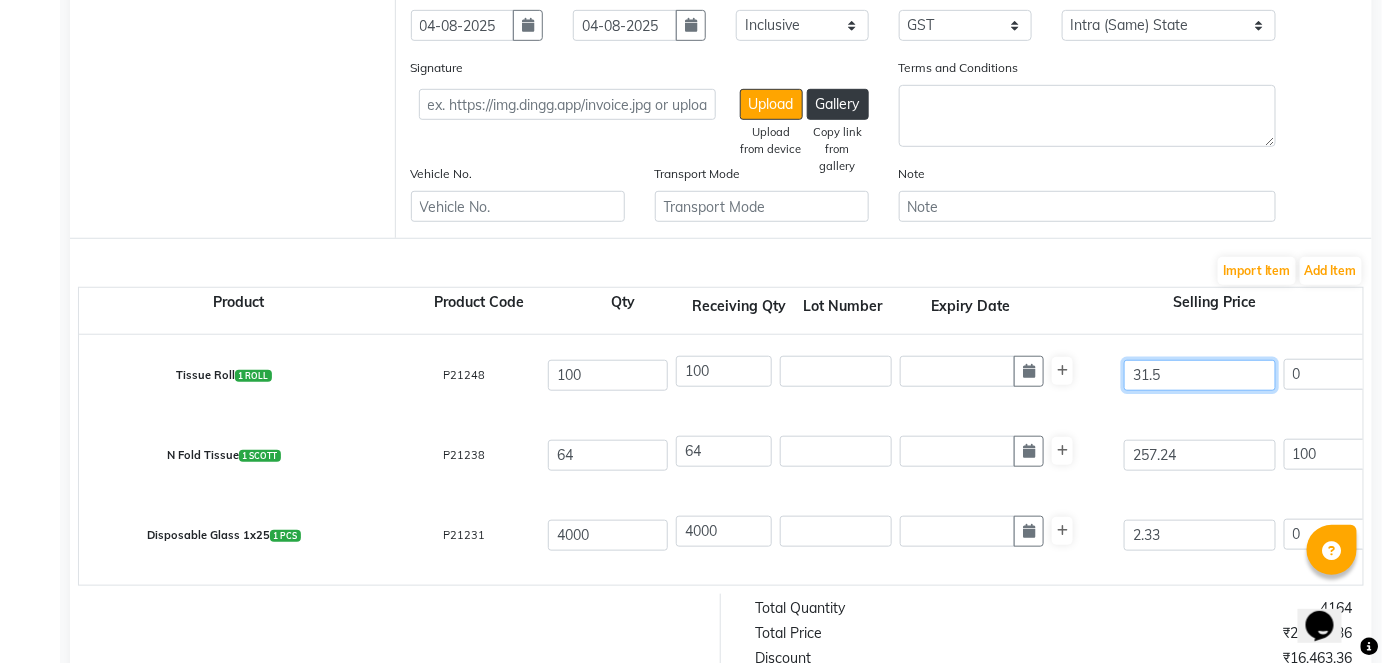 drag, startPoint x: 1168, startPoint y: 363, endPoint x: 1040, endPoint y: 388, distance: 130.41856 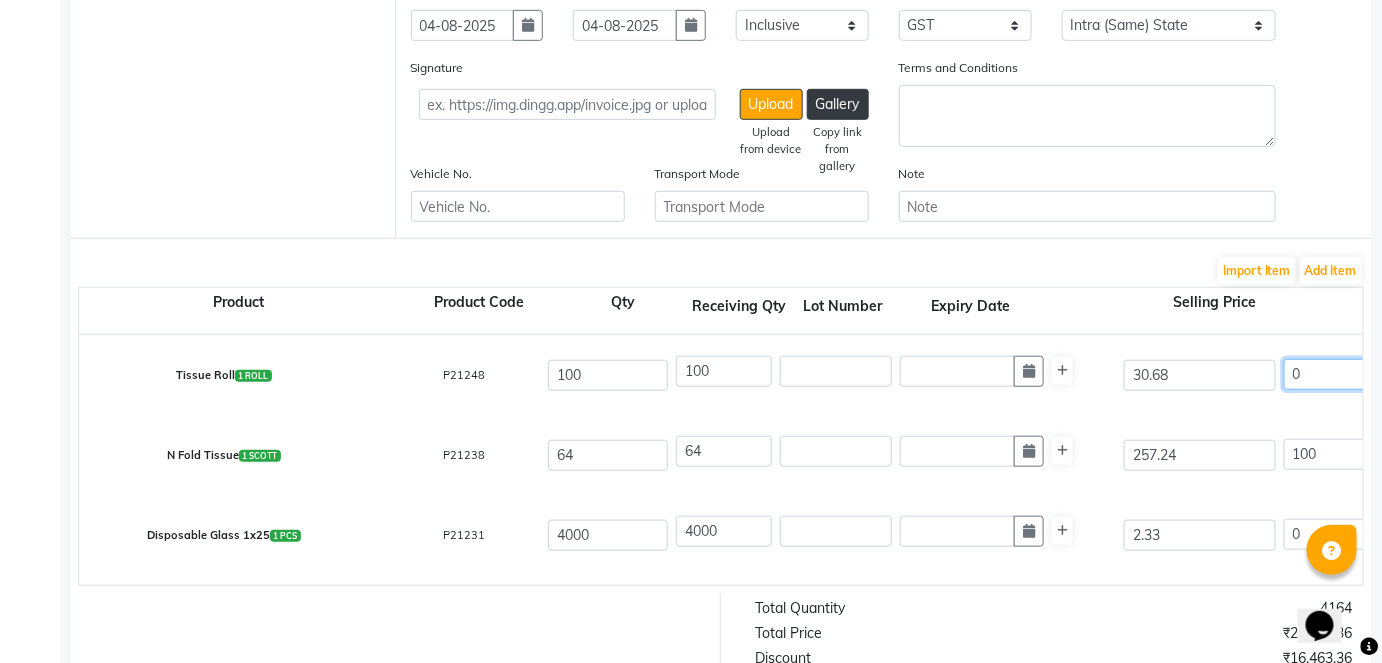 scroll, scrollTop: 0, scrollLeft: 19, axis: horizontal 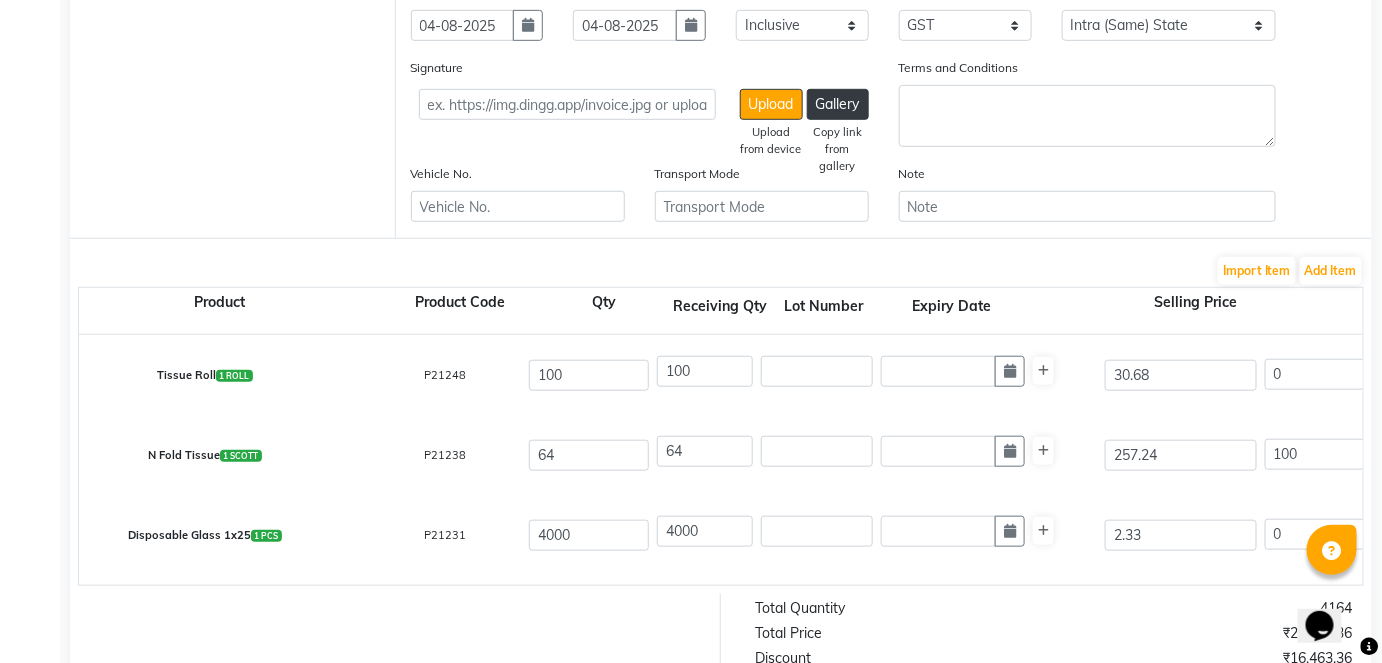 click on "N Fold Tissue  1 SCOTT  P21238  64 64 257.24 100 % | 257.24 F 0 0 0 None GST (12%) (Any) IGST GST  (18%)  0 0" 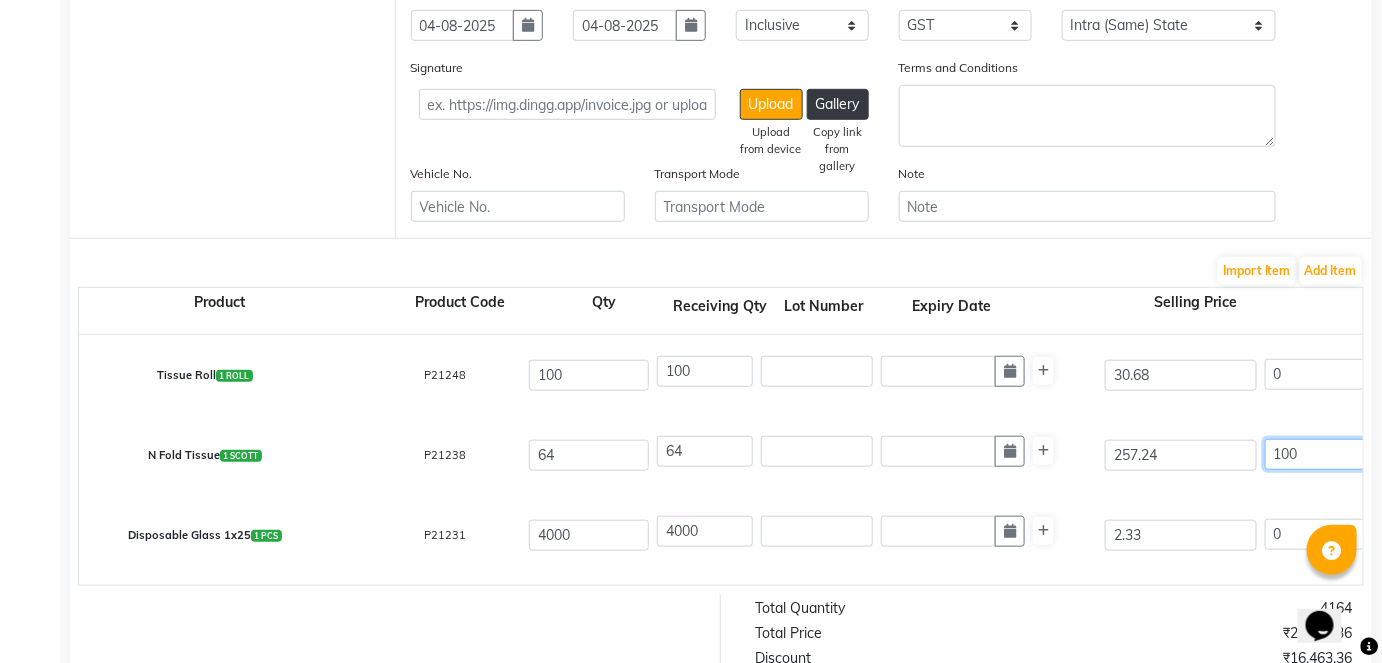 click on "100" 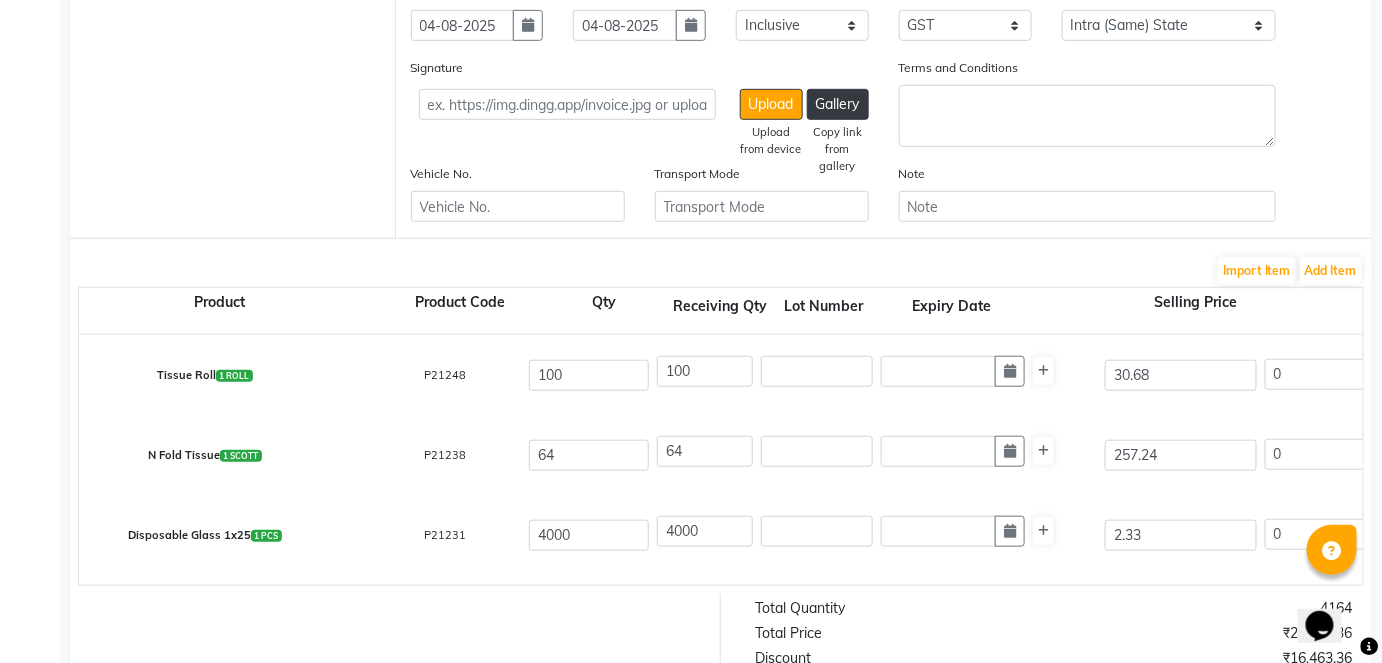 click on "Disposable Glass 1x25  1 PCS  P21231  4000 4000 2.33 0 % | 0 F 2.33 1.97 7880 None GST (12%) (Any) IGST GST  (18%)  1418.4 9298.4" 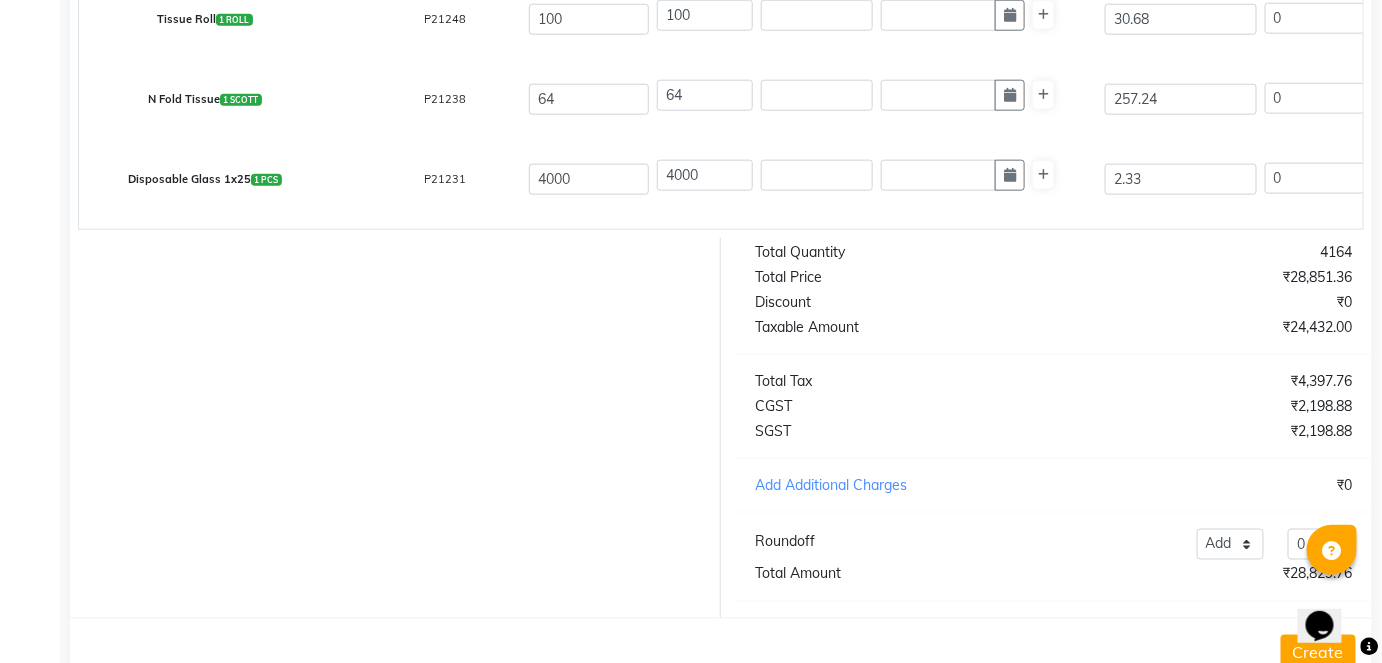 scroll, scrollTop: 605, scrollLeft: 0, axis: vertical 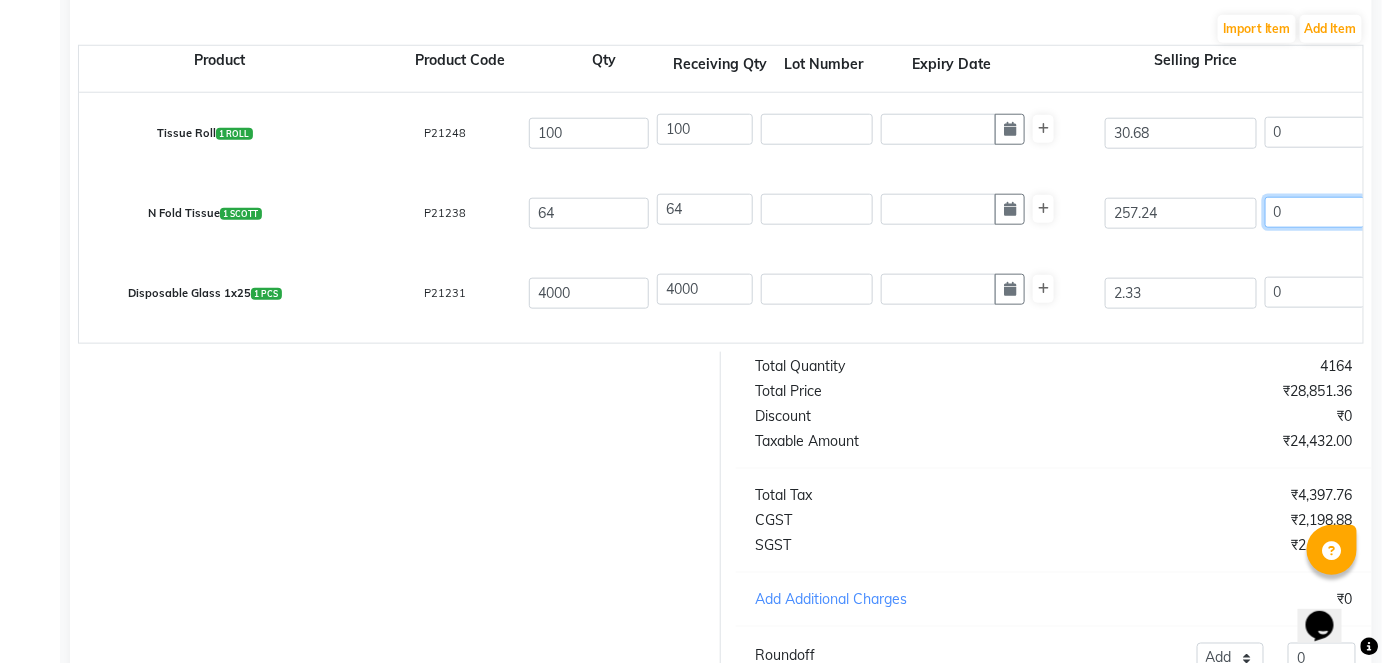 click on "0" 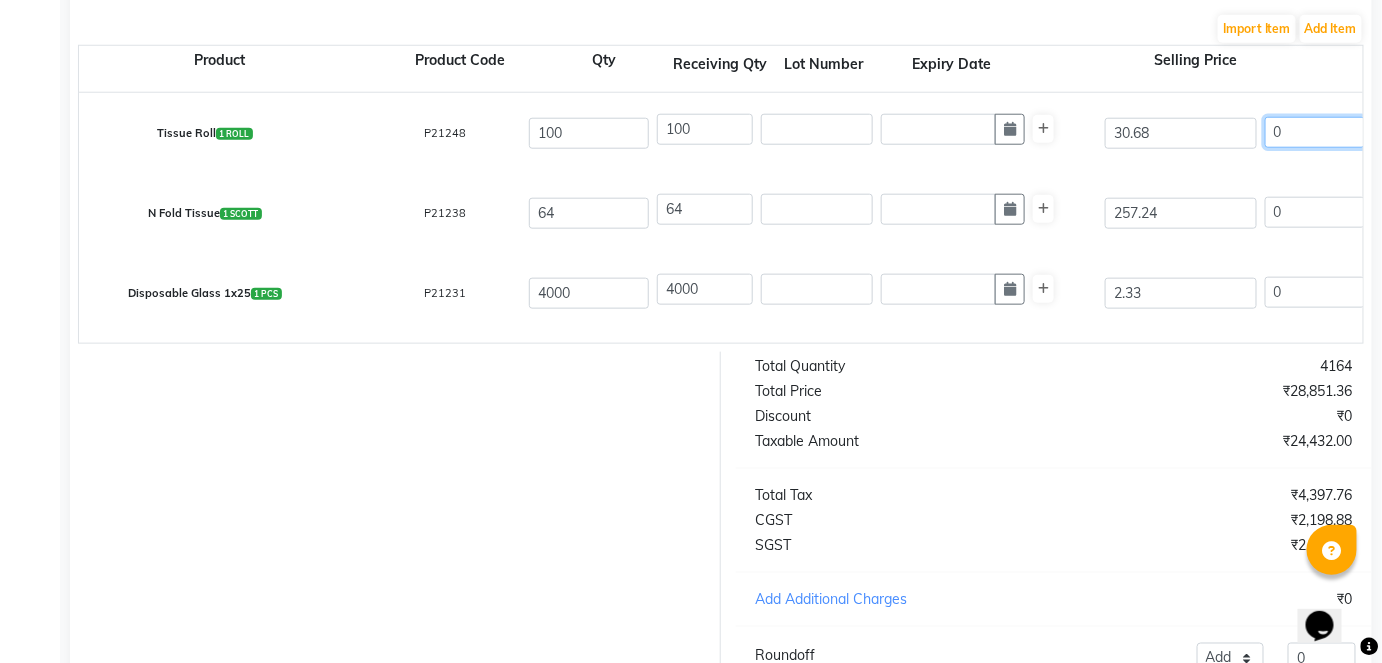 click on "0" 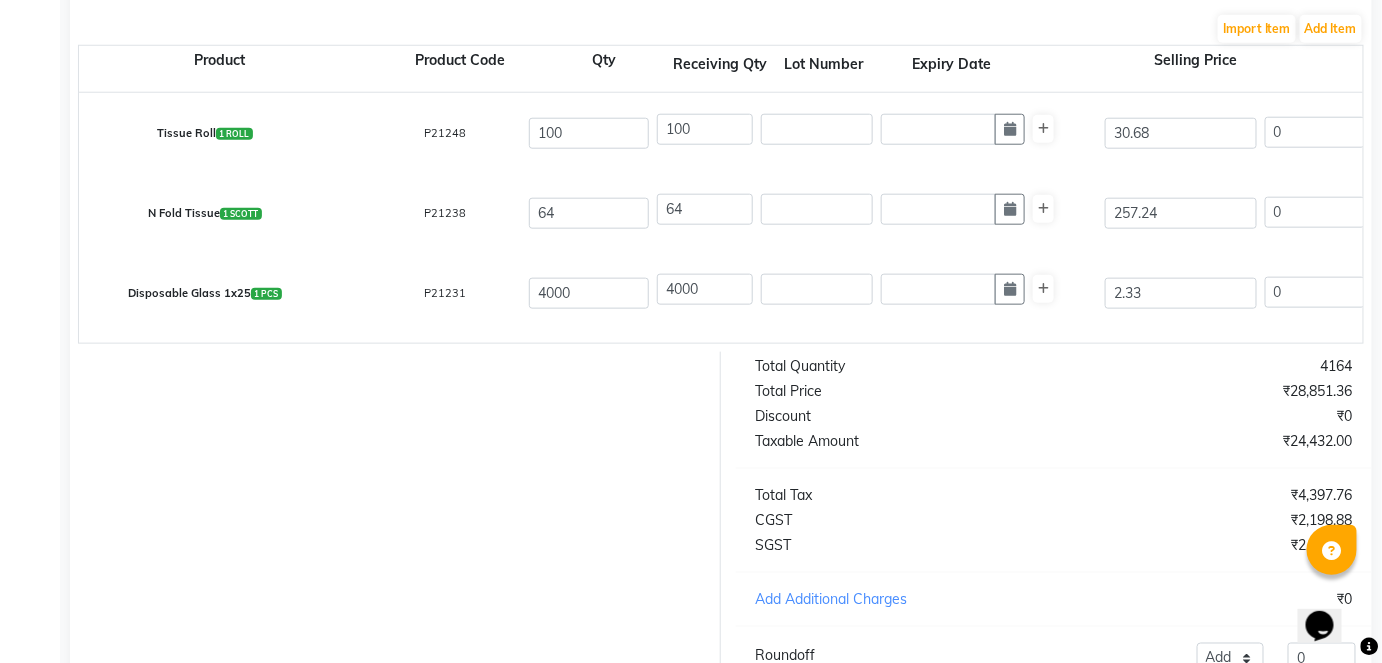 click on "N Fold Tissue  1 SCOTT  P21238  [NUMBER] [NUMBER] [CURRENCY] 0 % | [CURRENCY] F 0 0 0 None GST (12%) (Any) IGST GST  (18%)  [CURRENCY] [CURRENCY]" 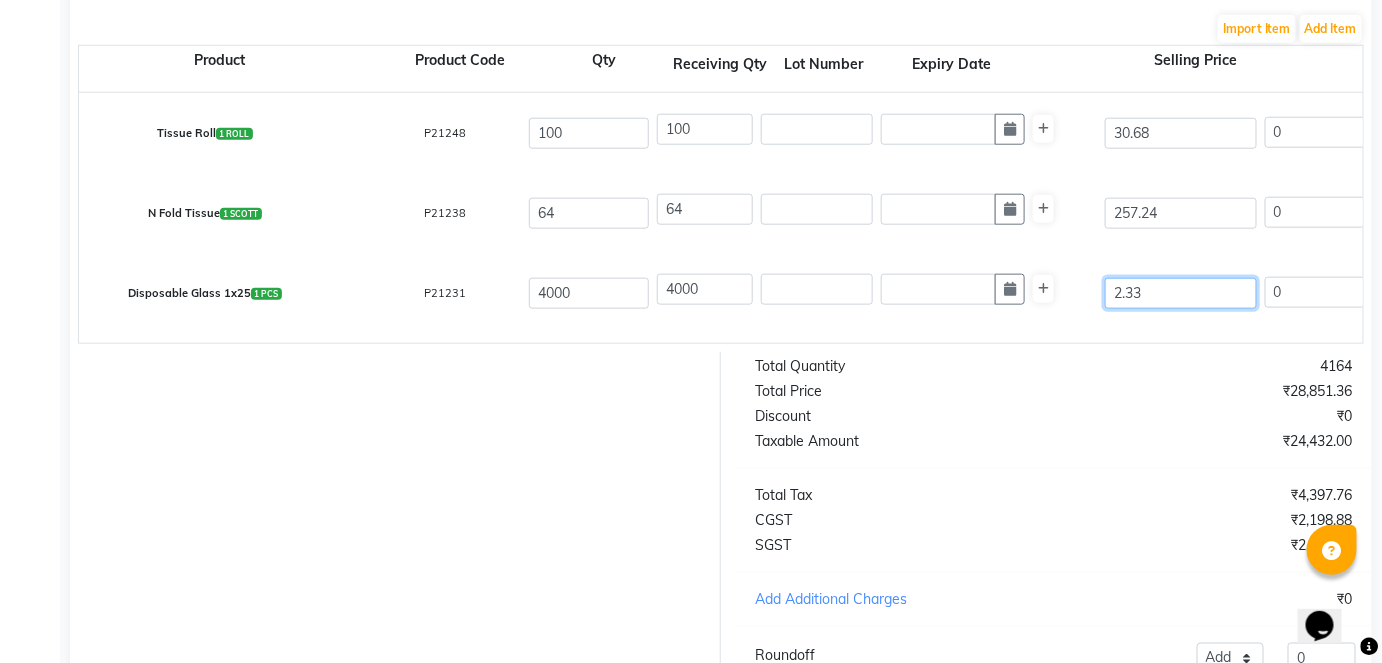 click on "2.33" 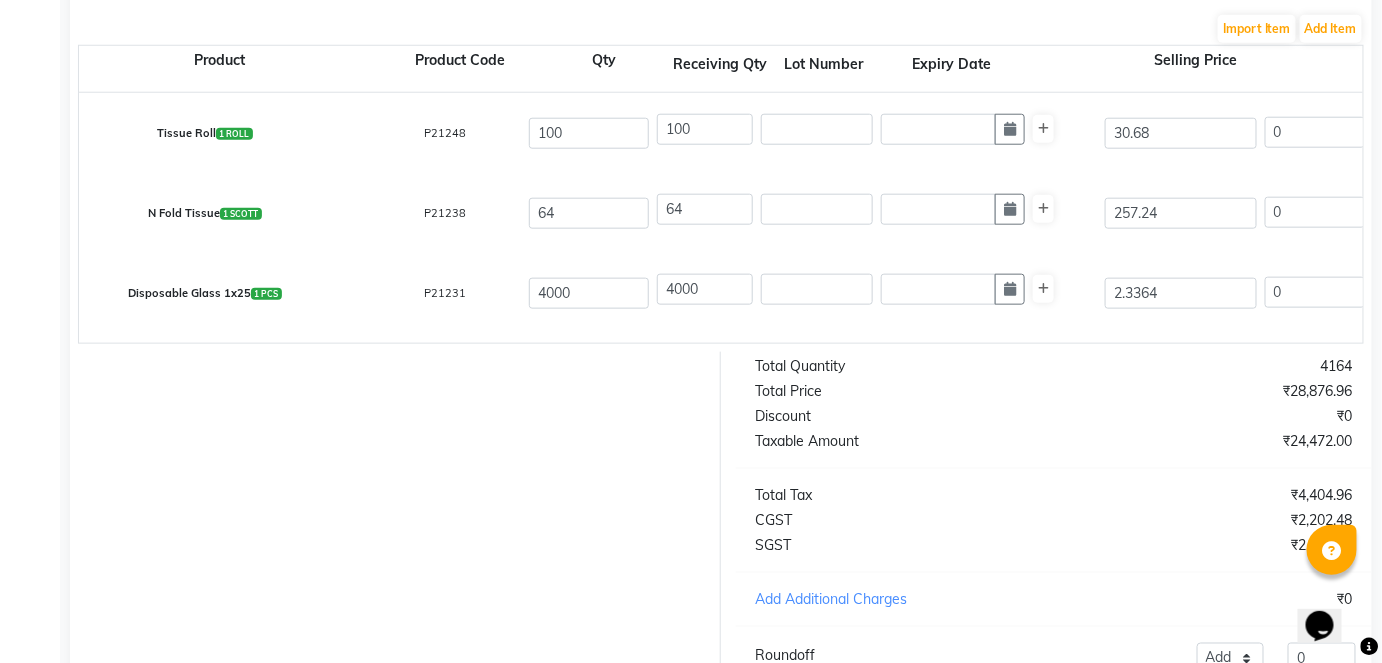 click on "4000" 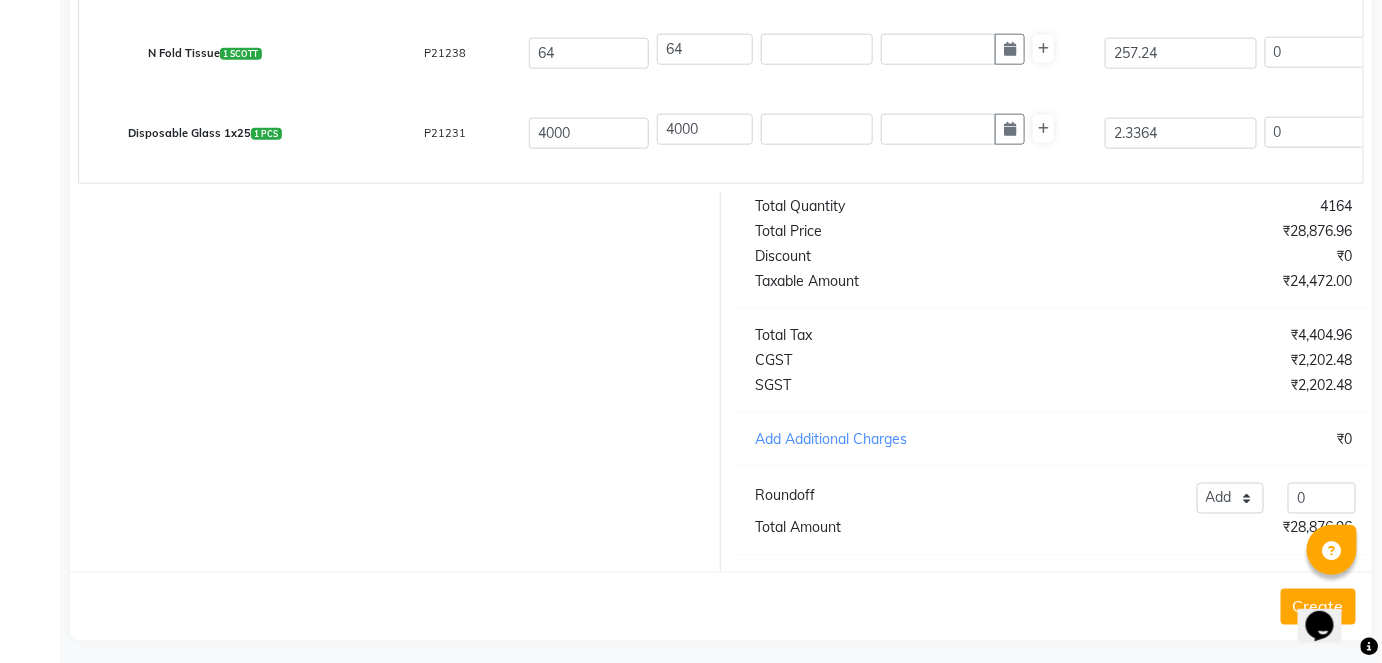 scroll, scrollTop: 786, scrollLeft: 0, axis: vertical 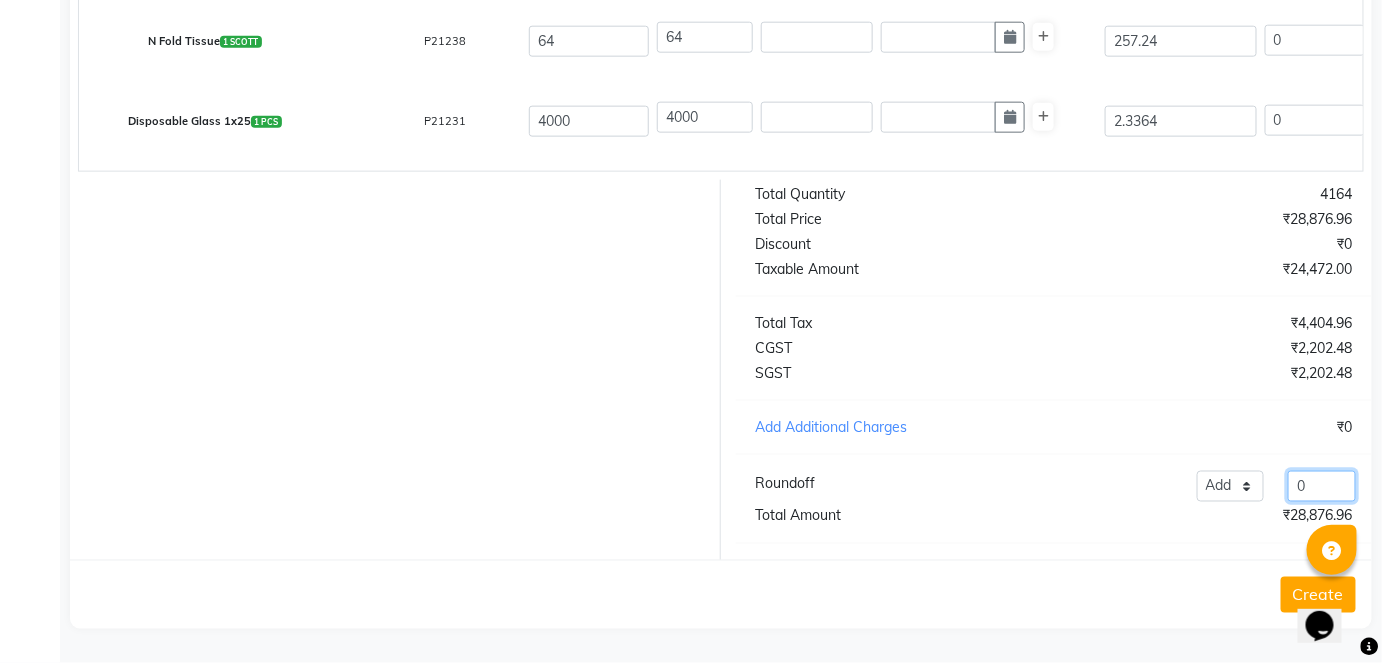 click on "0" 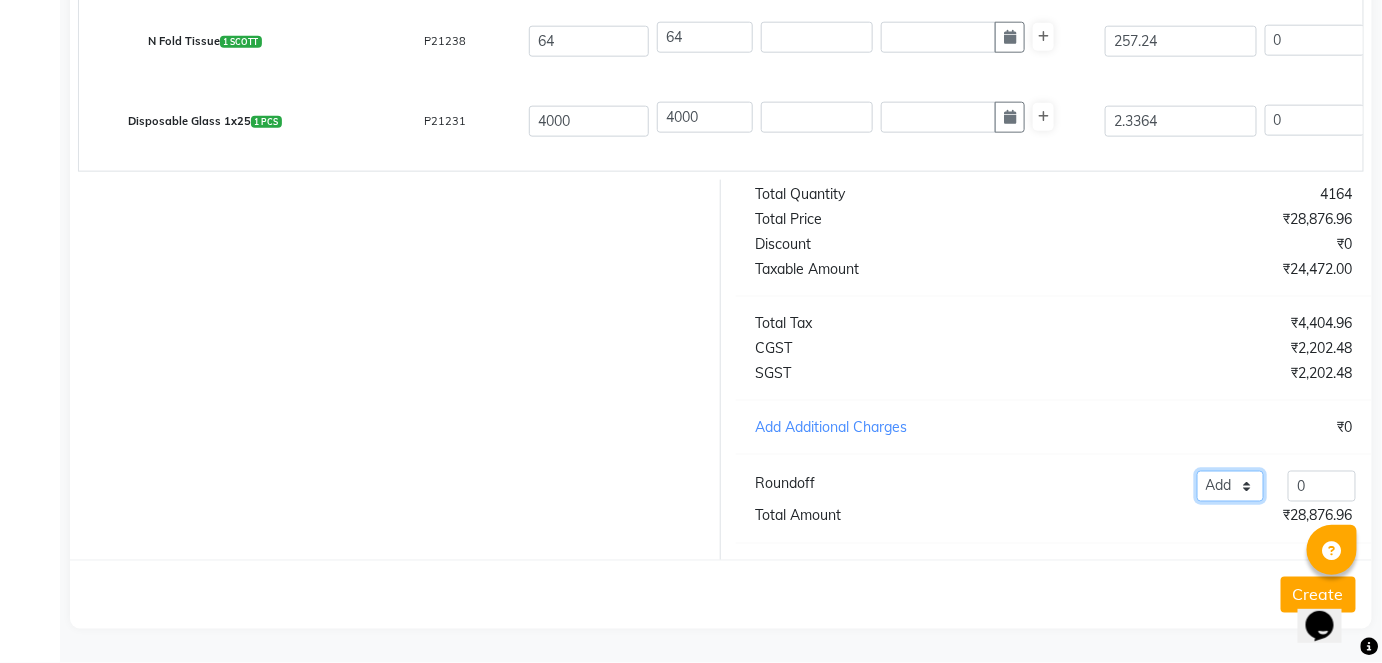 click on "Add Reduce" 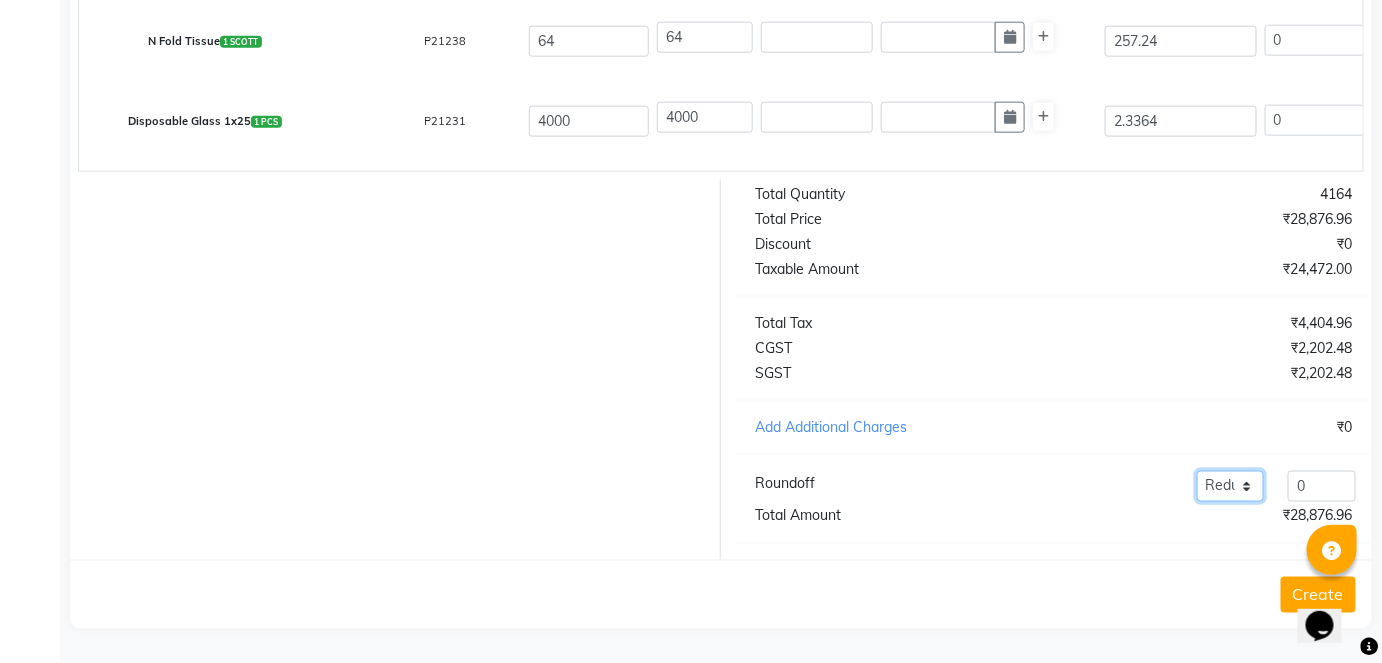 click on "Add Reduce" 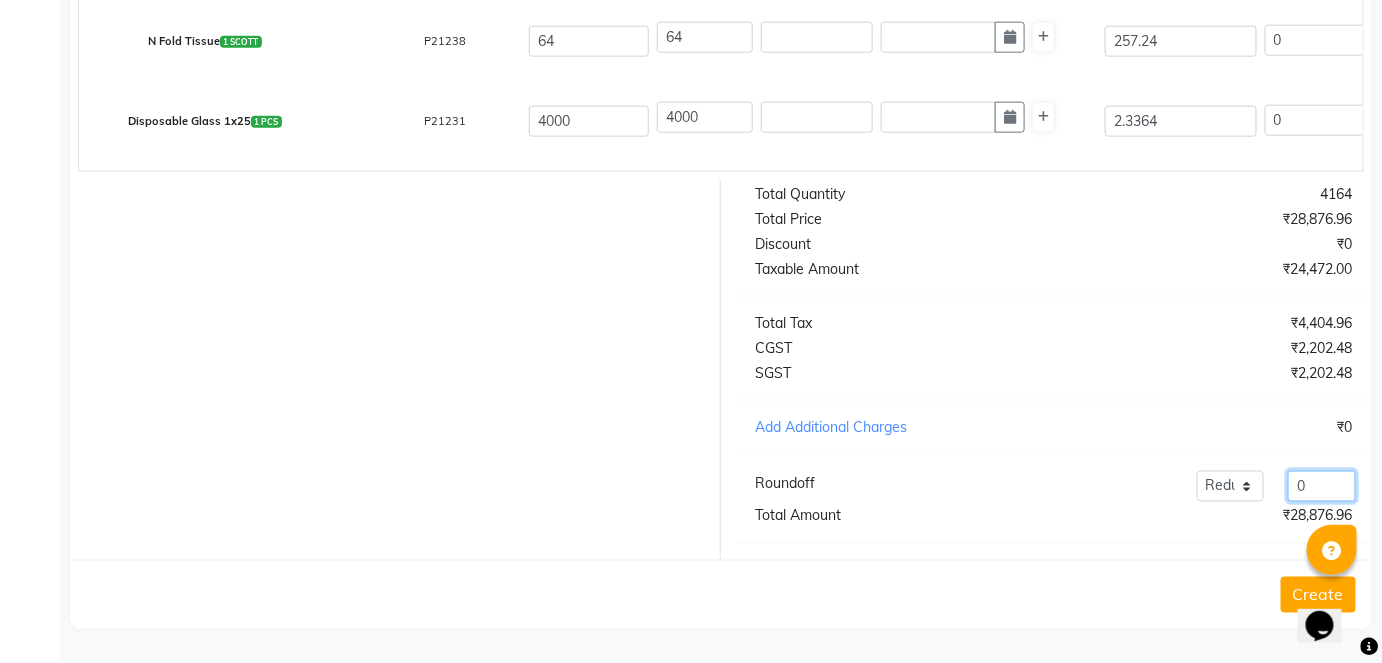 click on "0" 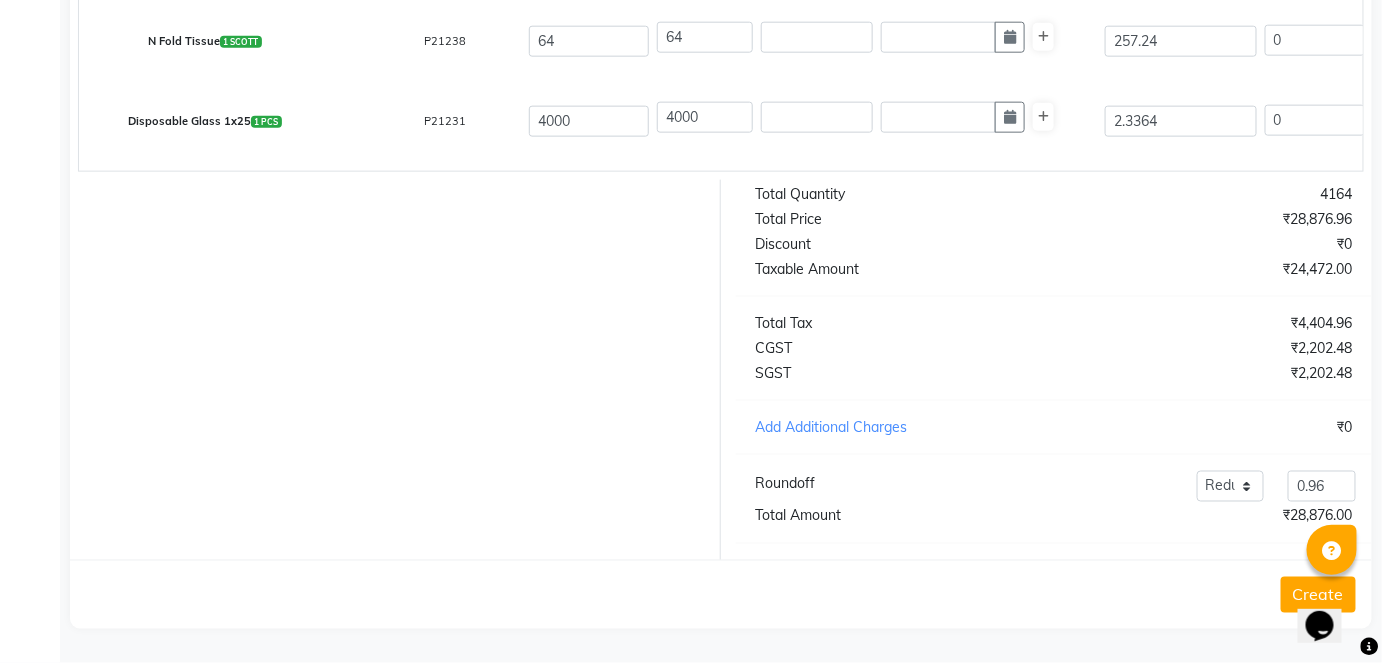 click on "Create" 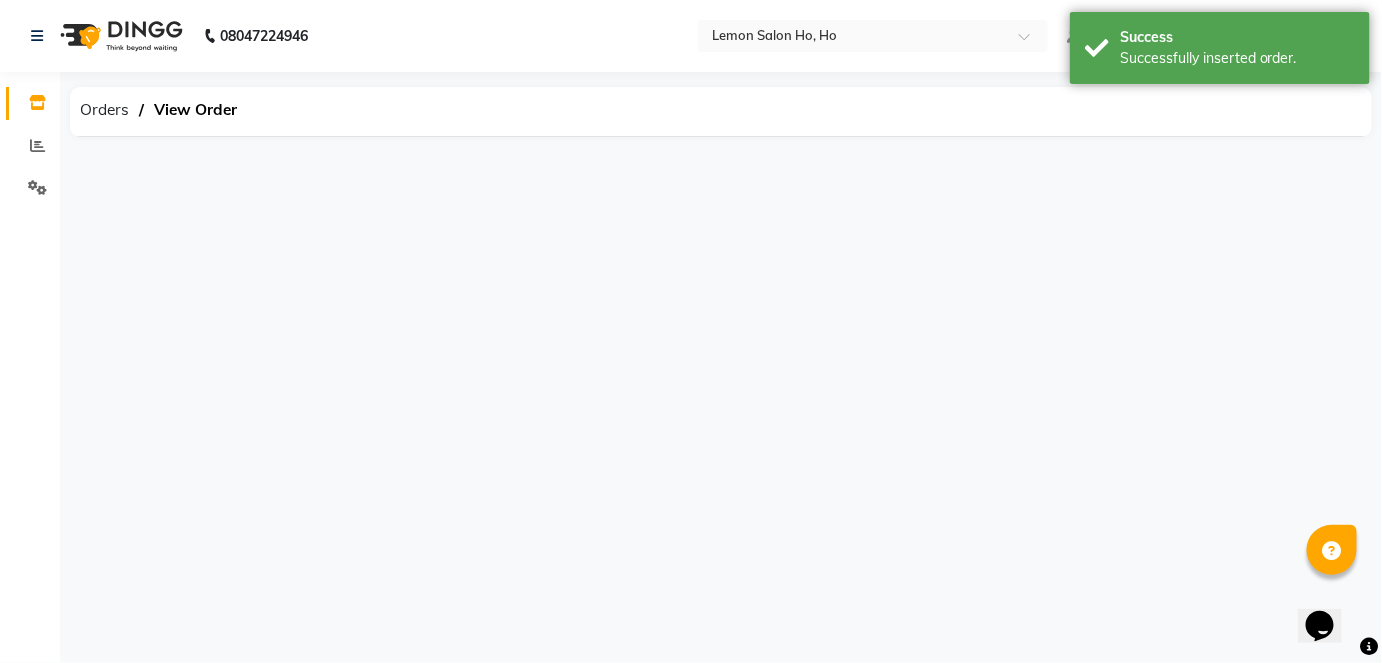 scroll, scrollTop: 0, scrollLeft: 0, axis: both 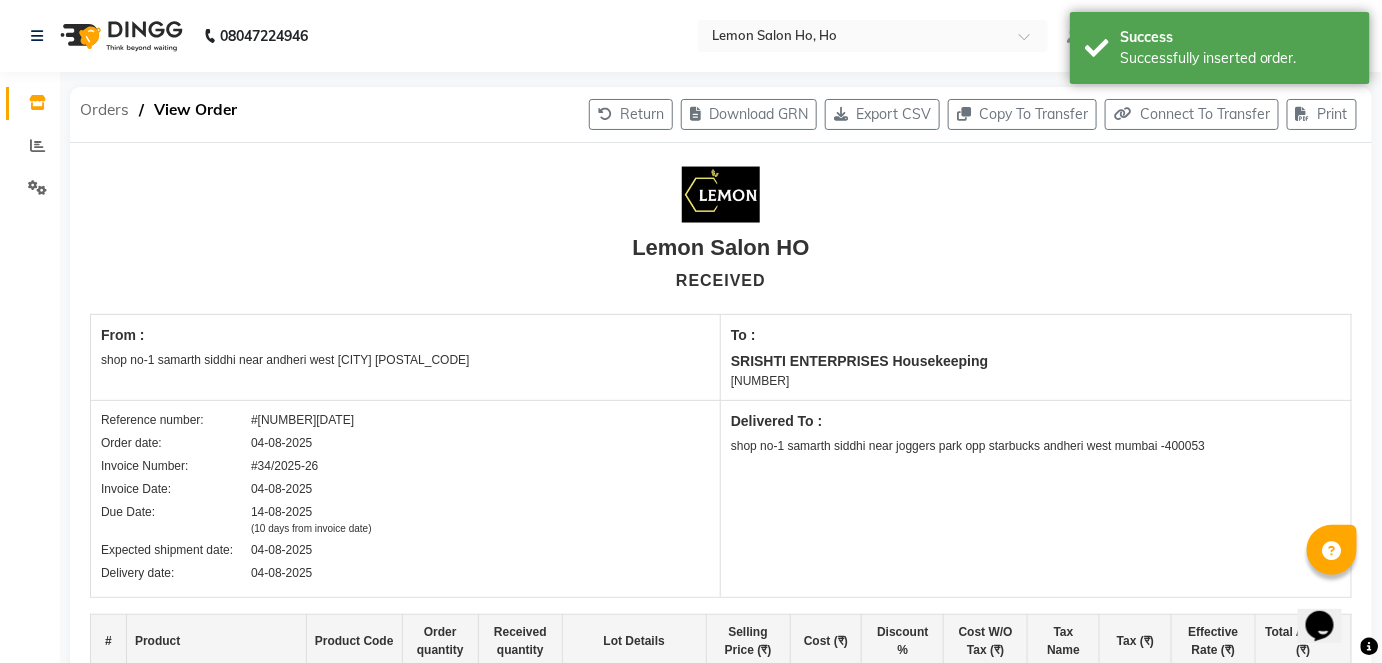 click on "Orders" 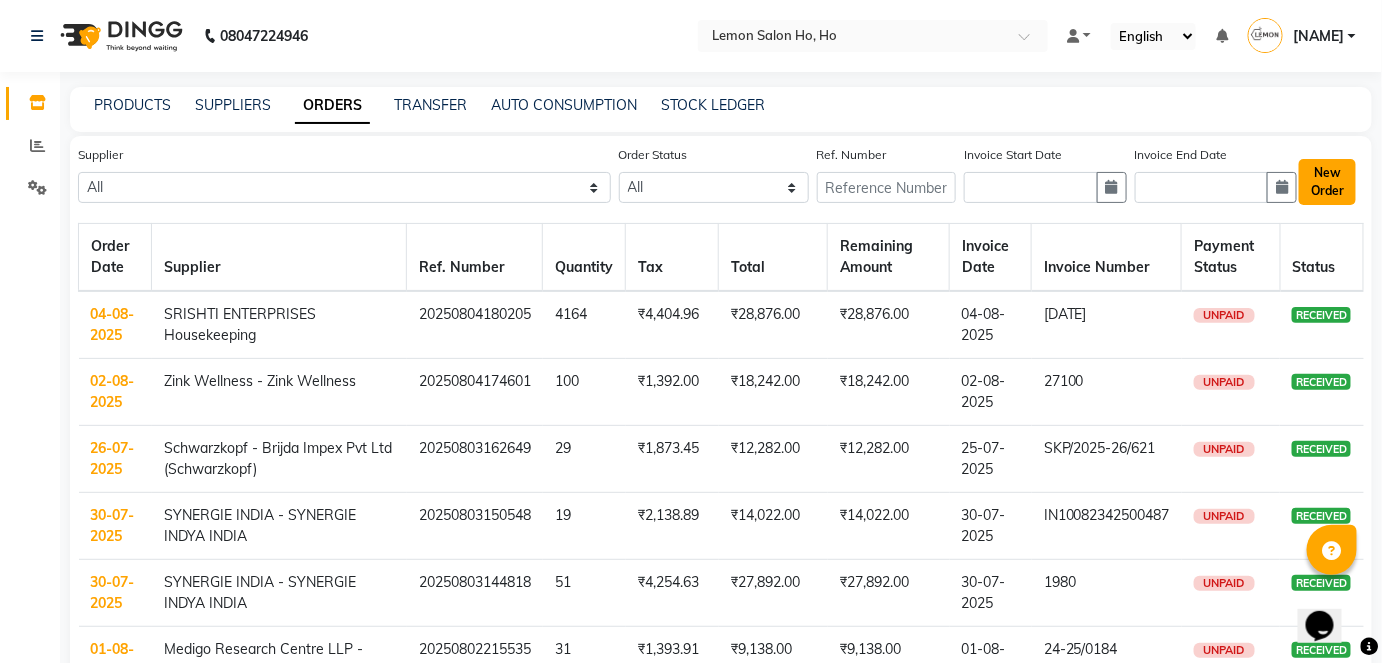 click on "New Order" 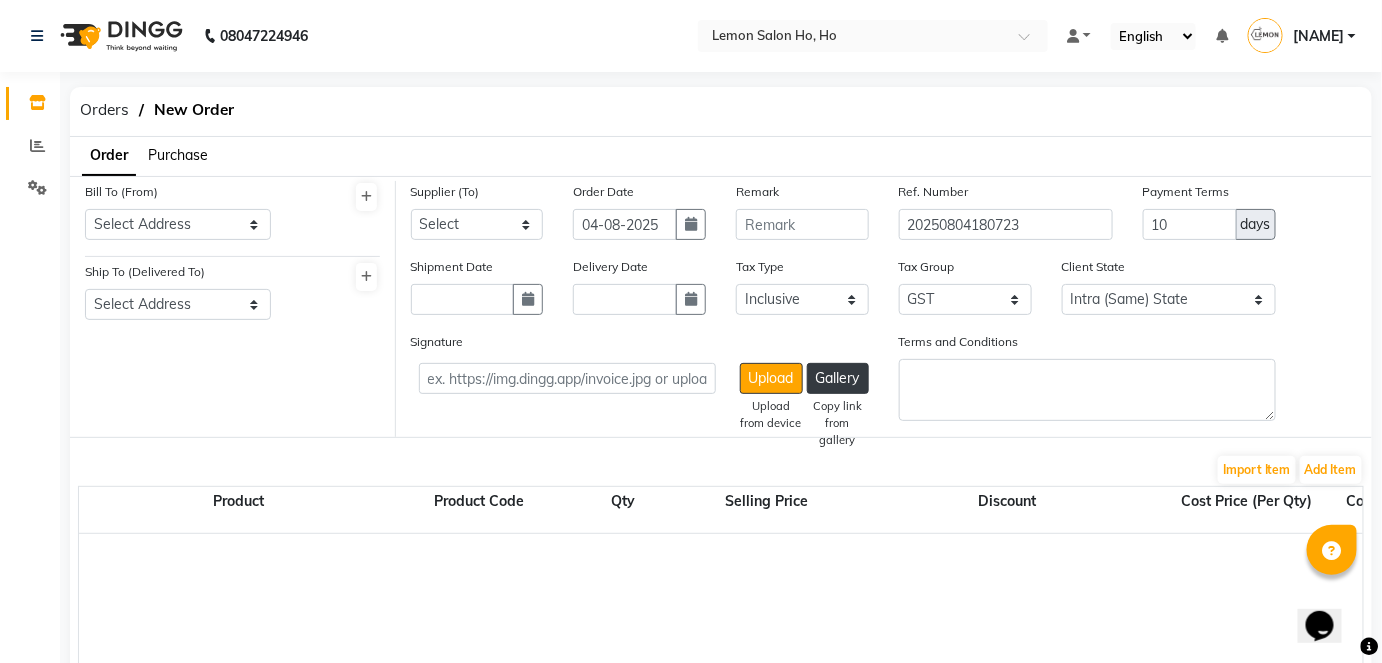 click on "Purchase" 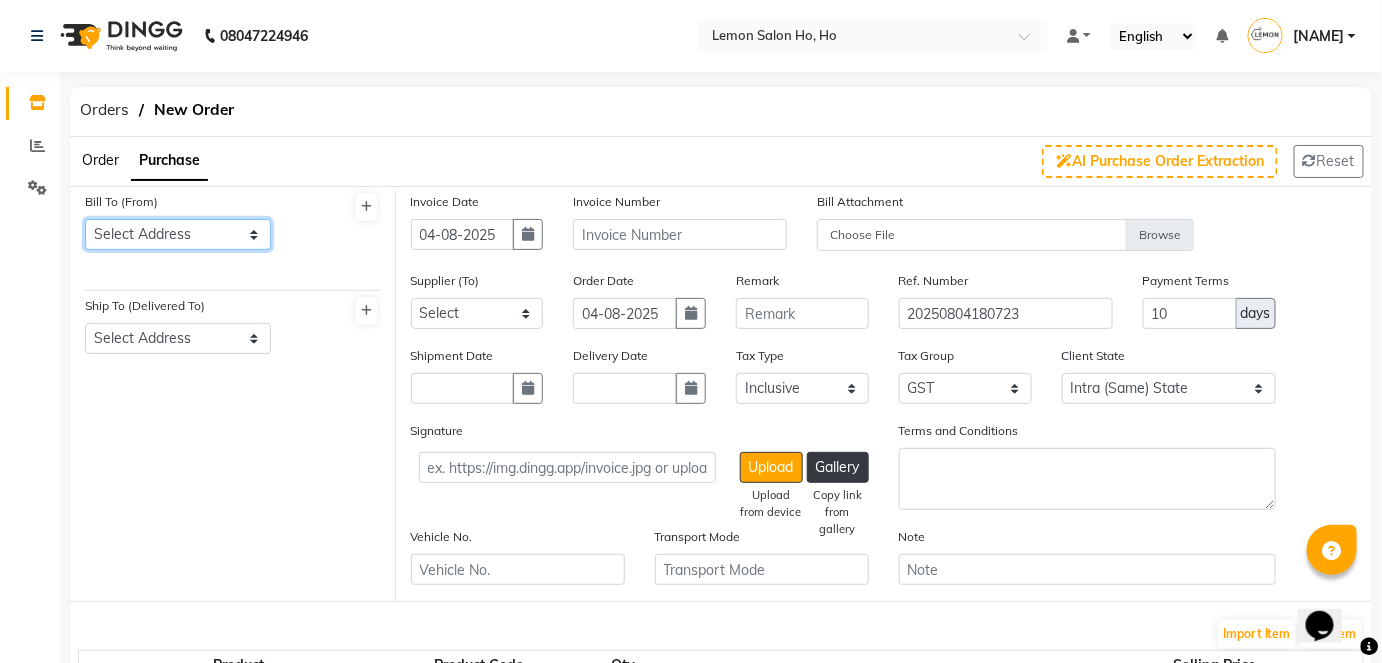click on "Select Address  shop no-1 samarth siddhi near andheri west mumbai 400053    HO   GG   Ho" 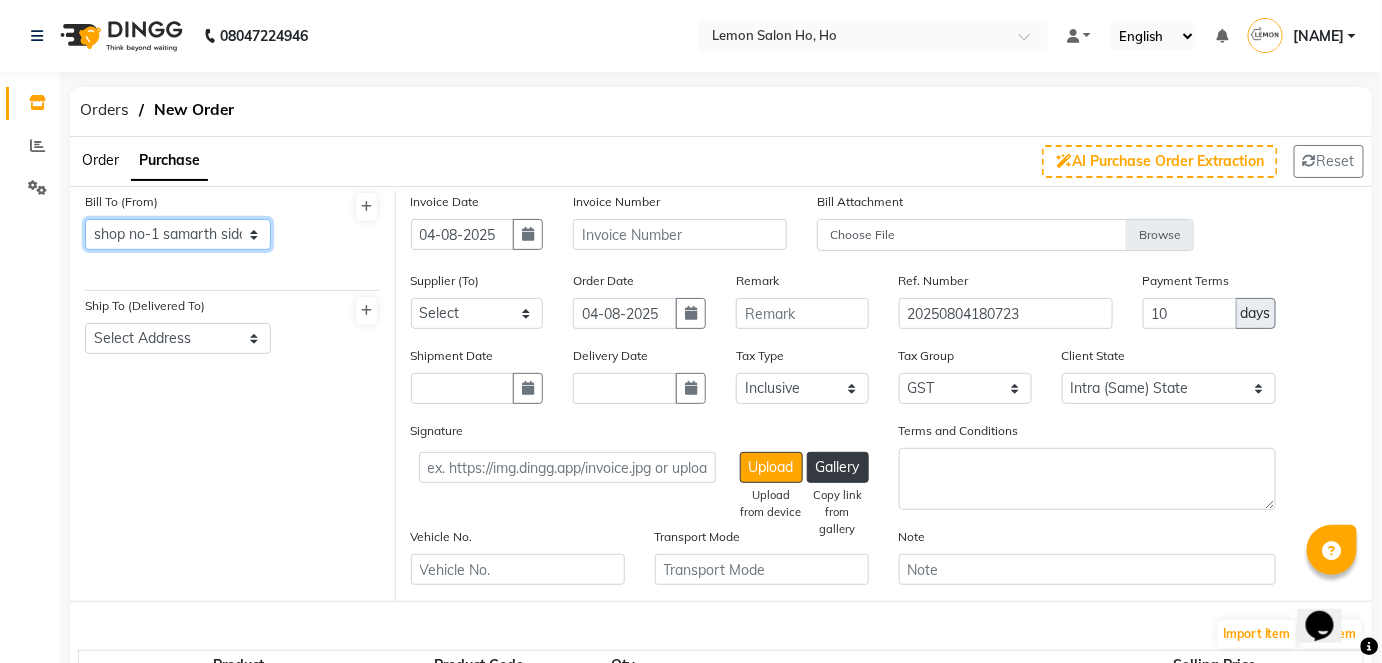 click on "Select Address  shop no-1 samarth siddhi near andheri west mumbai 400053    HO   GG   Ho" 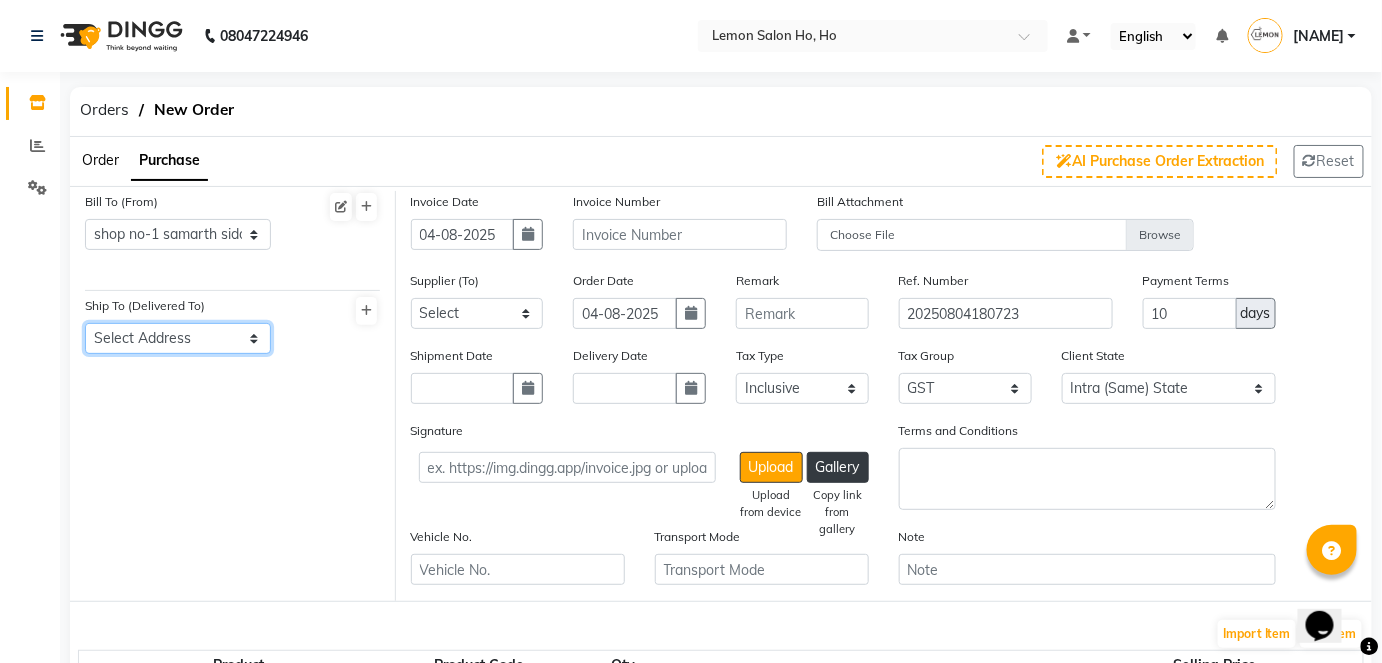drag, startPoint x: 195, startPoint y: 330, endPoint x: 202, endPoint y: 349, distance: 20.248457 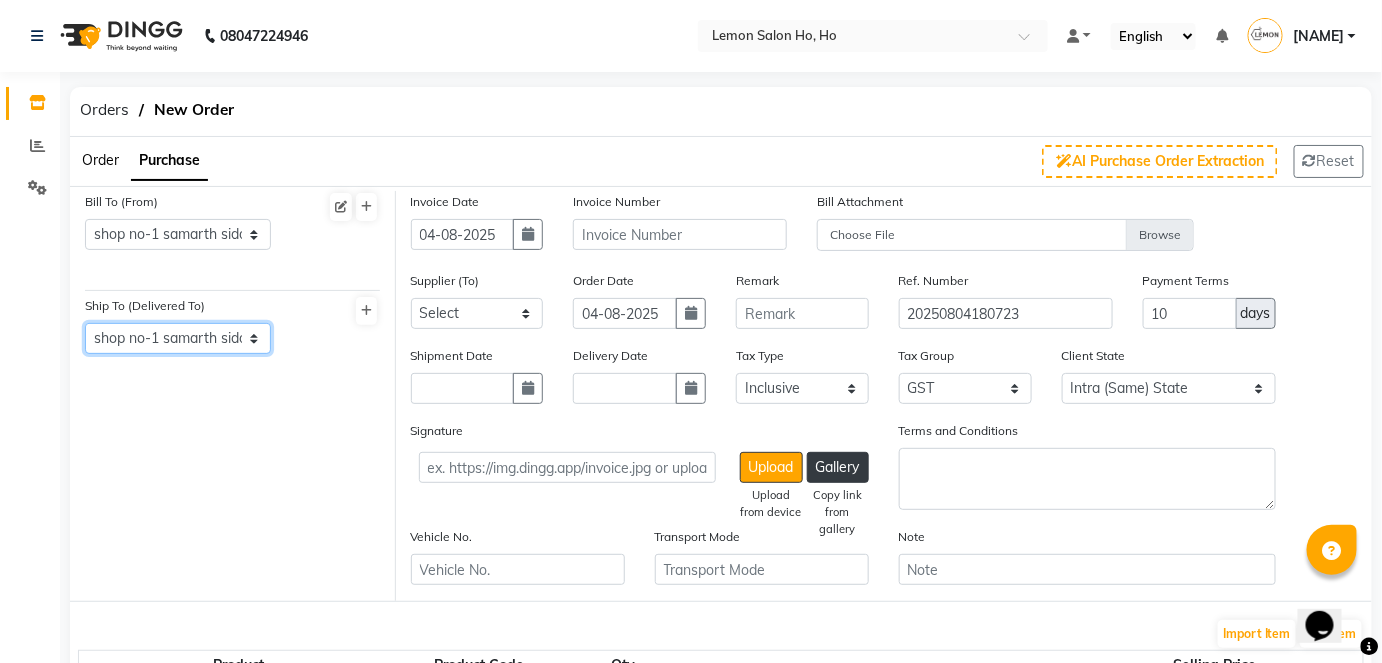 click on "Select Address  shop no-1 samarth siddhi near joggers park opp starbucks andheri west mumbai -400053    YY   Lemon Malad Auris Galleria" 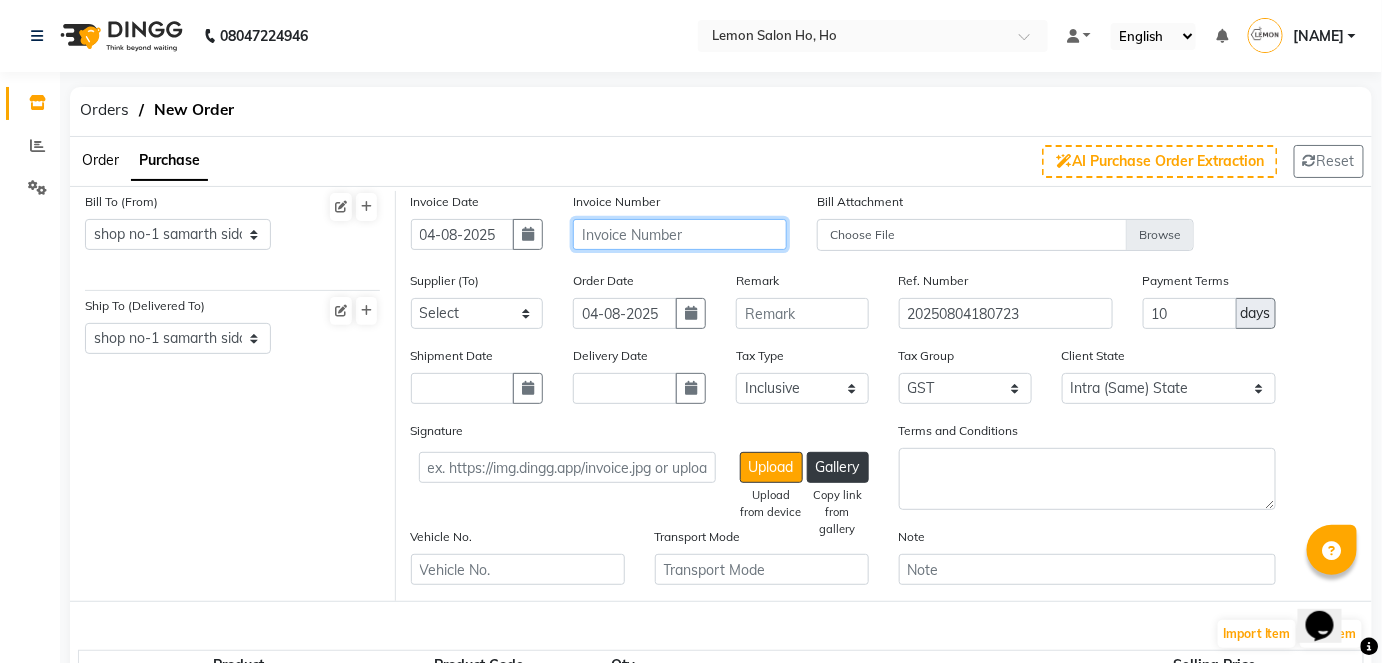 click 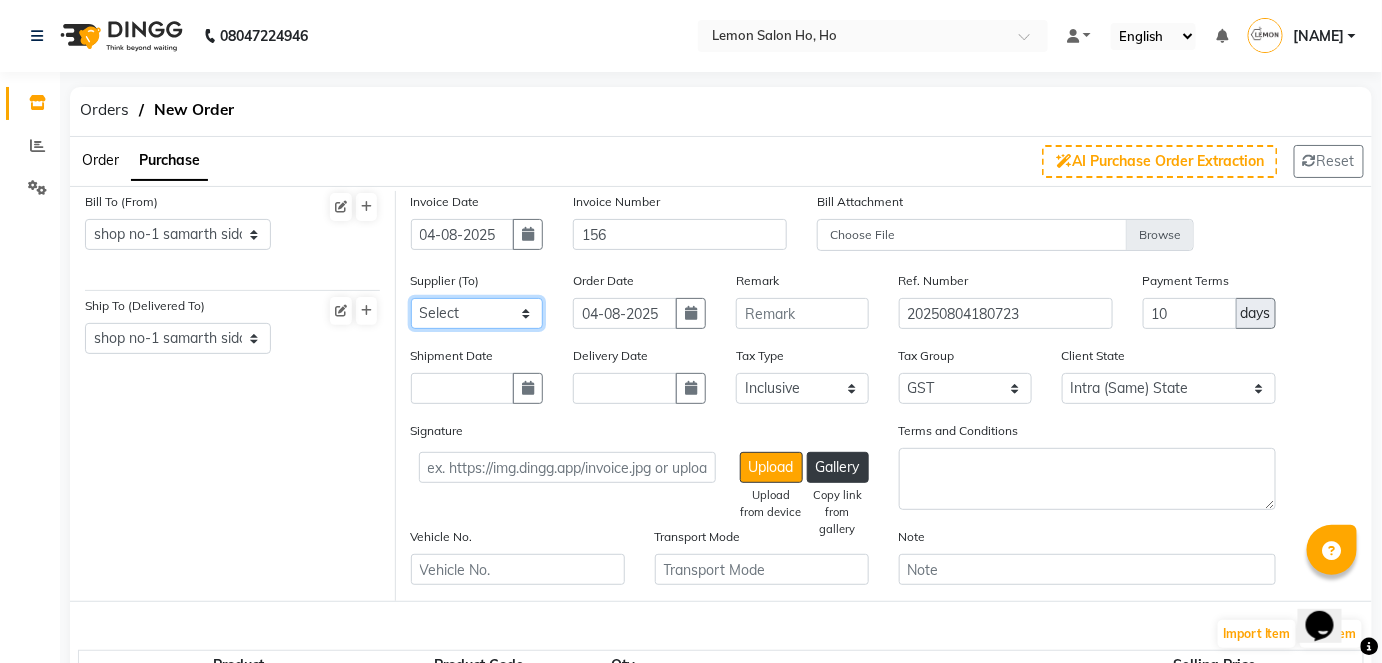 click on "Select Komal Enterprises (Loreal) Narayan Sales Agency  Osp Healthcare Rica Wax AURUS CORP  FLORACTIVE  - Floractive Cysteine Nashi  Remy Beauty Palace OLAPLEX MOKSH ENTERPRISE Moroccan Oil Ketki Panama SR Collection OPI Rich Personal Care - Richelon  wax  BEAUTY ESSENTIALS MARKETING INDIA LLP - QOD marketing  Ocean Marine Thalgo/Cirepil Oneline Wellness Ayur Marketing Beauty Glow Beauty and Glow Moksh Enterprise Zink Wellness - Zink Wellness SRISHTI ENTERPRISES Housekeeping  Czar Wellness (Vedic) Om Shanti Corporation- H&F Kit Evergreen Color Bar skinura  pvt ltd Shivam inc richelon  Shimmers Cosmetic Rich Hair & Skin  Park Exim (lotus) Beso Enterprises Nakoda Sales (bombini ) AL AHAD  ENTERPRISE TURQOISE  WELLNESS Nilesh Enterprise  Hair  Originals Glam ANITAS AROMATIC SOLUTIONS - ANITAS AROMATIC  SOLUTIONS Kerastase  Loreal India Private Limited  ENERGY BEVERAGES PVT LTD  - ENERGY WATER CREAT  BEVERAGES PVT LTD  SYNERGIE INDIA  - SYNERGIE INDYA INDIA Big Dad Enterprise - Nails  - Dinesh REDKEN" 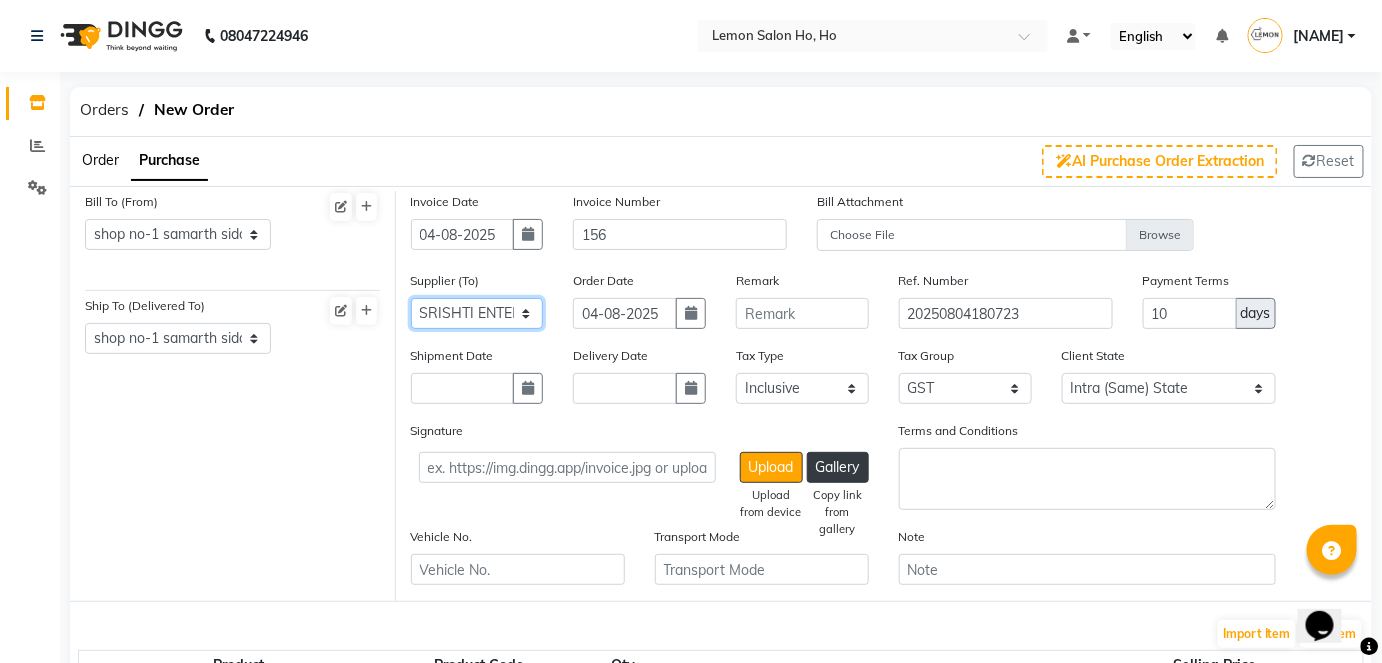 click on "Select Komal Enterprises (Loreal) Narayan Sales Agency  Osp Healthcare Rica Wax AURUS CORP  FLORACTIVE  - Floractive Cysteine Nashi  Remy Beauty Palace OLAPLEX MOKSH ENTERPRISE Moroccan Oil Ketki Panama SR Collection OPI Rich Personal Care - Richelon  wax  BEAUTY ESSENTIALS MARKETING INDIA LLP - QOD marketing  Ocean Marine Thalgo/Cirepil Oneline Wellness Ayur Marketing Beauty Glow Beauty and Glow Moksh Enterprise Zink Wellness - Zink Wellness SRISHTI ENTERPRISES Housekeeping  Czar Wellness (Vedic) Om Shanti Corporation- H&F Kit Evergreen Color Bar skinura  pvt ltd Shivam inc richelon  Shimmers Cosmetic Rich Hair & Skin  Park Exim (lotus) Beso Enterprises Nakoda Sales (bombini ) AL AHAD  ENTERPRISE TURQOISE  WELLNESS Nilesh Enterprise  Hair  Originals Glam ANITAS AROMATIC SOLUTIONS - ANITAS AROMATIC  SOLUTIONS Kerastase  Loreal India Private Limited  ENERGY BEVERAGES PVT LTD  - ENERGY WATER CREAT  BEVERAGES PVT LTD  SYNERGIE INDIA  - SYNERGIE INDYA INDIA Big Dad Enterprise - Nails  - Dinesh REDKEN" 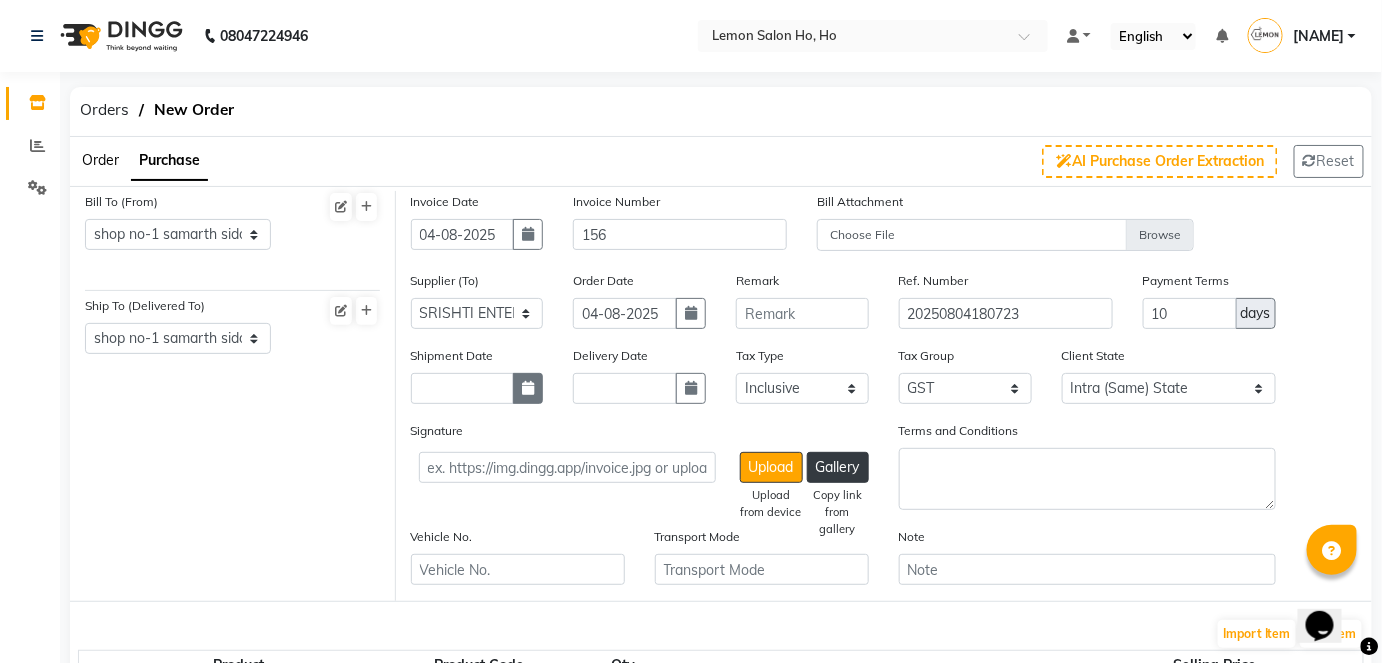 click 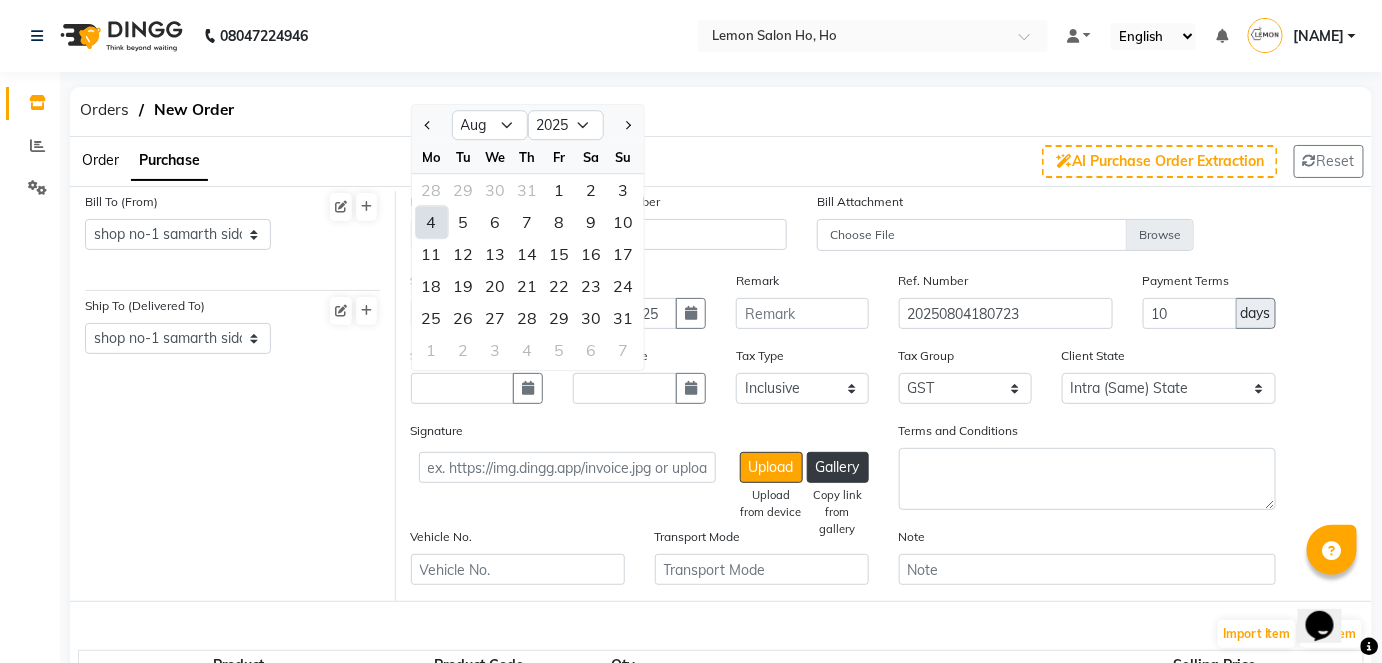 click on "4" 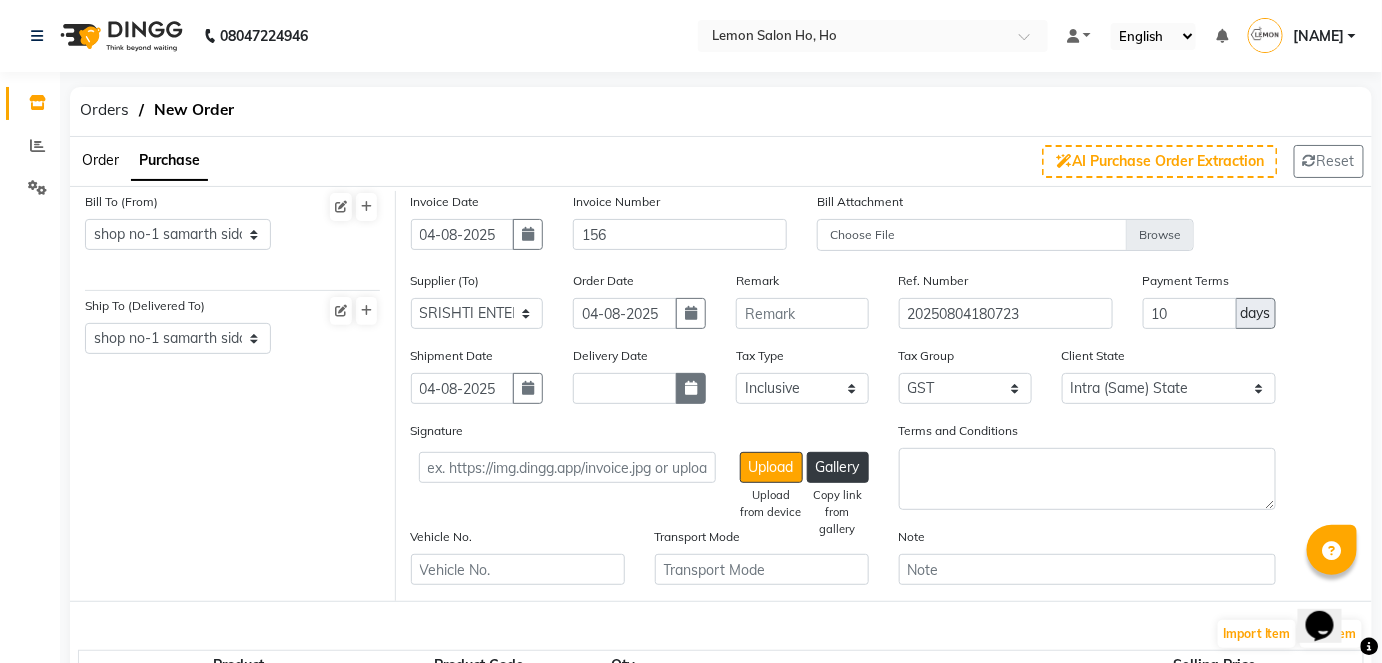 click 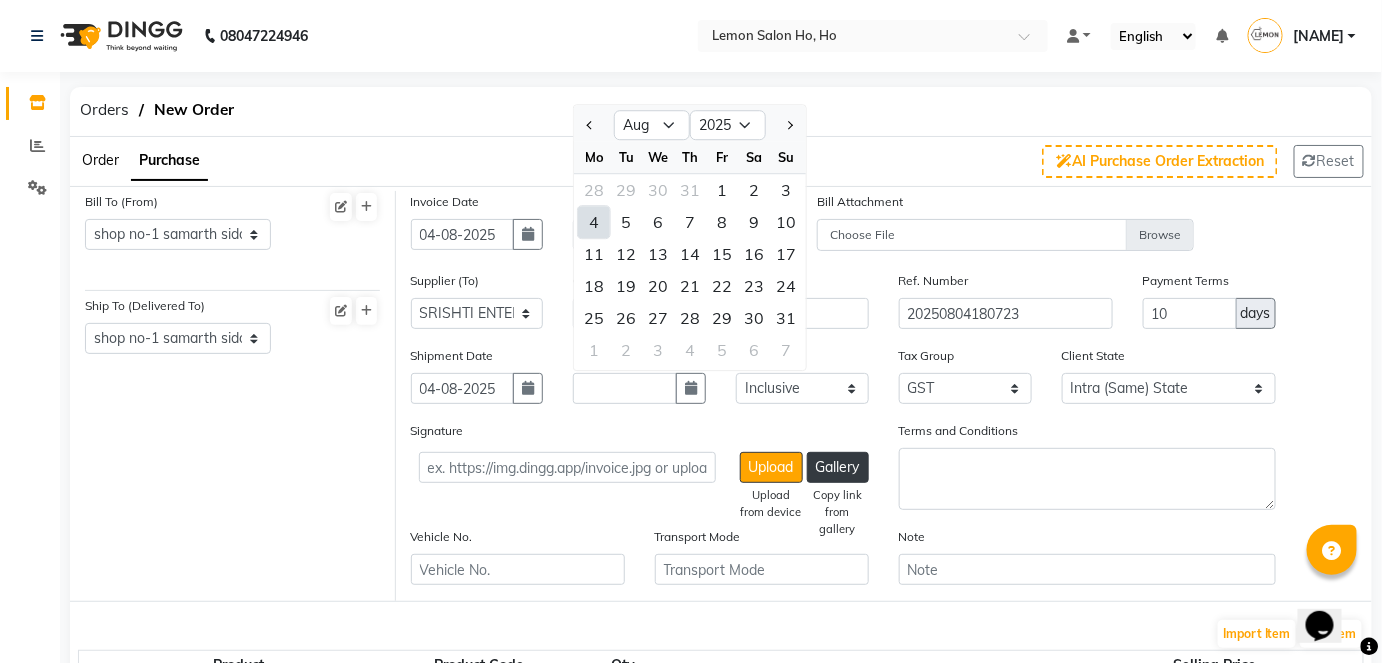 click on "4" 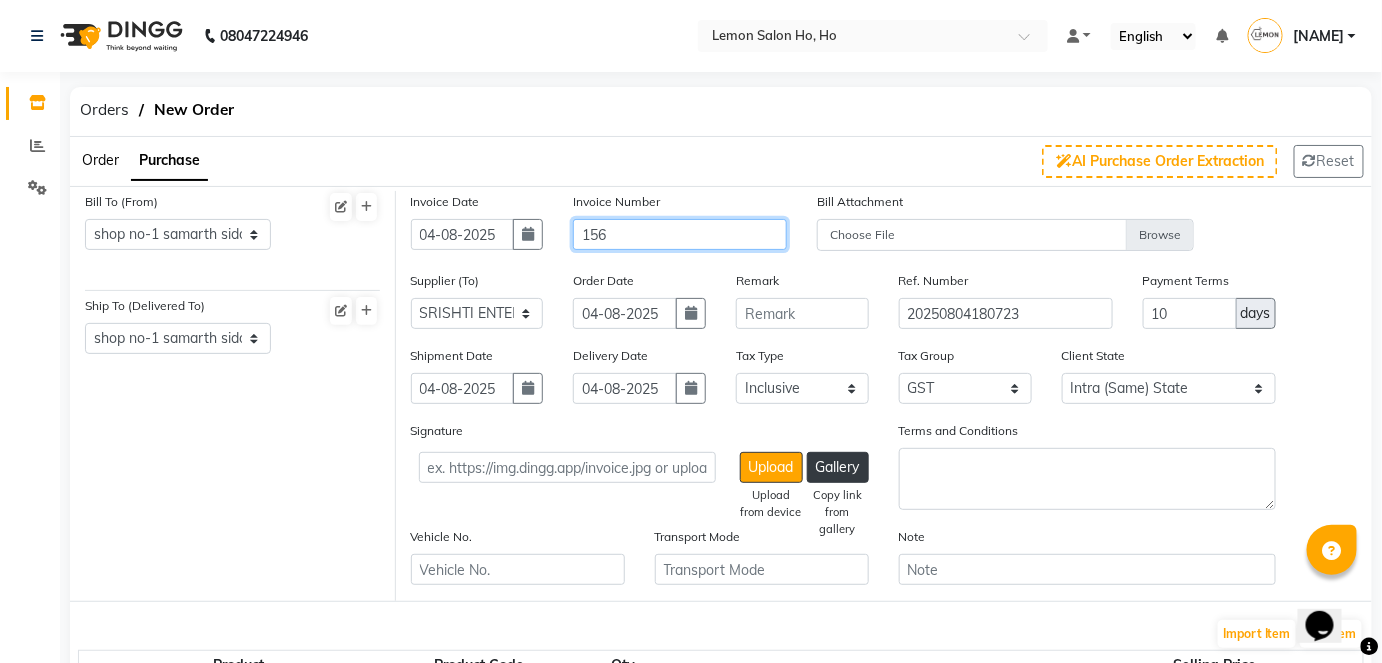 click on "156" 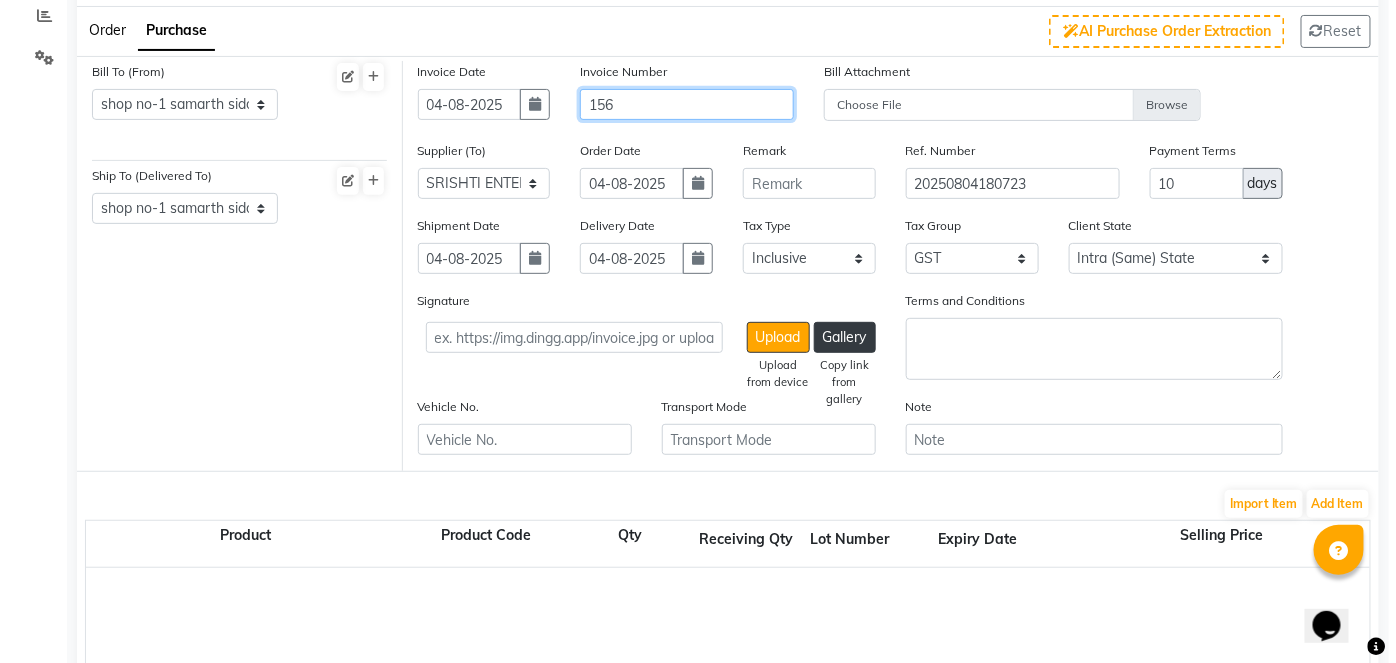 scroll, scrollTop: 272, scrollLeft: 0, axis: vertical 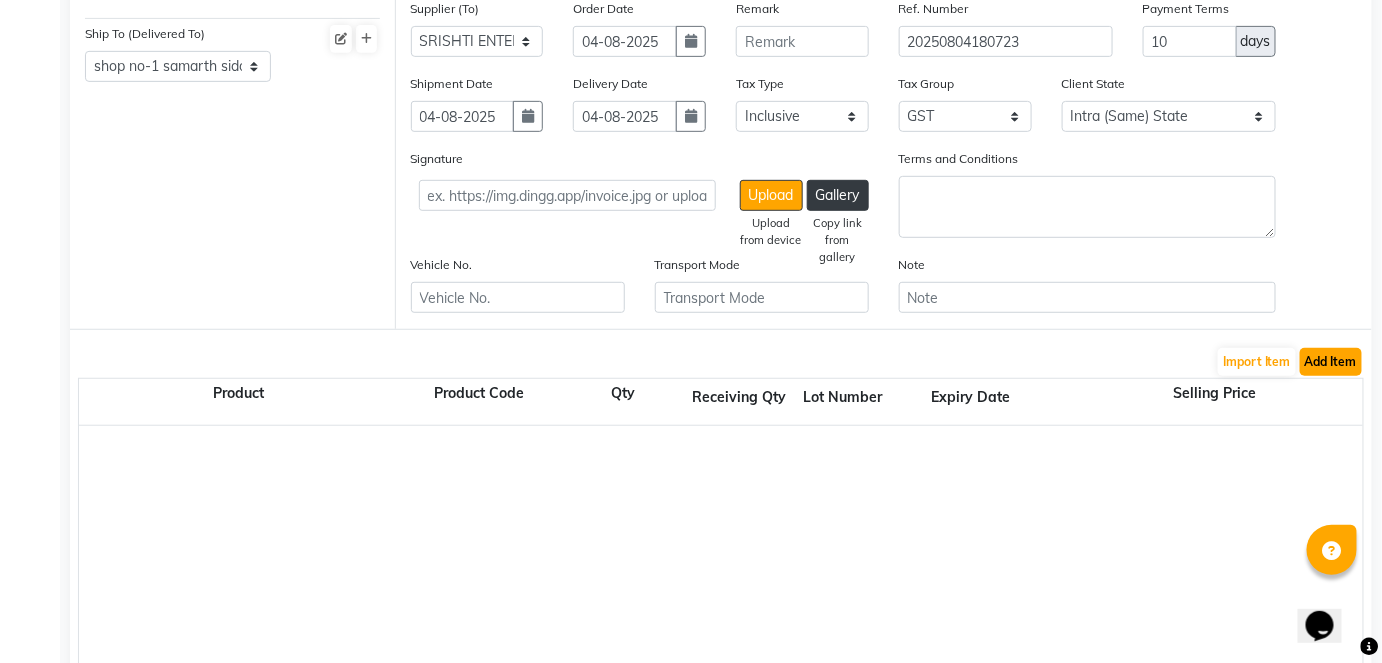click on "Add Item" 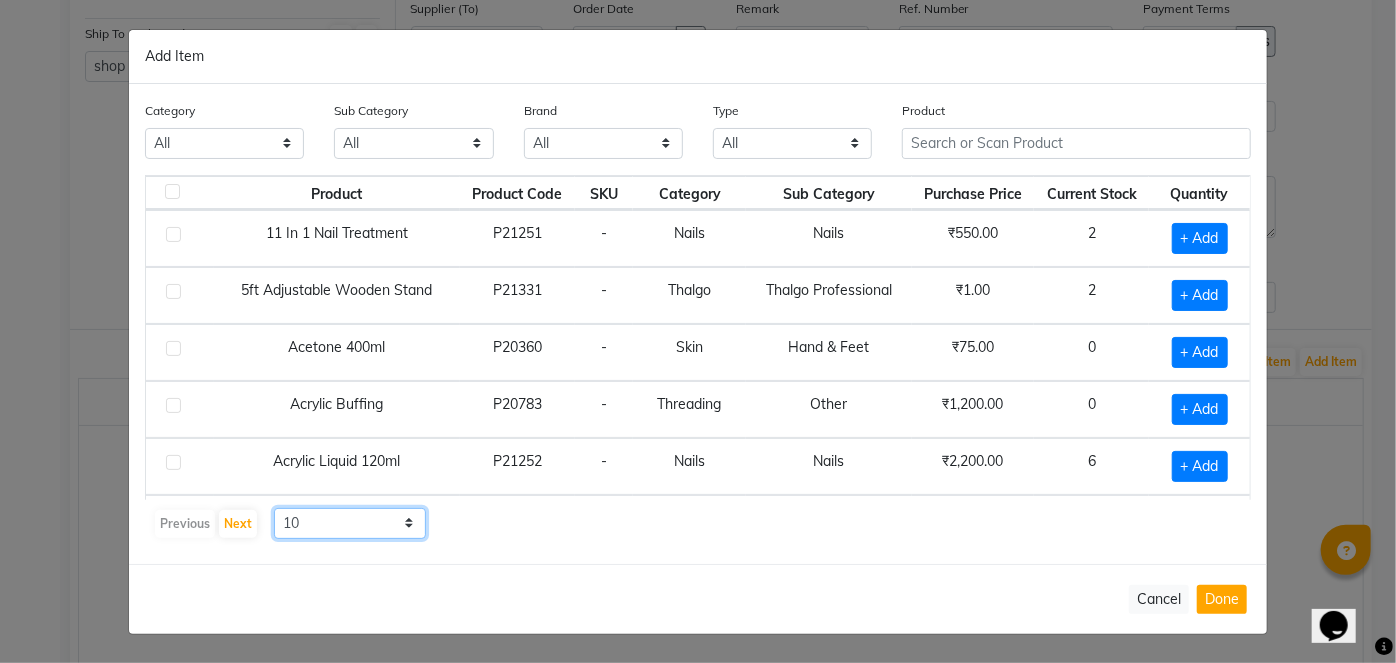 click on "10 50 100" 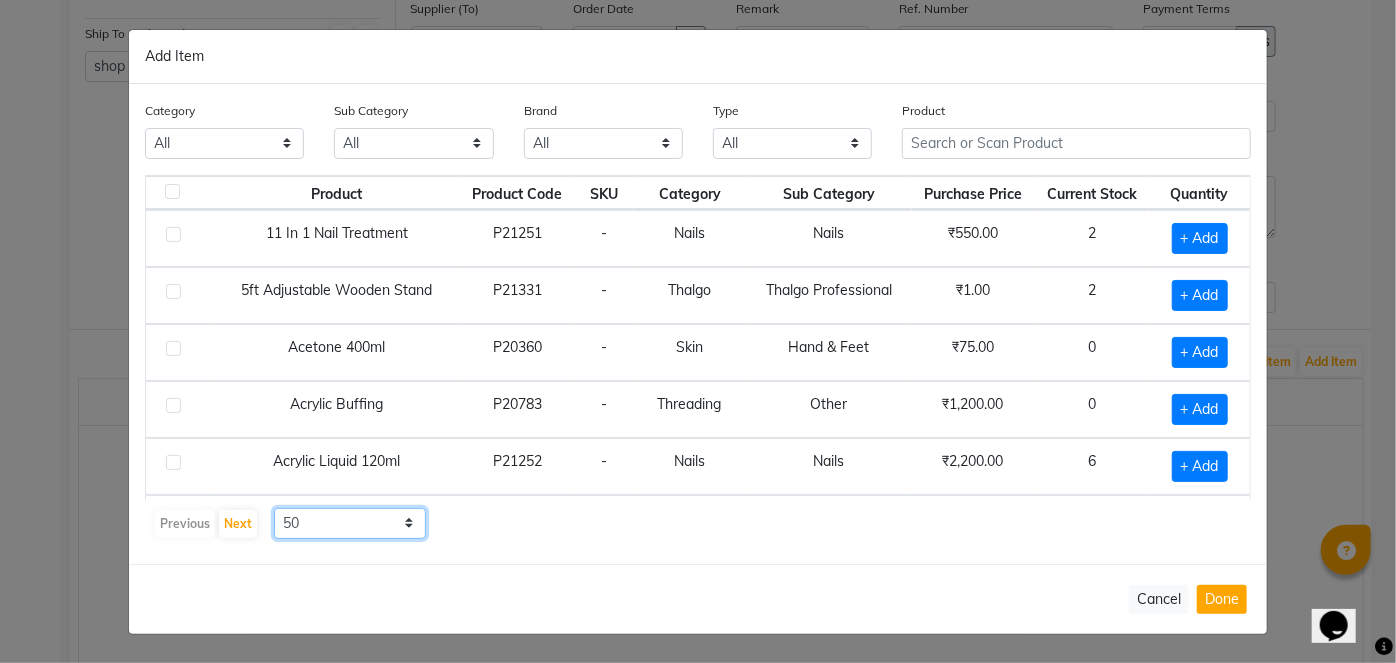 click on "10 50 100" 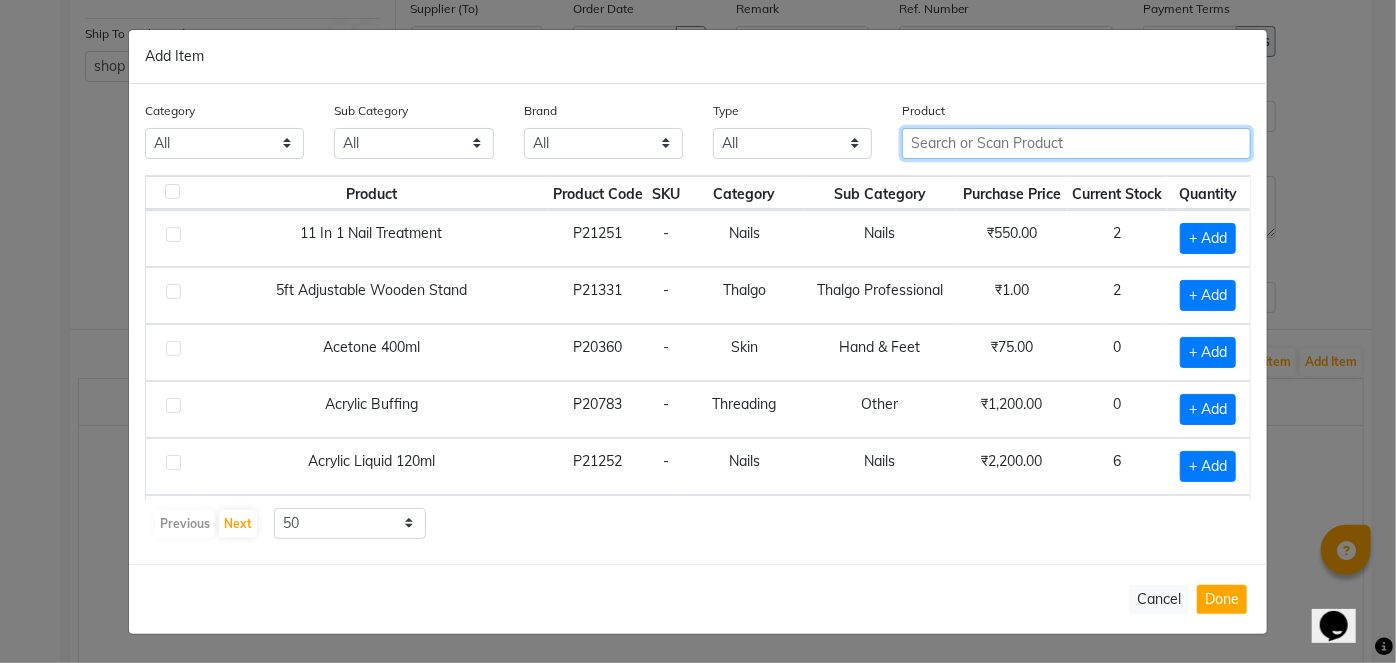 click 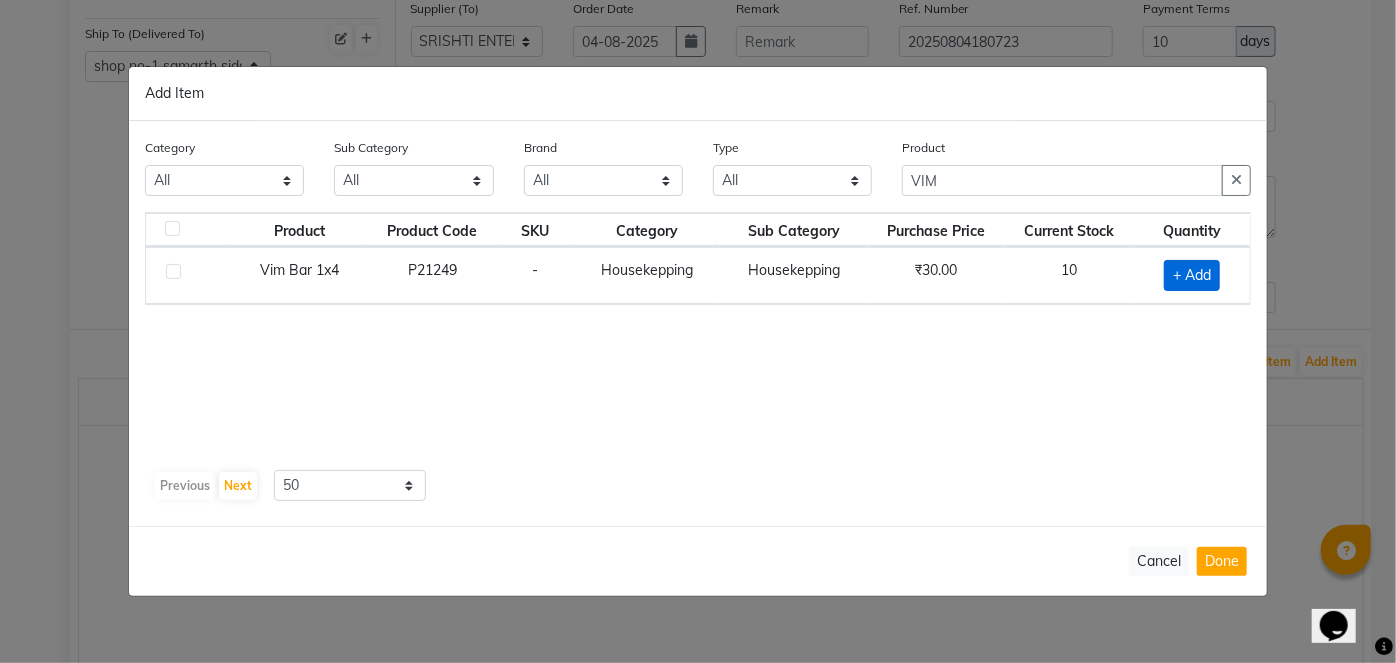 click on "+ Add" 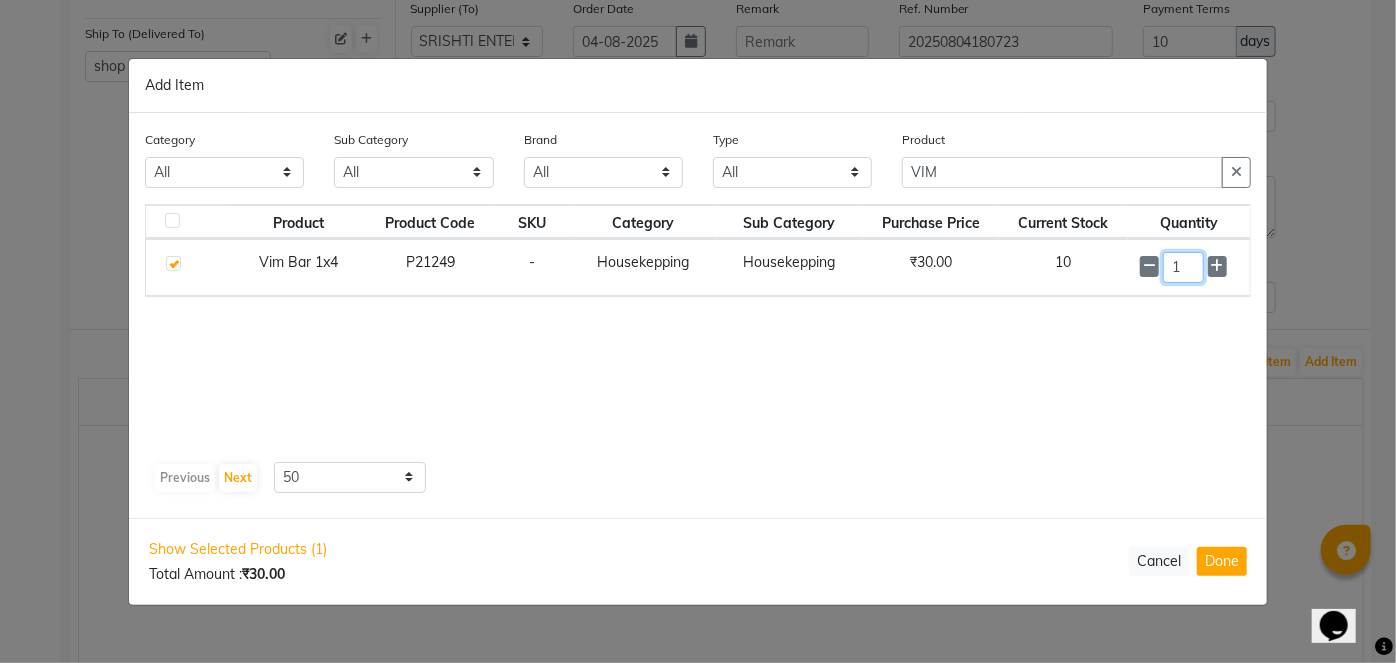 click on "1" 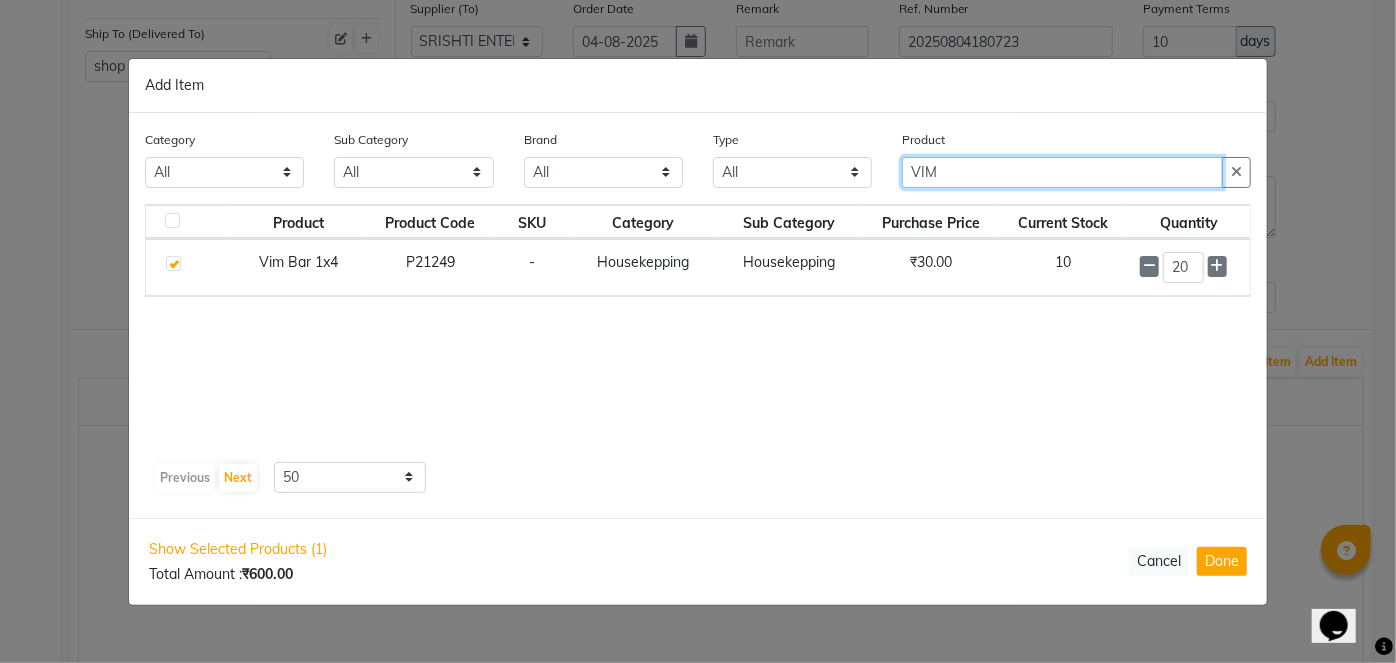drag, startPoint x: 1004, startPoint y: 180, endPoint x: 876, endPoint y: 185, distance: 128.09763 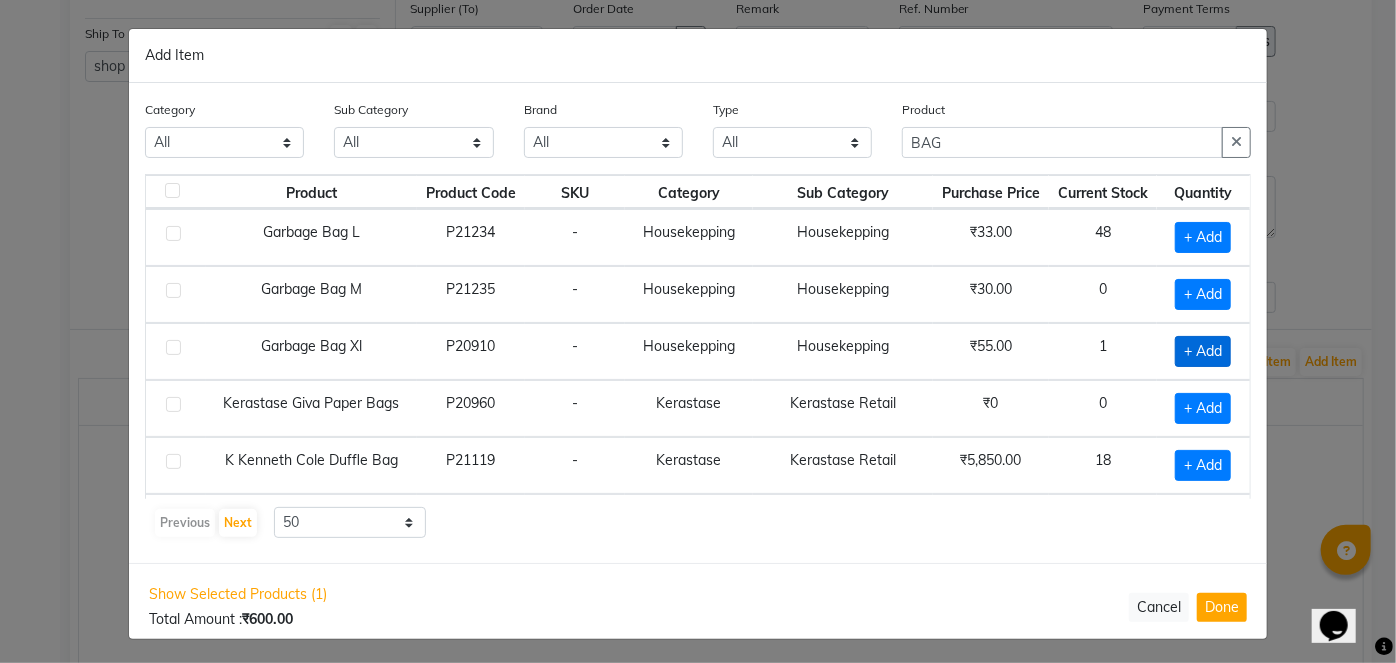 click on "+ Add" 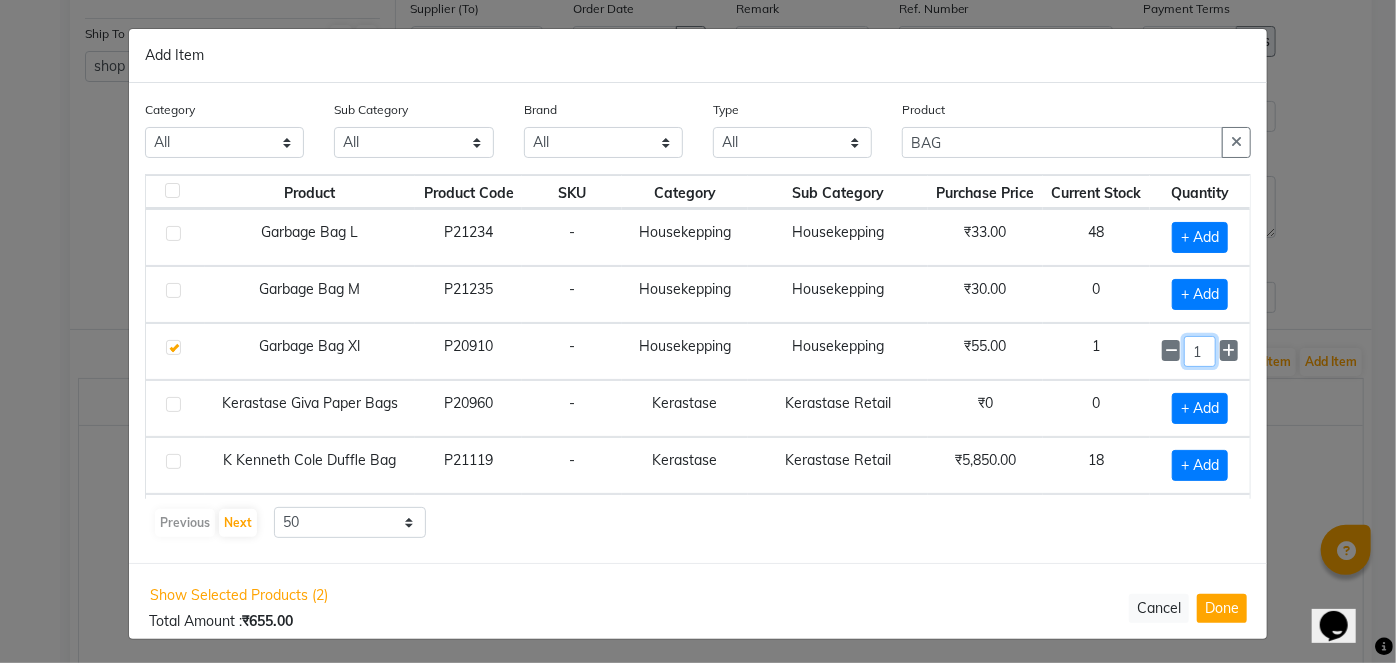 click on "1" 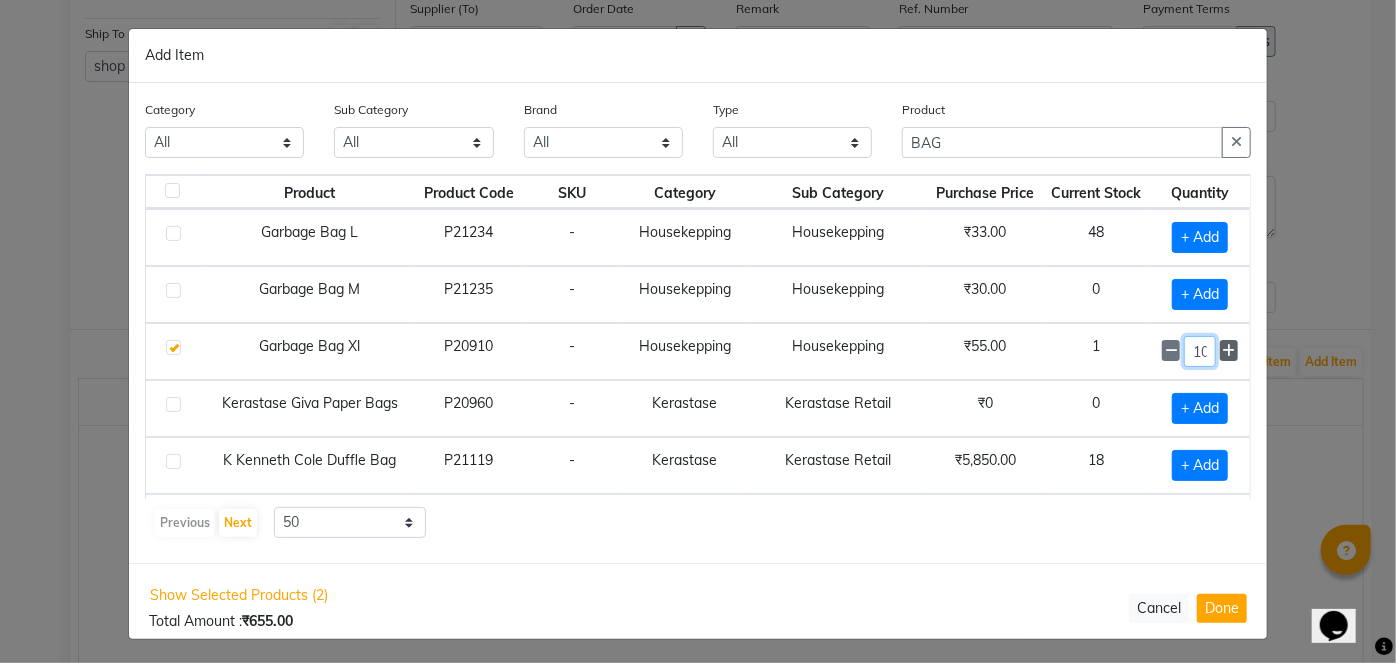 scroll, scrollTop: 0, scrollLeft: 3, axis: horizontal 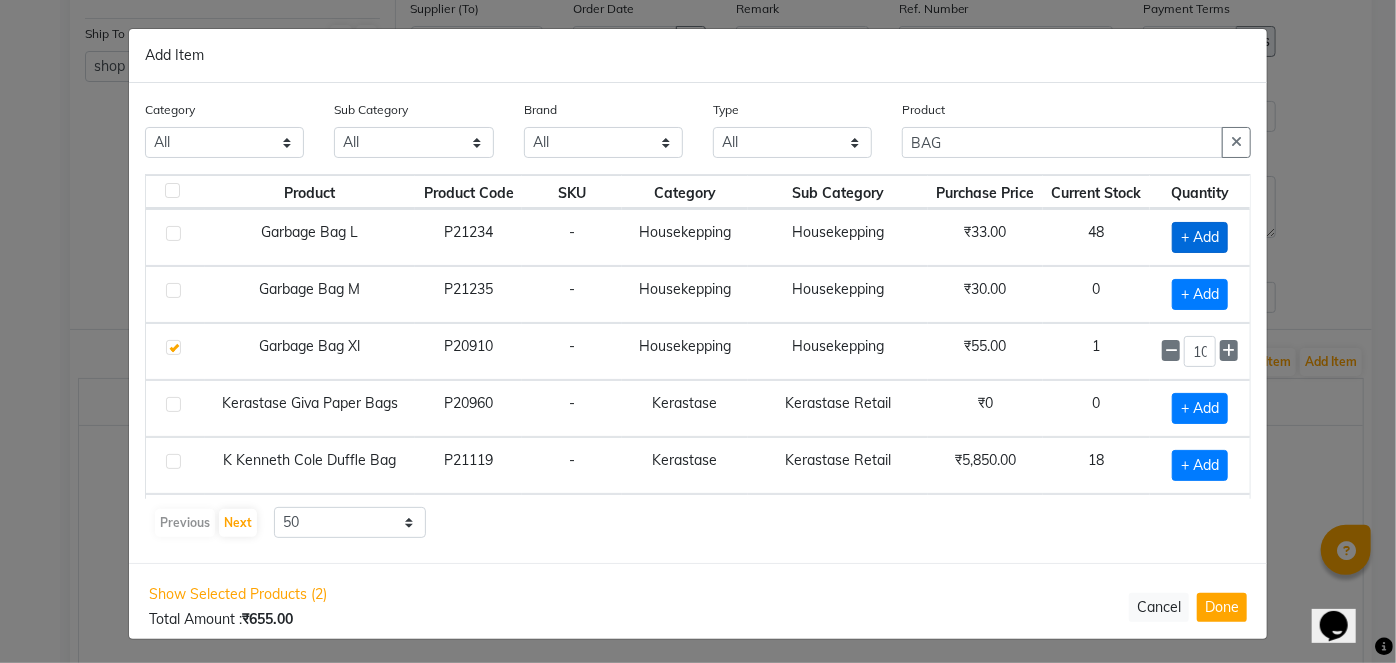 click on "+ Add" 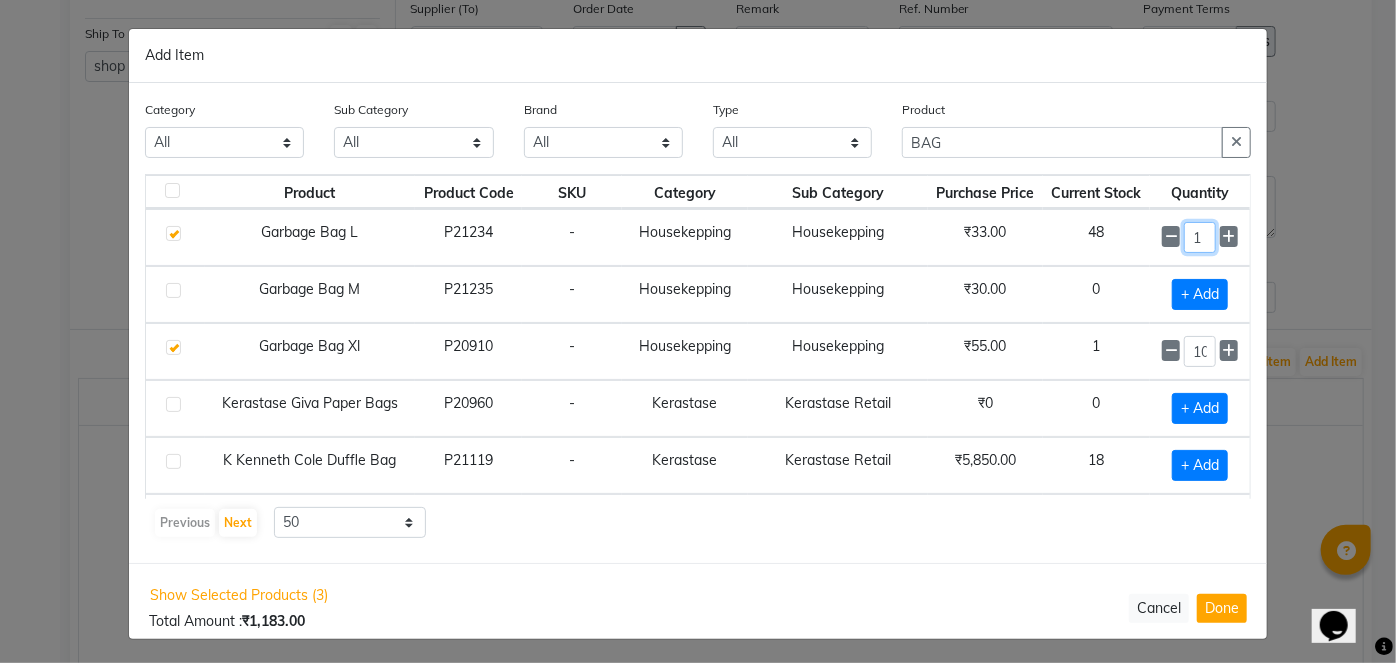 click on "1" 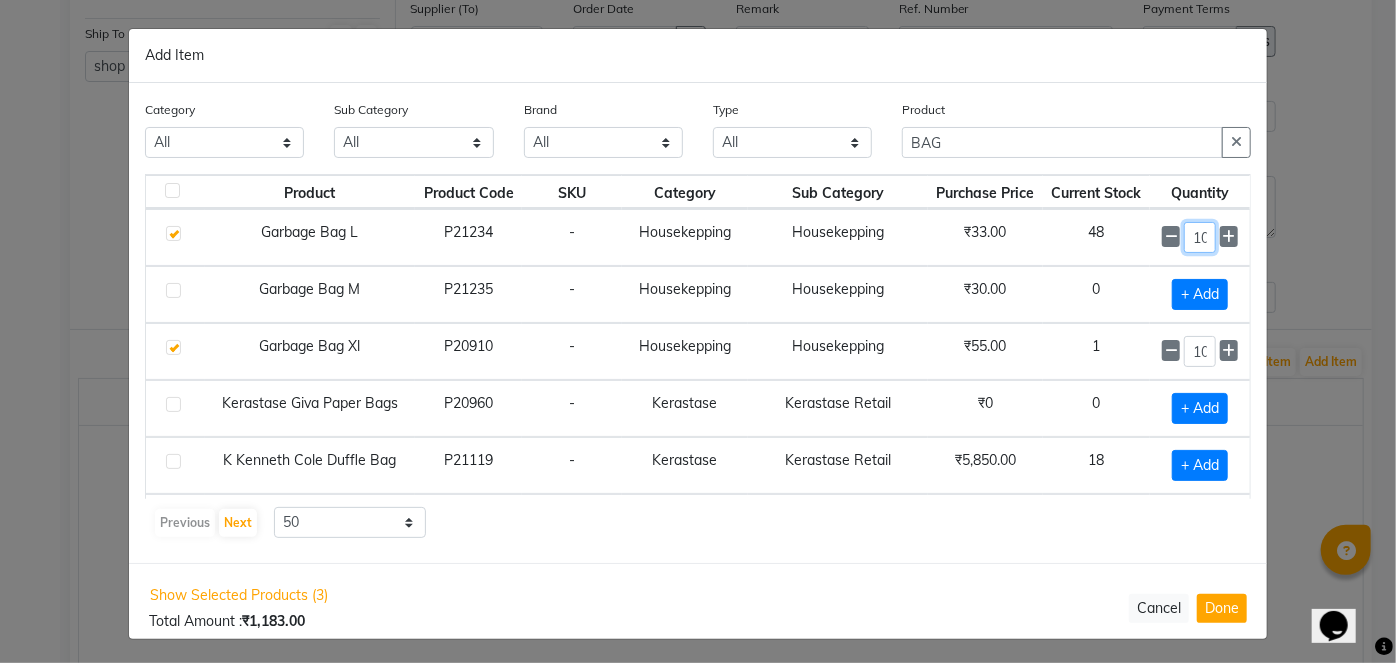scroll, scrollTop: 0, scrollLeft: 3, axis: horizontal 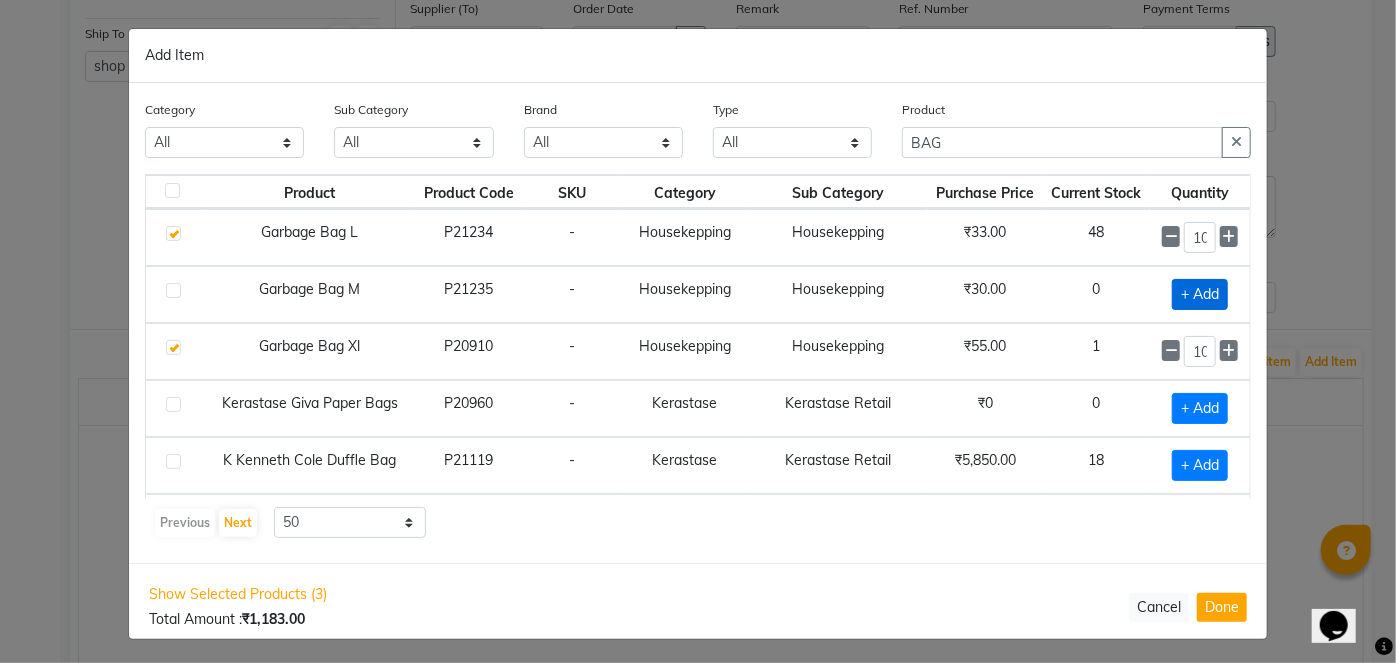 click on "+ Add" 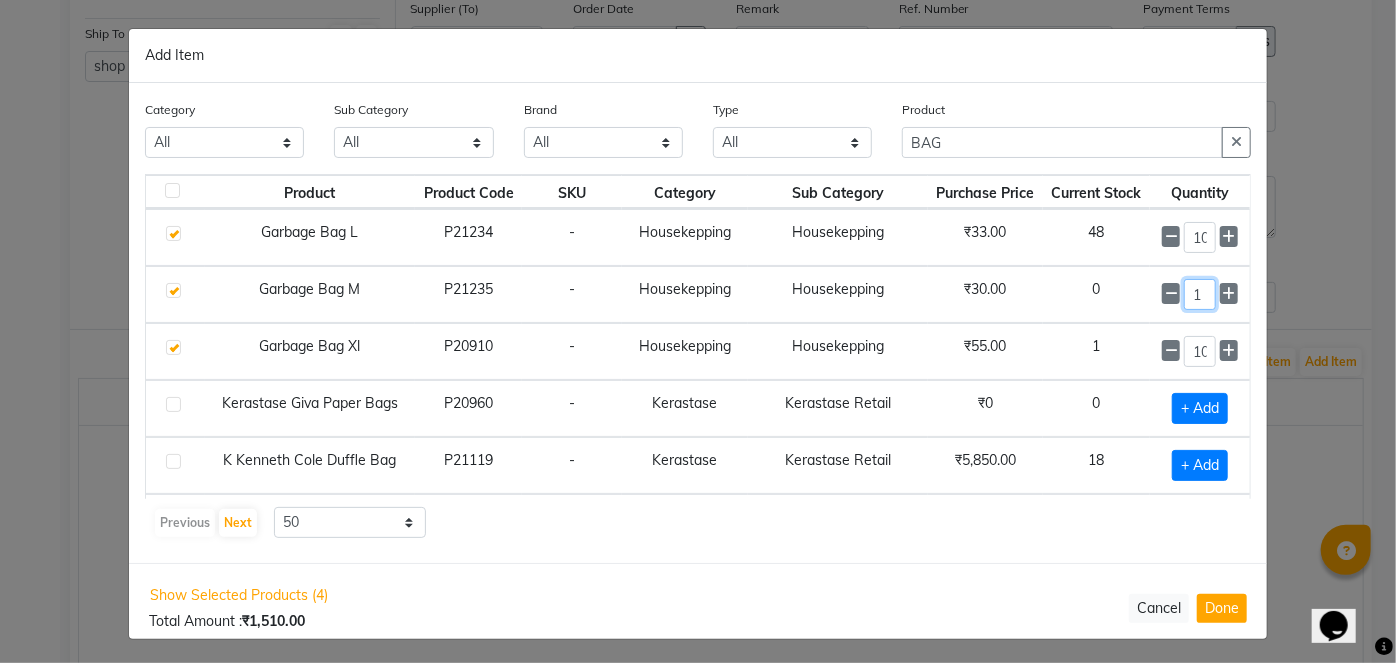 click on "1" 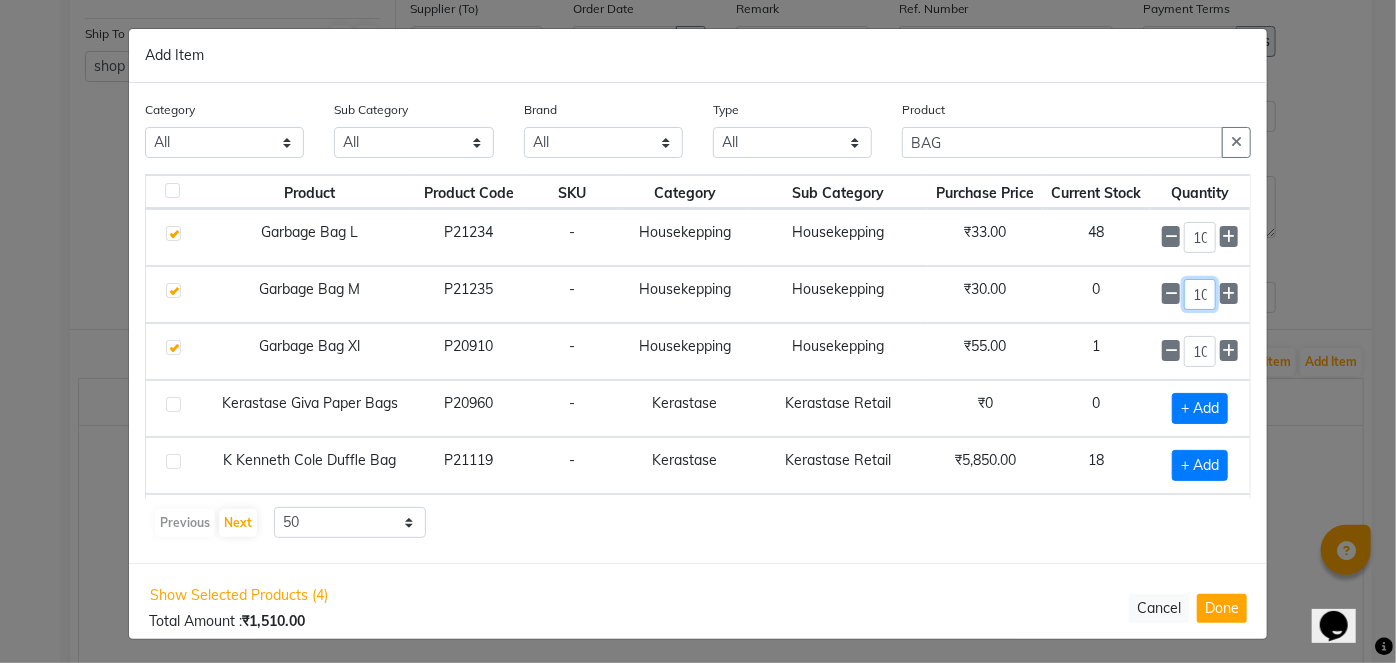 scroll, scrollTop: 0, scrollLeft: 3, axis: horizontal 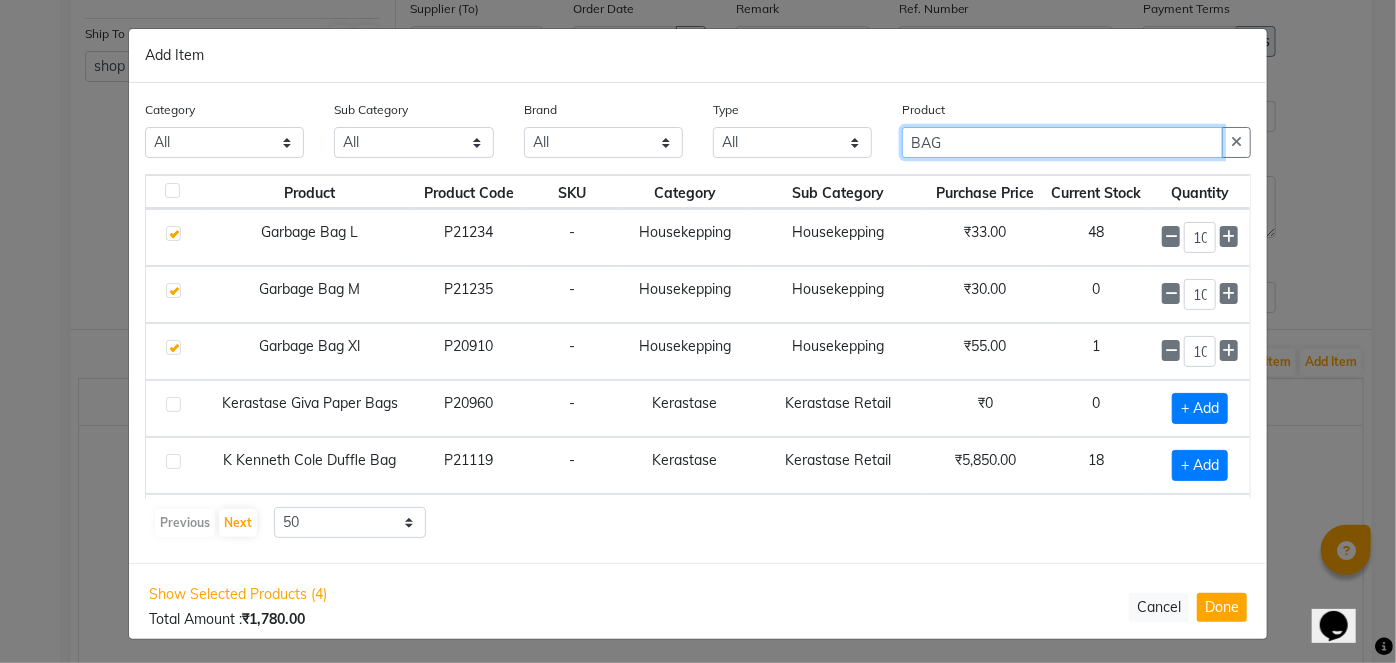 drag, startPoint x: 993, startPoint y: 152, endPoint x: 822, endPoint y: 168, distance: 171.7469 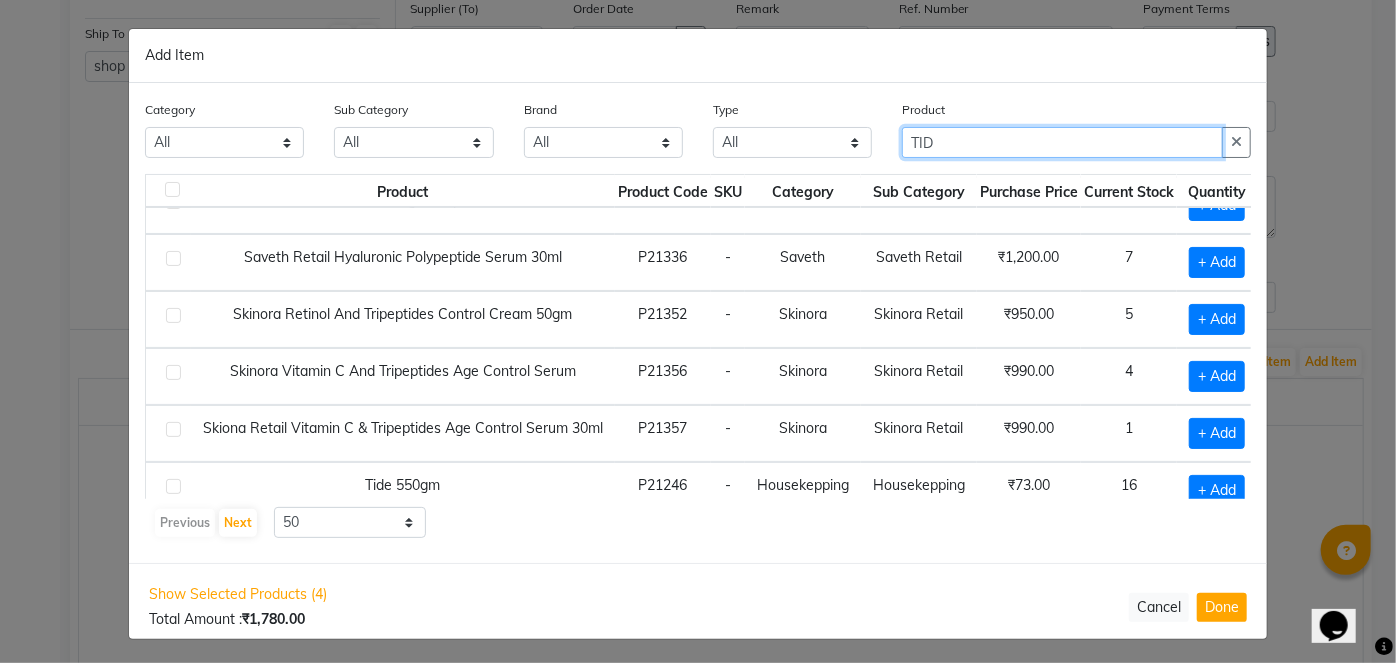 scroll, scrollTop: 170, scrollLeft: 0, axis: vertical 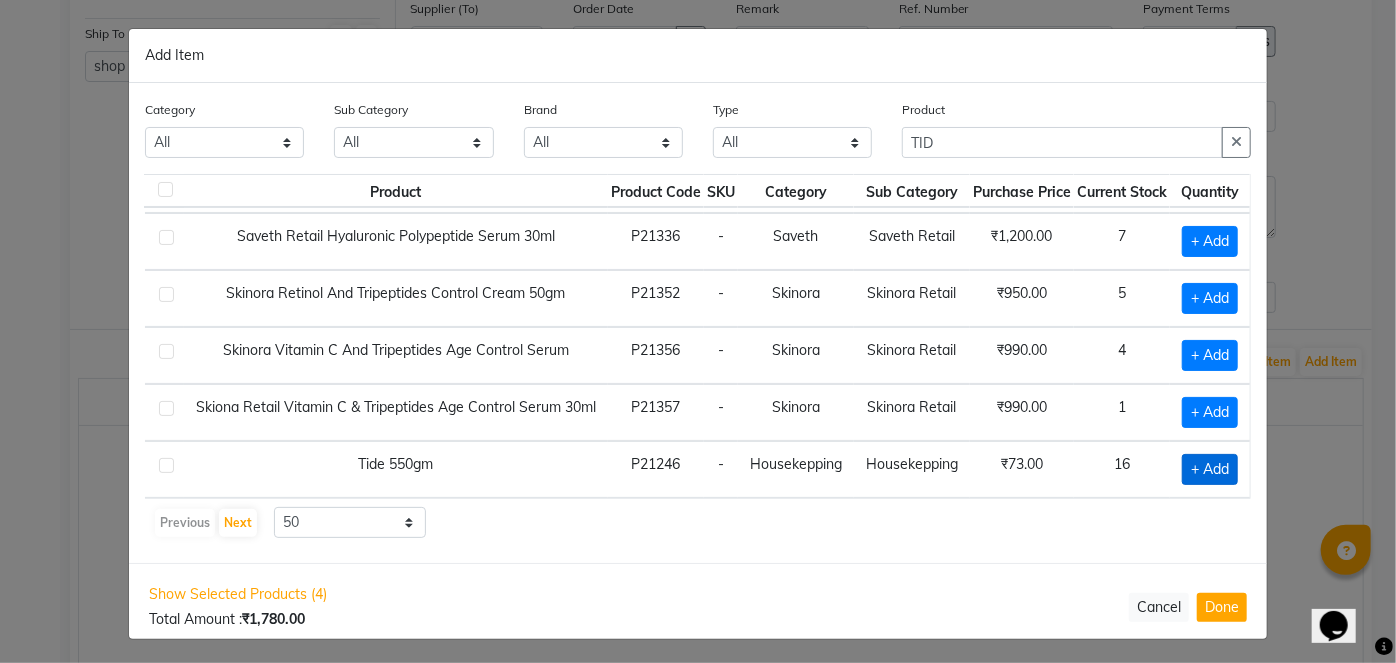 click on "+ Add" 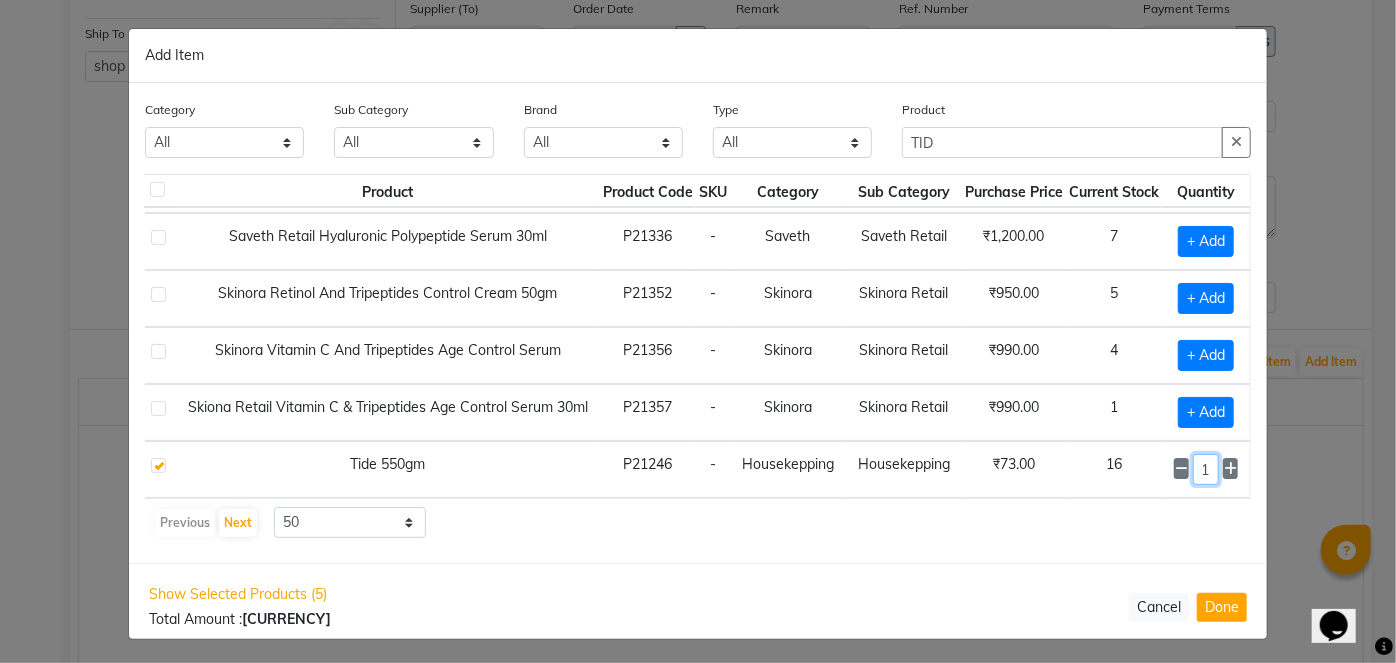 drag, startPoint x: 1197, startPoint y: 456, endPoint x: 1240, endPoint y: 452, distance: 43.185646 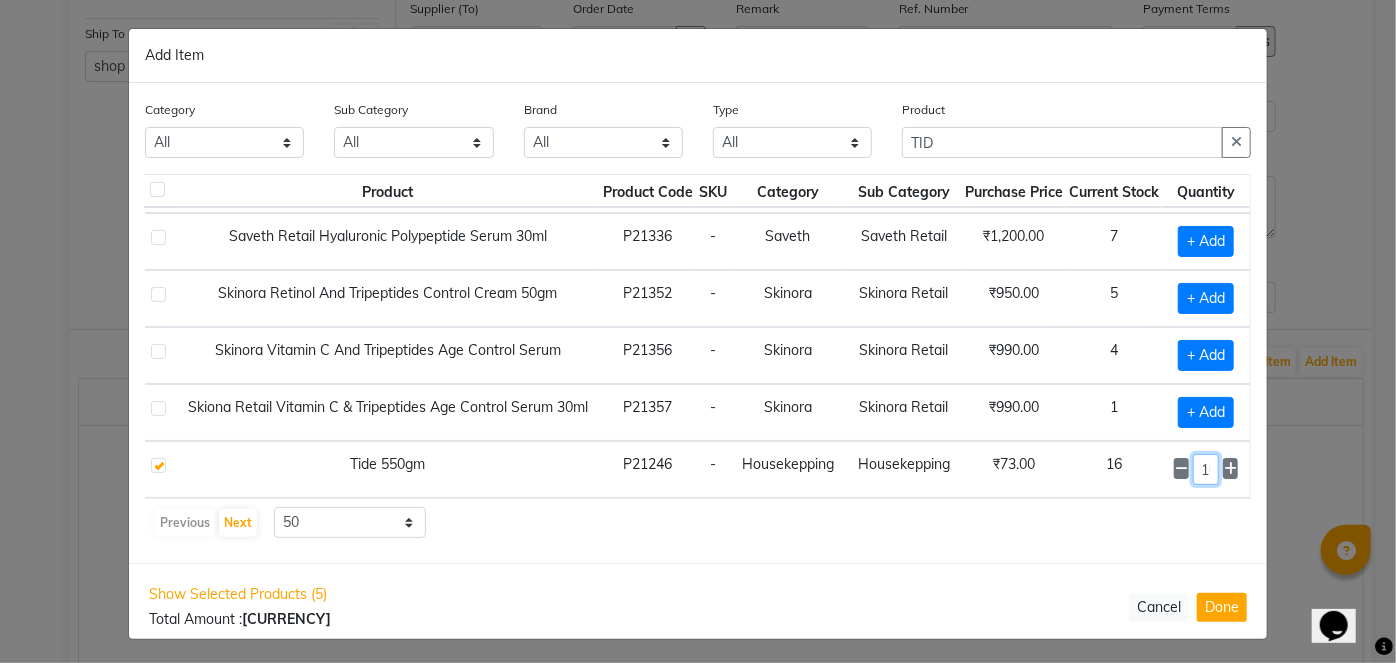 scroll, scrollTop: 0, scrollLeft: 7, axis: horizontal 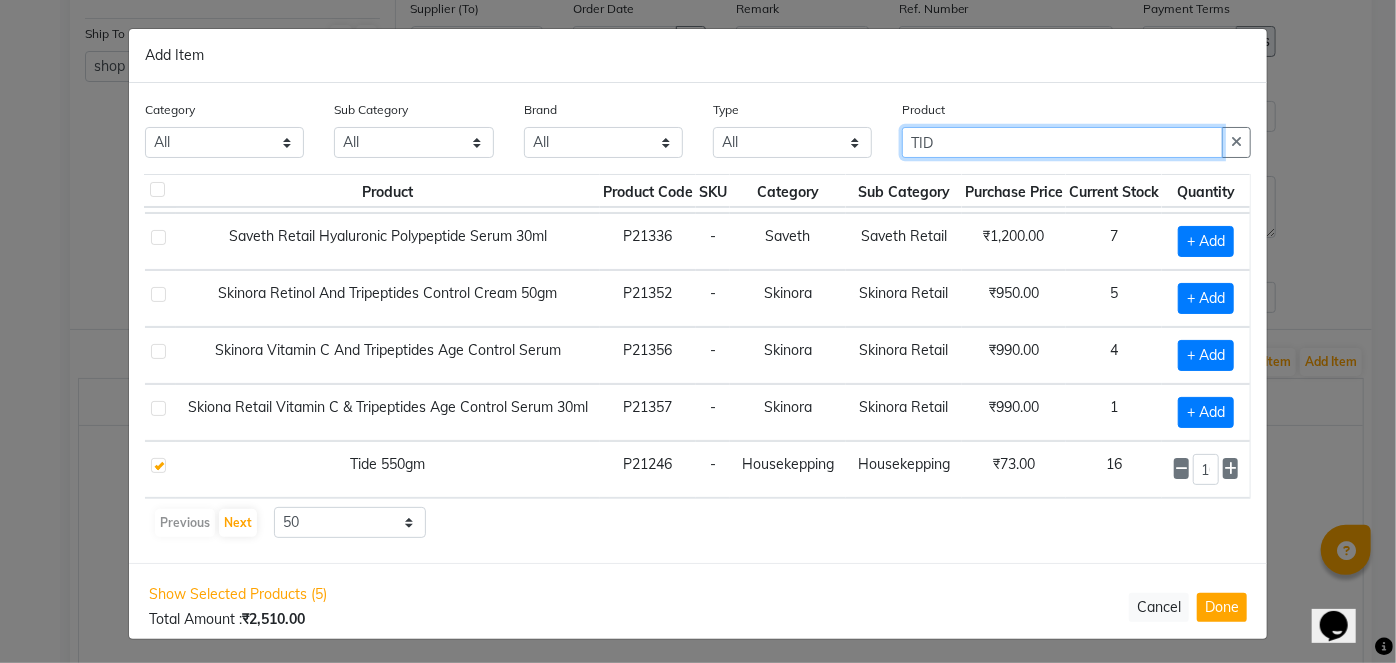 drag, startPoint x: 975, startPoint y: 145, endPoint x: 834, endPoint y: 163, distance: 142.14429 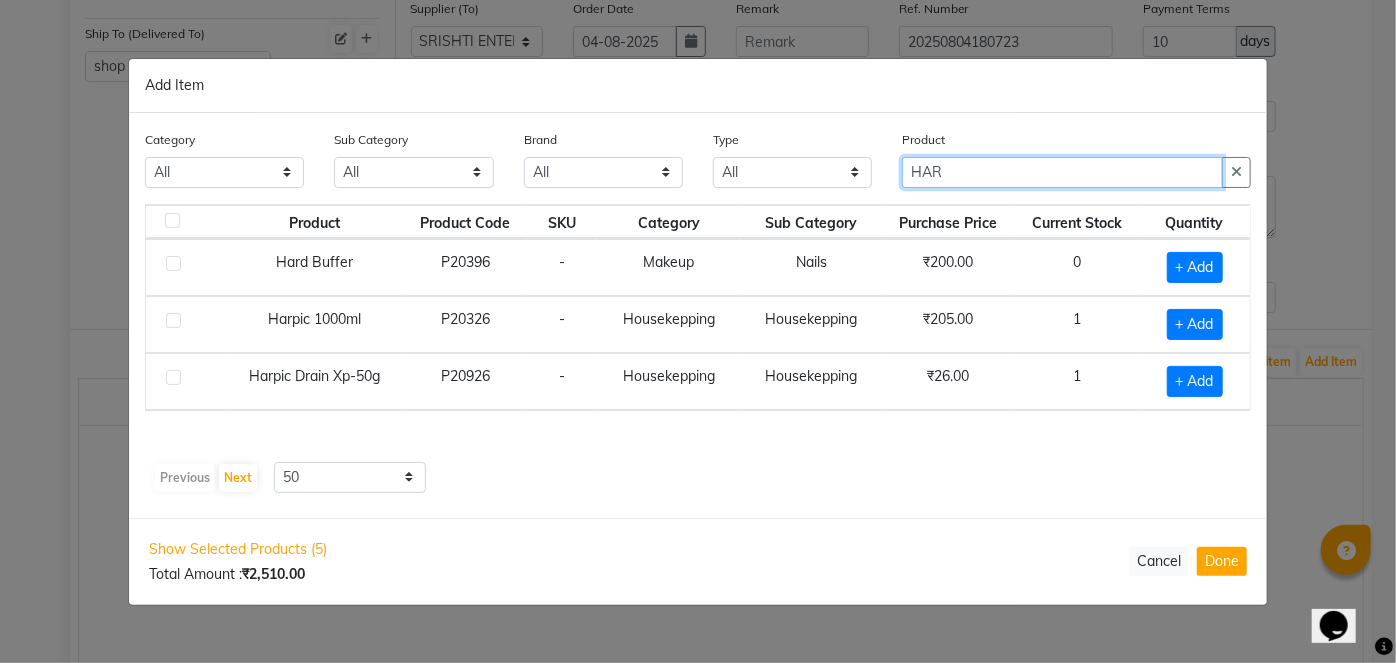 scroll, scrollTop: 0, scrollLeft: 0, axis: both 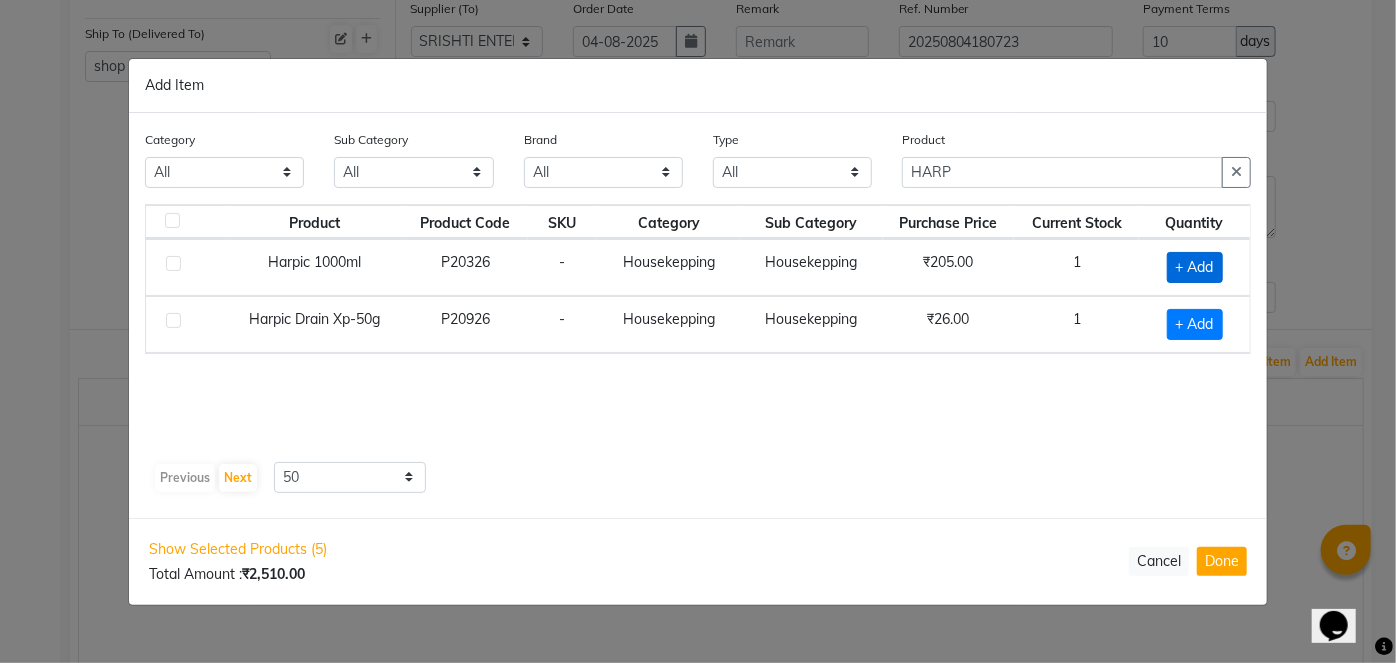 click on "+ Add" 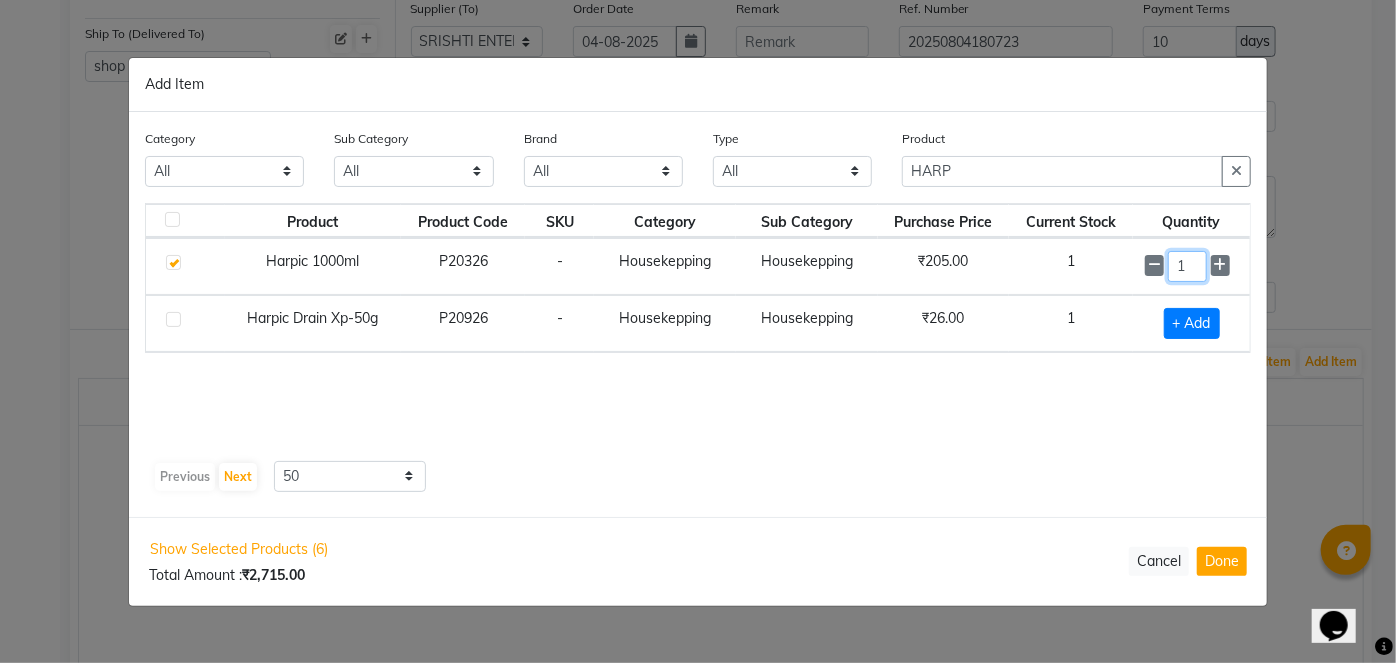 click on "1" 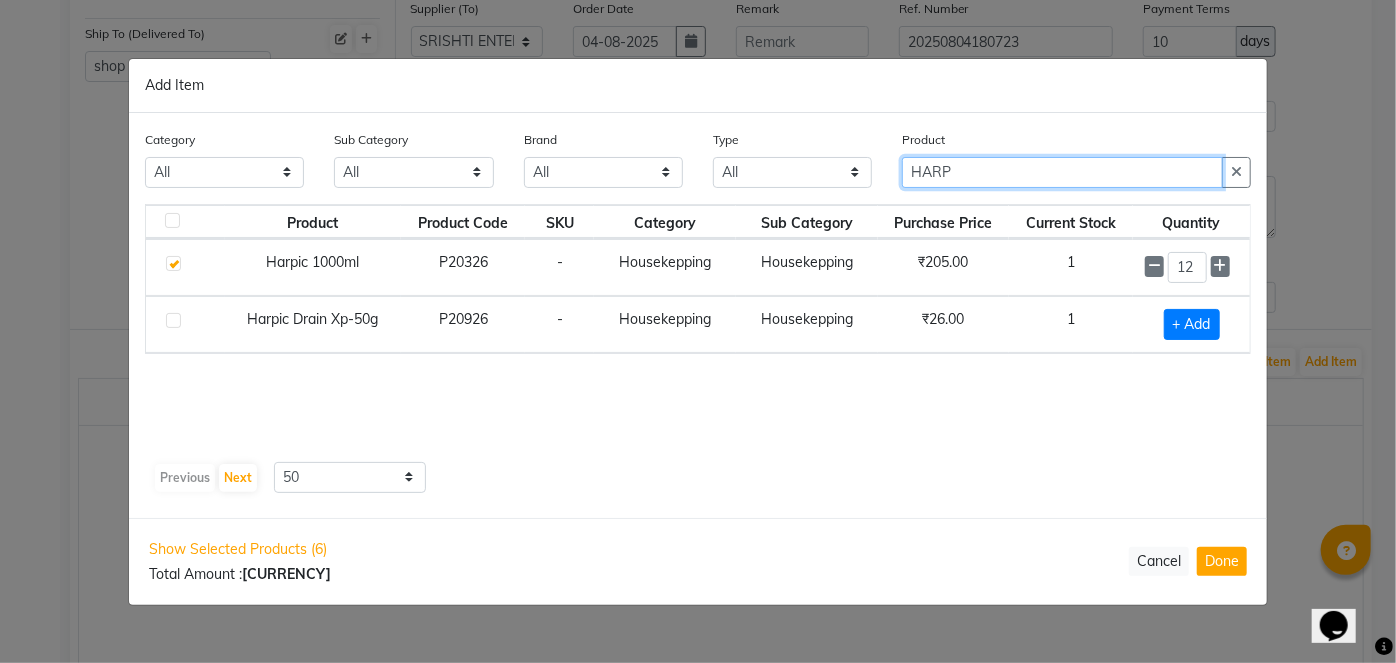 drag, startPoint x: 990, startPoint y: 176, endPoint x: 820, endPoint y: 172, distance: 170.04706 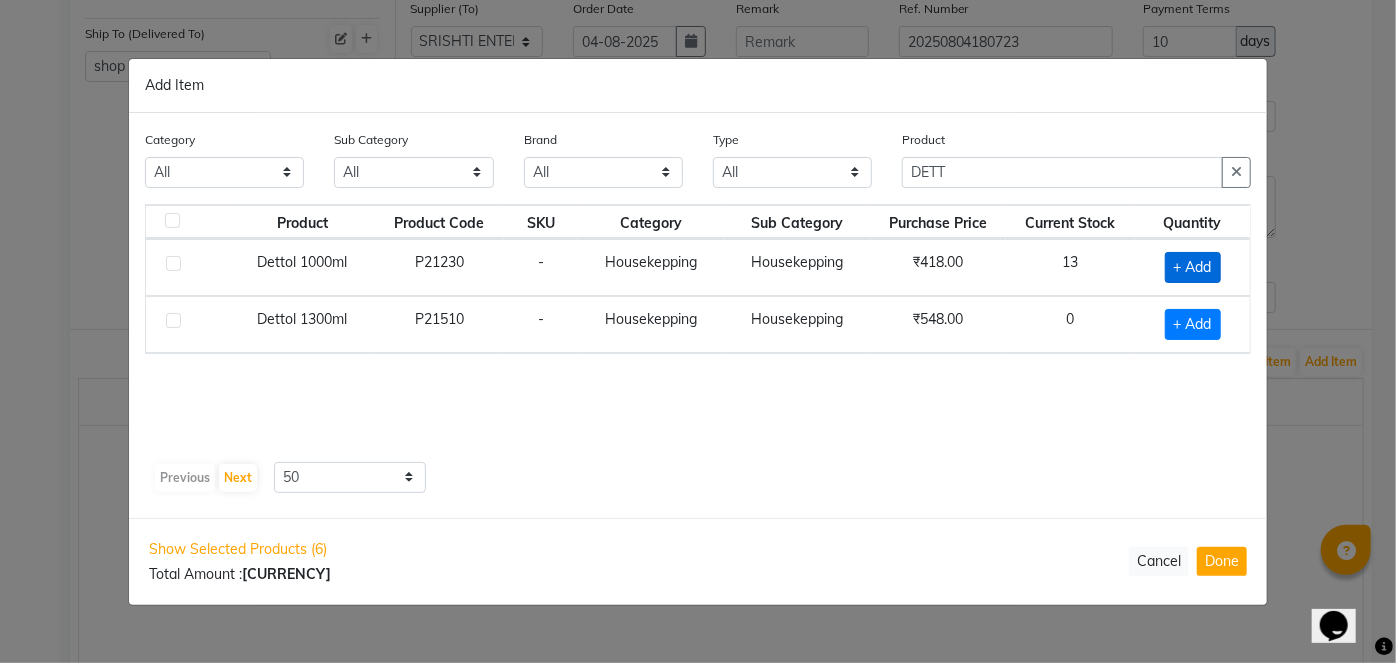 click on "+ Add" 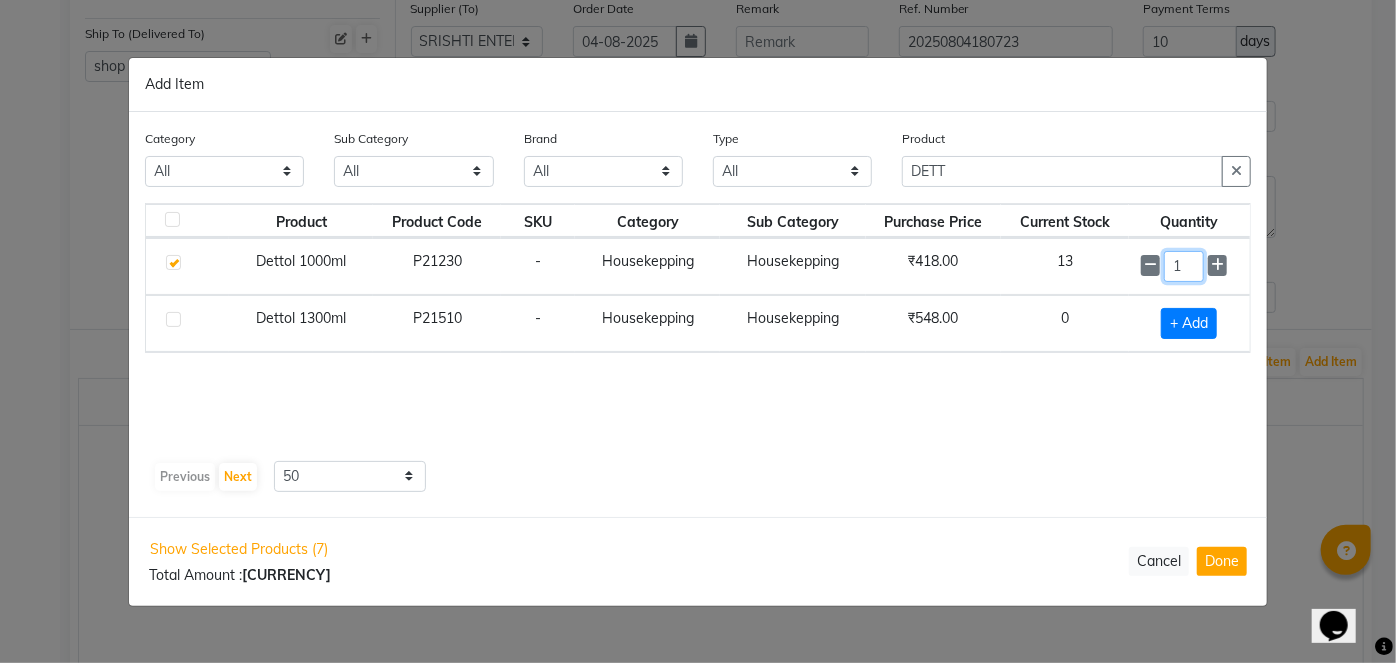 click on "1" 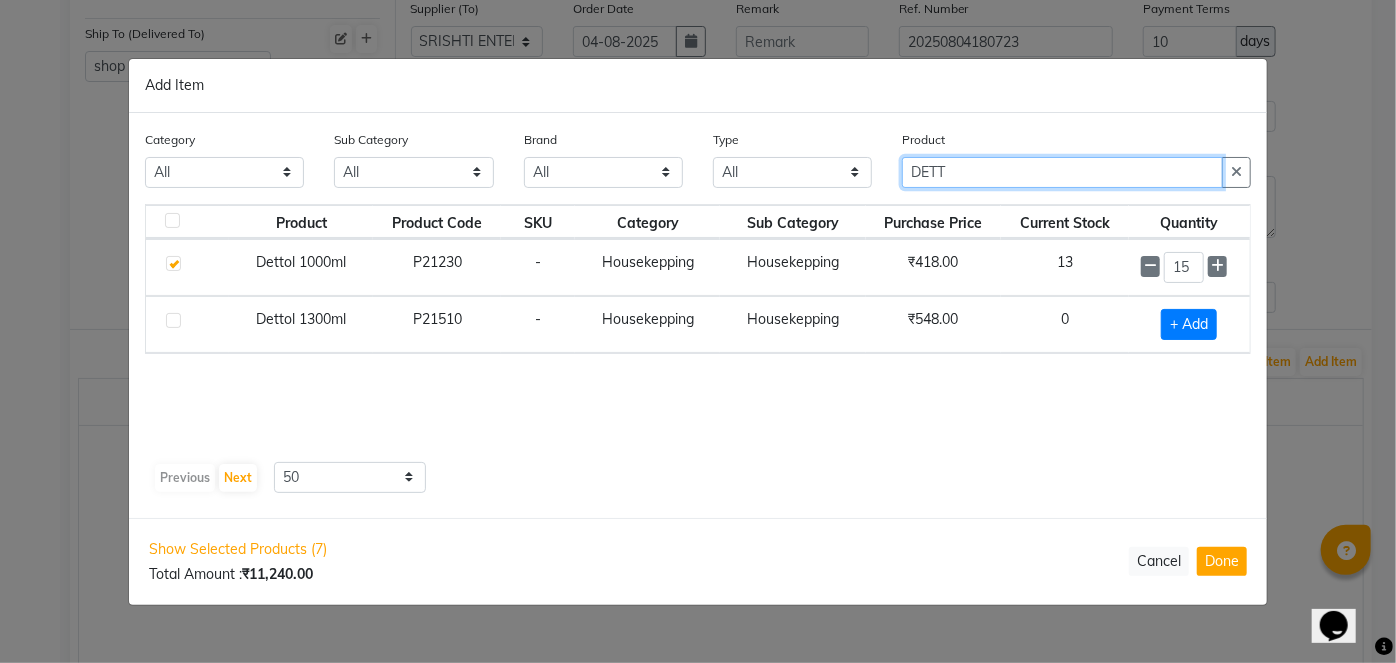 drag, startPoint x: 970, startPoint y: 160, endPoint x: 826, endPoint y: 204, distance: 150.57224 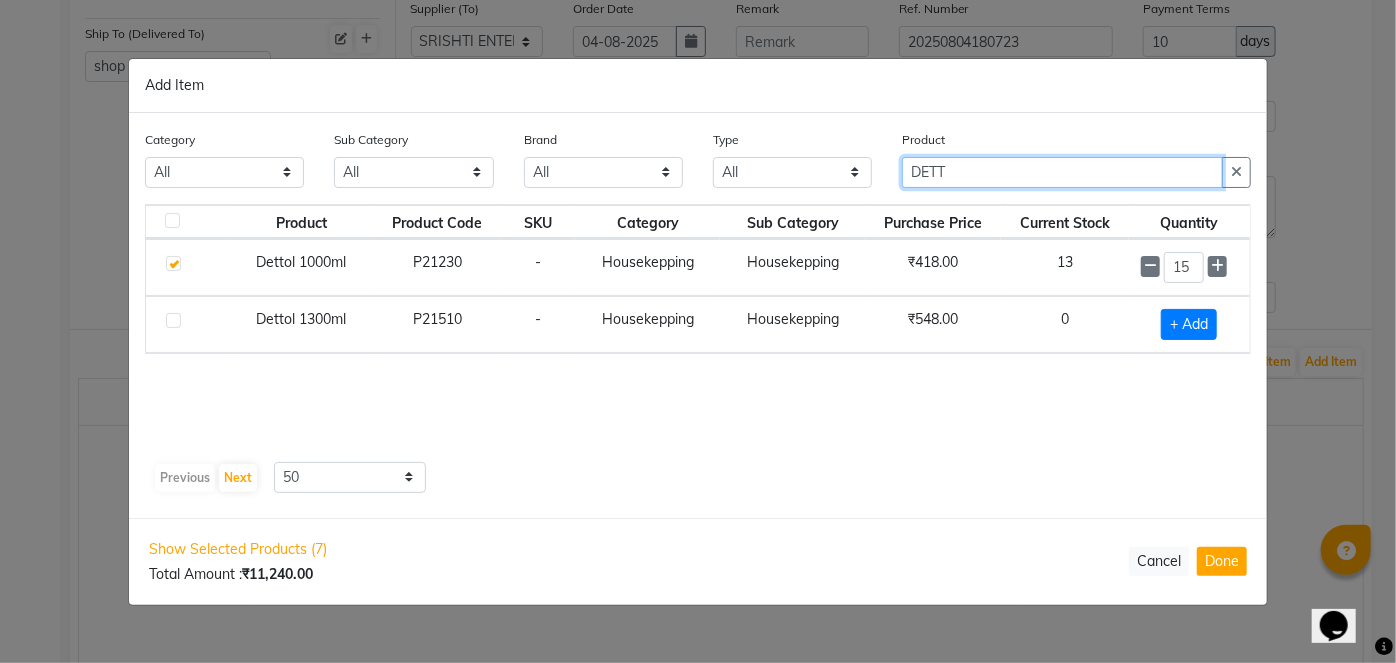 click on "Category All Hair Skin Makeup Personal Care Appliances Beard Waxing Disposable Threading Hands and Feet Beauty Planet Botox Cadiveu Casmara Cheryls Loreal Olaplex Remy Raure Kerastase Moroccan Schwarzkopf MK Naturica DE Fabulous & QOD Floractive Thalgo Housekepping Nails Nashi Saveth Skinora Tools  O3+ Curlin Unmess Mois Richelon  Rica Styling Brillare Brazilian Forest Samba Redken Other Sub Category All Loreal Retail Hair Shampoo Beauty & Other Salon Use Products Olaplex Salon Use Honey Houskeeping Cream Lips Cleanser Conditioner Liposoulable Soap Facial Nails Appliances Loreal Salon Use Brazilian Pre Shave Cream Hair Colour Salon Use Eyes Moisturiser Serum After Shave Mask Pre Face Other Oil Toner Post Styling Tools Sun Care Hand & Foot Serum Appliances Massage Cream Brushes Strips Color Masks Makeup Remover Appliances Appliances Makeup Kit Treatment Other Brazilian Styling Body Care Other Hand & Feet Kit & Combo Kit & Combo Treatment Appliances Other Makeup Other Skin Other Appliances Other MK Professional" 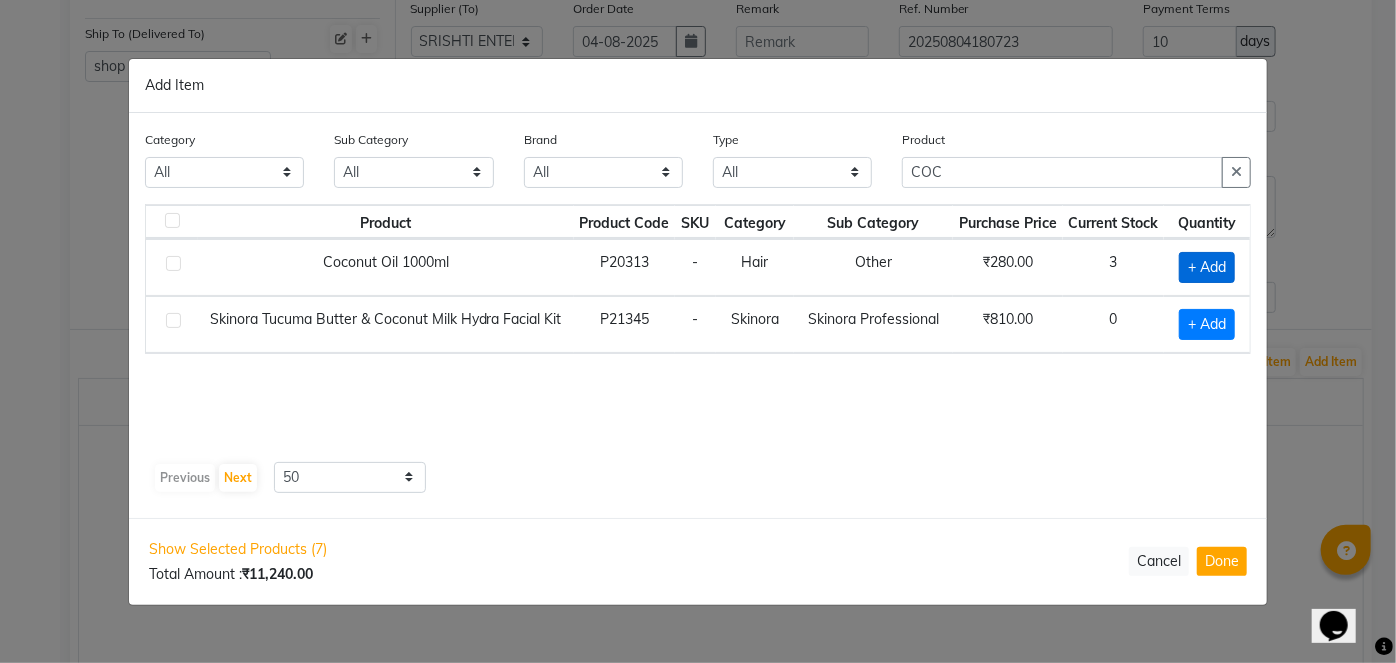 click on "+ Add" 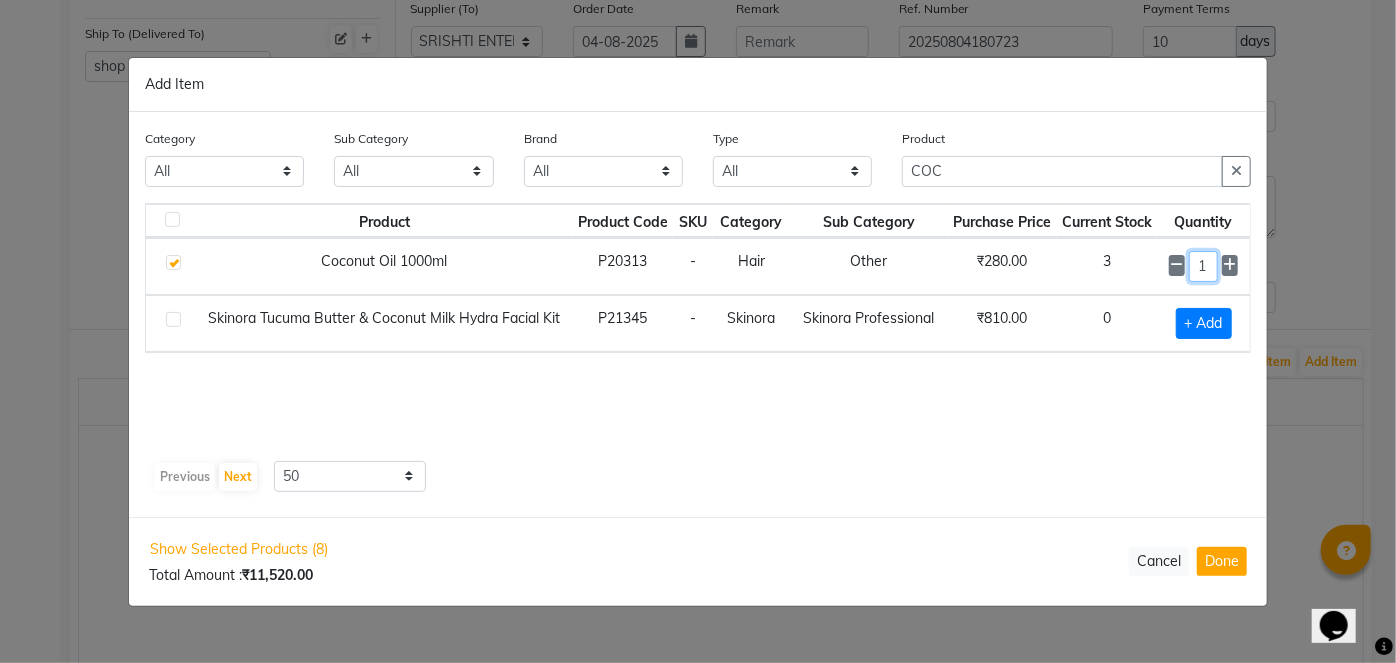 click on "1" 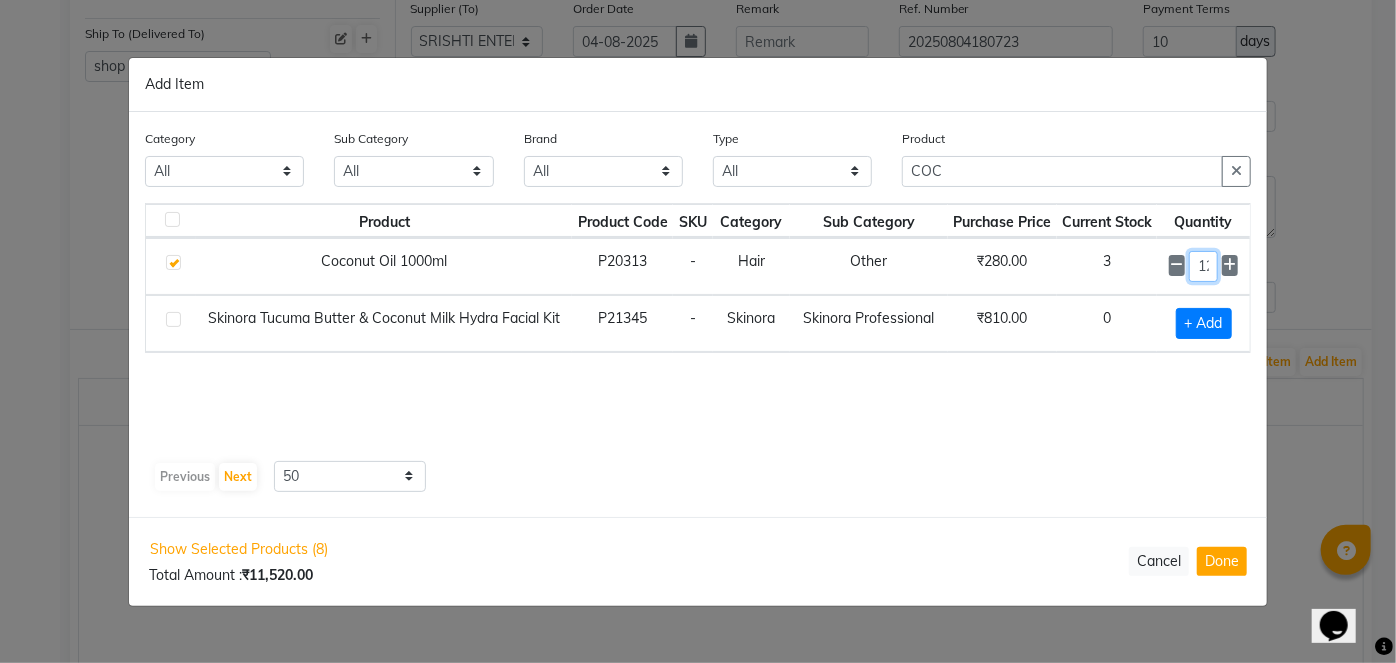 scroll, scrollTop: 0, scrollLeft: 5, axis: horizontal 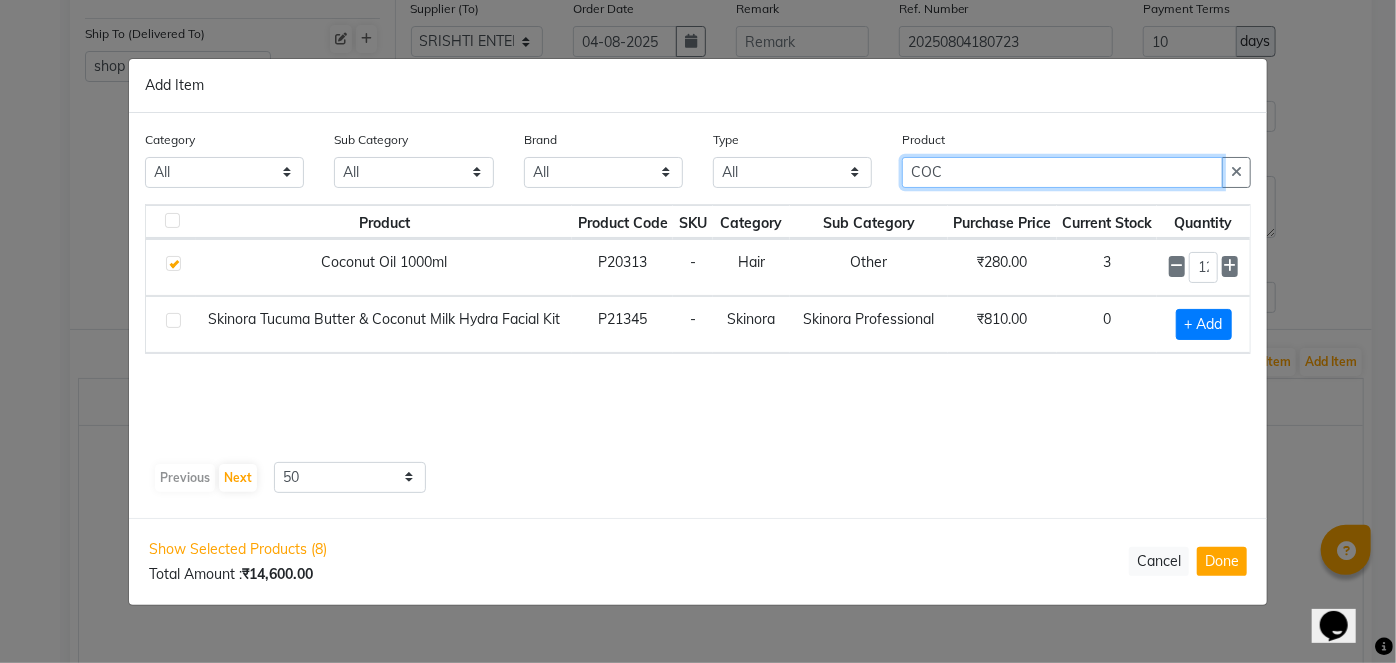 drag, startPoint x: 1048, startPoint y: 167, endPoint x: 880, endPoint y: 178, distance: 168.35974 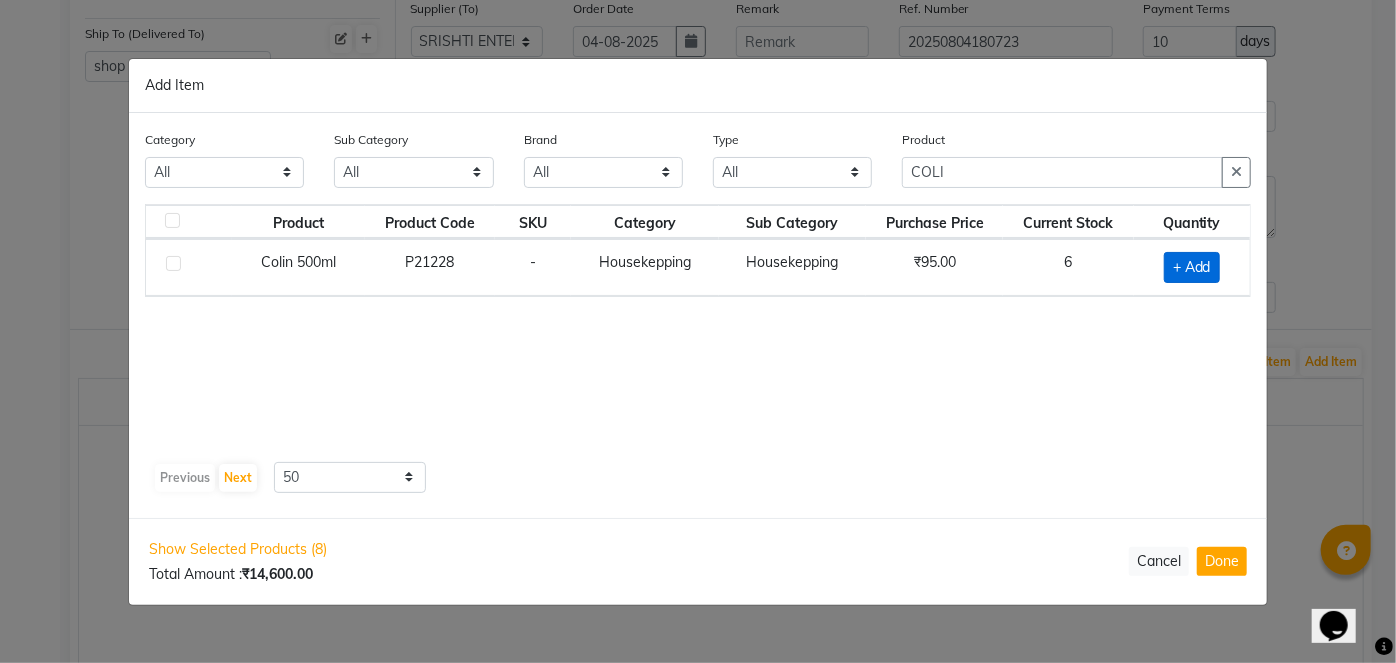 click on "+ Add" 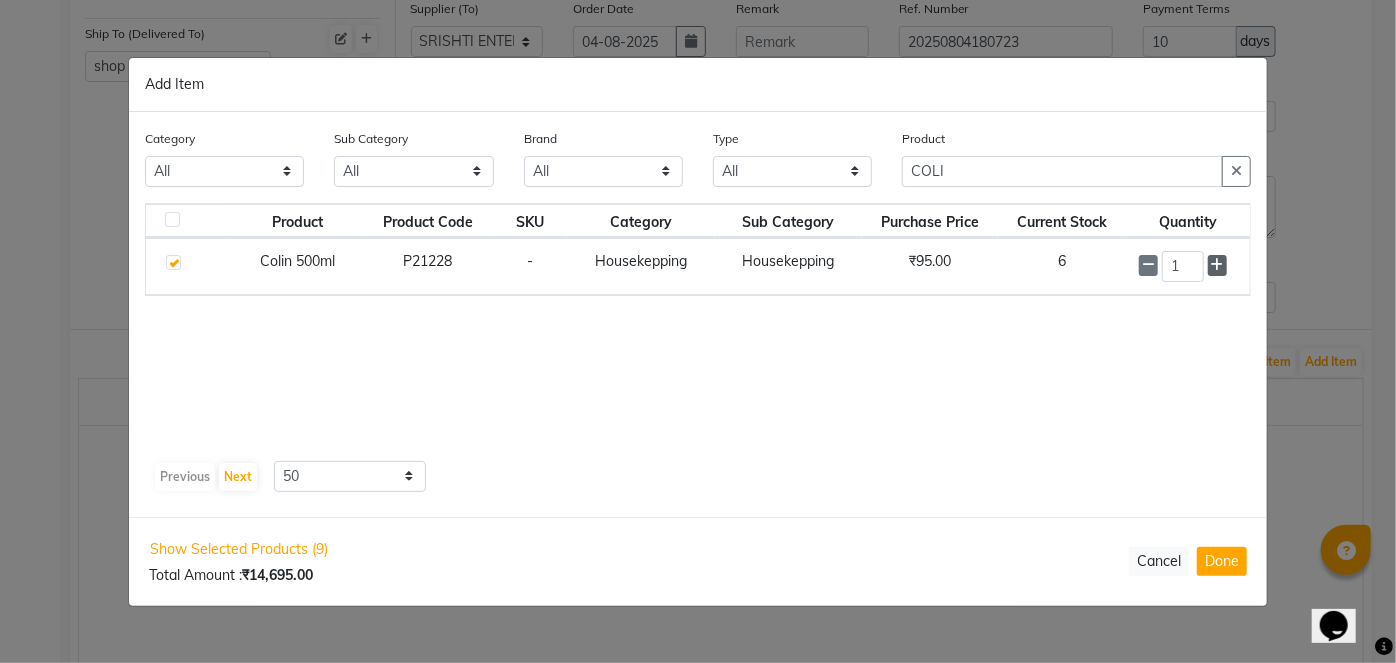 click 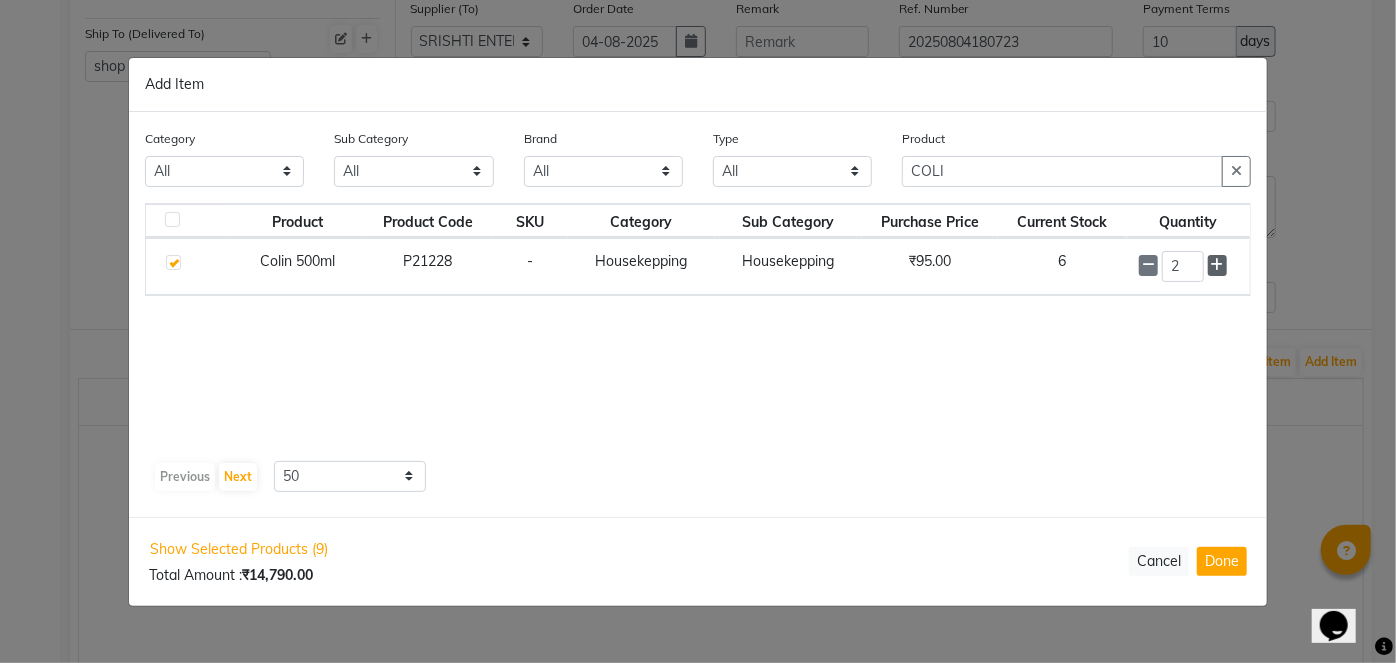 click 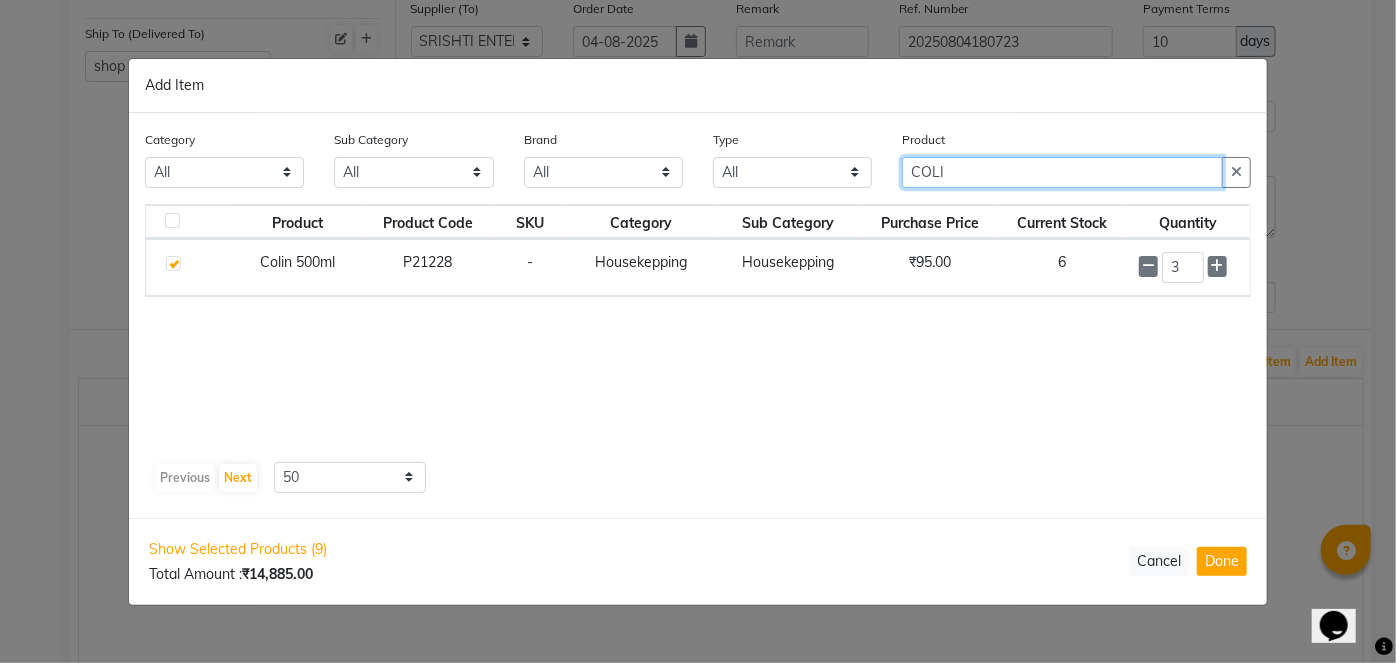 drag, startPoint x: 989, startPoint y: 171, endPoint x: 903, endPoint y: 172, distance: 86.00581 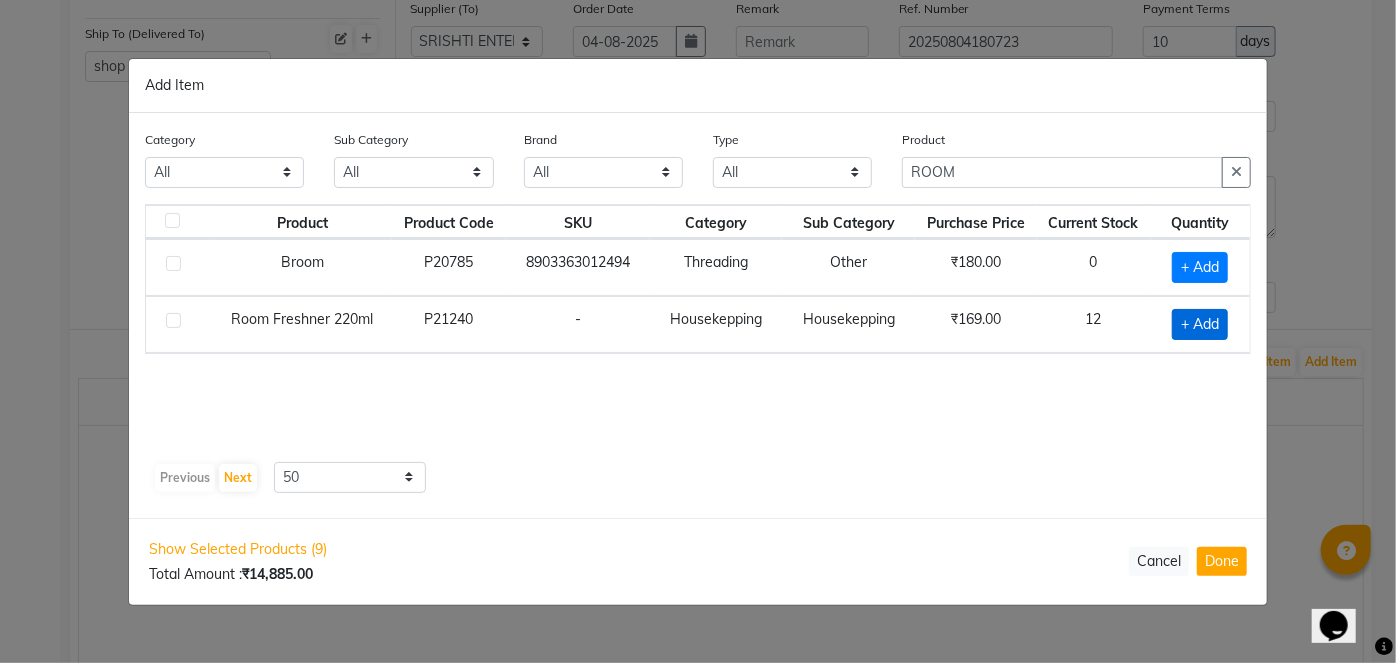 click on "+ Add" 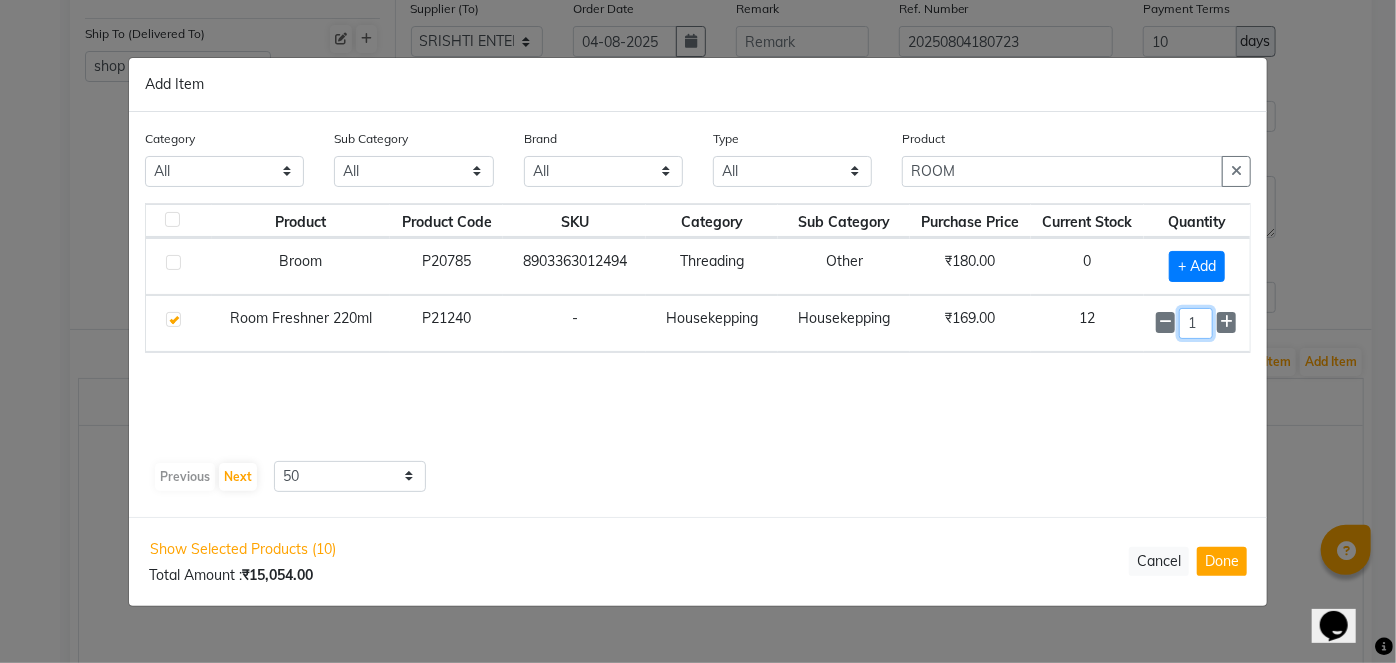 click on "1" 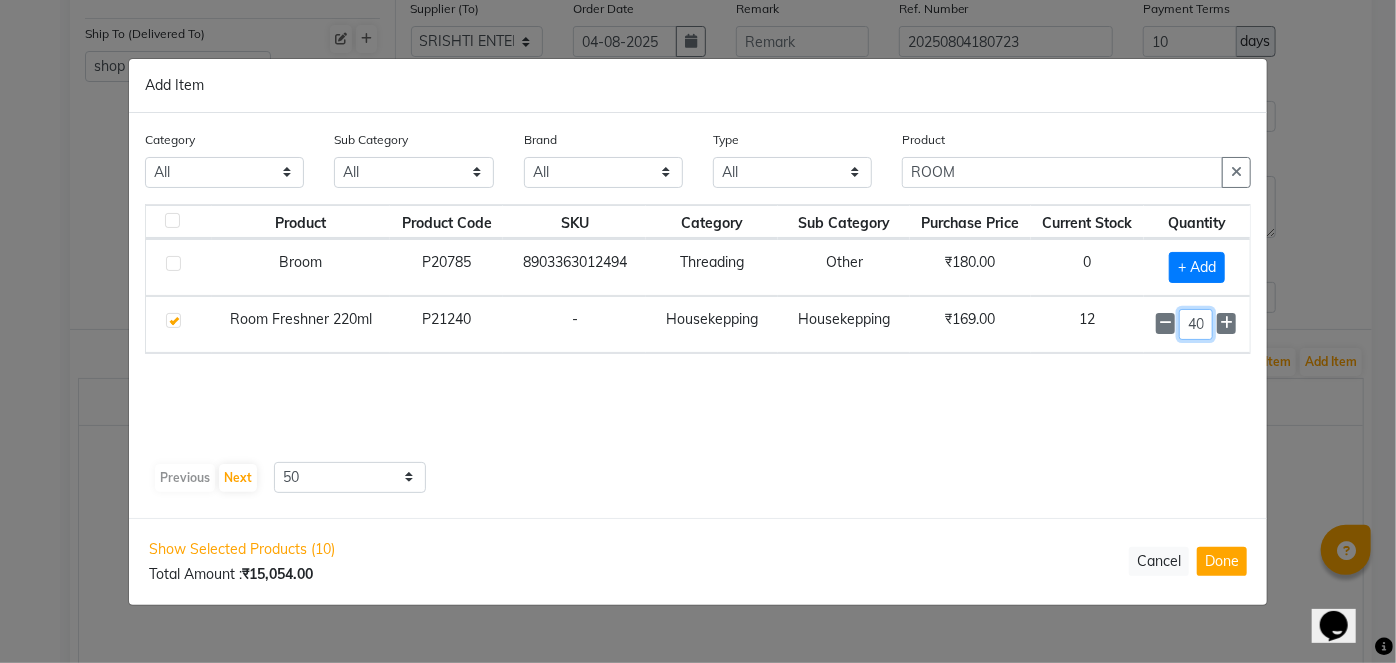 scroll, scrollTop: 0, scrollLeft: 0, axis: both 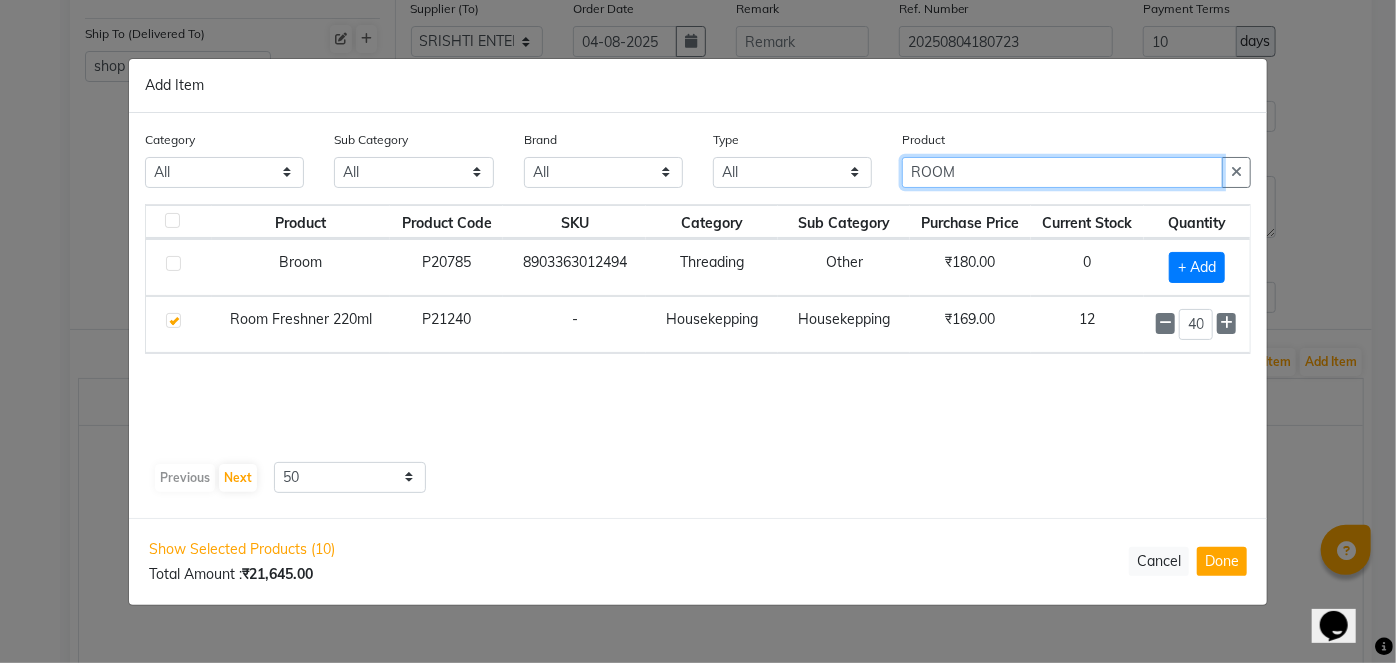 drag, startPoint x: 979, startPoint y: 170, endPoint x: 866, endPoint y: 177, distance: 113.216606 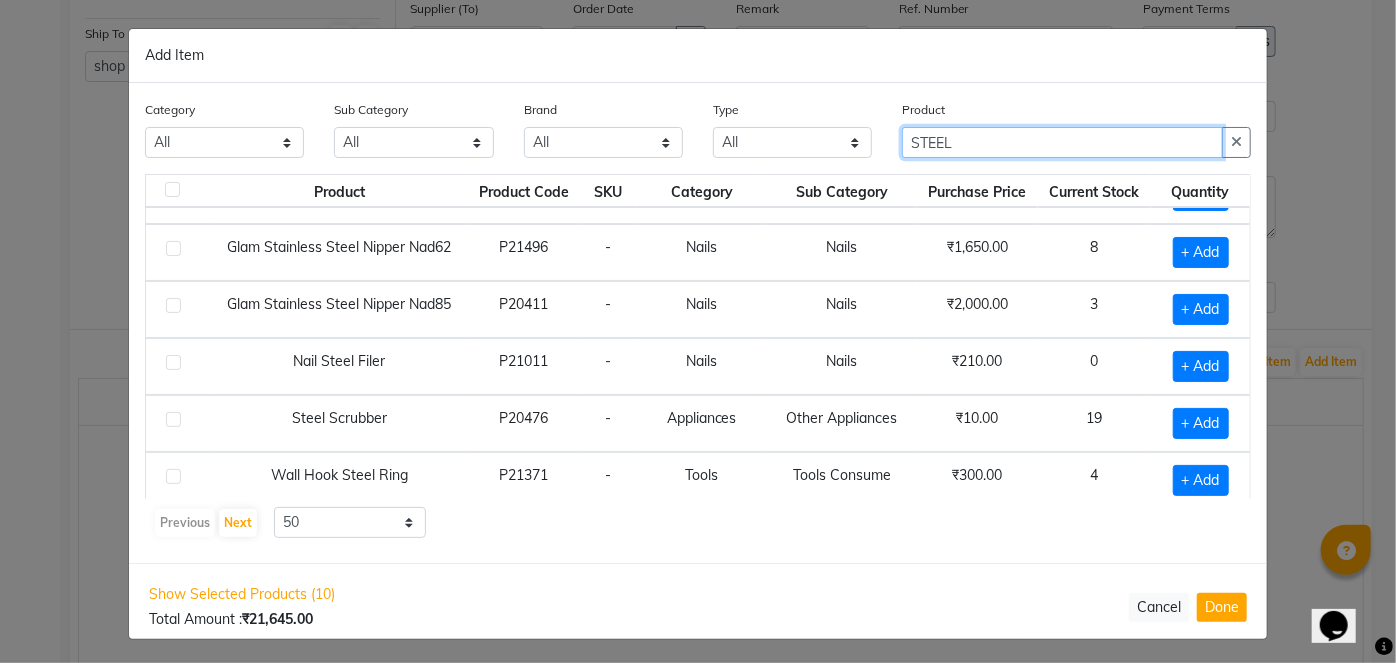 scroll, scrollTop: 101, scrollLeft: 0, axis: vertical 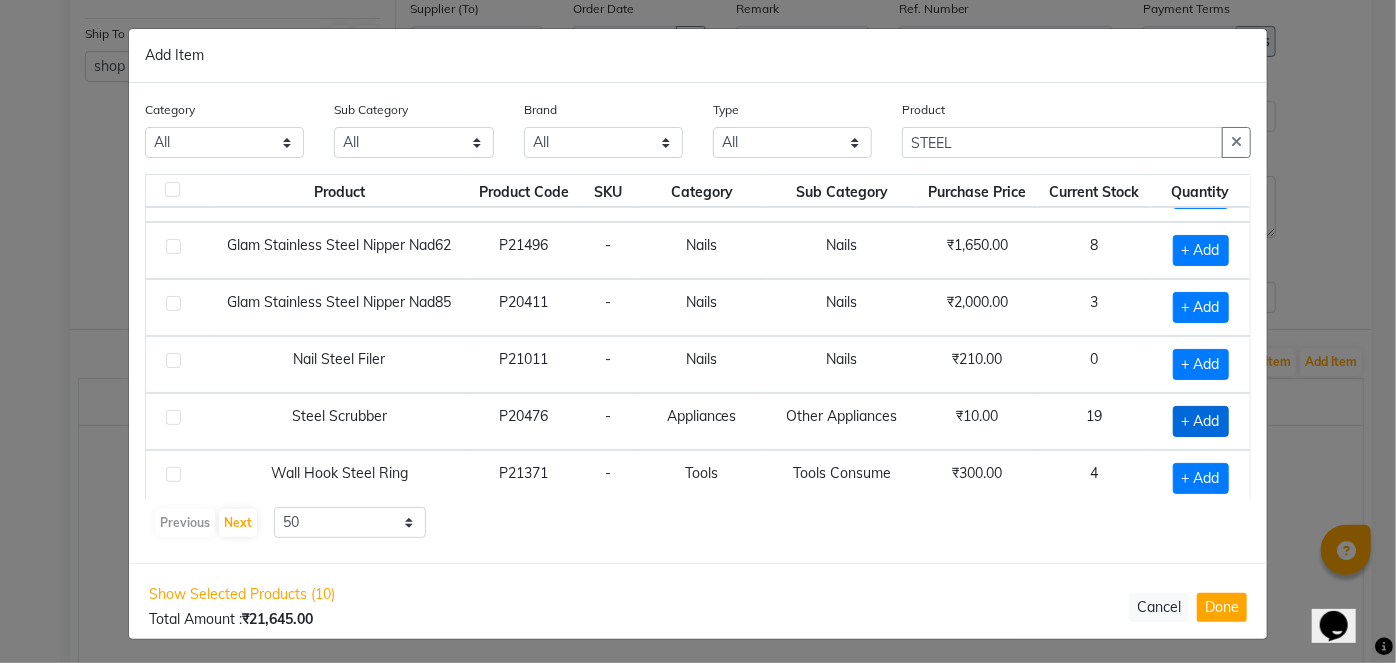 click on "+ Add" 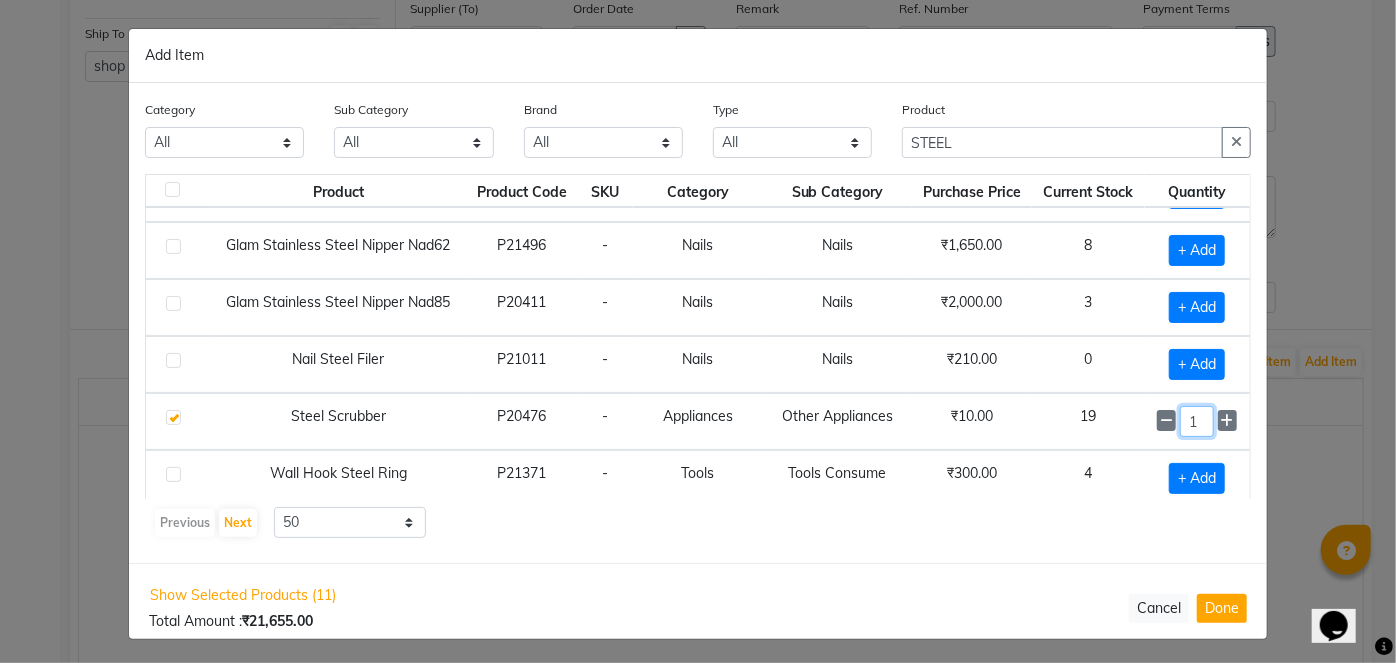 click on "1" 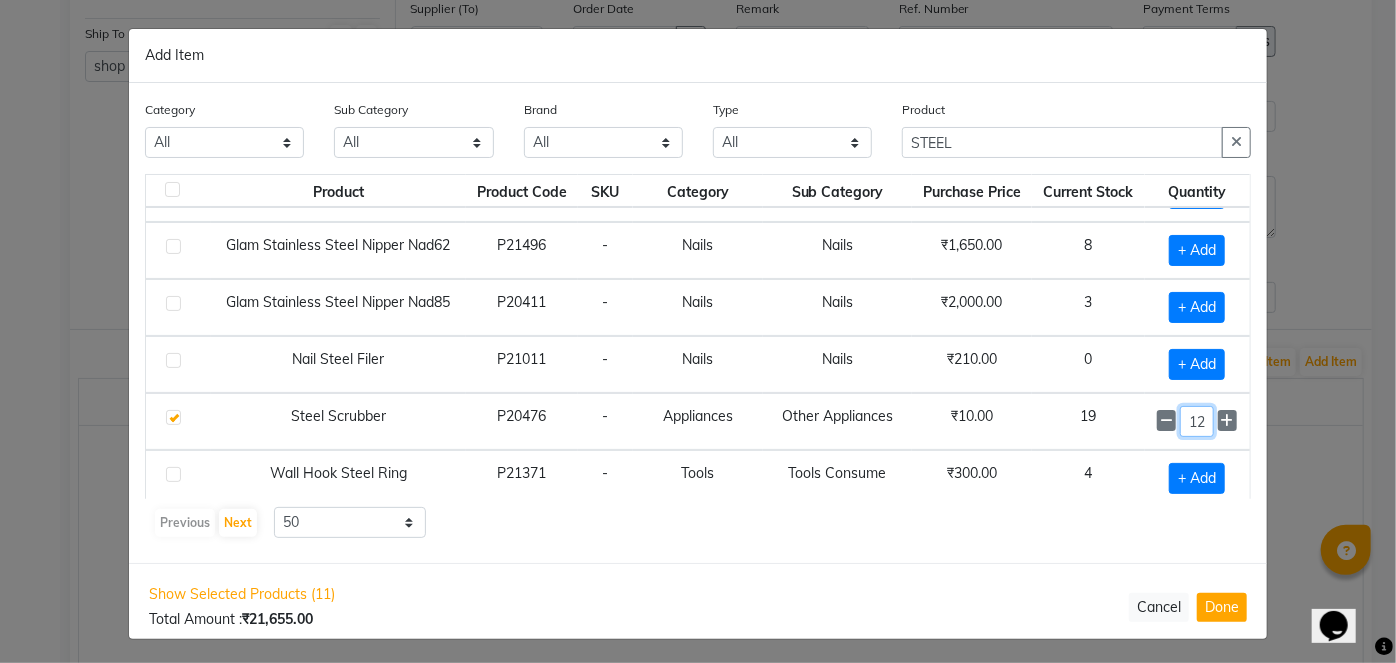 scroll, scrollTop: 0, scrollLeft: 1, axis: horizontal 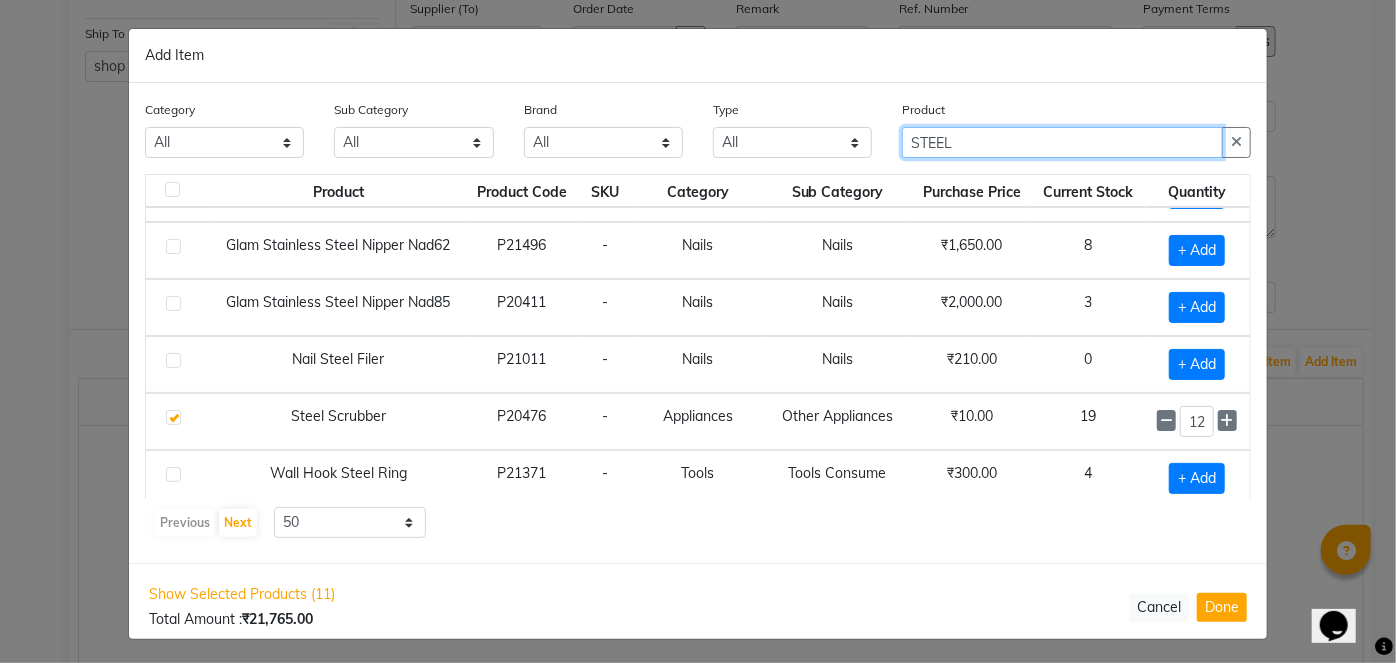 drag, startPoint x: 1048, startPoint y: 134, endPoint x: 833, endPoint y: 157, distance: 216.22673 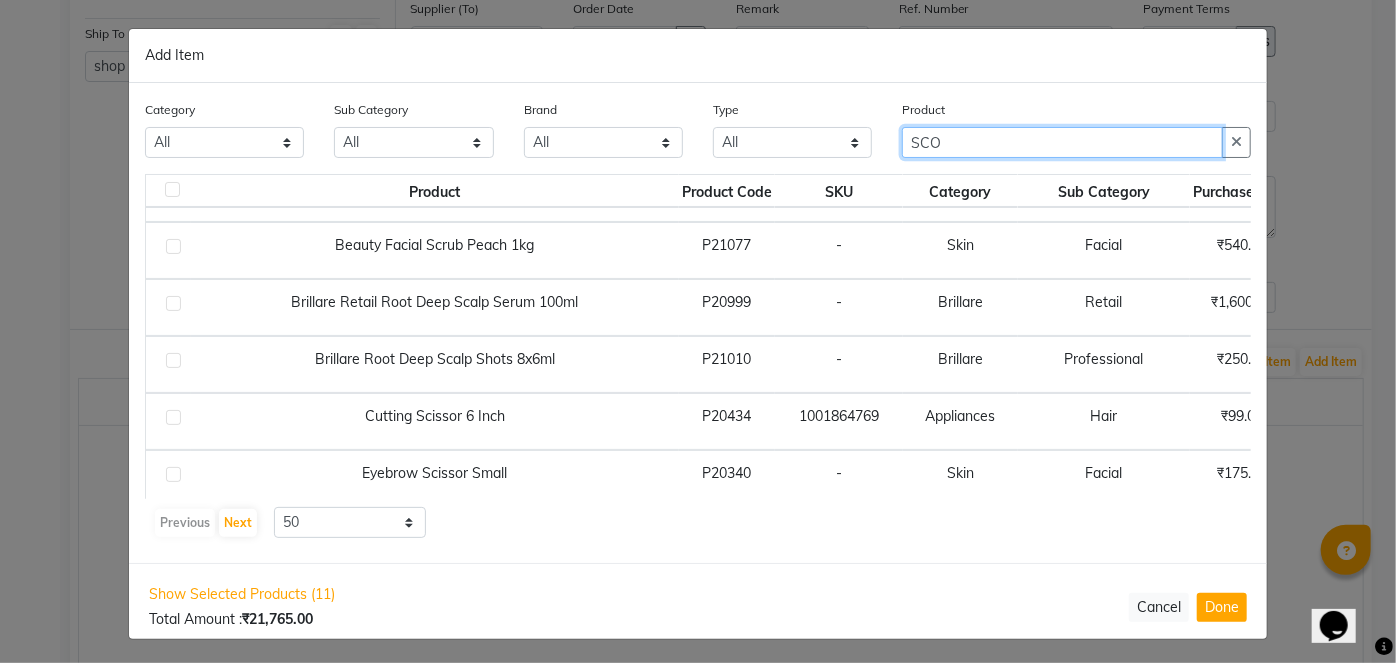 scroll, scrollTop: 0, scrollLeft: 0, axis: both 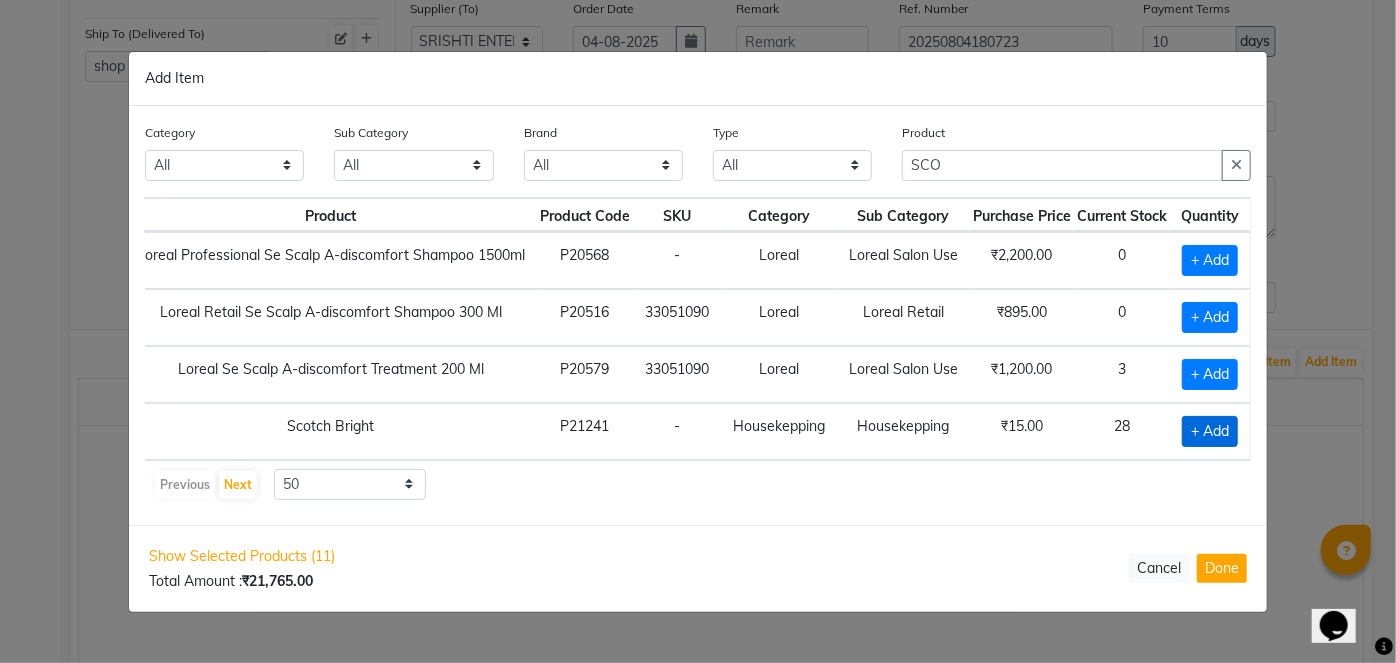 click on "+ Add" 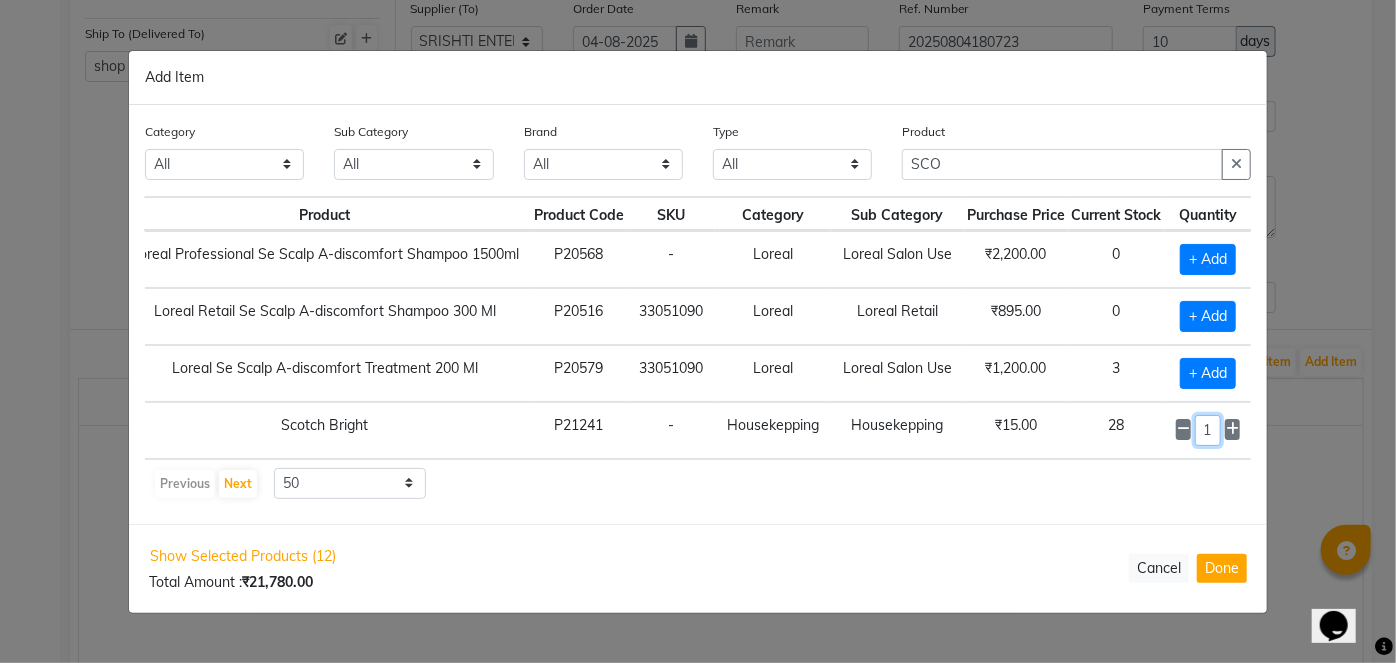 drag, startPoint x: 1220, startPoint y: 421, endPoint x: 1323, endPoint y: 410, distance: 103.58572 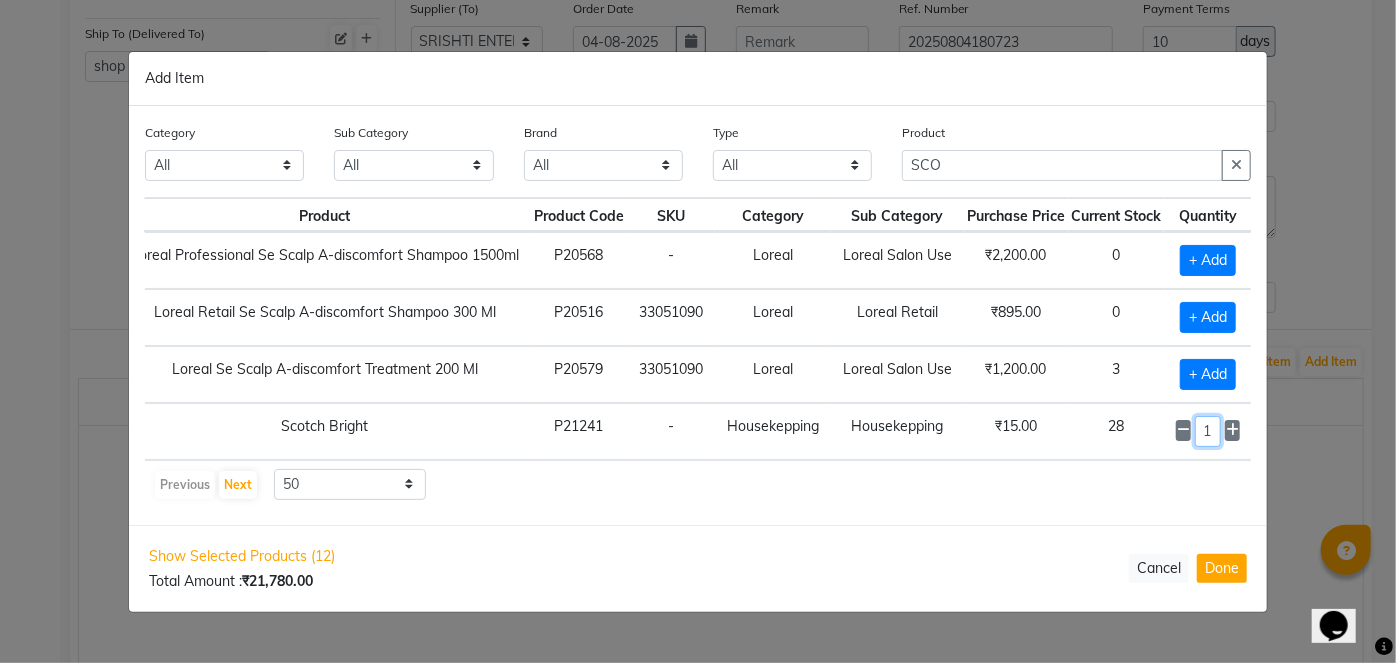 scroll, scrollTop: 0, scrollLeft: 7, axis: horizontal 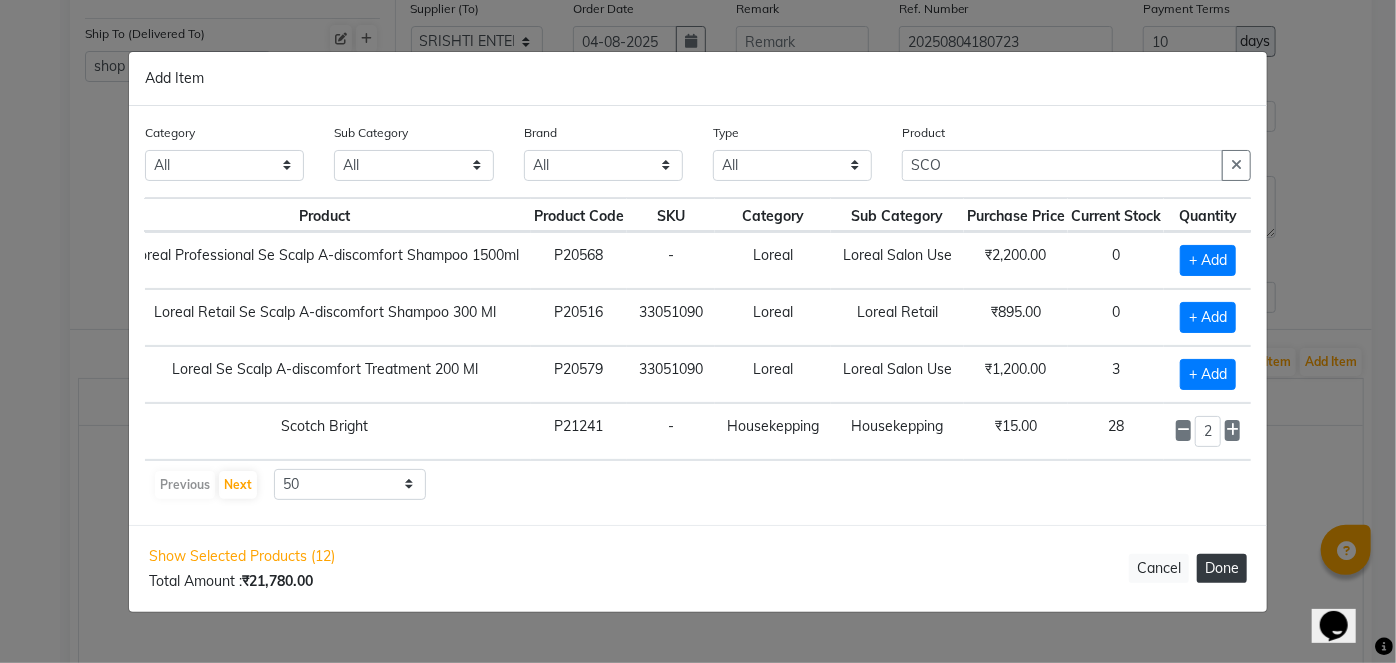 click on "Done" 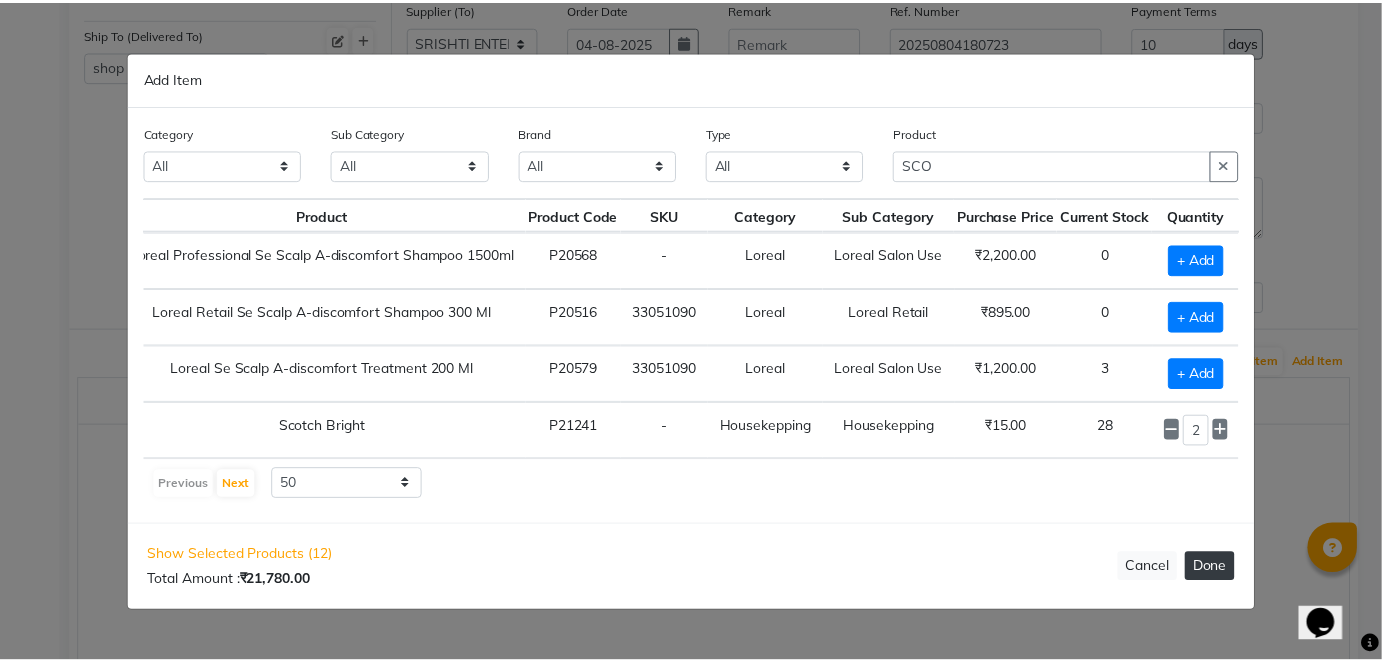 scroll, scrollTop: 0, scrollLeft: 0, axis: both 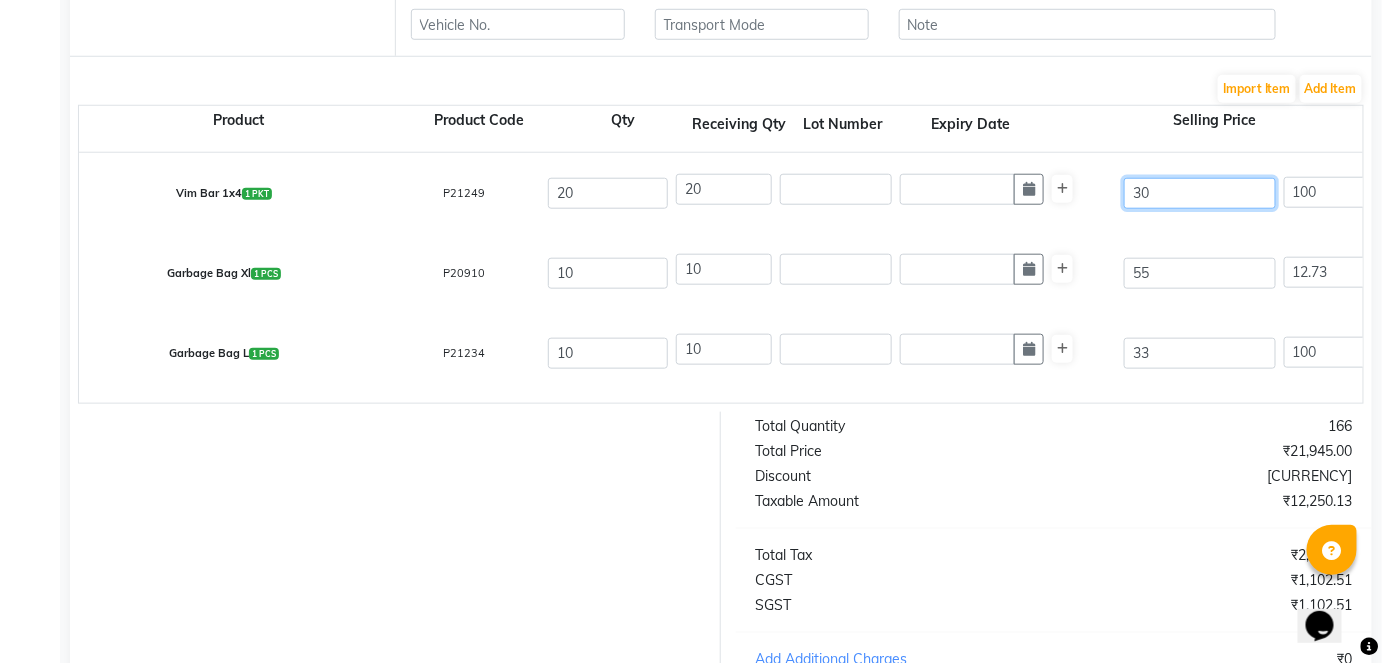 drag, startPoint x: 1161, startPoint y: 192, endPoint x: 1107, endPoint y: 195, distance: 54.08327 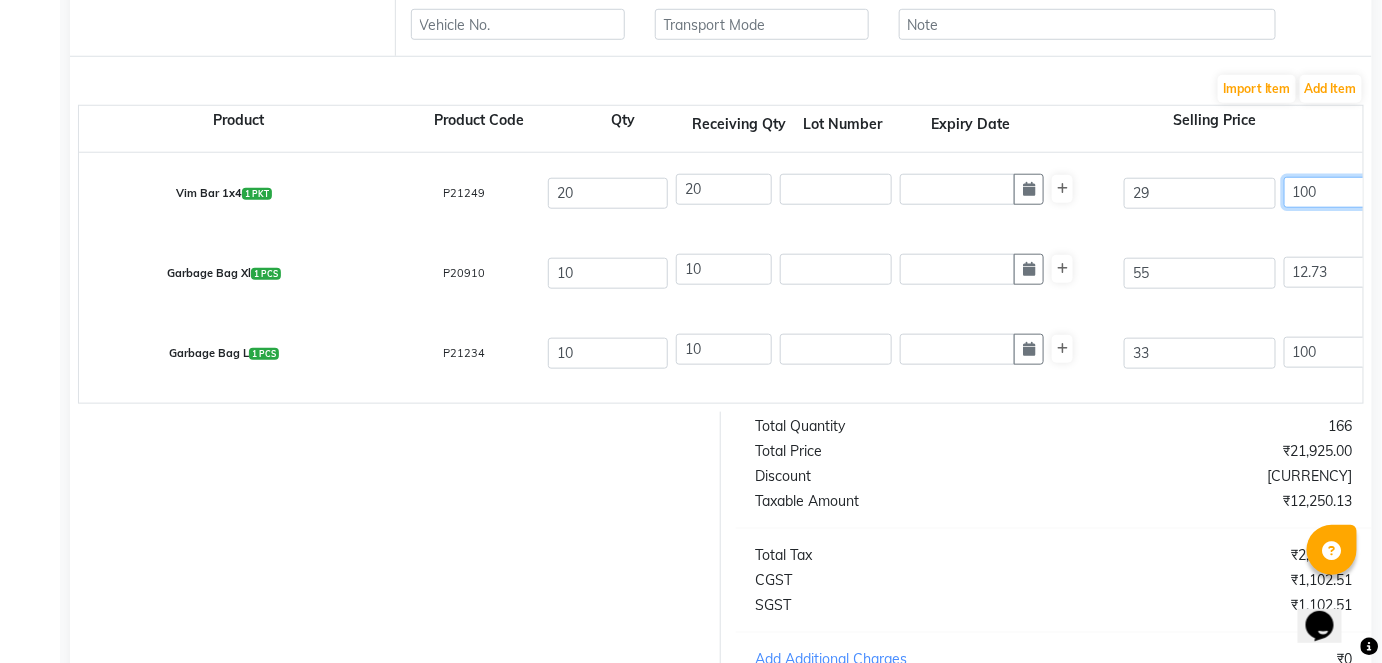 scroll, scrollTop: 0, scrollLeft: 19, axis: horizontal 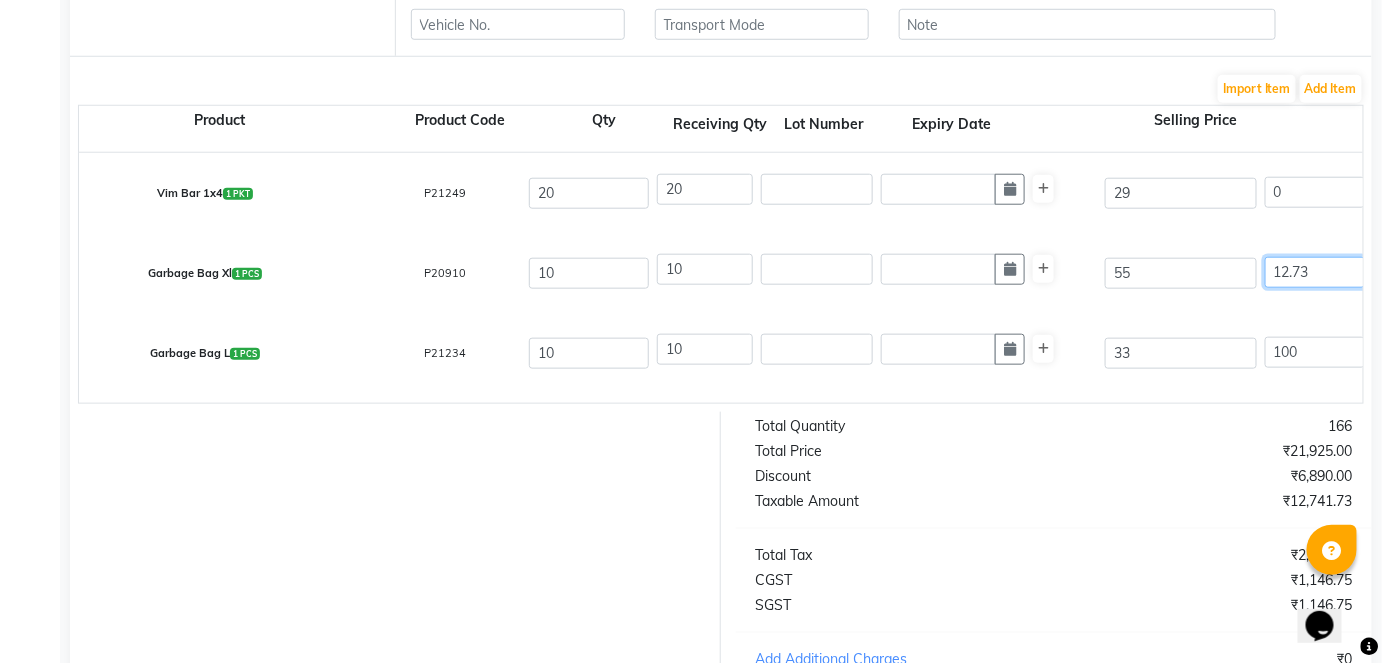 drag, startPoint x: 1324, startPoint y: 270, endPoint x: 1242, endPoint y: 273, distance: 82.05486 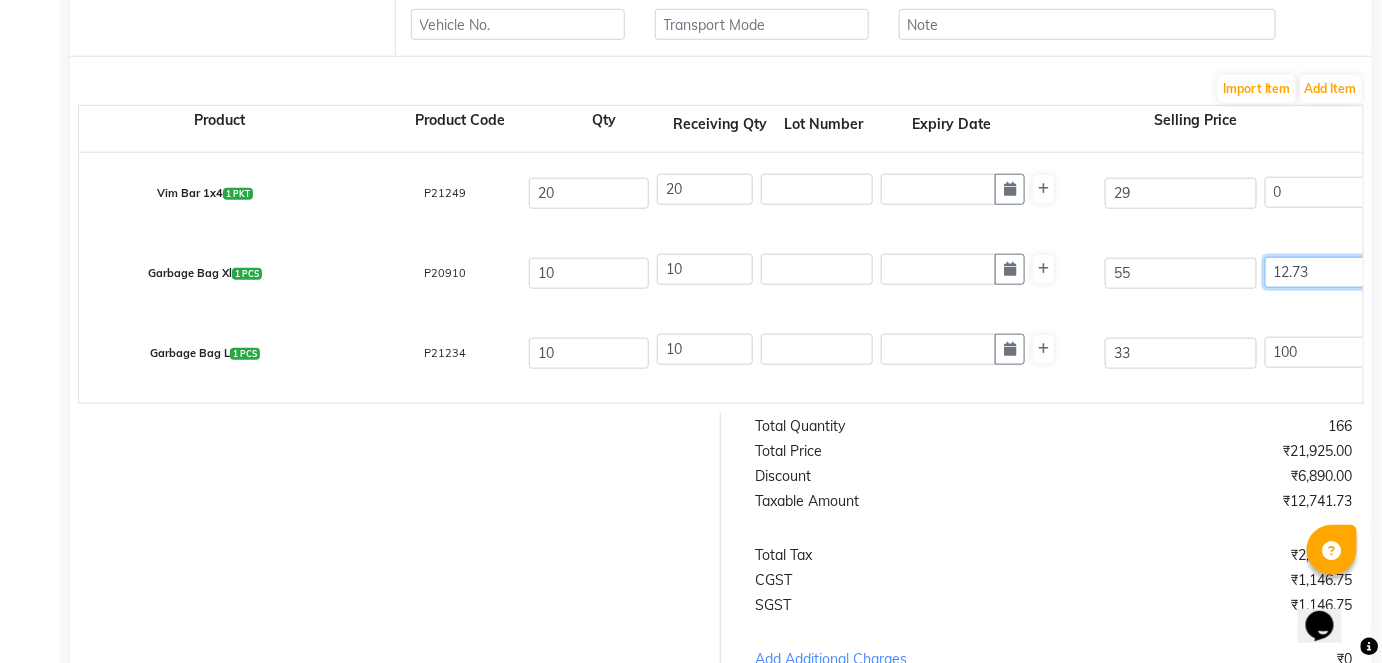 click on "Garbage Bag Xl   1 PCS  P20910  10 10 55 12.73 % | 7 F 48 40.68 406.8 None GST (12%) (Any) IGST GST  (18%)  73.22 480.02" 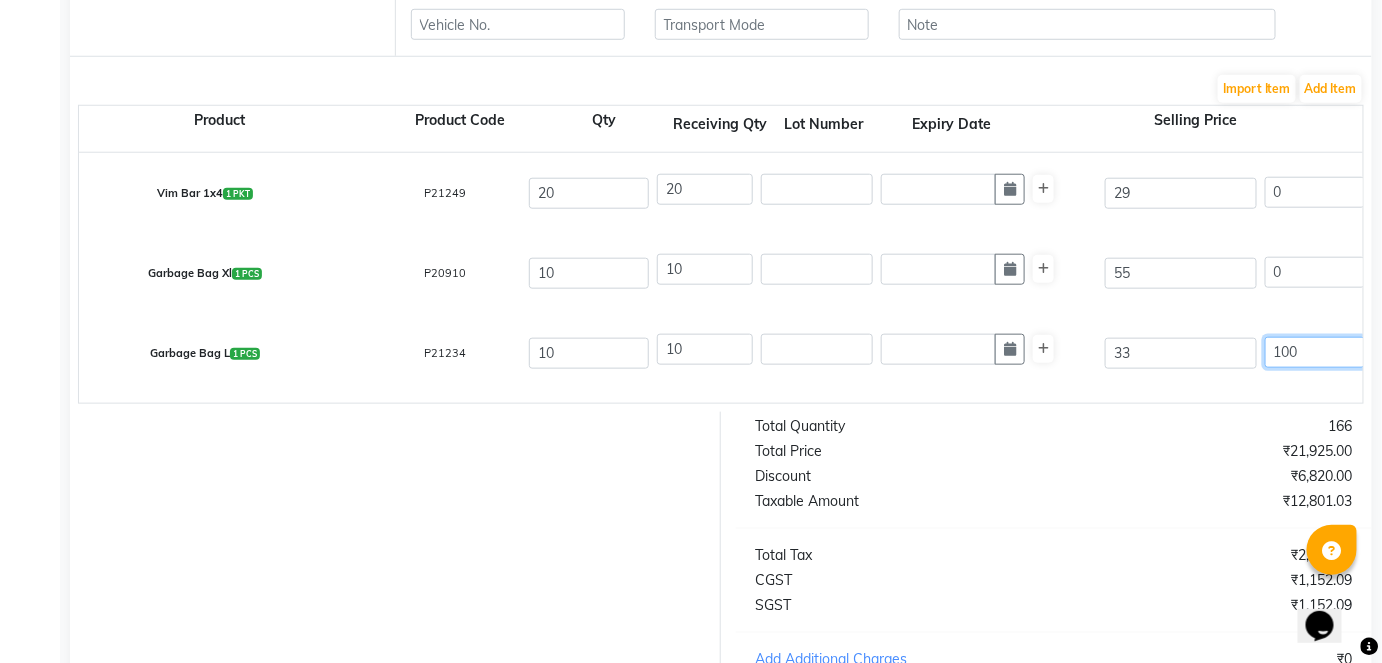 drag, startPoint x: 1339, startPoint y: 344, endPoint x: 1253, endPoint y: 346, distance: 86.023254 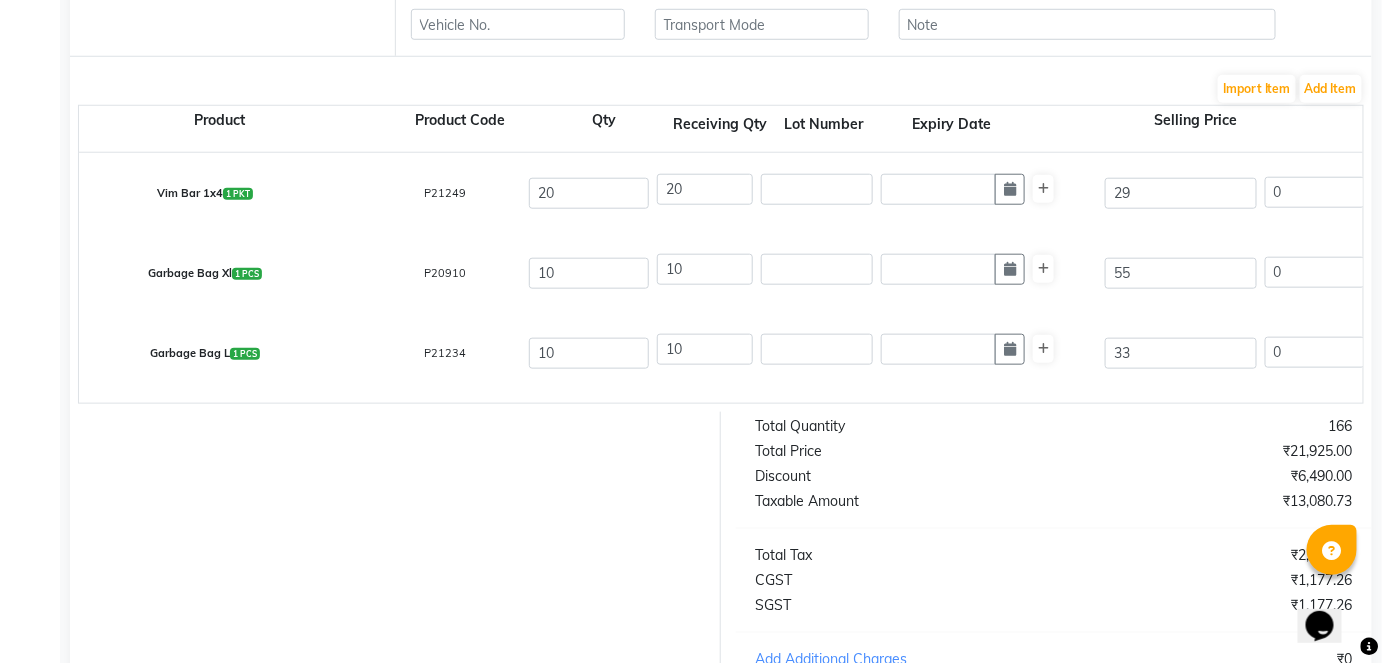click on "Garbage Bag L  1 PCS  P21234  10 10 33 0 % | 0 F 33 27.97 279.7 None GST (12%) (Any) IGST GST  (18%)  50.35 330.05" 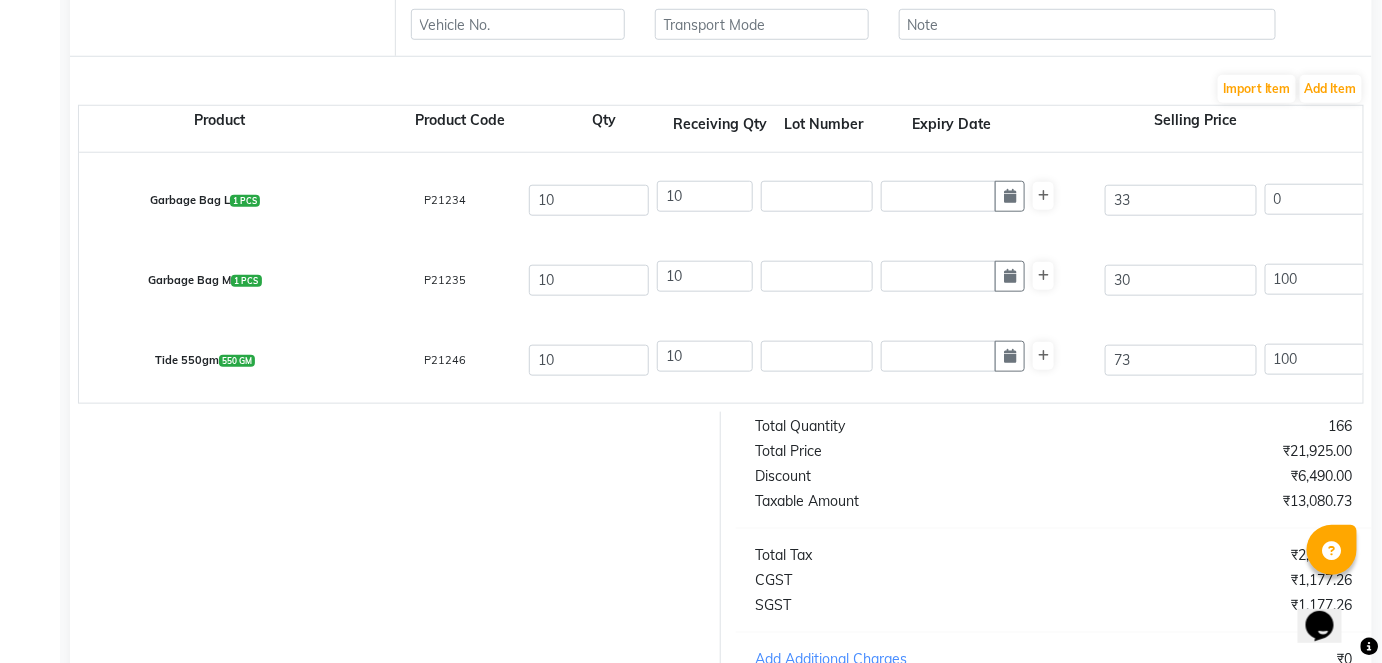 scroll, scrollTop: 181, scrollLeft: 0, axis: vertical 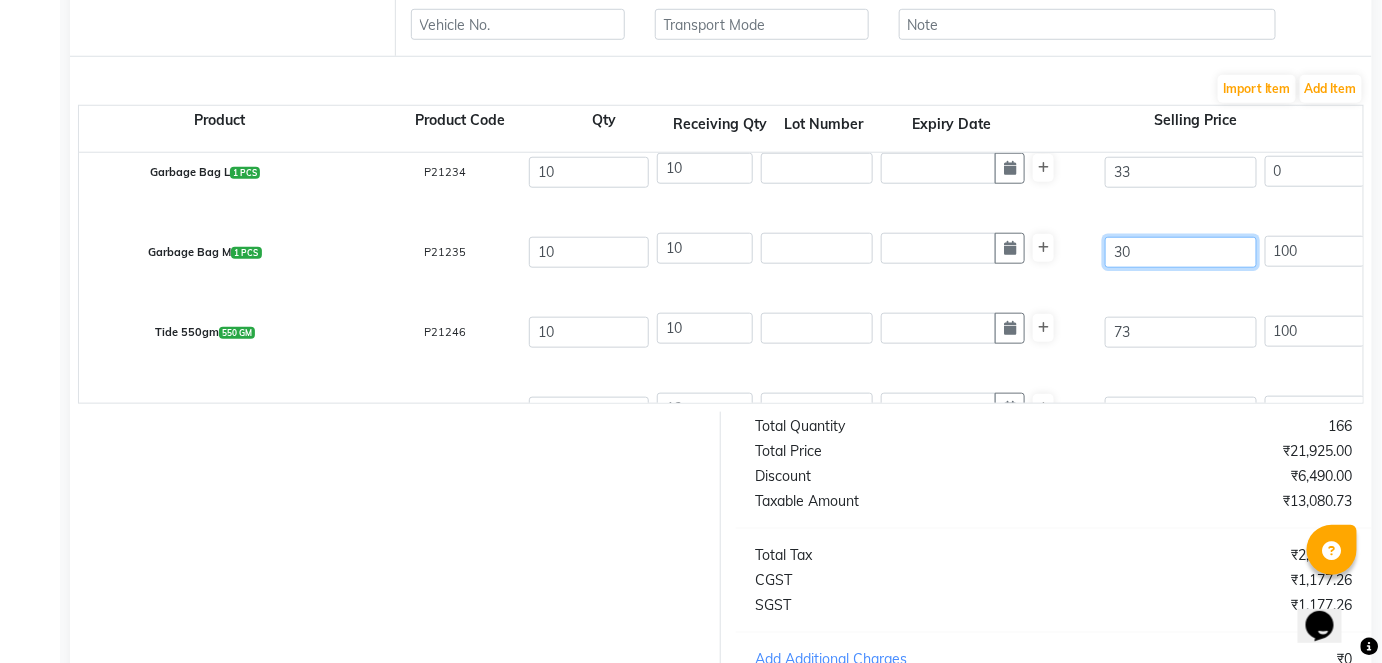 drag, startPoint x: 1165, startPoint y: 255, endPoint x: 1088, endPoint y: 256, distance: 77.00649 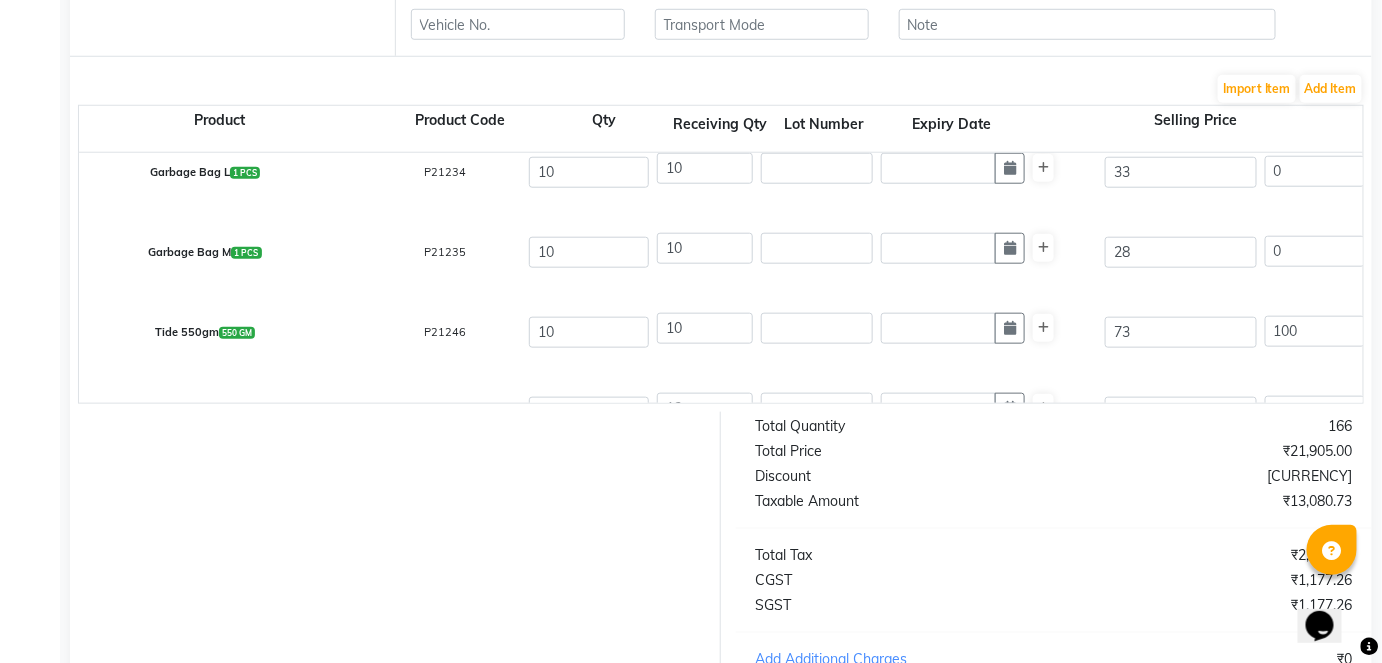 click on "Garbage Bag M  1 PCS  P21235  10 10 28 0 % | 0 F 28 23.73 237.3 None GST (12%) (Any) IGST GST  (18%)  42.71 280.01" 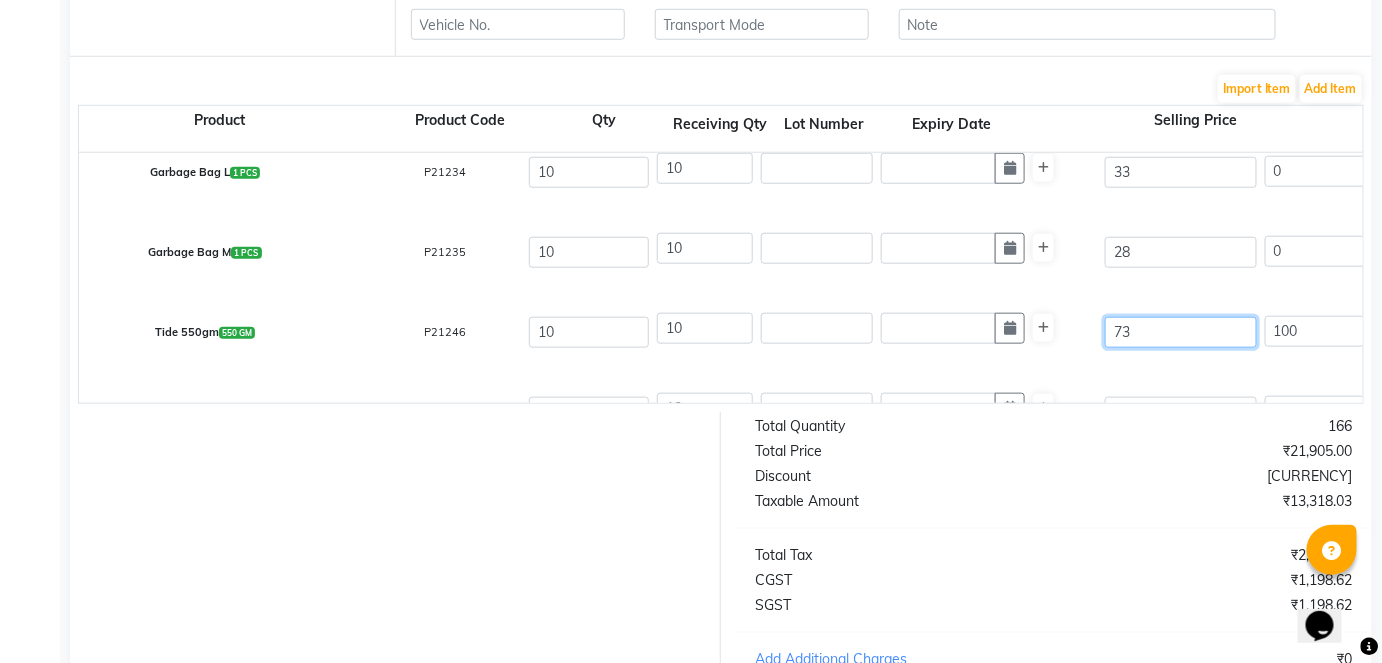 click on "73" 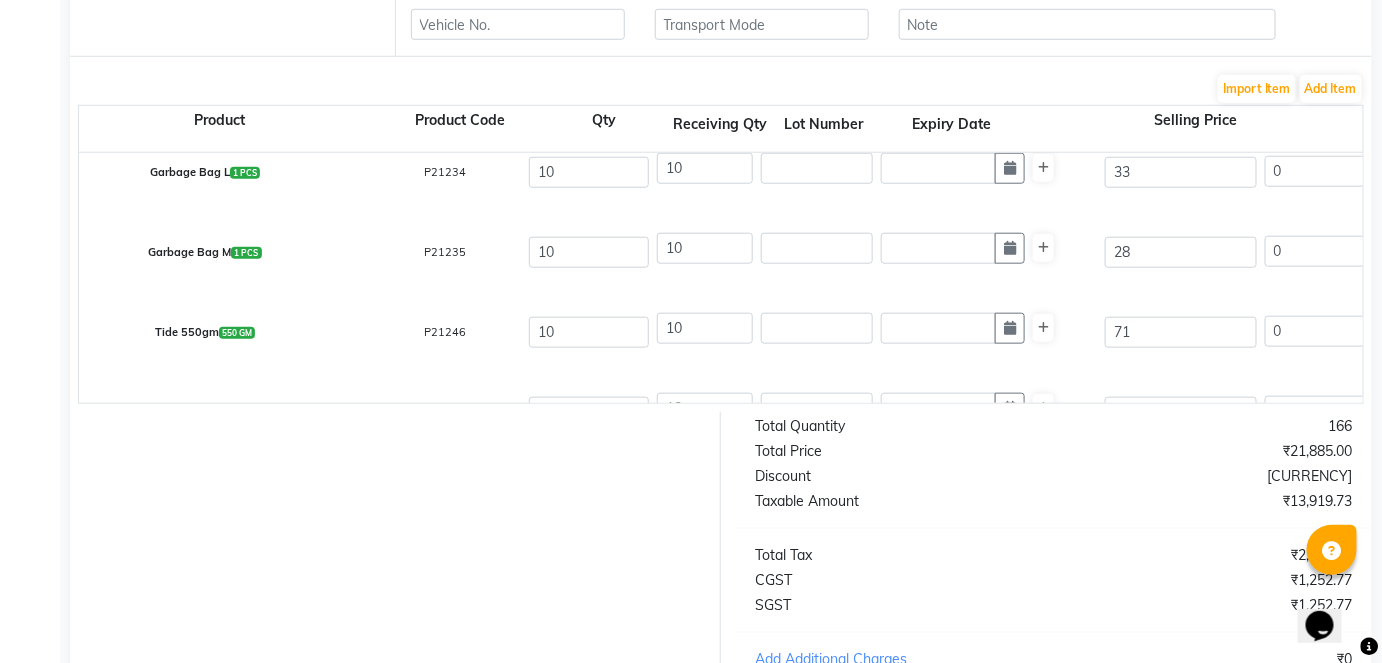 click on "10" 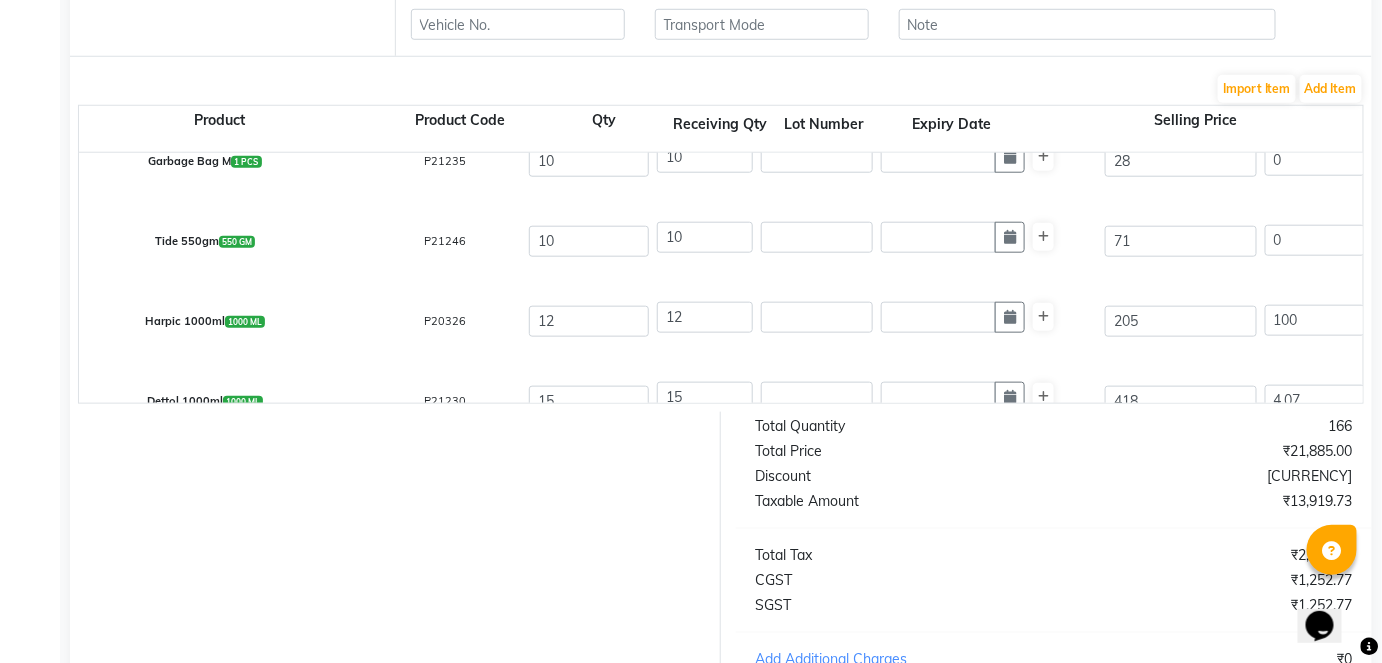 scroll, scrollTop: 363, scrollLeft: 0, axis: vertical 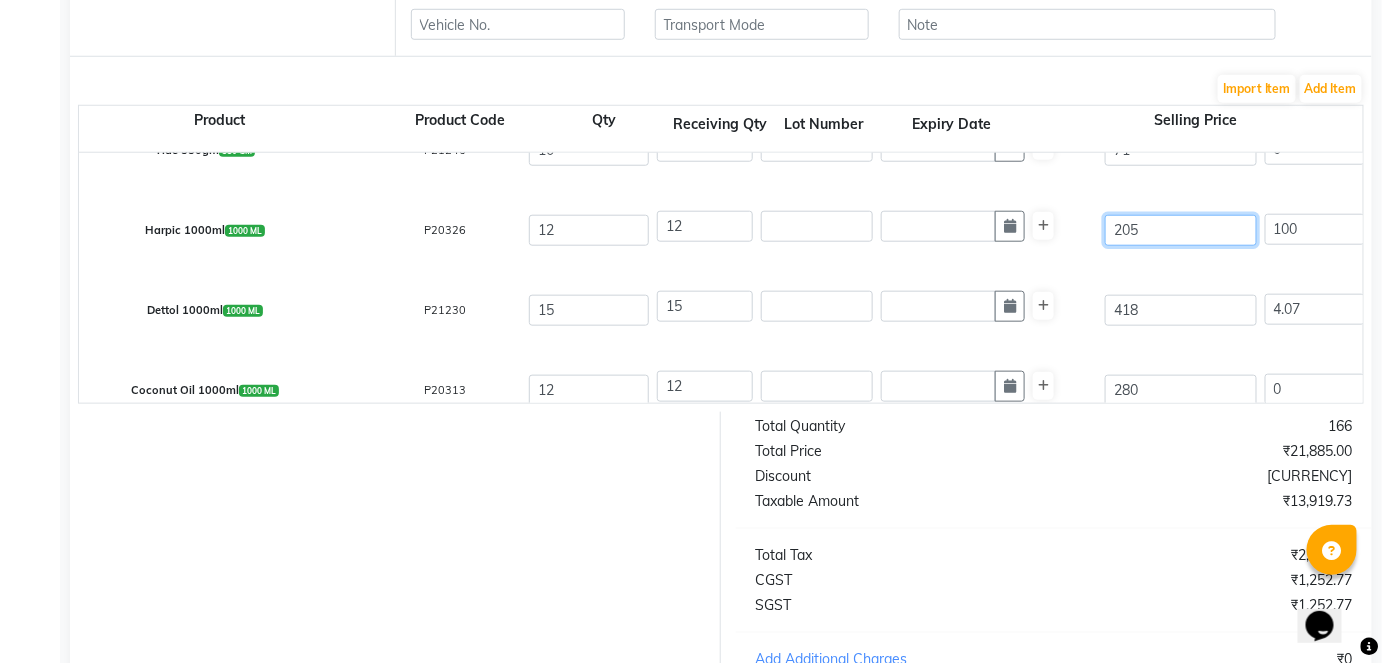 drag, startPoint x: 1161, startPoint y: 232, endPoint x: 1092, endPoint y: 239, distance: 69.354164 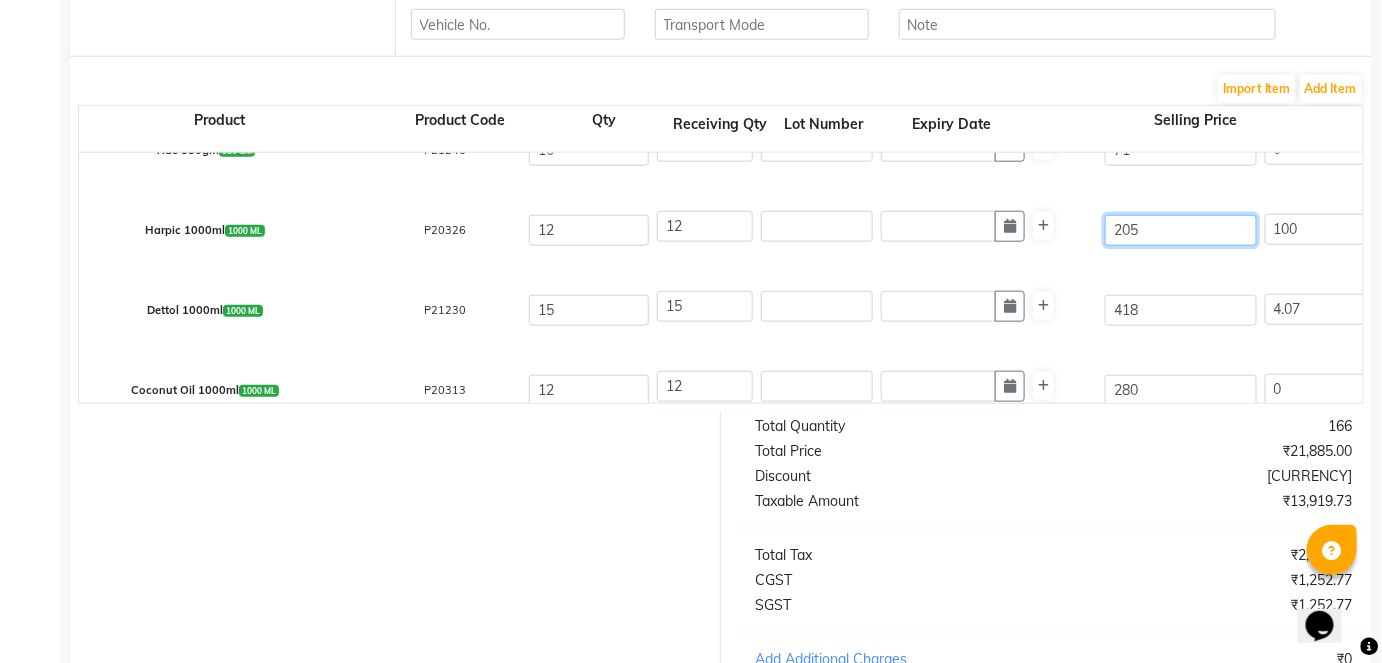 click on "Harpic 1000ml  1000 ML  P20326  12 12 205 100 % | 205 F 0 0 0 None GST (12%) (Any) IGST GST  (18%)  0 0" 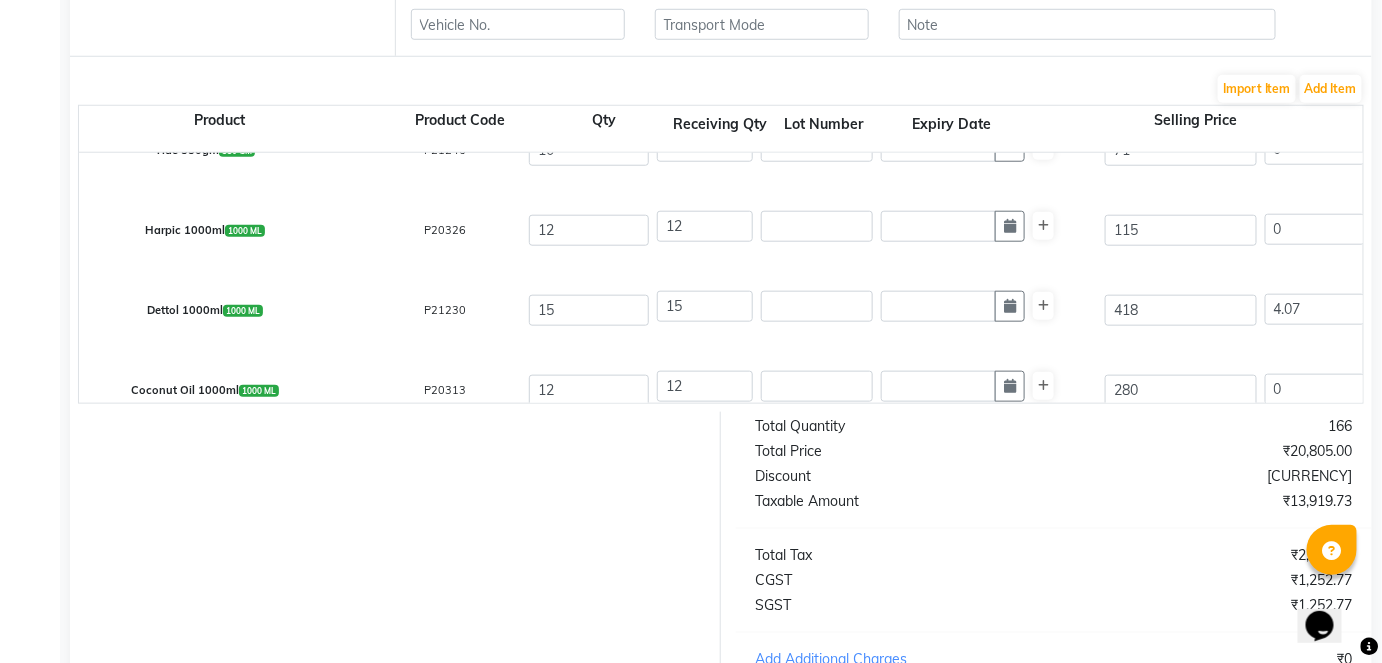 click on "Harpic 1000ml  1000 ML  P20326  12 12 115 0 % | 0 F 115 97.46 1169.52 None GST (12%) (Any) IGST GST  (18%)  210.51 1380.03" 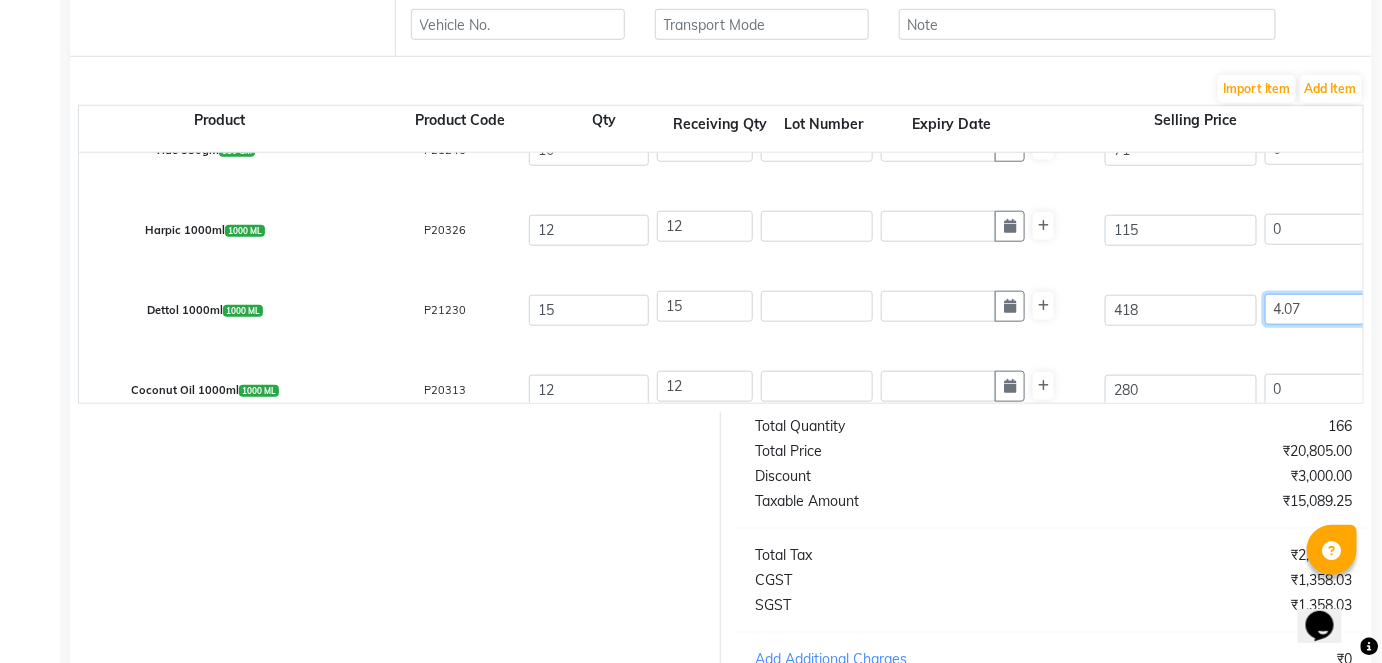 click on "4.07" 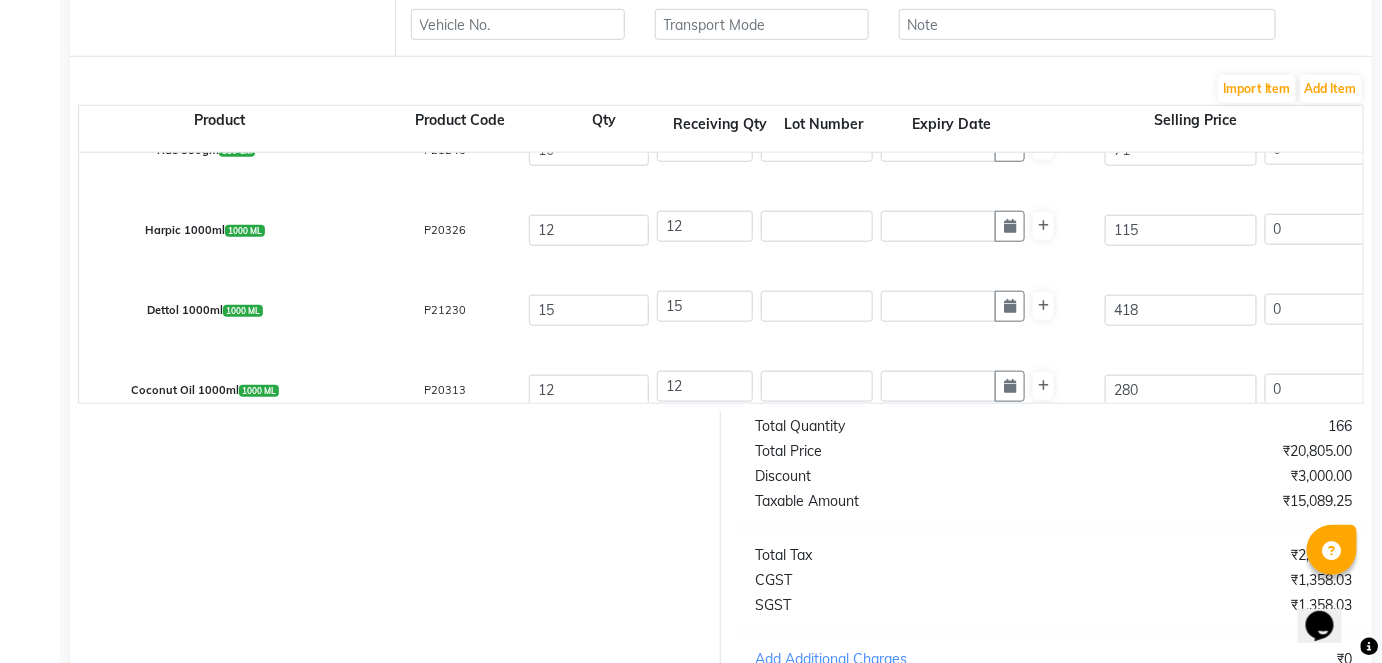 click on "Coconut Oil 1000ml  1000 ML  P20313  12 12 280 0 % | 0 F 280 237.29 2847.48 None GST (12%) (Any) IGST GST  (18%)  512.55 3360.03" 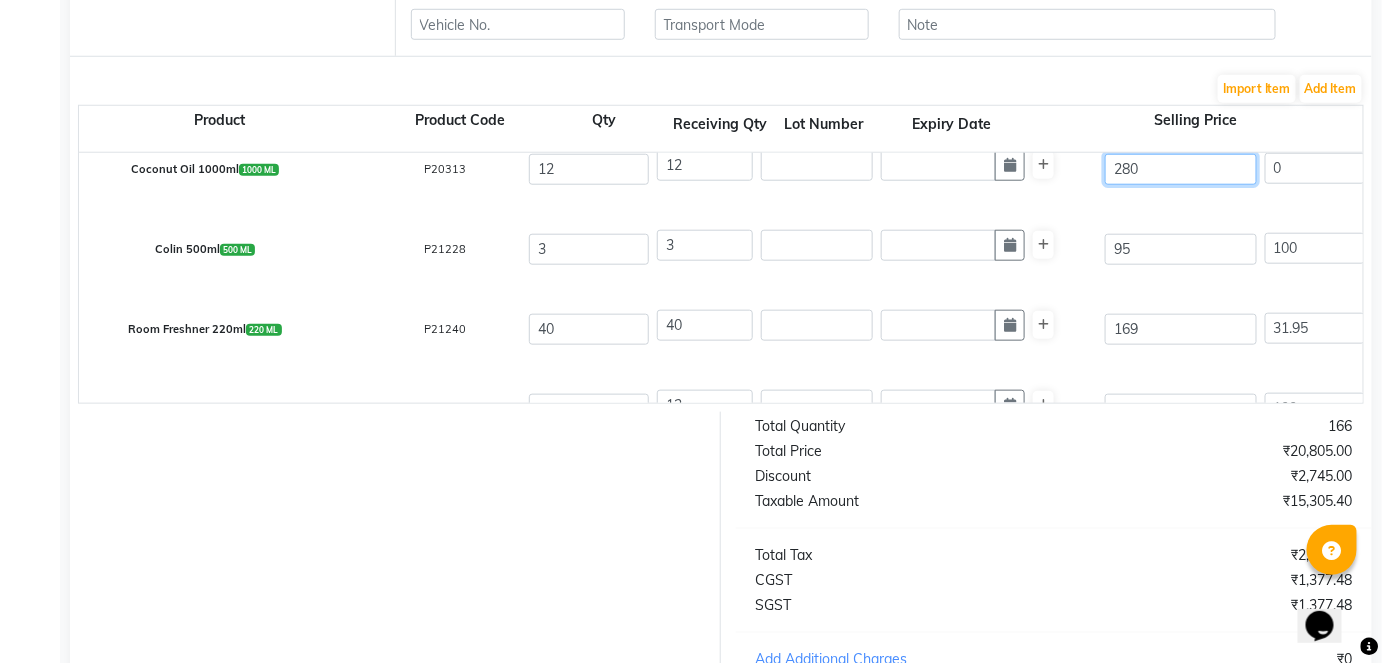 drag, startPoint x: 1168, startPoint y: 392, endPoint x: 1090, endPoint y: 396, distance: 78.10249 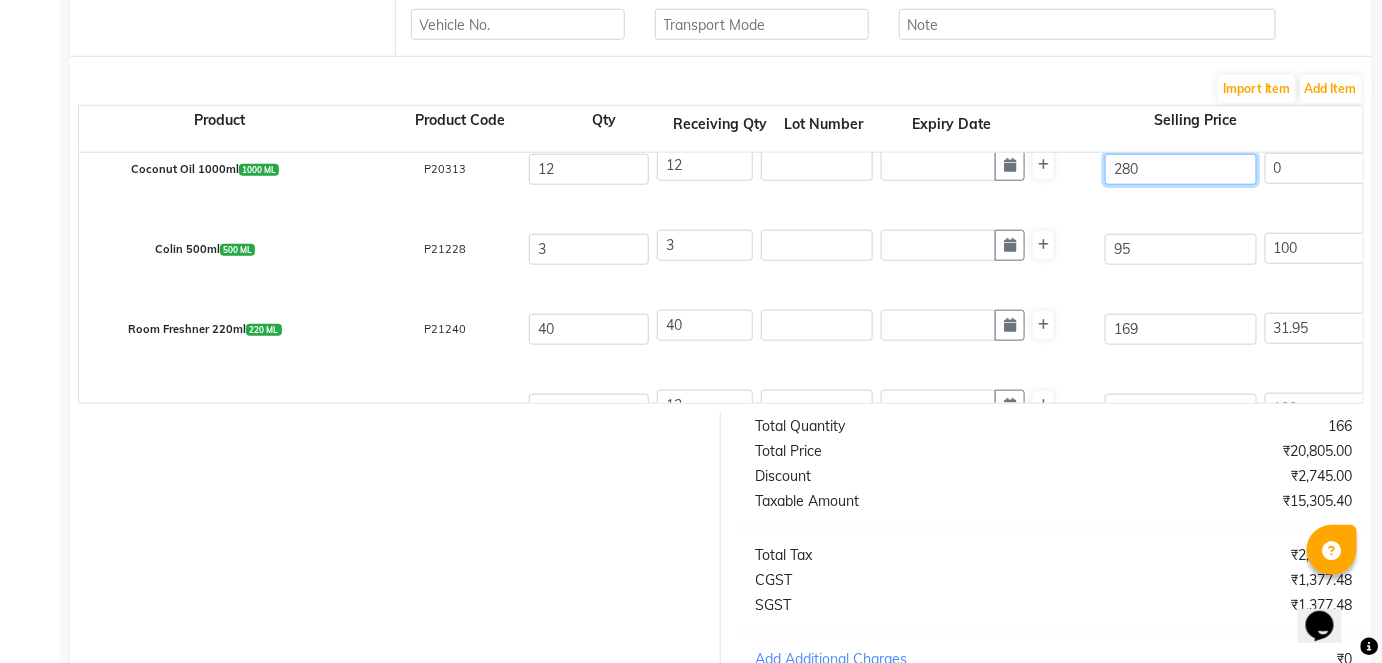 click on "Vim Bar 1x4  1 PKT  P21249  20 20 29 0 % | 0 F 29 24.58 491.6 None GST (12%) (Any) IGST GST  (18%)  88.49 580.09  Garbage Bag Xl   1 PCS  P20910  10 10 55 0 % | 0 F 55 46.61 466.1 None GST (12%) (Any) IGST GST  (18%)  83.9 550  Garbage Bag L  1 PCS  P21234  10 10 33 0 % | 0 F 33 27.97 279.7 None GST (12%) (Any) IGST GST  (18%)  50.35 330.05  Garbage Bag M  1 PCS  P21235  10 10 28 0 % | 0 F 28 23.73 237.3 None GST (12%) (Any) IGST GST  (18%)  42.71 280.01  Tide 550gm  550 GM  P21246  10 10 71 0 % | 0 F 71 60.17 601.7 None GST (12%) (Any) IGST GST  (18%)  108.31 710.01  Harpic 1000ml  1000 ML  P20326  12 12 115 0 % | 0 F 115 97.46 1169.52 None GST (12%) (Any) IGST GST  (18%)  210.51 1380.03  Dettol 1000ml  1000 ML  P21230  15 15 418 0 % | 0 F 418 354.24 5313.6 None GST (12%) (Any) IGST GST  (18%)  956.45 6270.05  Coconut Oil 1000ml  1000 ML  P20313  12 12 280 0 % | 0 F 280 237.29 2847.48 None GST (12%) (Any) IGST GST  (18%)  512.55 3360.03  Colin 500ml  500 ML  P21228  3 3 95 100 % | 95 F 0 0 0 None IGST GST 0" 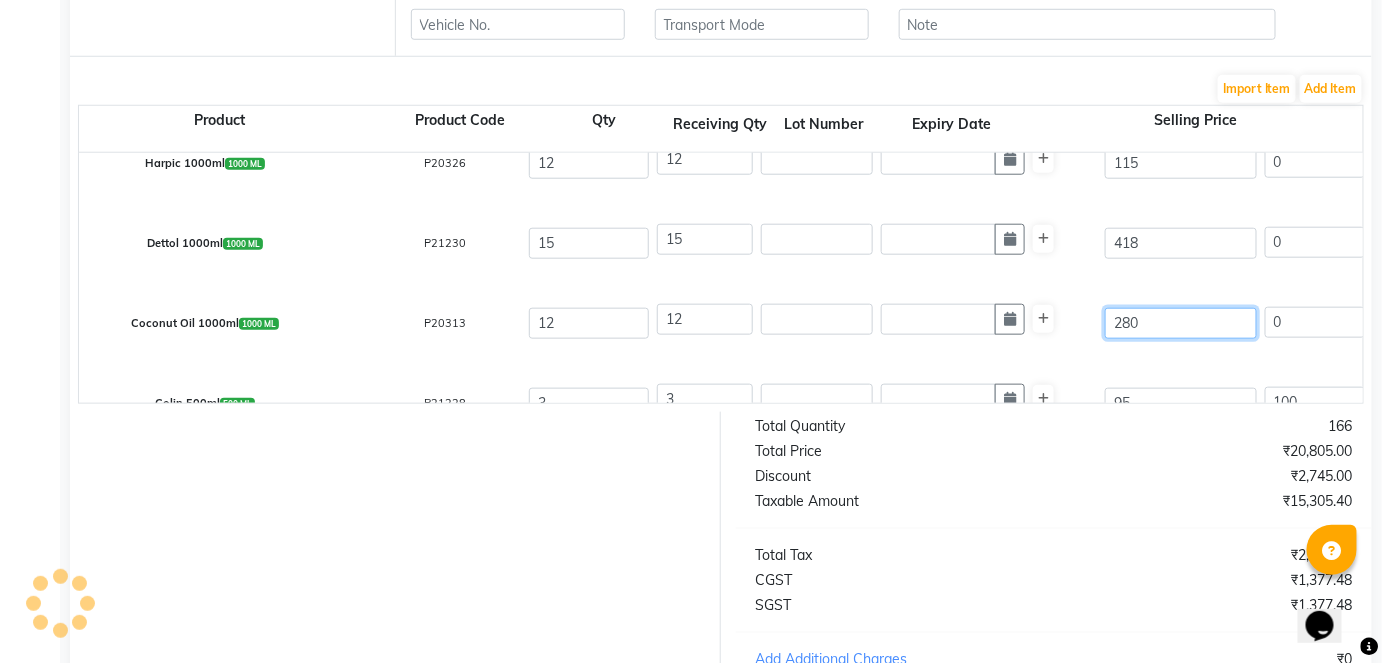 scroll, scrollTop: 377, scrollLeft: 0, axis: vertical 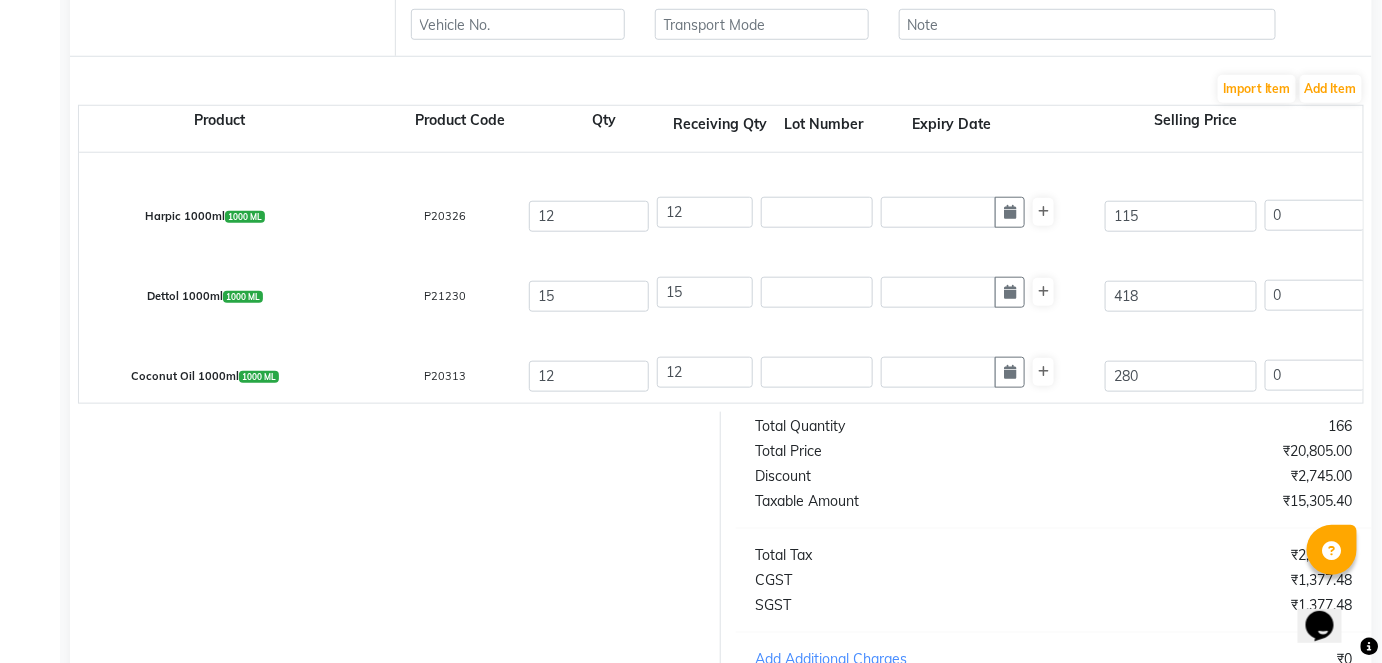 click on "Coconut Oil 1000ml  1000 ML  P20313  12 12 280 0 % | 0 F 280 237.29 2847.48 None GST (12%) (Any) IGST GST  (18%)  512.55 3360.03" 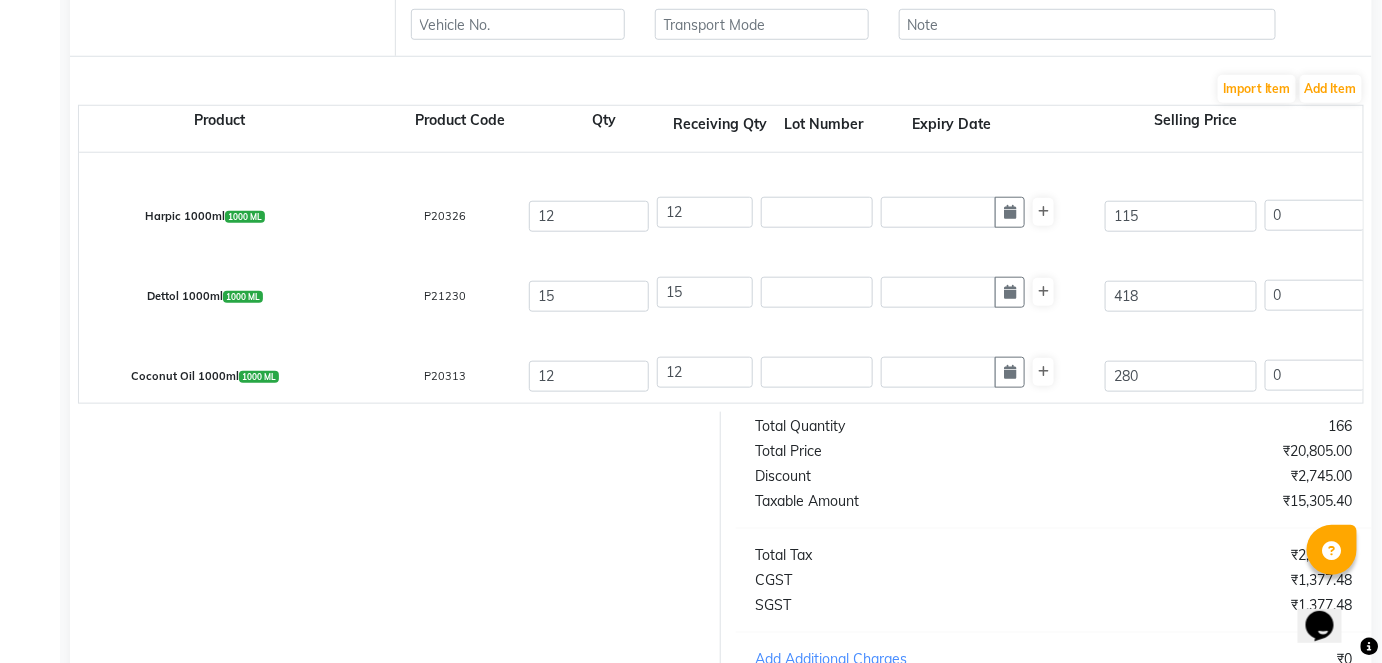 scroll, scrollTop: 468, scrollLeft: 0, axis: vertical 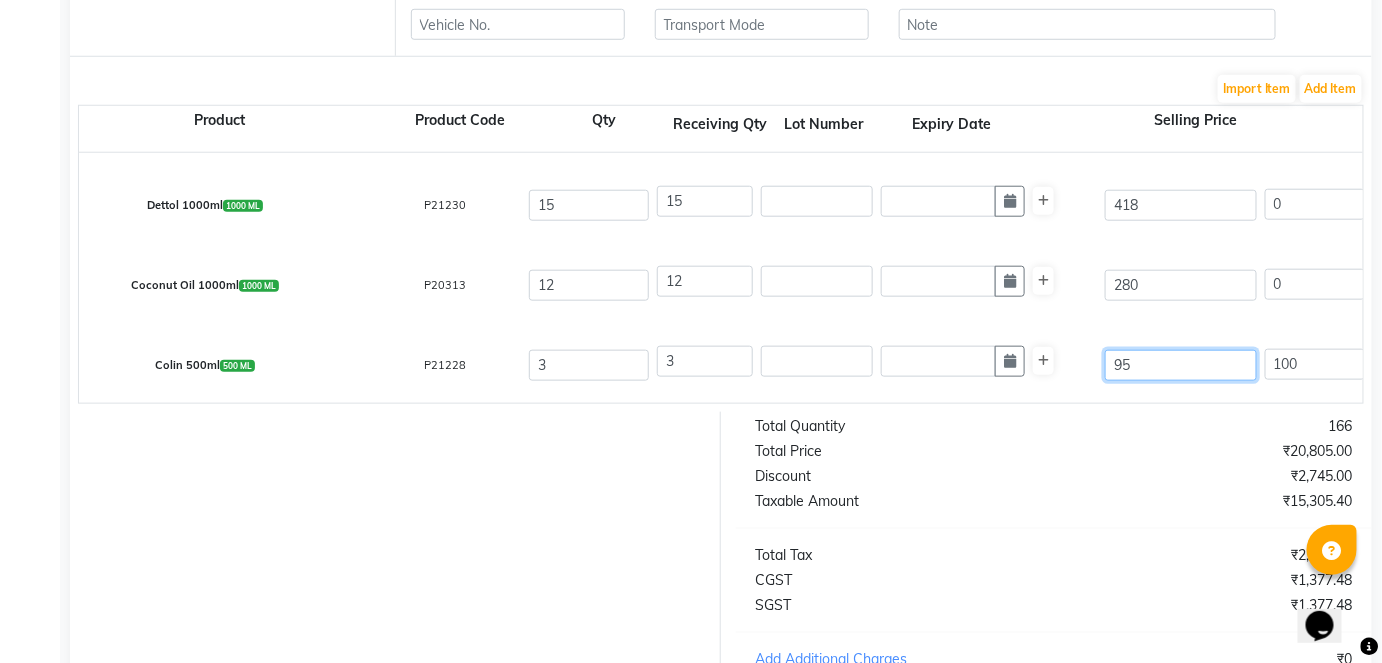 drag, startPoint x: 1158, startPoint y: 358, endPoint x: 1082, endPoint y: 381, distance: 79.40403 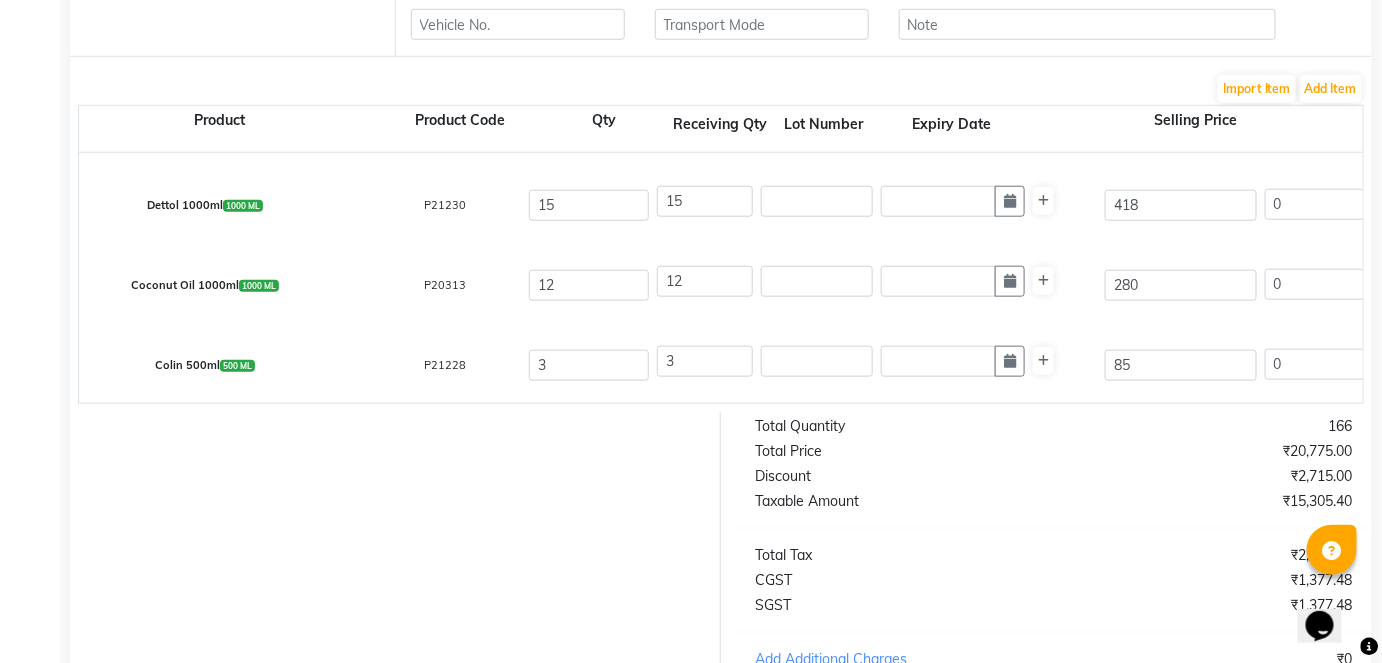 click on "3" 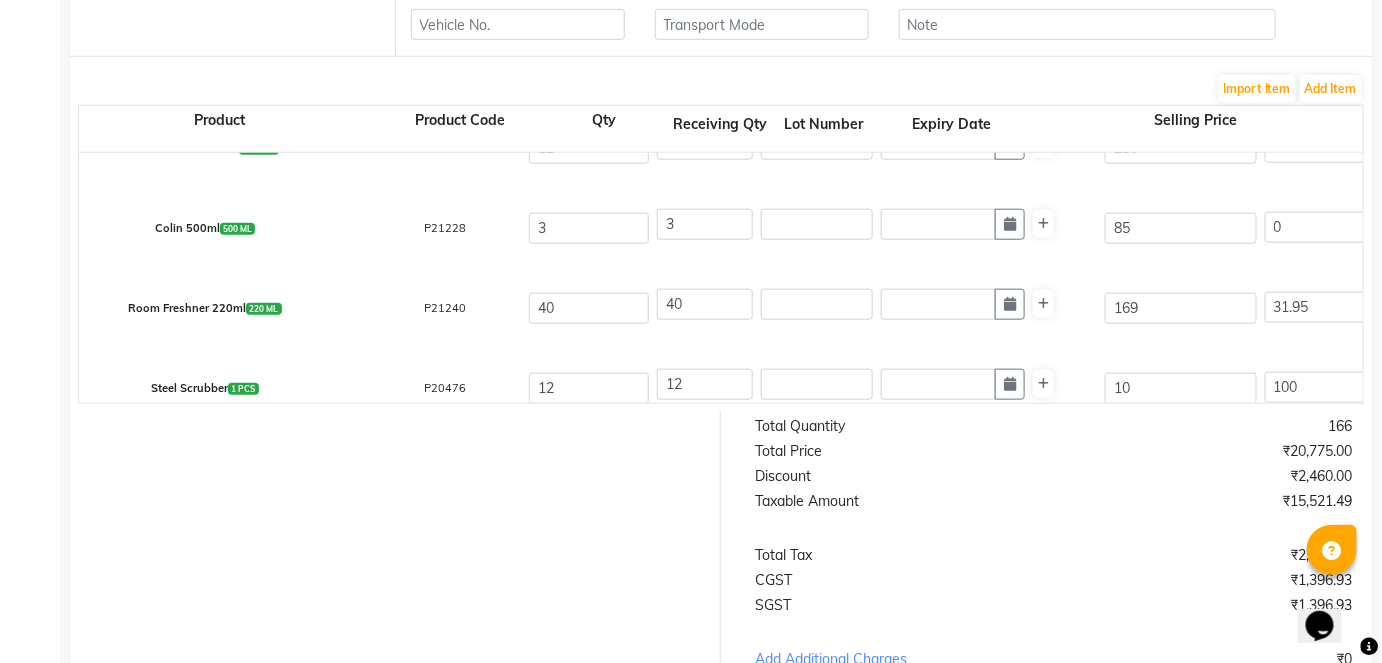 scroll, scrollTop: 650, scrollLeft: 0, axis: vertical 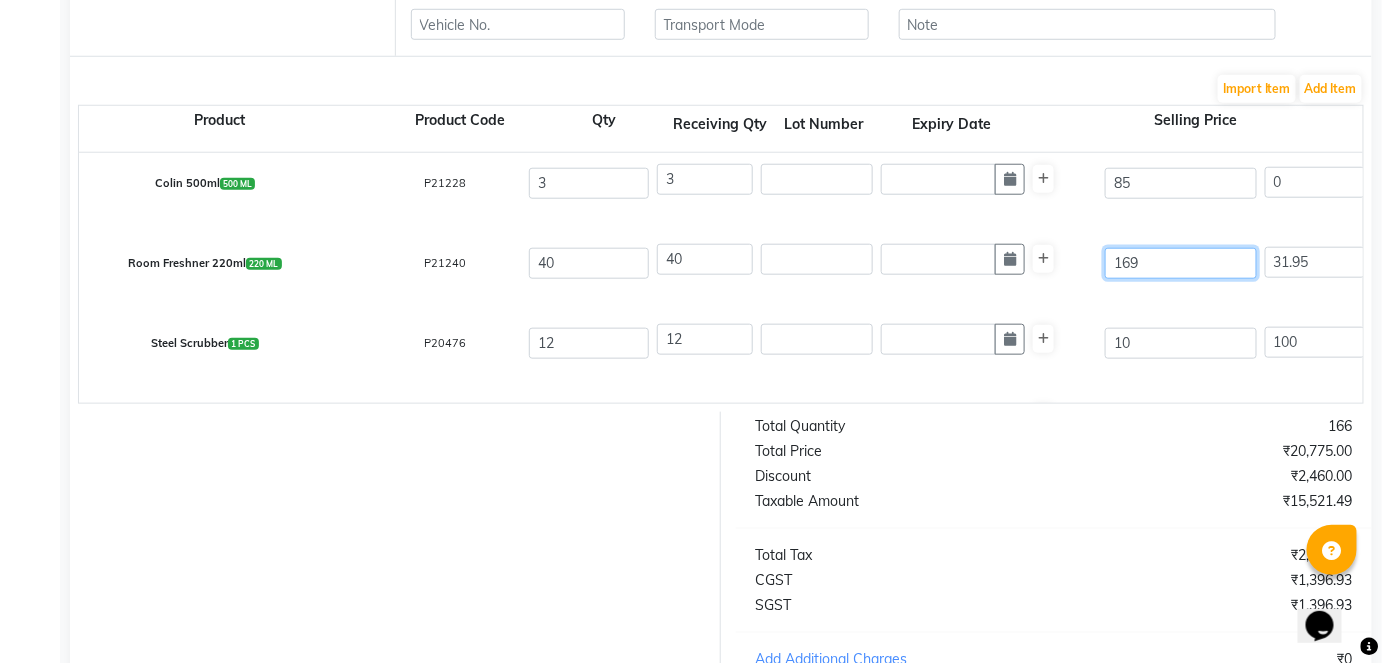 drag, startPoint x: 1160, startPoint y: 256, endPoint x: 1078, endPoint y: 263, distance: 82.29824 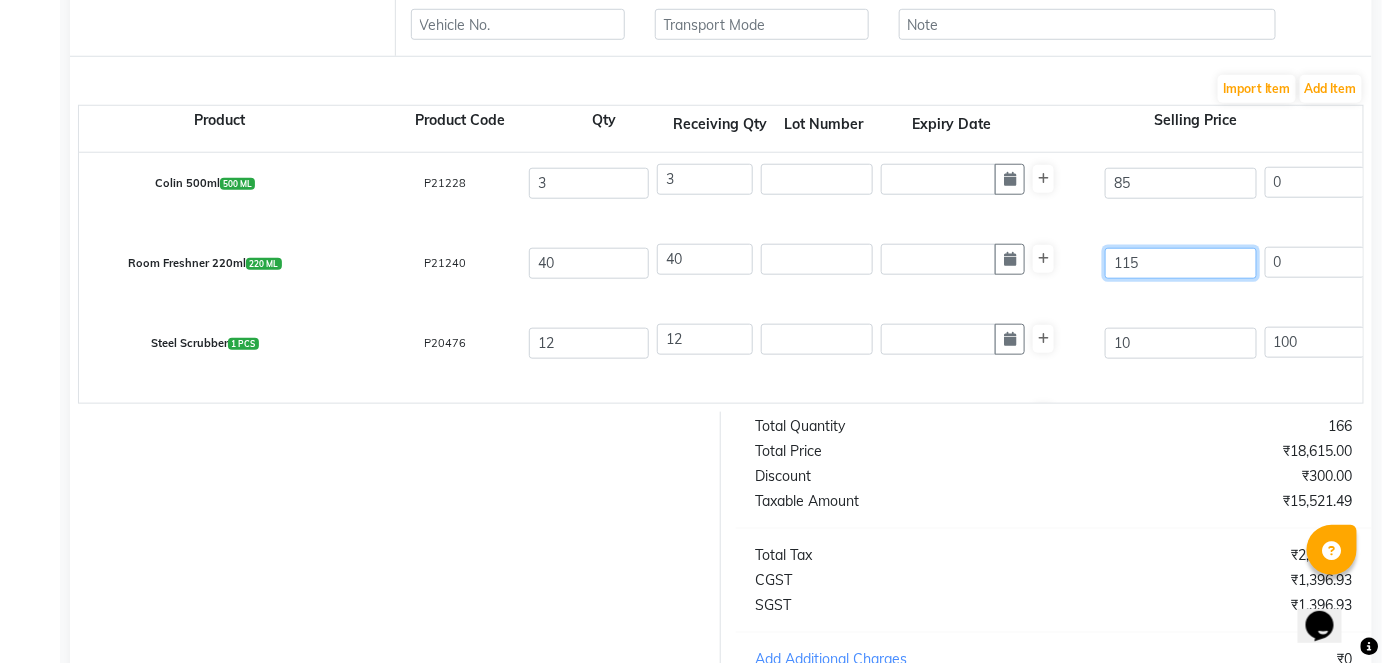 drag, startPoint x: 1167, startPoint y: 267, endPoint x: 1072, endPoint y: 267, distance: 95 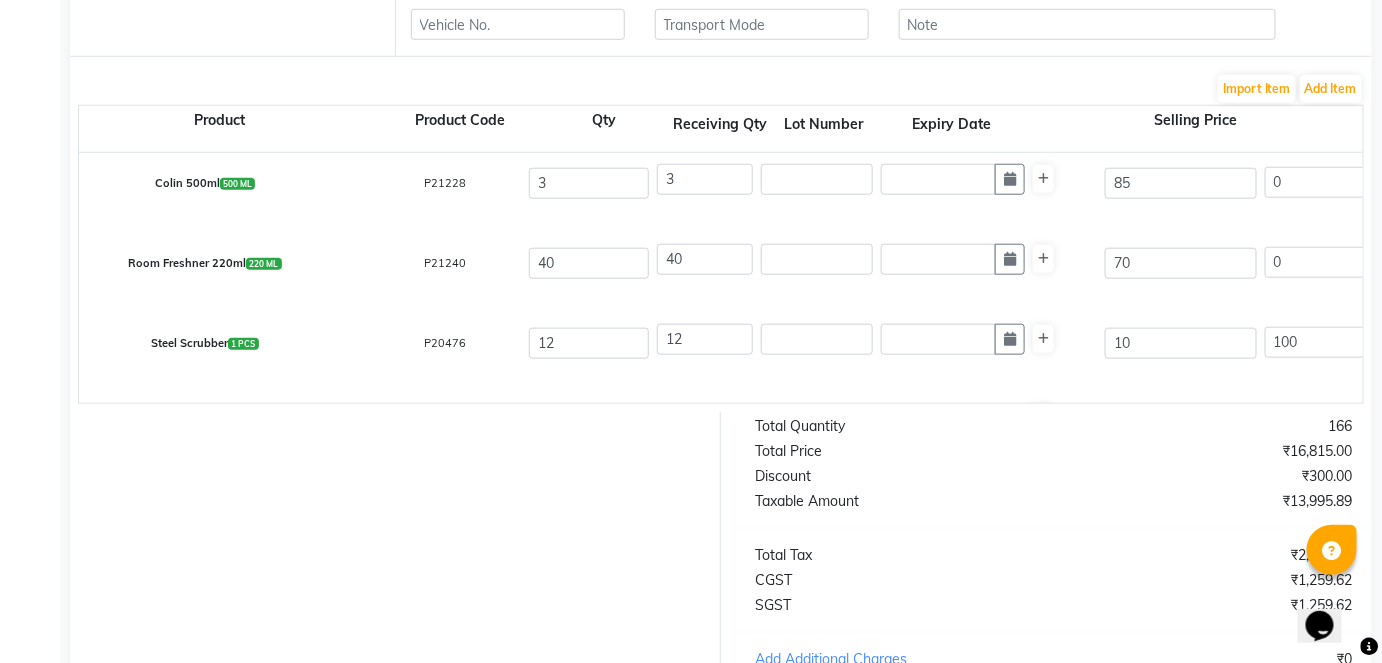 click on "40" 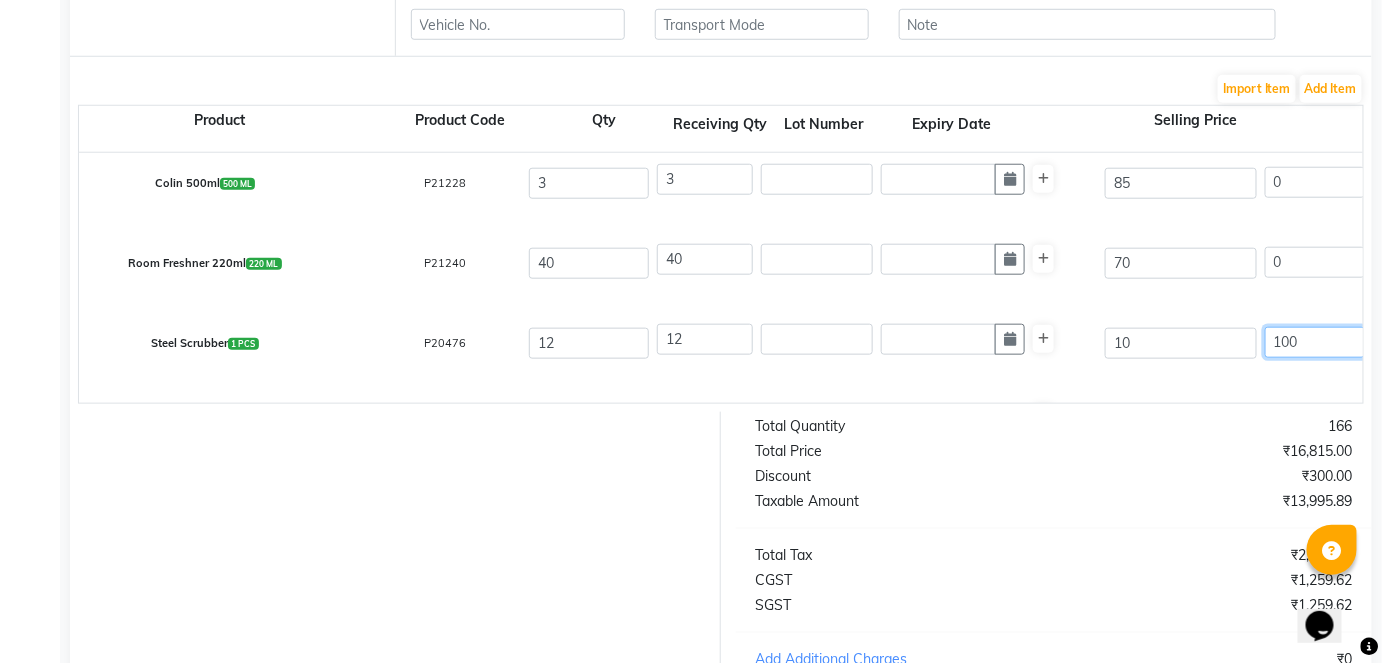 click on "100" 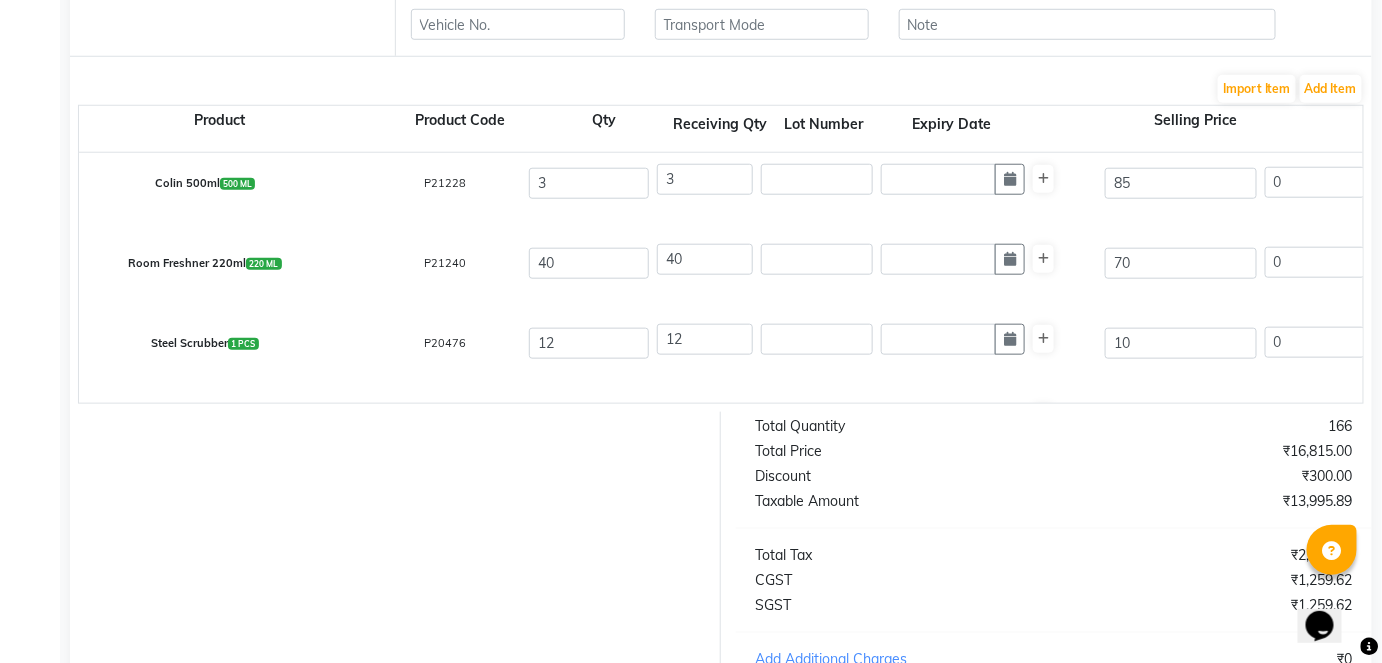 click on "Scotch Bright  1 PCS  P21241  12 12 15 100 % | 15 F 0 0 0 None GST (12%) (Any) IGST GST  (18%)  0 0" 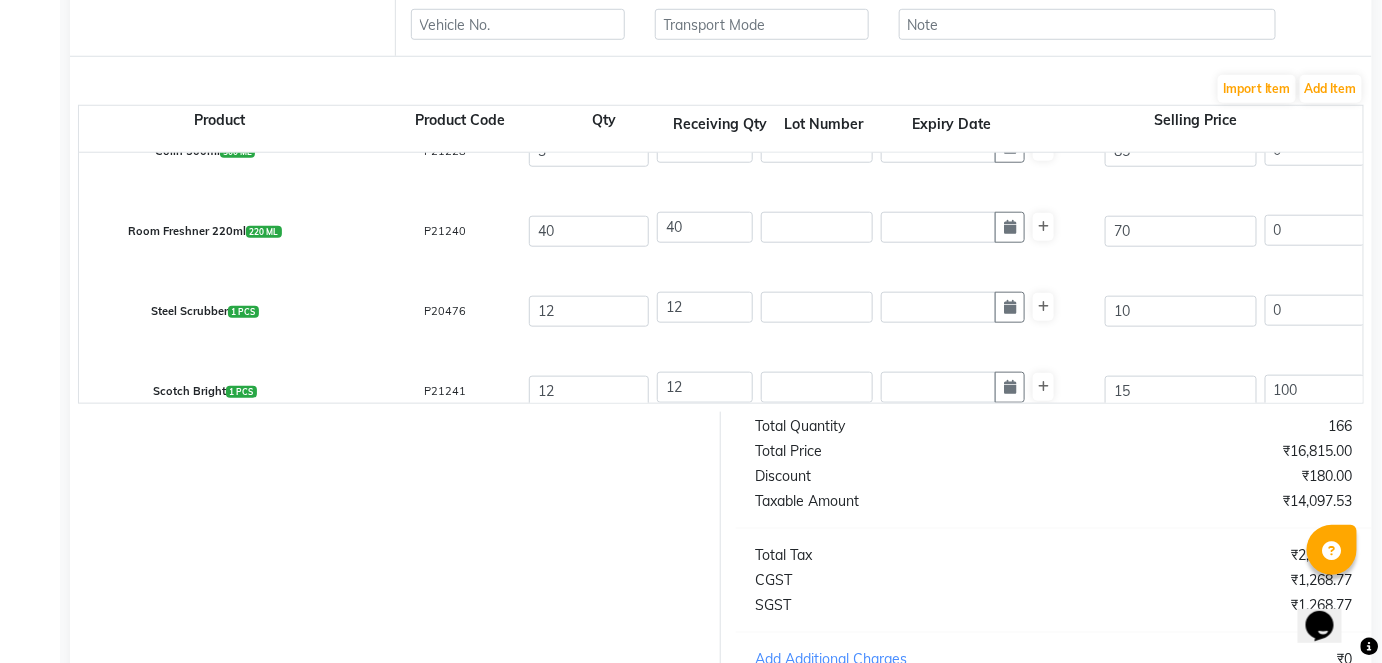 scroll, scrollTop: 709, scrollLeft: 0, axis: vertical 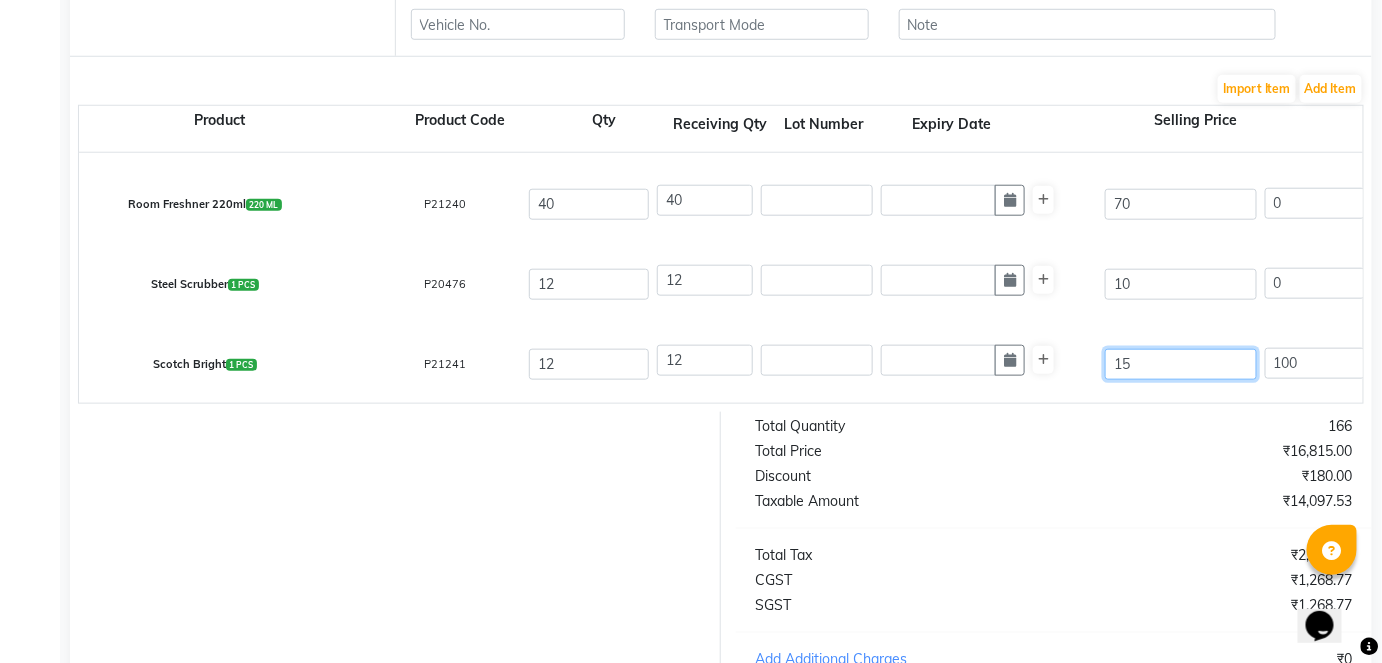 click on "15" 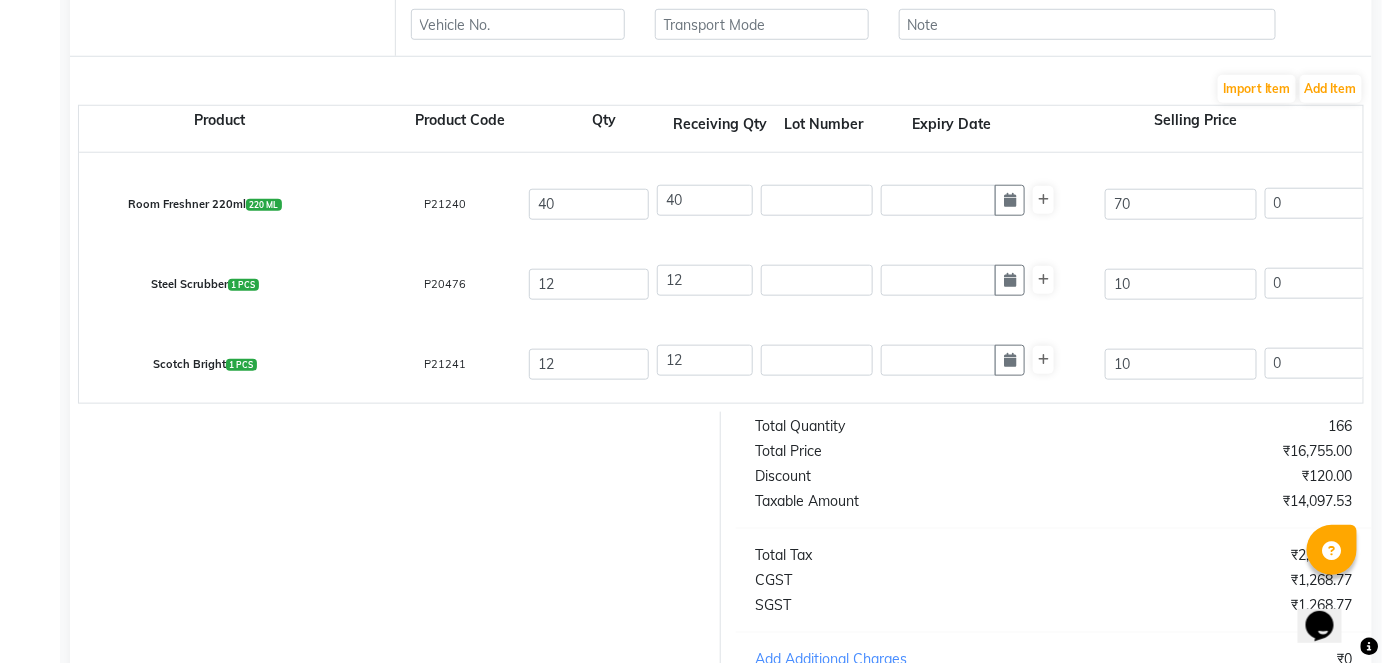 click on "Scotch Bright  1 PCS  P21241  12 12 10 0 % | 0 F 10 8.47 101.64 None GST (12%) (Any) IGST GST  (18%)  18.3 119.94" 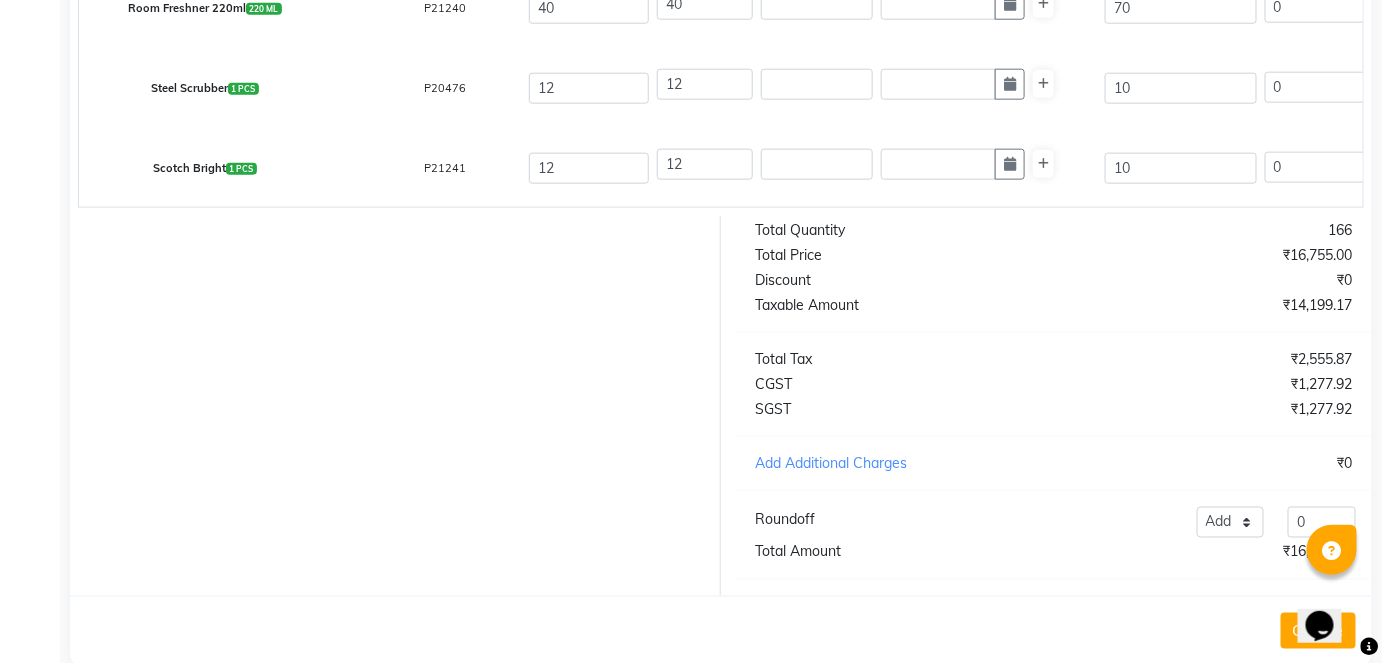 scroll, scrollTop: 786, scrollLeft: 0, axis: vertical 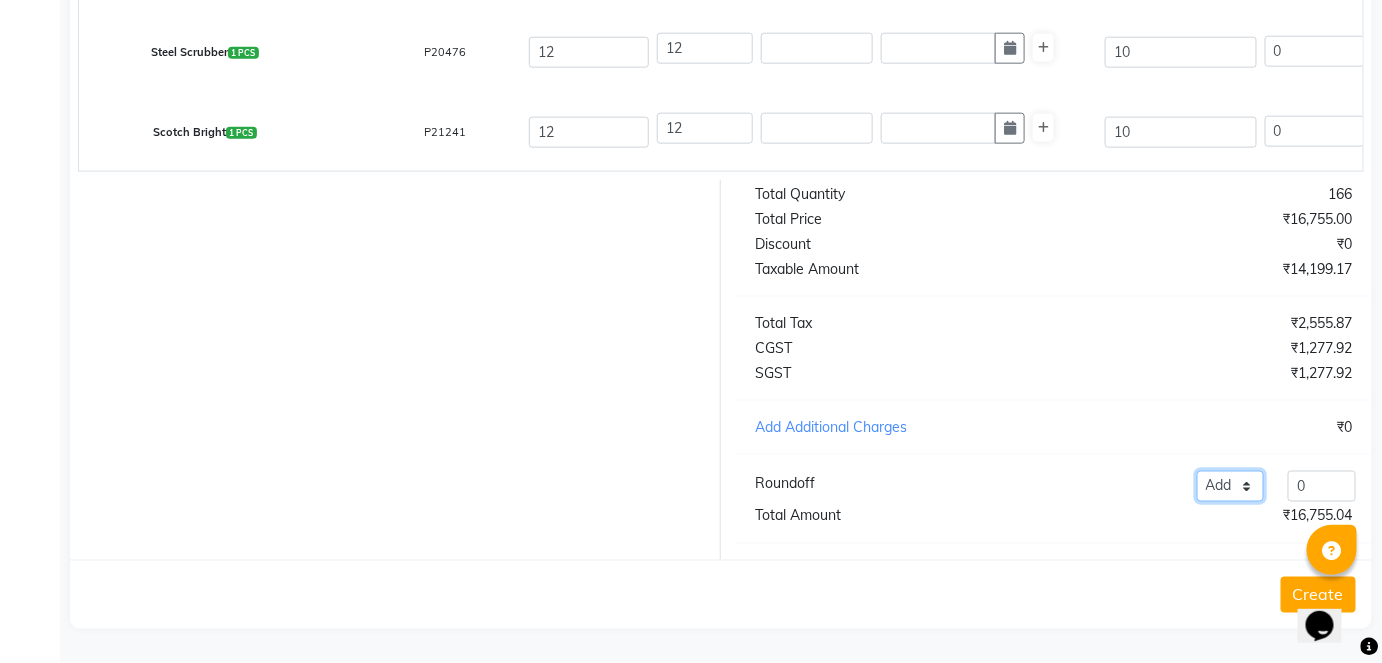 click on "Add Reduce" 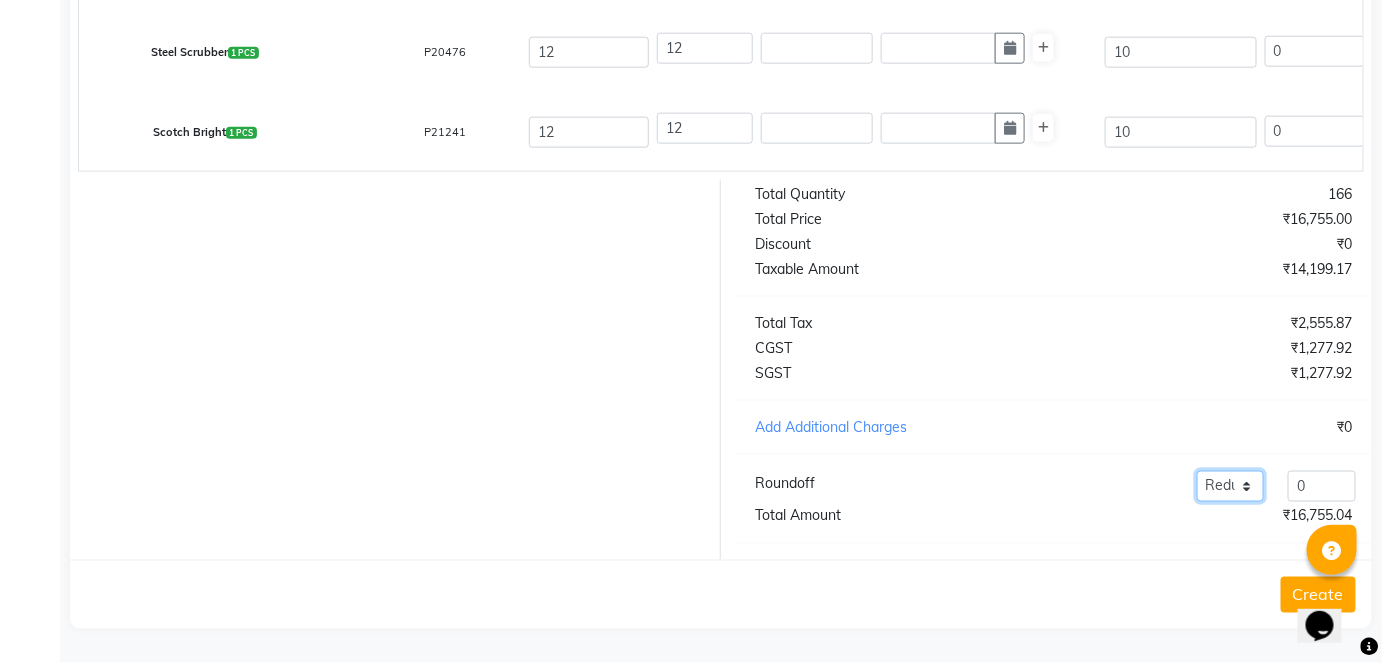 click on "Add Reduce" 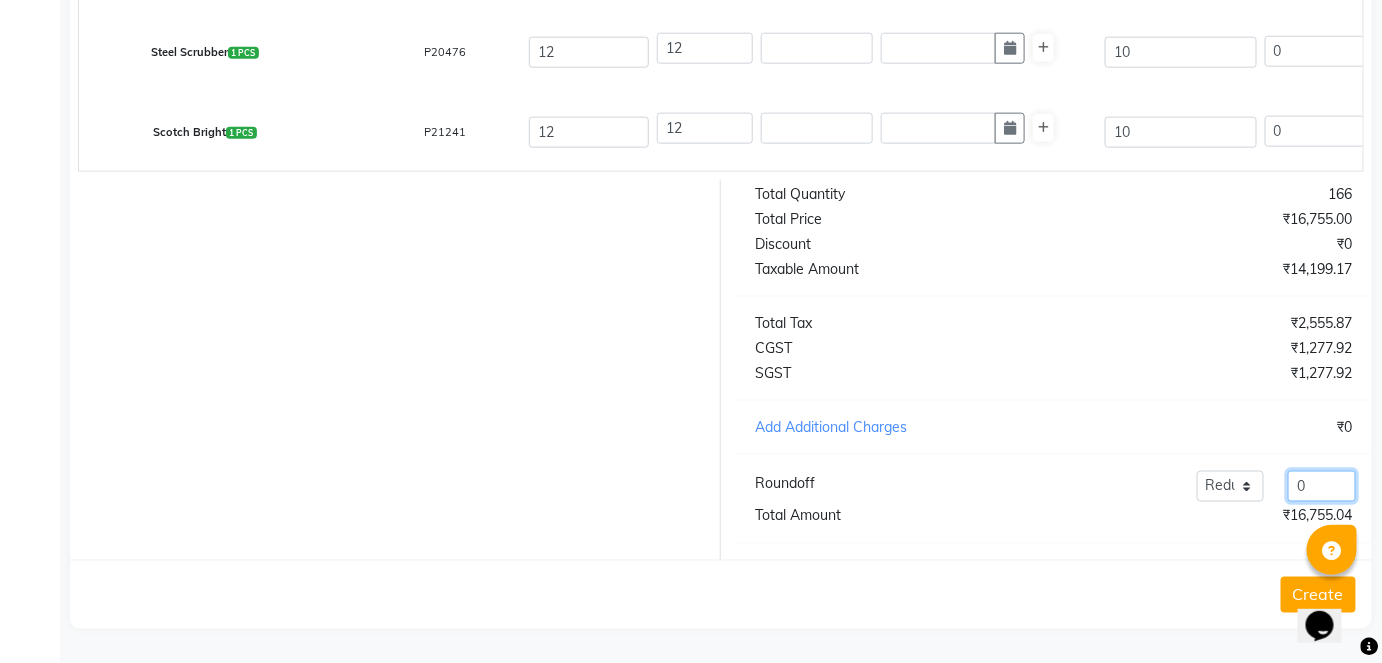 click on "0" 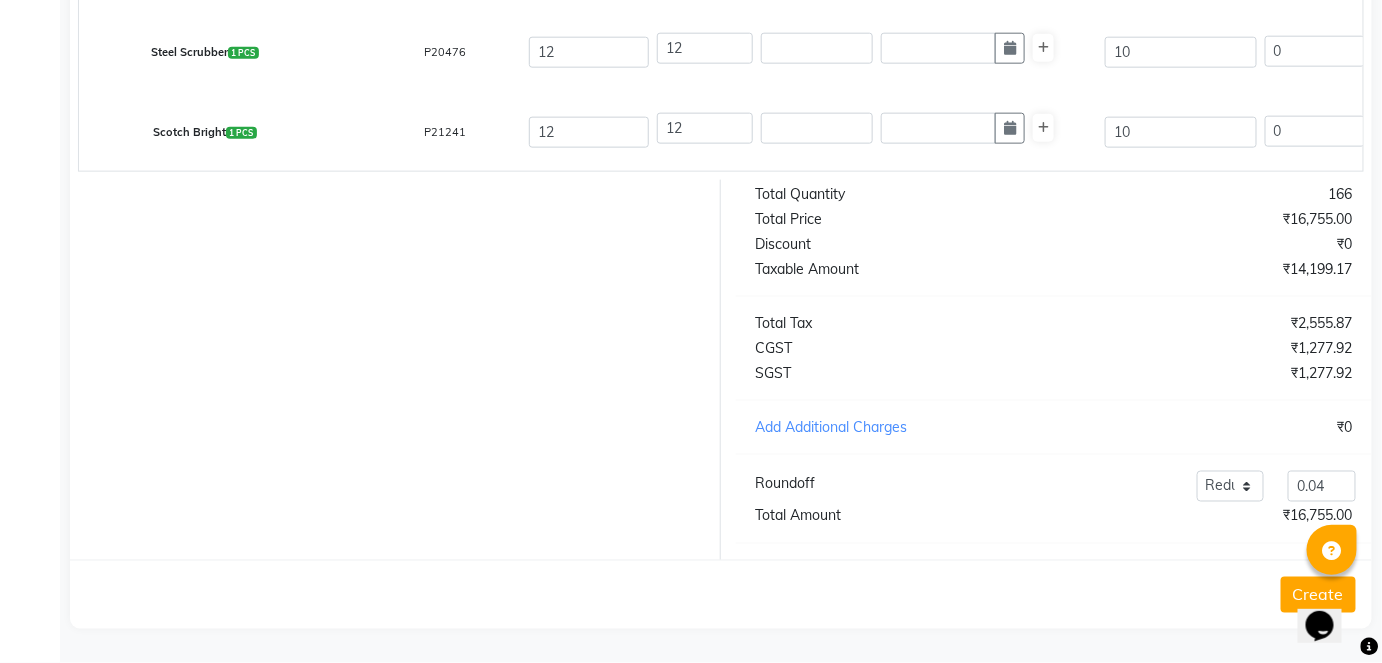 click on "Create" 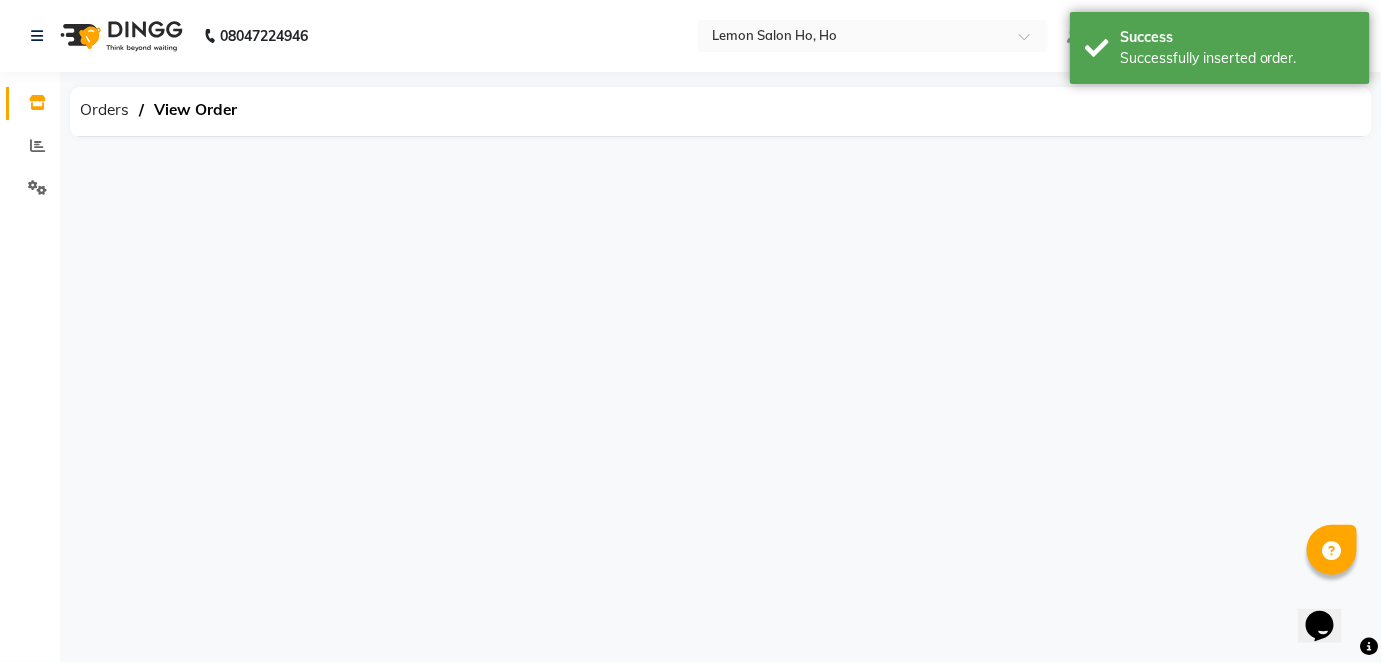 scroll, scrollTop: 0, scrollLeft: 0, axis: both 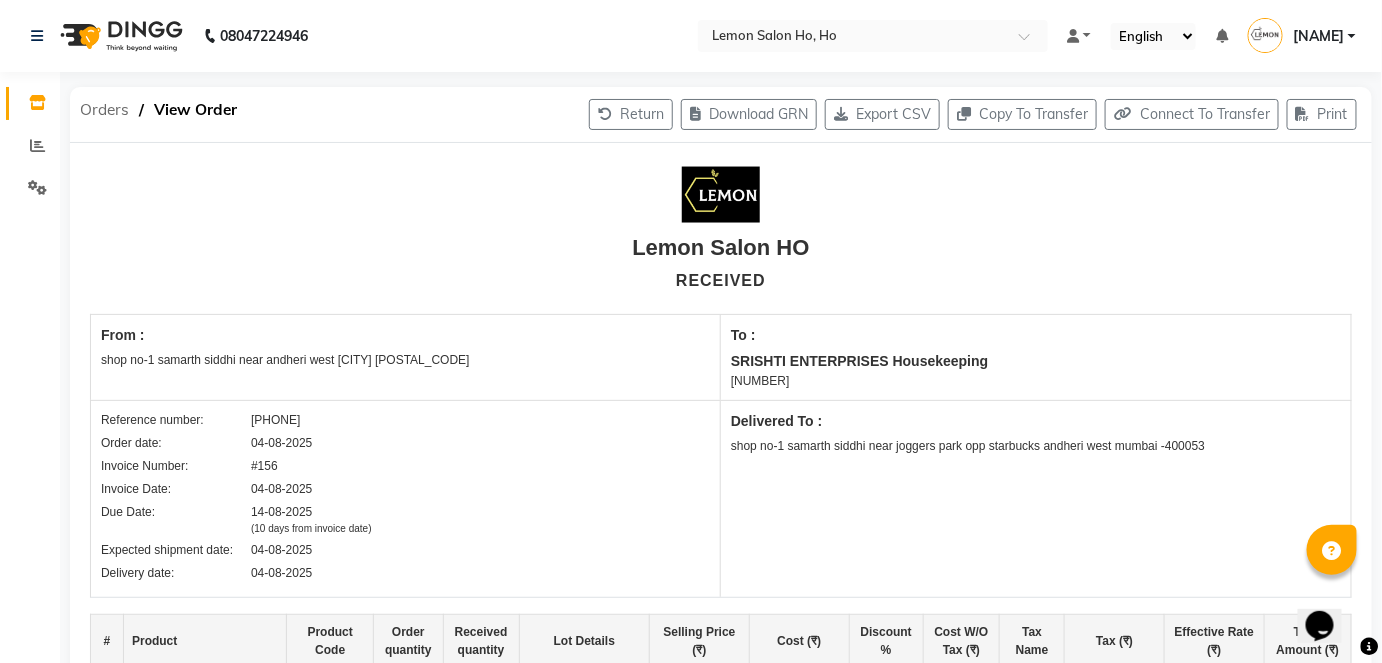 click on "Orders" 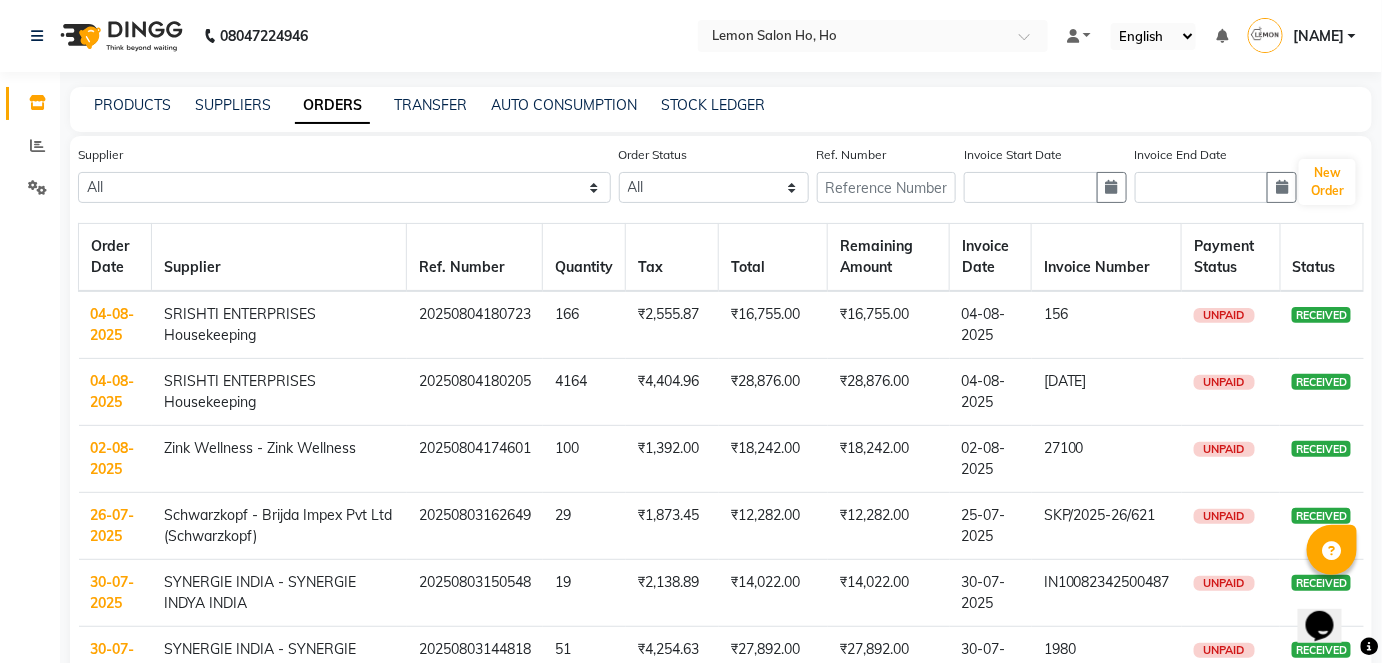 click on "PRODUCTS" 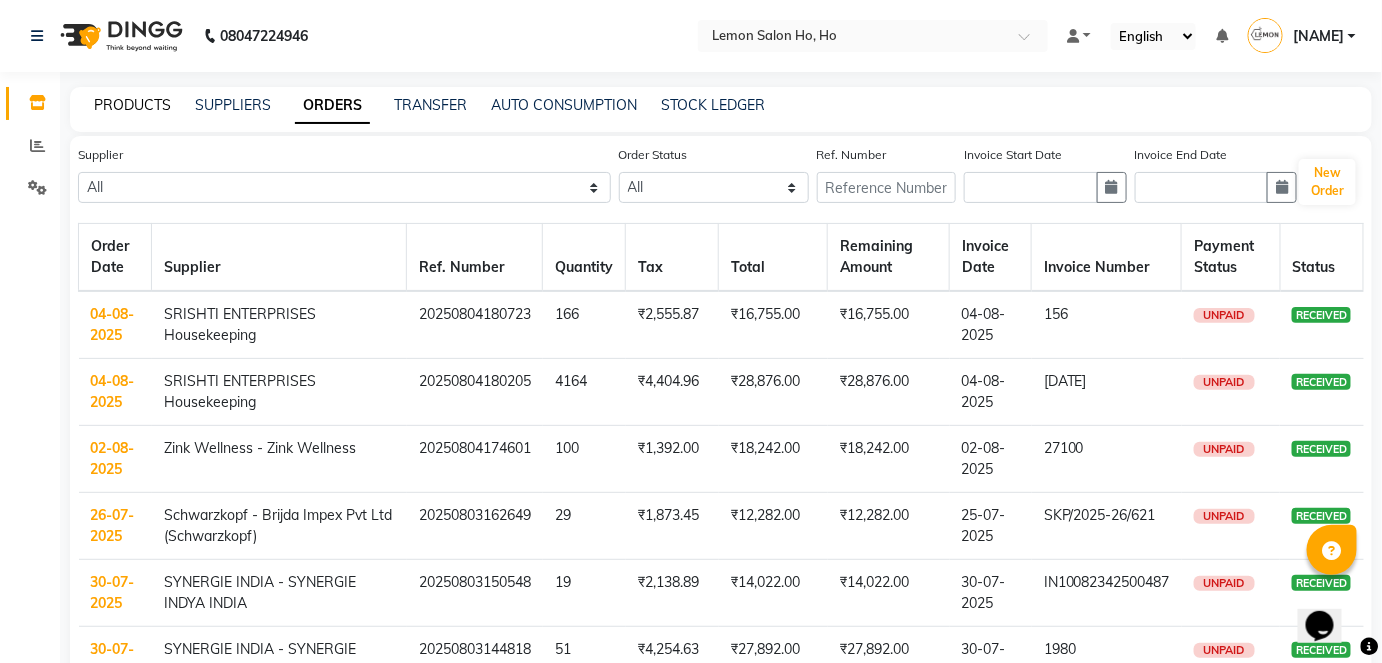 click on "PRODUCTS" 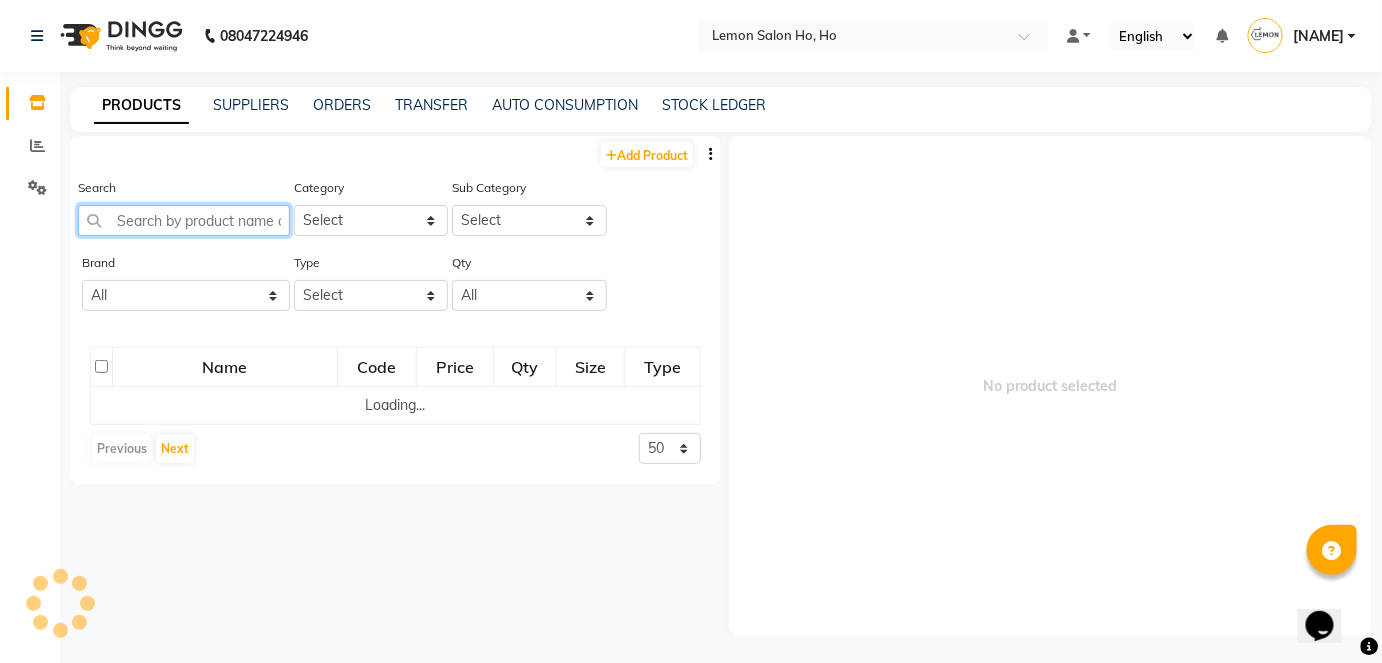 click 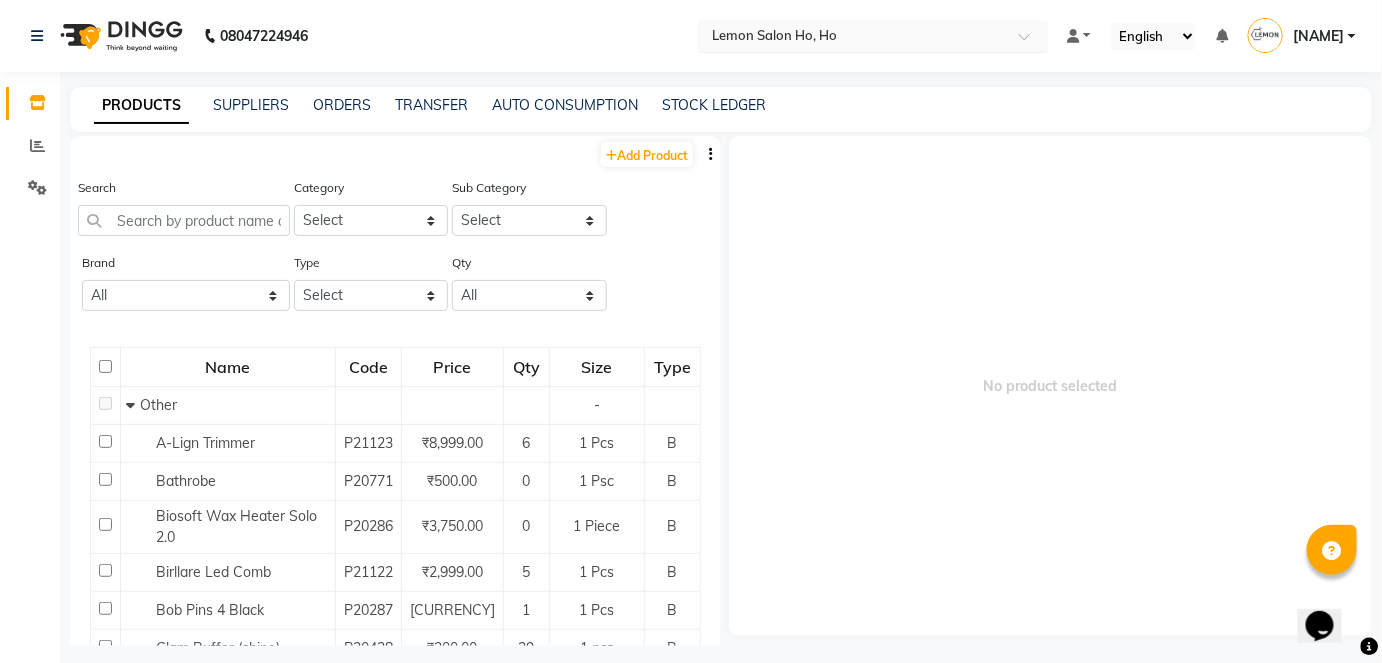 click at bounding box center (853, 35) 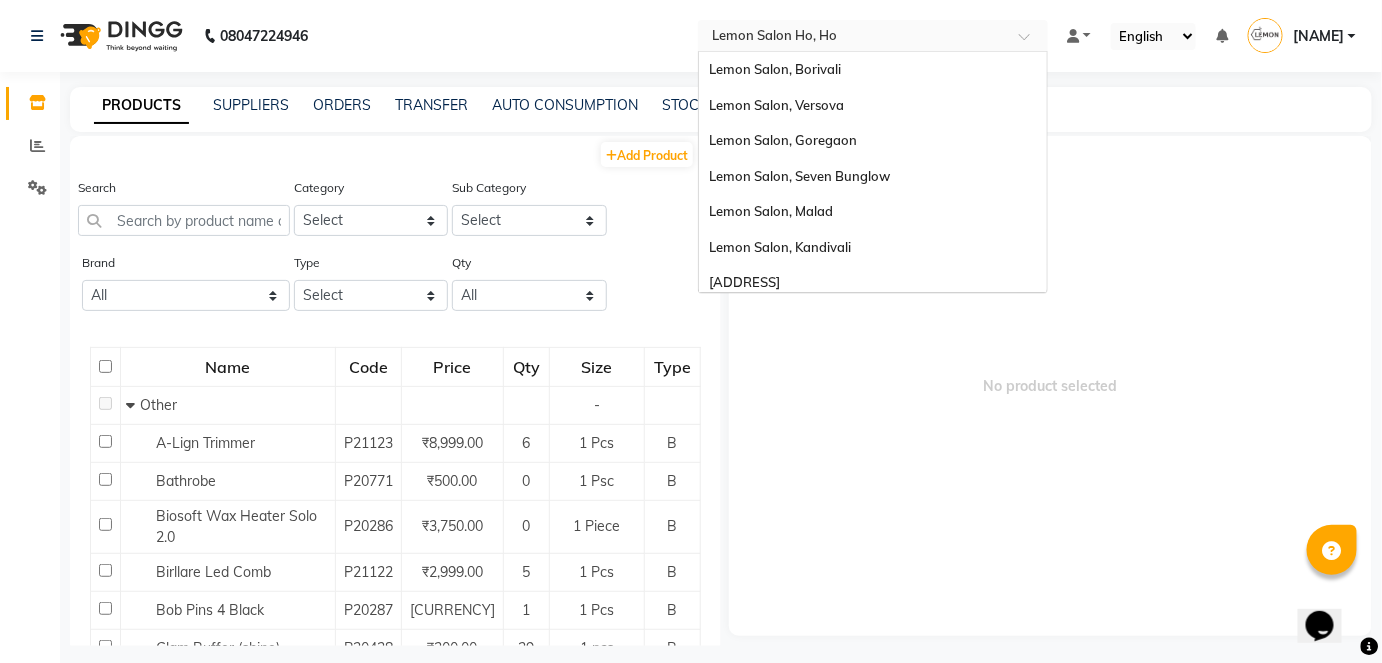 scroll, scrollTop: 186, scrollLeft: 0, axis: vertical 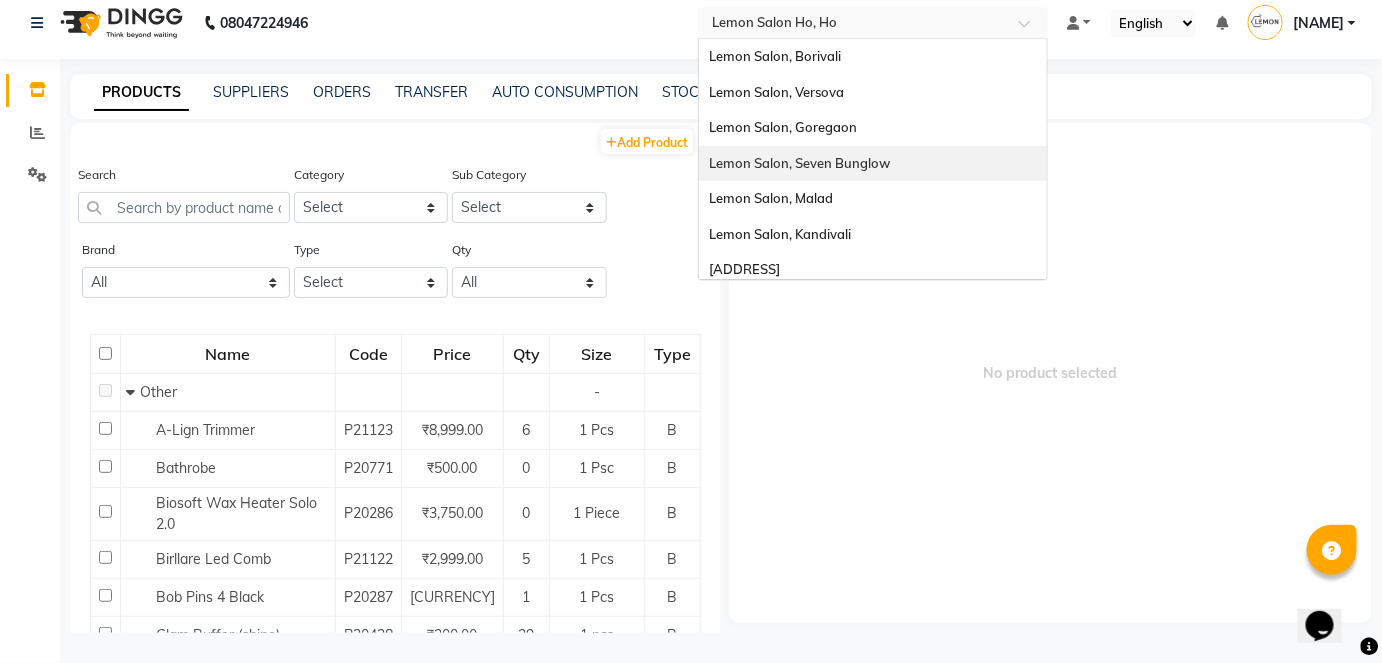 click on "Lemon Salon, Seven Bunglow" at bounding box center [799, 163] 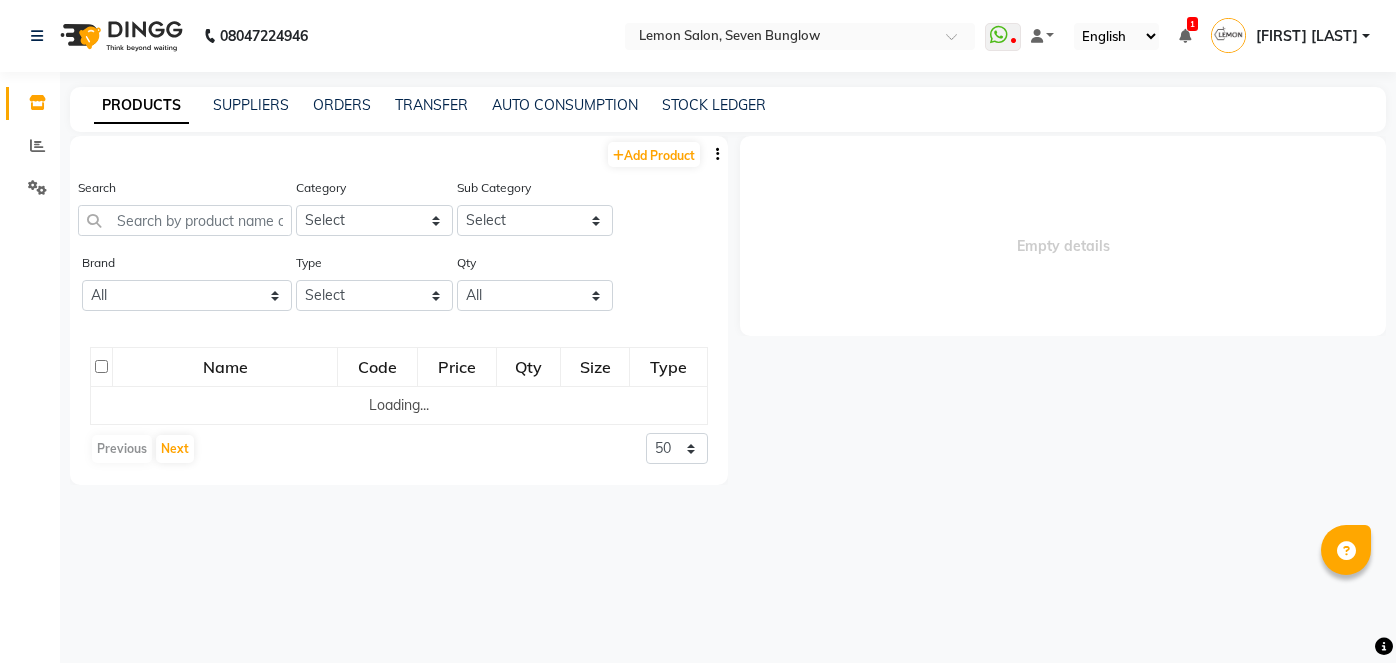 scroll, scrollTop: 0, scrollLeft: 0, axis: both 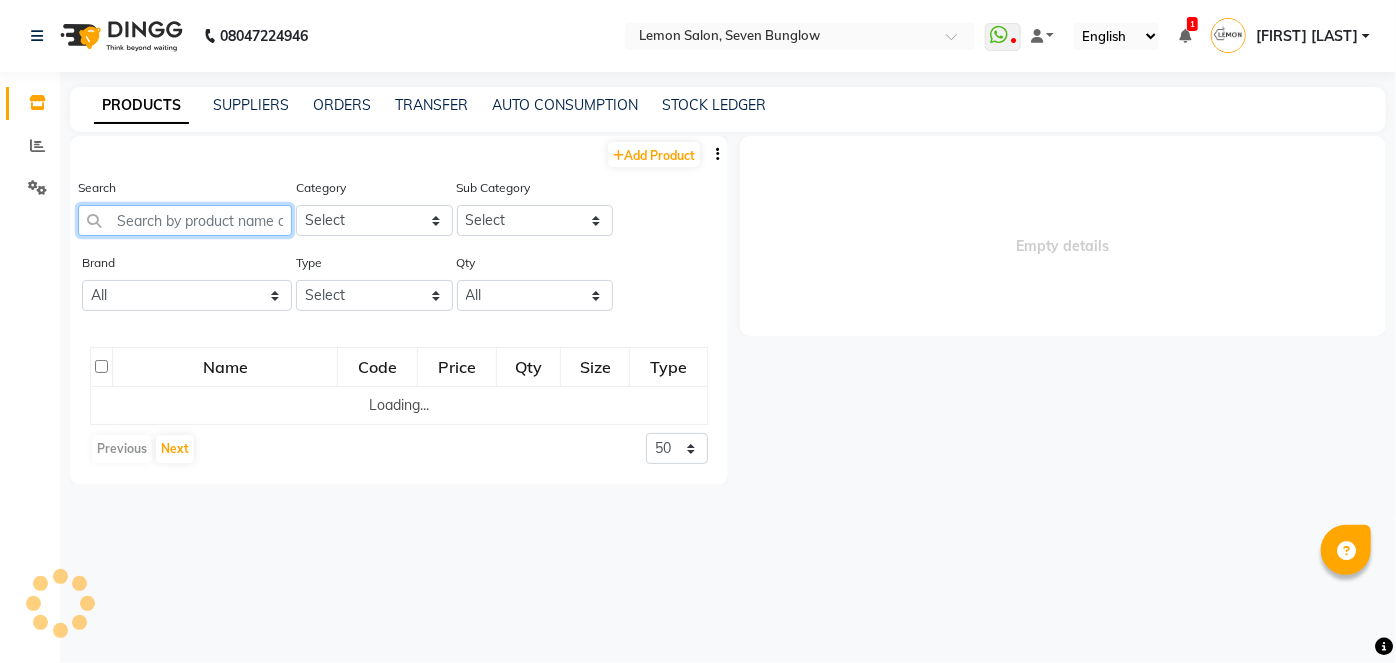 click 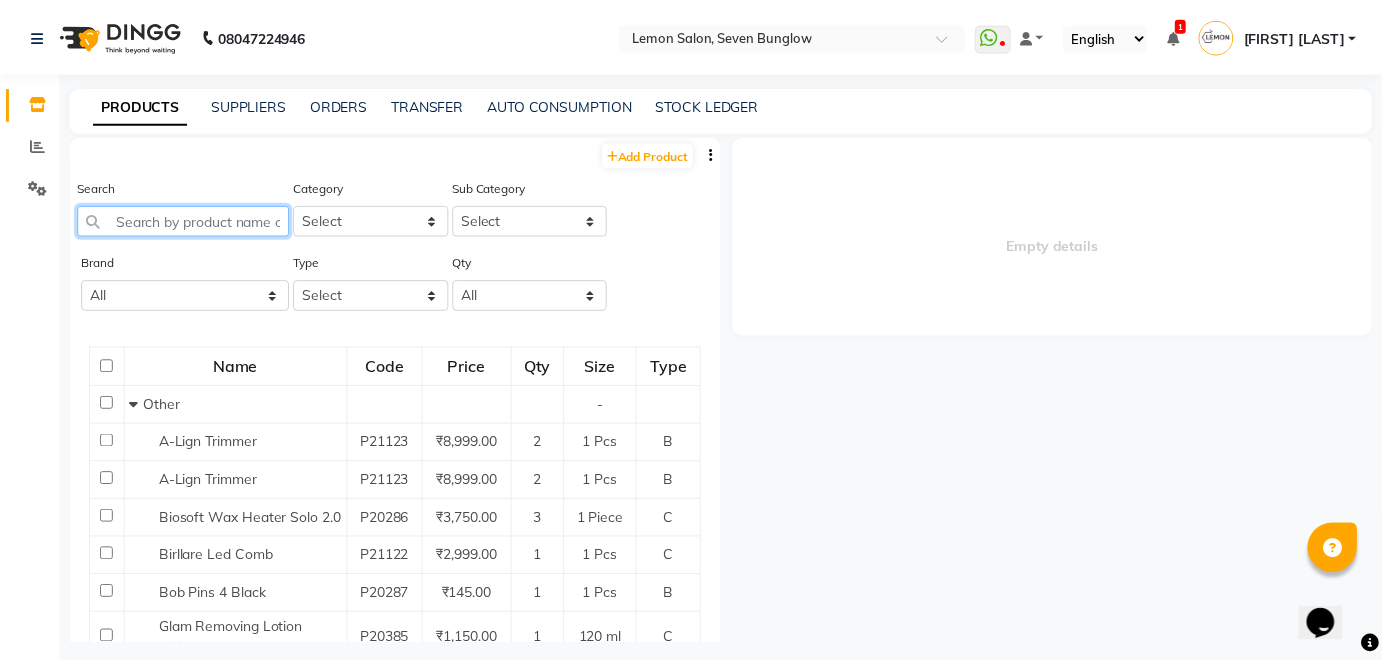 scroll, scrollTop: 0, scrollLeft: 0, axis: both 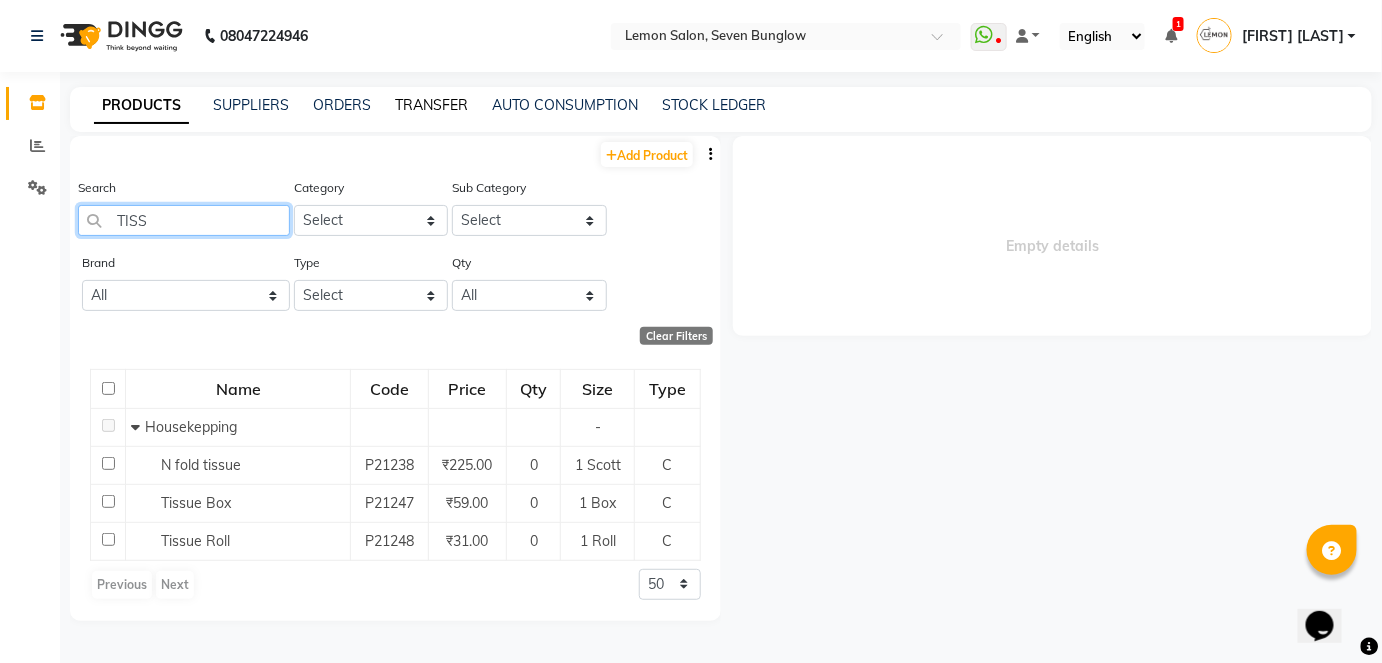 type on "TISS" 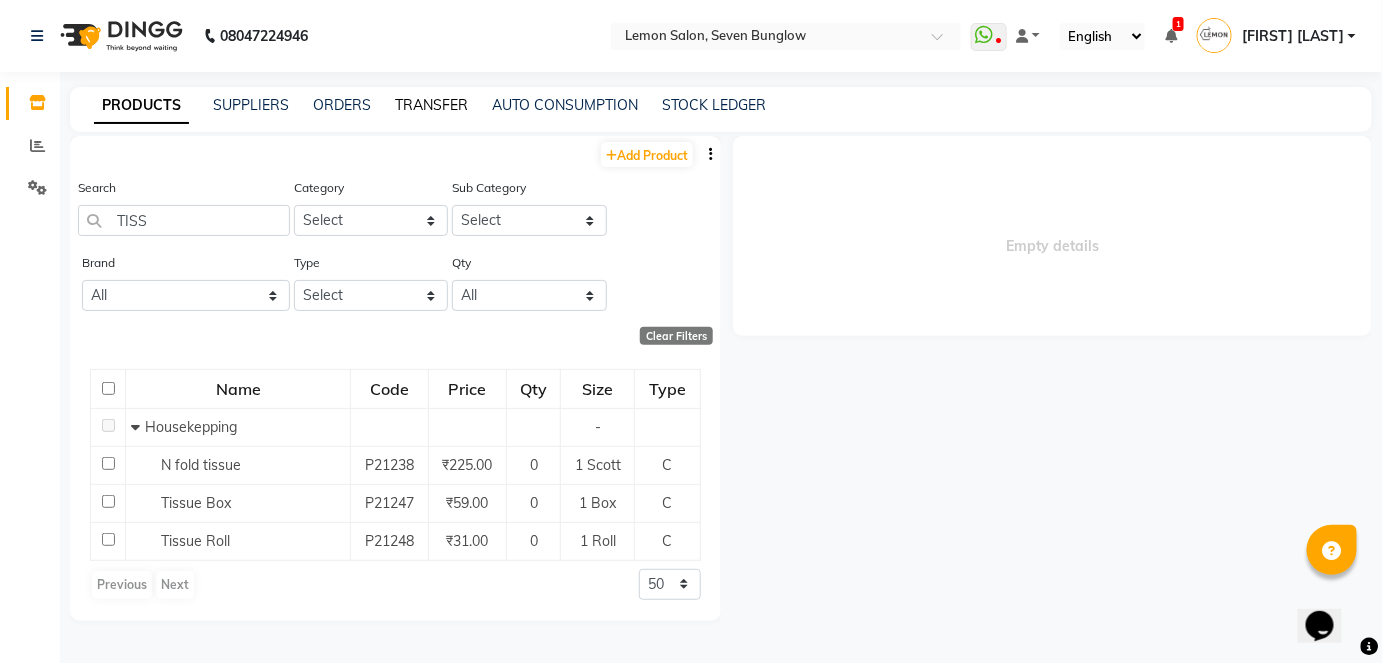 click on "TRANSFER" 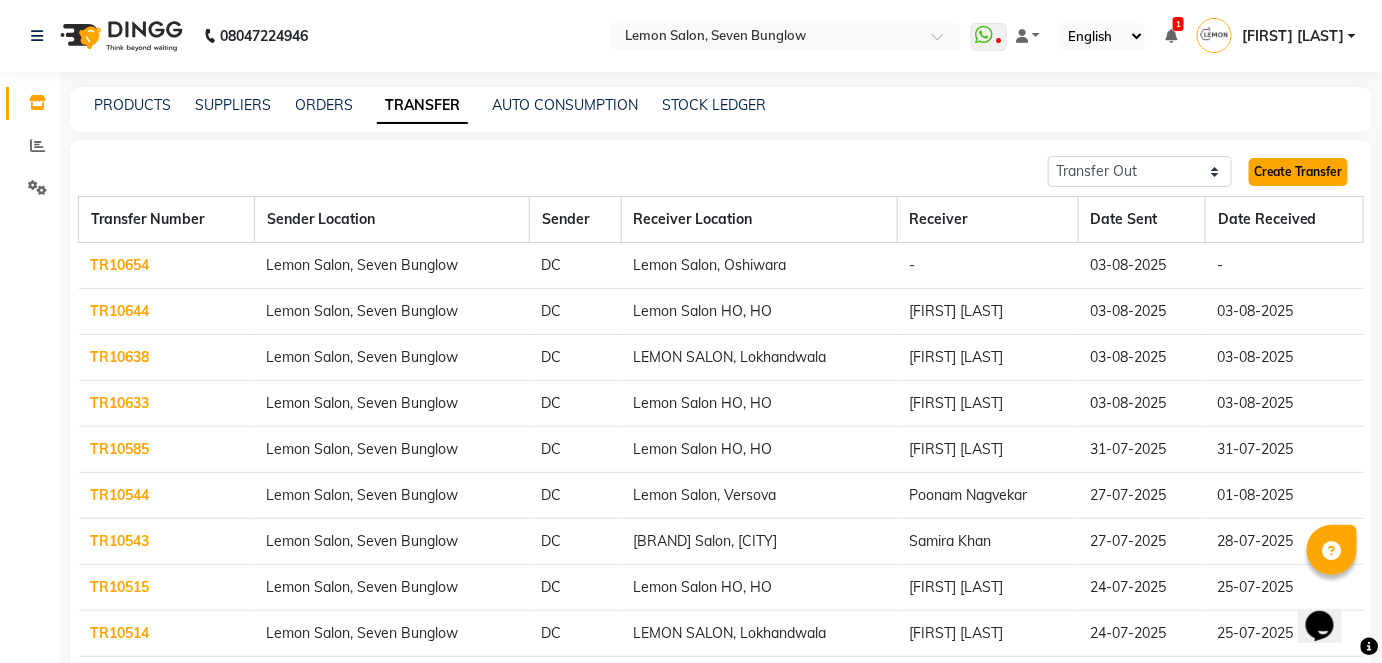 click on "Create Transfer" 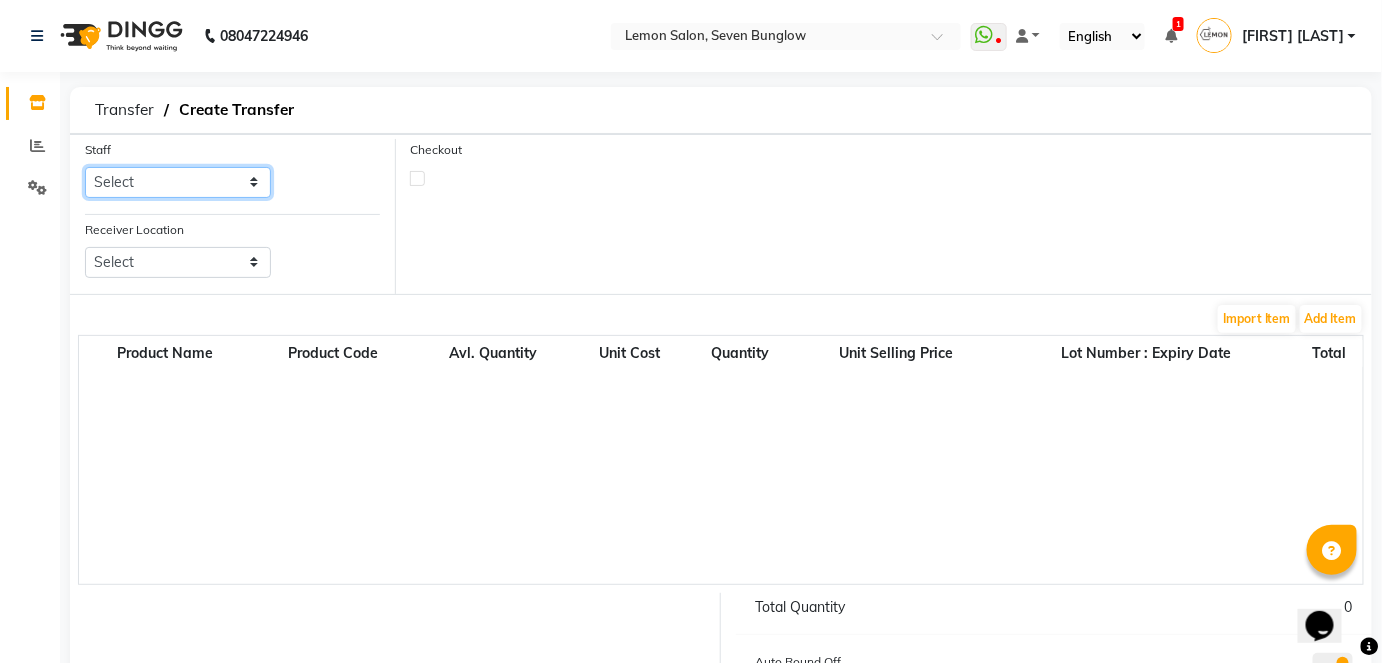 click on "Select Aditya Dewangan Ajit Thakur Akansha Subba Amreen Shaikh Aniket (Nail) Ashfak Danish Salmani DC Hira Lal Om Prakash Kandu  Hrithik  Jyoti Grijesh Rao Karuna Bambhania  Kirti Shriwasta Nakusha Sunar Nasreen Shaikh Nysa Rathod Priyankaa Radhika Solanki  Roshini Yesaware Sahil Ansari Salim Salmani  Sana Rashid Shaikh  Sana Shaikh Sartaj Salmani Shadab Shaikh Shitu Lalani Simran Parihar Simran Thapa SOMYA Tapas Bera Varsha Sarsar Vinita Panchal Zubir Ahmed" at bounding box center (178, 182) 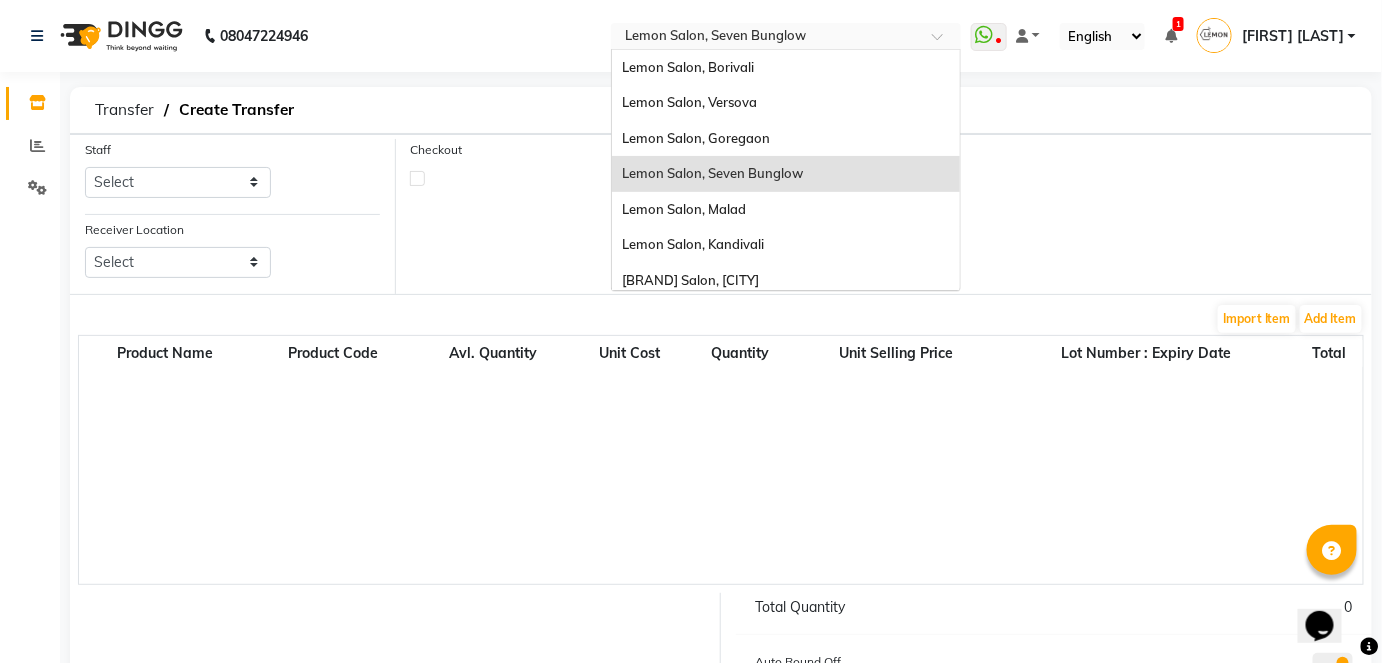 click at bounding box center [766, 38] 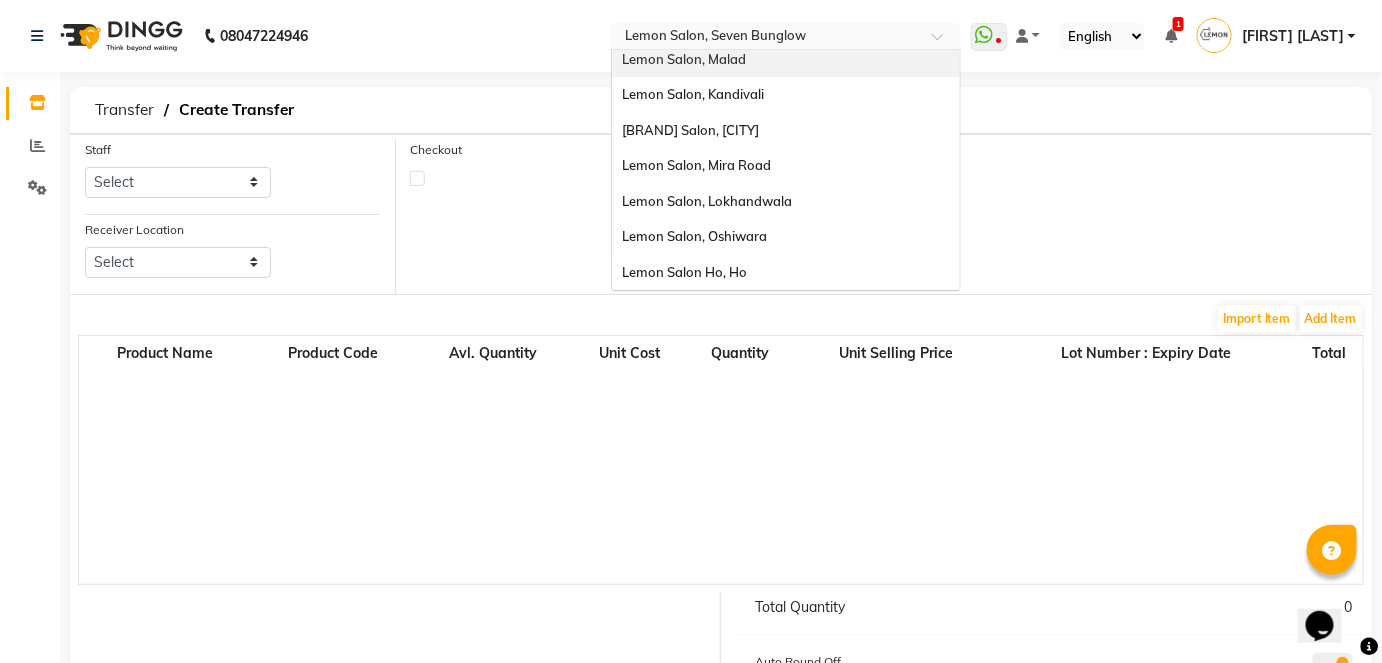 scroll, scrollTop: 185, scrollLeft: 0, axis: vertical 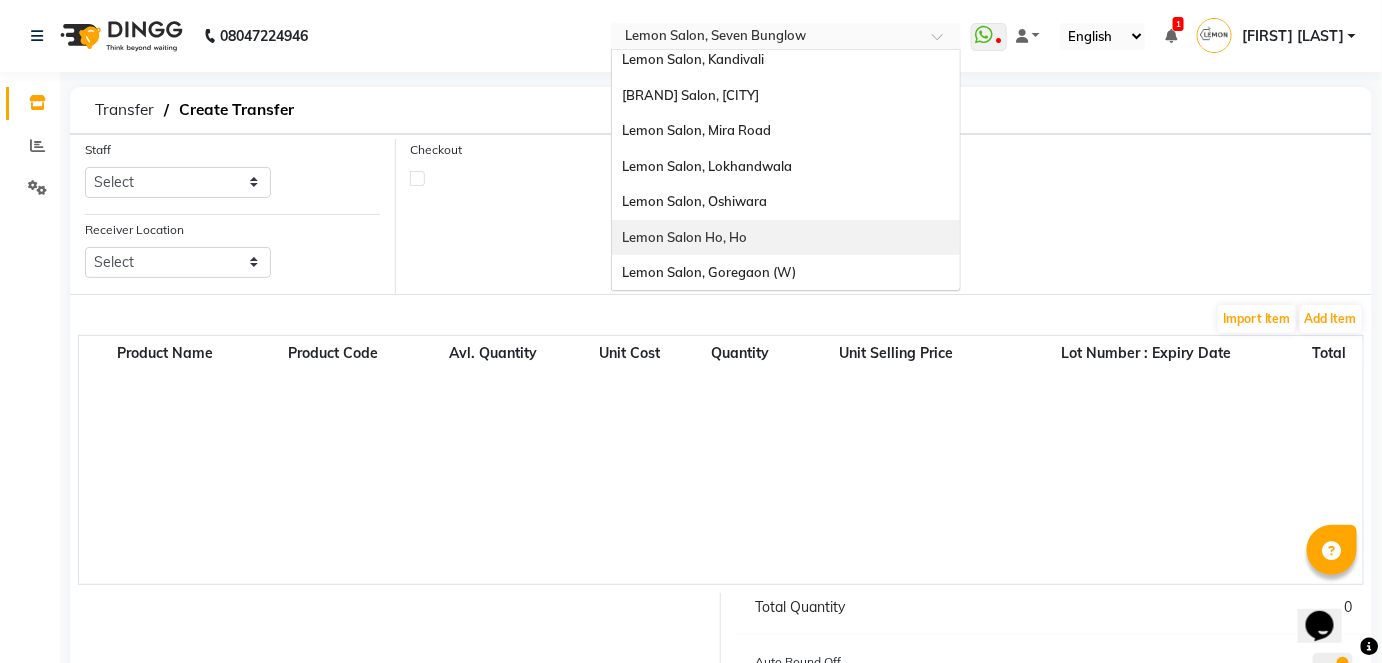 click on "Lemon Salon Ho, Ho" at bounding box center [786, 238] 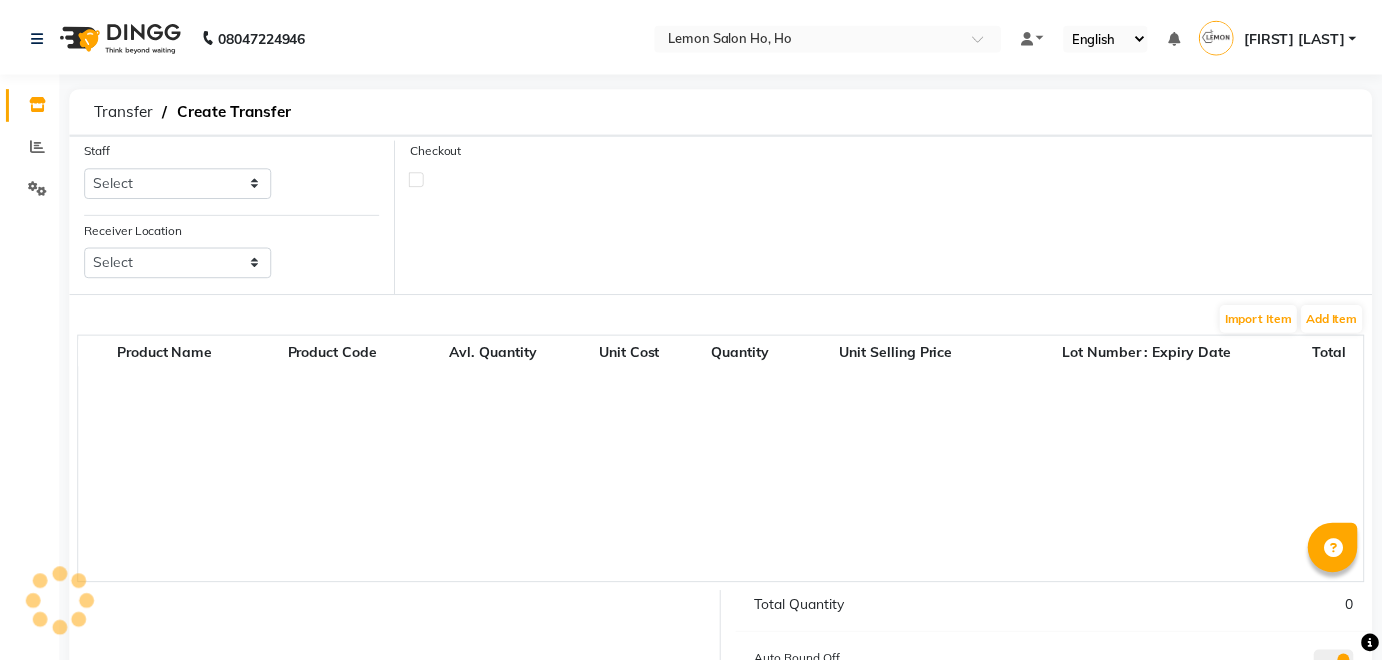 scroll, scrollTop: 0, scrollLeft: 0, axis: both 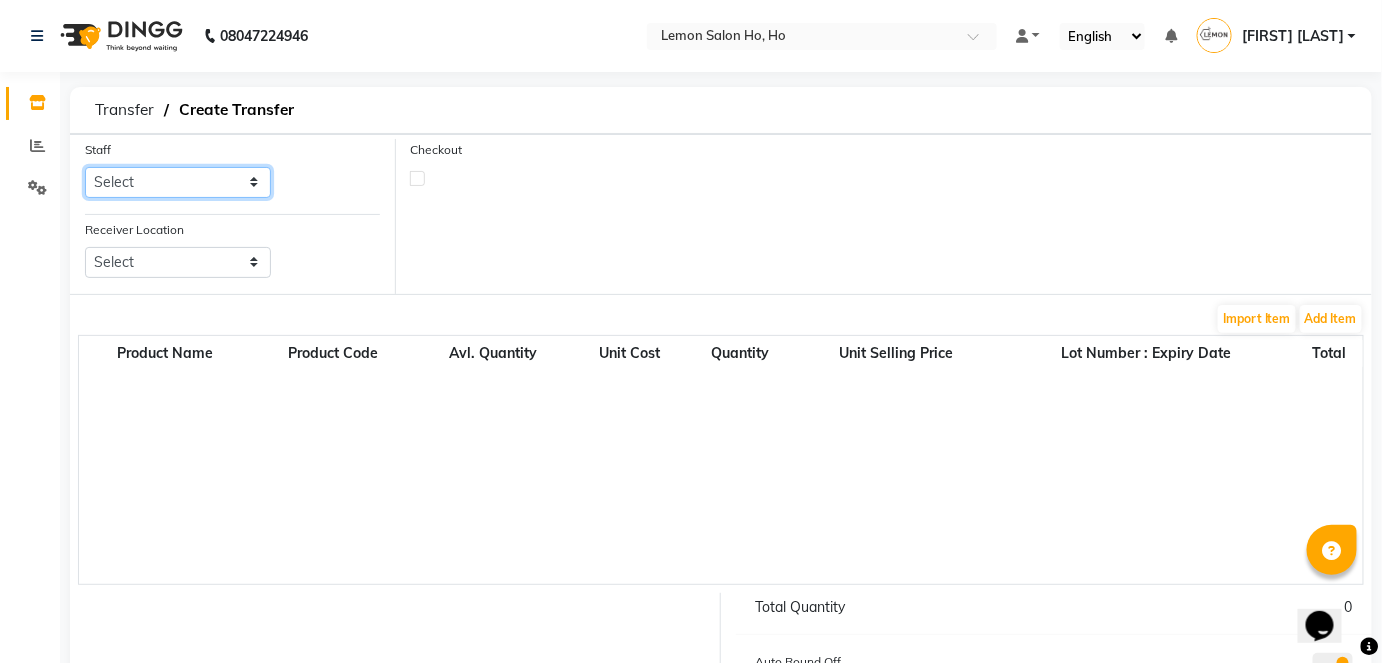 click on "Select Annie DC DINGG Support Farheen Ansari Kalpesh Kumavat  Mohammed Faisal Mukesh  Rohit Bhosle Roselooks Beauty  Runa Farah Das  Shadab" at bounding box center [178, 182] 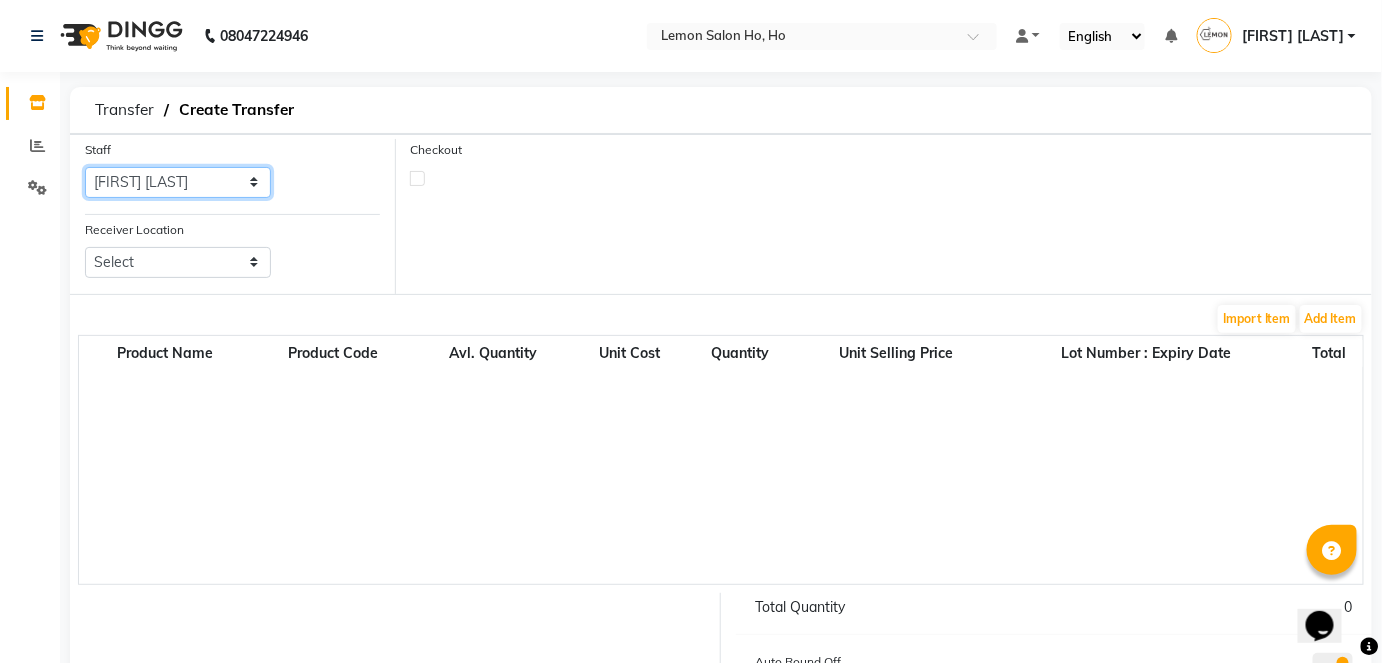 click on "Select Annie DC DINGG Support Farheen Ansari Kalpesh Kumavat  Mohammed Faisal Mukesh  Rohit Bhosle Roselooks Beauty  Runa Farah Das  Shadab" at bounding box center (178, 182) 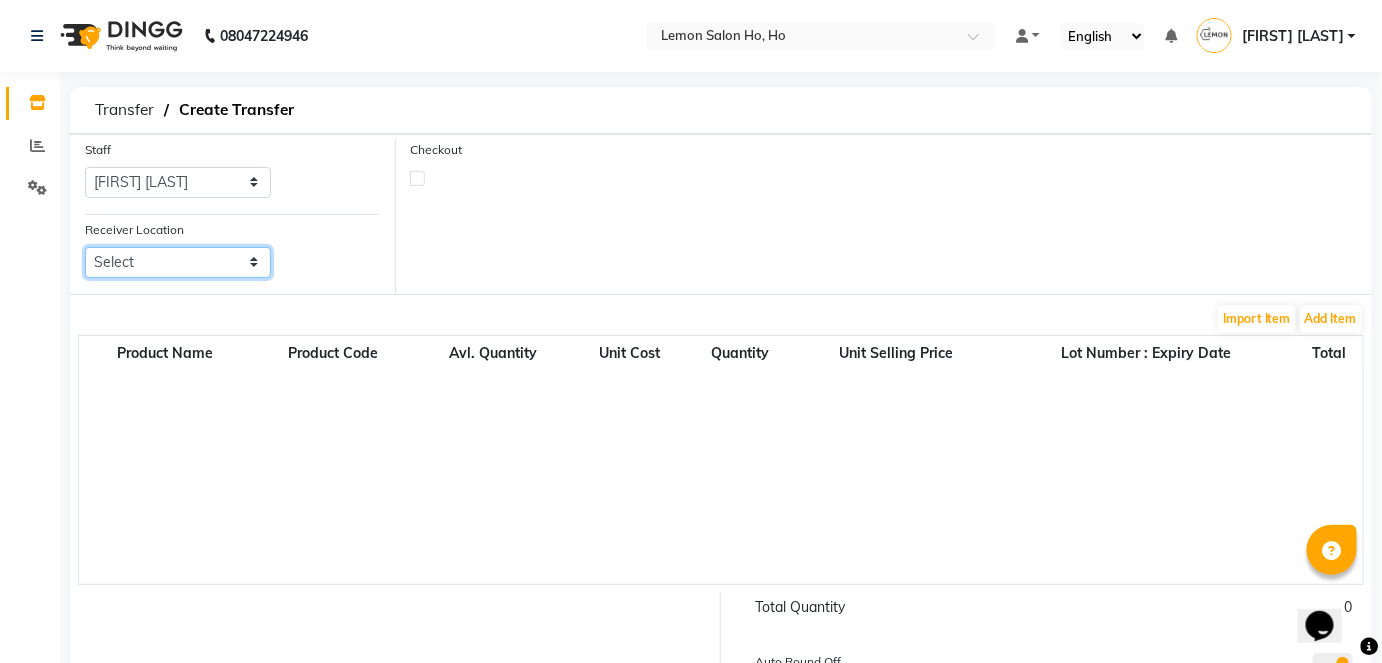click on "Select Lemon Salon, Lokhandwala  Lemon Salon, Malad Lemon Salon, Seven Bunglow Lemon Salon, Bandra Lemon Salon, Versova Lemon Salon, Goregaon Lemon Salon, Oshiwara Lemon Salon, Borivali Lemon Salon, Mira Road Lemon Salon, Kandivali Lemon Salon, Goregaon (W)" at bounding box center (178, 262) 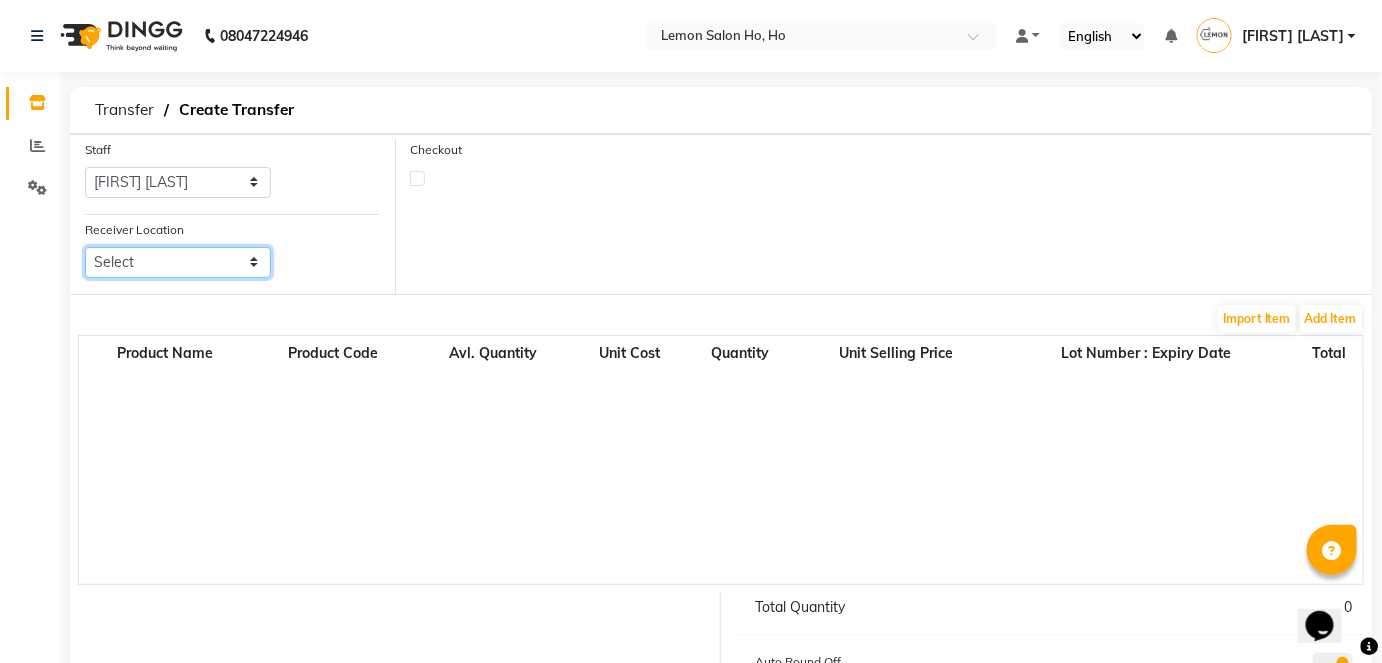 select on "954" 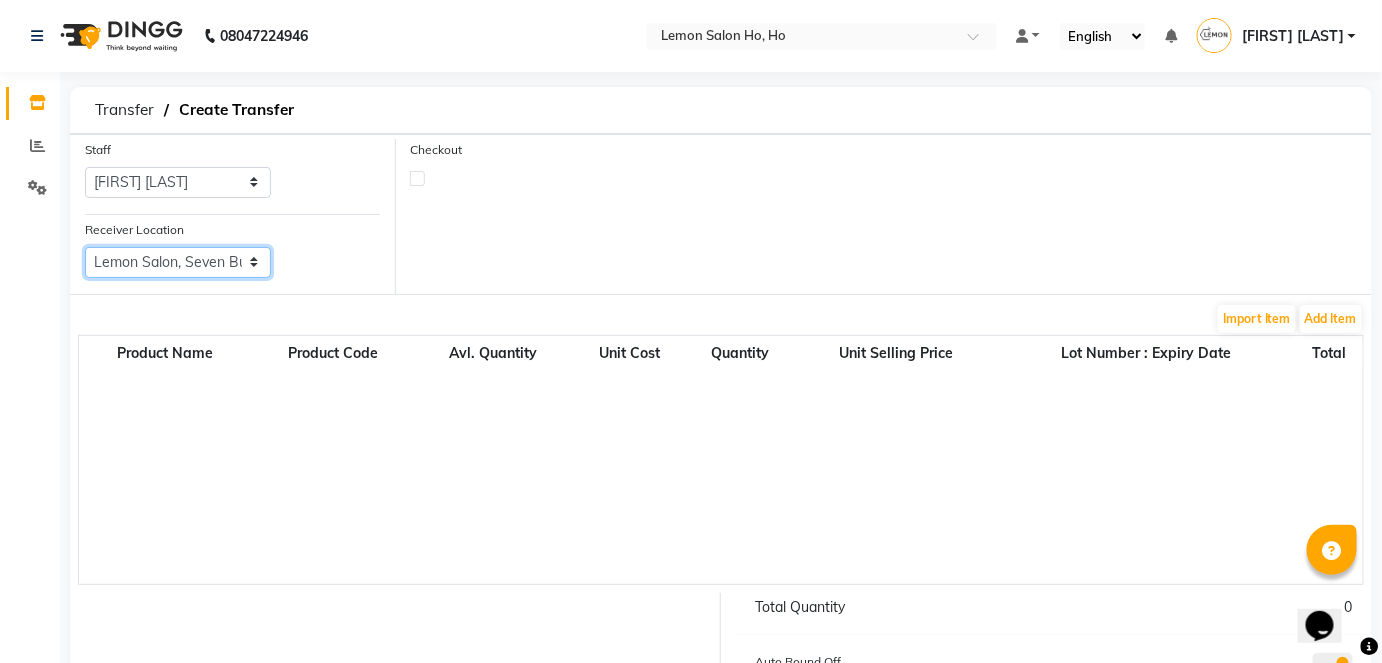 click on "Select Lemon Salon, Lokhandwala  Lemon Salon, Malad Lemon Salon, Seven Bunglow Lemon Salon, Bandra Lemon Salon, Versova Lemon Salon, Goregaon Lemon Salon, Oshiwara Lemon Salon, Borivali Lemon Salon, Mira Road Lemon Salon, Kandivali Lemon Salon, Goregaon (W)" at bounding box center (178, 262) 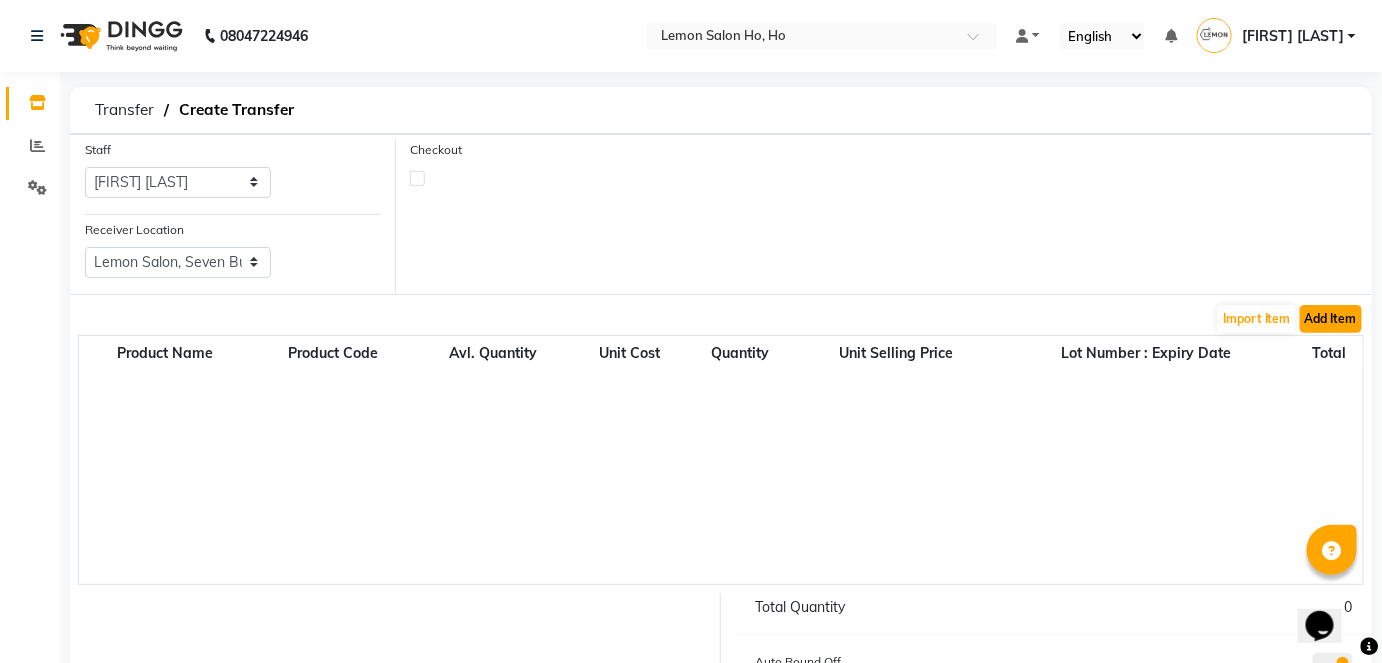 click on "Add Item" 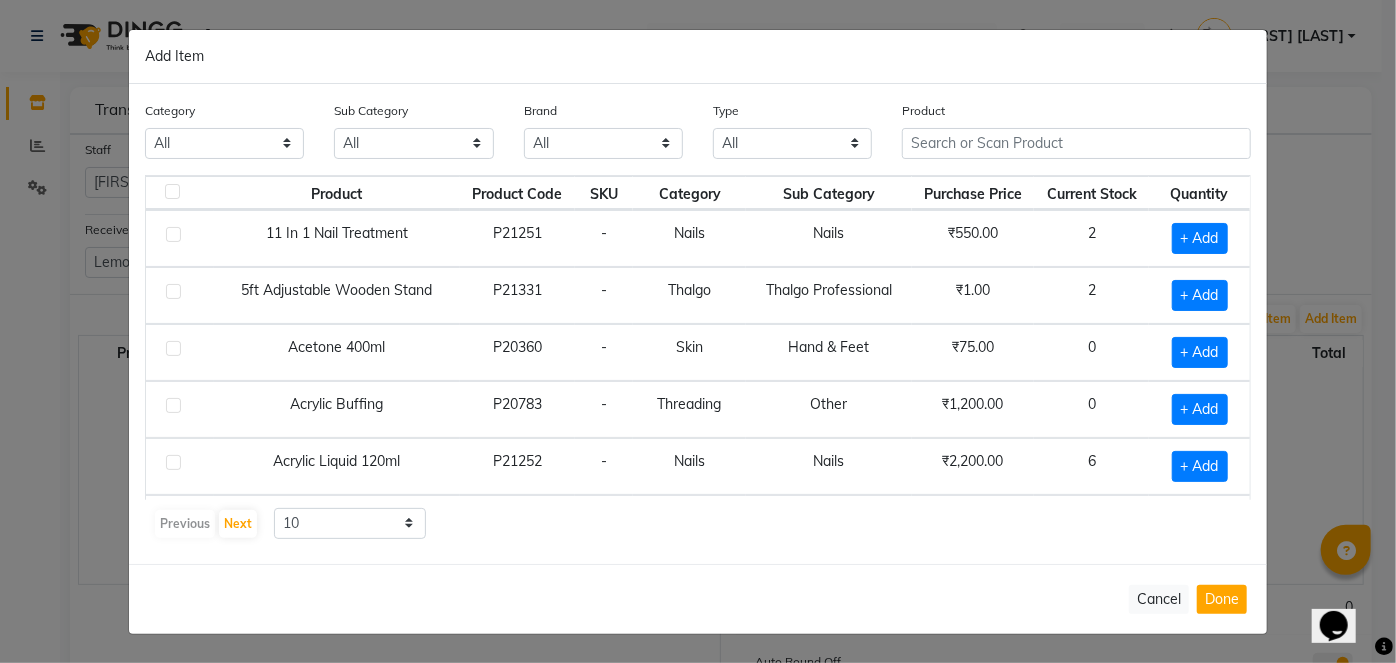 click on "Purchase Price" 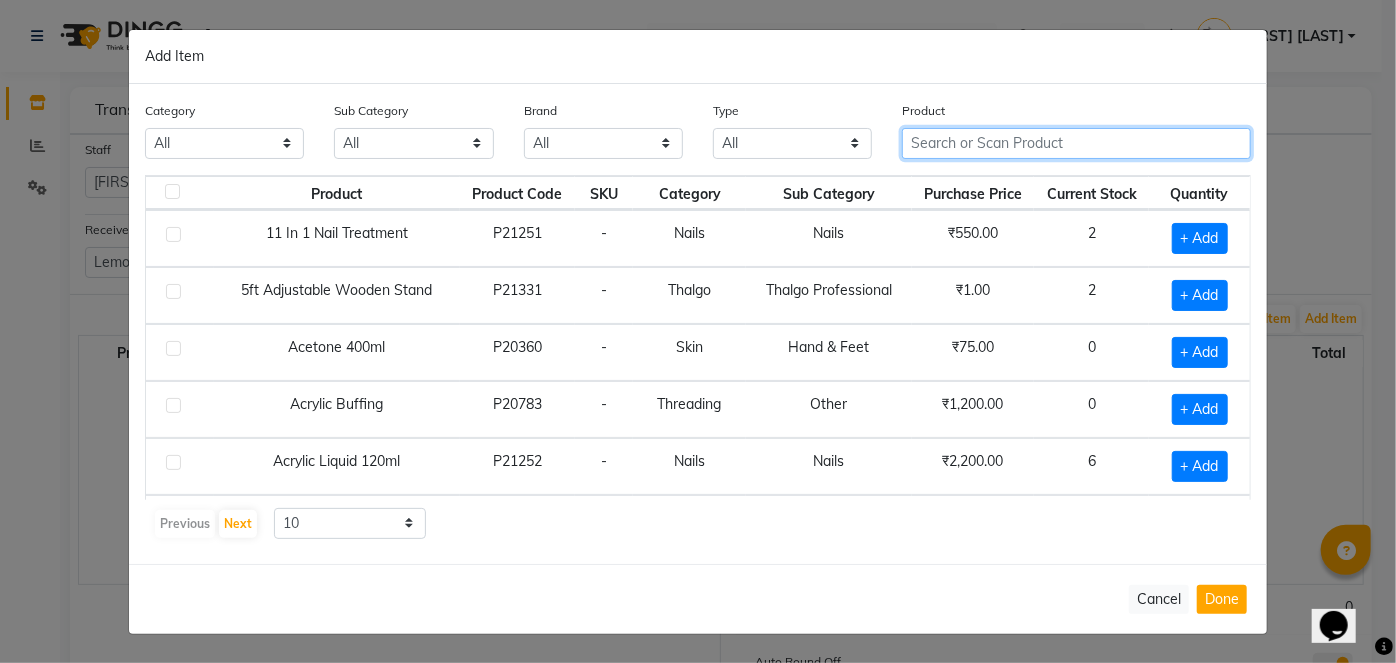 click 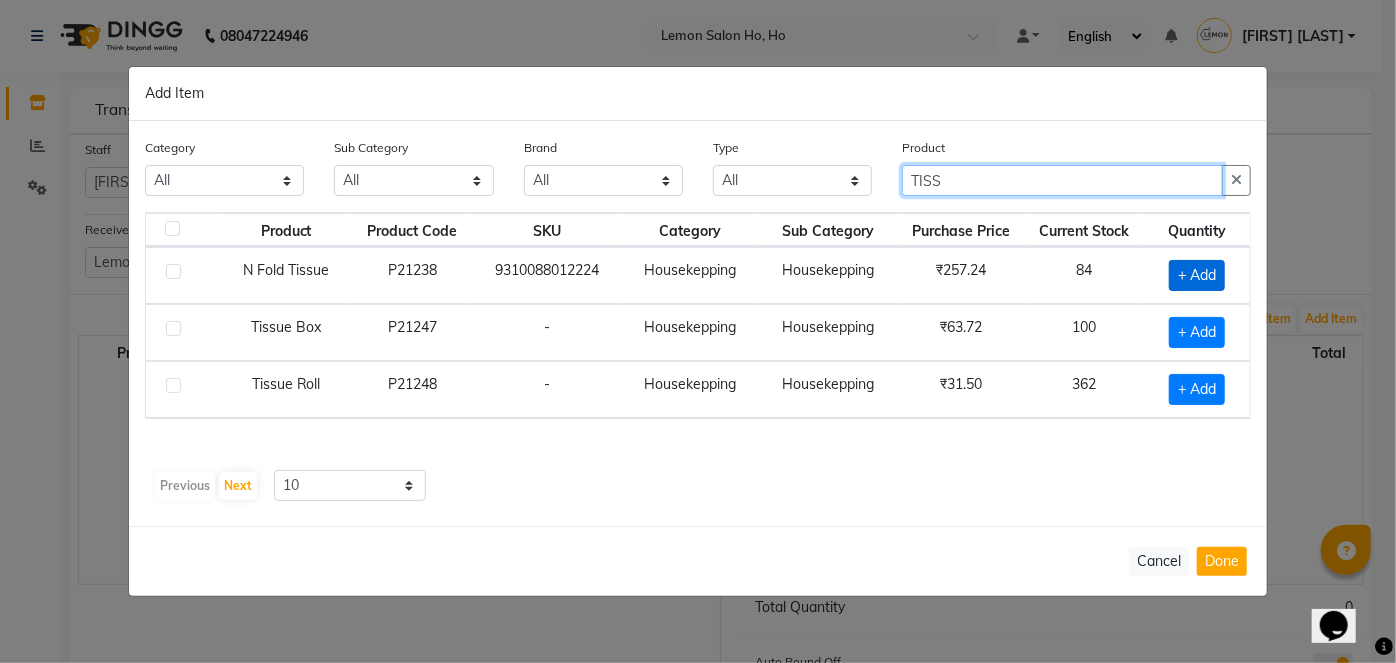 type on "TISS" 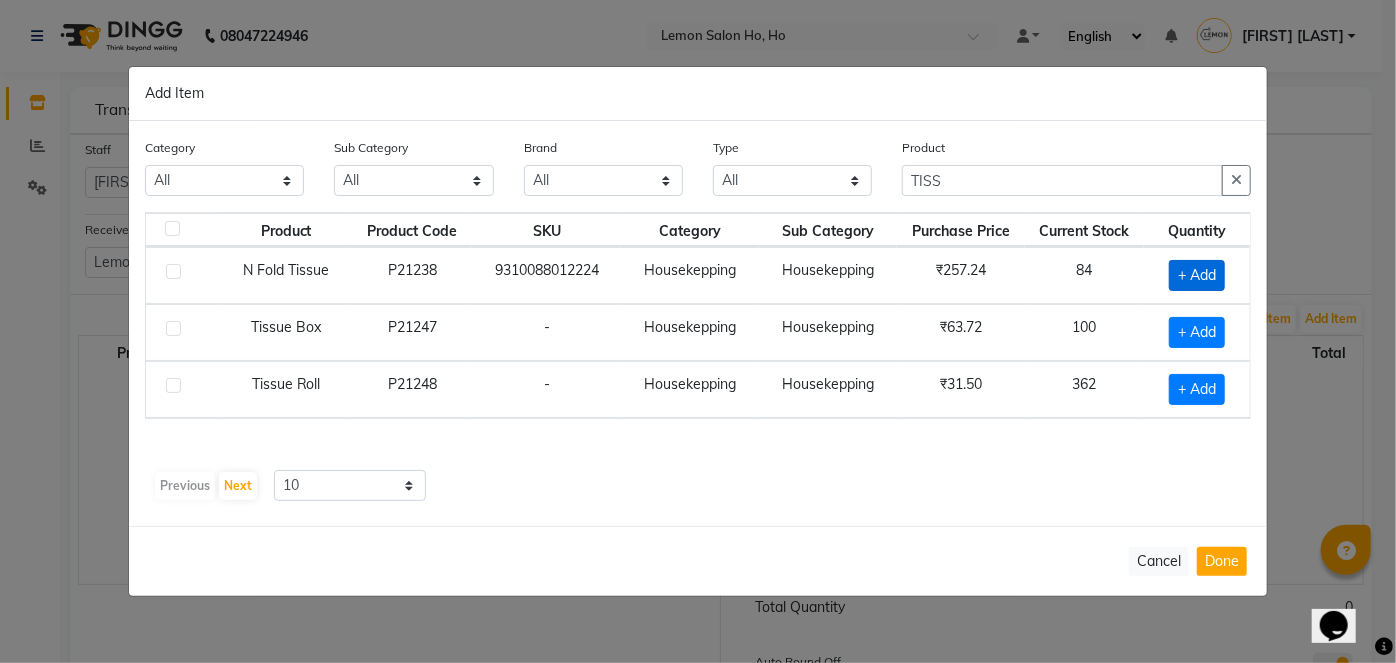 click on "+ Add" 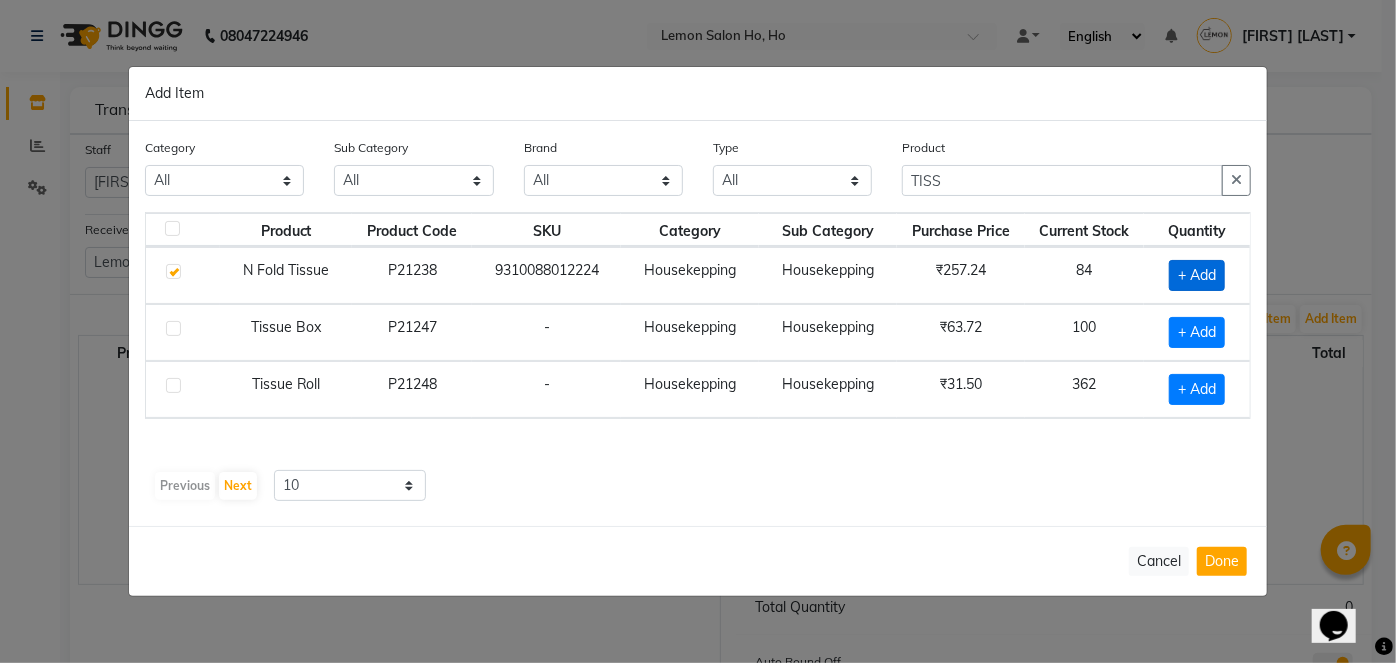 checkbox on "true" 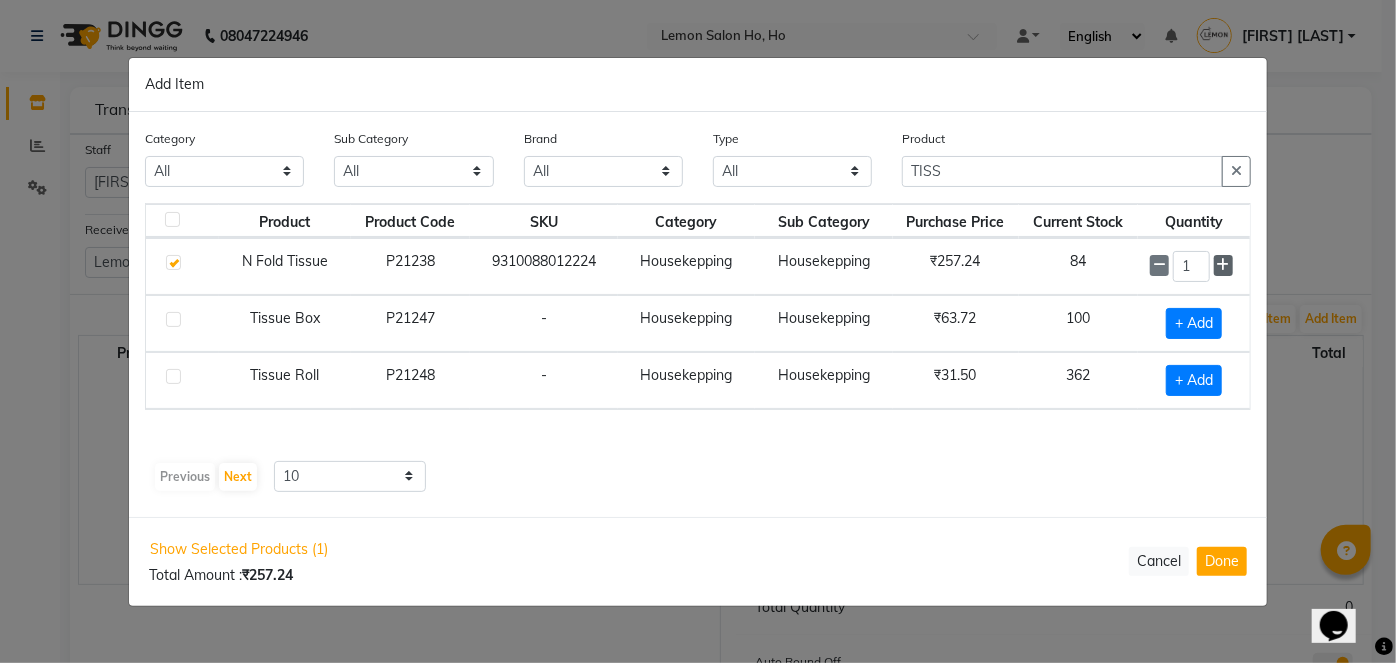 click 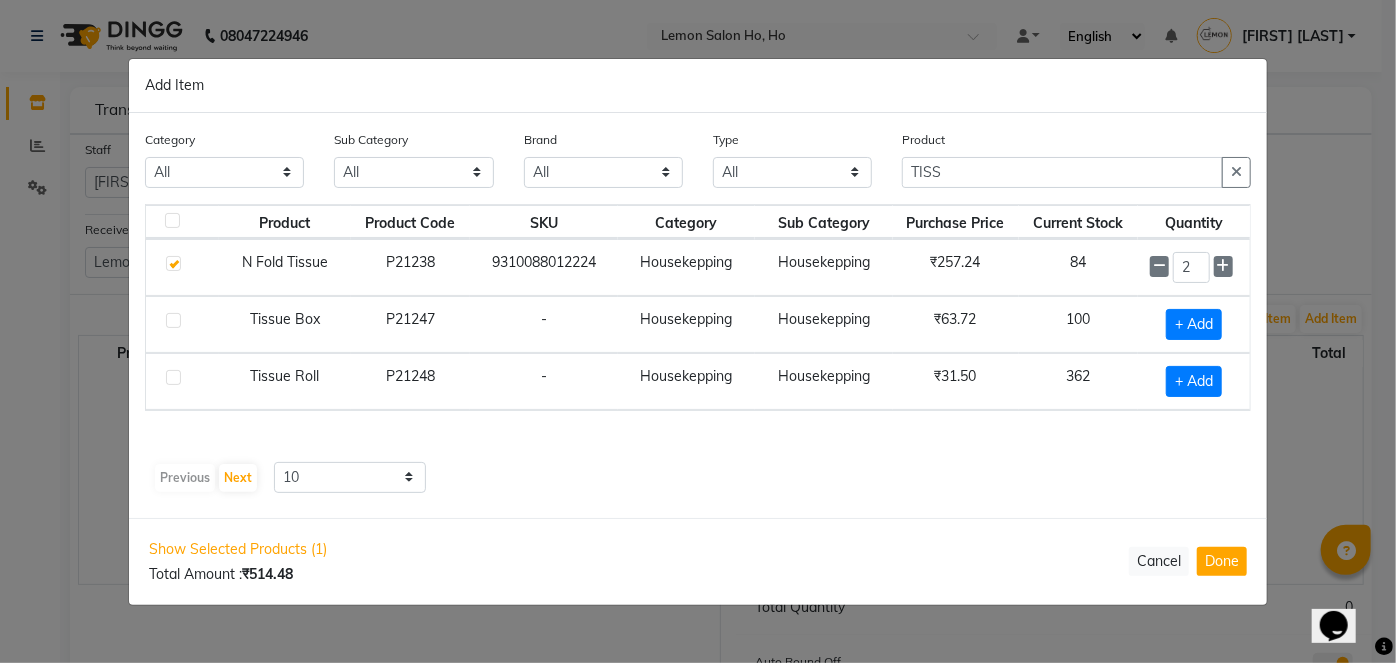 click on "+ Add" 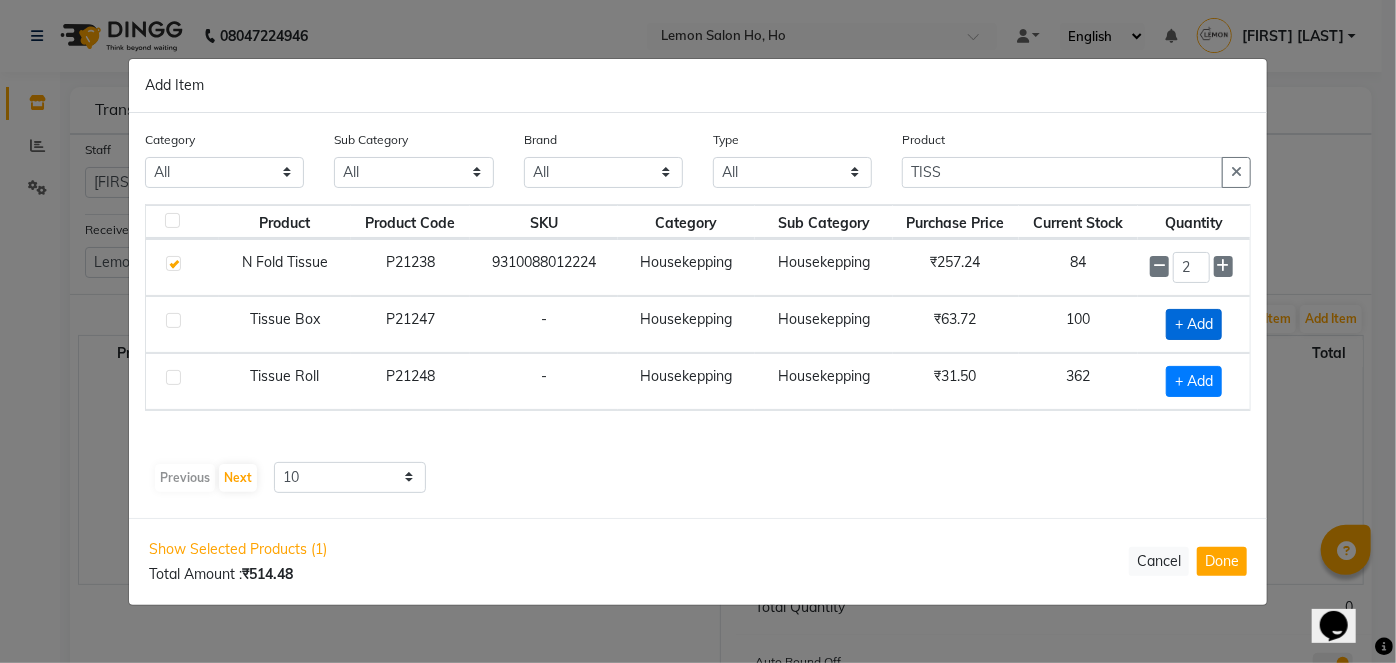 click on "+ Add" 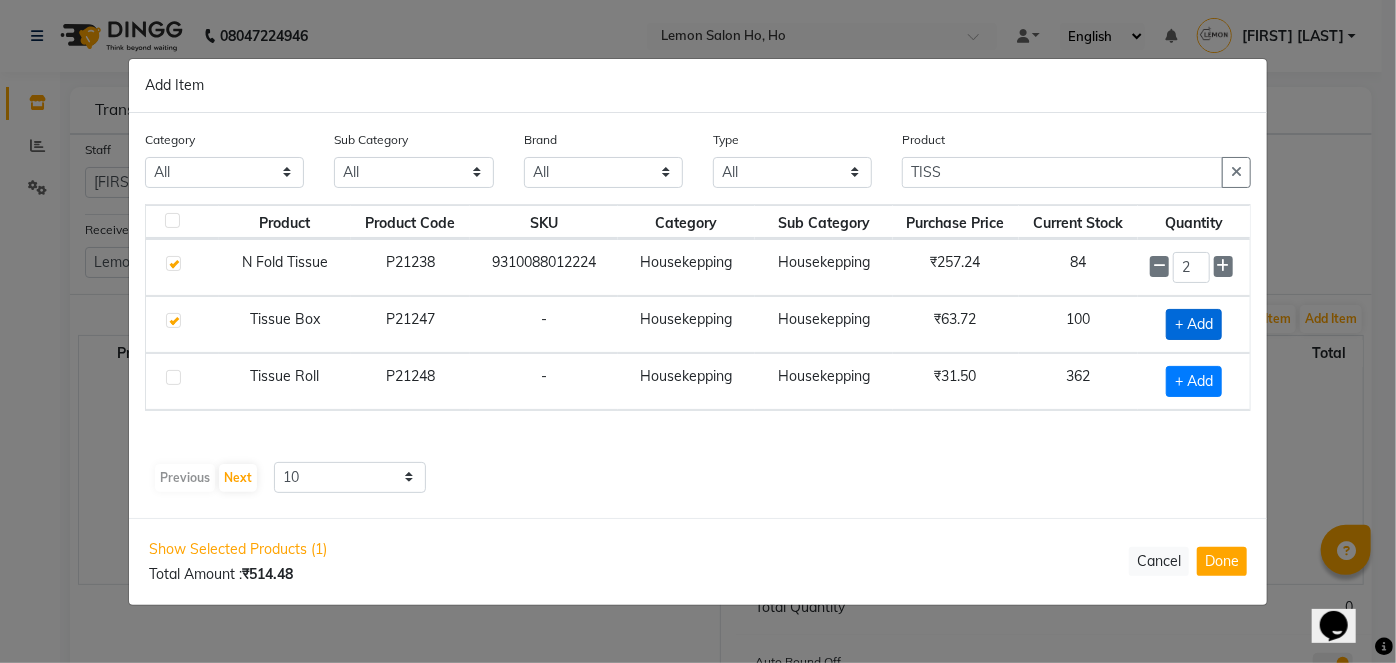 checkbox on "true" 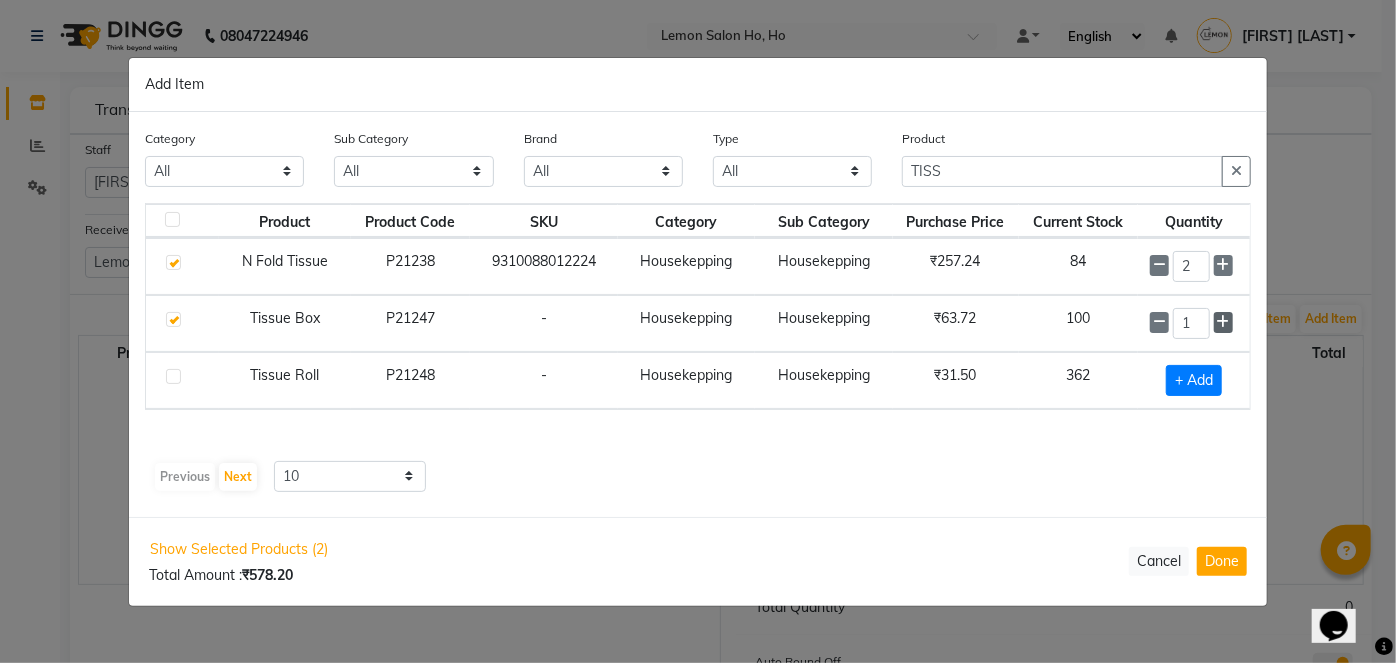 click 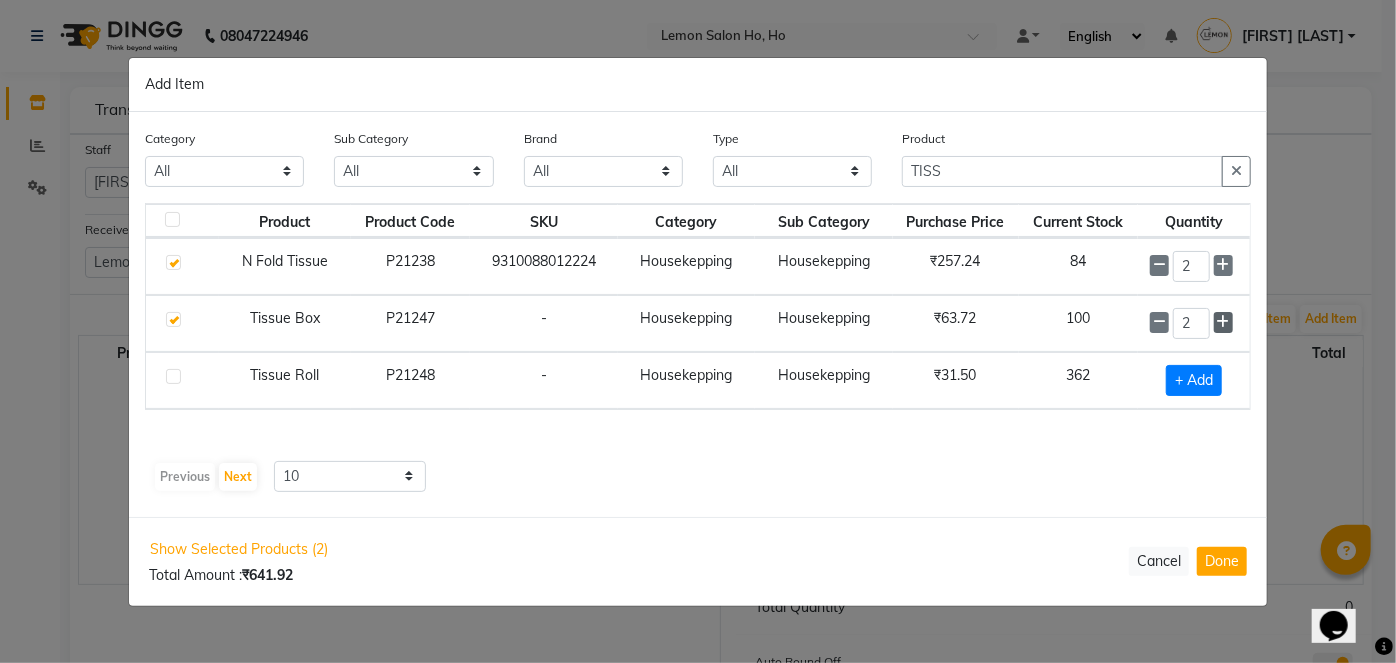 click 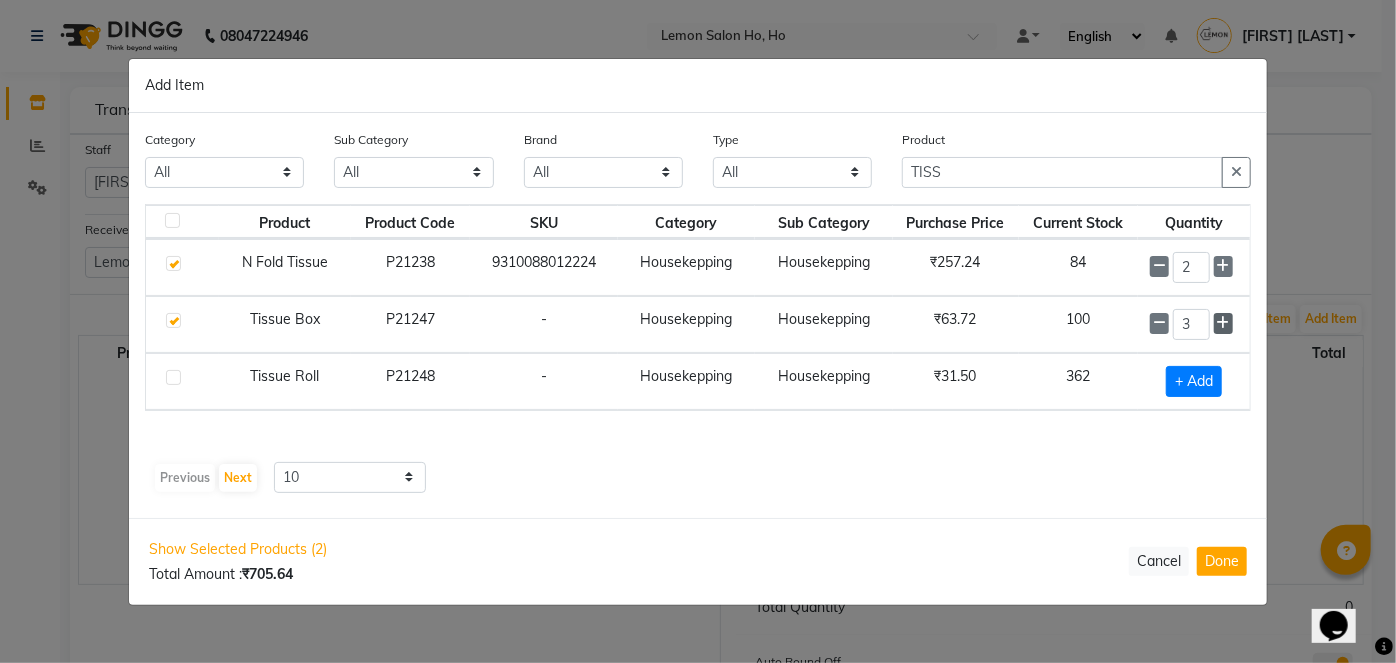 click 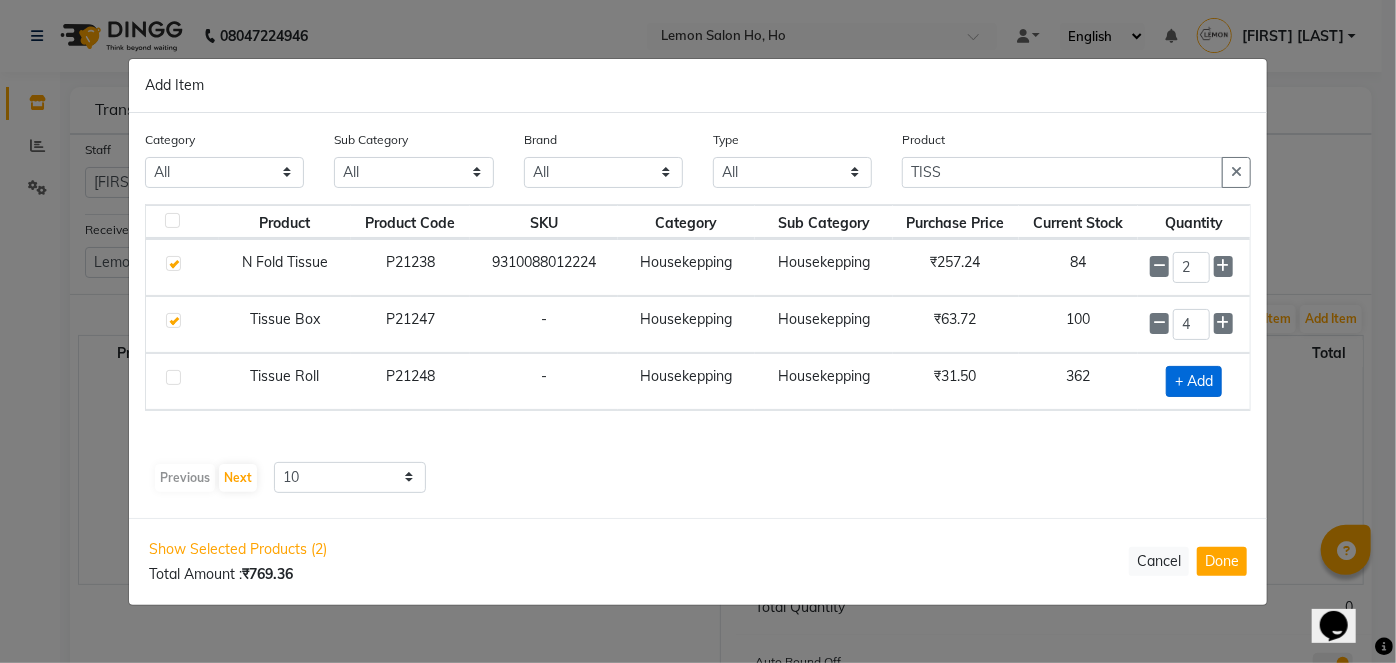 click on "+ Add" 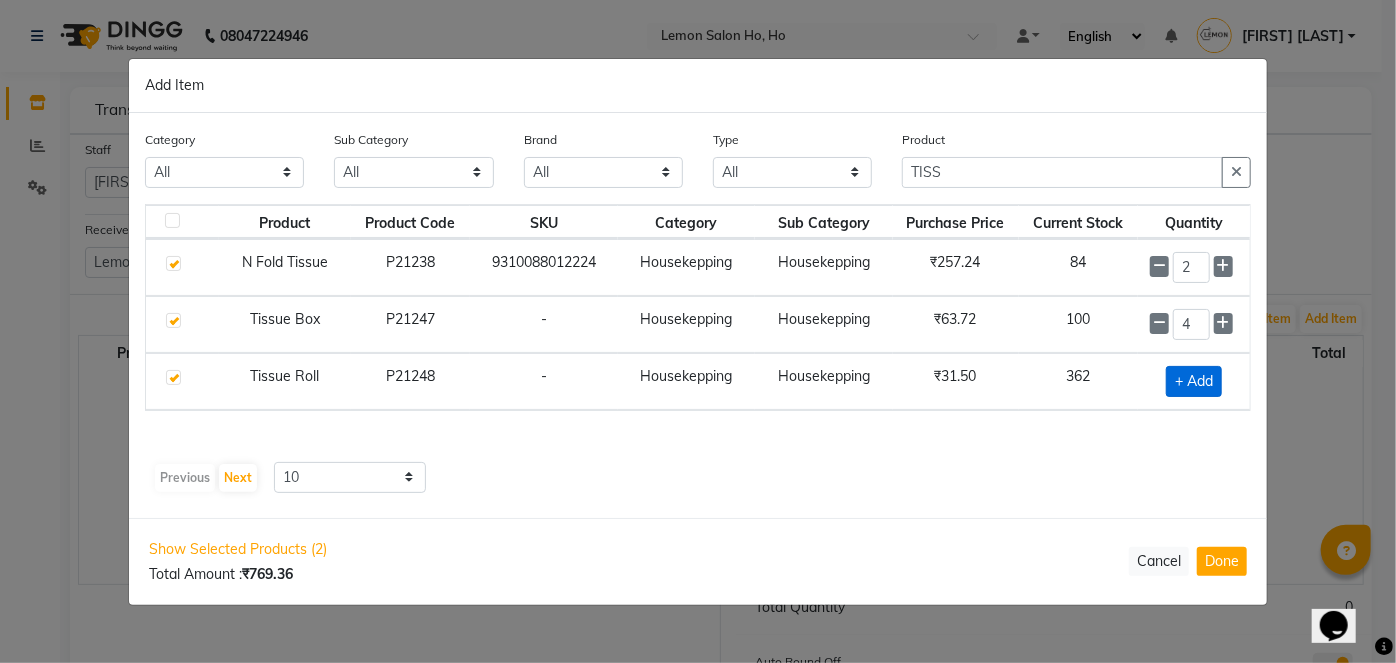 checkbox on "true" 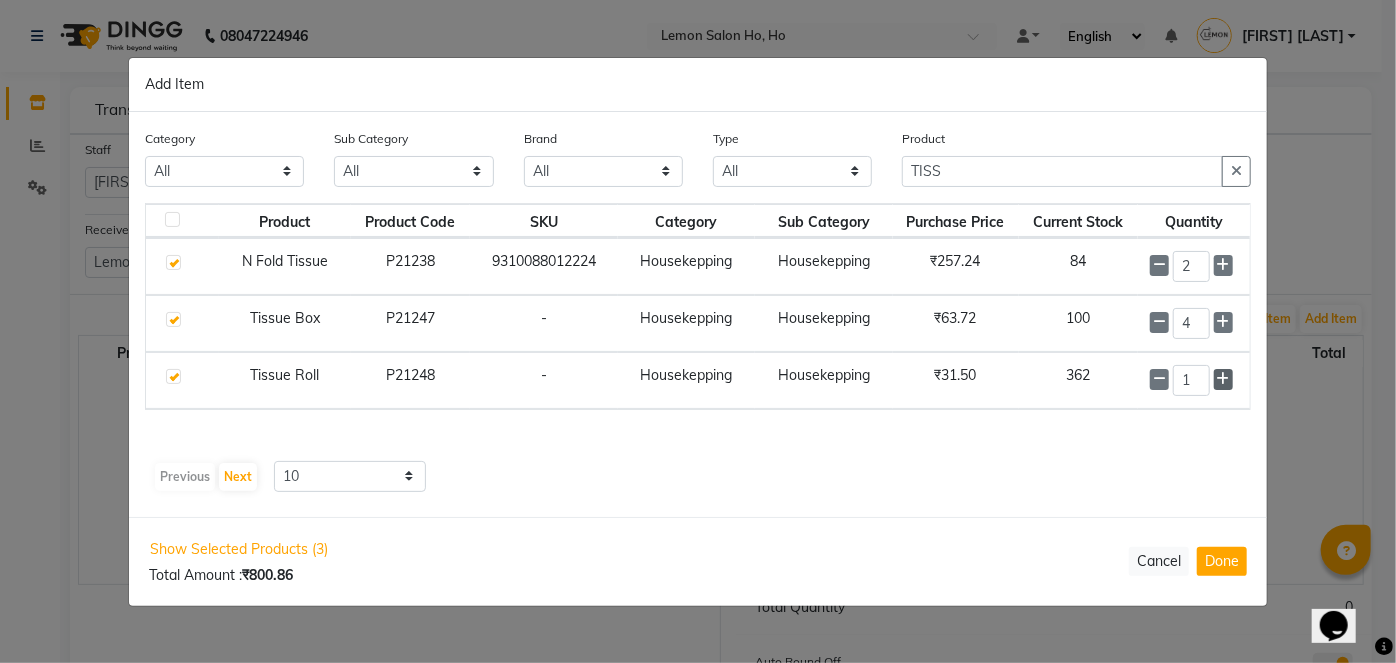 click 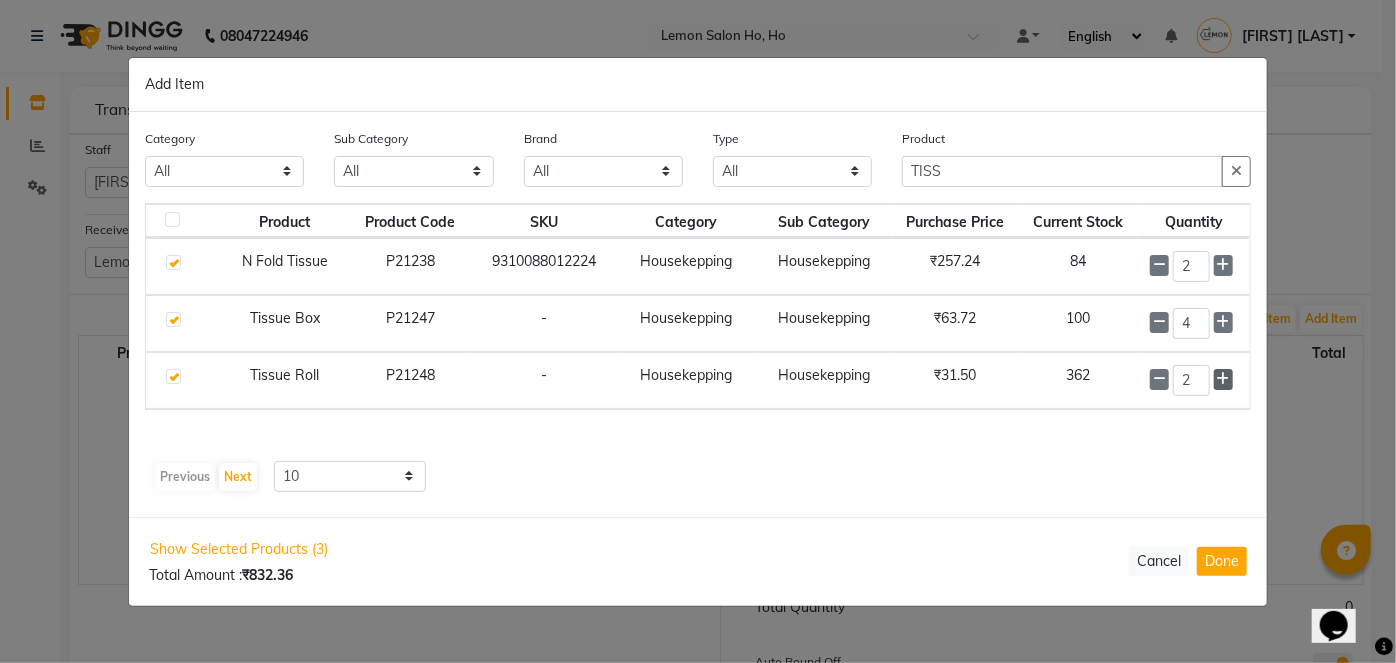click 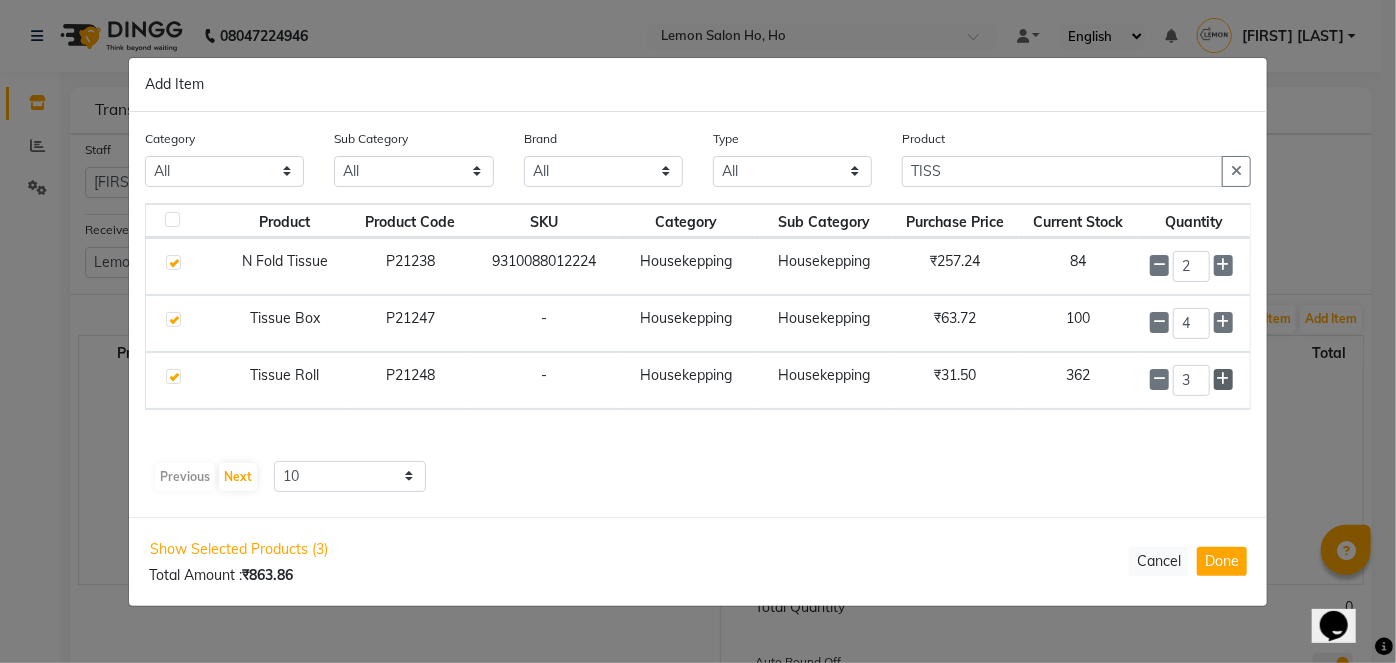 click 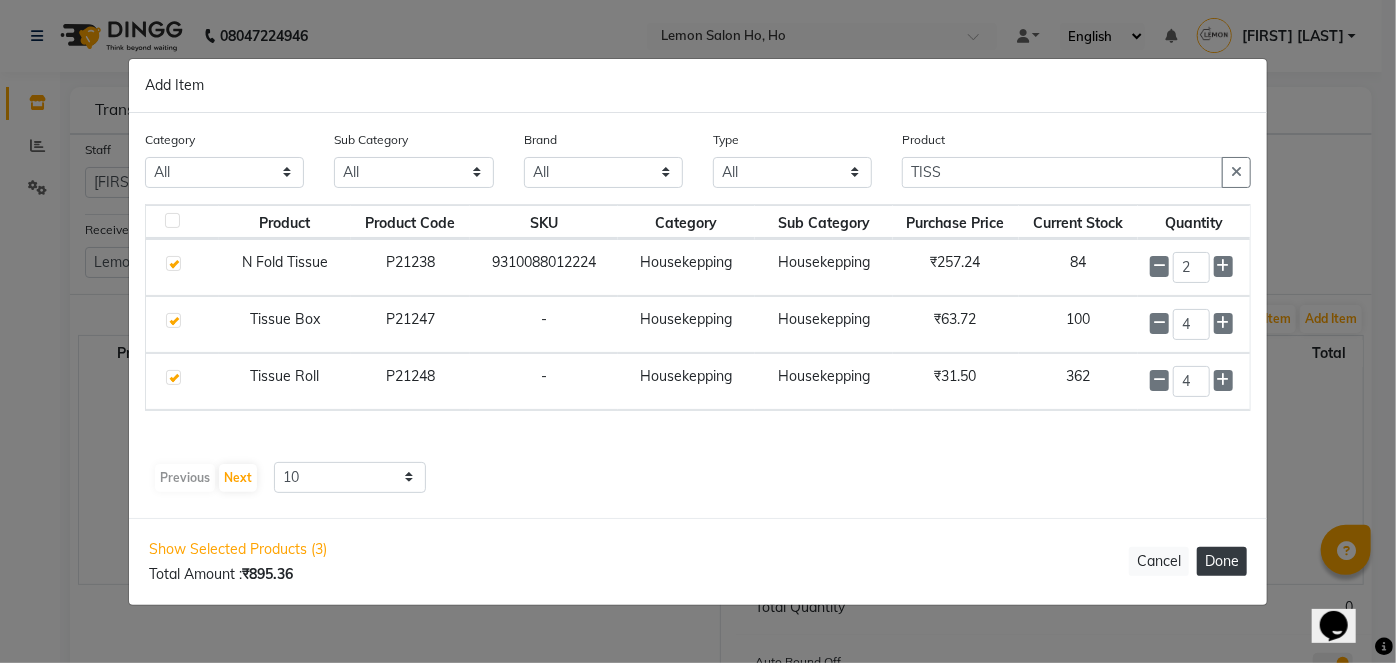 click on "Done" 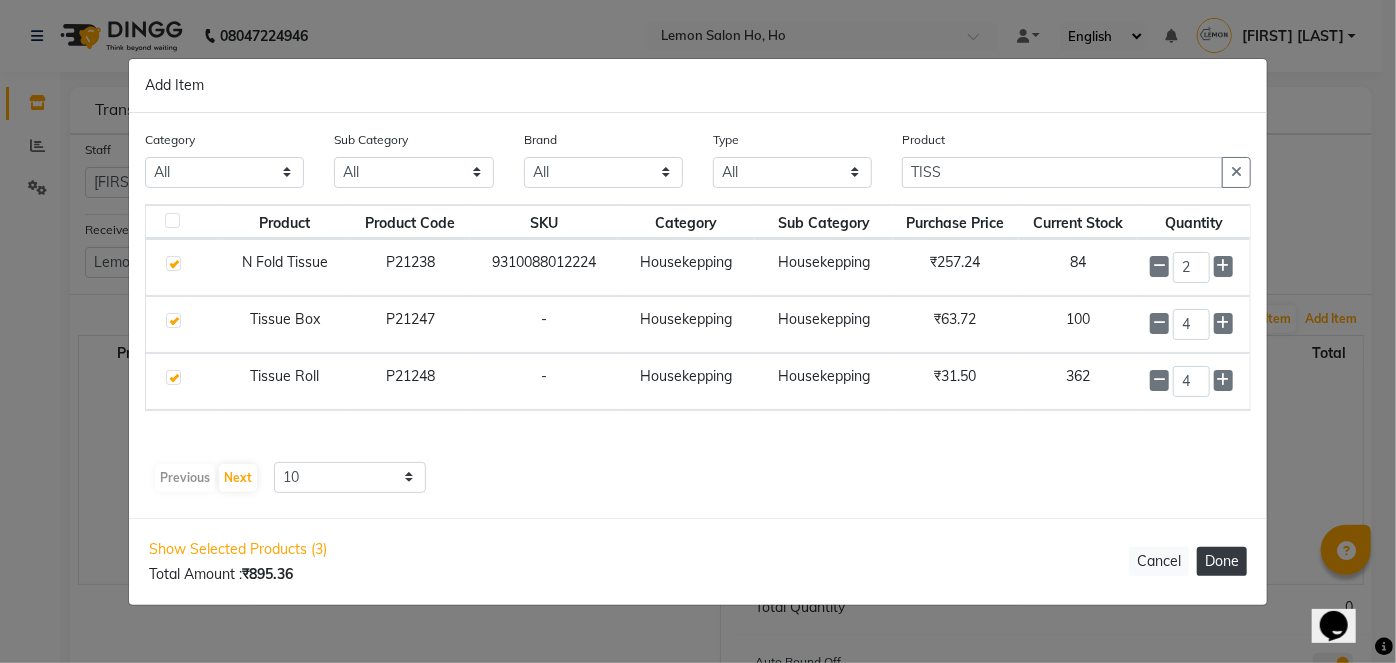 type 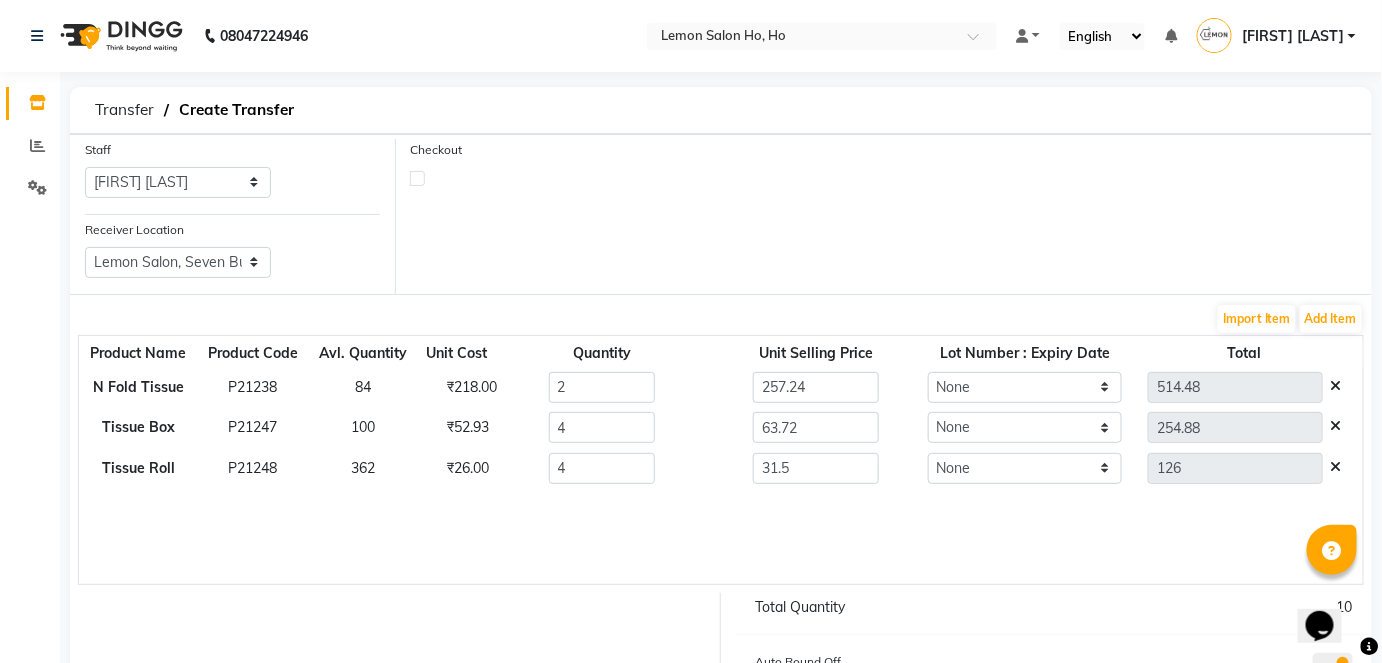 click 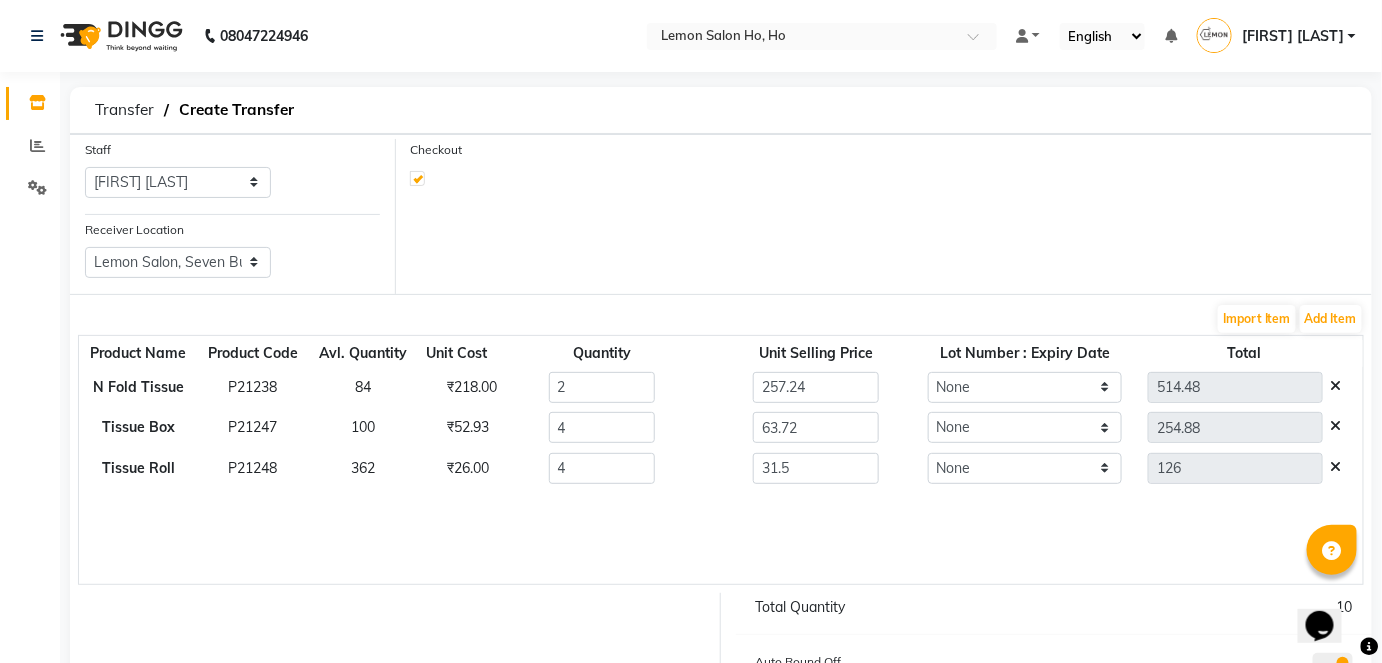 select on "true" 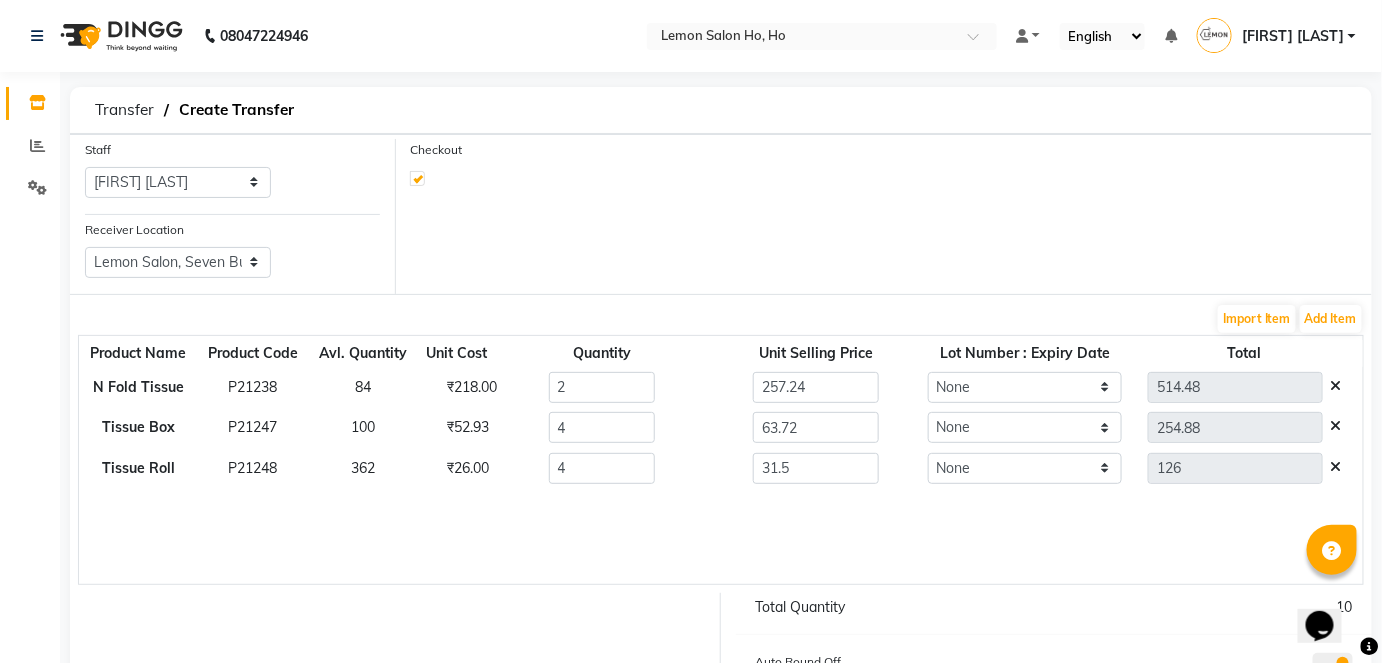 select on "2069" 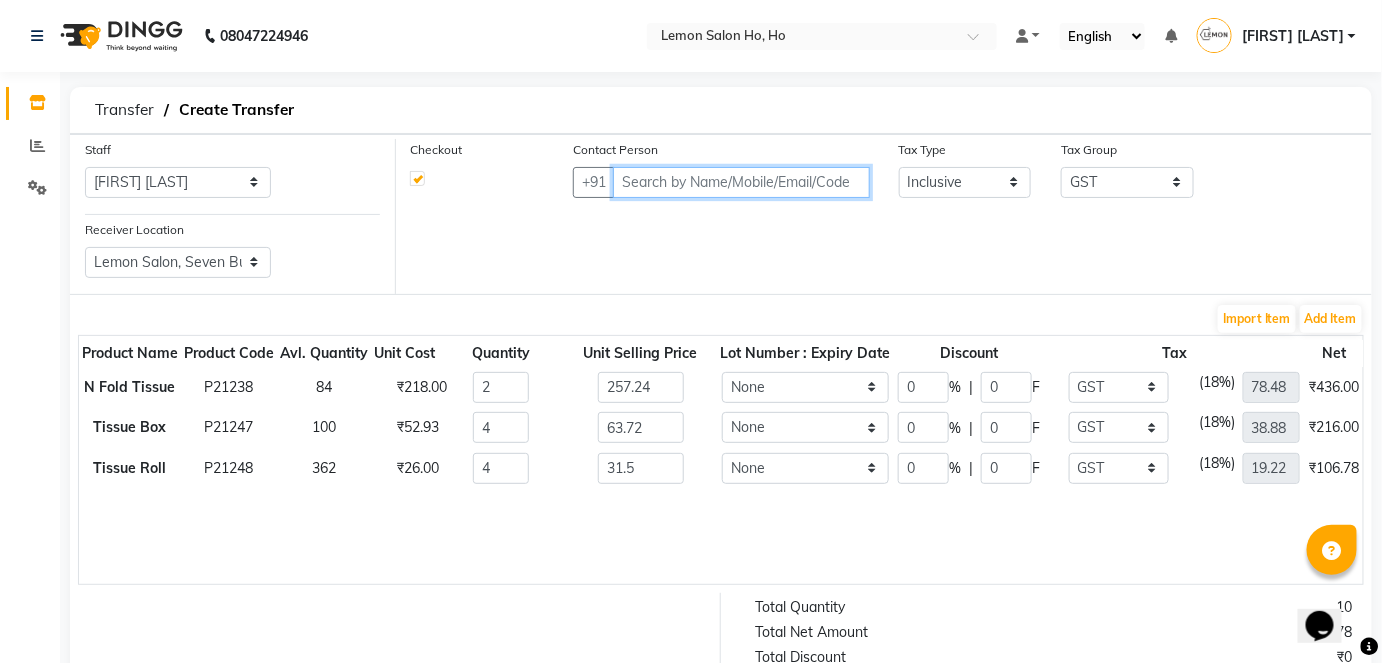click at bounding box center (741, 182) 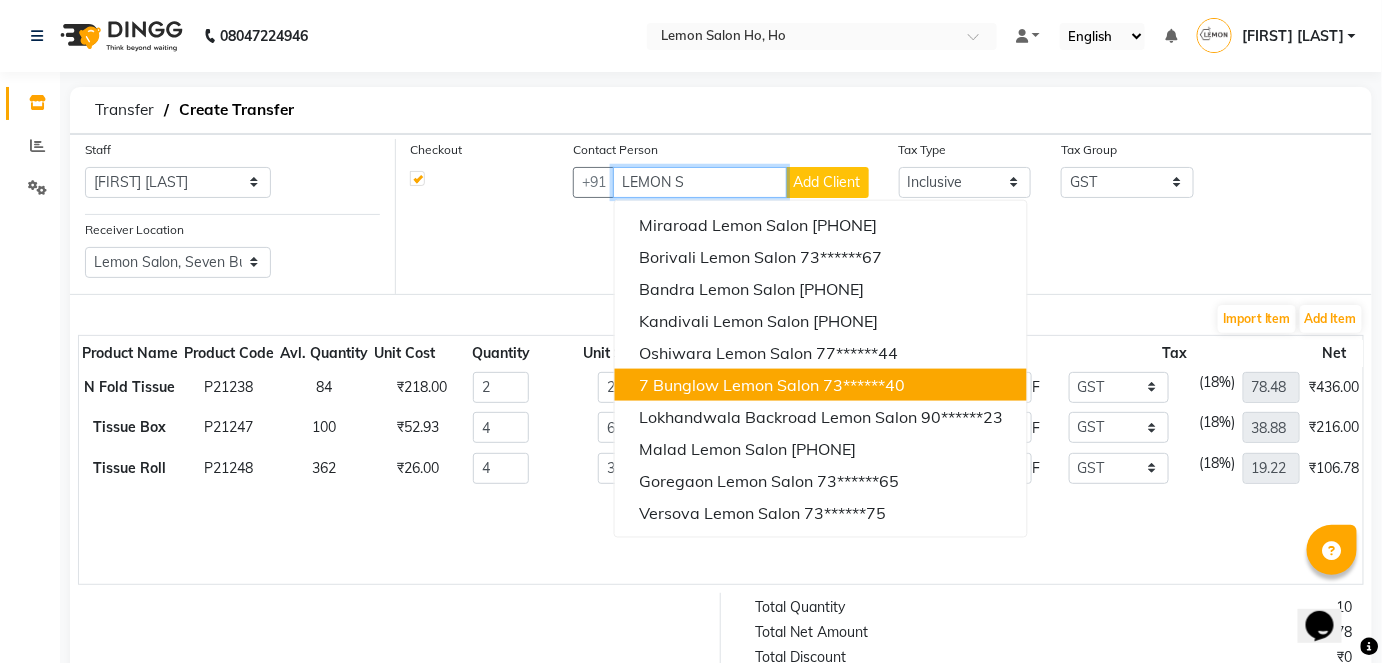 click on "7 Bunglow Lemon Salon 73******40" at bounding box center [821, 385] 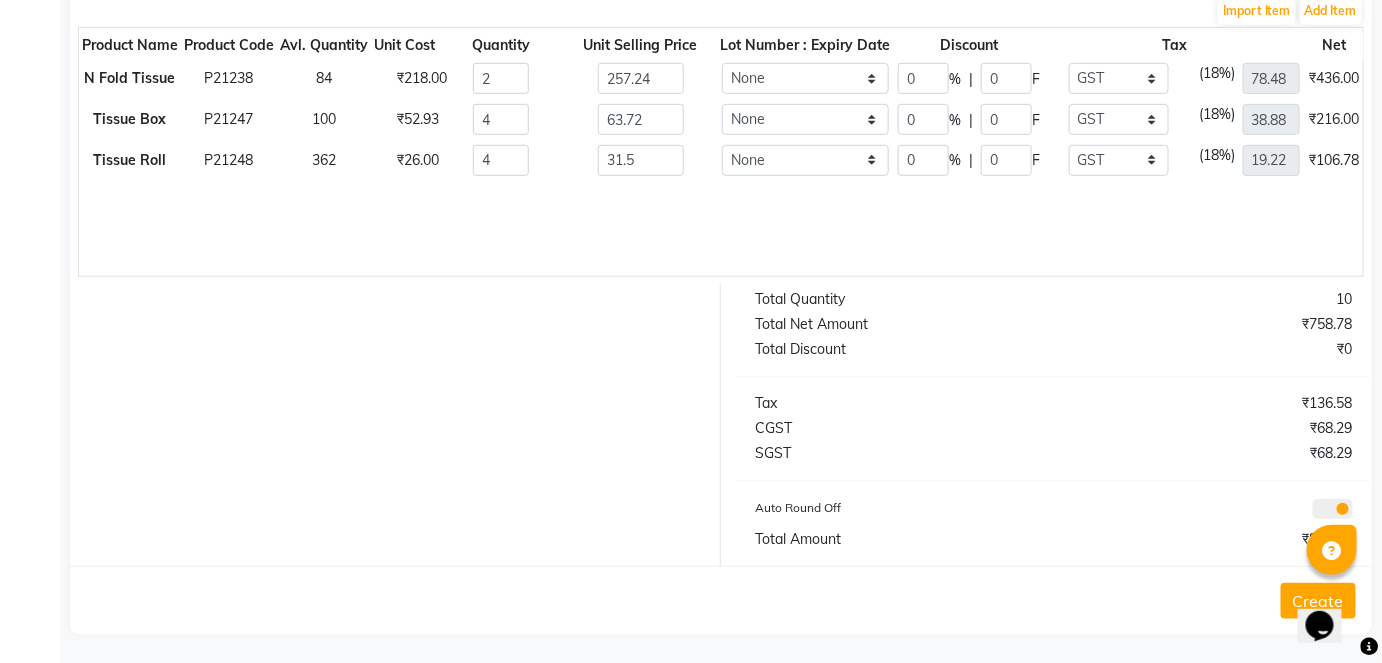 scroll, scrollTop: 343, scrollLeft: 0, axis: vertical 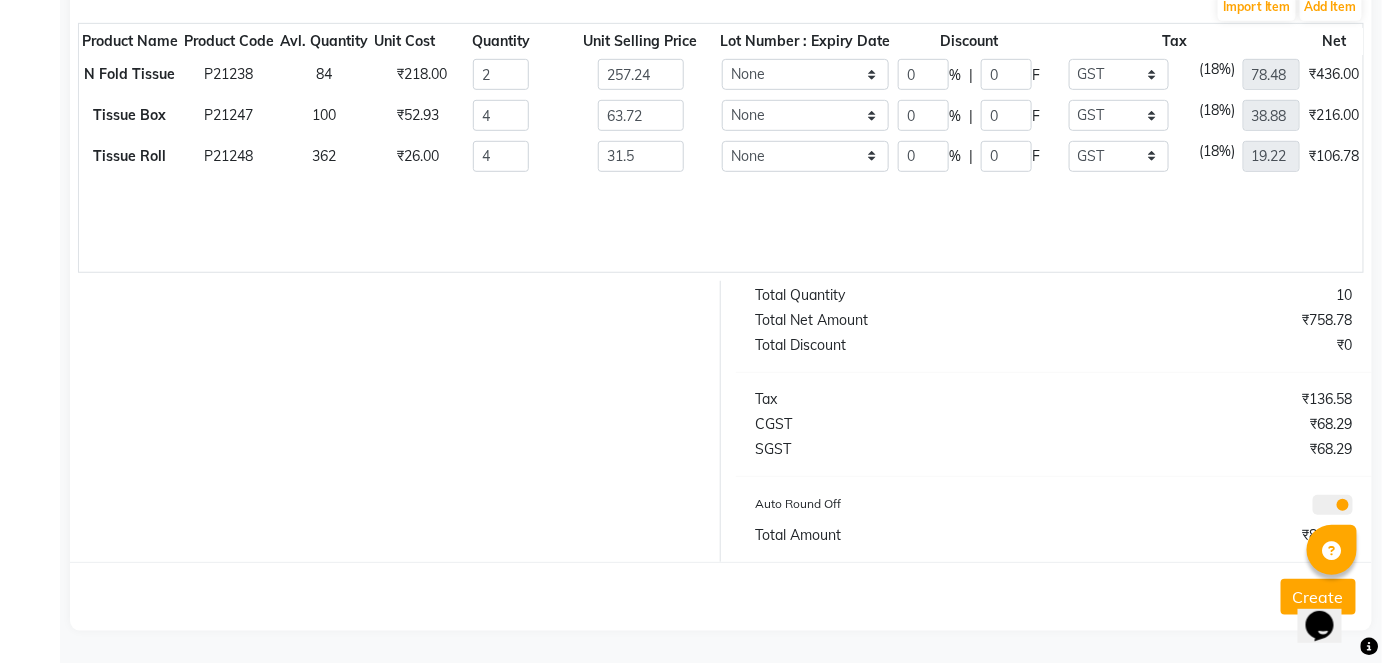 type on "7304455540" 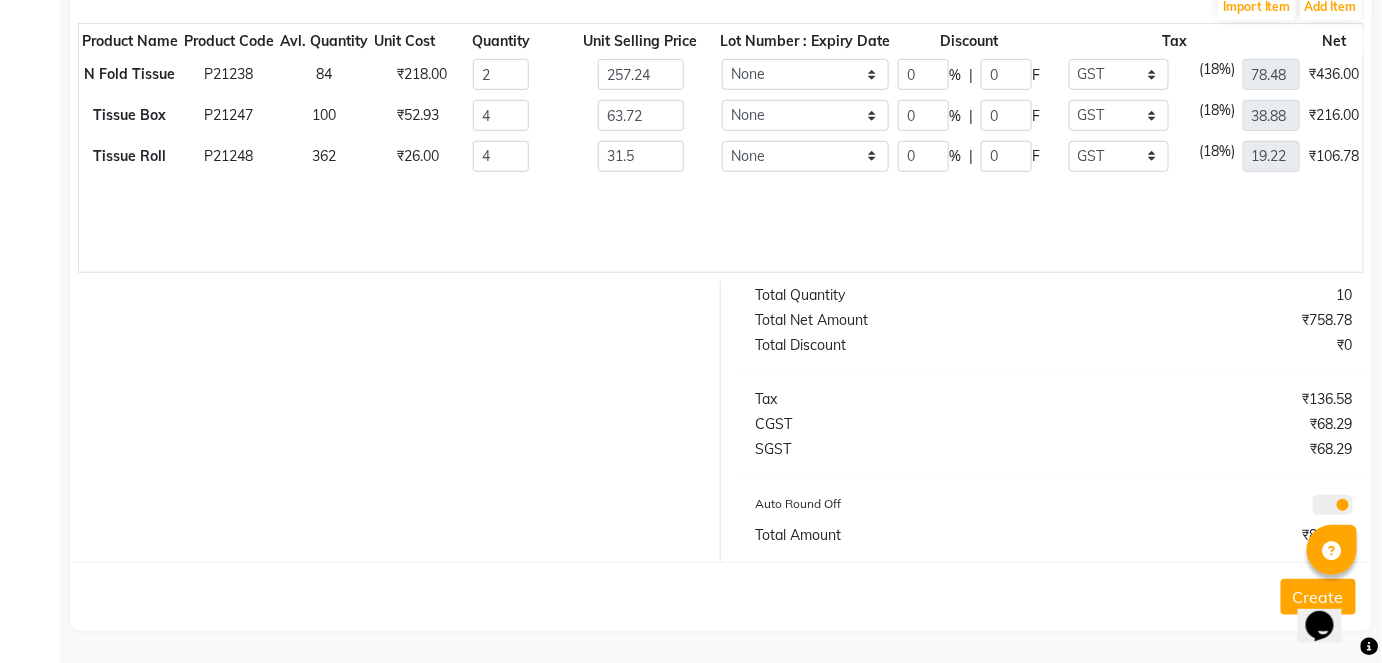 click on "Create" 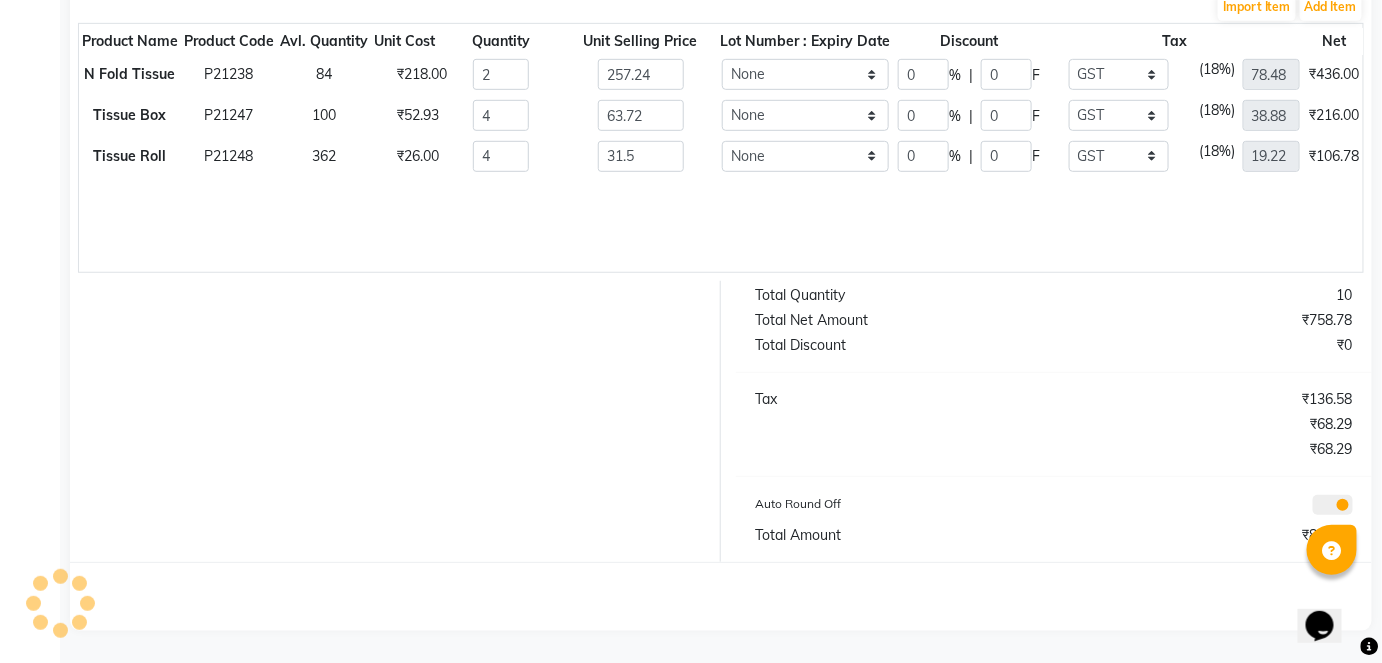scroll, scrollTop: 0, scrollLeft: 0, axis: both 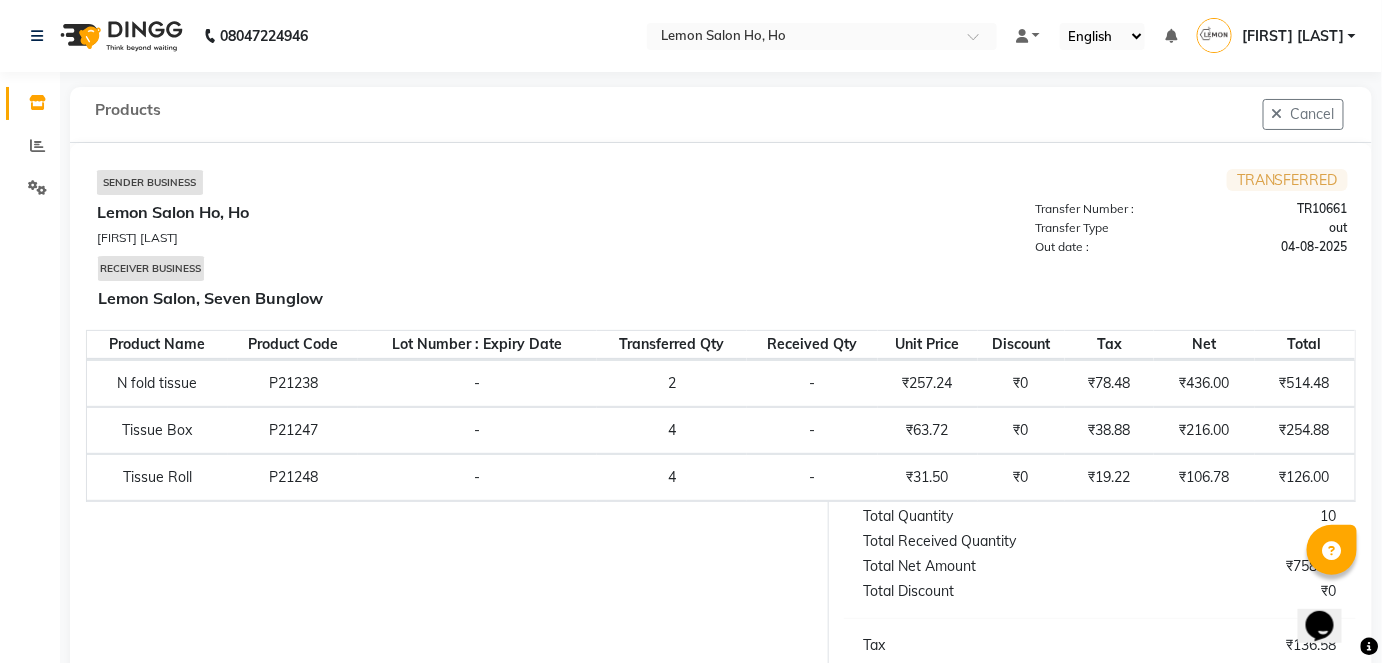 click on "Products" 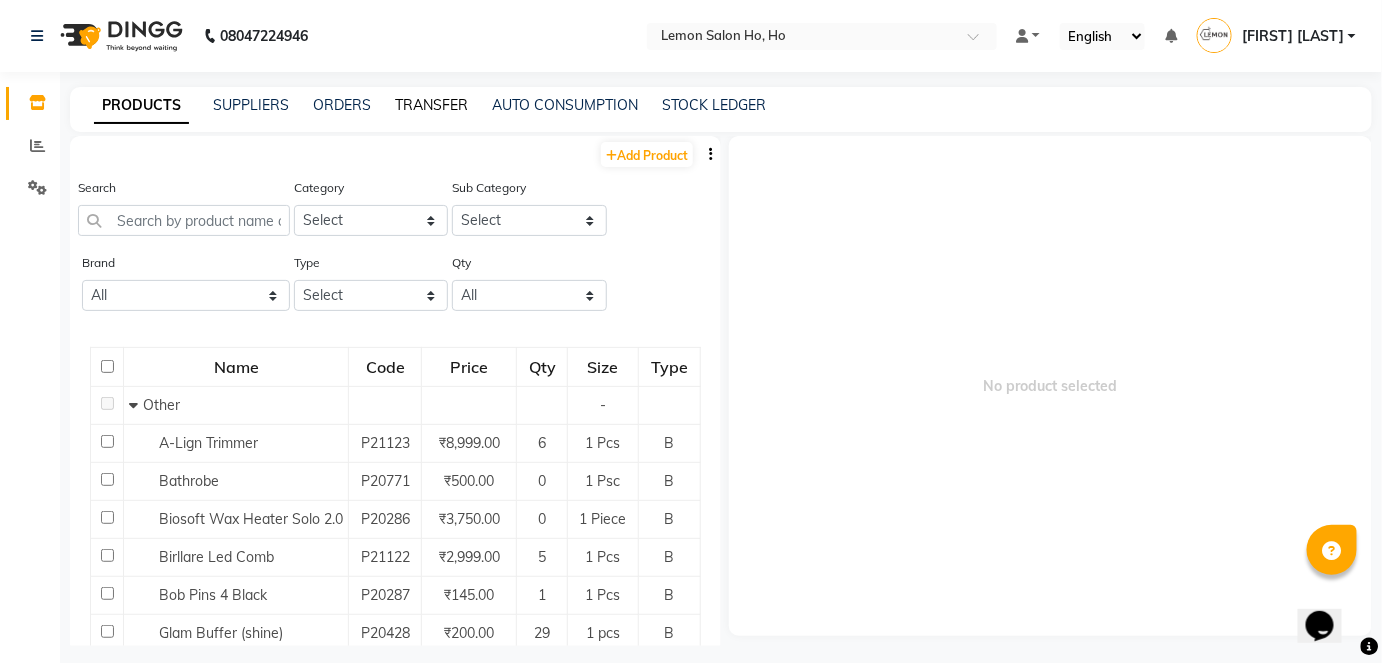 click on "TRANSFER" 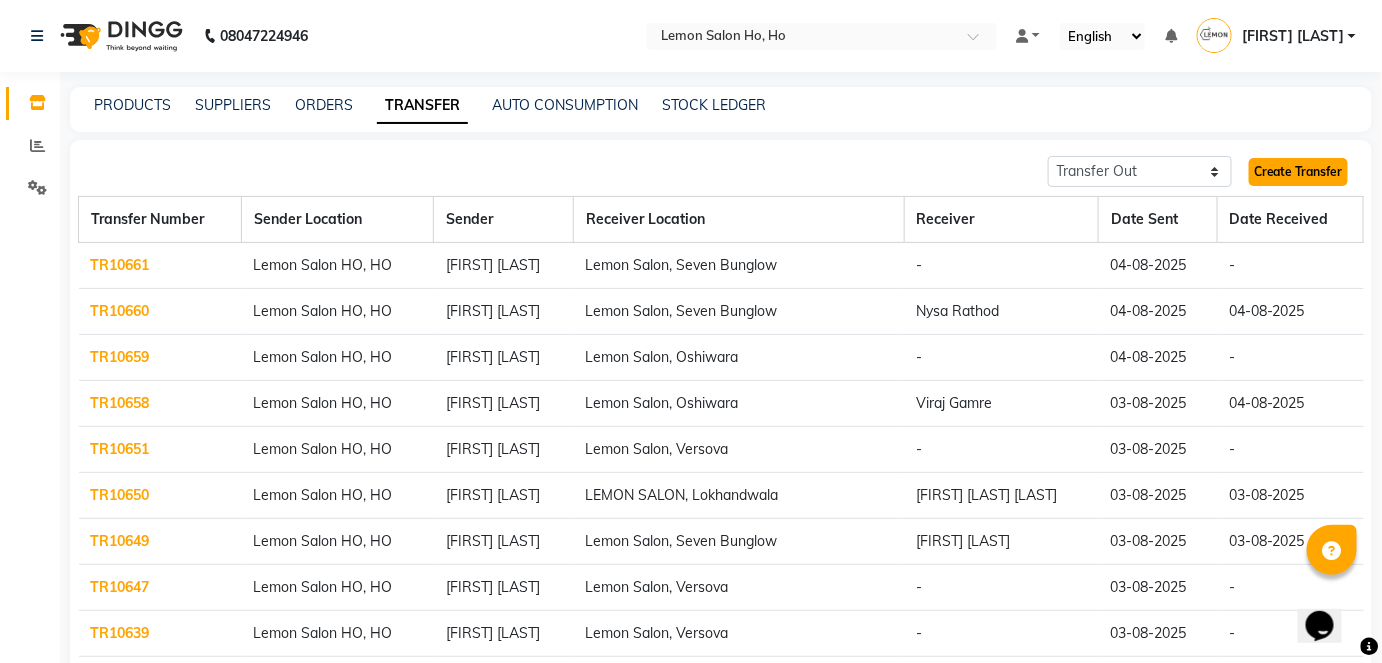 click on "Create Transfer" 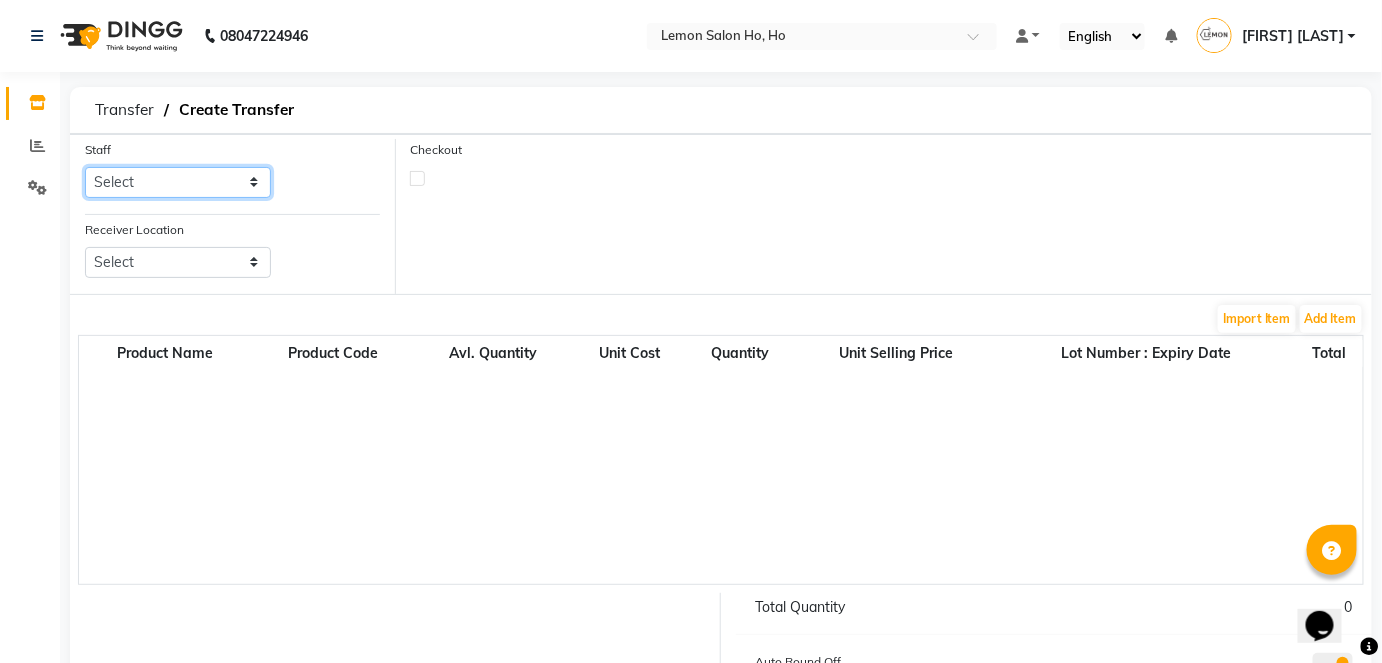 drag, startPoint x: 170, startPoint y: 180, endPoint x: 170, endPoint y: 191, distance: 11 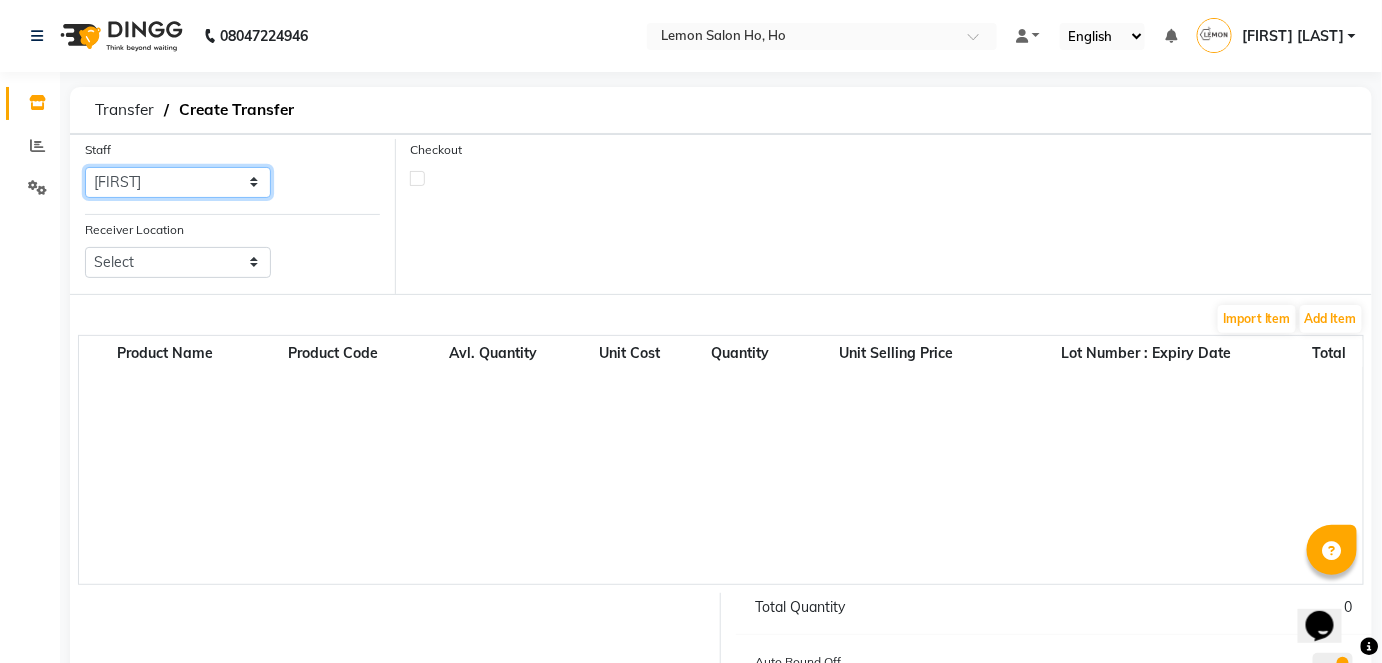 click on "Select Annie DC DINGG Support Farheen Ansari Kalpesh Kumavat  Mohammed Faisal Mukesh  Rohit Bhosle Roselooks Beauty  Runa Farah Das  Shadab" at bounding box center [178, 182] 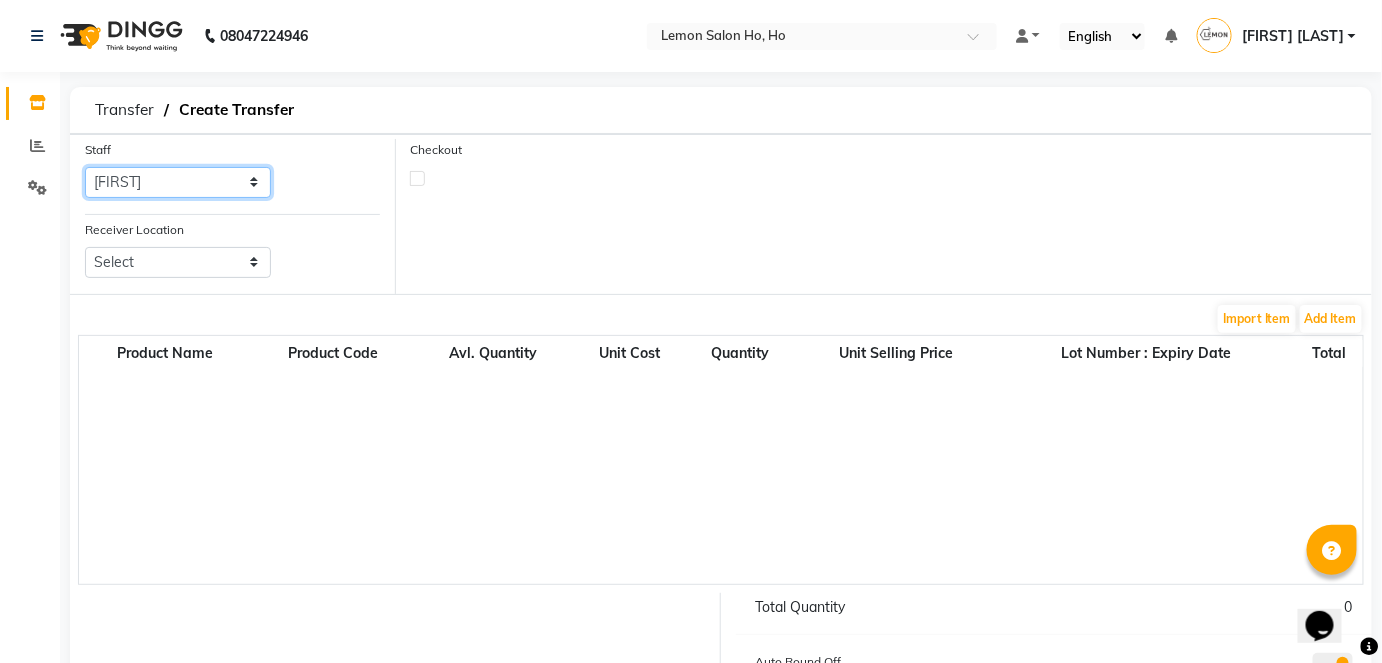 click on "Select Annie DC DINGG Support Farheen Ansari Kalpesh Kumavat  Mohammed Faisal Mukesh  Rohit Bhosle Roselooks Beauty  Runa Farah Das  Shadab" at bounding box center (178, 182) 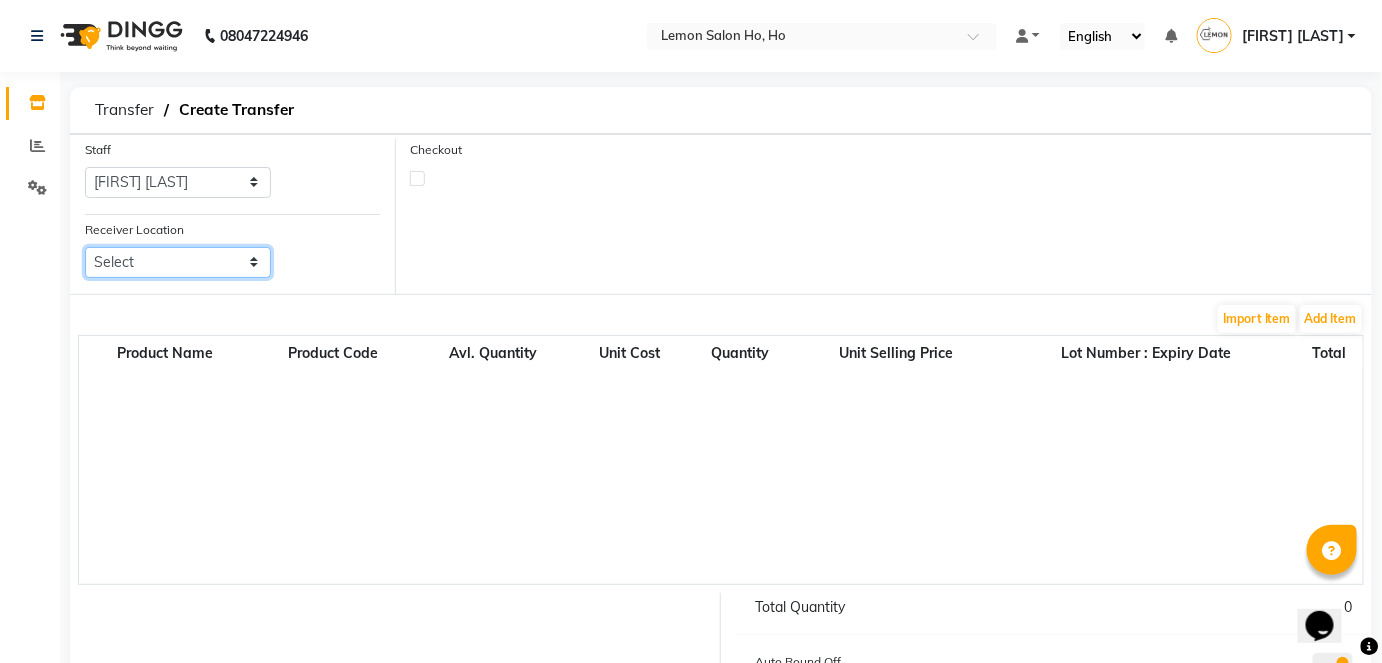 click on "Select Lemon Salon, Lokhandwala  Lemon Salon, Malad Lemon Salon, Seven Bunglow Lemon Salon, Bandra Lemon Salon, Versova Lemon Salon, Goregaon Lemon Salon, Oshiwara Lemon Salon, Borivali Lemon Salon, Mira Road Lemon Salon, Kandivali Lemon Salon, Goregaon (W)" at bounding box center (178, 262) 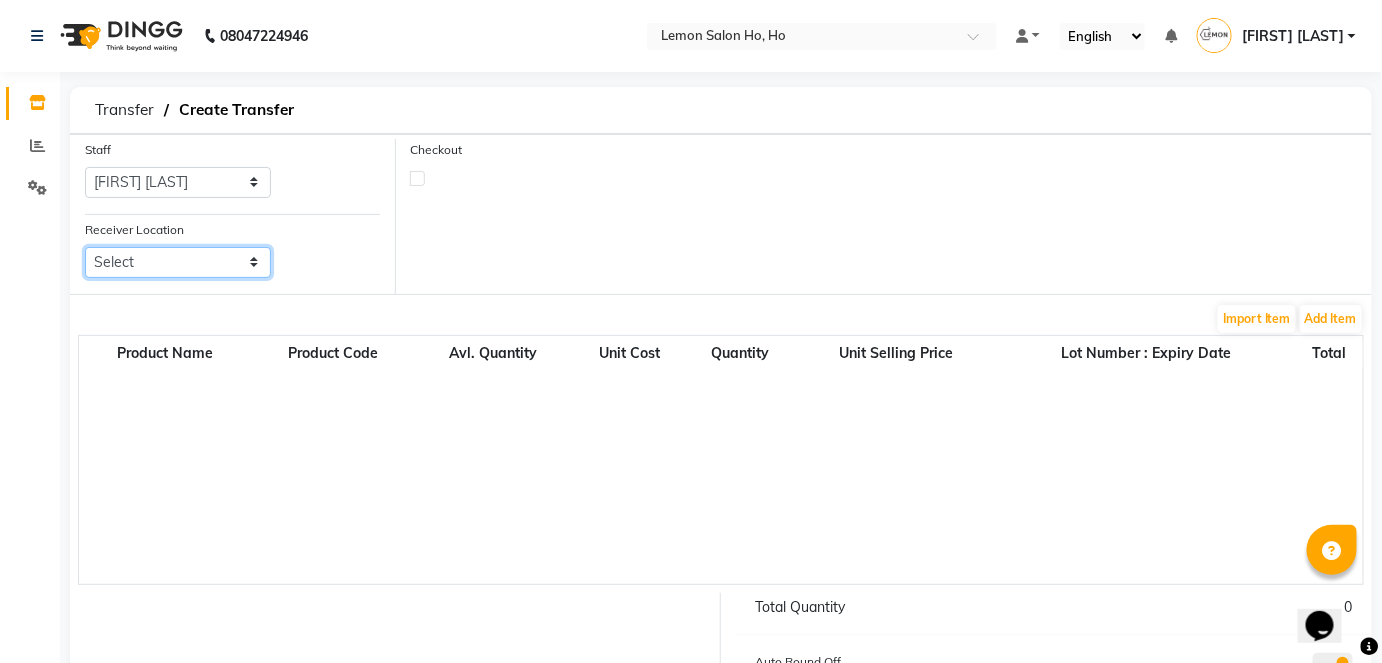 select on "954" 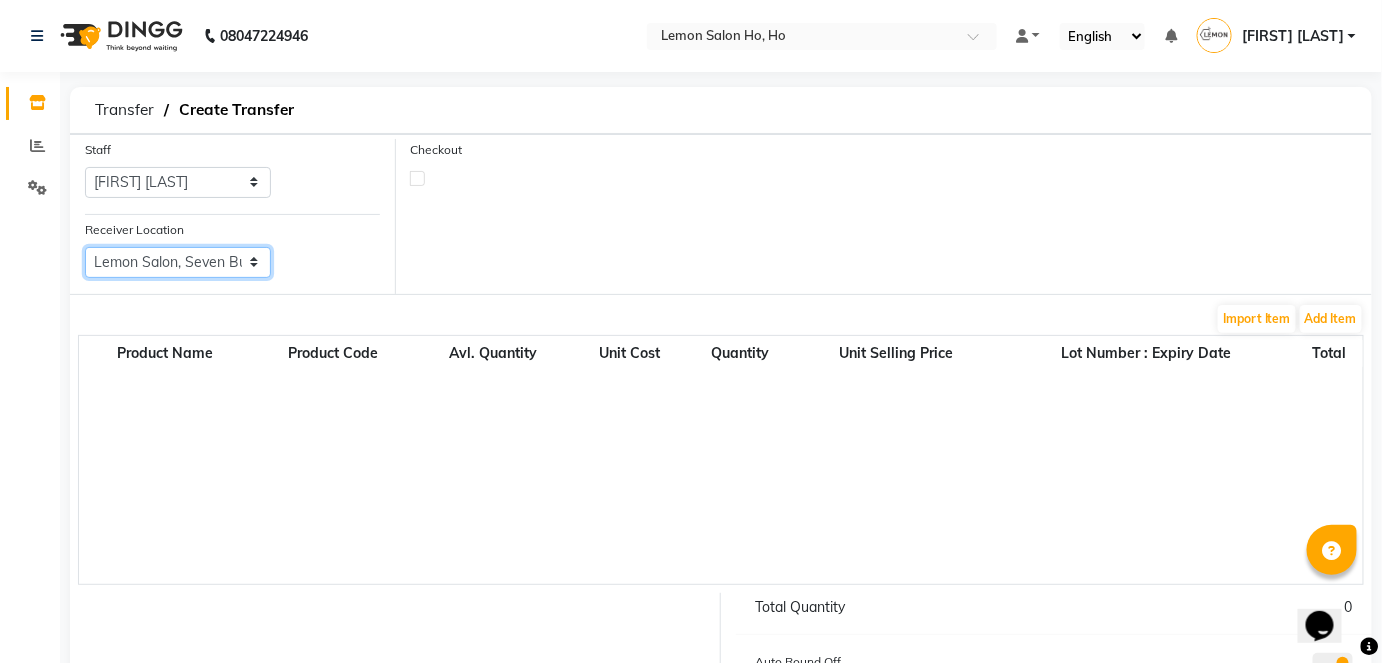 click on "Select Lemon Salon, Lokhandwala  Lemon Salon, Malad Lemon Salon, Seven Bunglow Lemon Salon, Bandra Lemon Salon, Versova Lemon Salon, Goregaon Lemon Salon, Oshiwara Lemon Salon, Borivali Lemon Salon, Mira Road Lemon Salon, Kandivali Lemon Salon, Goregaon (W)" at bounding box center (178, 262) 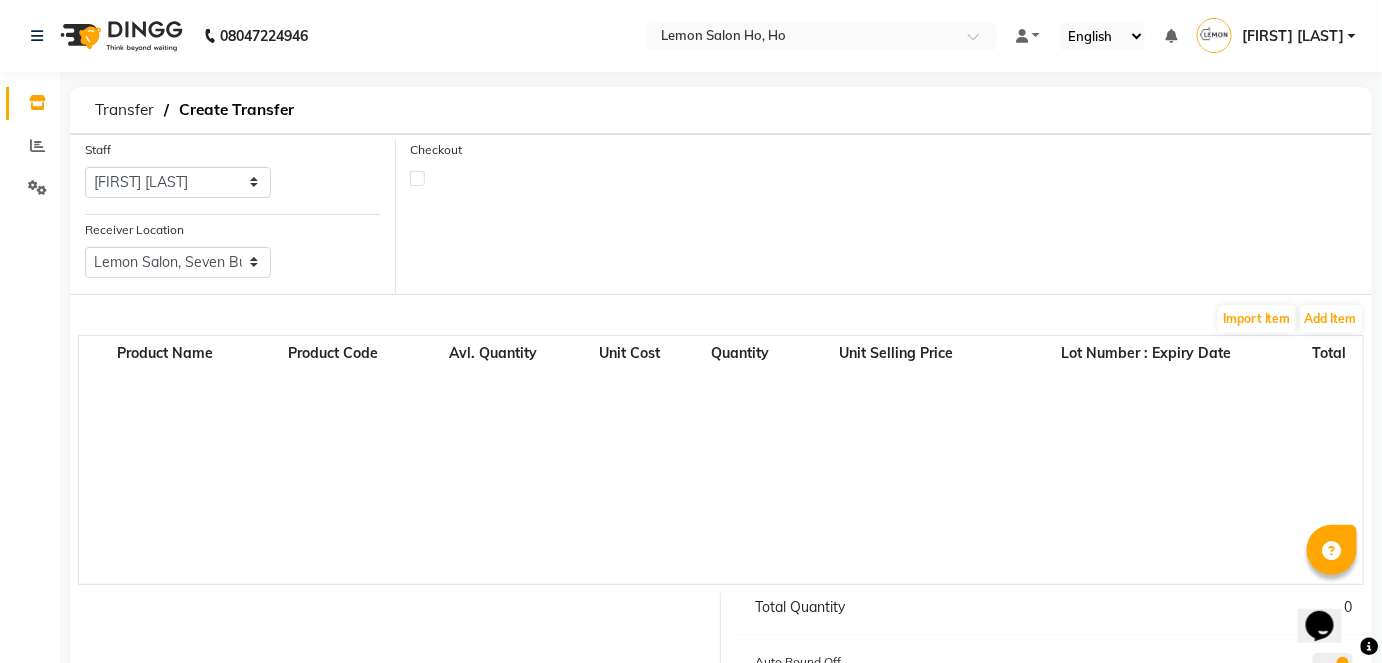 click on "Checkout" 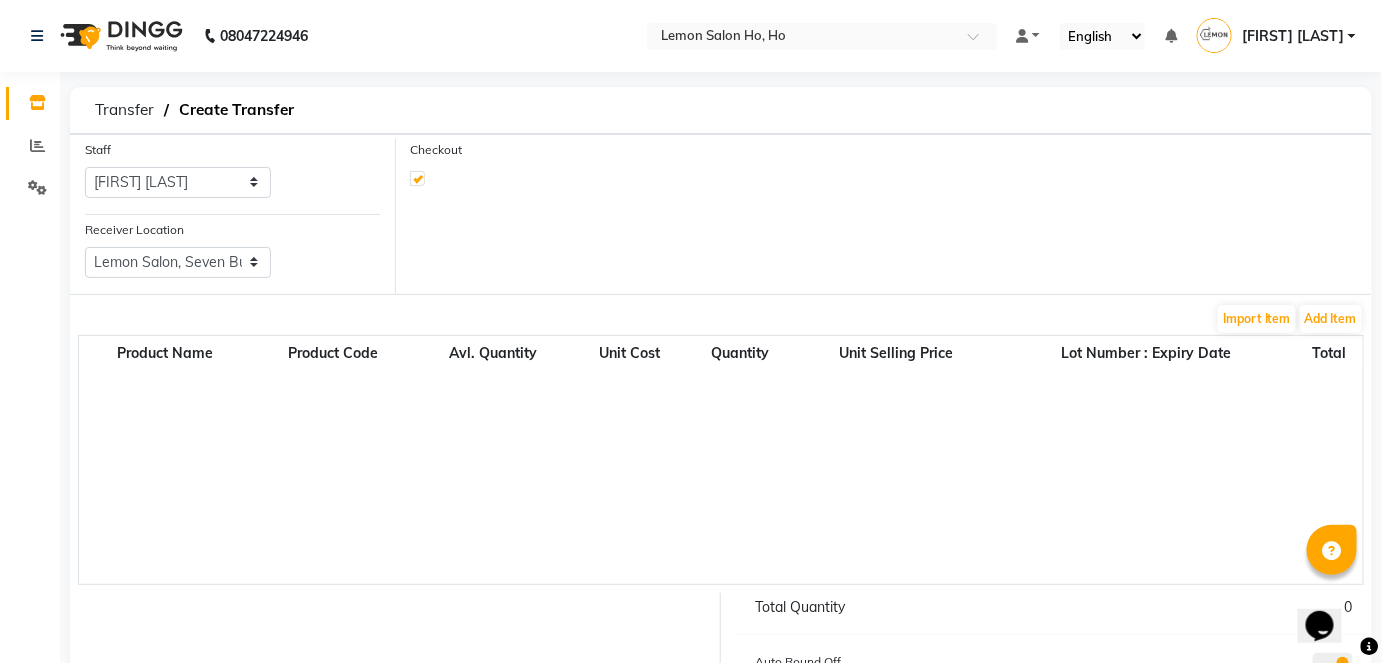 select on "true" 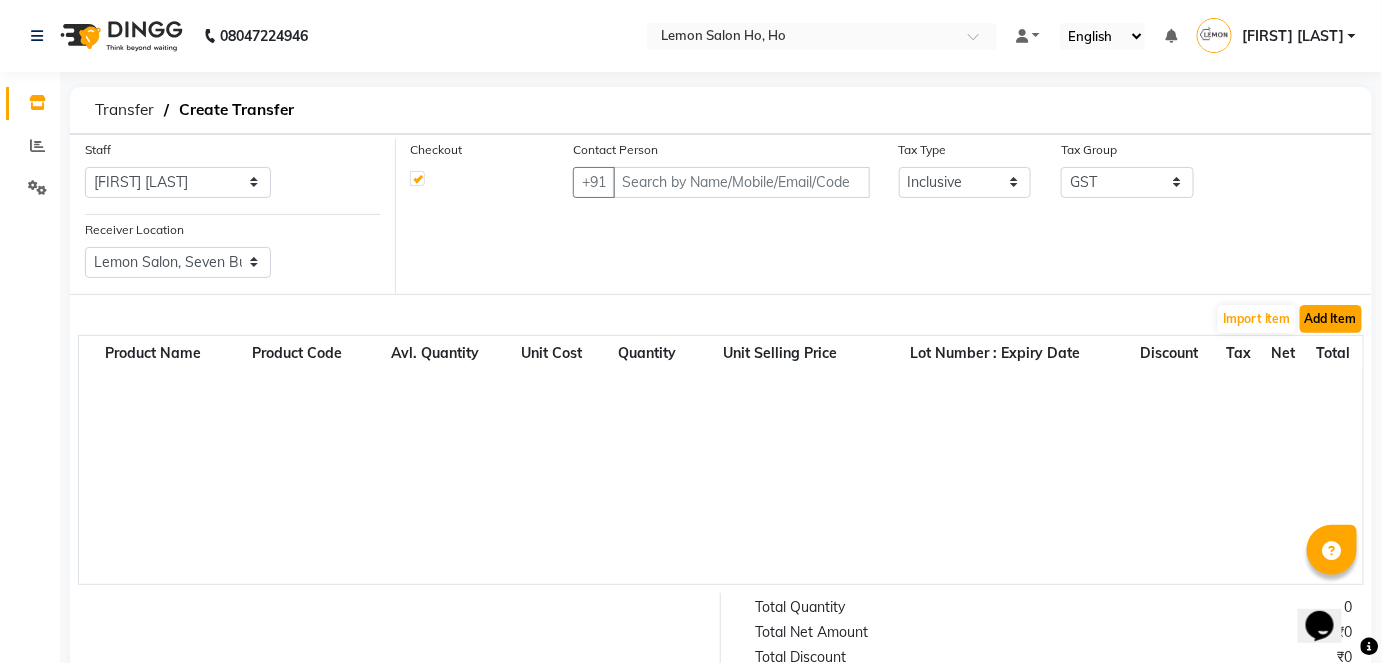 click on "Add Item" 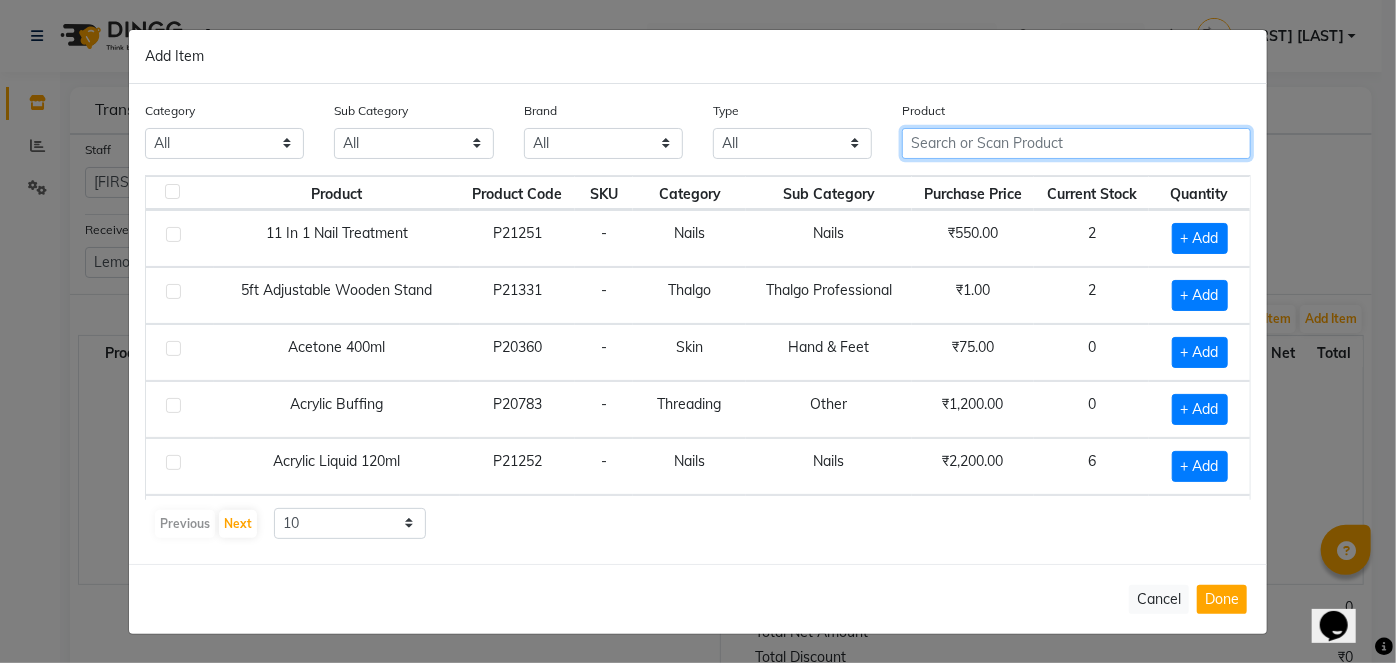 click 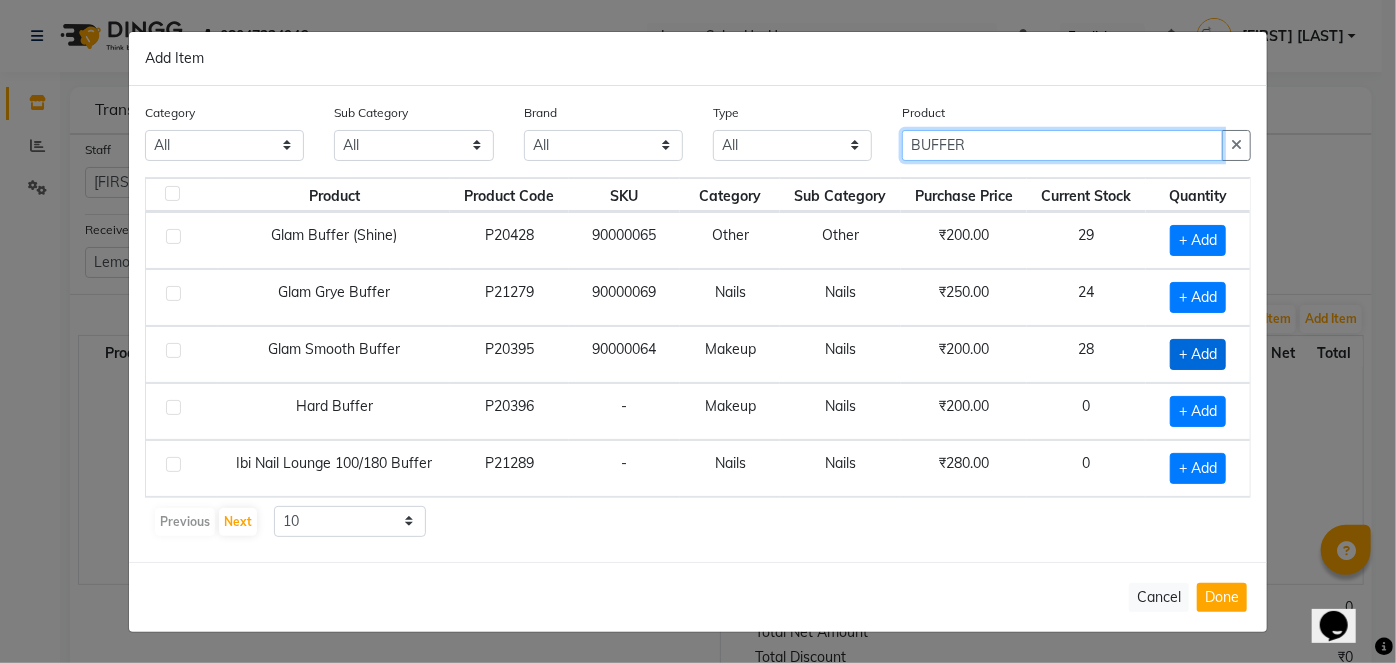 type on "BUFFER" 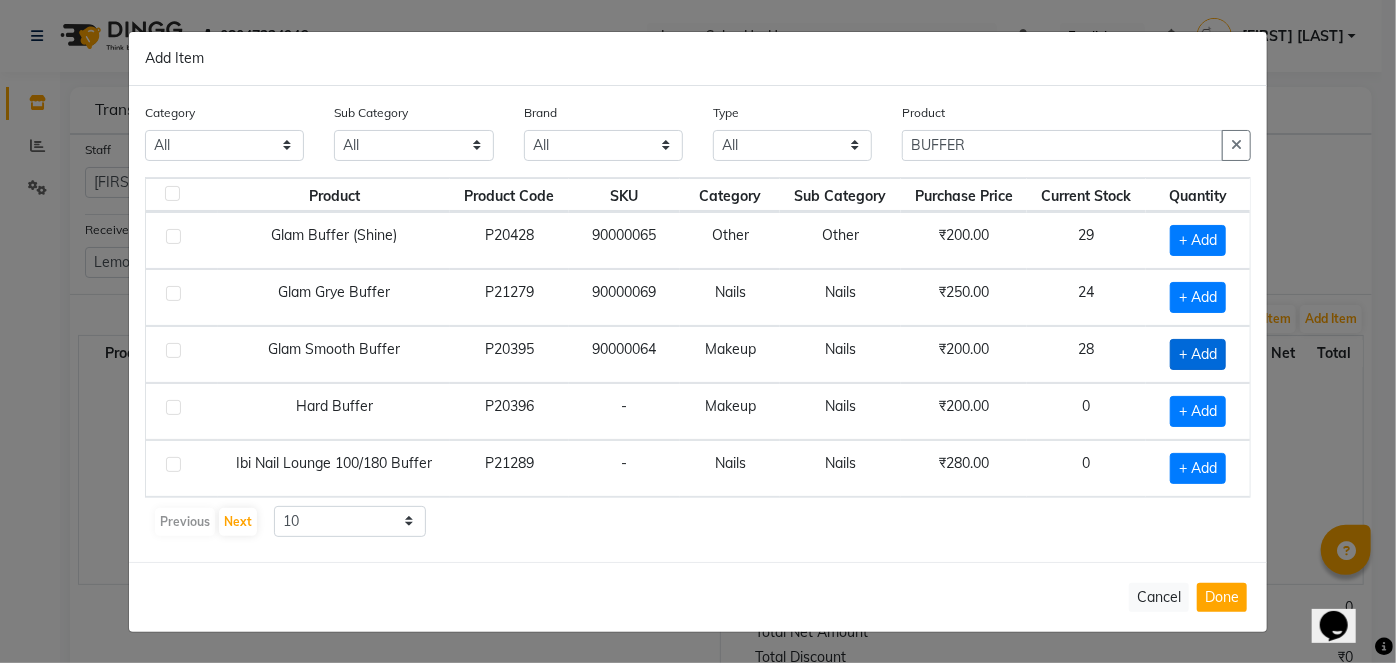 click on "+ Add" 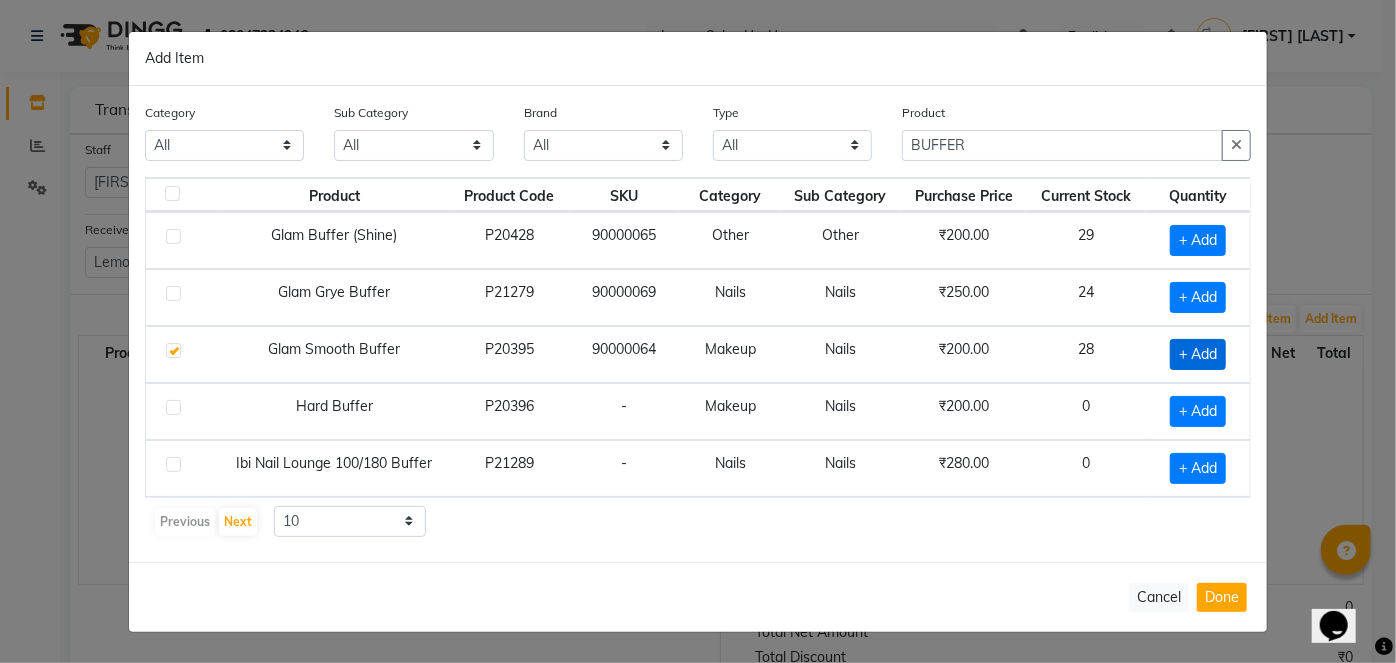 checkbox on "true" 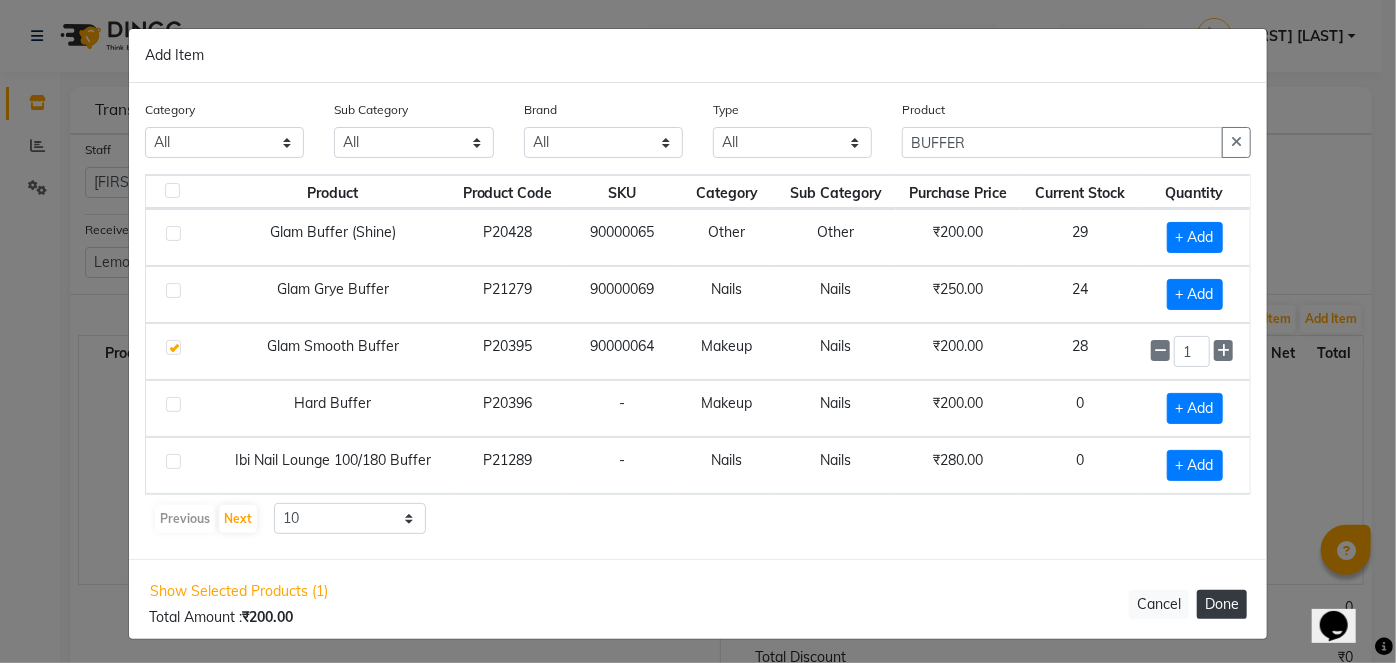 click on "Done" 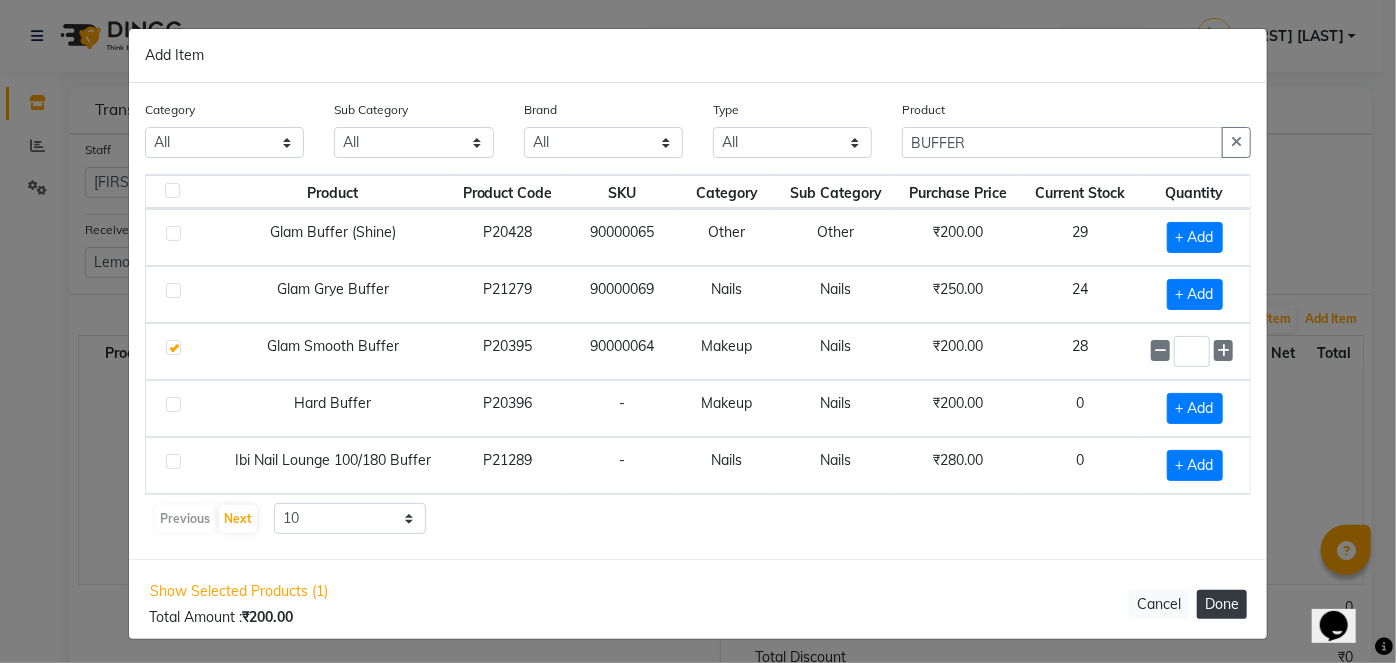 select on "2069" 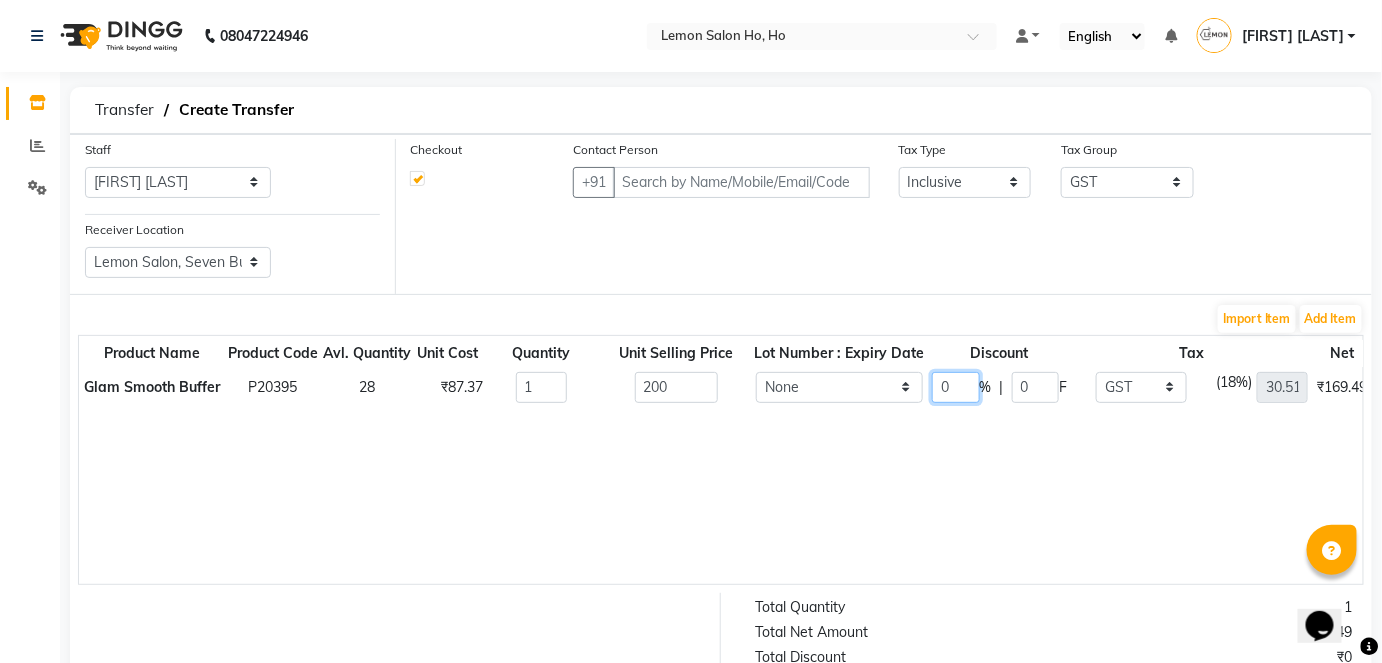 click on "0" 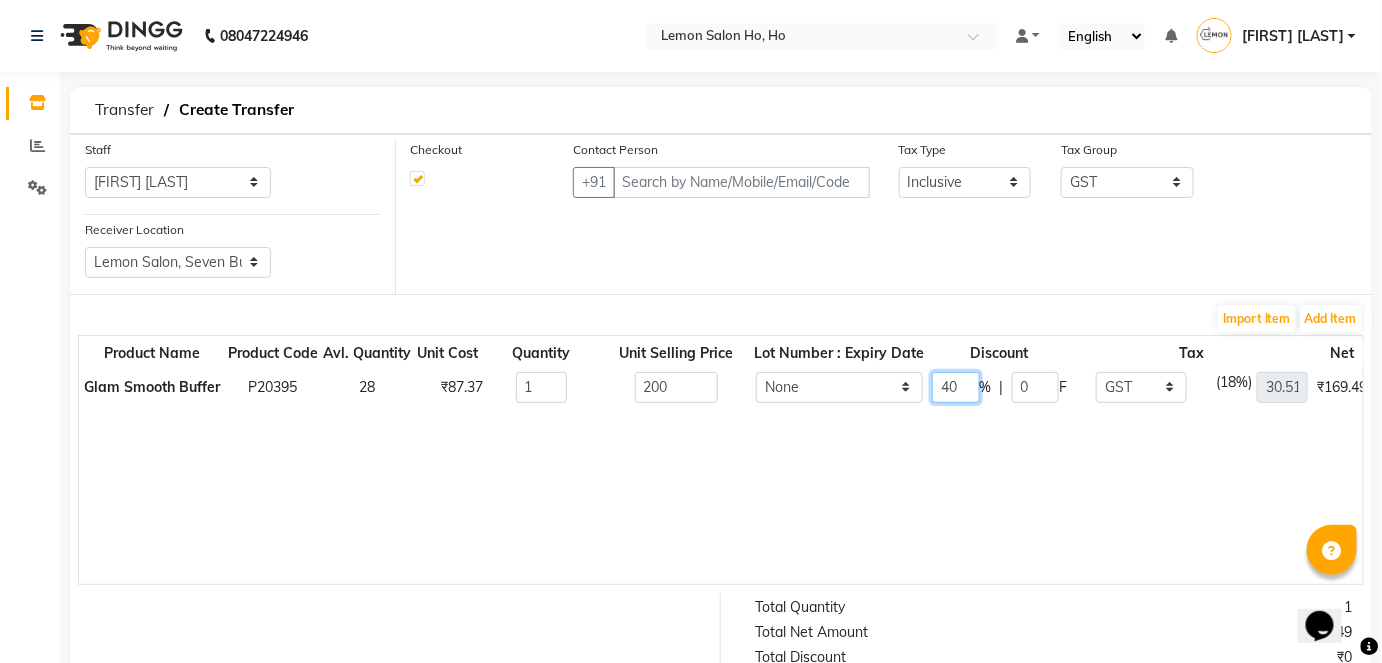 type on "40" 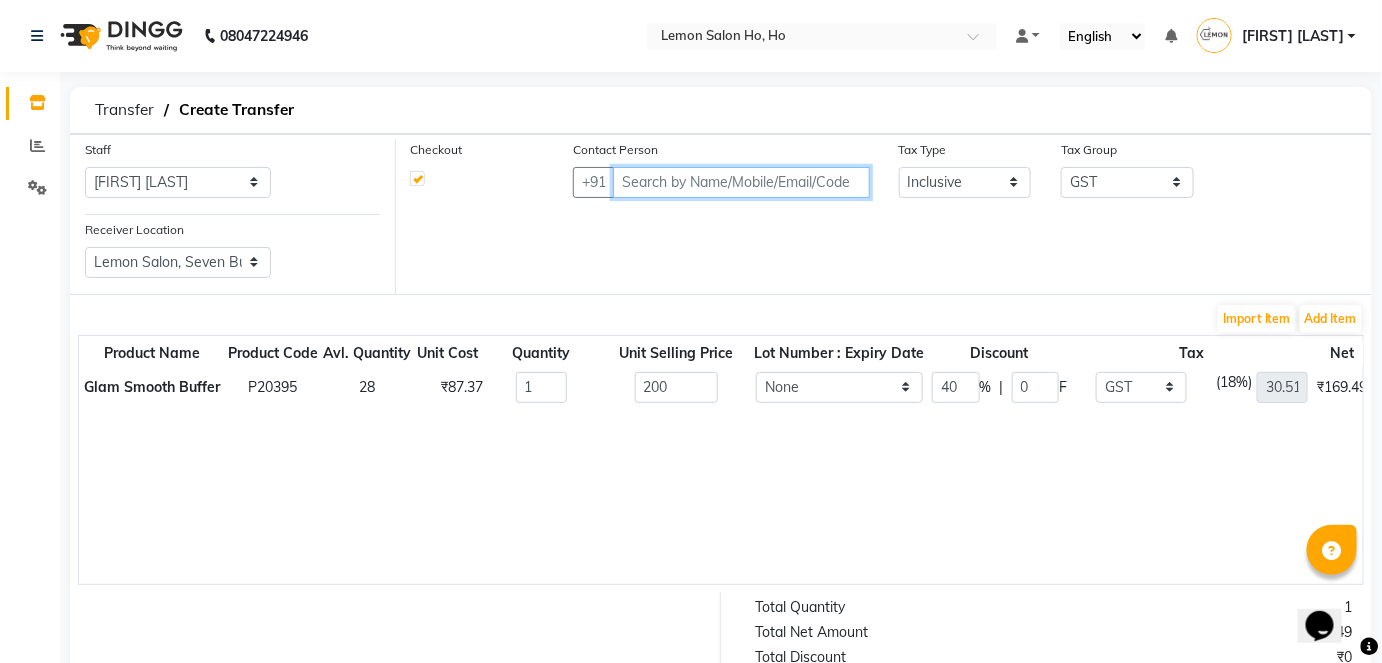 type on "80" 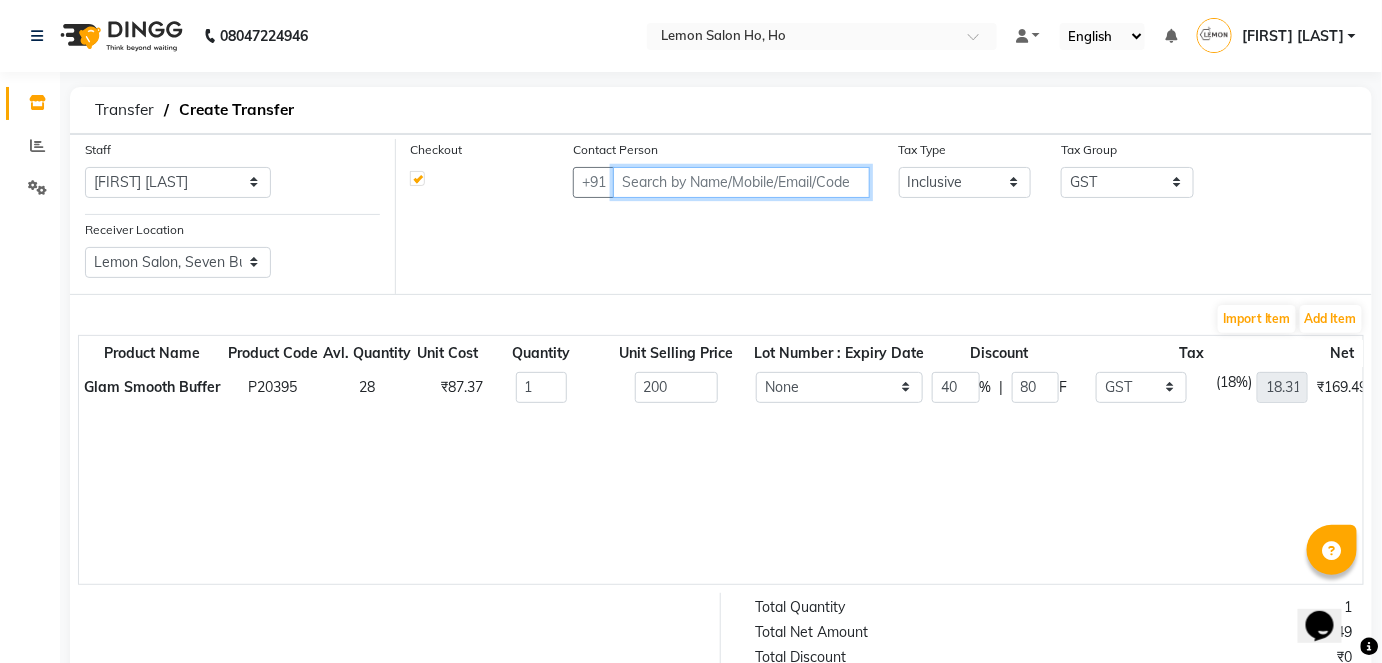 click at bounding box center (741, 182) 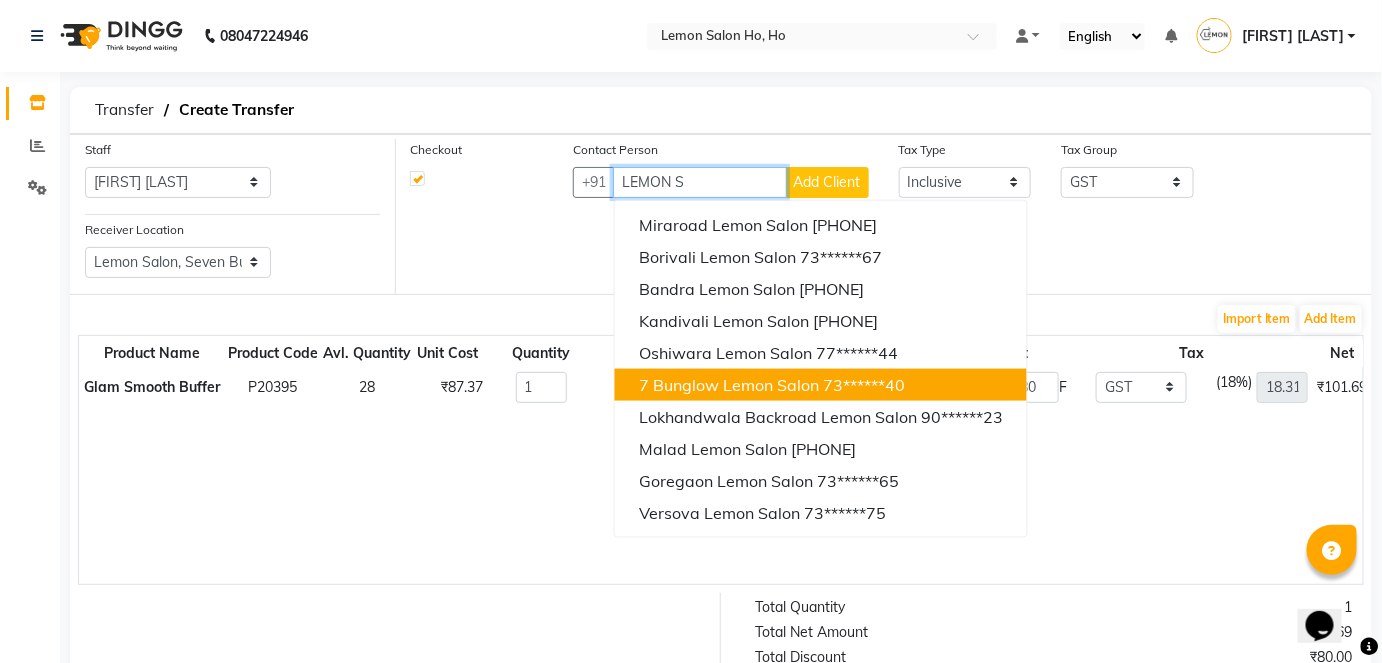 click on "7 Bunglow Lemon Salon" at bounding box center (729, 385) 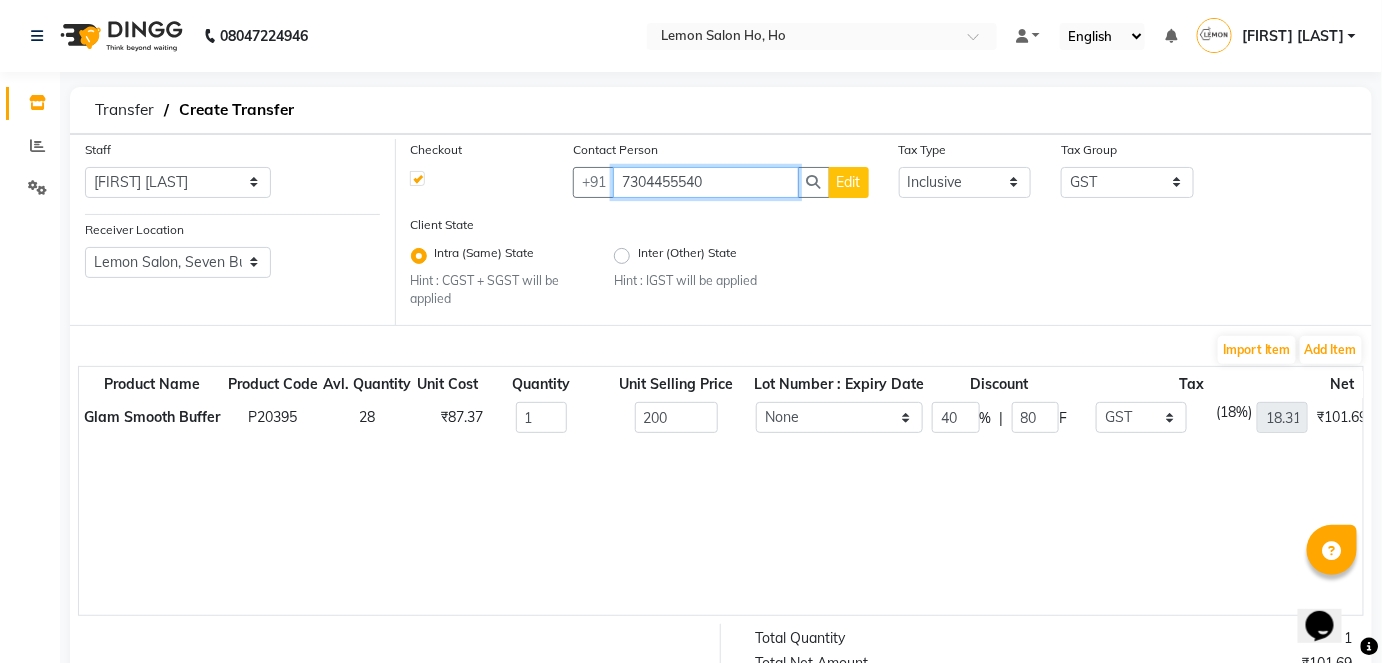 scroll, scrollTop: 343, scrollLeft: 0, axis: vertical 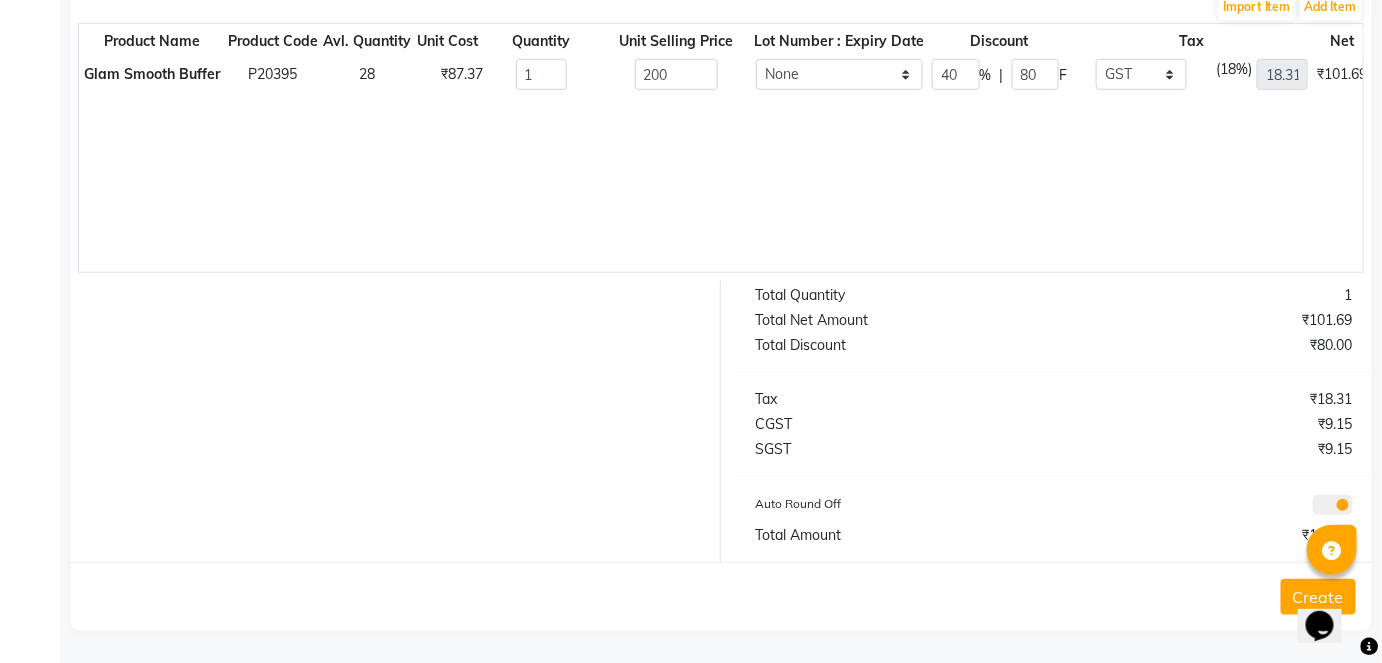 type on "7304455540" 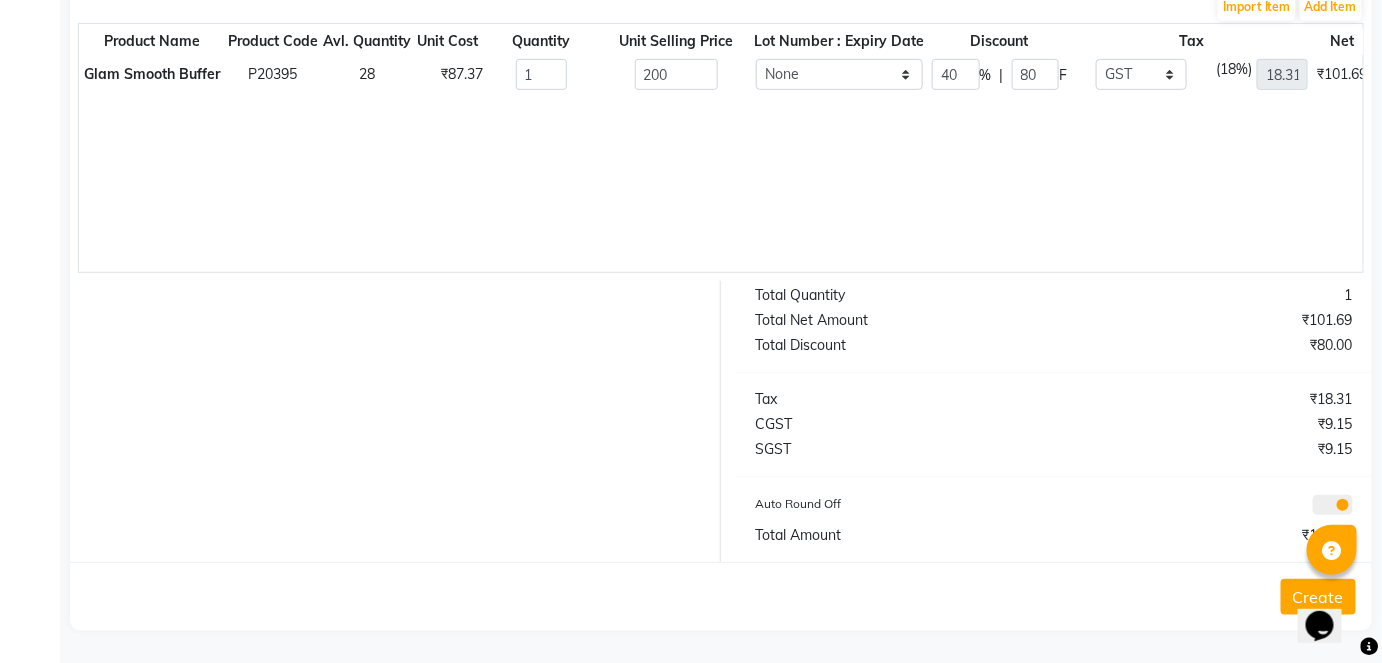 click on "Create" 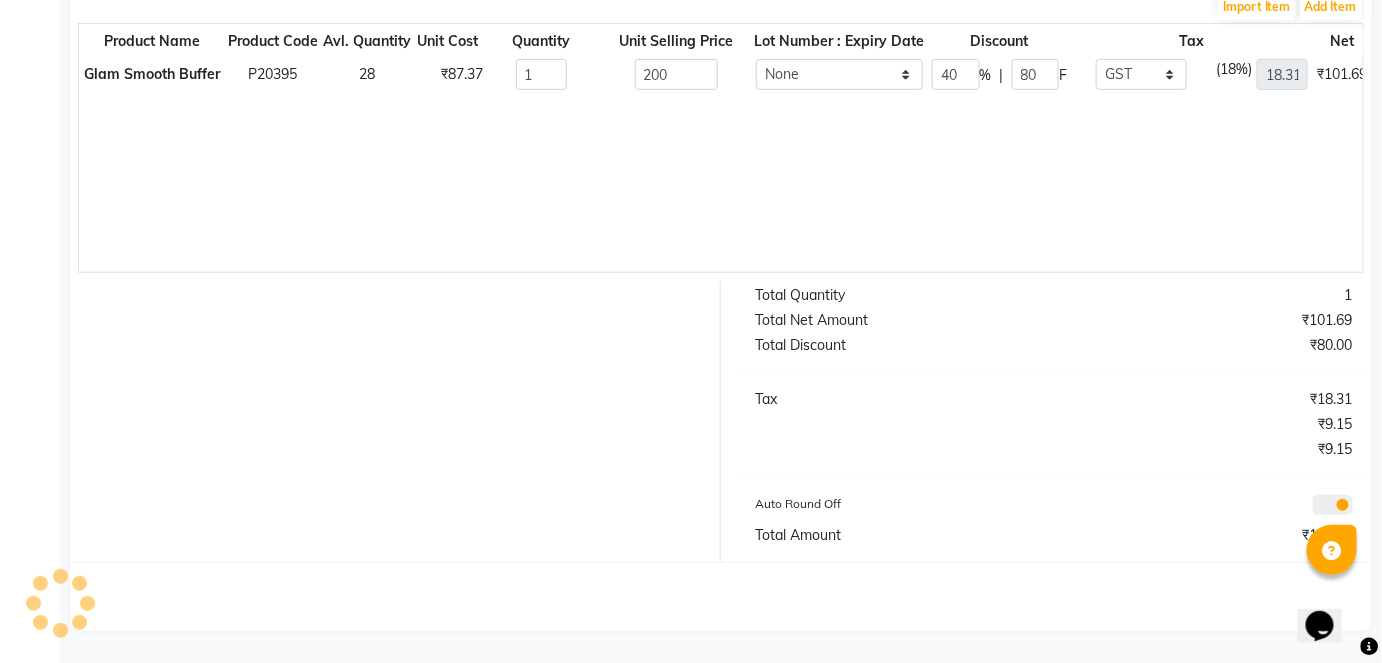 scroll, scrollTop: 0, scrollLeft: 0, axis: both 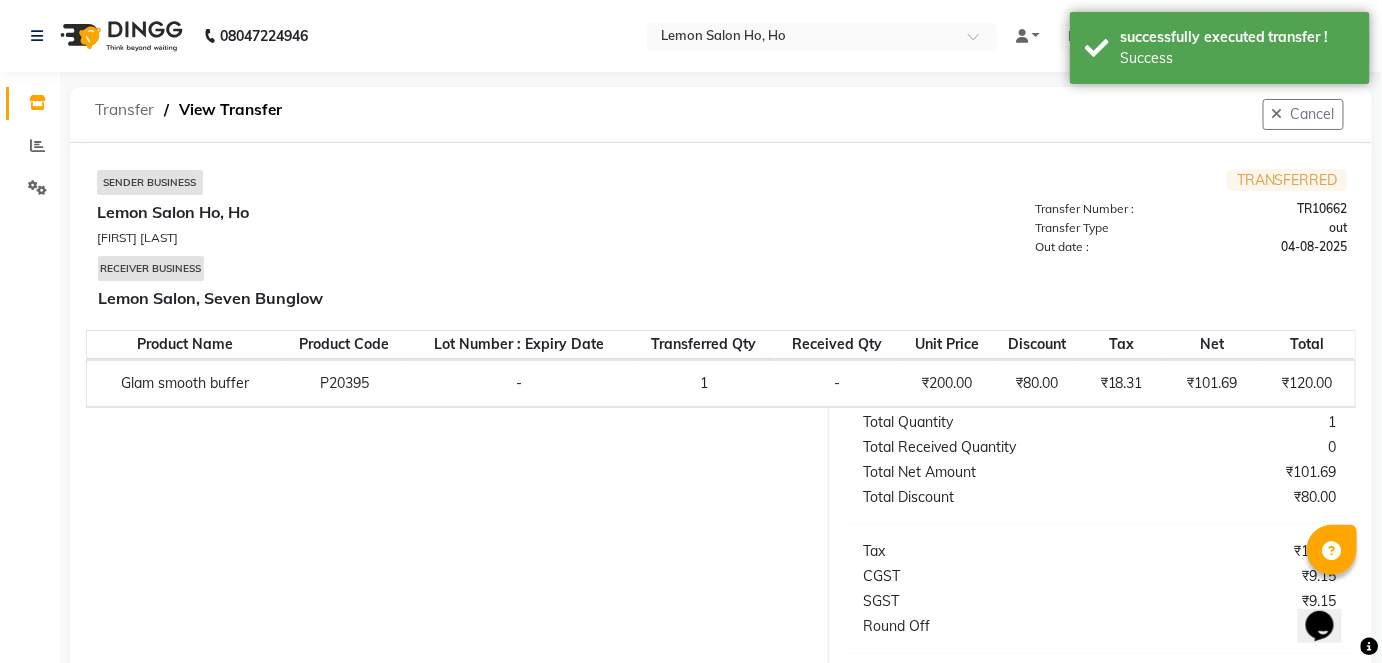click on "Transfer" 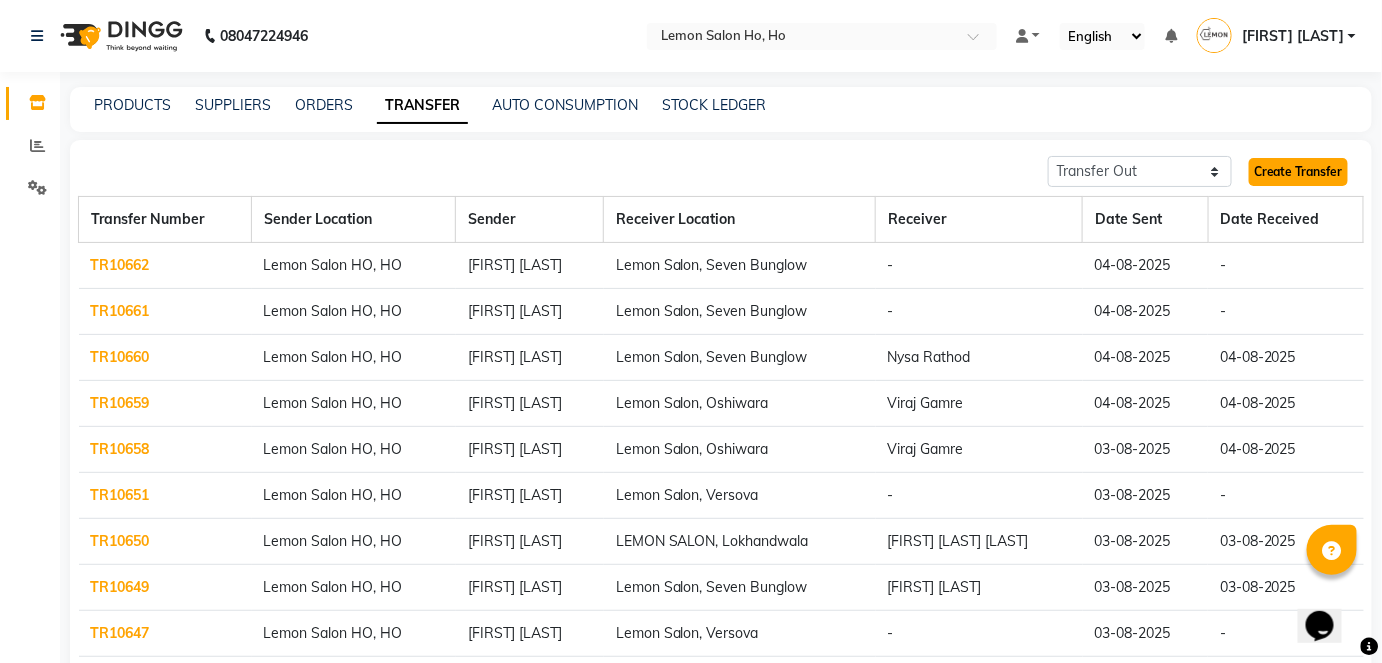 click on "Create Transfer" 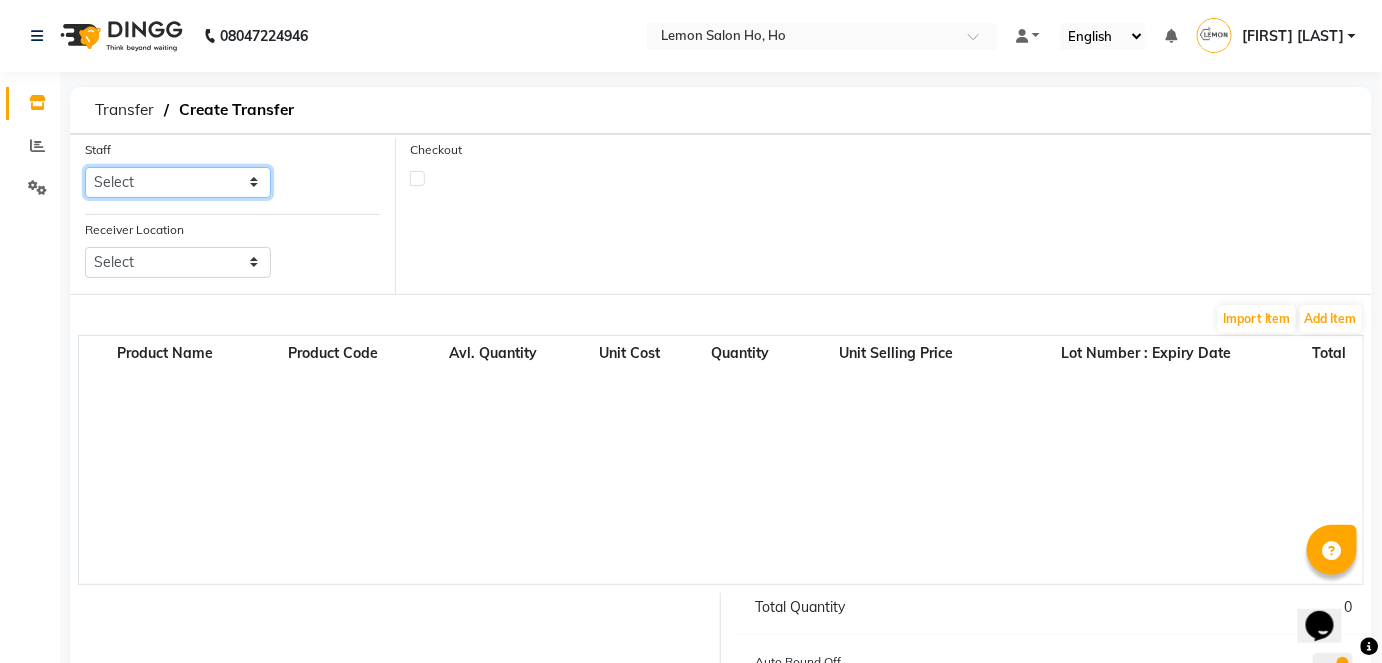 click on "Select Annie DC DINGG Support Farheen Ansari Kalpesh Kumavat  Mohammed Faisal Mukesh  Rohit Bhosle Roselooks Beauty  Runa Farah Das  Shadab" at bounding box center [178, 182] 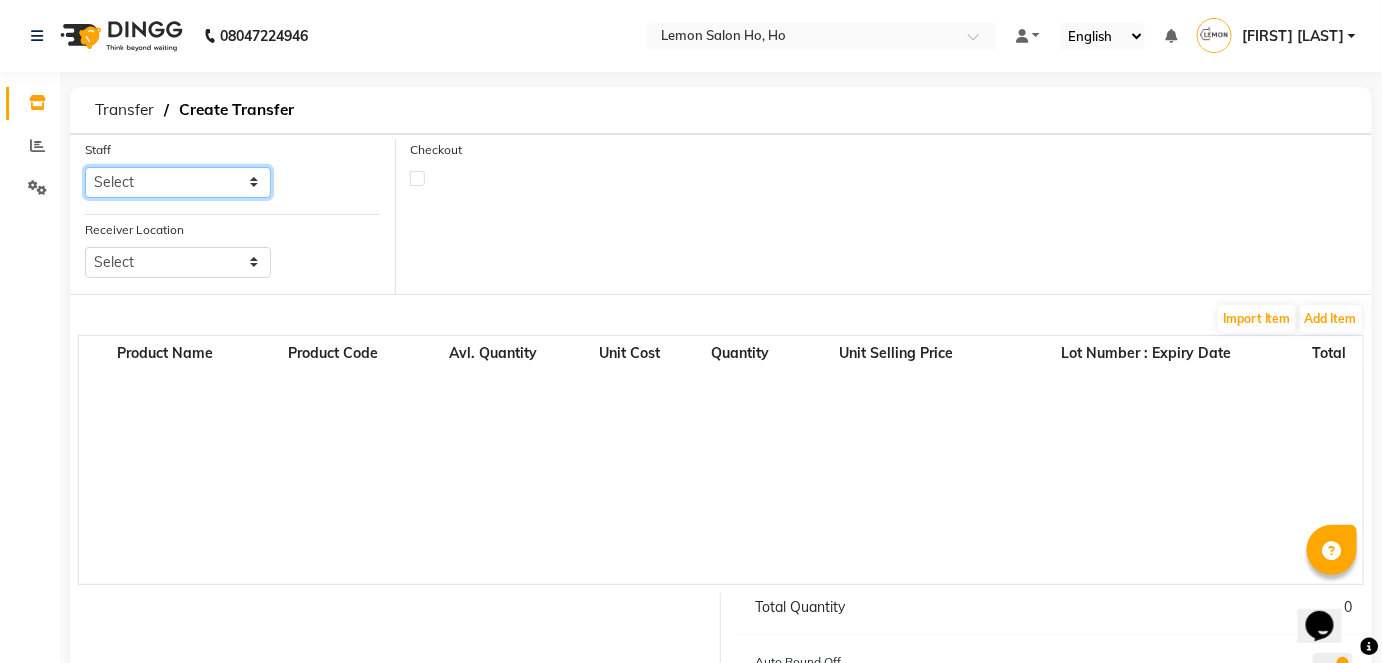 select on "34406" 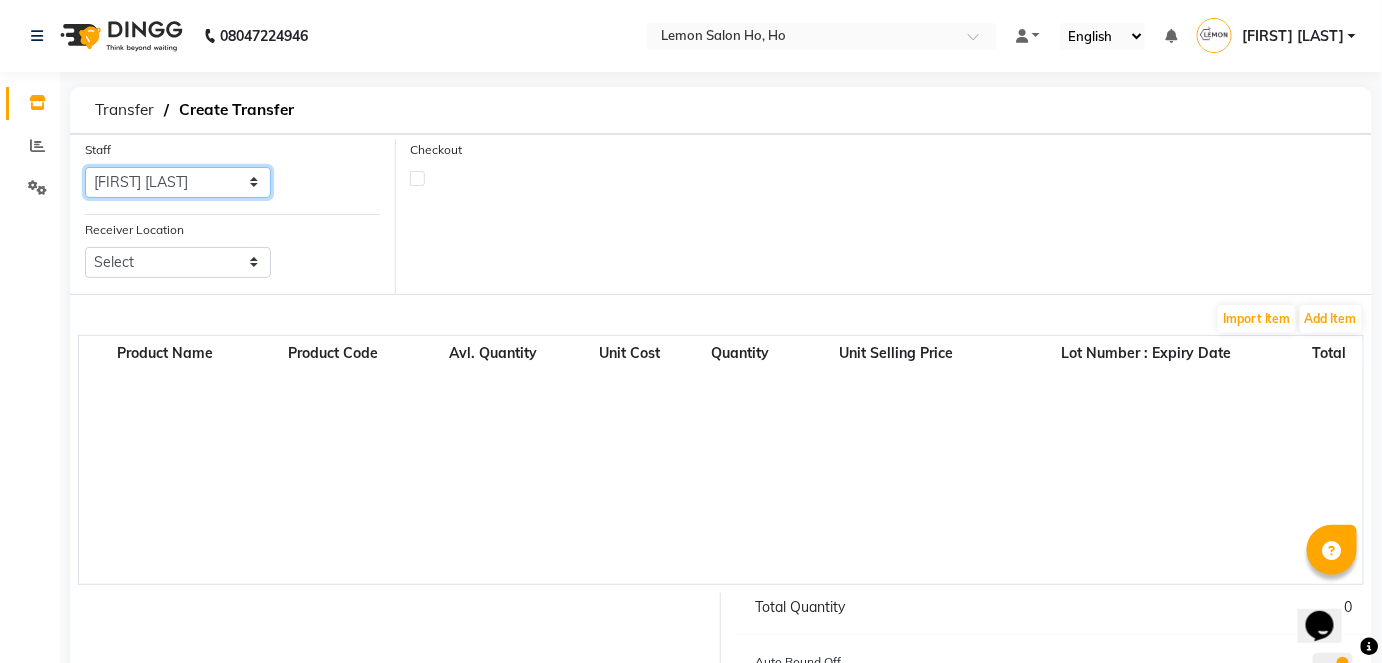 click on "Select Annie DC DINGG Support Farheen Ansari Kalpesh Kumavat  Mohammed Faisal Mukesh  Rohit Bhosle Roselooks Beauty  Runa Farah Das  Shadab" at bounding box center (178, 182) 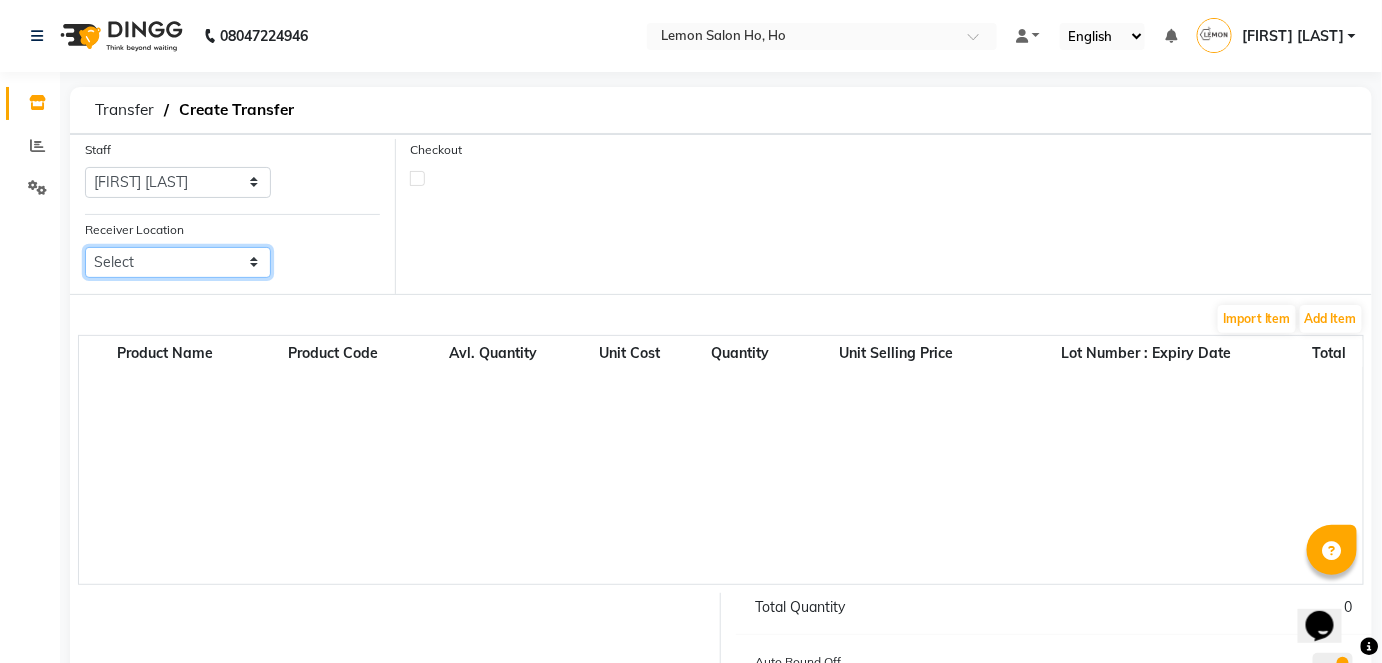 click on "Select Lemon Salon, Lokhandwala  Lemon Salon, Malad Lemon Salon, Seven Bunglow Lemon Salon, Bandra Lemon Salon, Versova Lemon Salon, Goregaon Lemon Salon, Oshiwara Lemon Salon, Borivali Lemon Salon, Mira Road Lemon Salon, Kandivali Lemon Salon, Goregaon (W)" at bounding box center [178, 262] 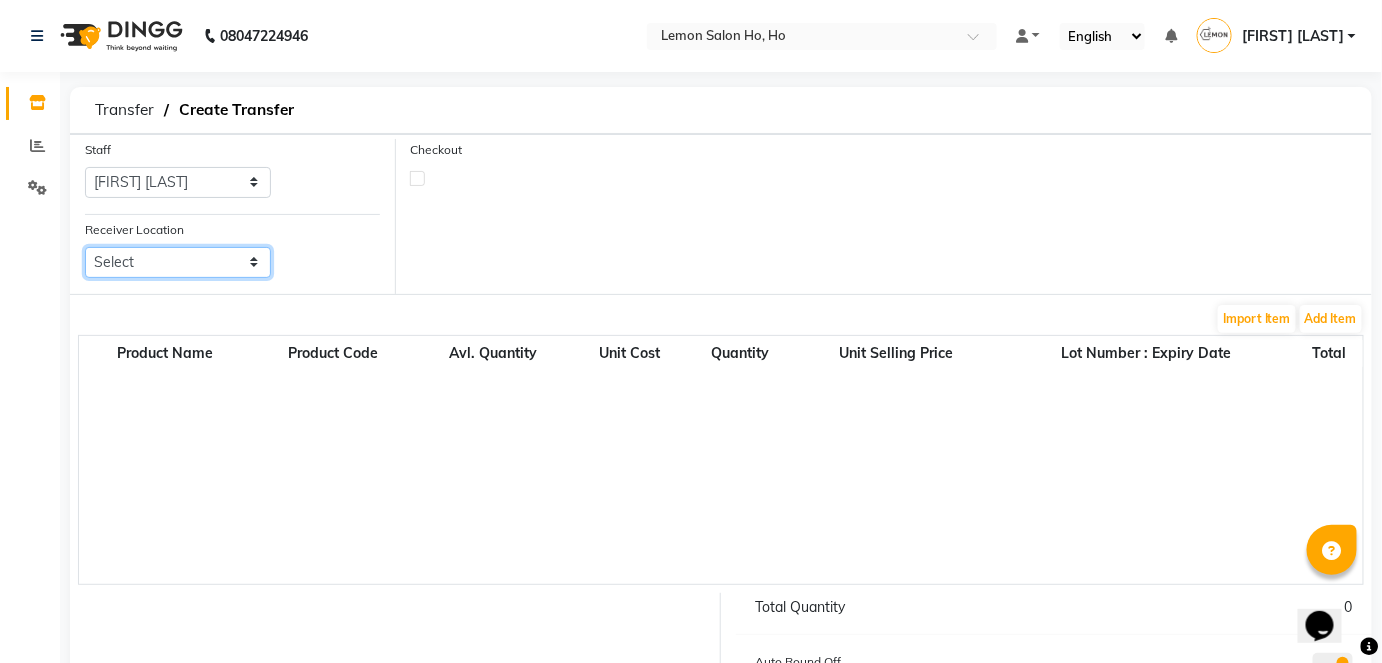 select on "958" 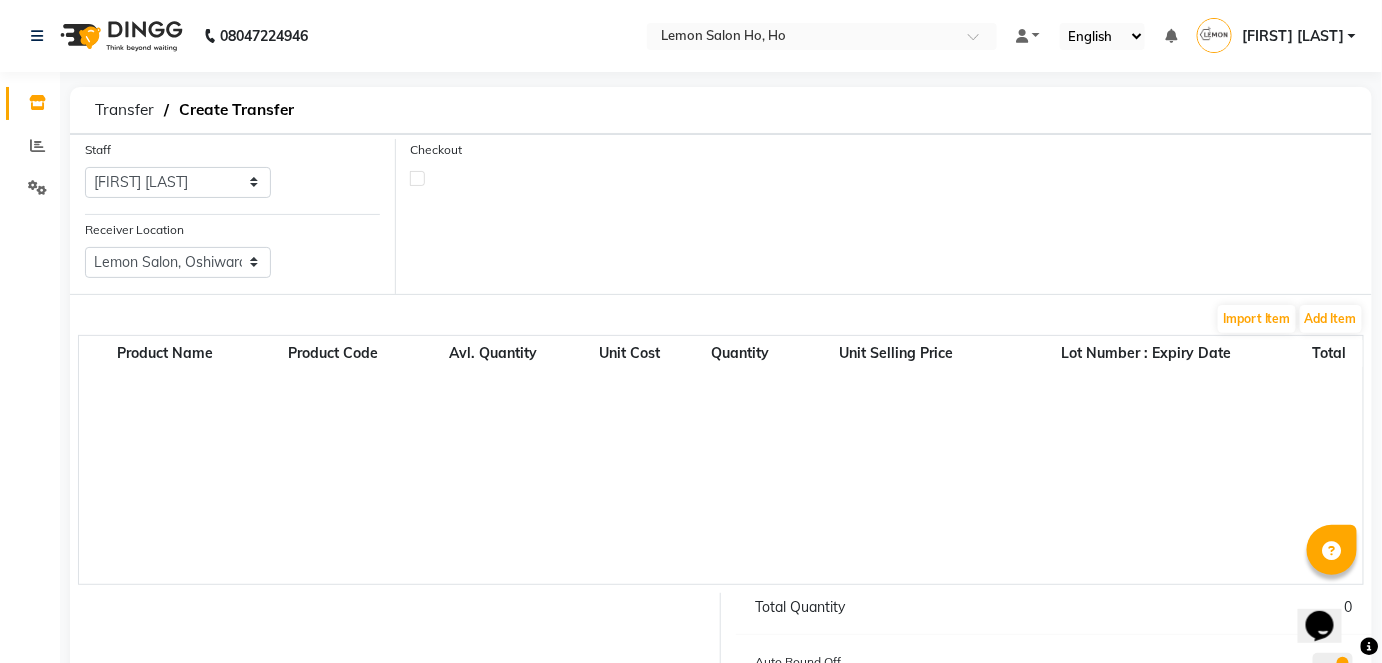 click on "Checkout" 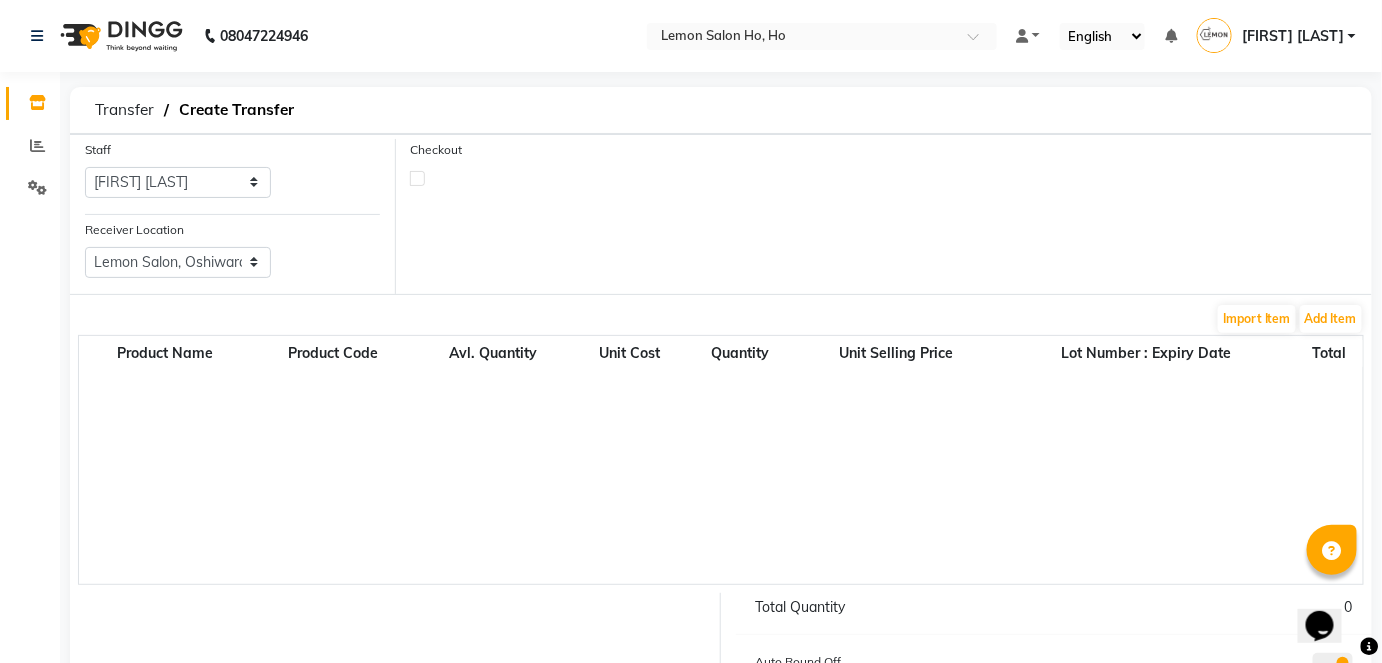 click 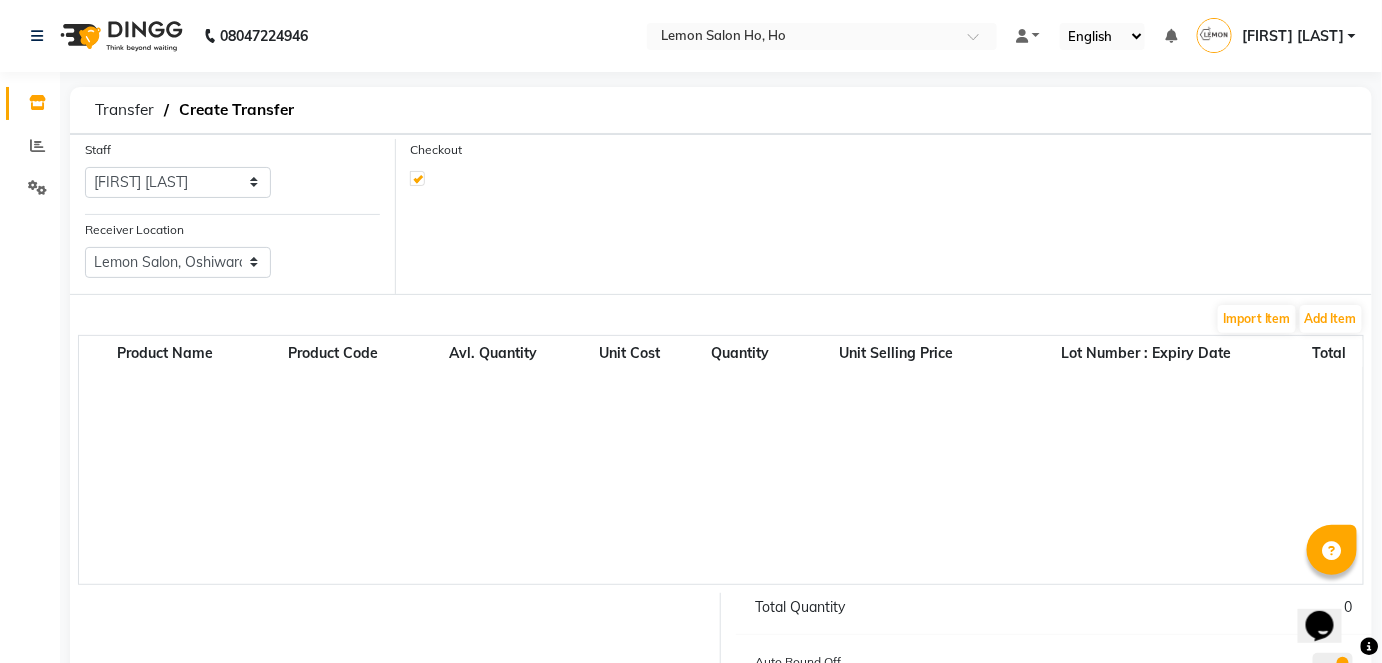 select on "true" 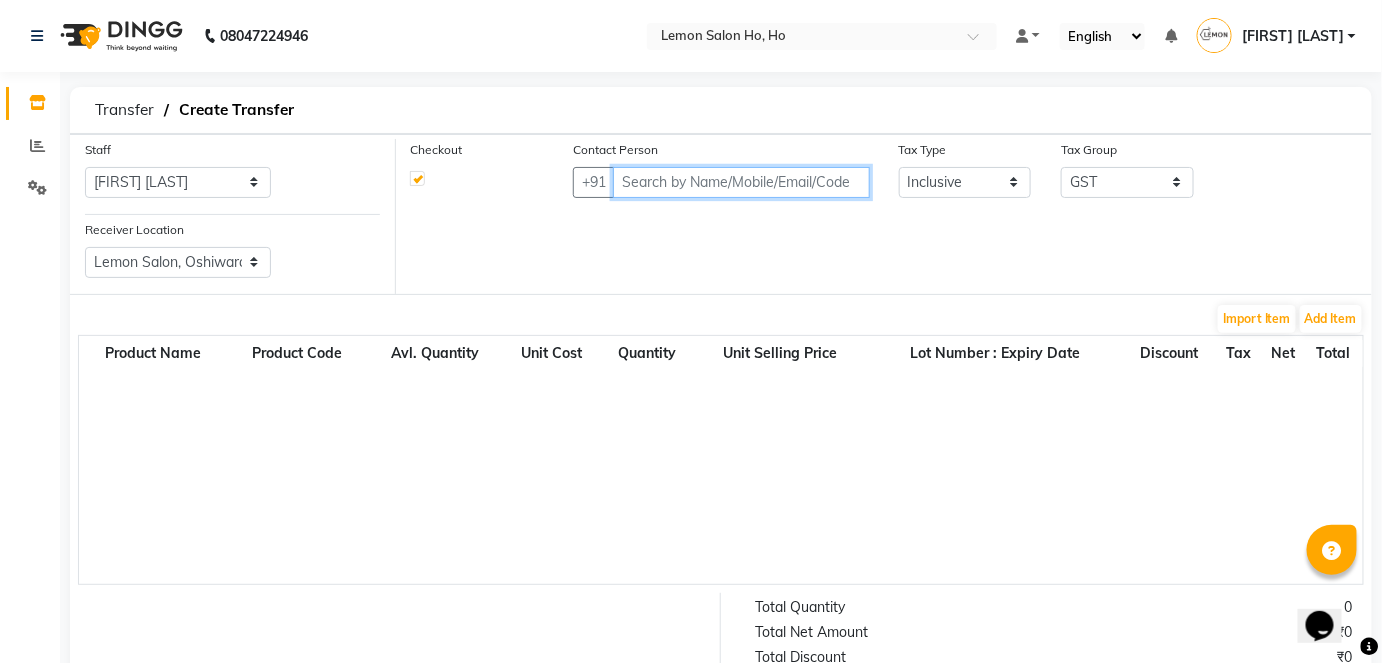 click at bounding box center [741, 182] 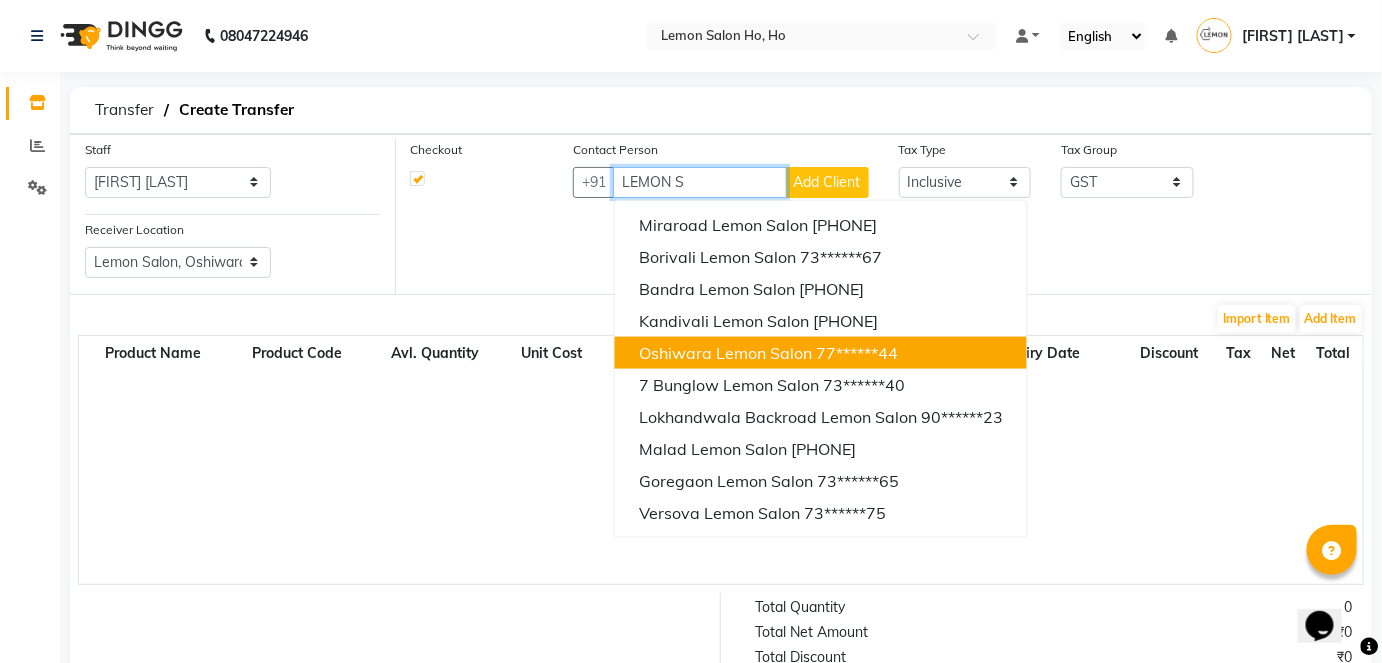 click on "Oshiwara Lemon Salon" at bounding box center [725, 353] 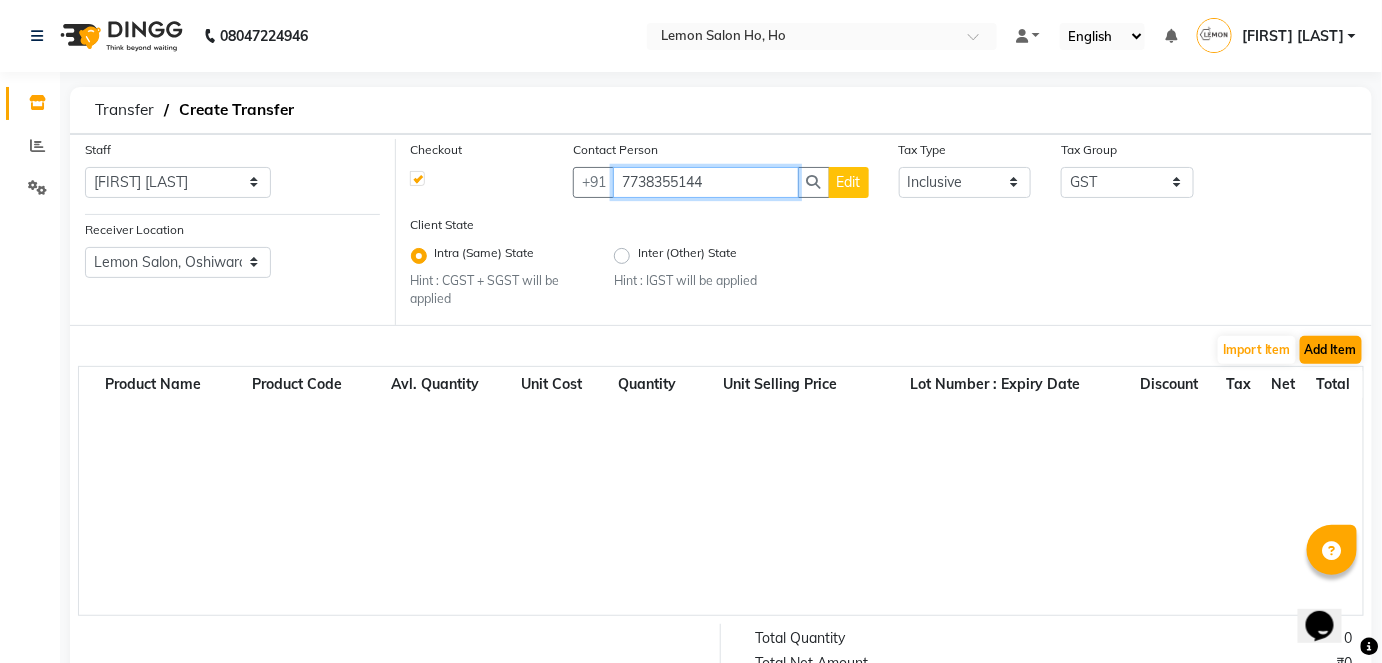 type on "7738355144" 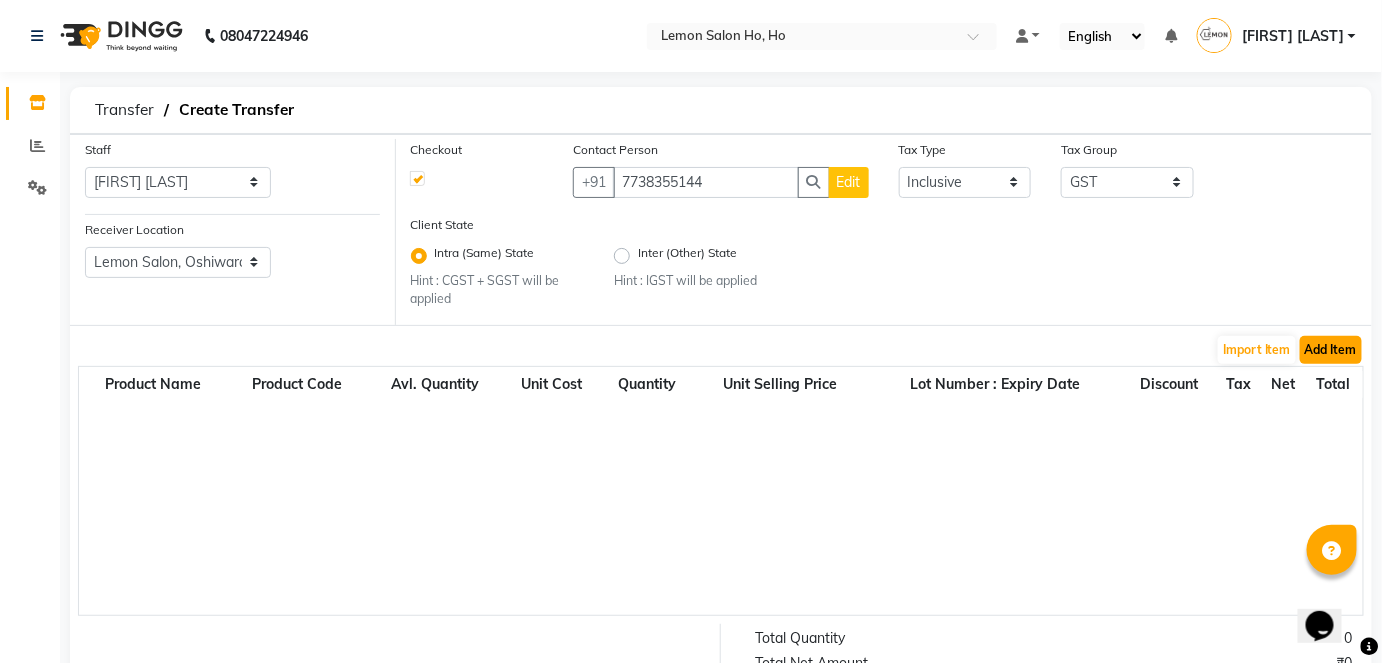 click on "Add Item" 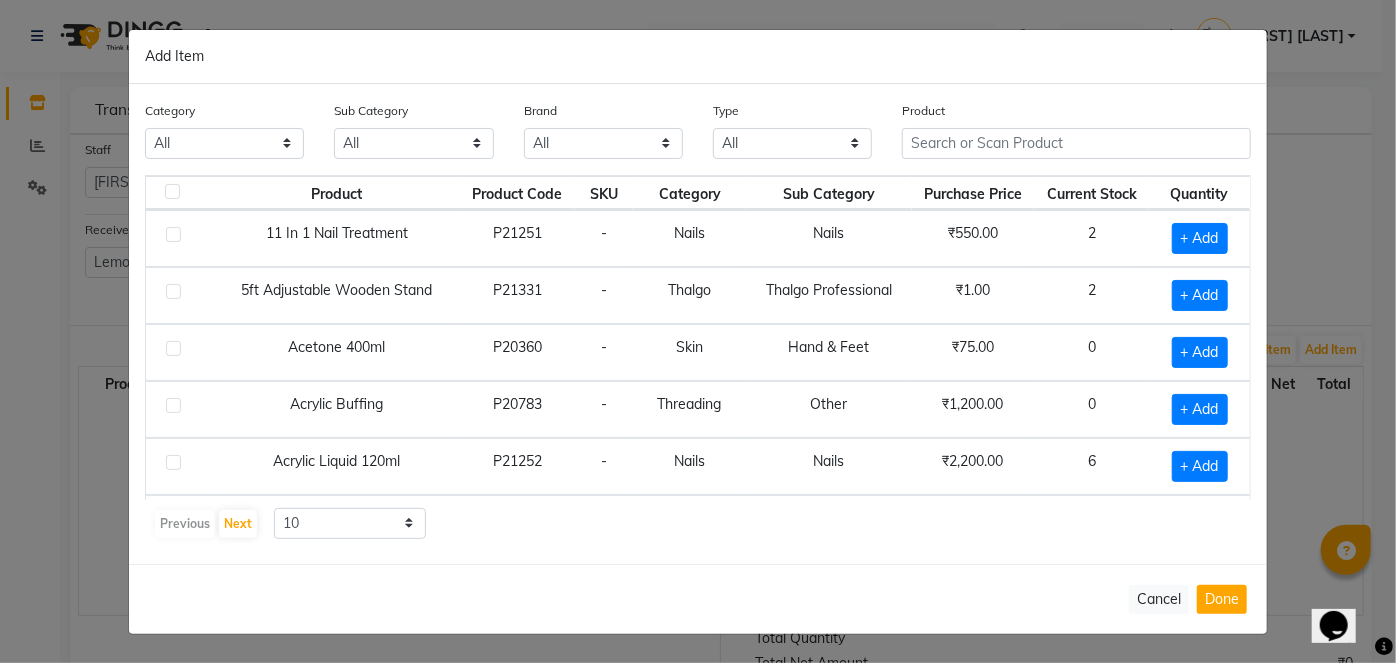 click on "Product" 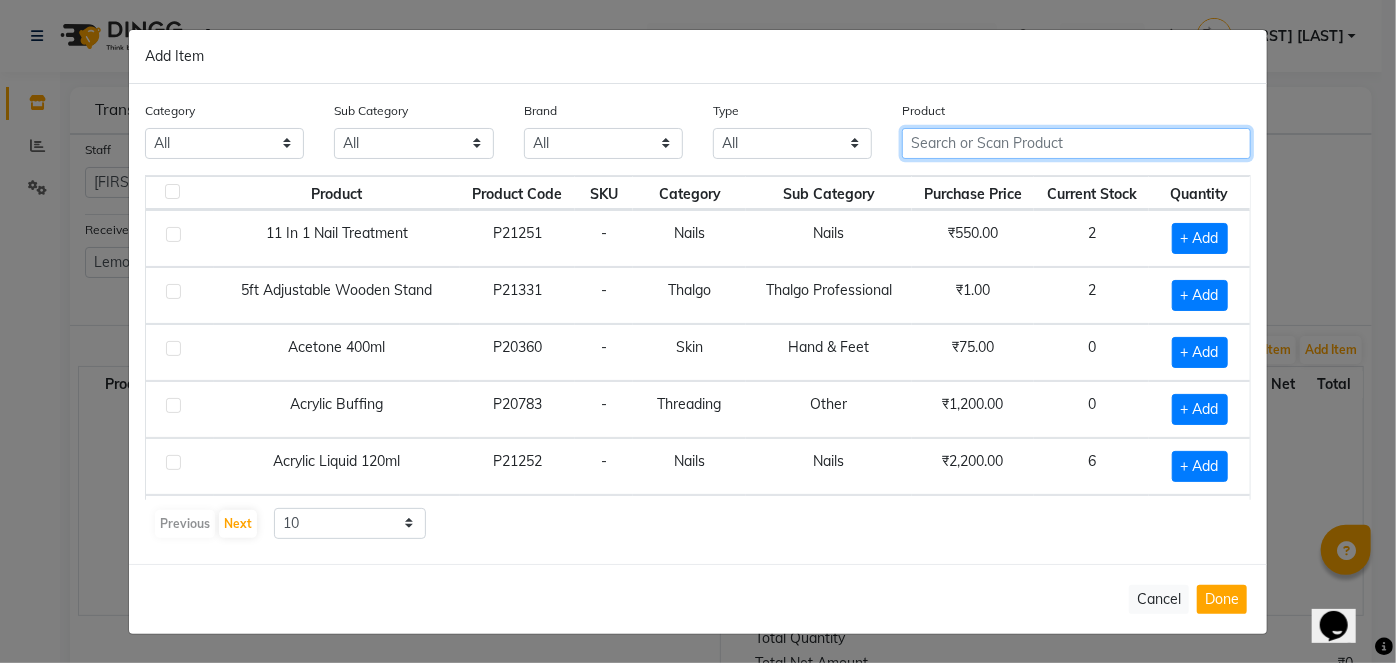 click 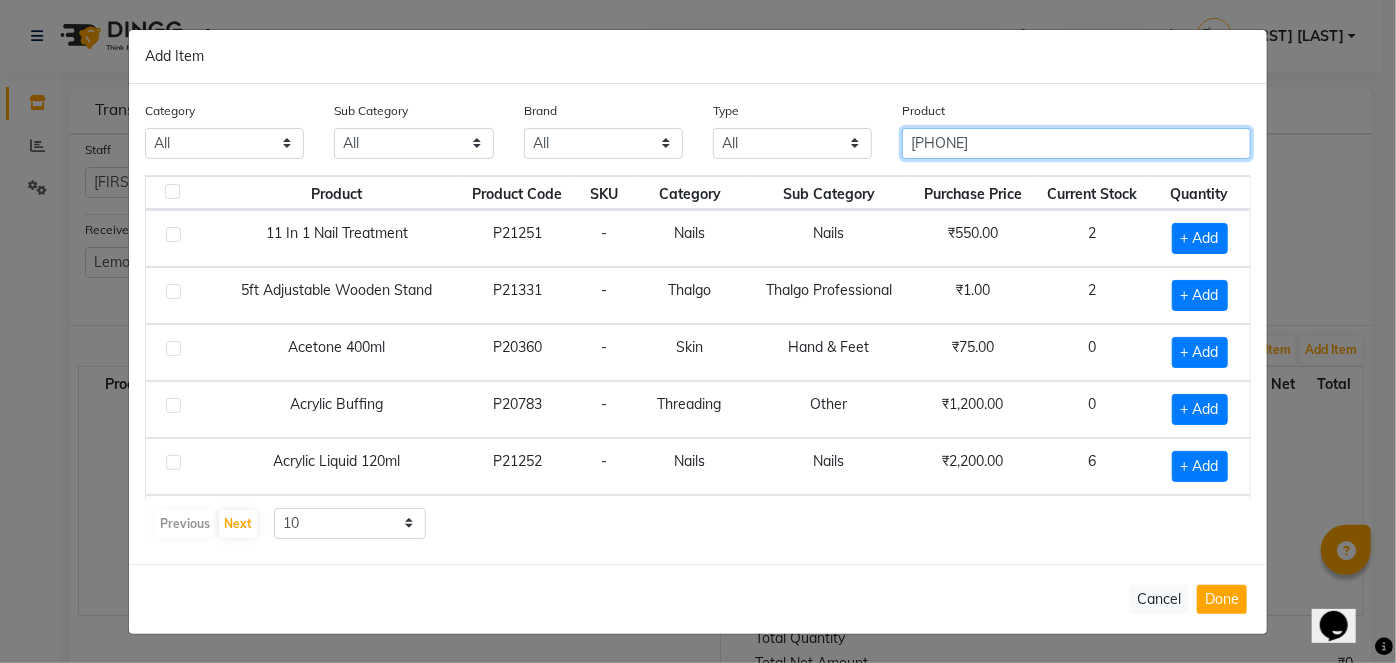 type on "9310088012224" 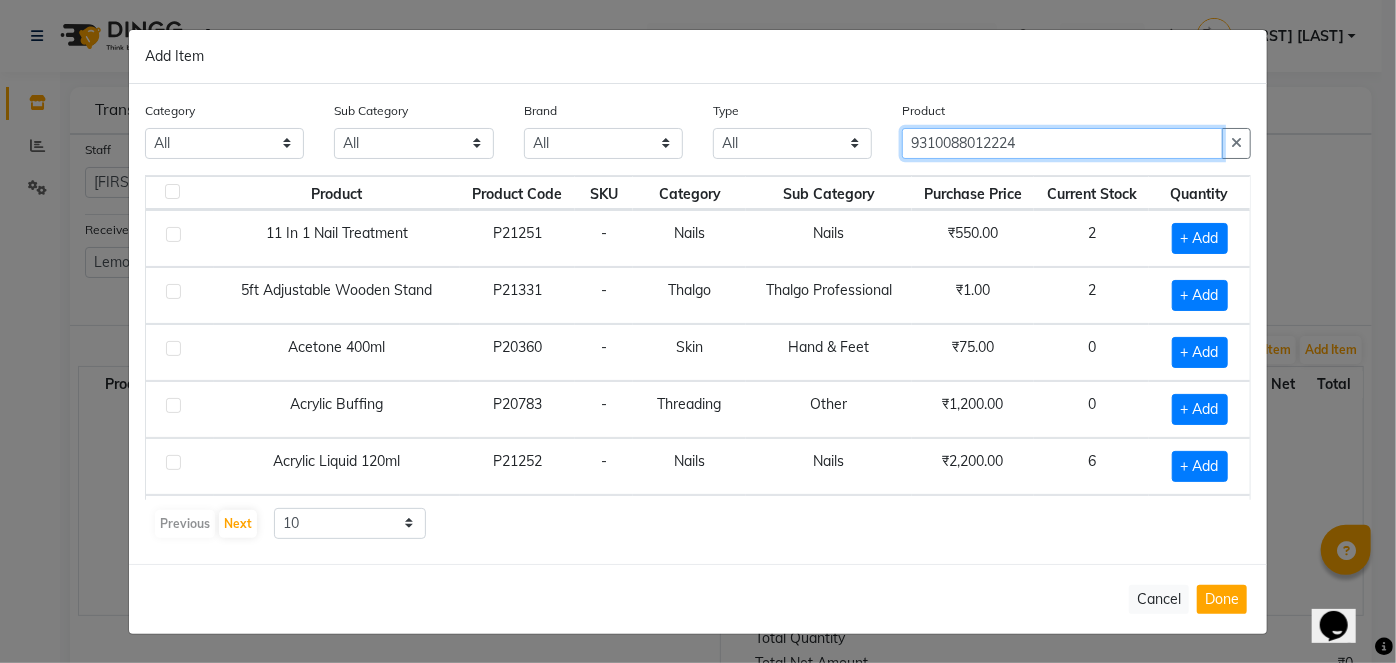 type 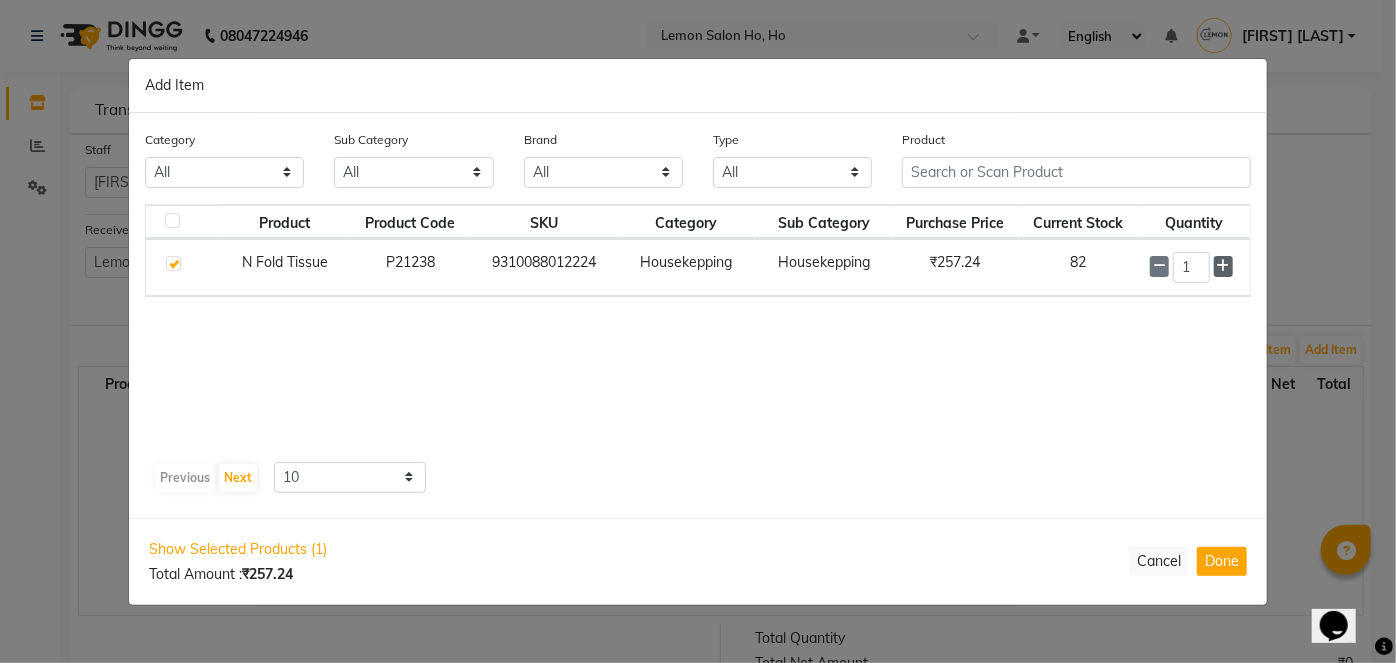 click 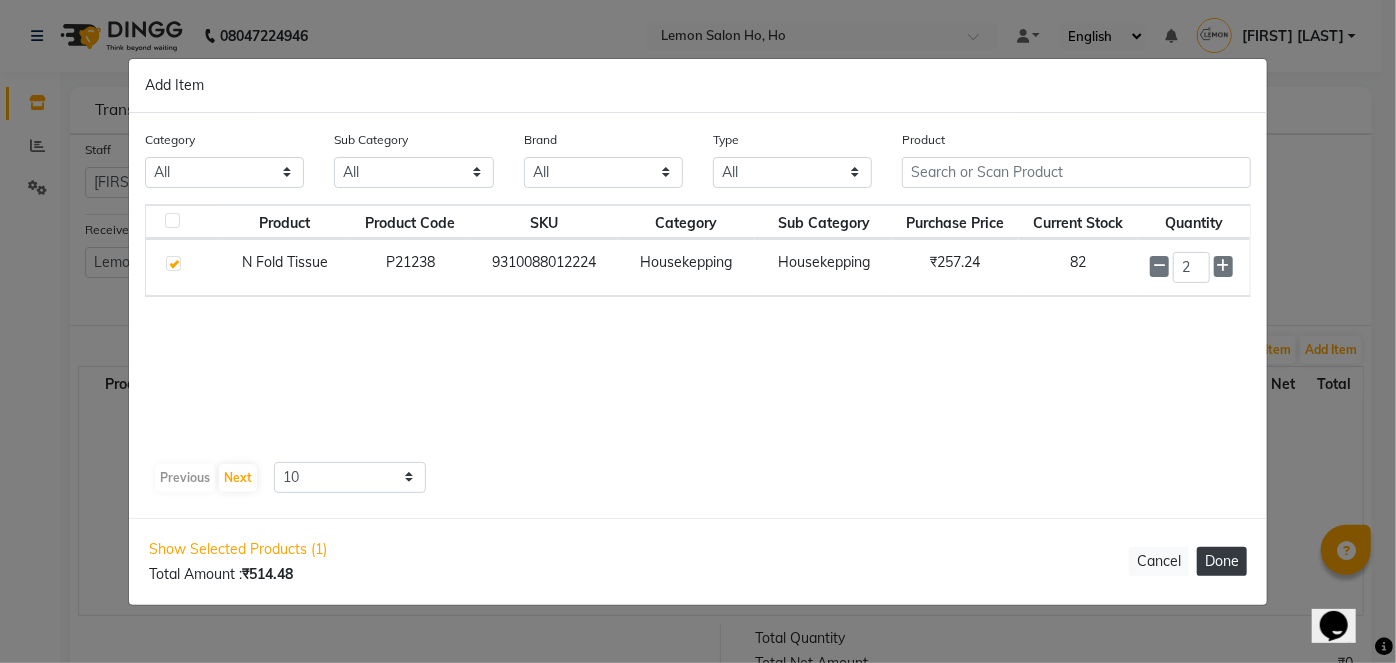 click on "Done" 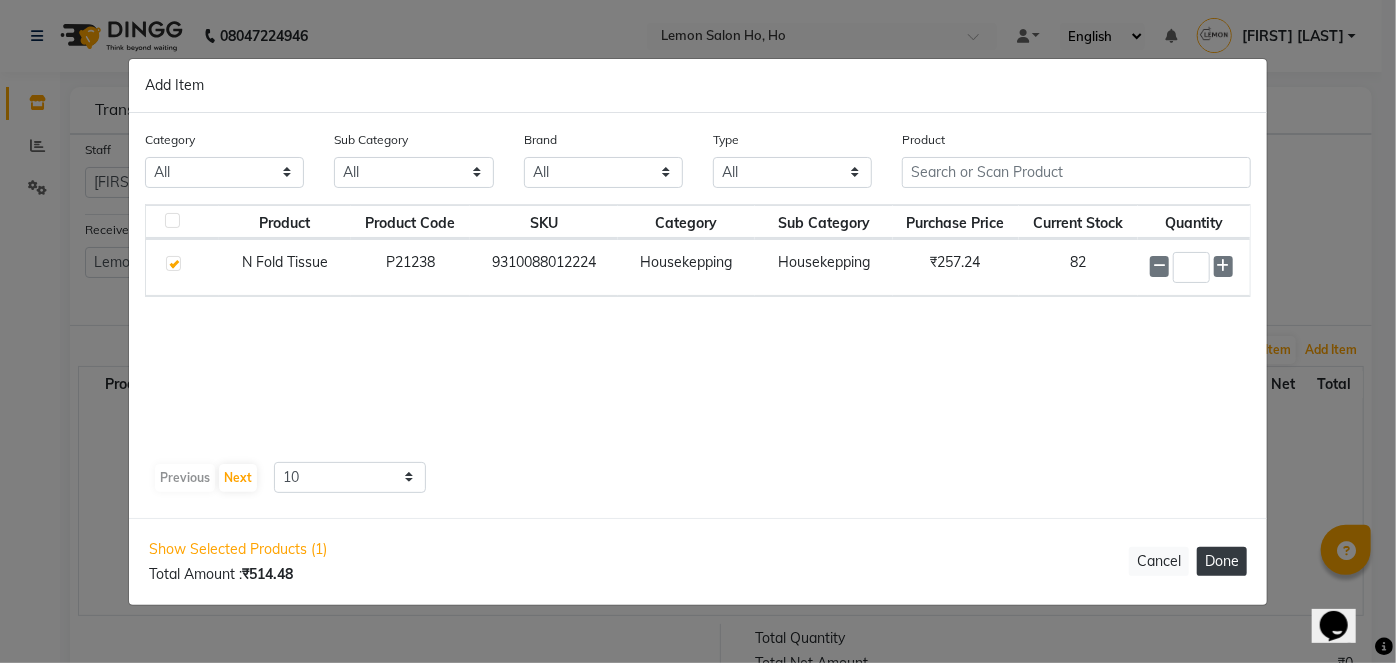 select on "2069" 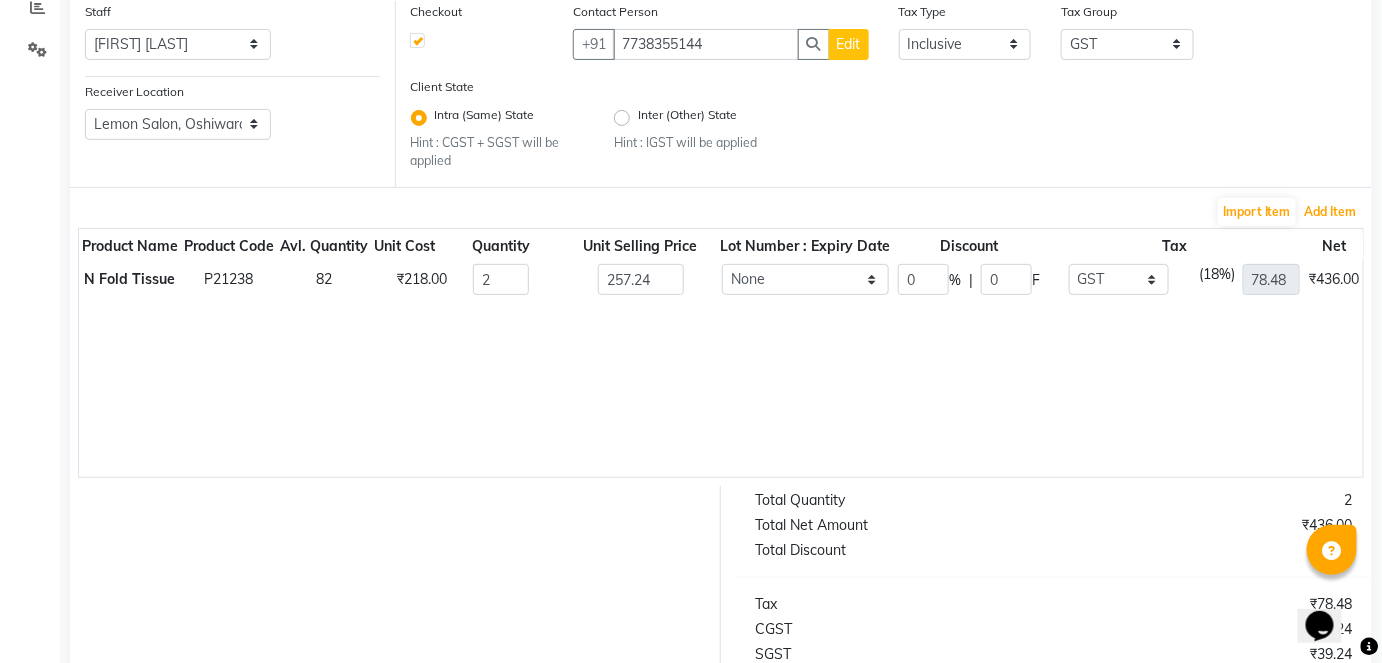 scroll, scrollTop: 343, scrollLeft: 0, axis: vertical 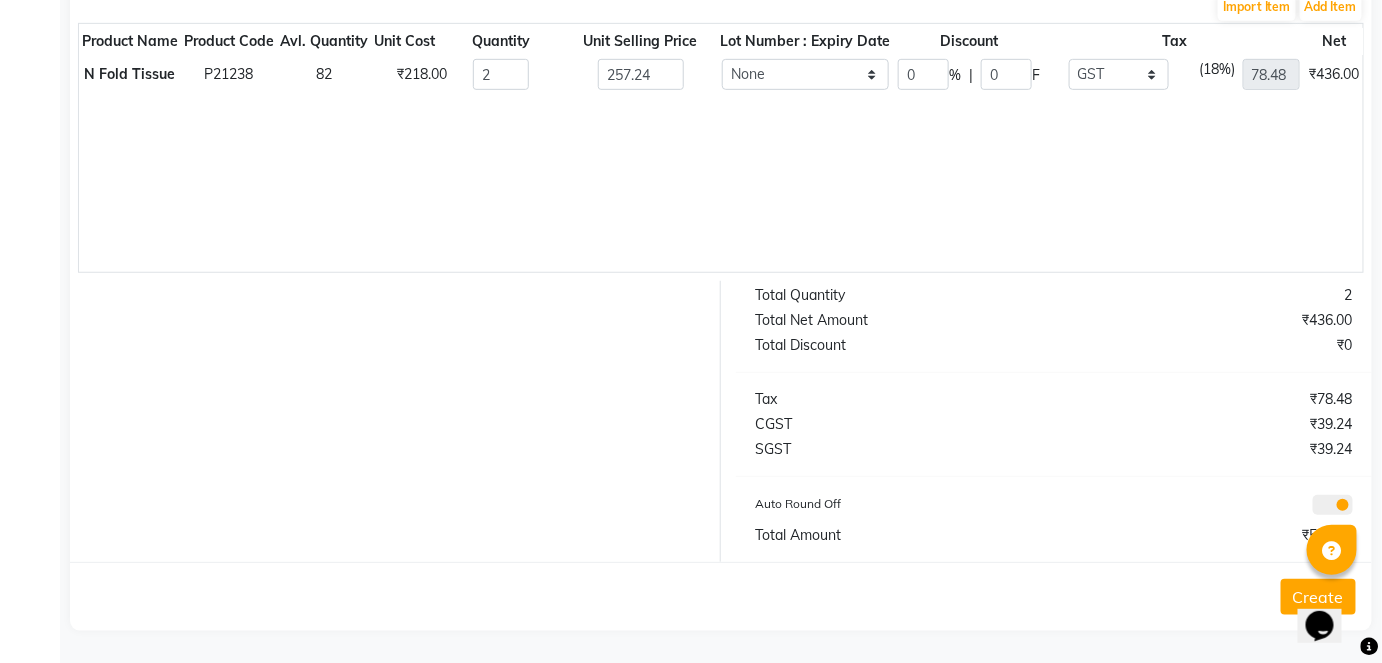 click on "Create" 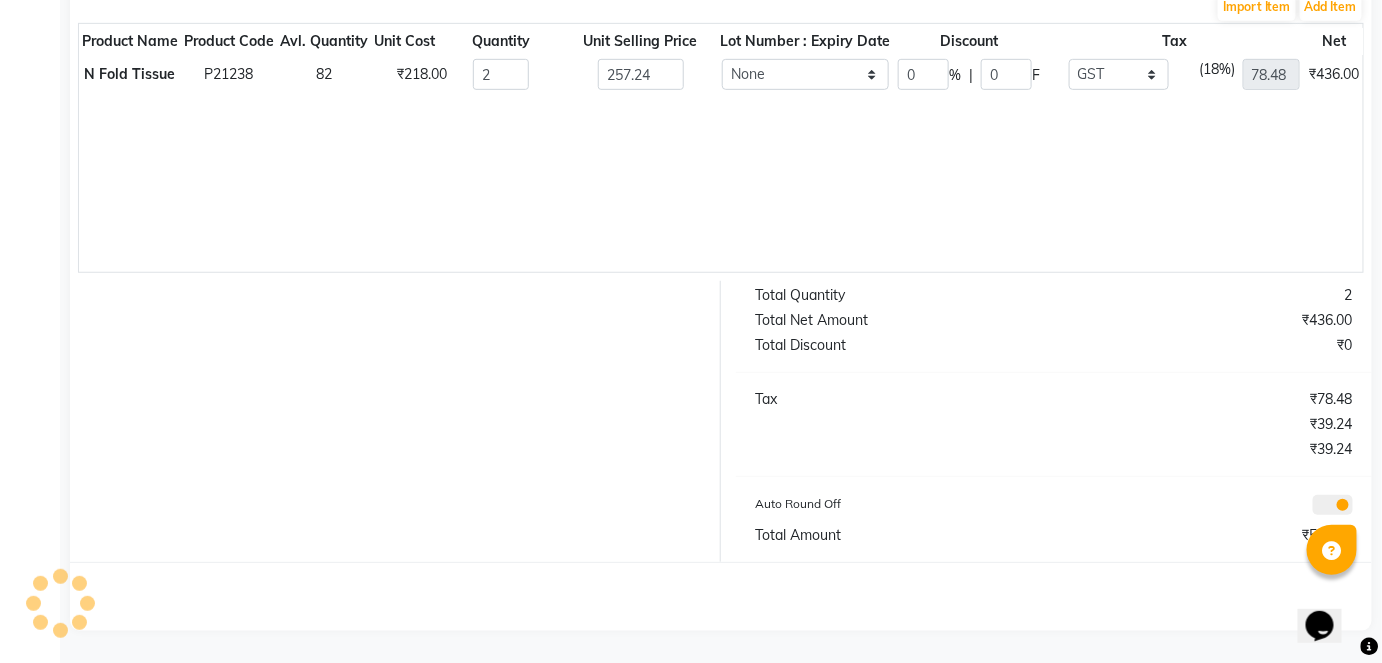 scroll, scrollTop: 0, scrollLeft: 0, axis: both 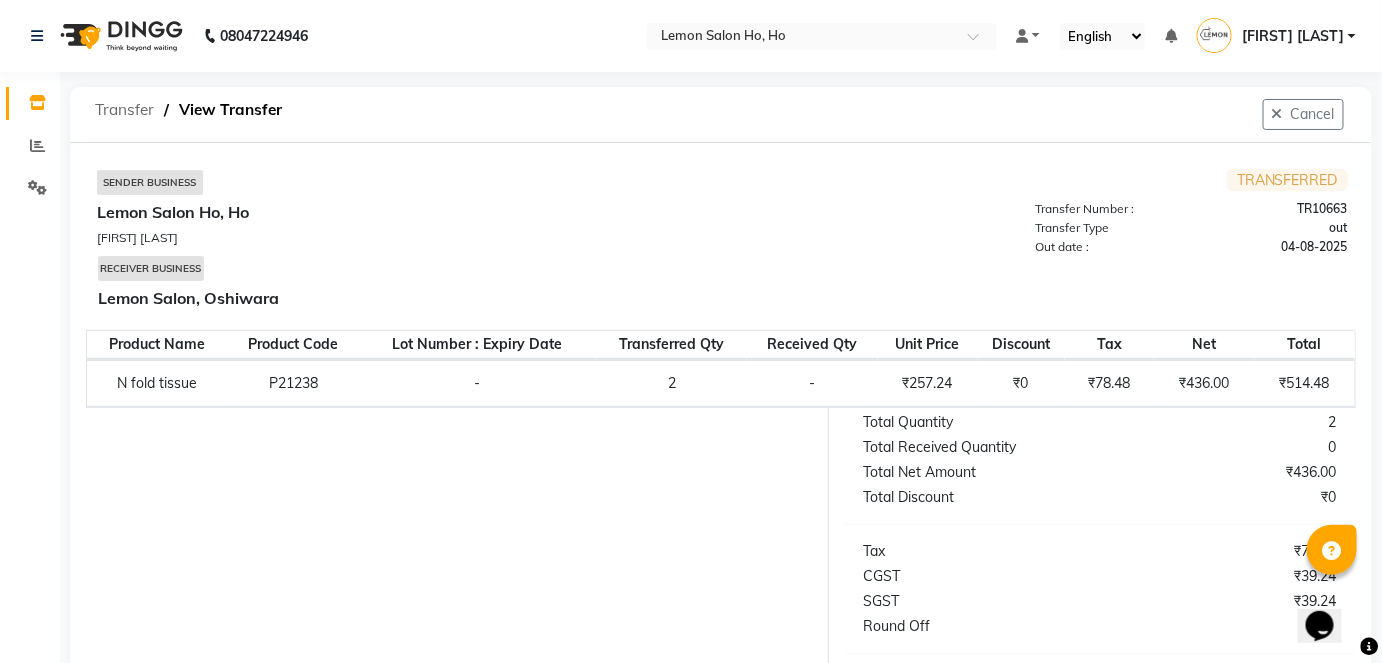 click on "Transfer" 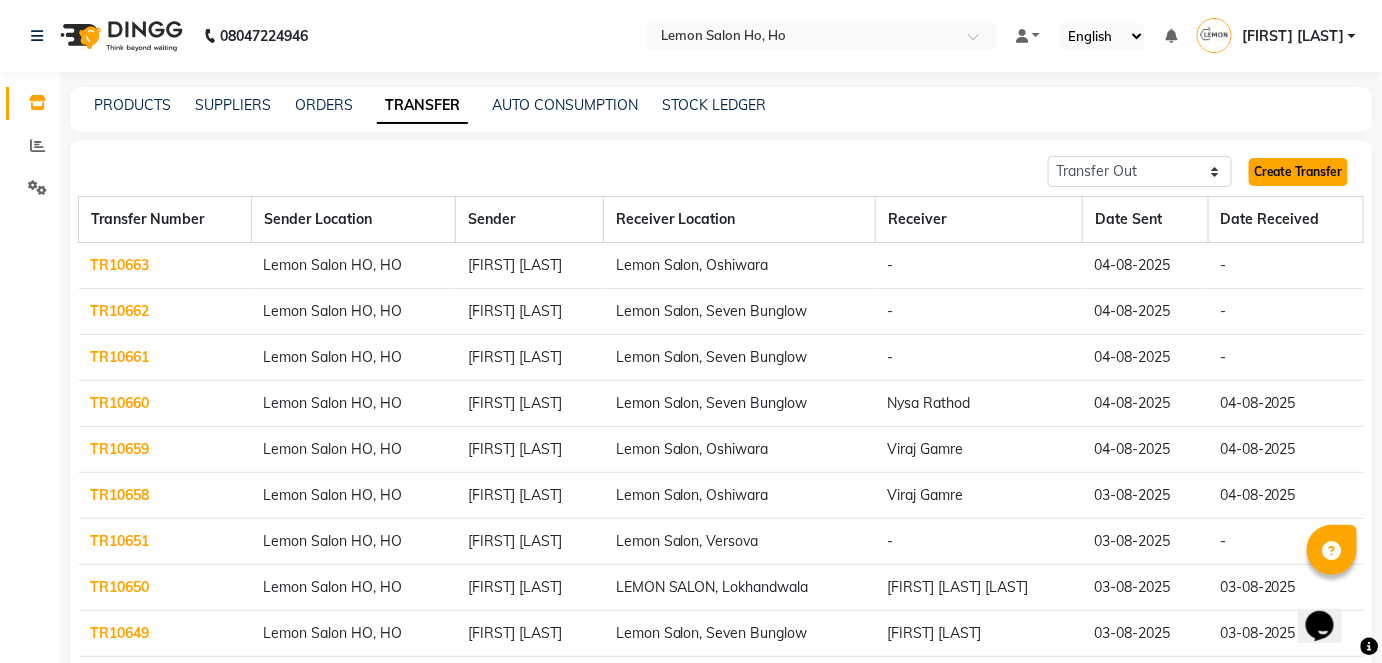 click on "Create Transfer" 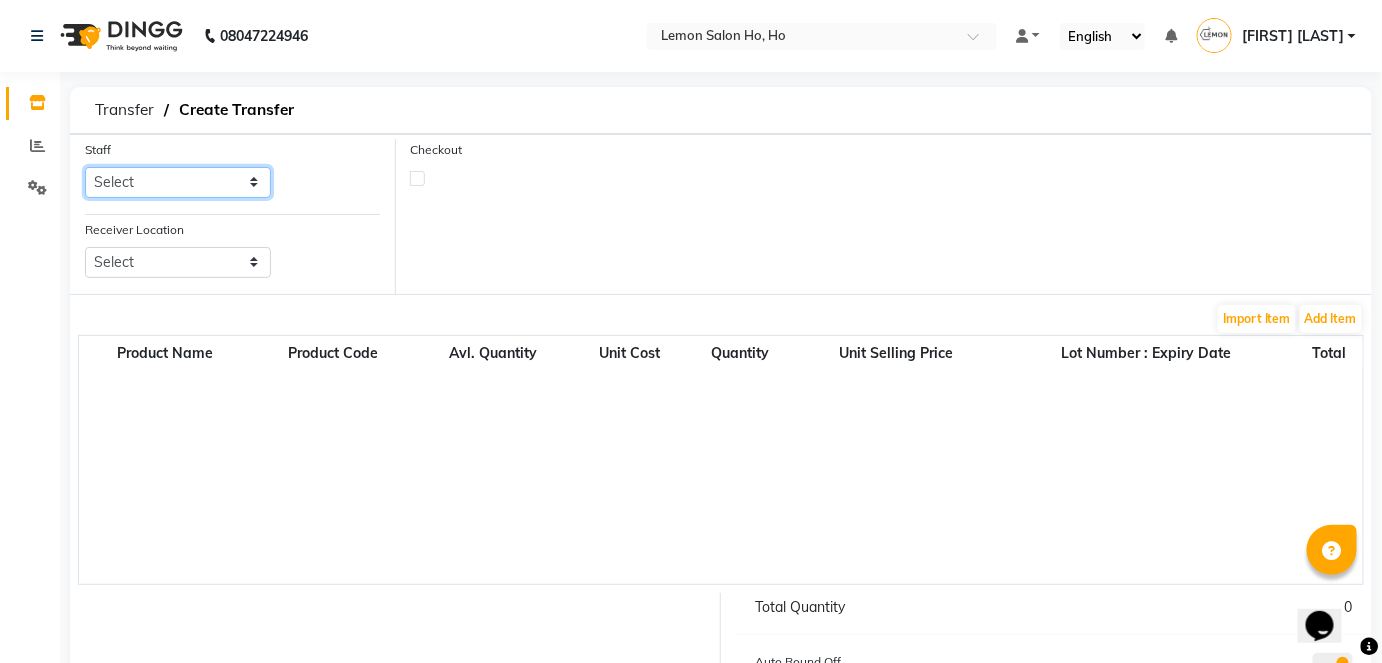 drag, startPoint x: 173, startPoint y: 184, endPoint x: 170, endPoint y: 195, distance: 11.401754 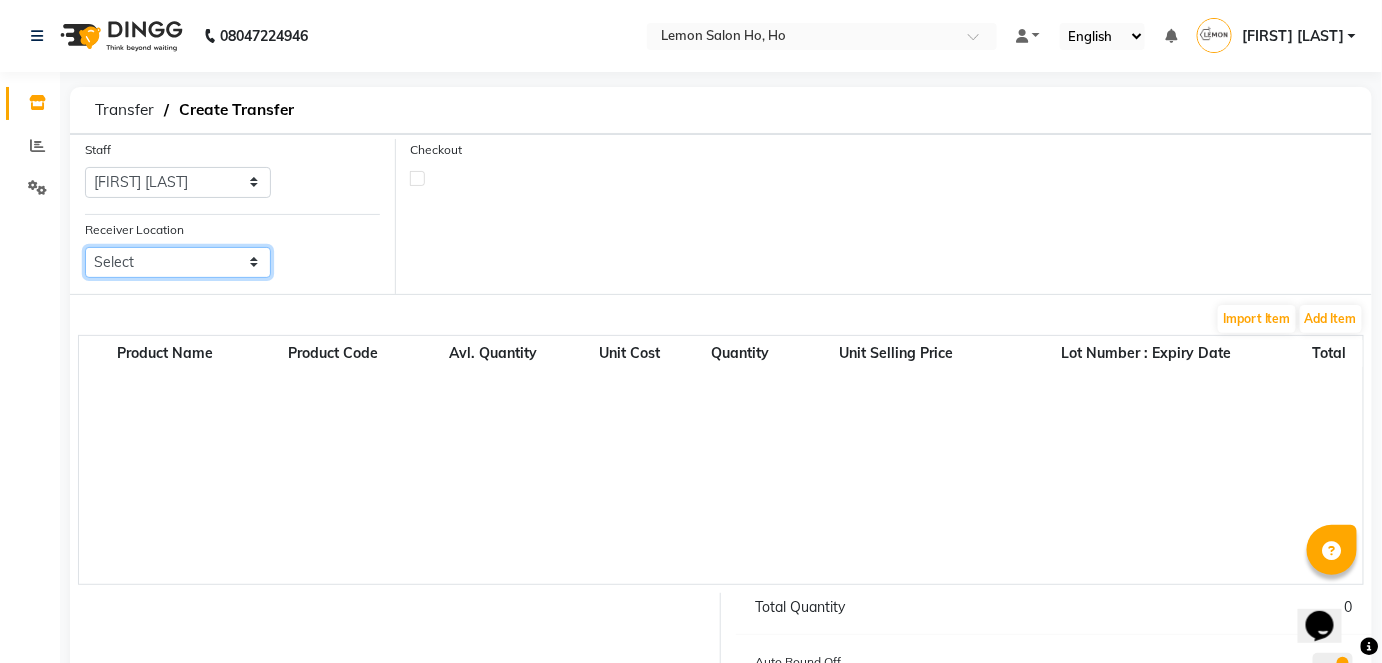 click on "Select Lemon Salon, Lokhandwala  Lemon Salon, Malad Lemon Salon, Seven Bunglow Lemon Salon, Bandra Lemon Salon, Versova Lemon Salon, Goregaon Lemon Salon, Oshiwara Lemon Salon, Borivali Lemon Salon, Mira Road Lemon Salon, Kandivali Lemon Salon, Goregaon (W)" at bounding box center [178, 262] 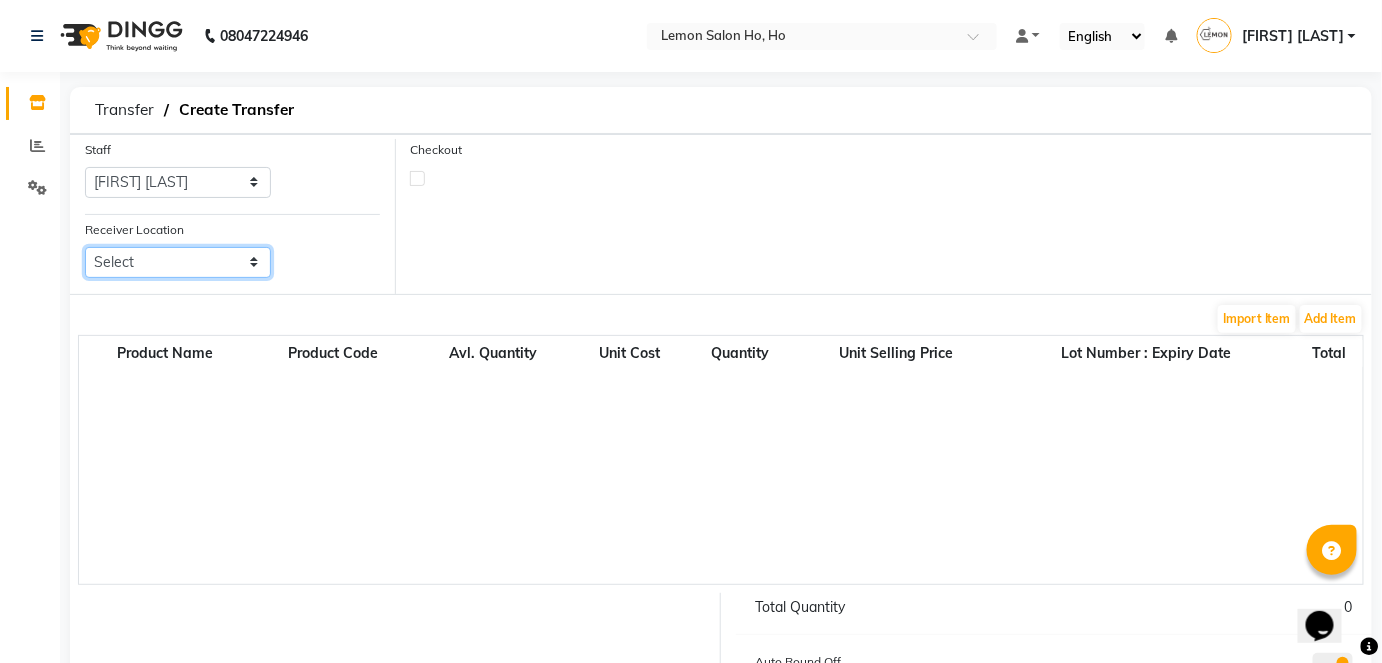 select on "956" 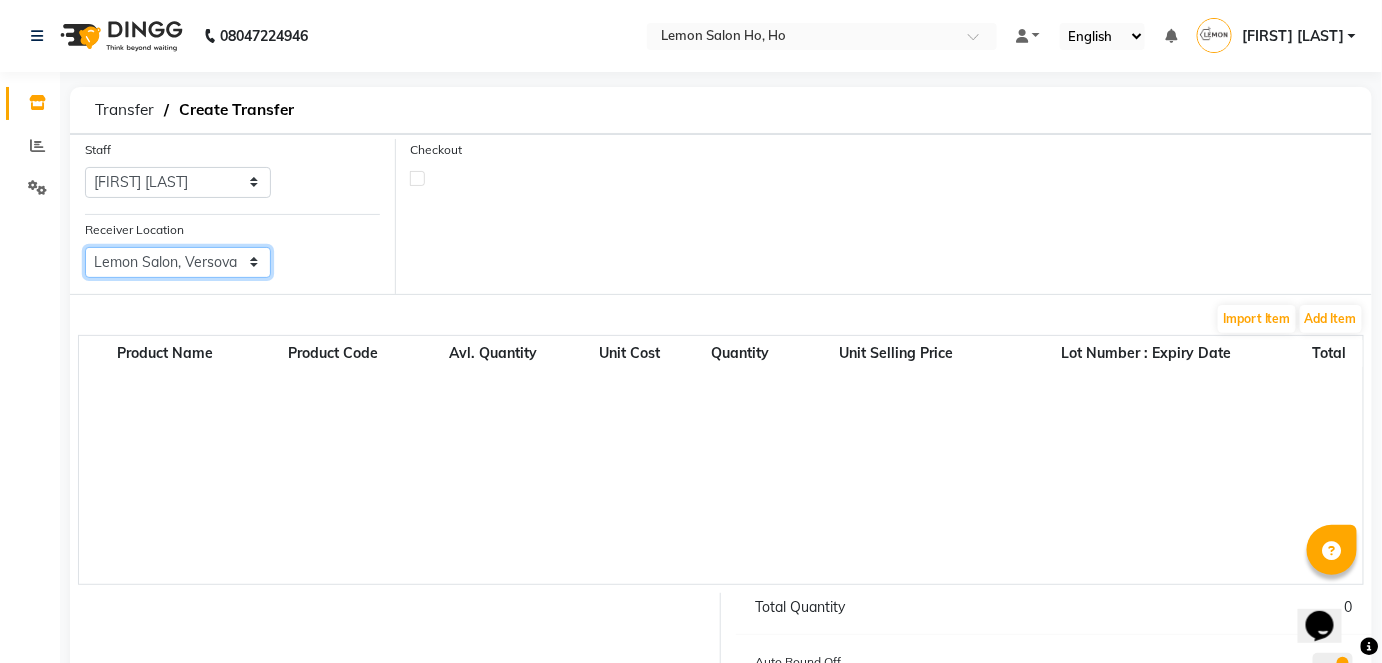 click on "Select Lemon Salon, Lokhandwala  Lemon Salon, Malad Lemon Salon, Seven Bunglow Lemon Salon, Bandra Lemon Salon, Versova Lemon Salon, Goregaon Lemon Salon, Oshiwara Lemon Salon, Borivali Lemon Salon, Mira Road Lemon Salon, Kandivali Lemon Salon, Goregaon (W)" at bounding box center [178, 262] 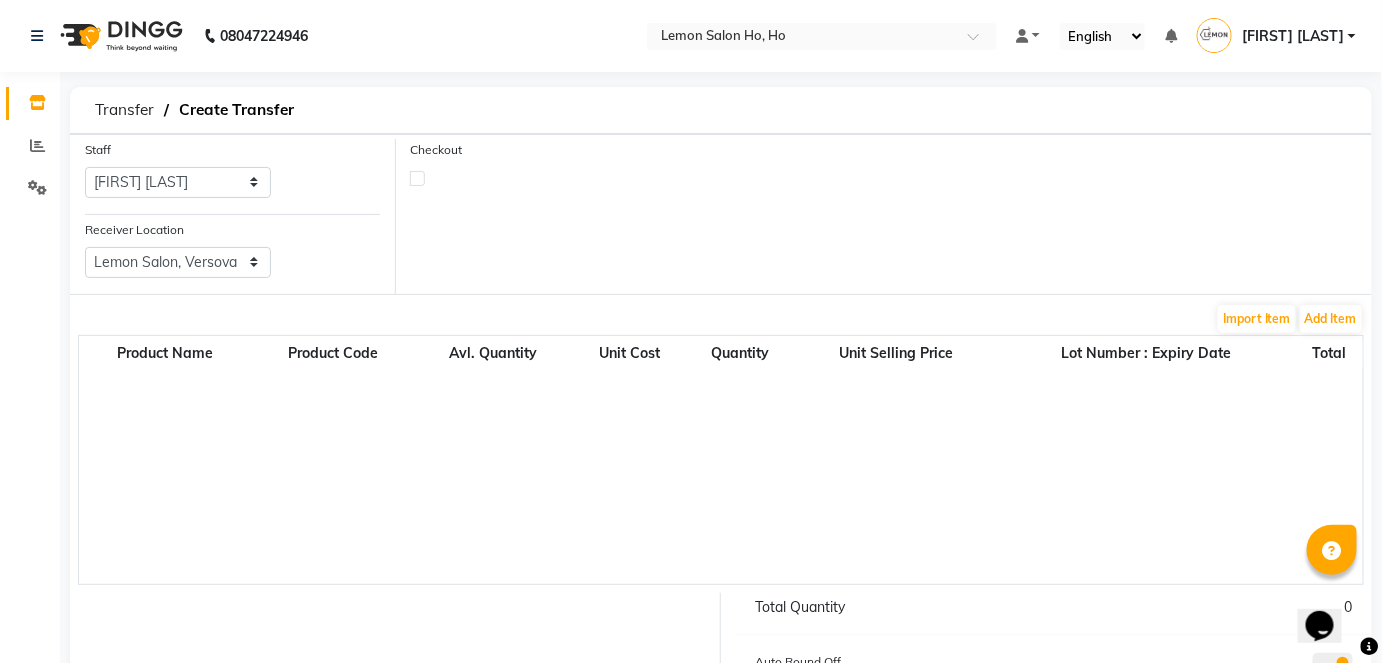 click on "Checkout" 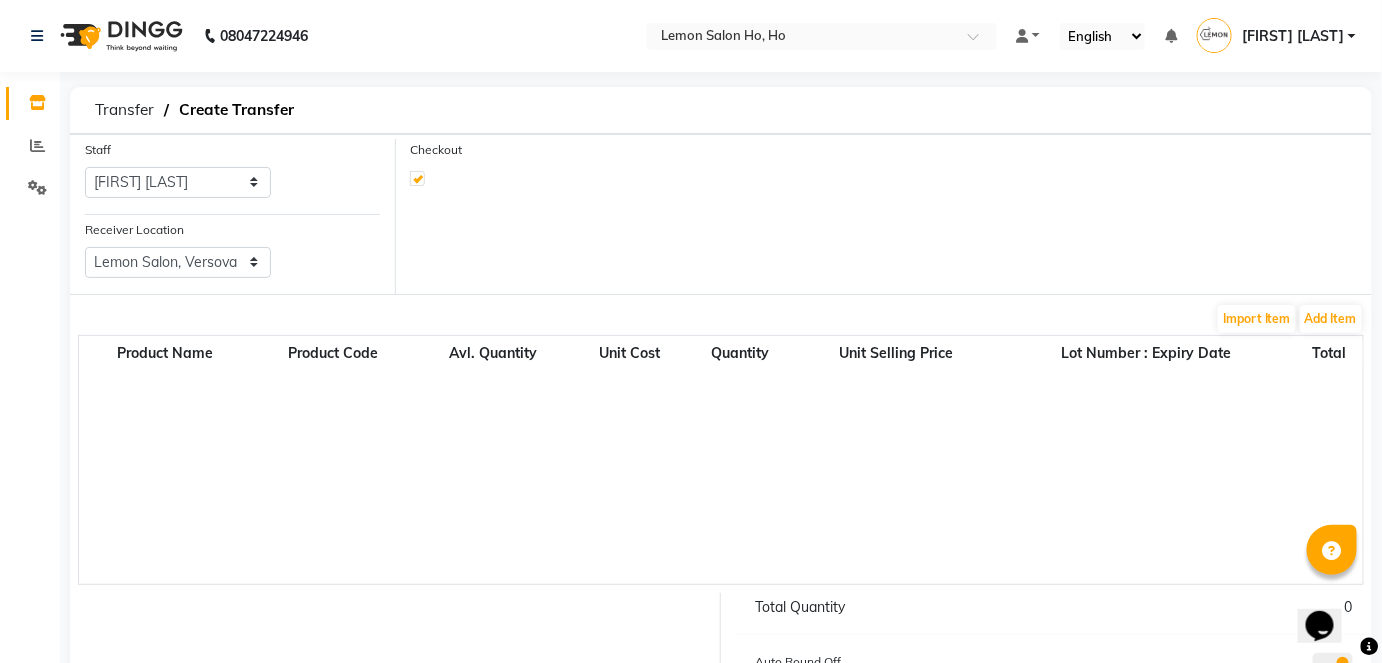 select on "true" 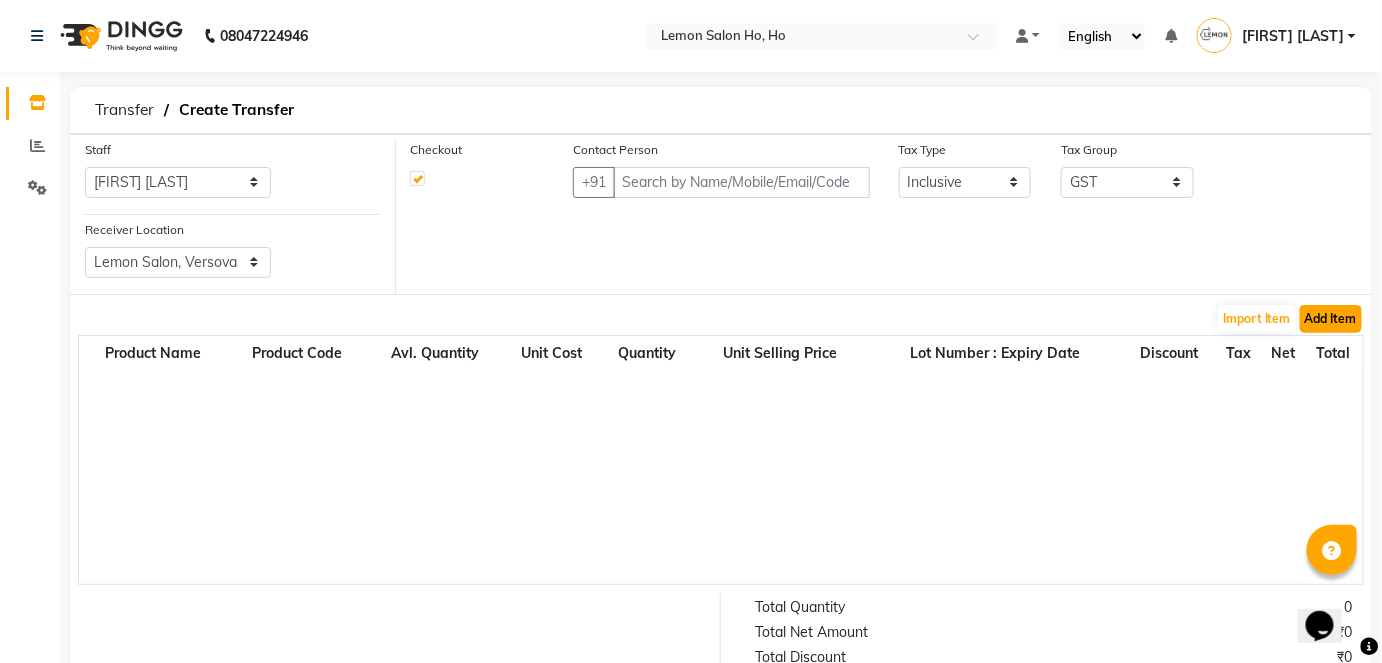 click on "Add Item" 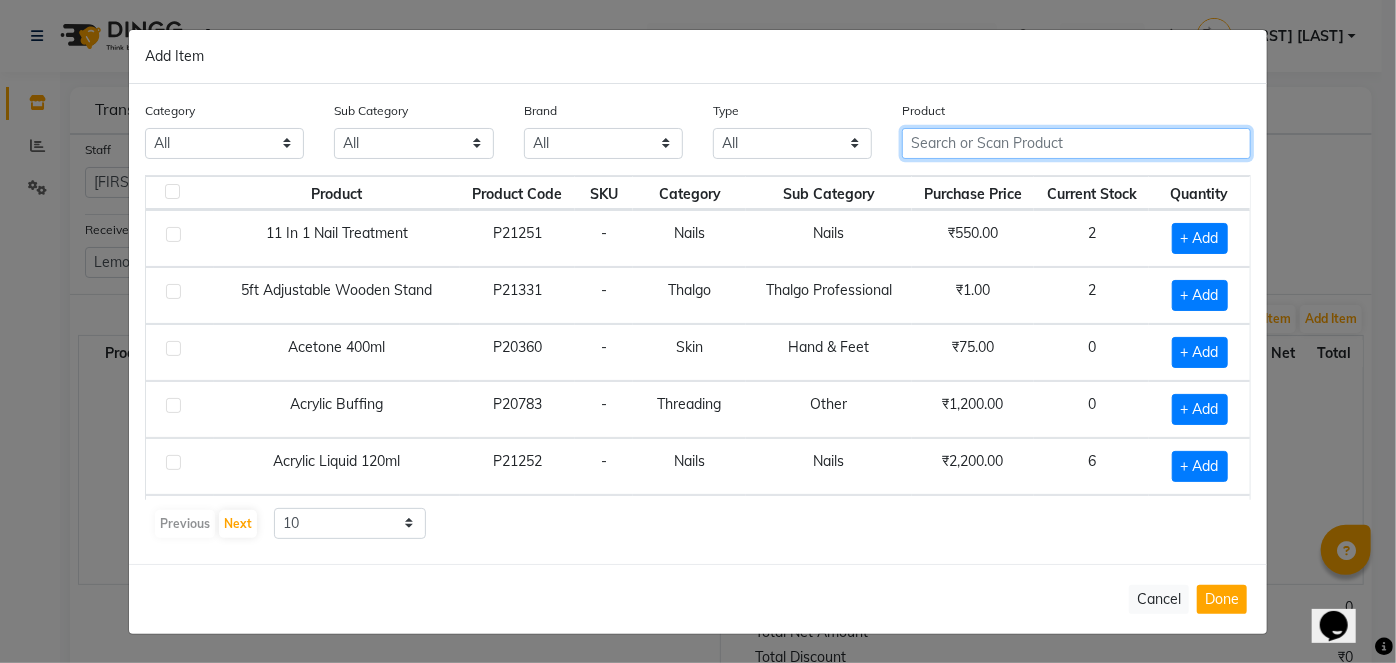 click 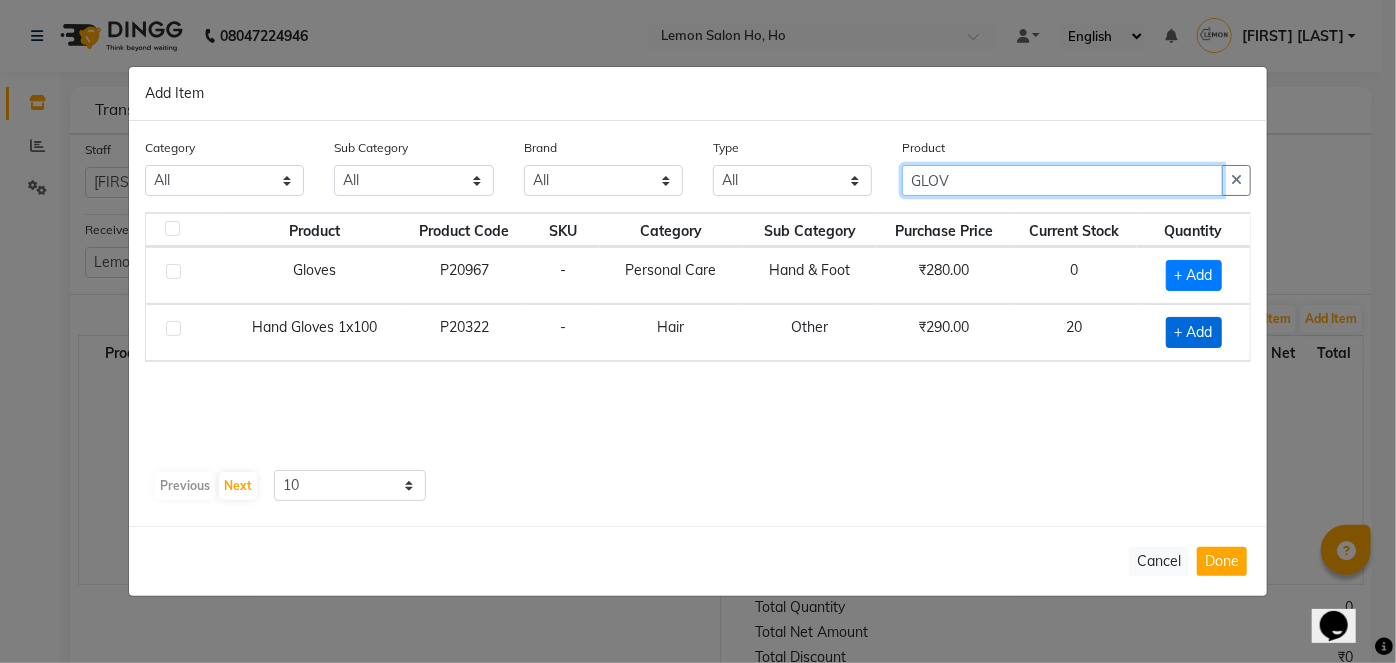 type on "GLOV" 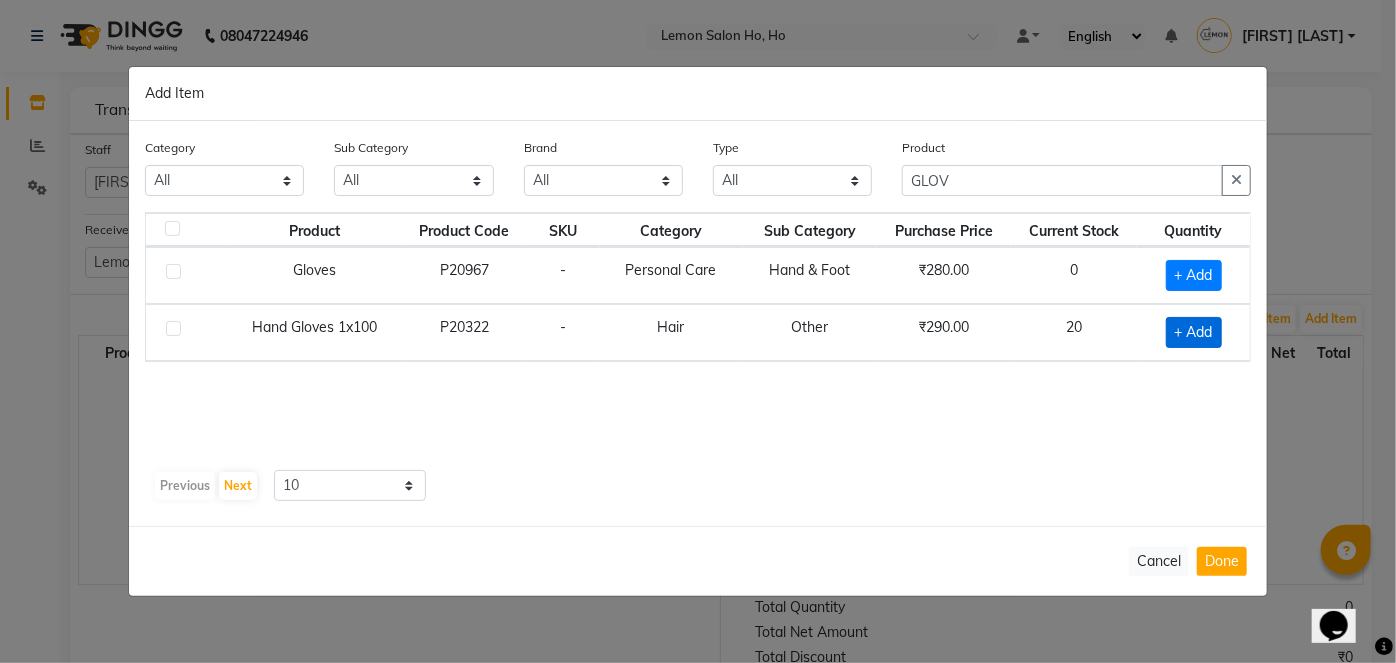 click on "+ Add" 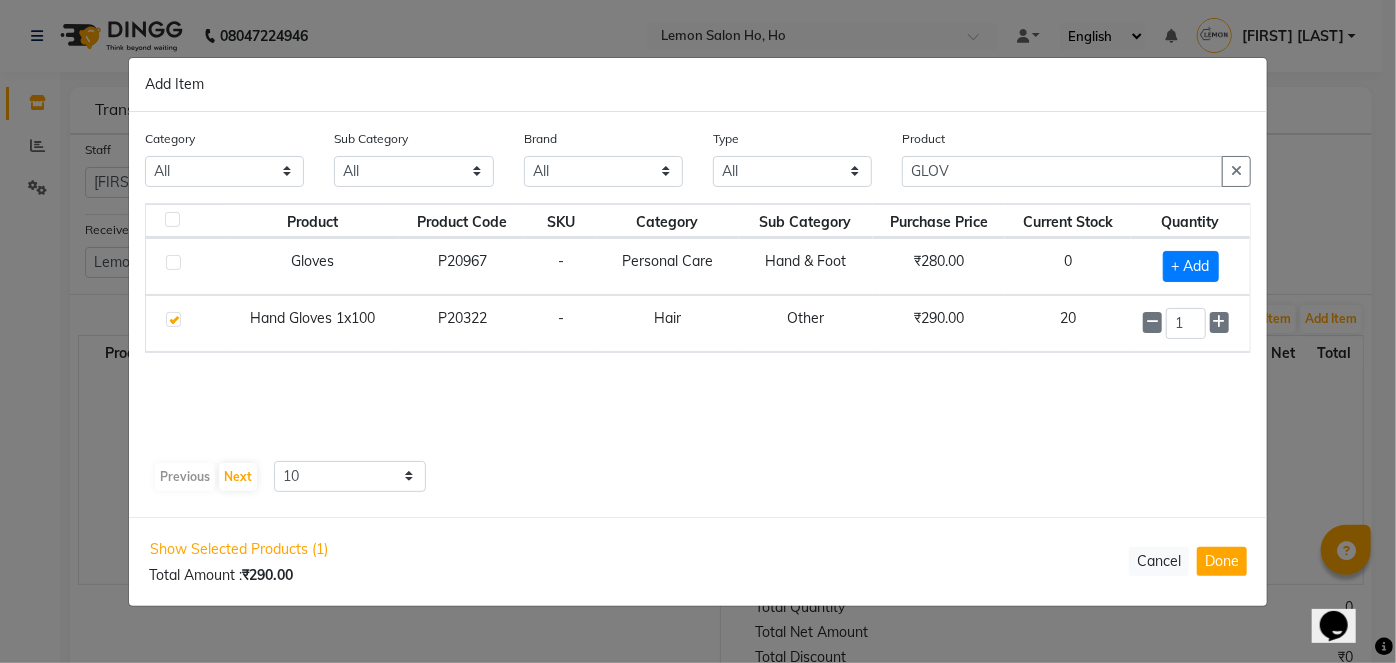 checkbox on "true" 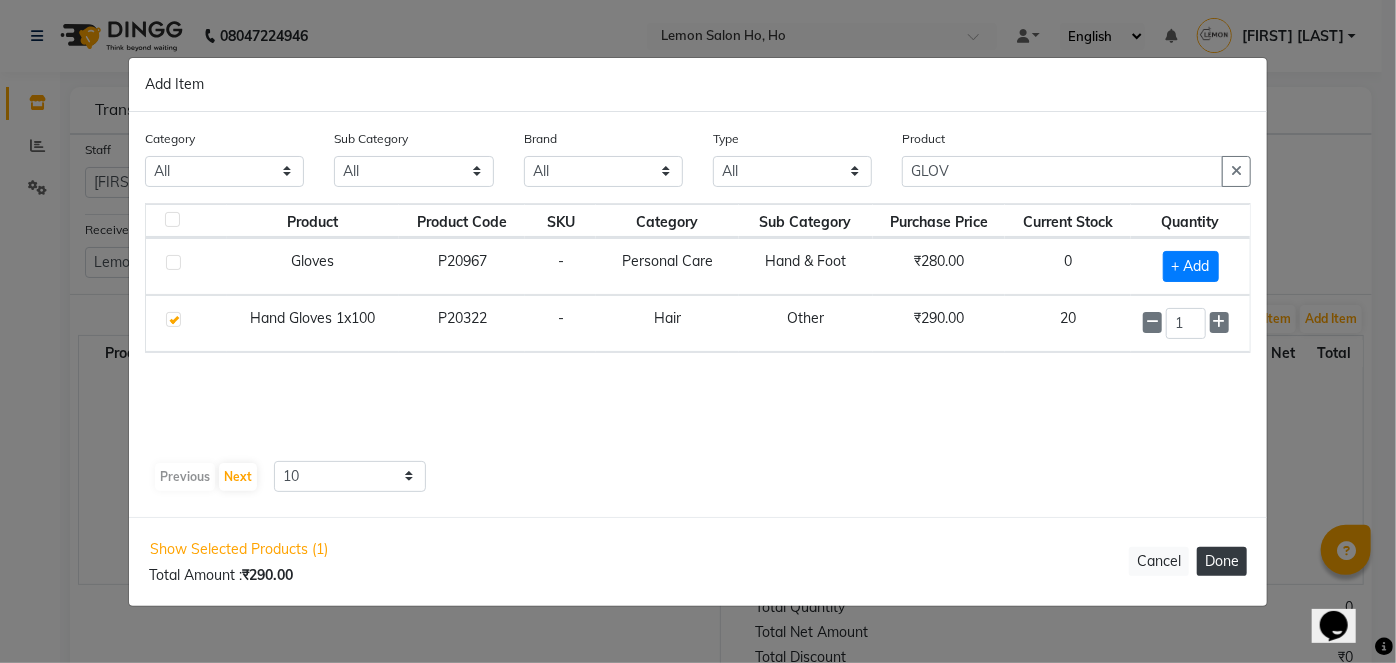 click on "Done" 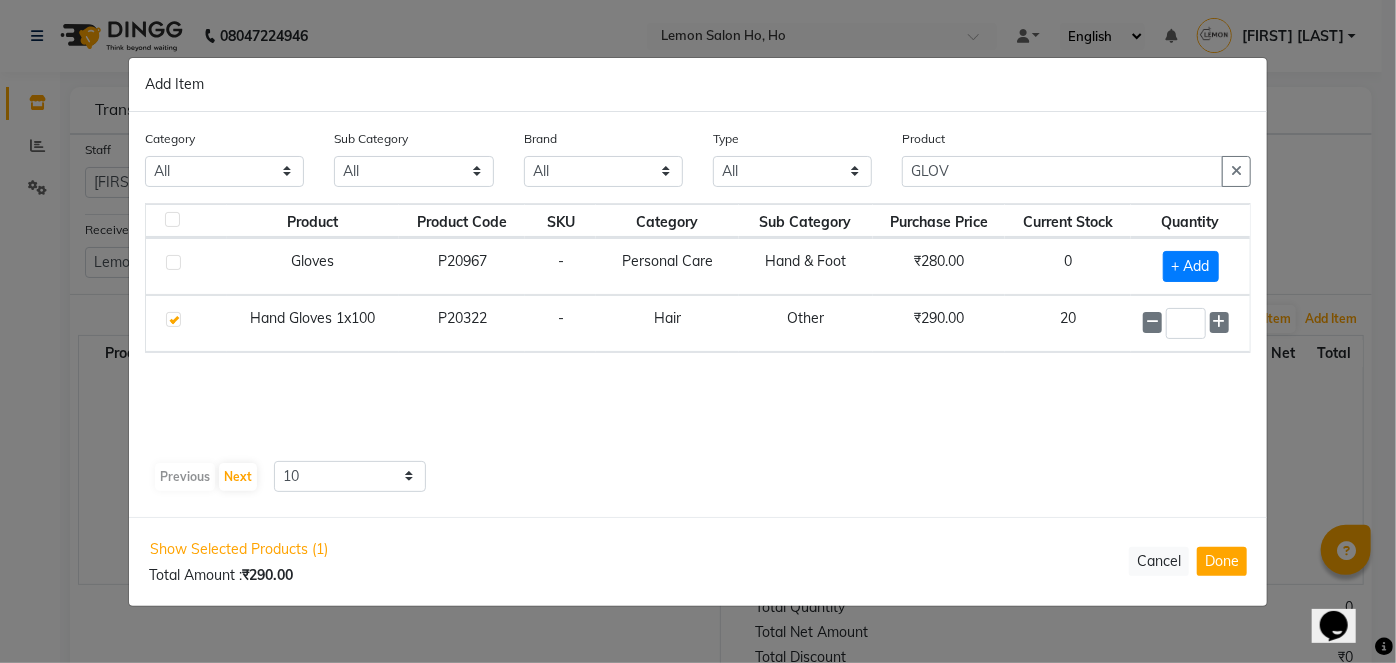 select on "2069" 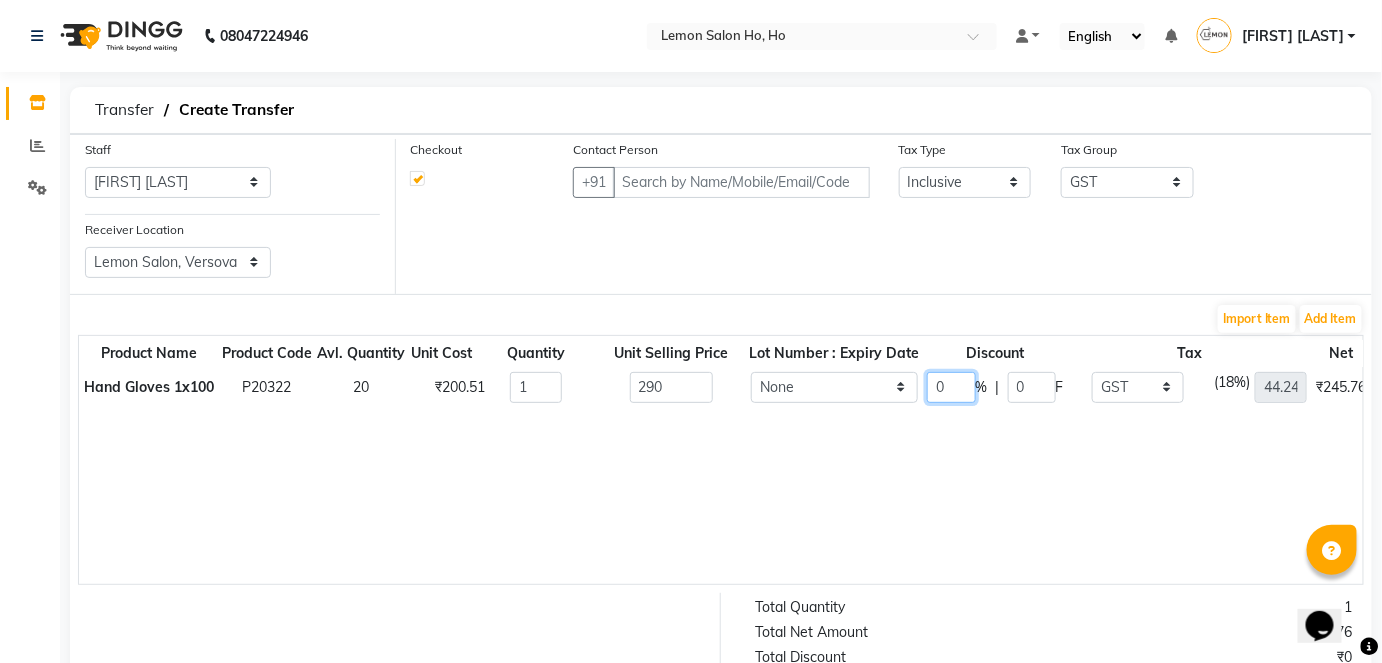 click on "0" 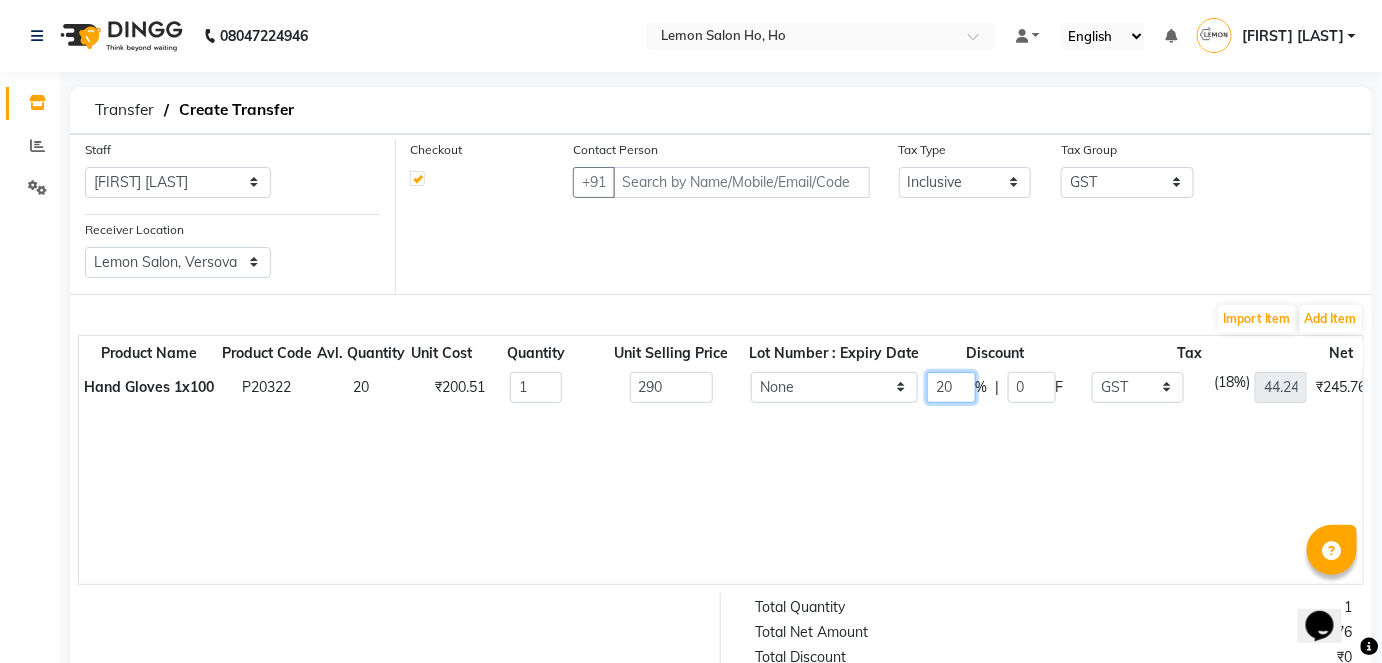 type on "20" 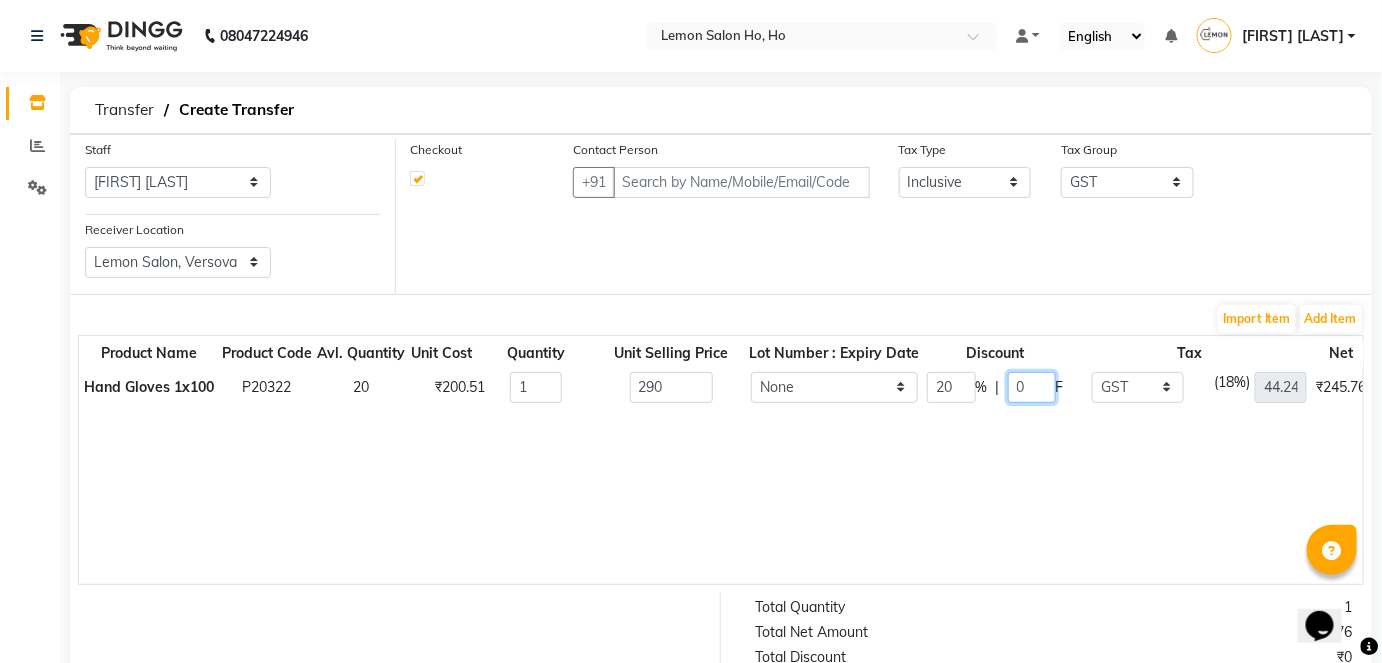 type on "58" 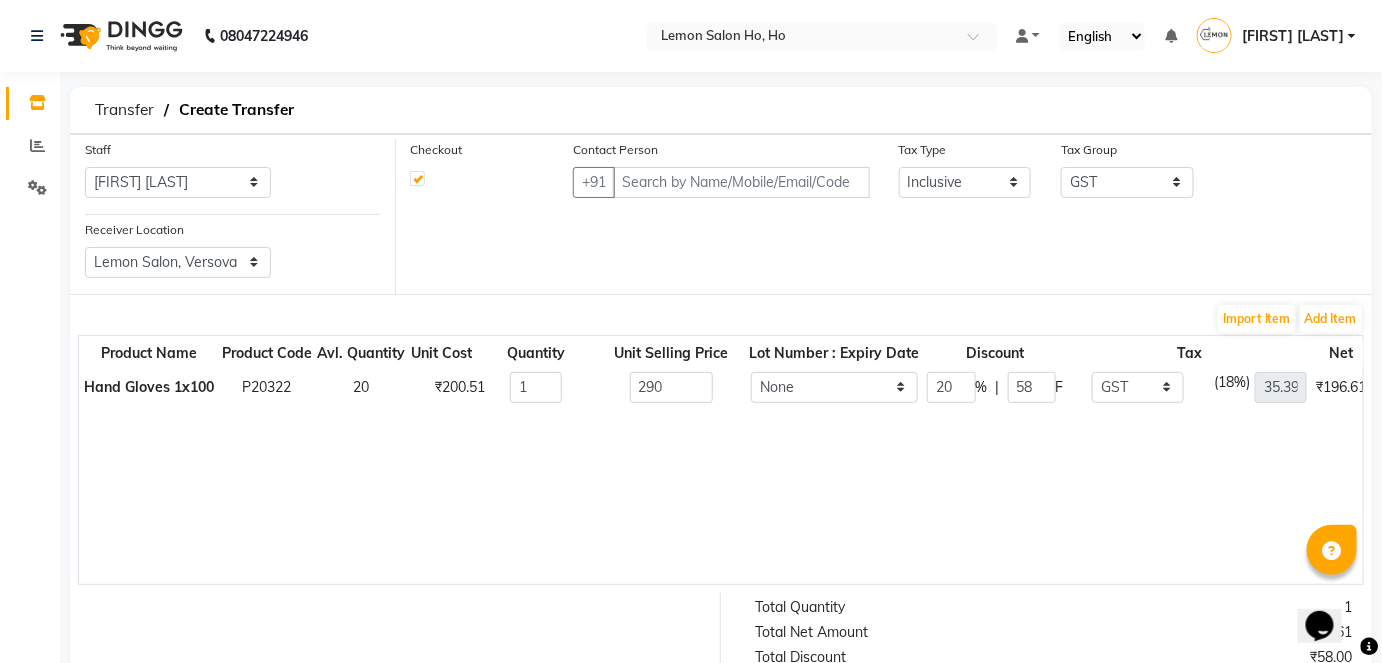 click on "Product Name Product Code Avl. Quantity Unit Cost Quantity Unit Selling Price Lot Number : Expiry Date Discount Tax Net Total  Hand Gloves 1x100   P20322   20   ₹200.51  1 290 None 20 % | 58 F None GST (12%) (Any) IGST GST  (18%)  35.39  ₹196.61  232" 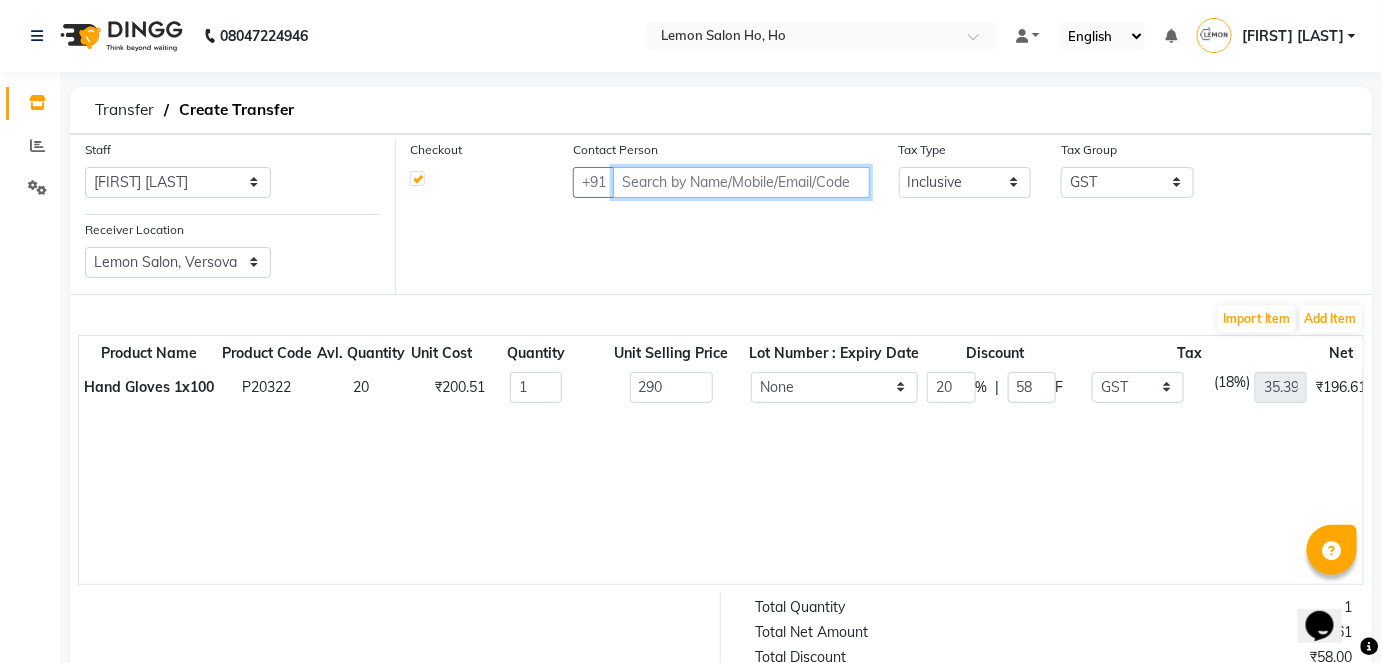 click at bounding box center (741, 182) 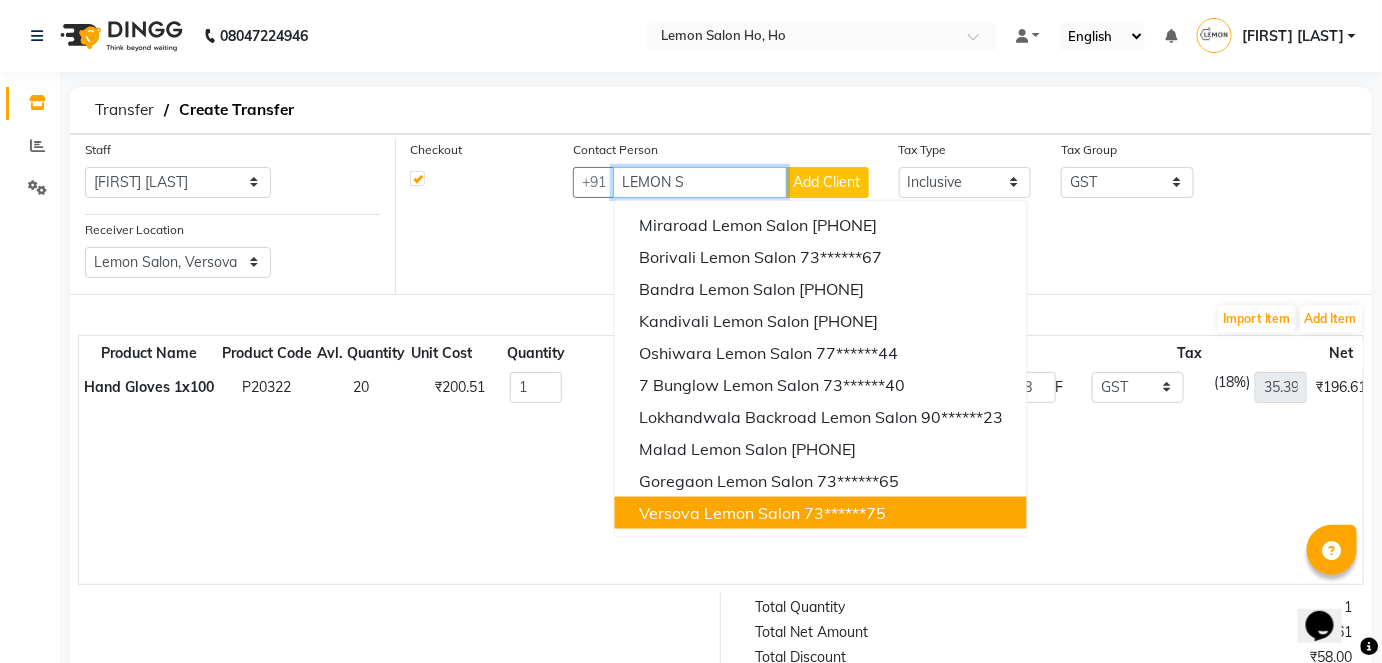 click on "Versova Lemon Salon" at bounding box center (719, 513) 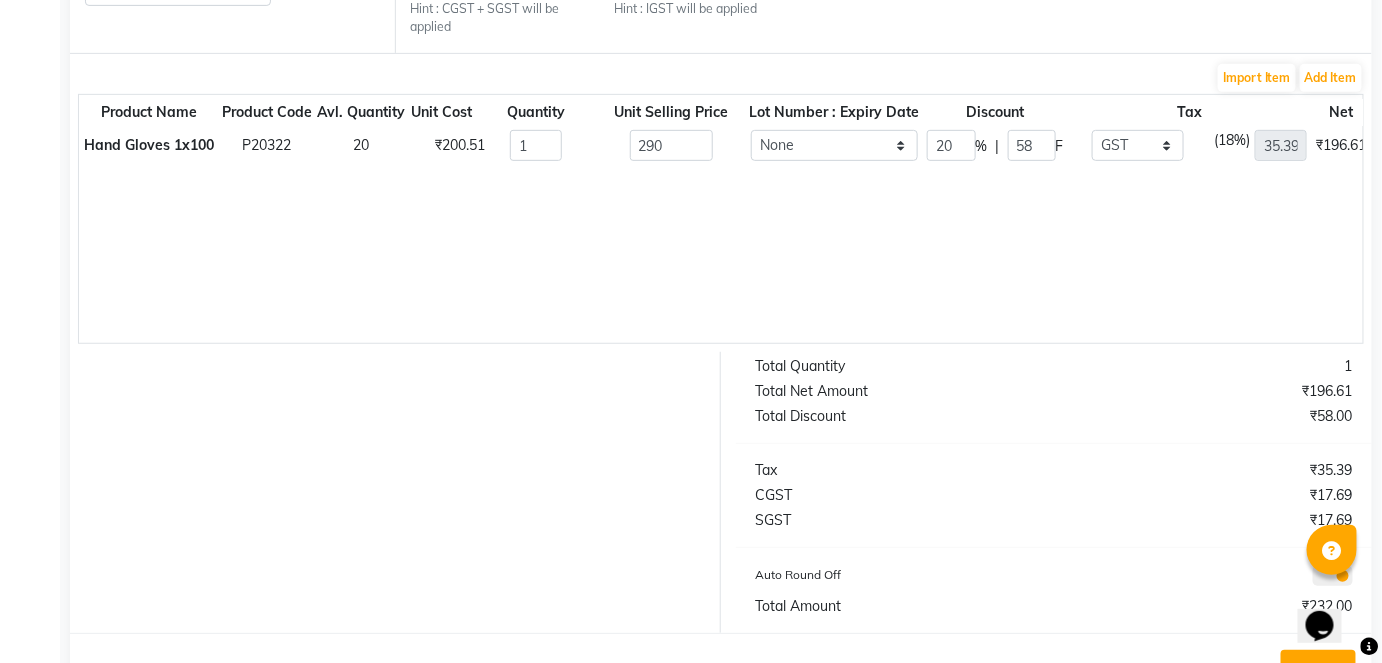 scroll, scrollTop: 343, scrollLeft: 0, axis: vertical 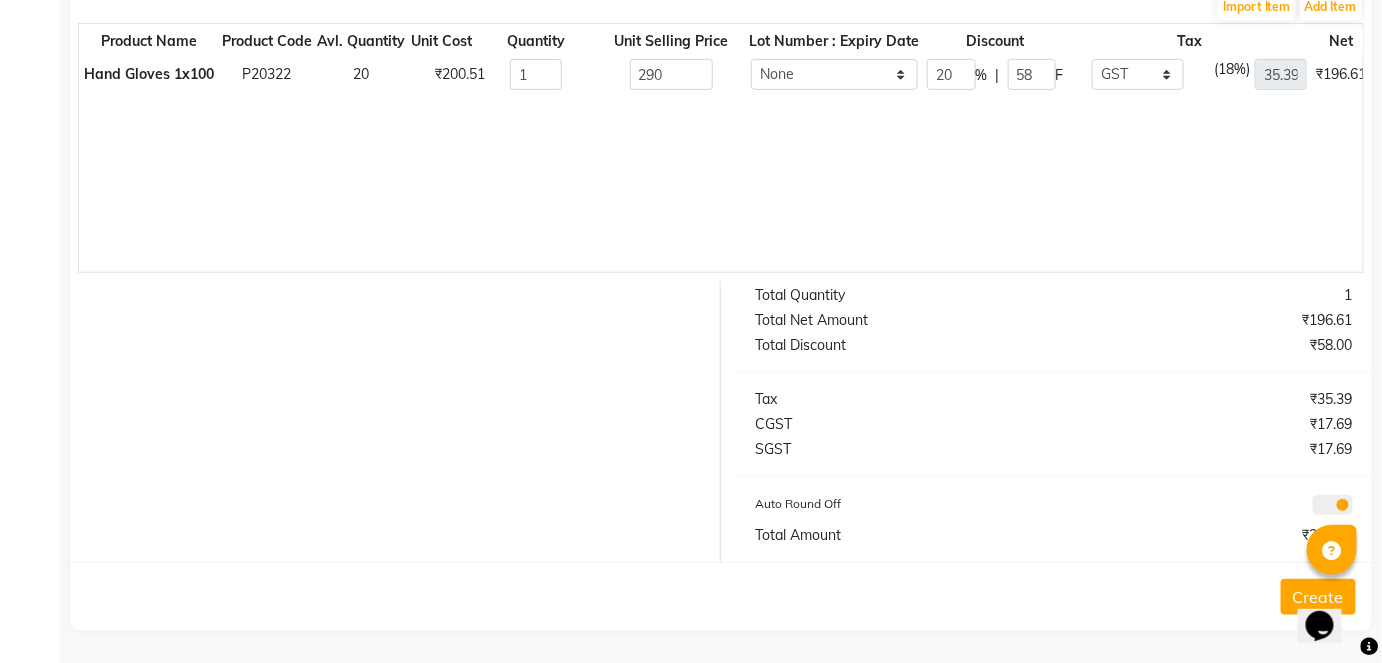 type on "7304455475" 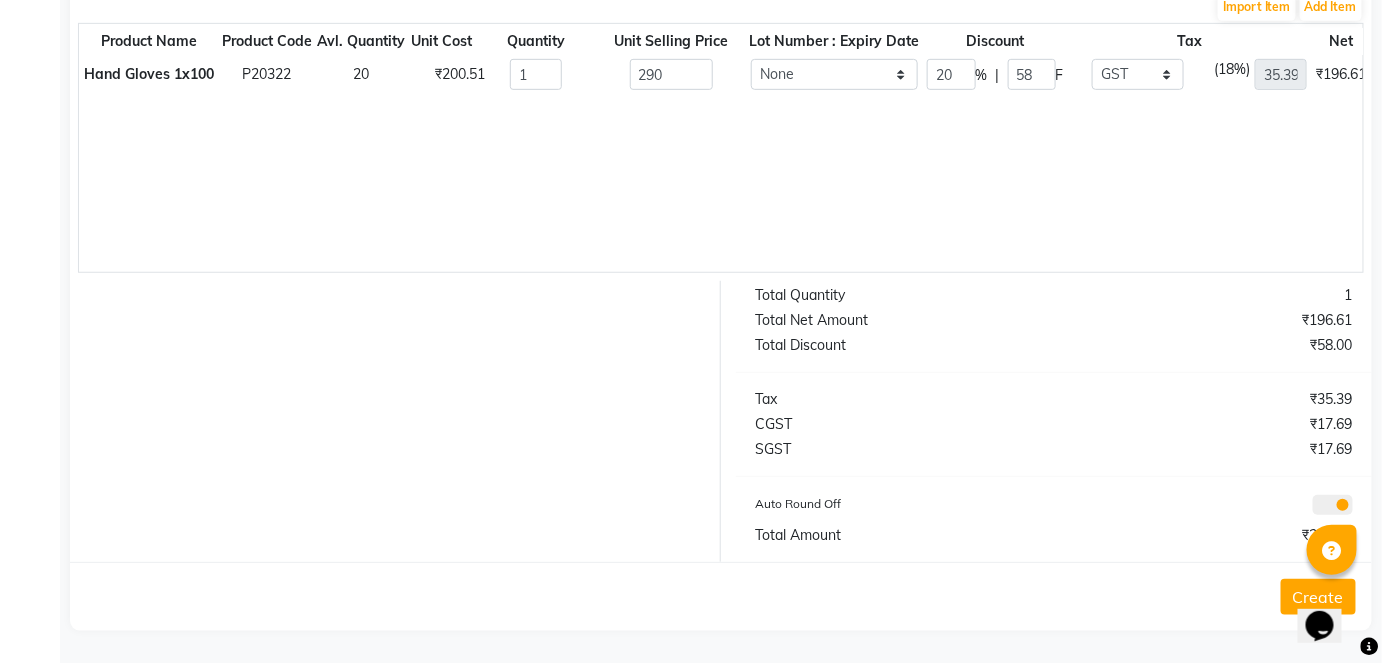 click on "Create" 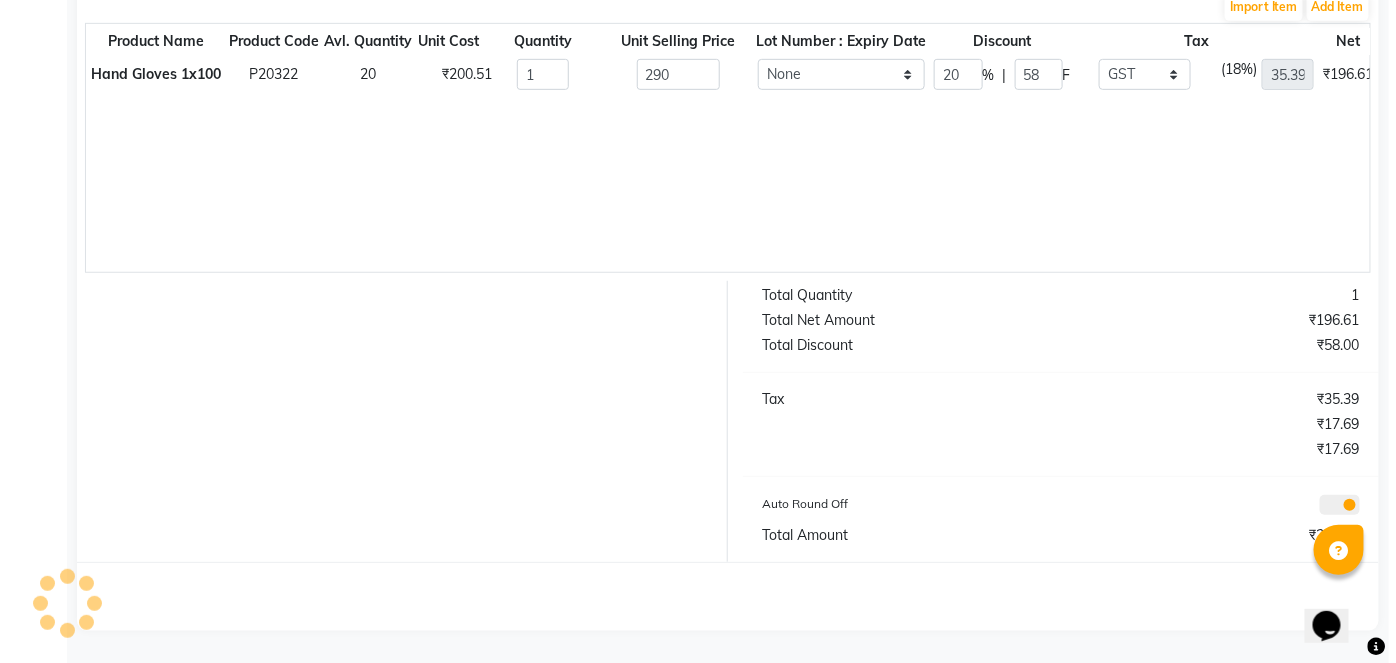 scroll, scrollTop: 0, scrollLeft: 0, axis: both 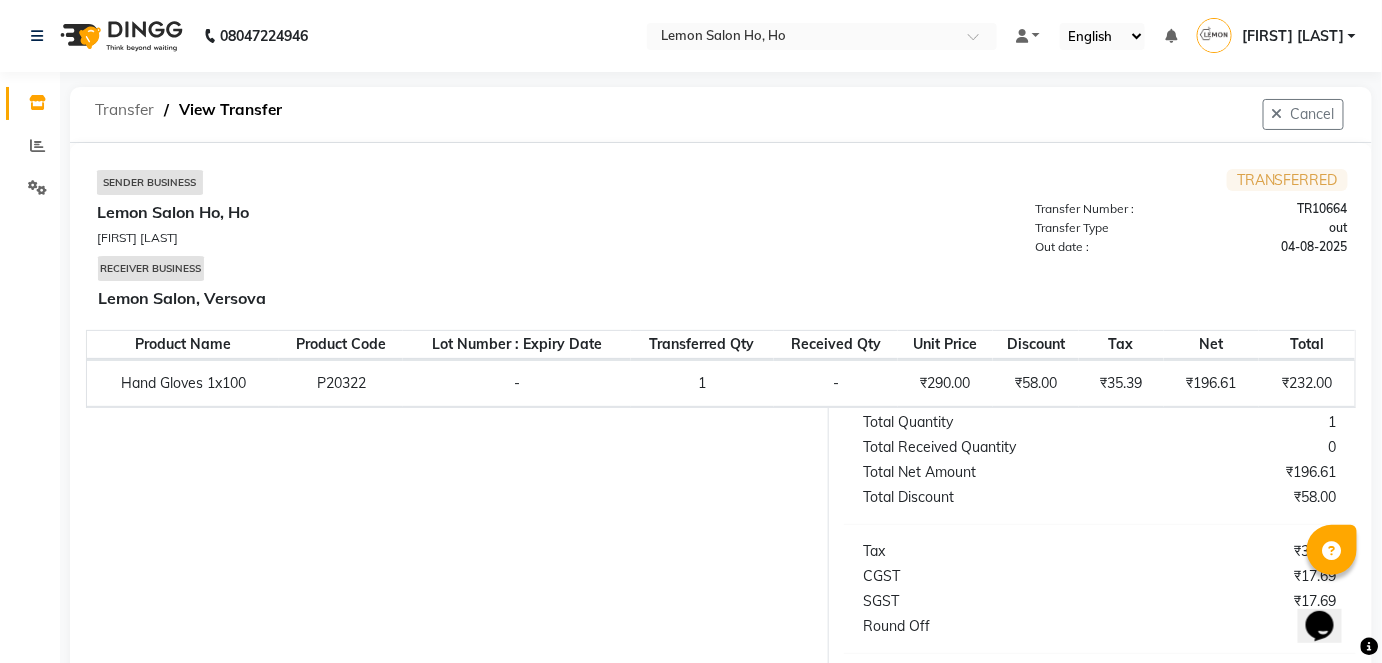click on "Transfer" 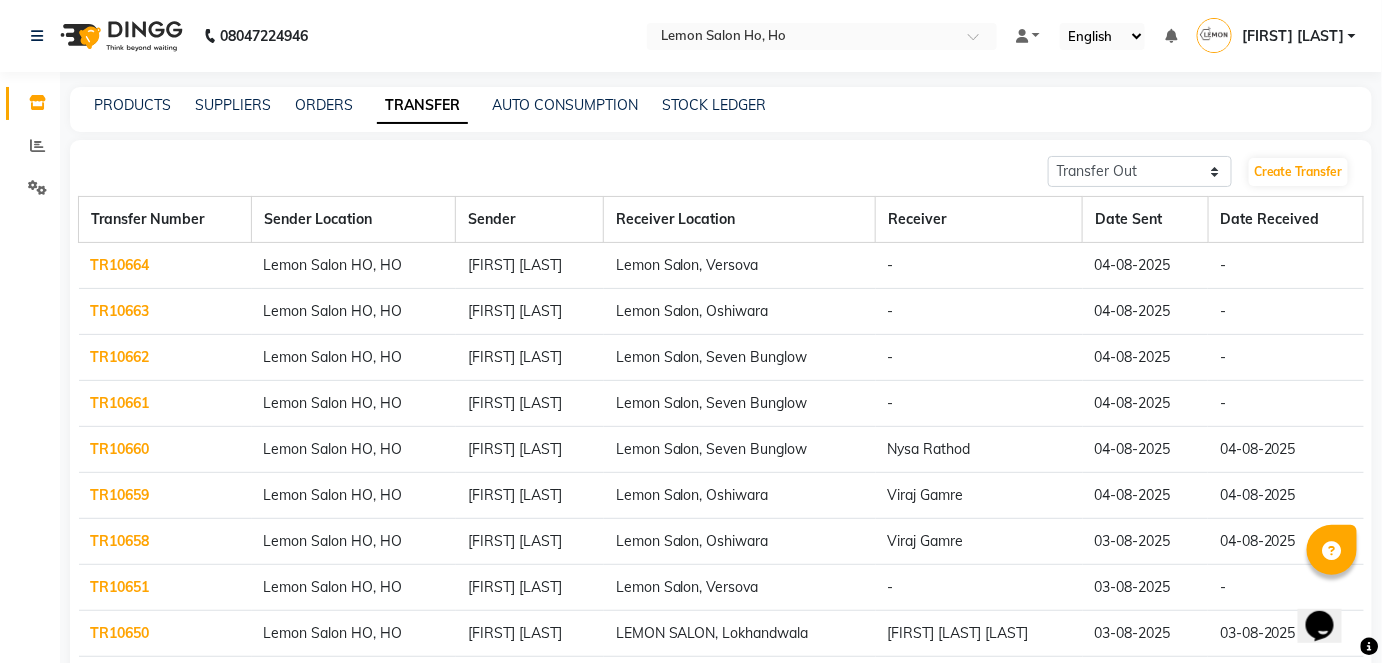 click on "TR10663" 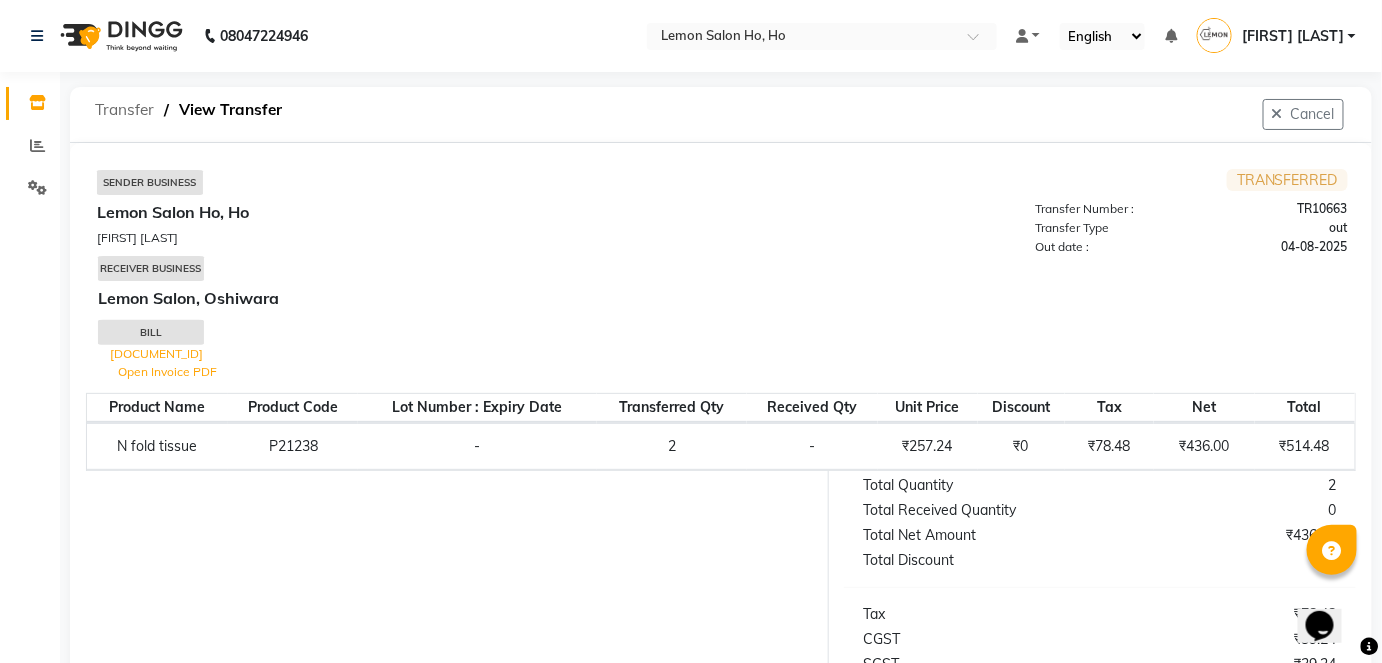 click on "Transfer" 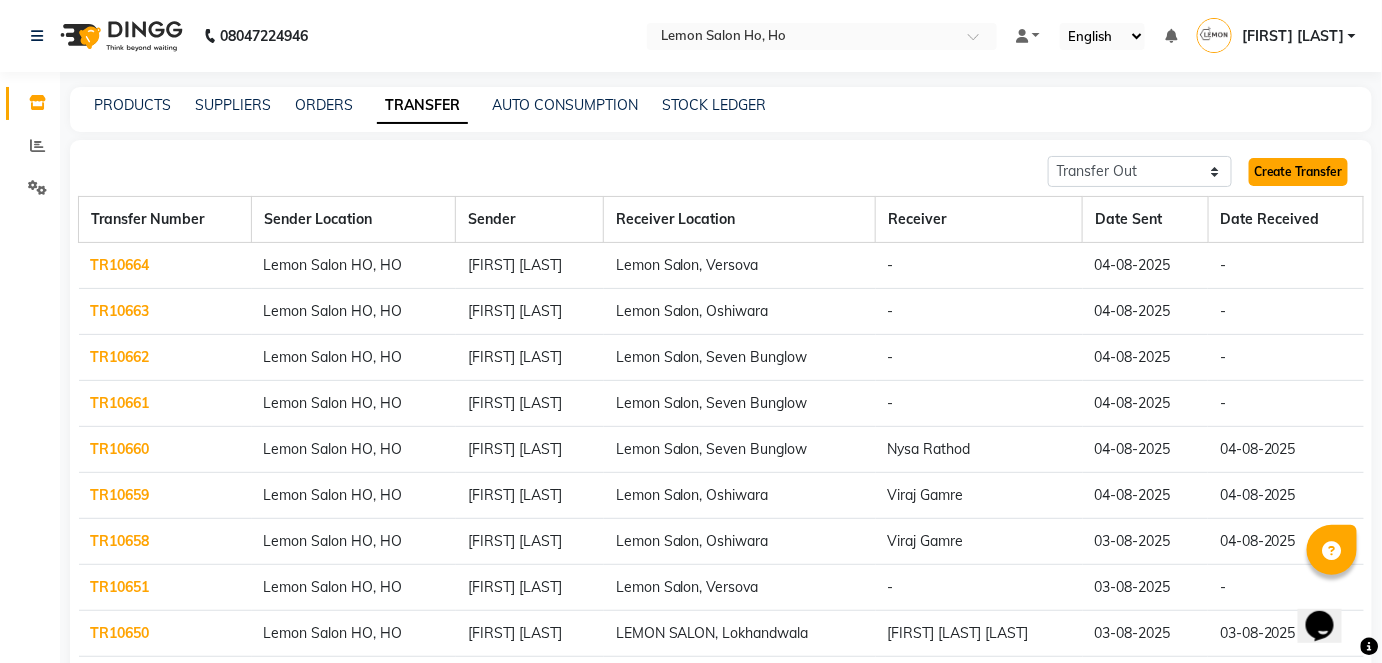 click on "Create Transfer" 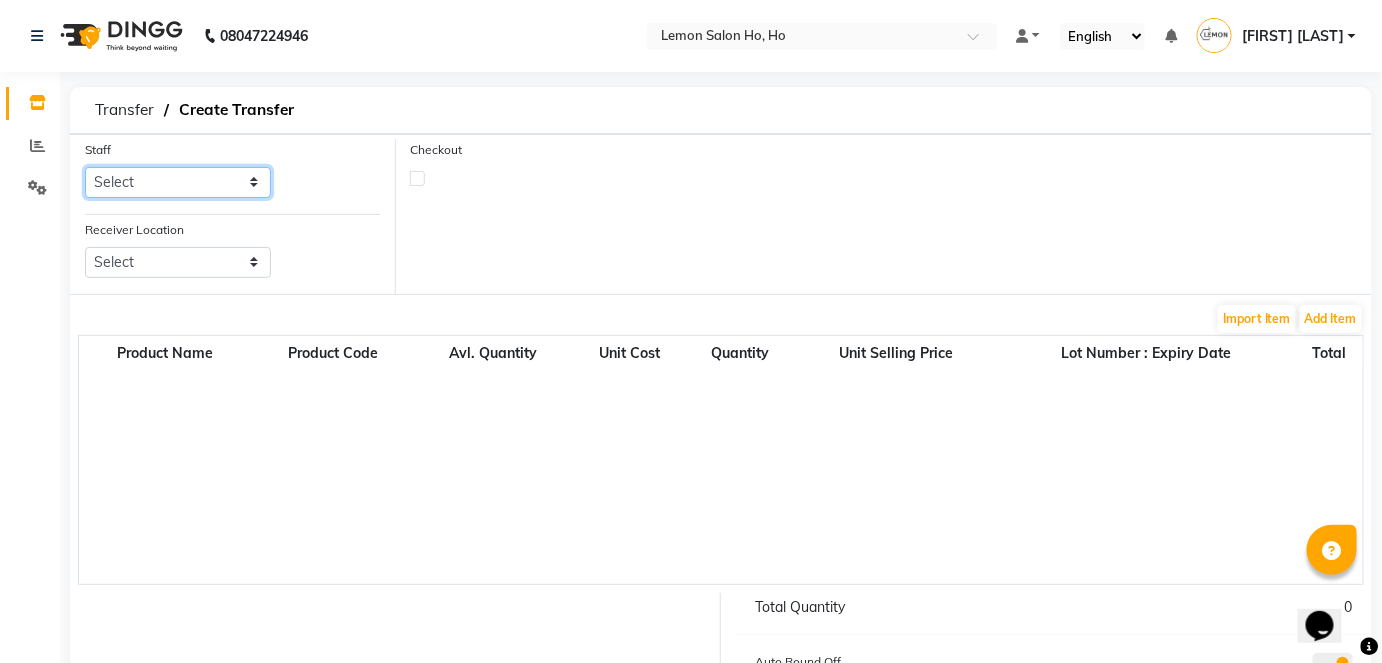 click on "Select Annie DC DINGG Support Farheen Ansari Kalpesh Kumavat  Mohammed Faisal Mukesh  Rohit Bhosle Roselooks Beauty  Runa Farah Das  Shadab" at bounding box center (178, 182) 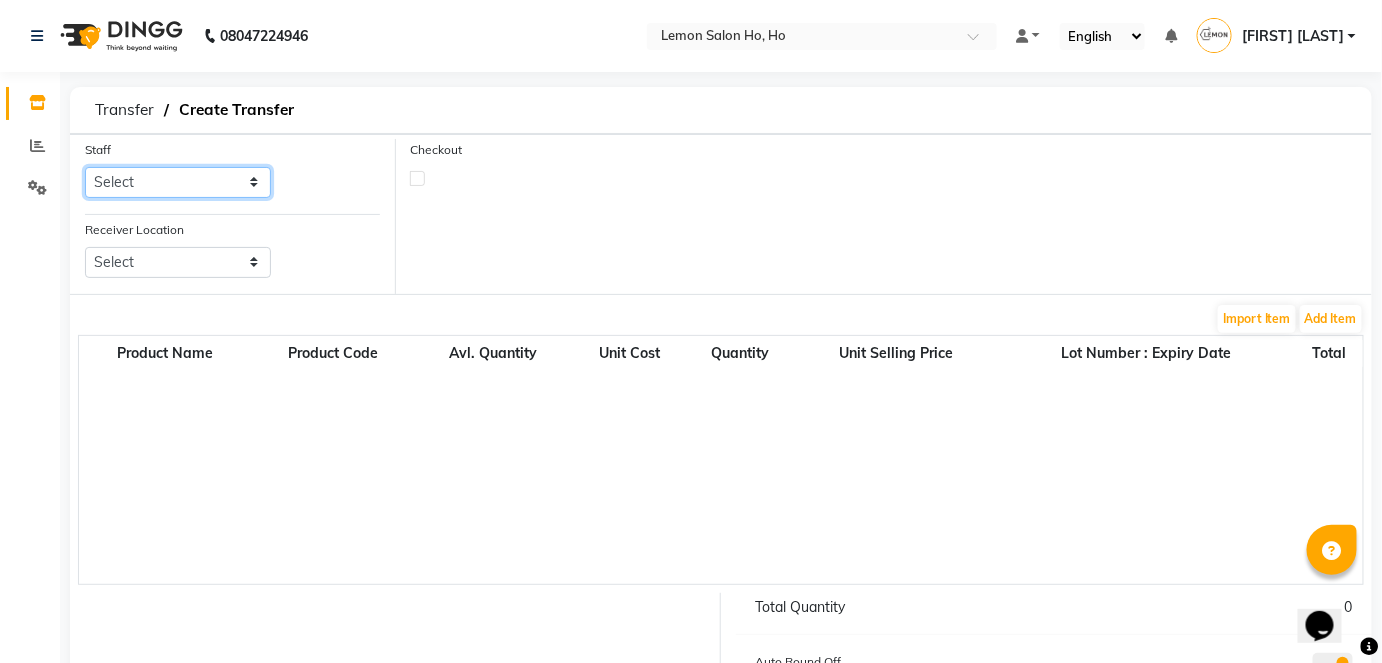 select on "34406" 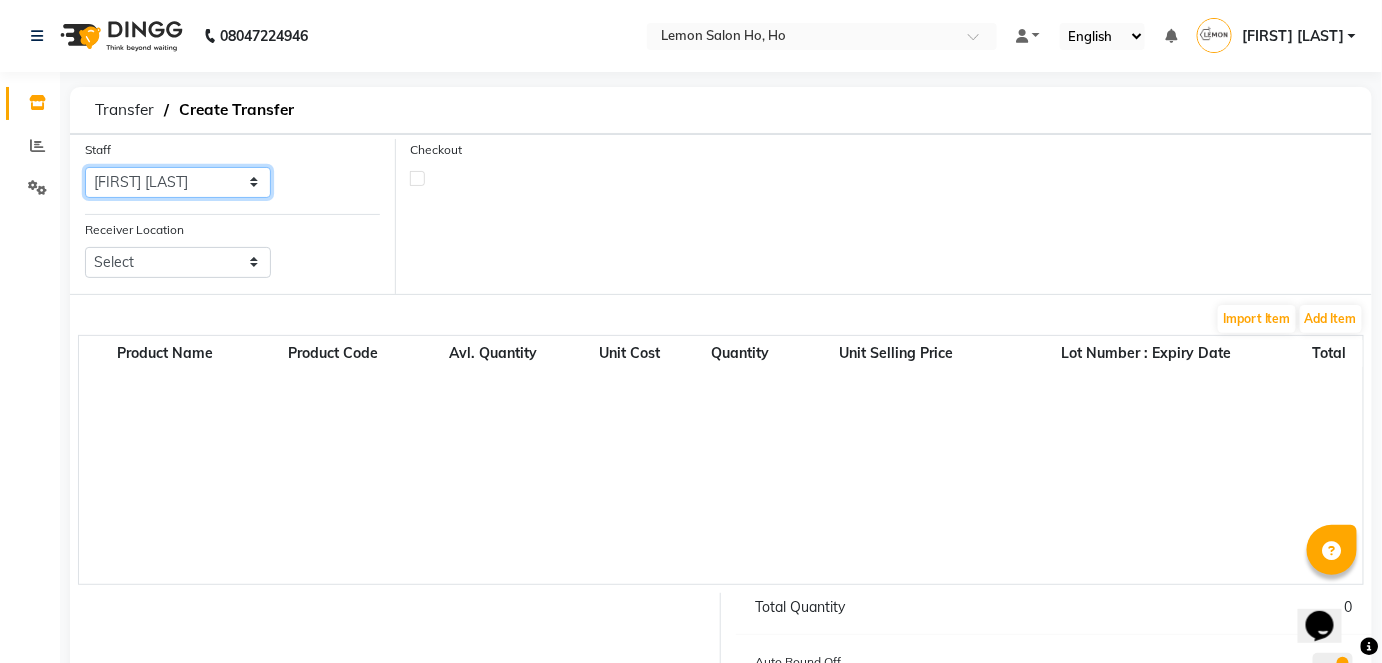 click on "Select Annie DC DINGG Support Farheen Ansari Kalpesh Kumavat  Mohammed Faisal Mukesh  Rohit Bhosle Roselooks Beauty  Runa Farah Das  Shadab" at bounding box center [178, 182] 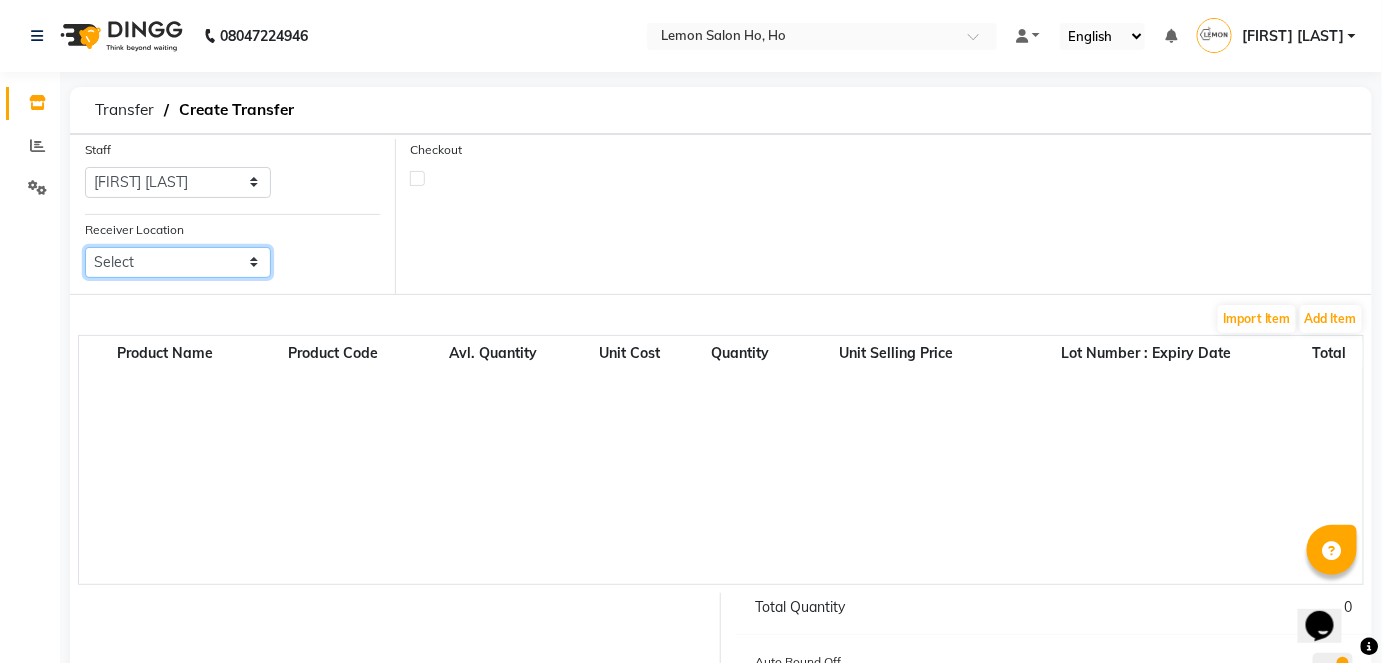 click on "Select Lemon Salon, Lokhandwala  Lemon Salon, Malad Lemon Salon, Seven Bunglow Lemon Salon, Bandra Lemon Salon, Versova Lemon Salon, Goregaon Lemon Salon, Oshiwara Lemon Salon, Borivali Lemon Salon, Mira Road Lemon Salon, Kandivali Lemon Salon, Goregaon (W)" at bounding box center [178, 262] 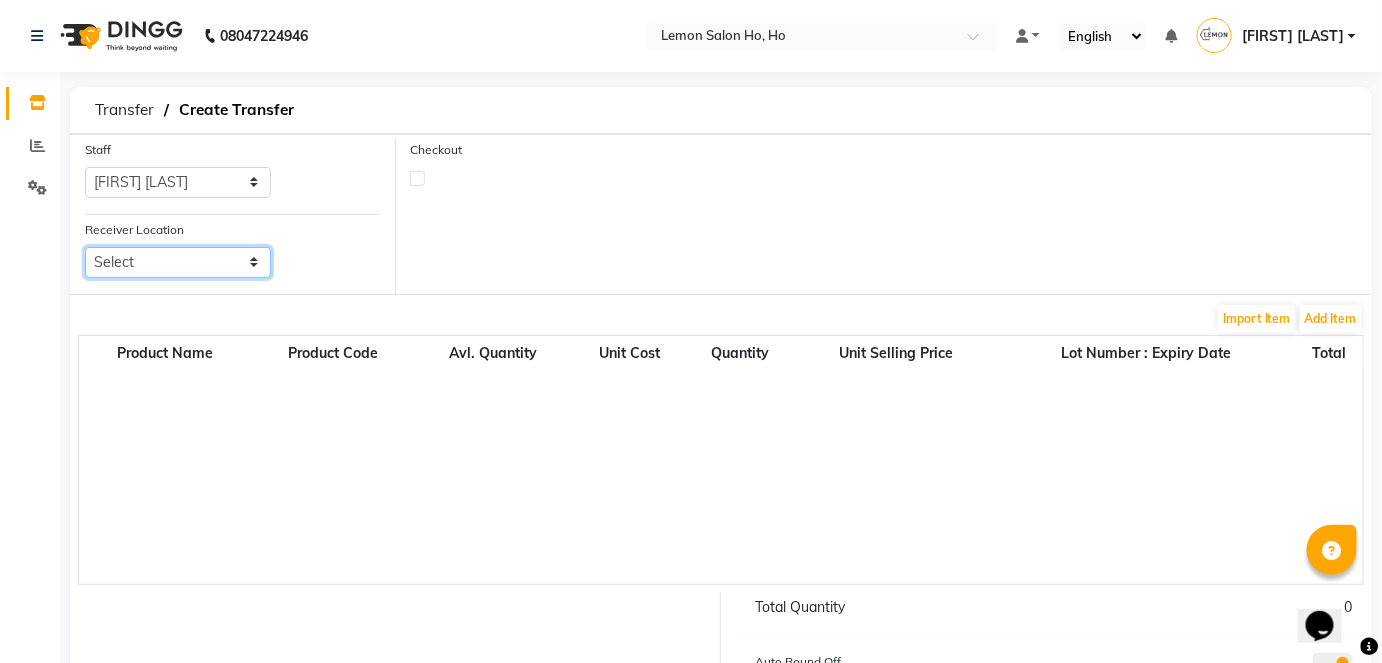 select on "941" 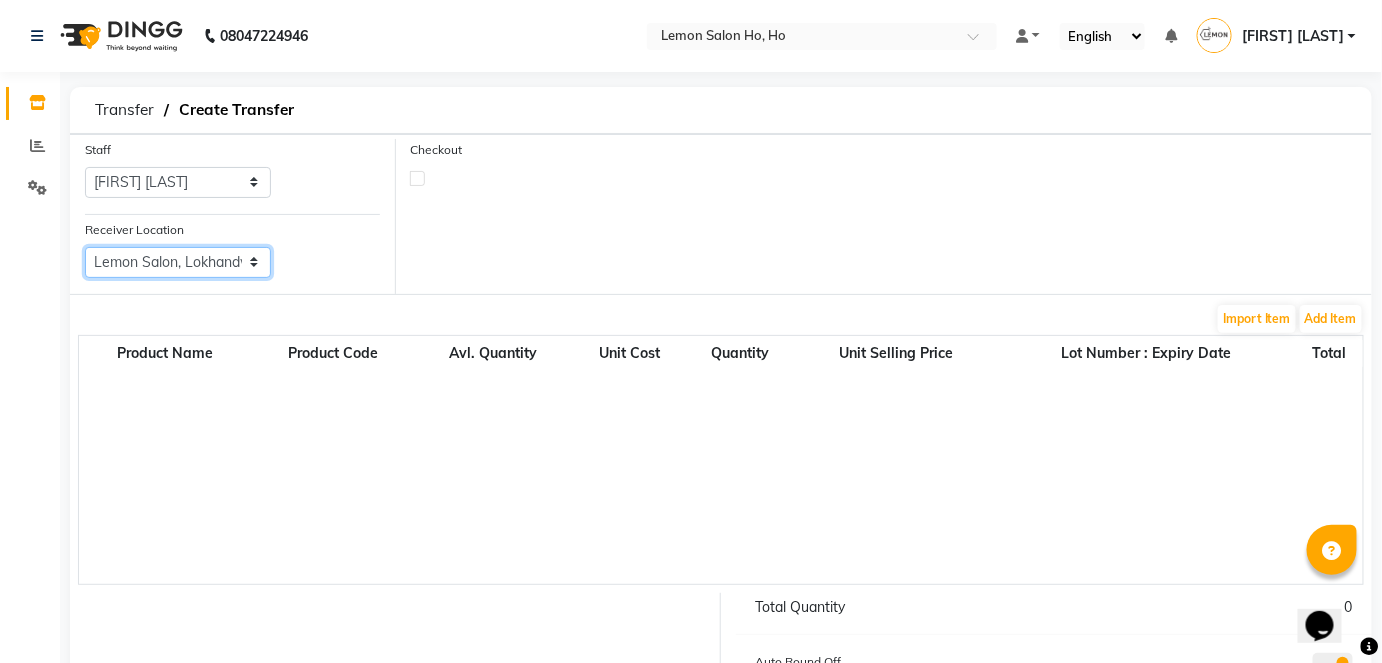 click on "Select Lemon Salon, Lokhandwala  Lemon Salon, Malad Lemon Salon, Seven Bunglow Lemon Salon, Bandra Lemon Salon, Versova Lemon Salon, Goregaon Lemon Salon, Oshiwara Lemon Salon, Borivali Lemon Salon, Mira Road Lemon Salon, Kandivali Lemon Salon, Goregaon (W)" at bounding box center [178, 262] 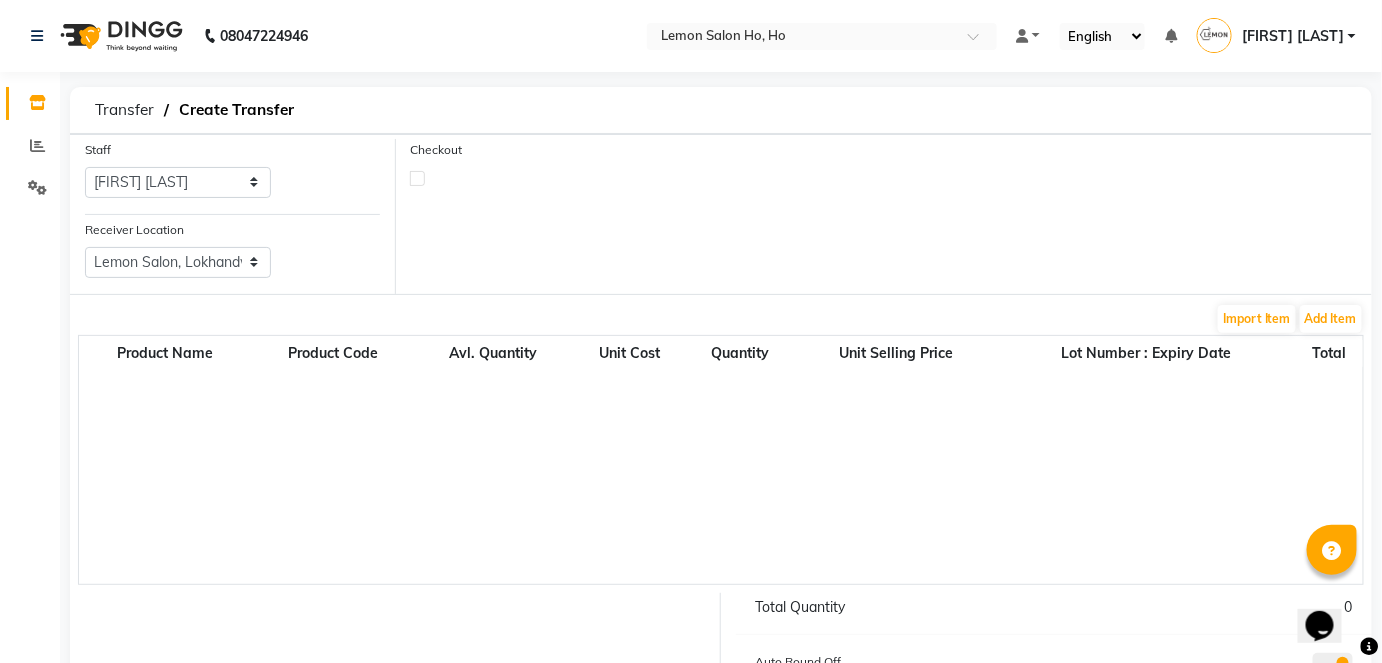 click 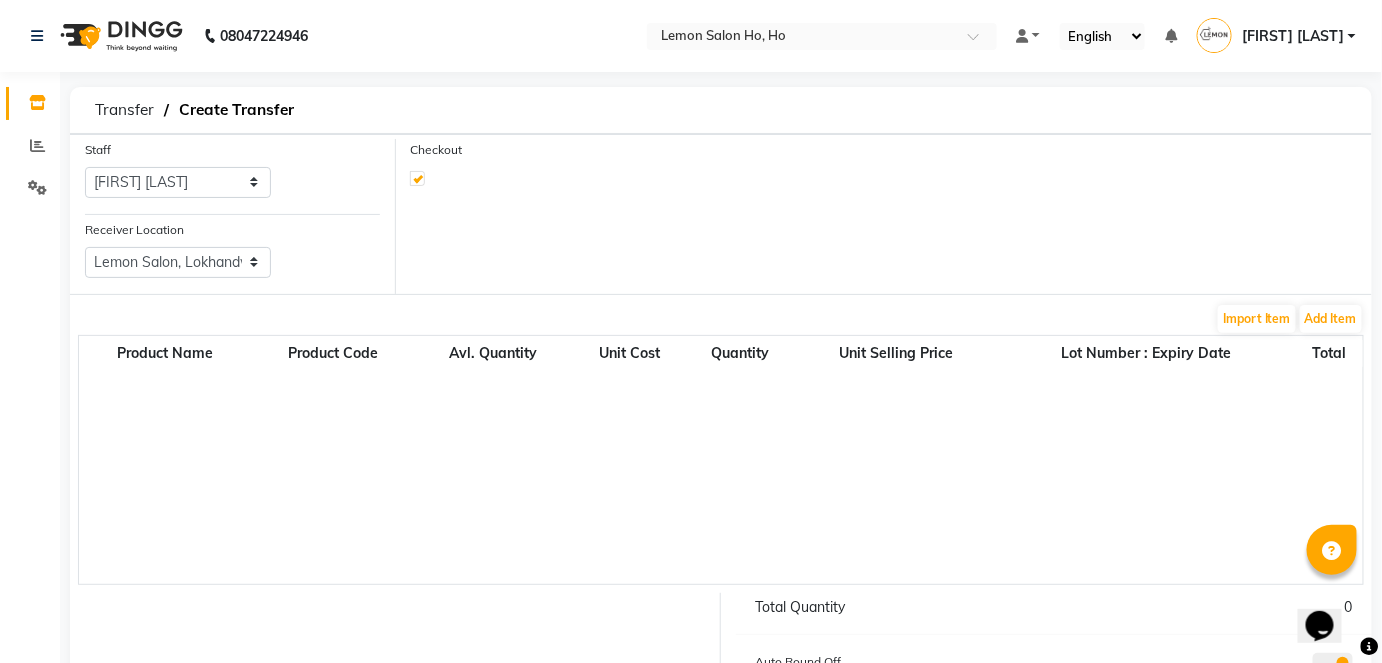 select on "true" 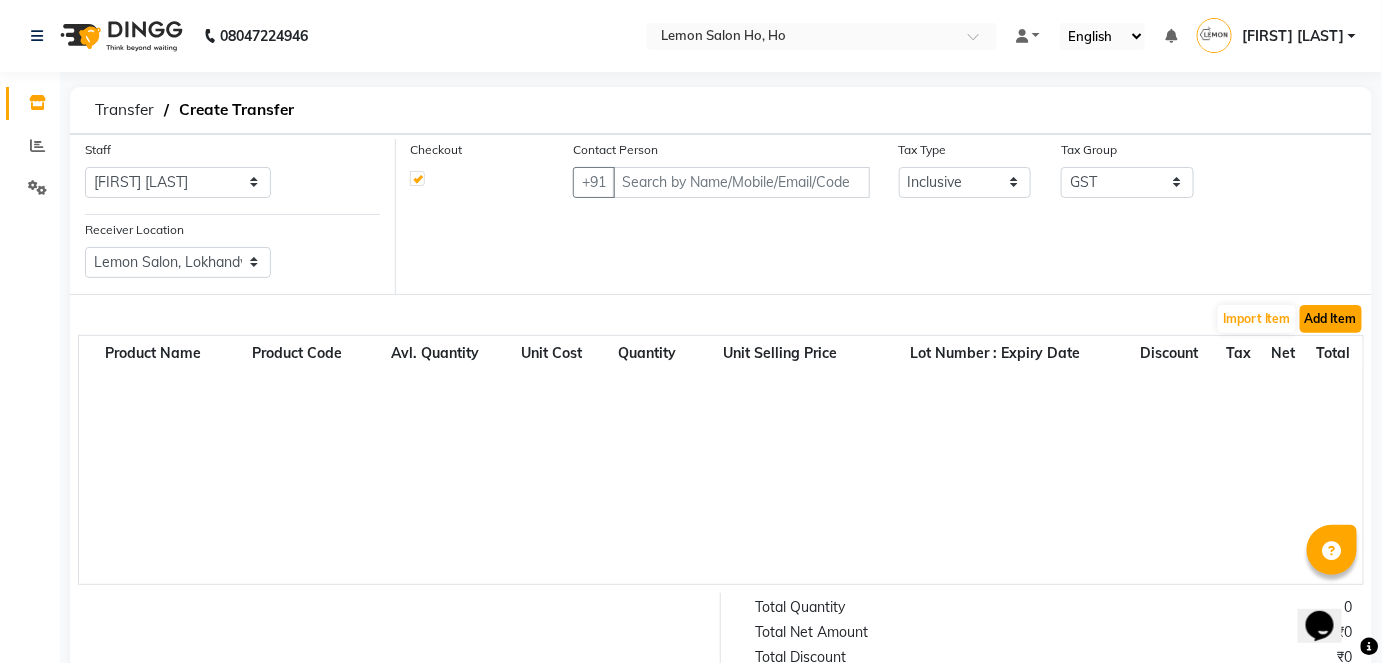 click on "Add Item" 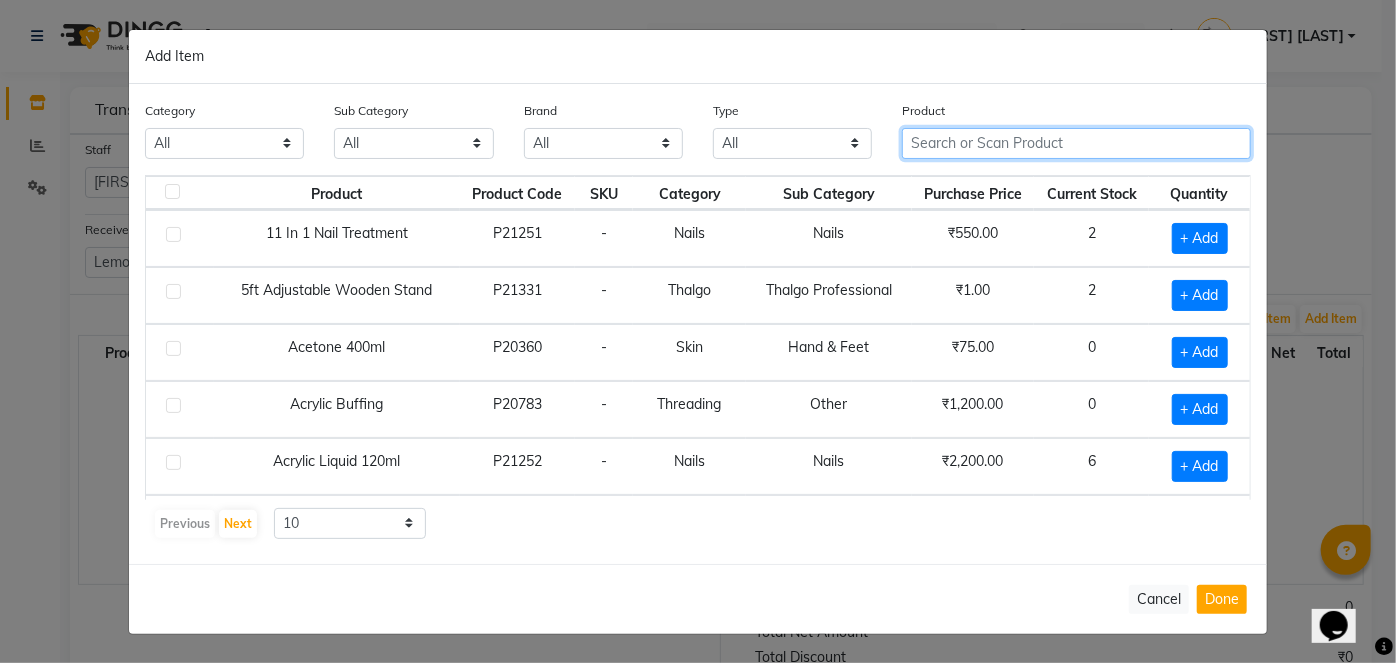 click 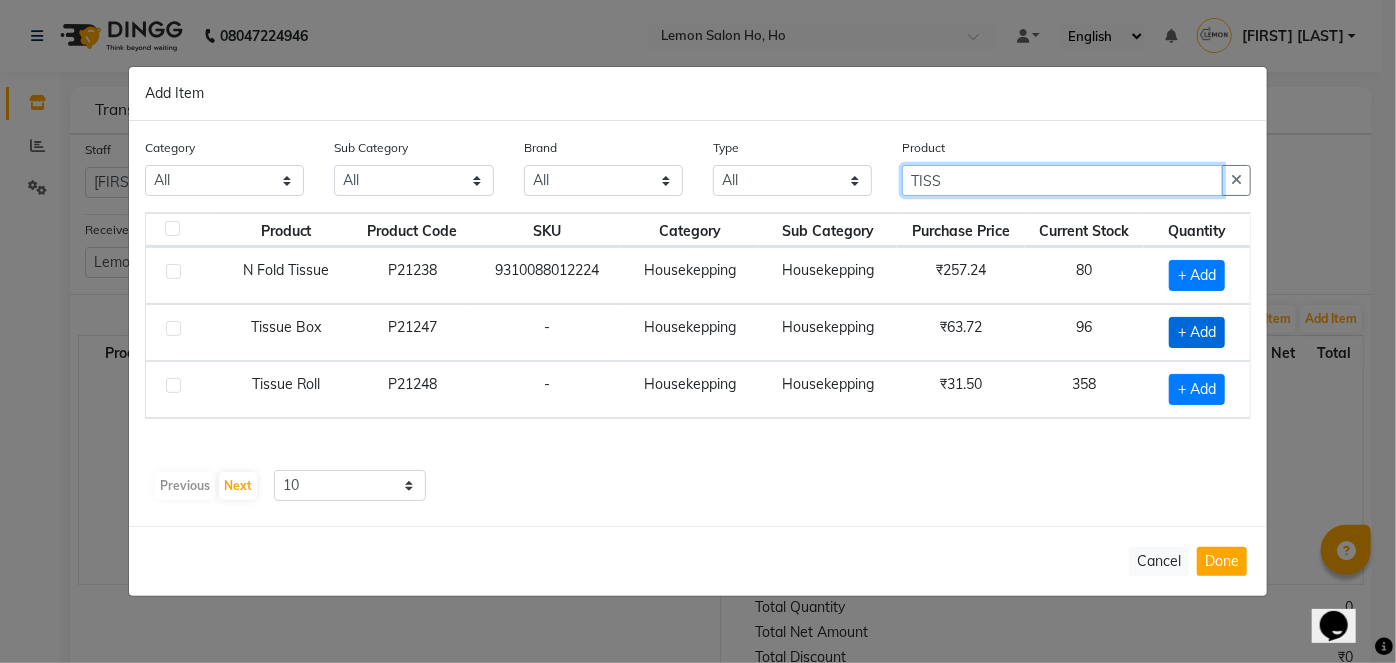 type on "TISS" 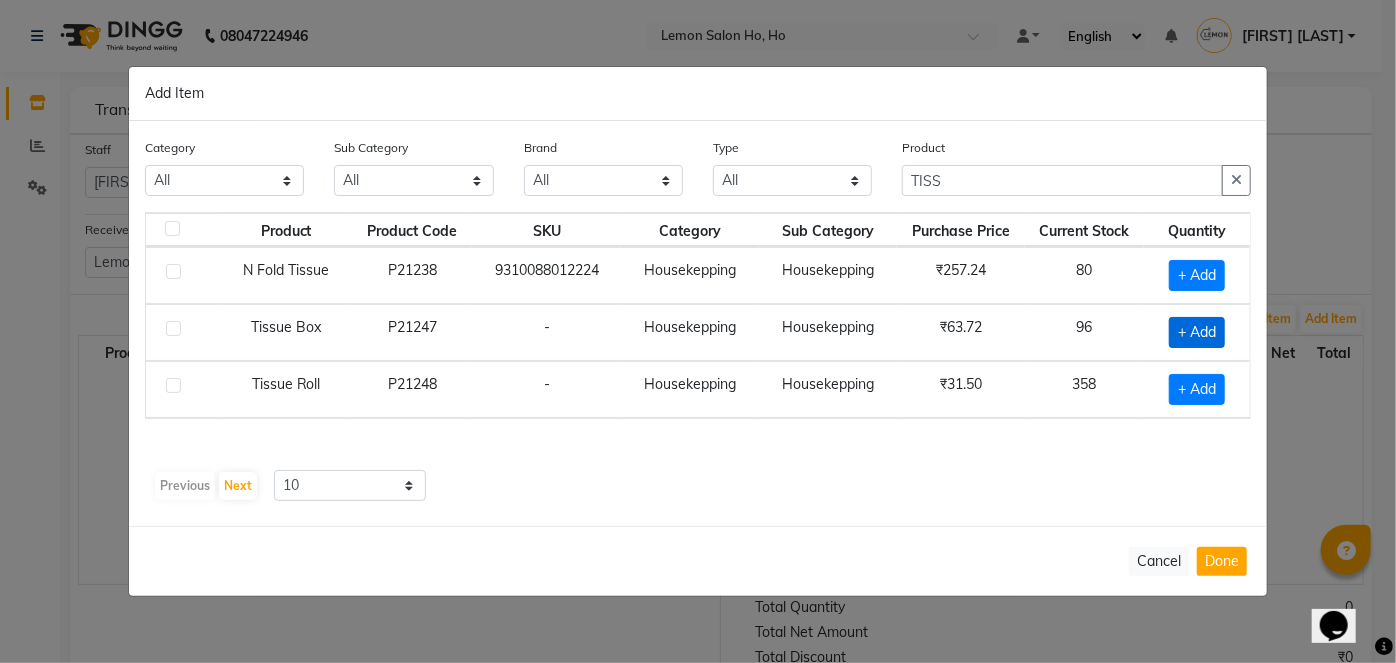 click on "+ Add" 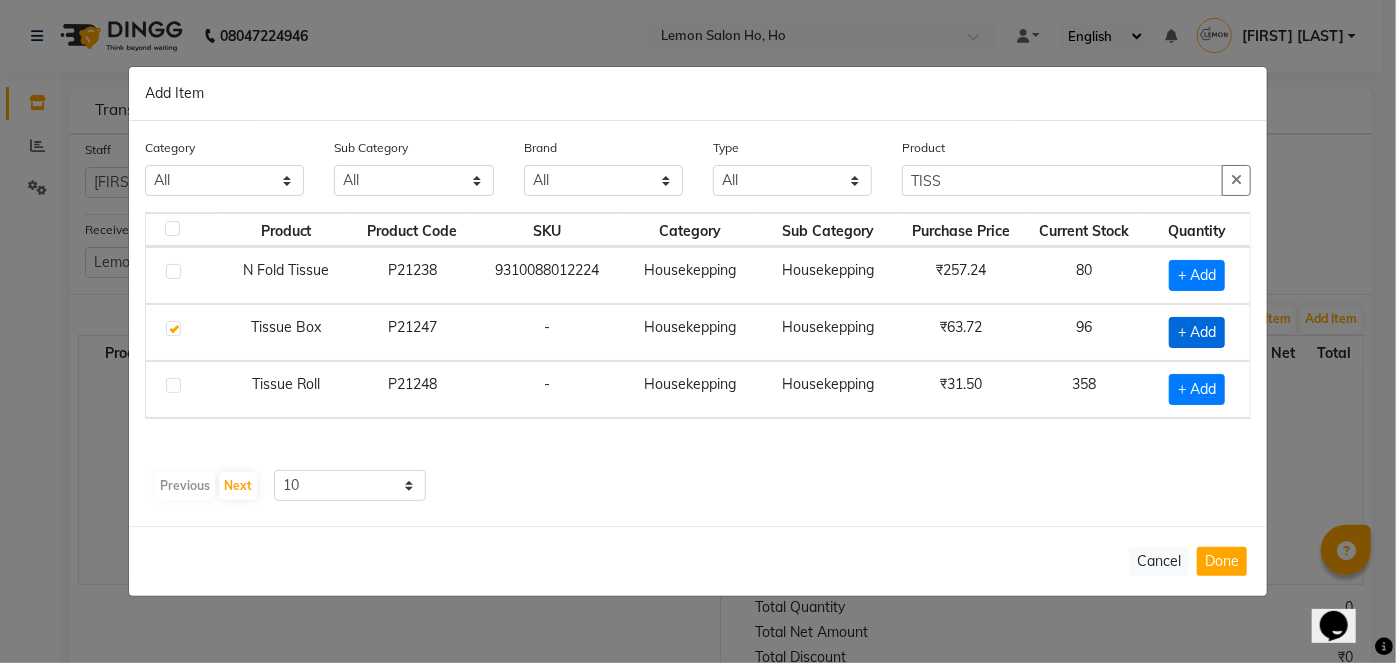 checkbox on "true" 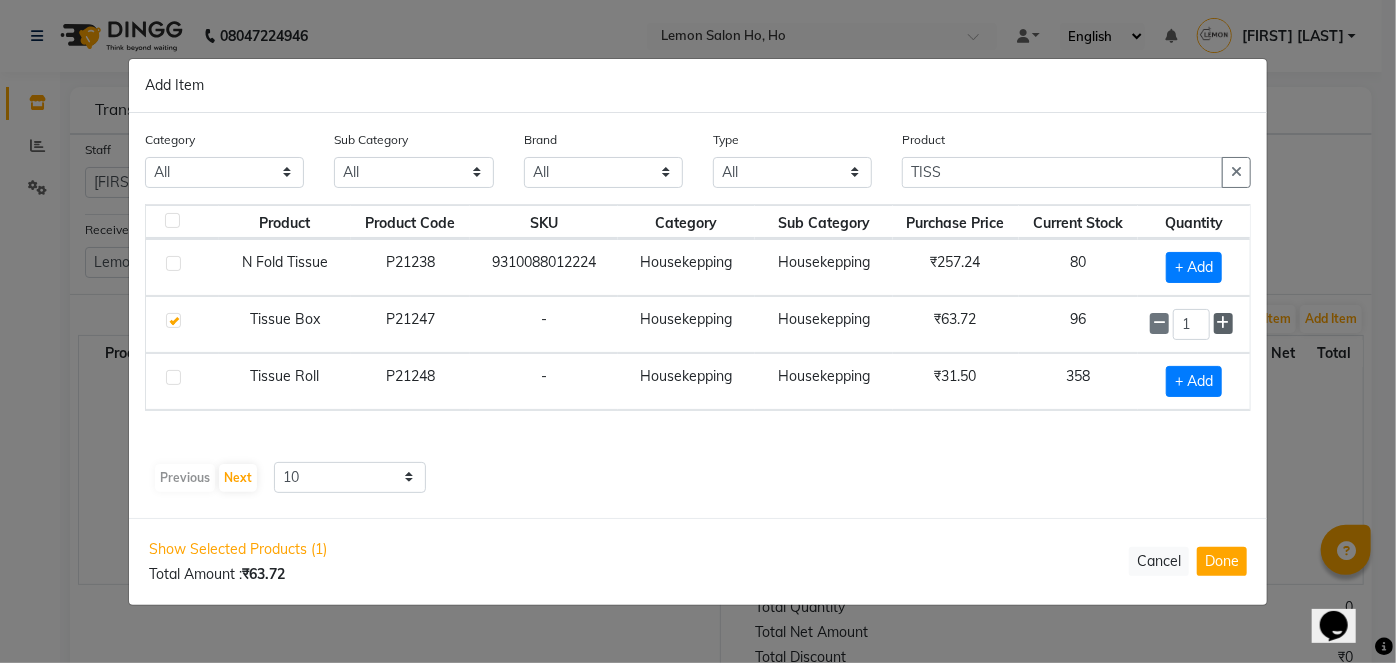 click 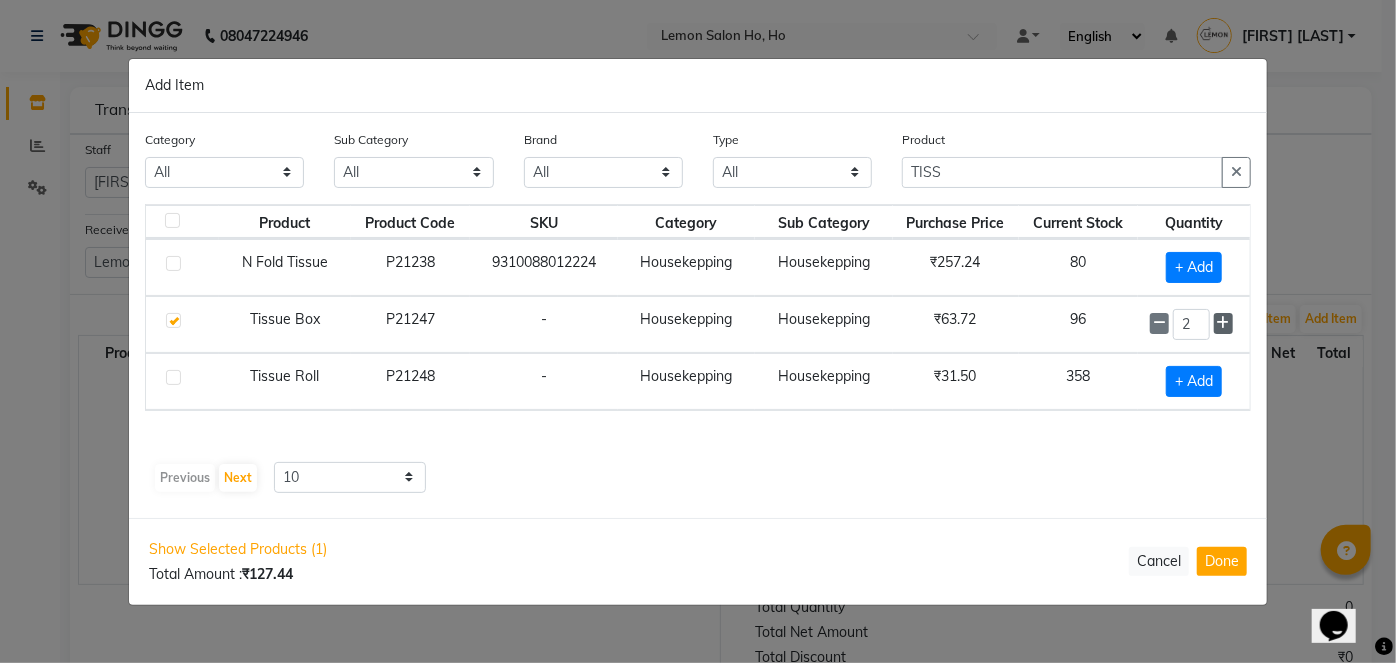 click 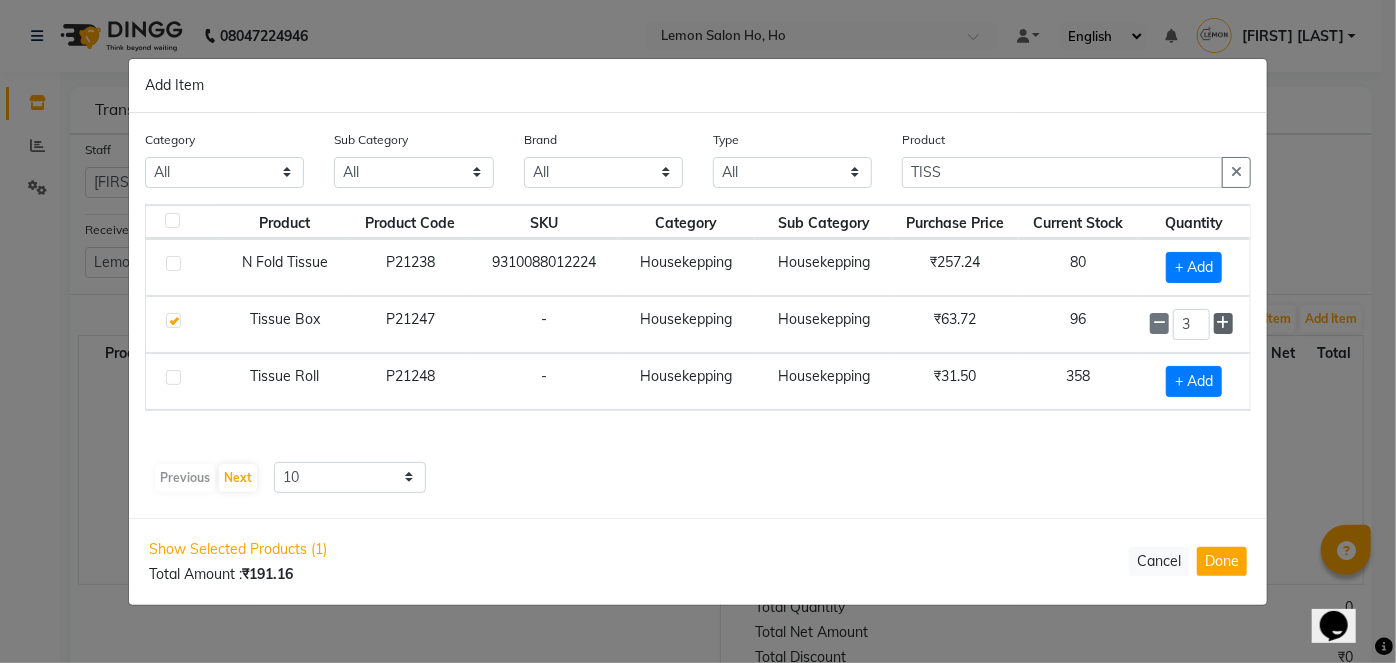 click 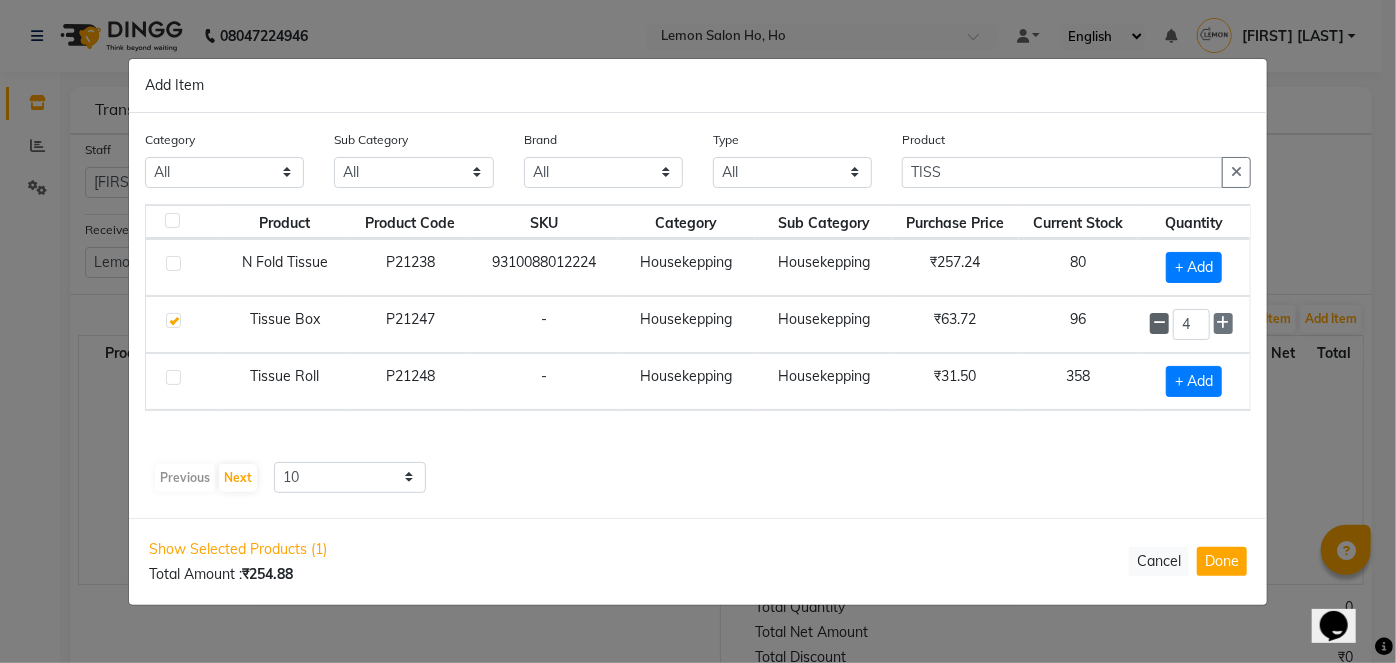 click 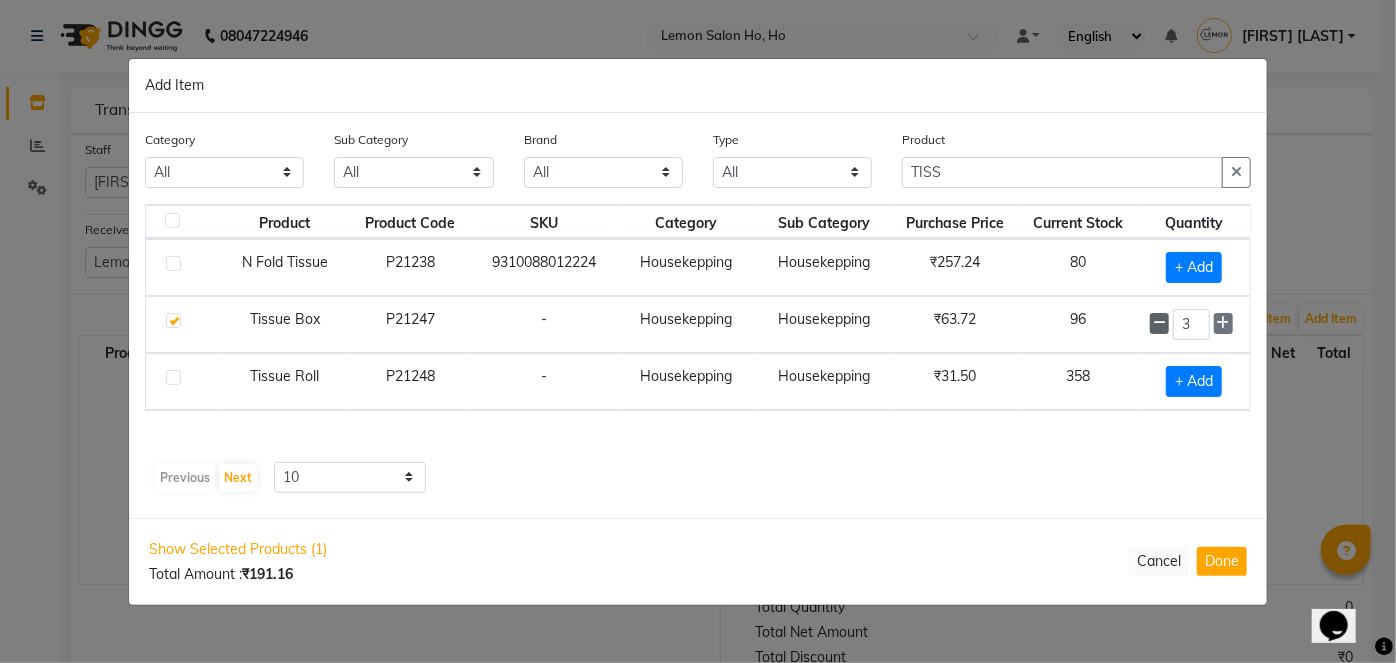 click 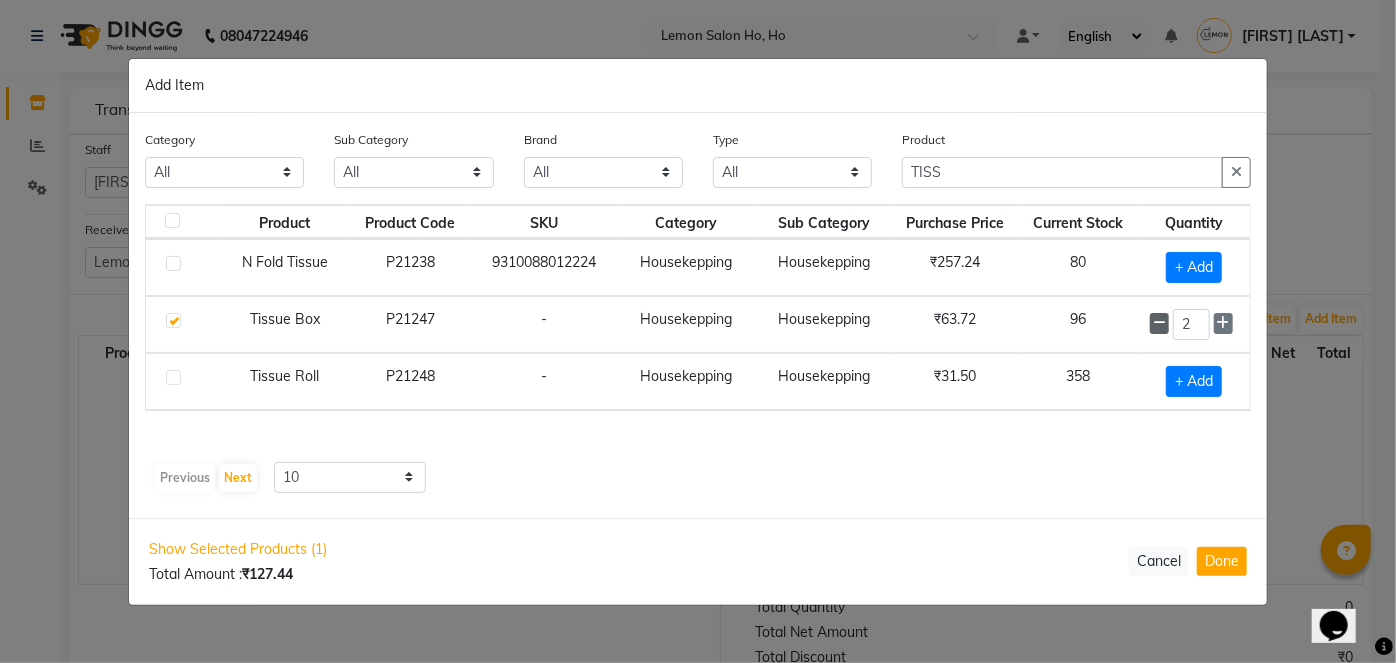 click 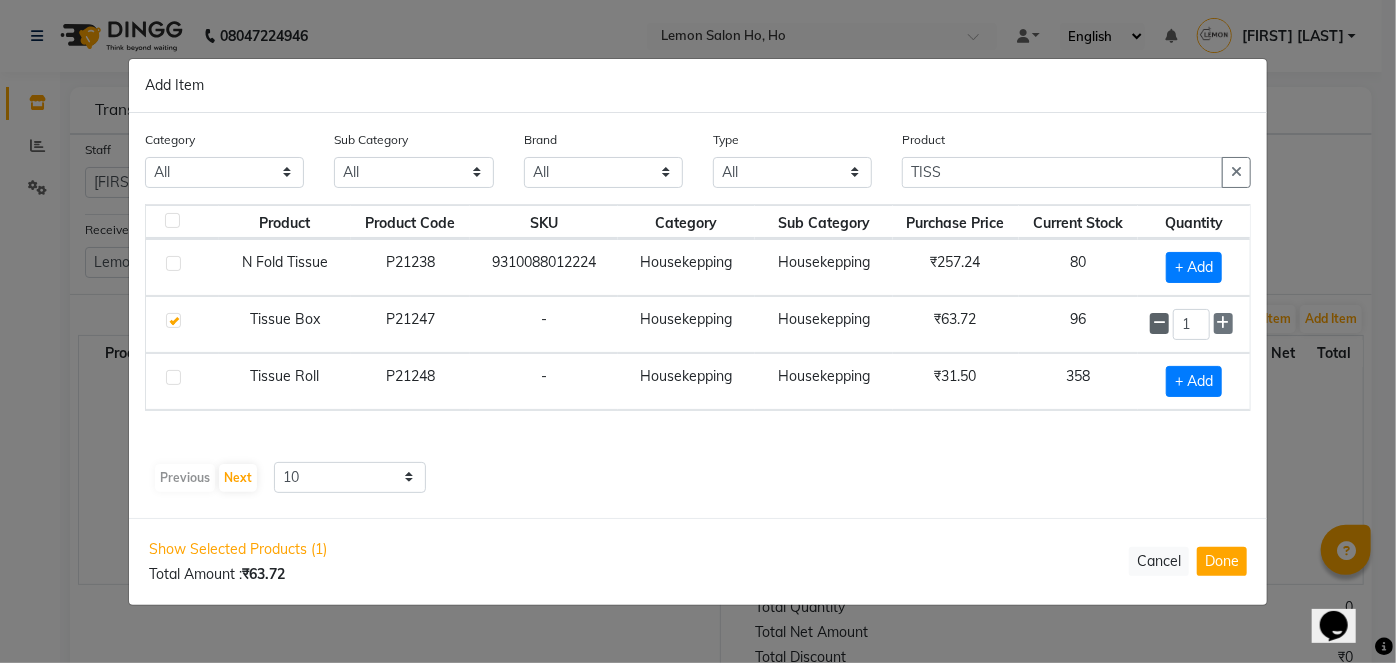 click 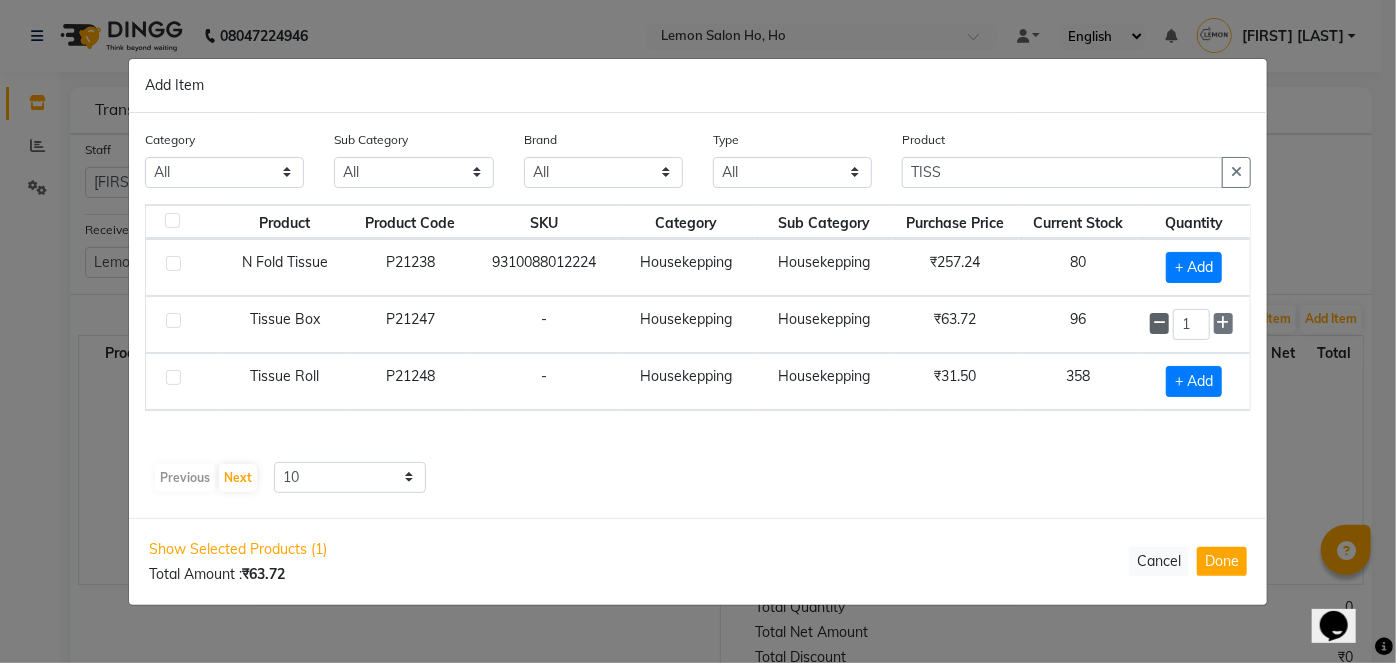 checkbox on "false" 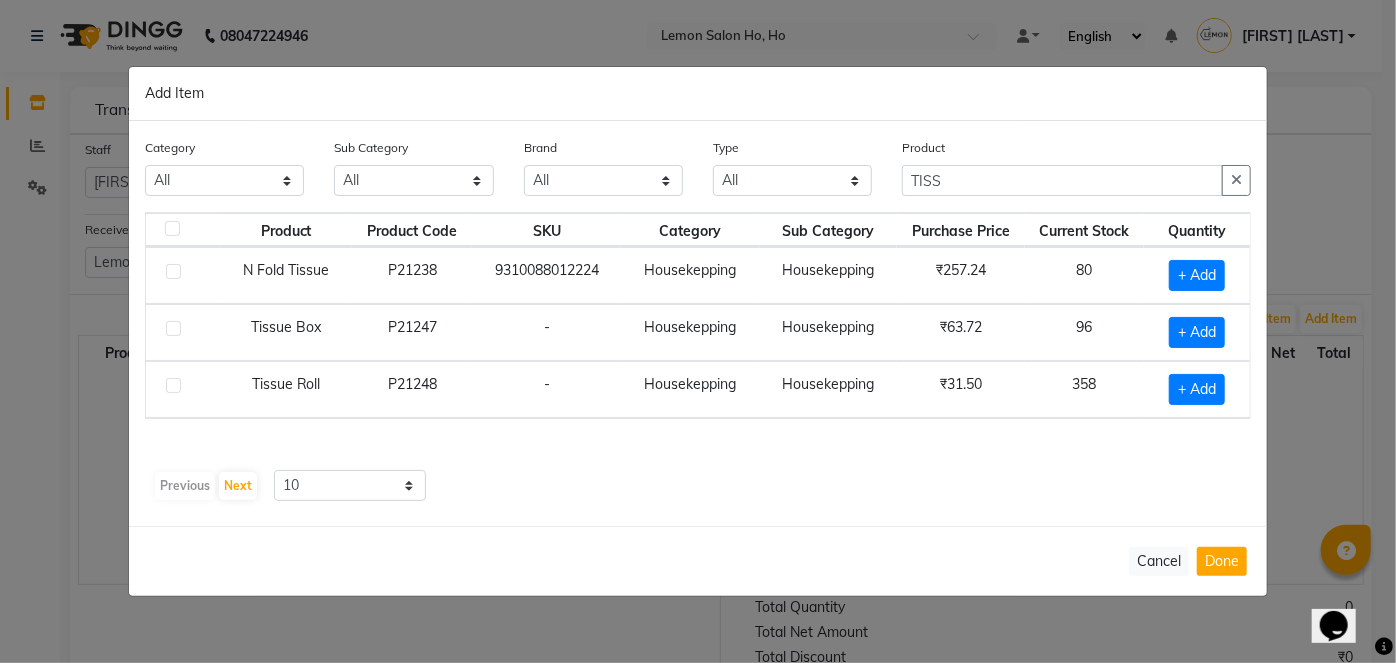 click on "+ Add" 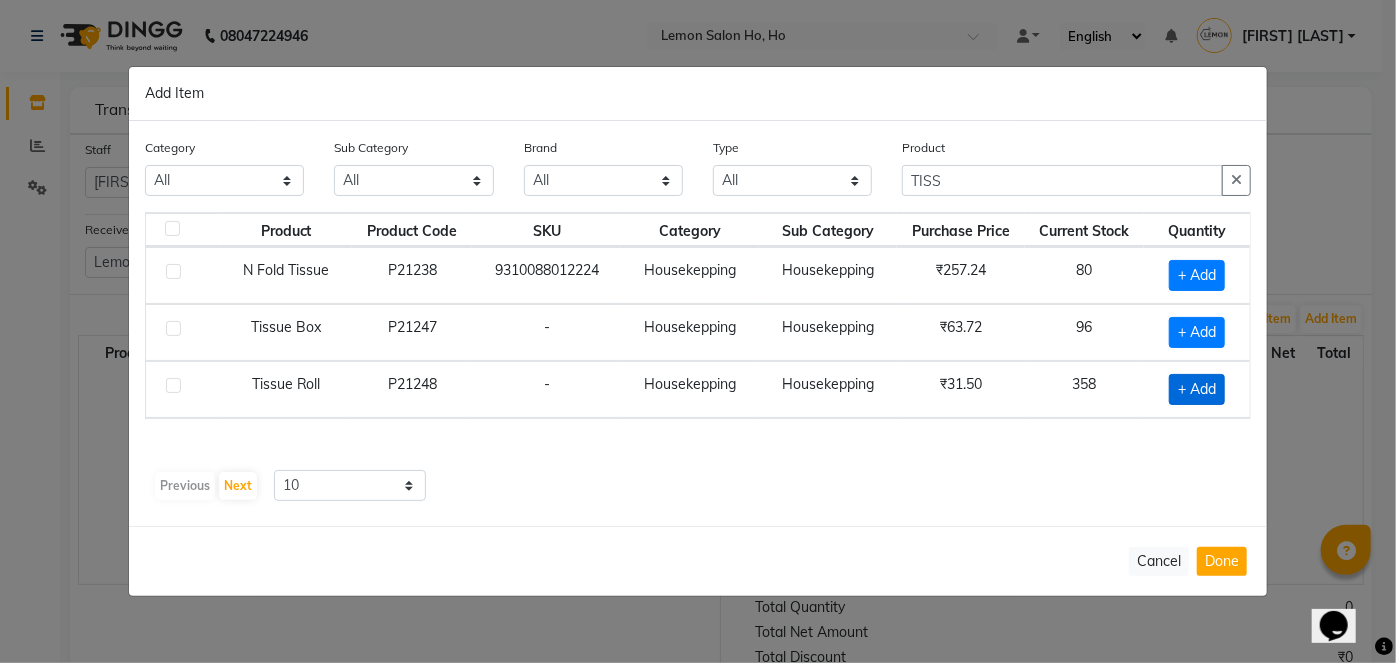 click on "+ Add" 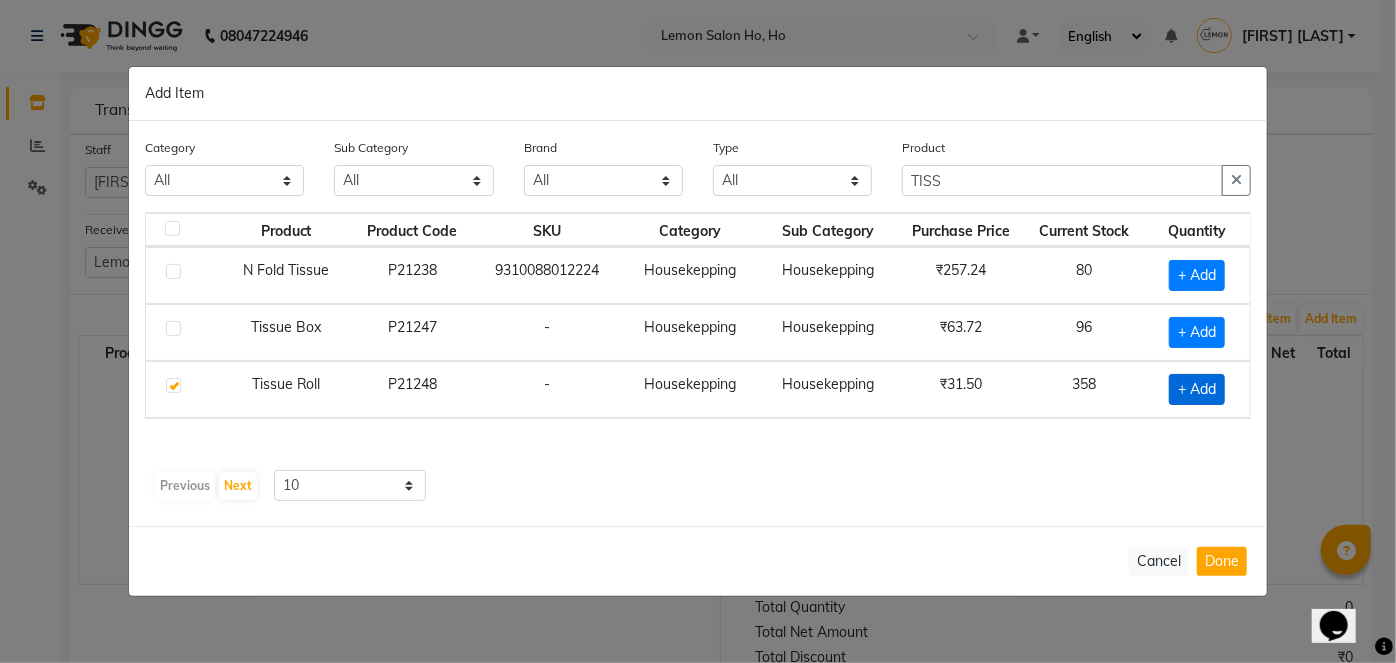 checkbox on "true" 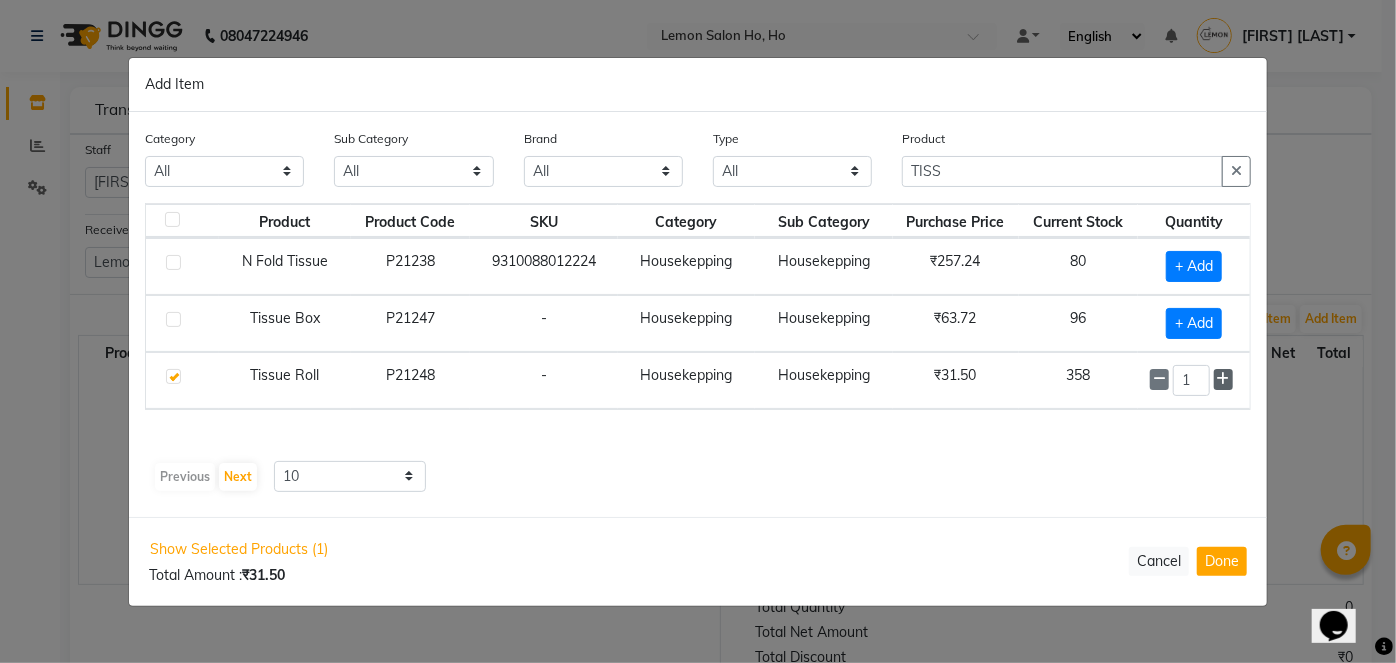 click 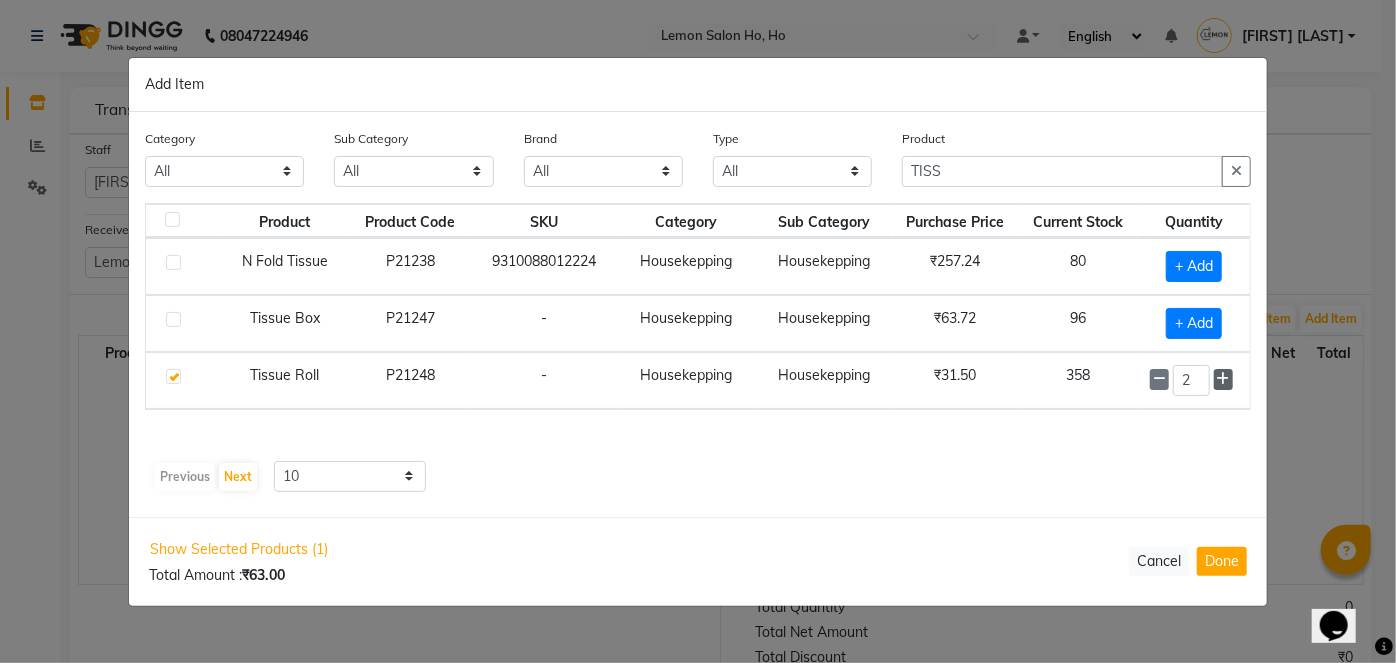 click 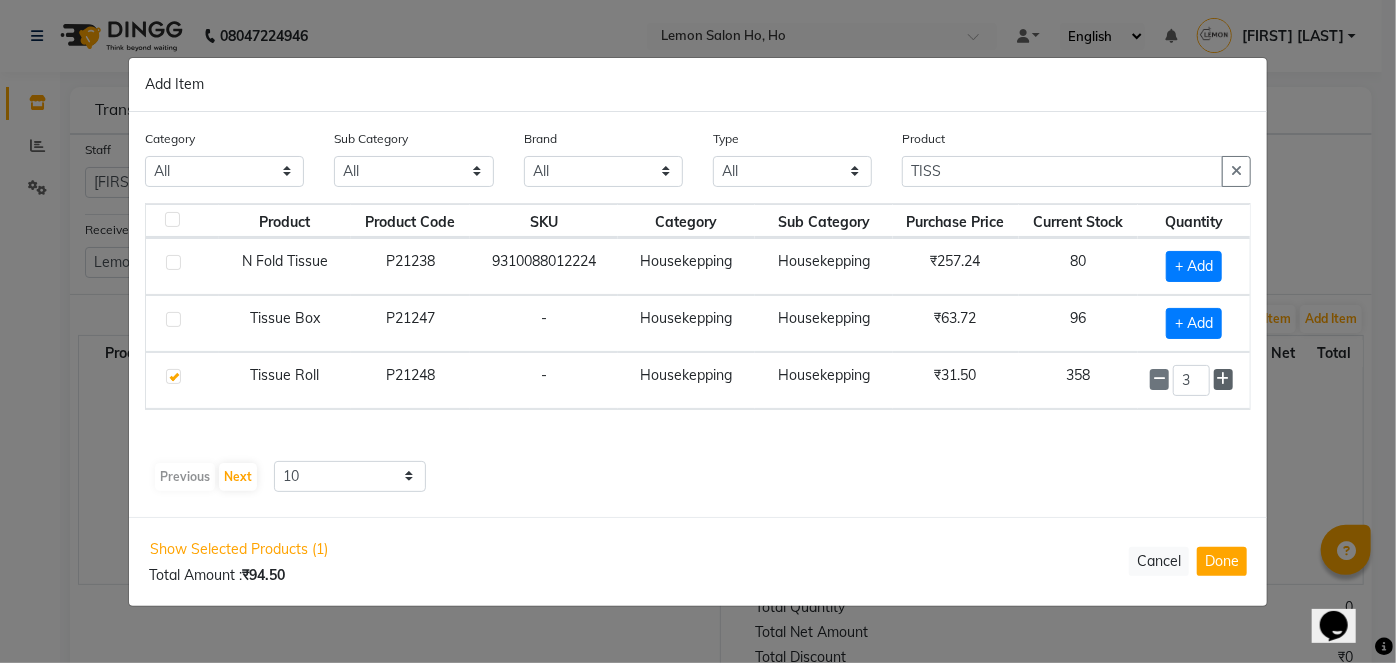 click 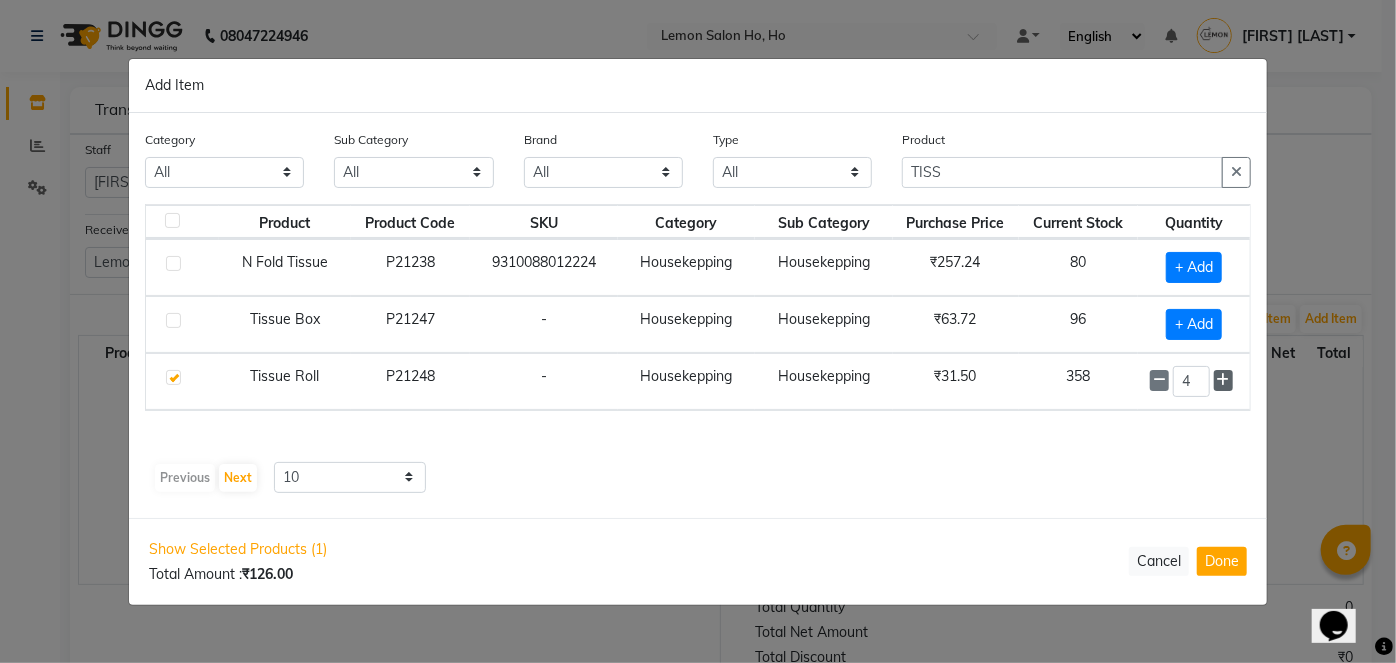 click 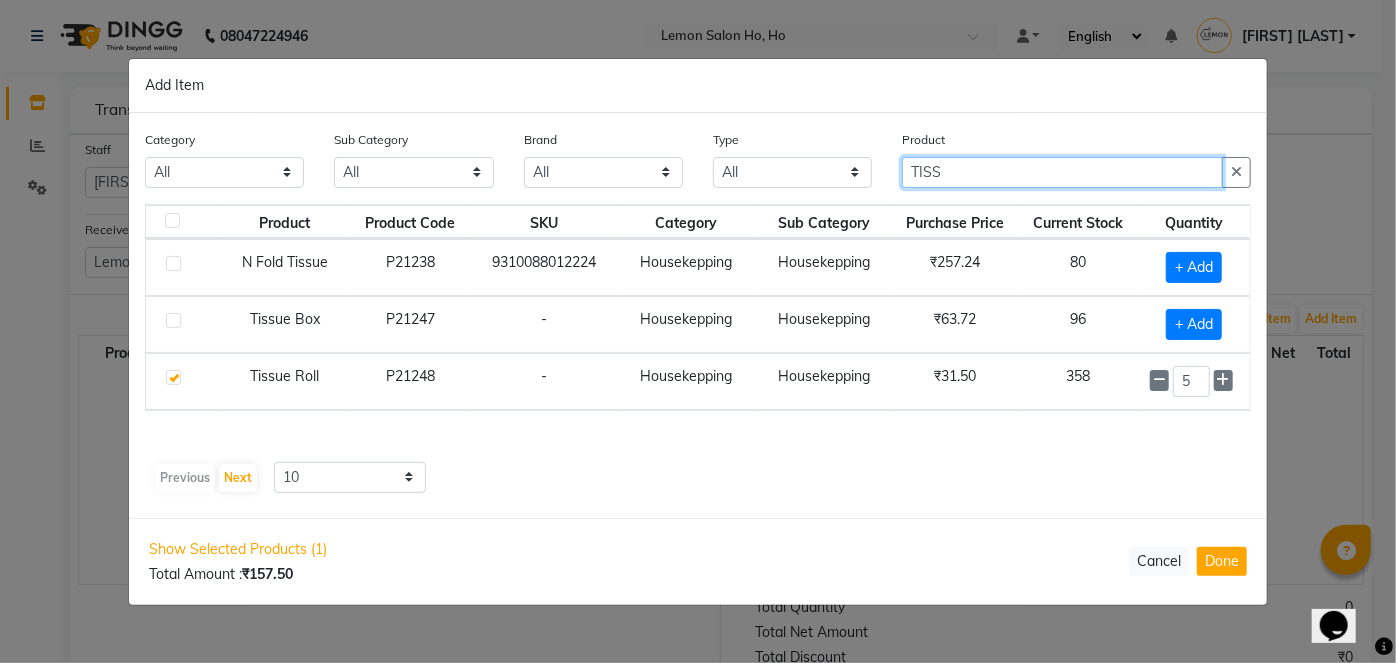 drag, startPoint x: 968, startPoint y: 177, endPoint x: 876, endPoint y: 179, distance: 92.021736 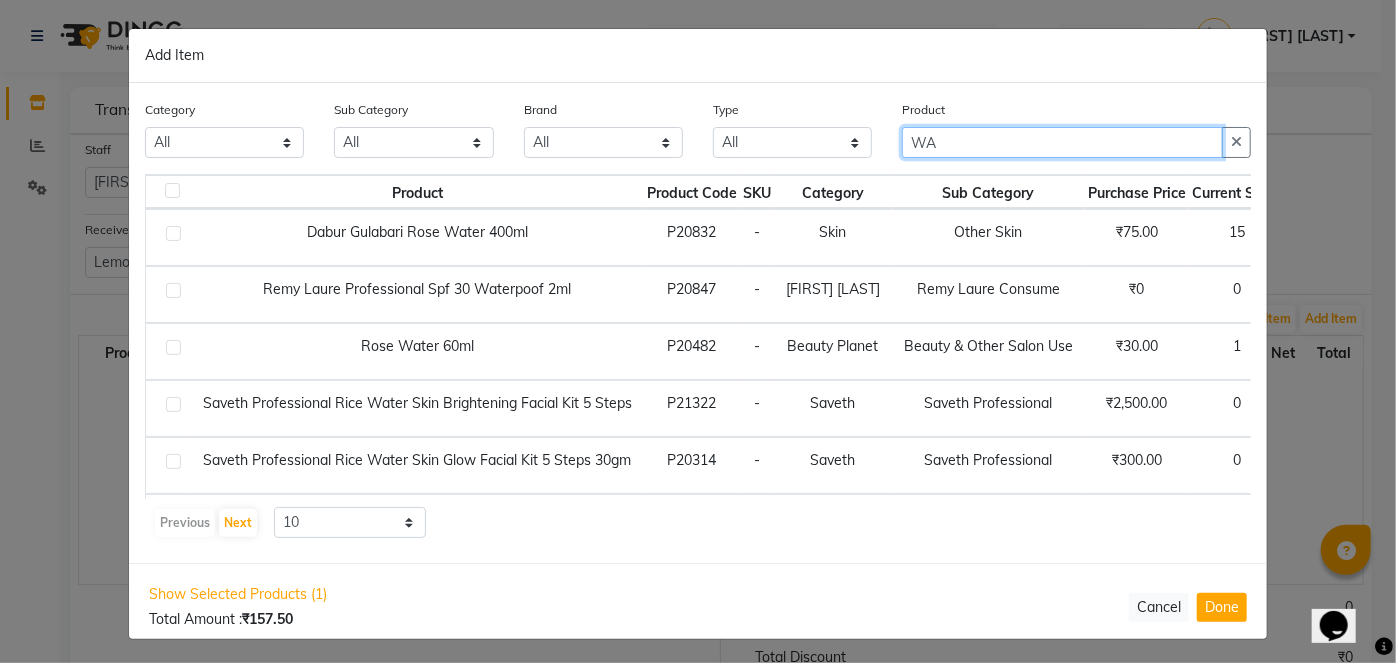 type on "W" 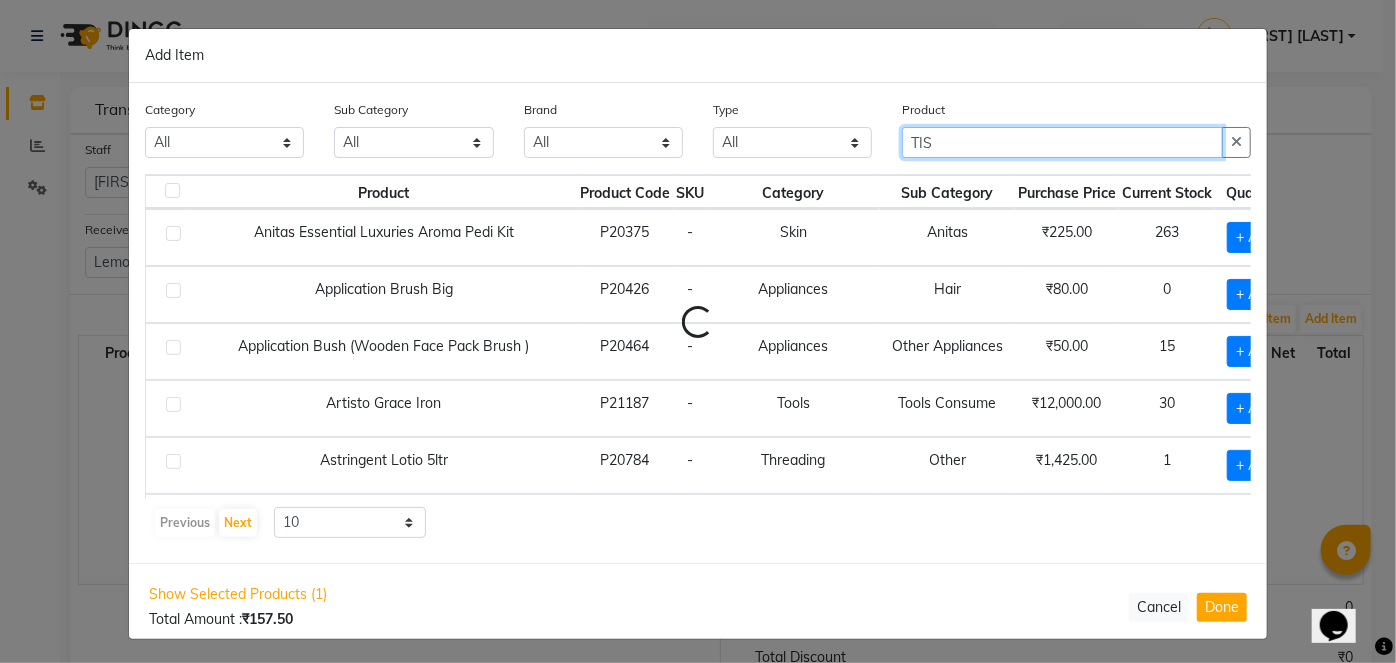 type on "TISS" 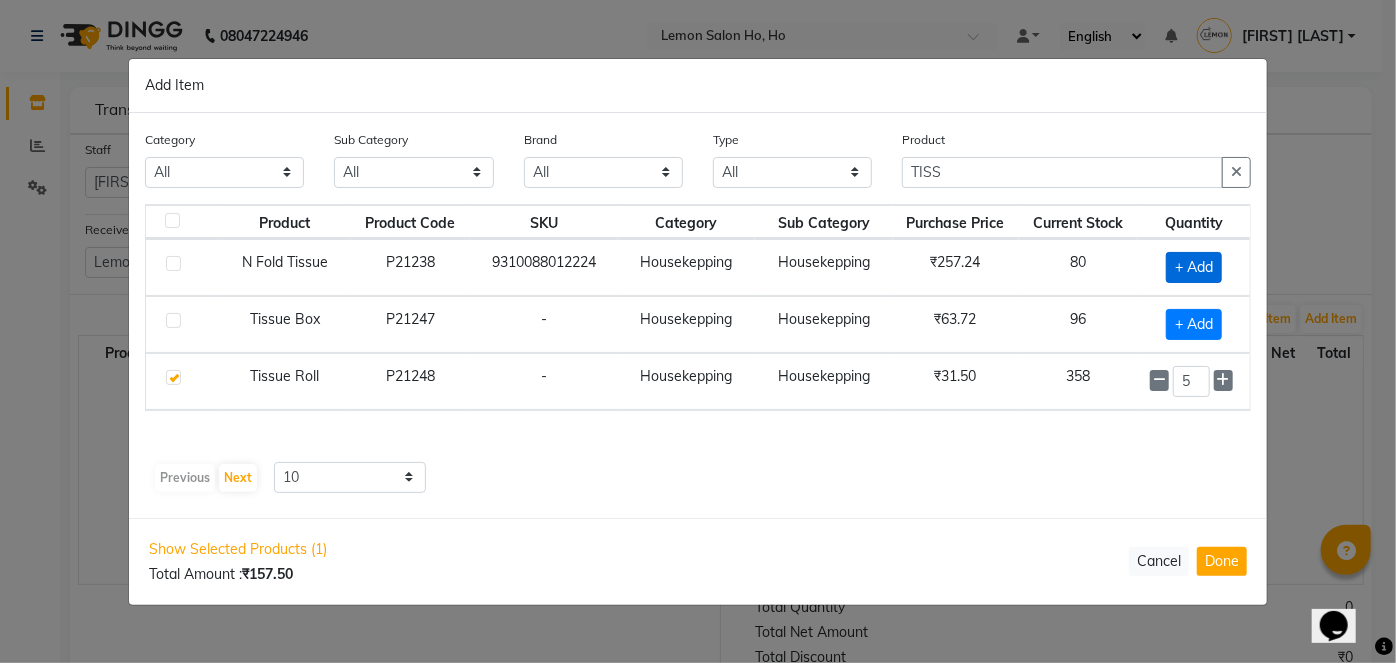 click on "+ Add" 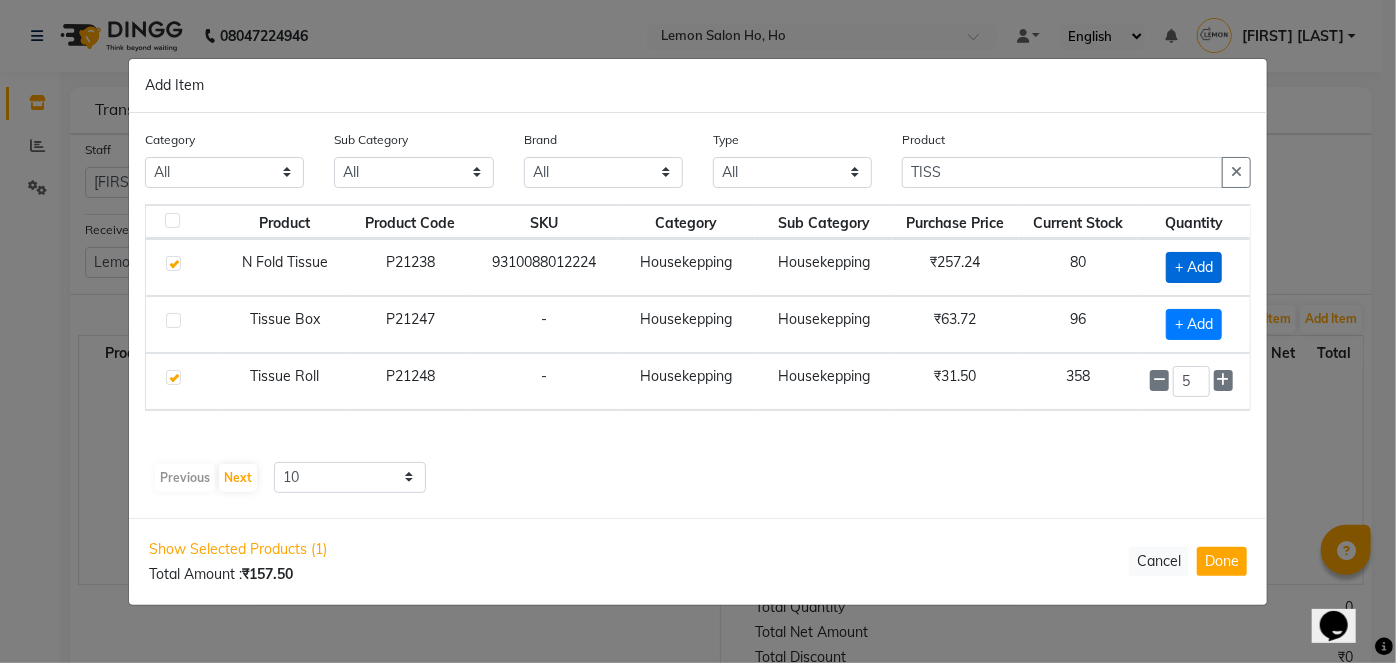 checkbox on "true" 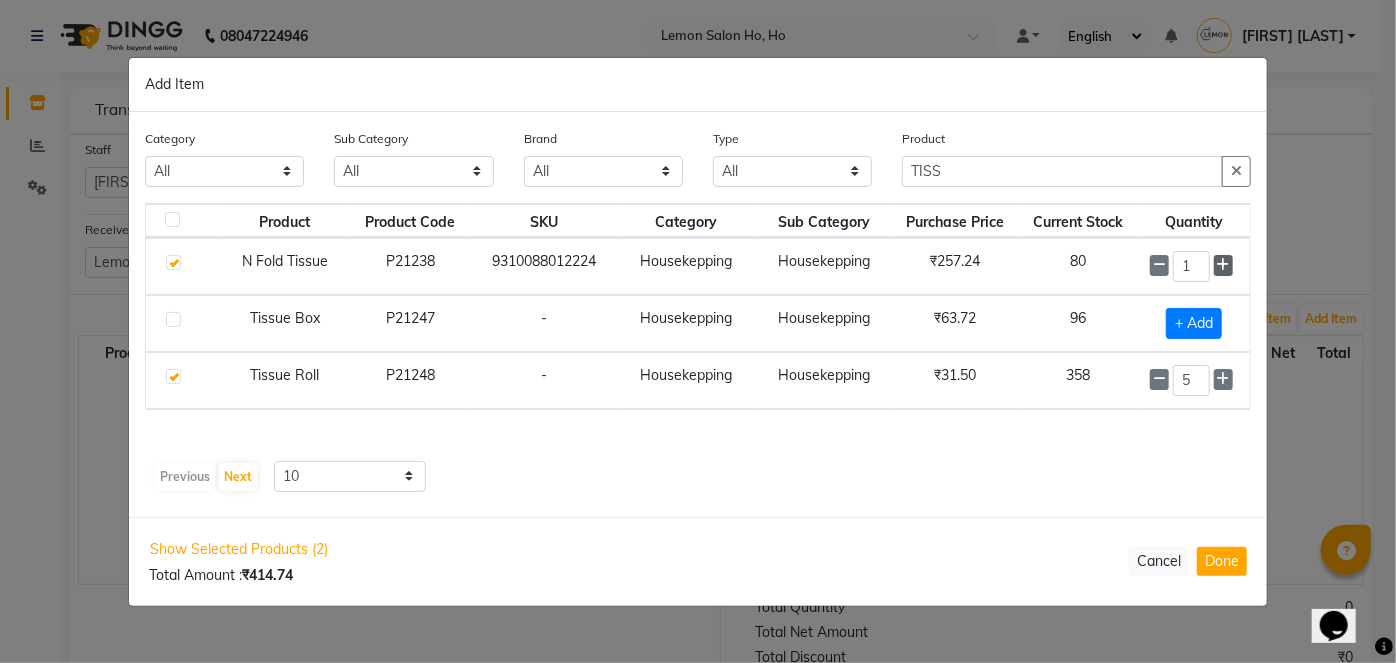 drag, startPoint x: 1186, startPoint y: 260, endPoint x: 1232, endPoint y: 270, distance: 47.07441 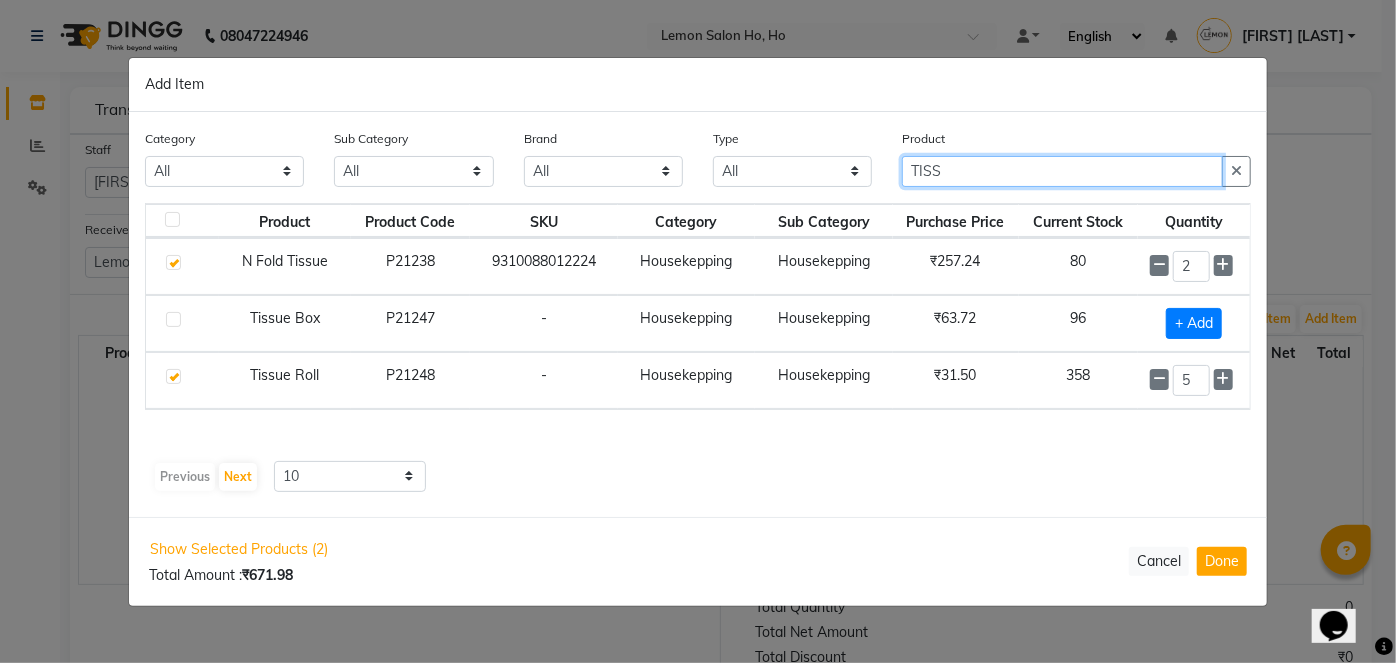 drag, startPoint x: 952, startPoint y: 180, endPoint x: 736, endPoint y: 202, distance: 217.11748 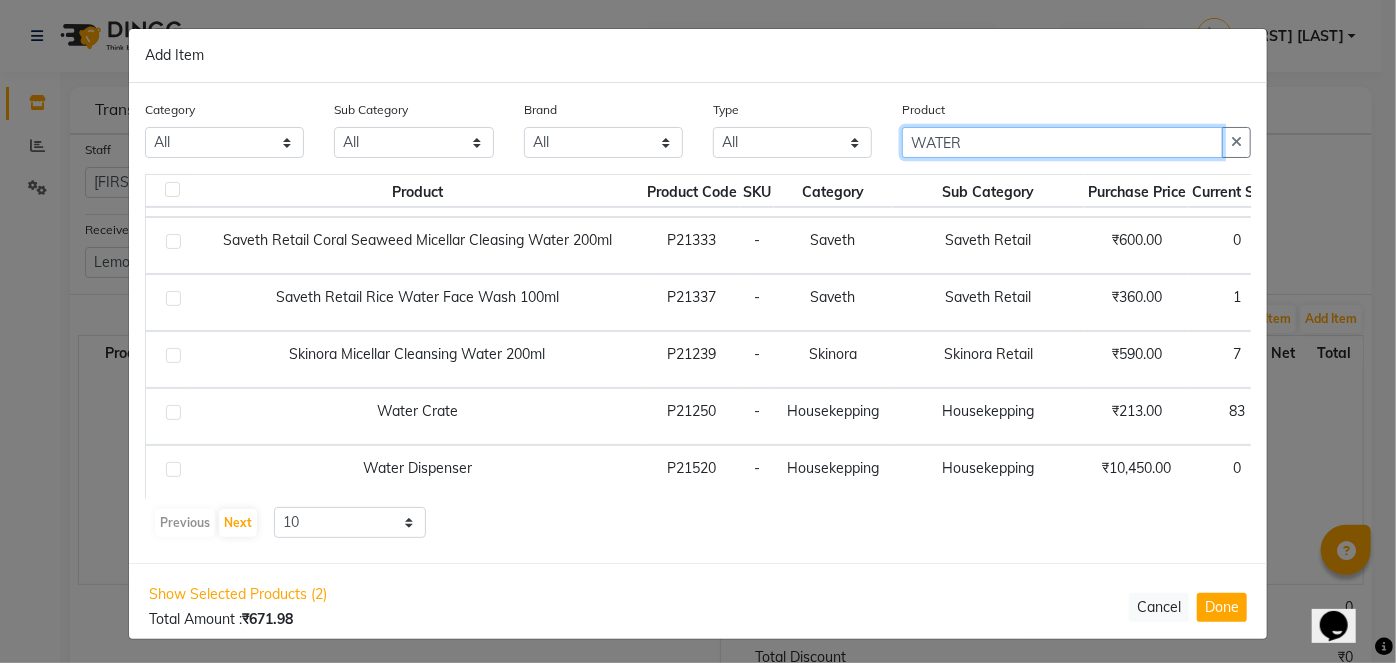 scroll, scrollTop: 282, scrollLeft: 0, axis: vertical 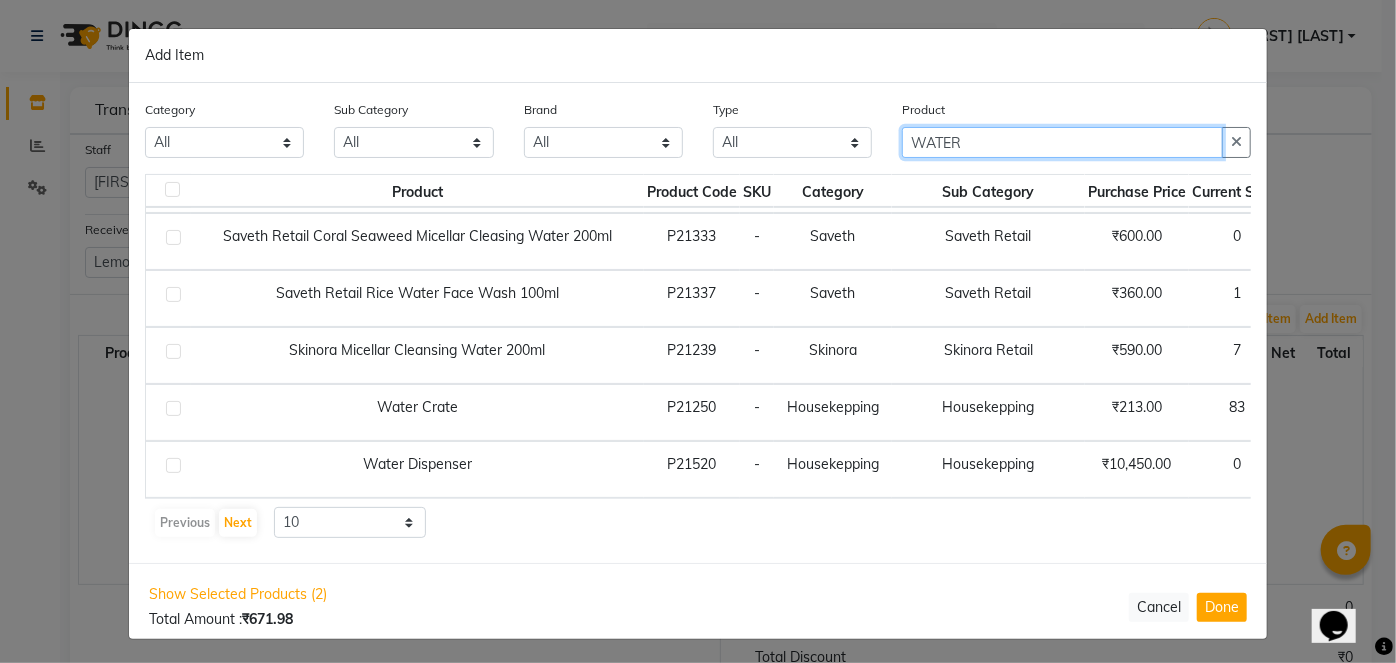 type on "WATER" 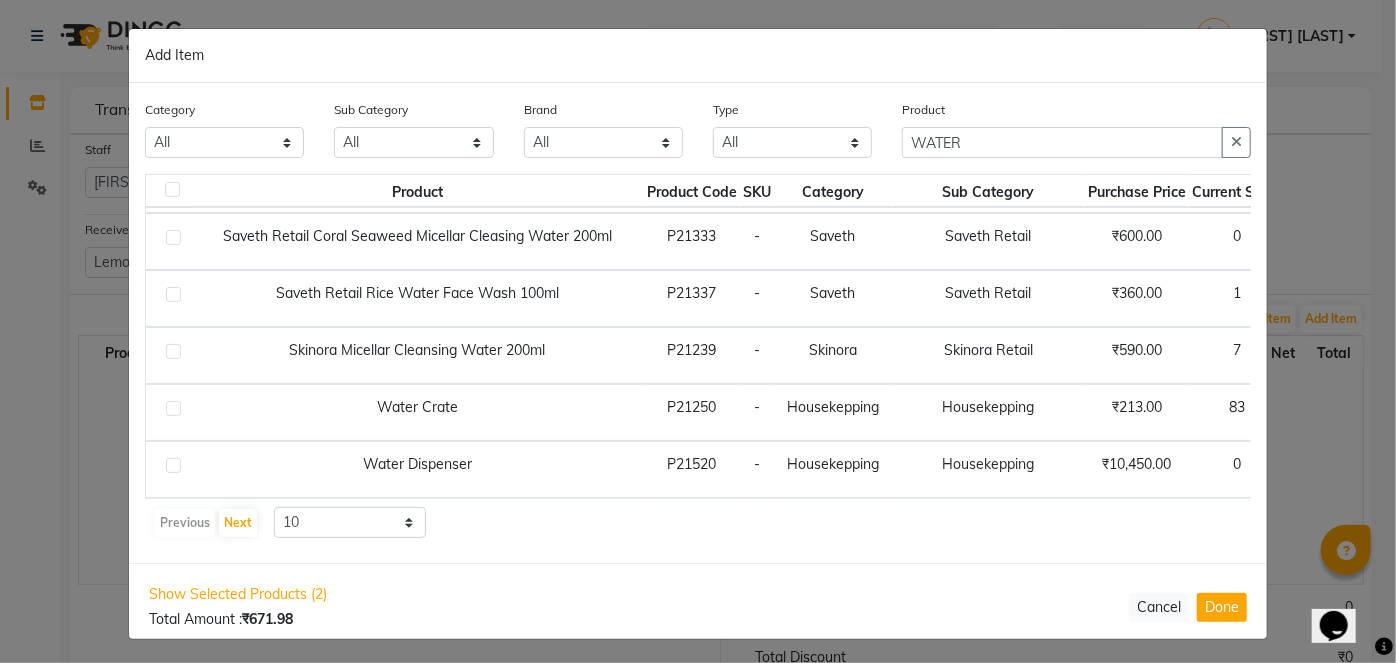 scroll, scrollTop: 282, scrollLeft: 128, axis: both 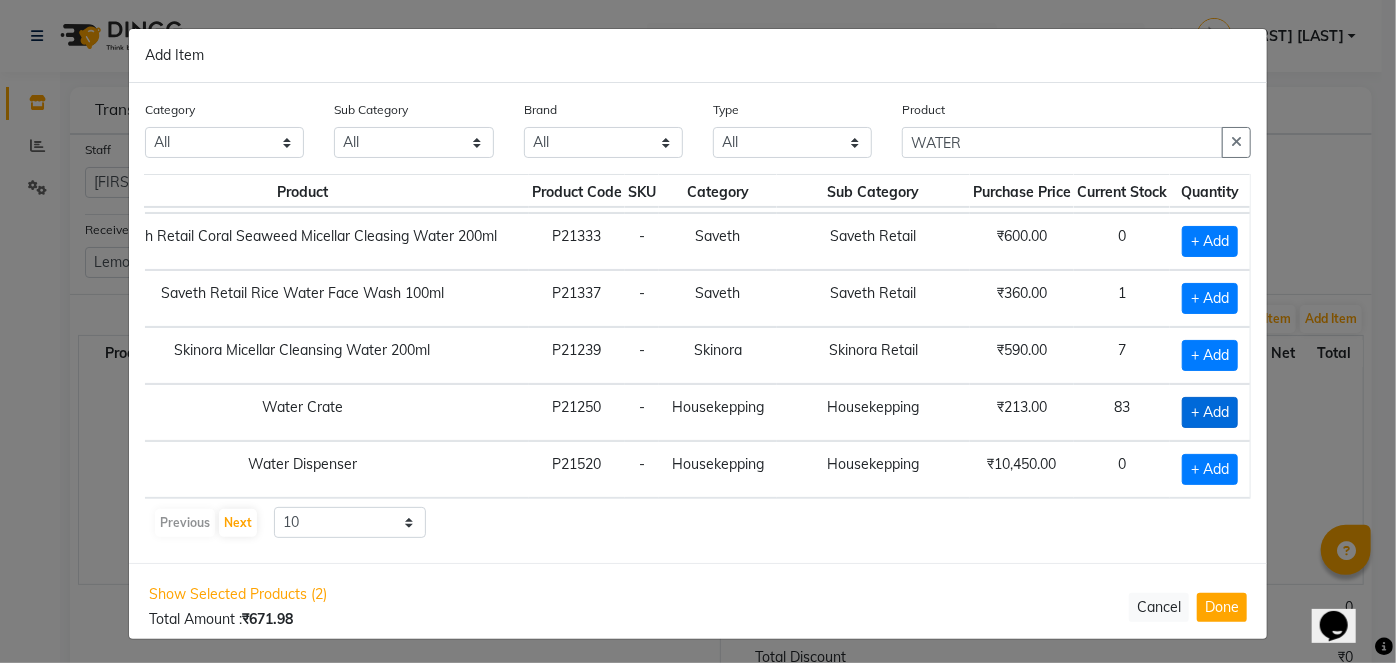 click on "+ Add" 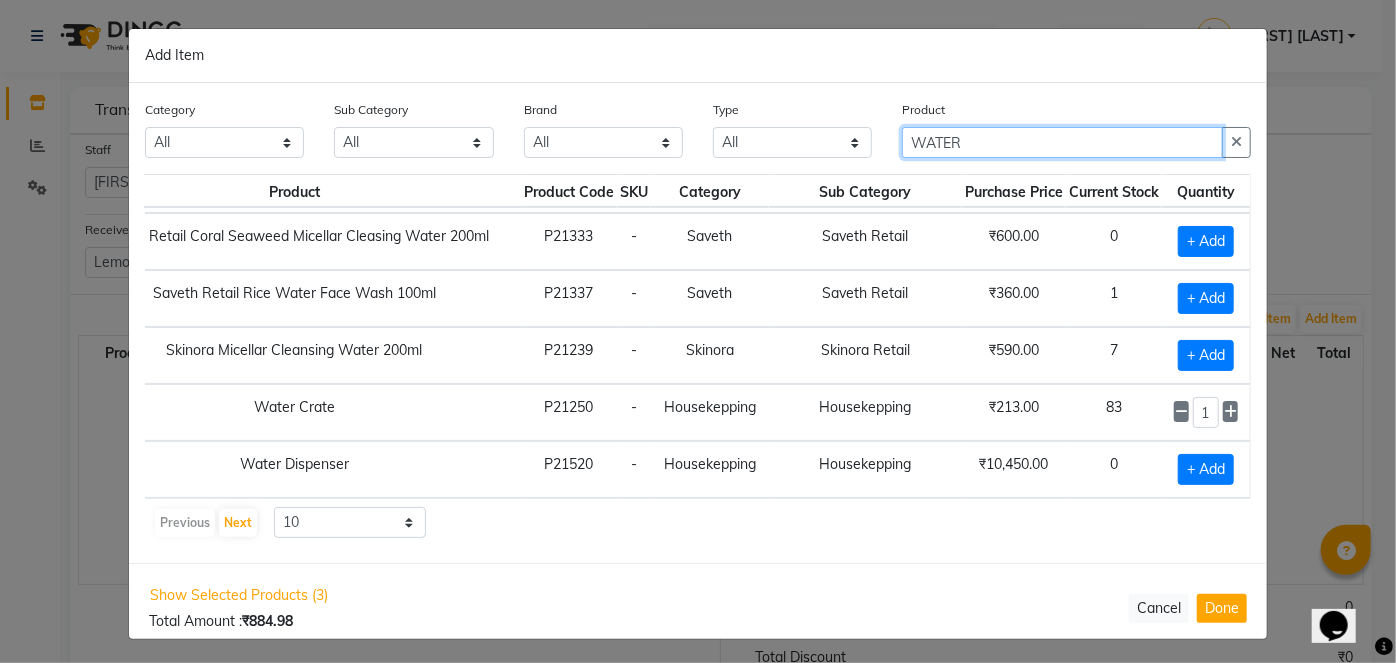 drag, startPoint x: 904, startPoint y: 139, endPoint x: 776, endPoint y: 158, distance: 129.40247 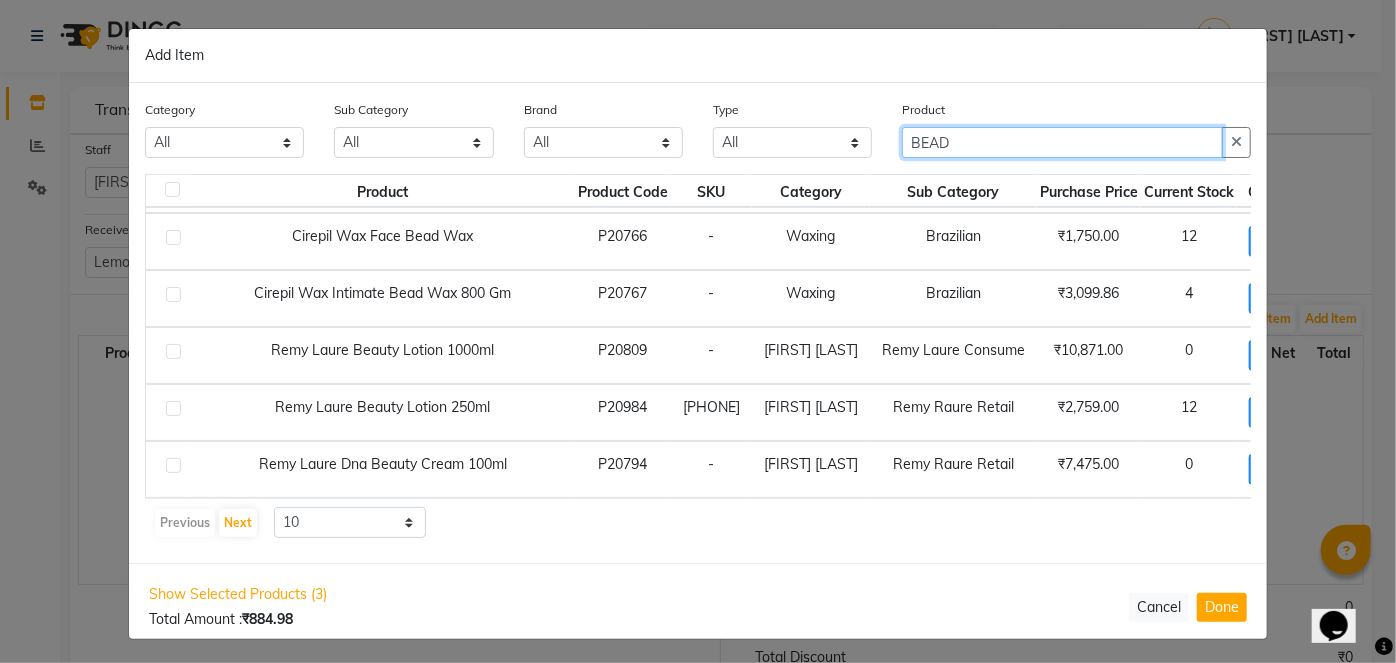 scroll, scrollTop: 0, scrollLeft: 0, axis: both 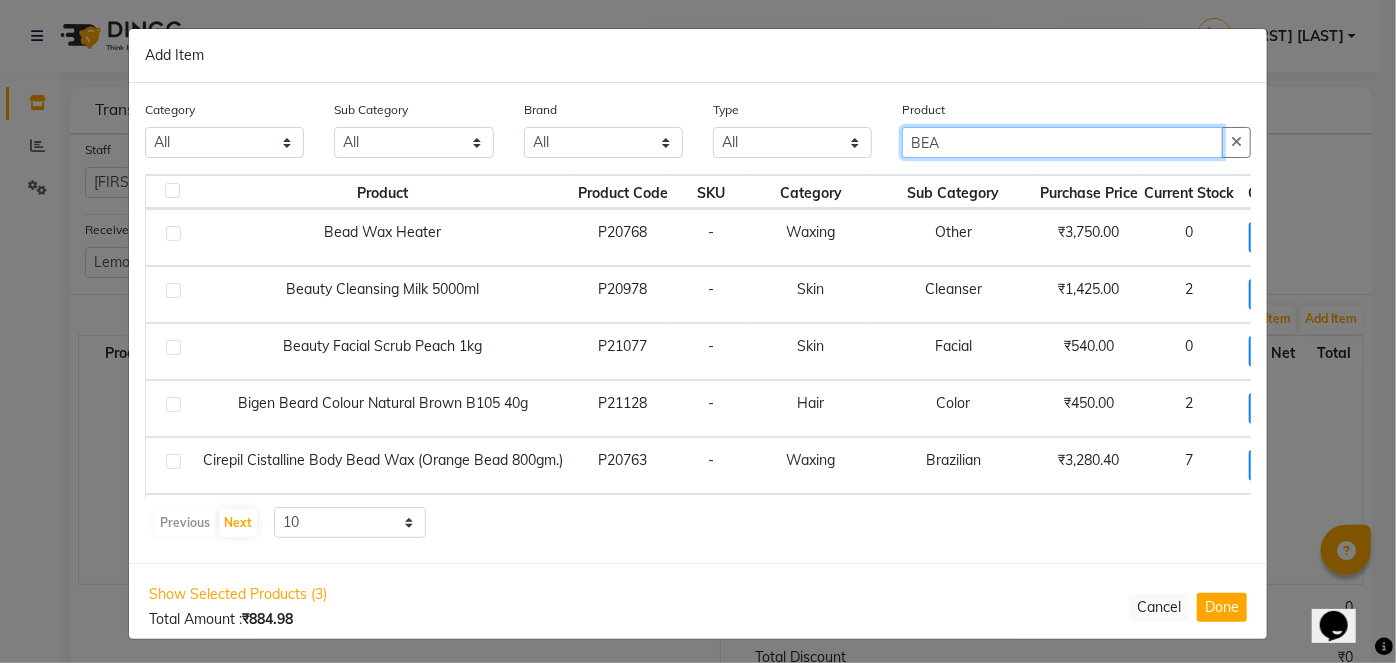 type on "BEA" 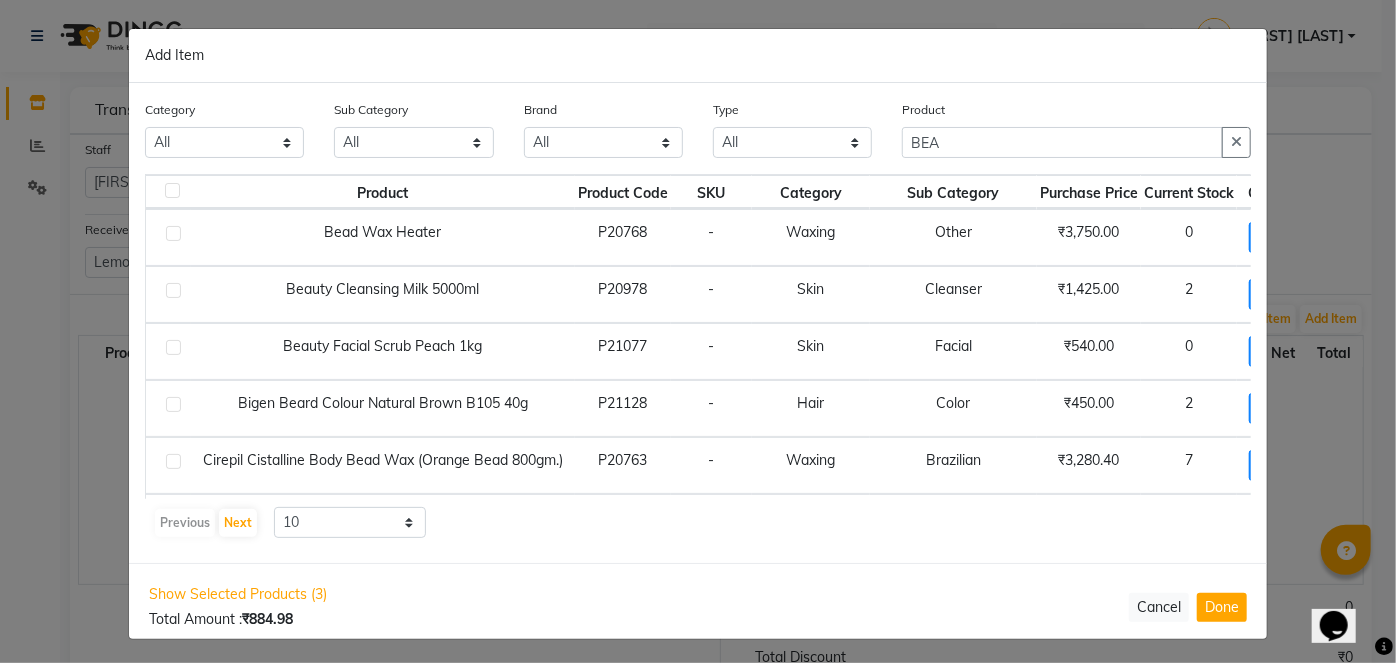 click on "Previous   Next  10 50 100" 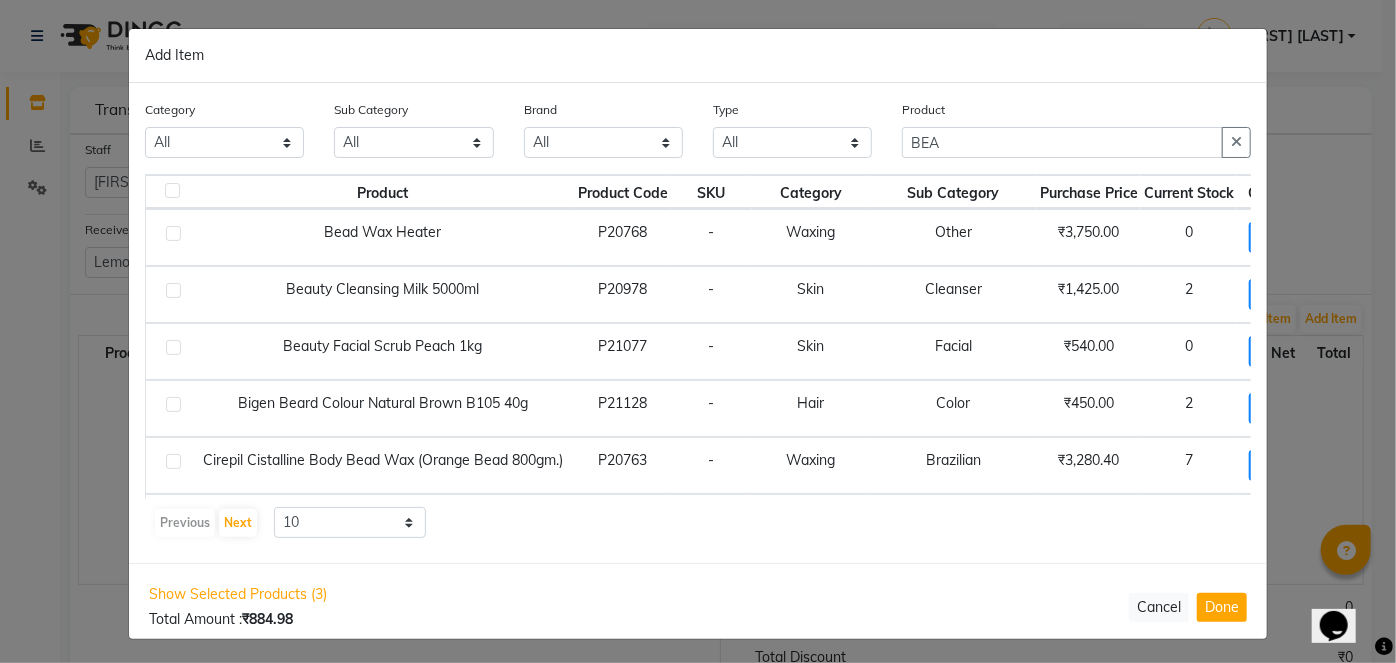 click on "₹3,280.40" 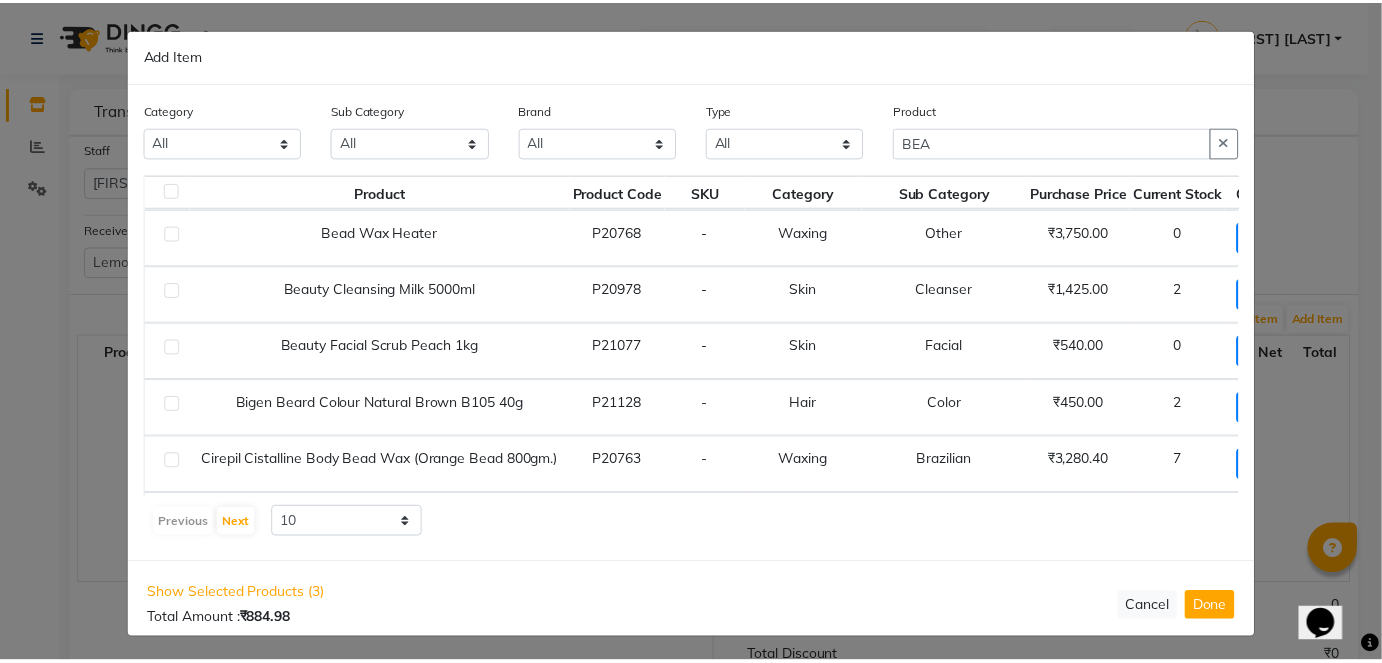 scroll, scrollTop: 0, scrollLeft: 121, axis: horizontal 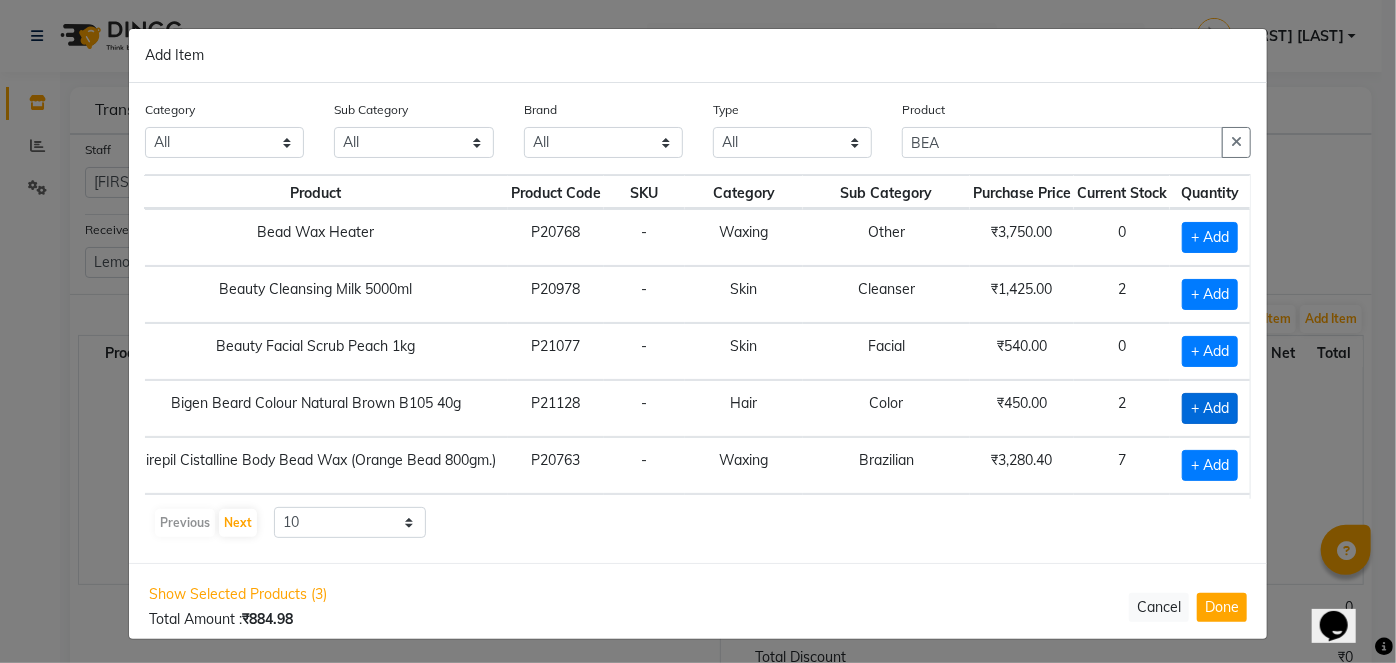 click on "+ Add" 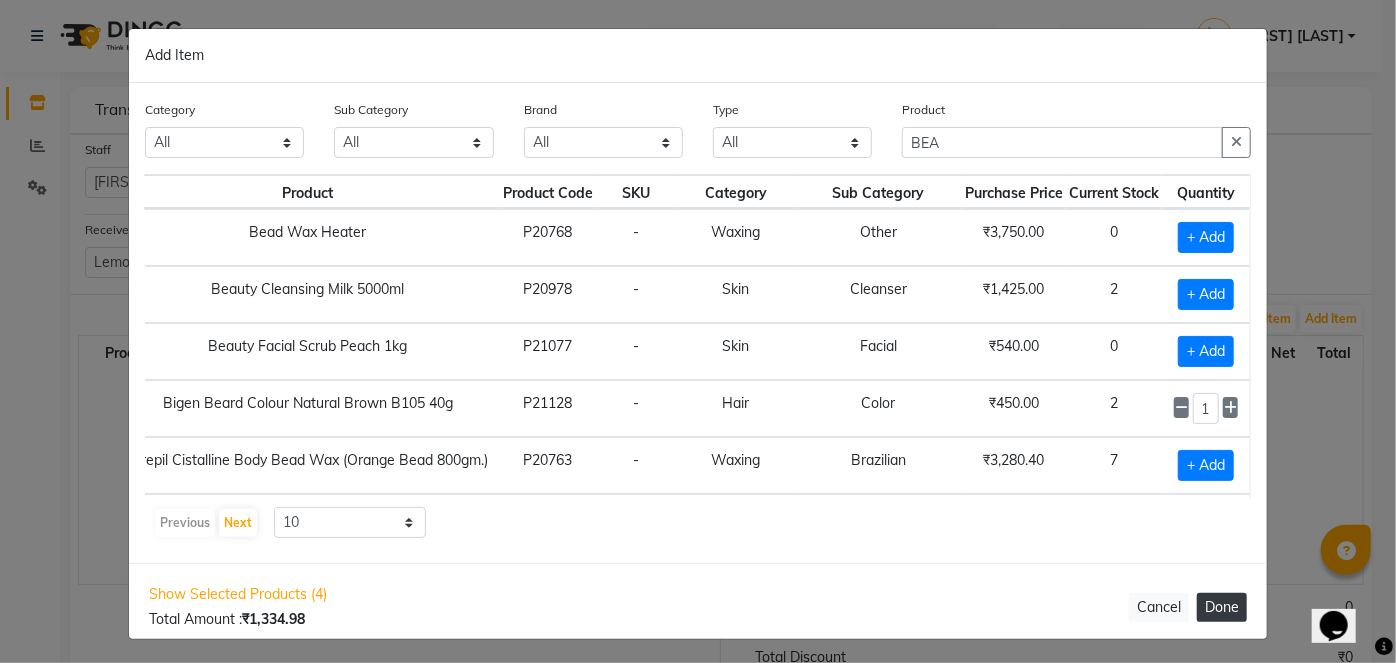 click on "Done" 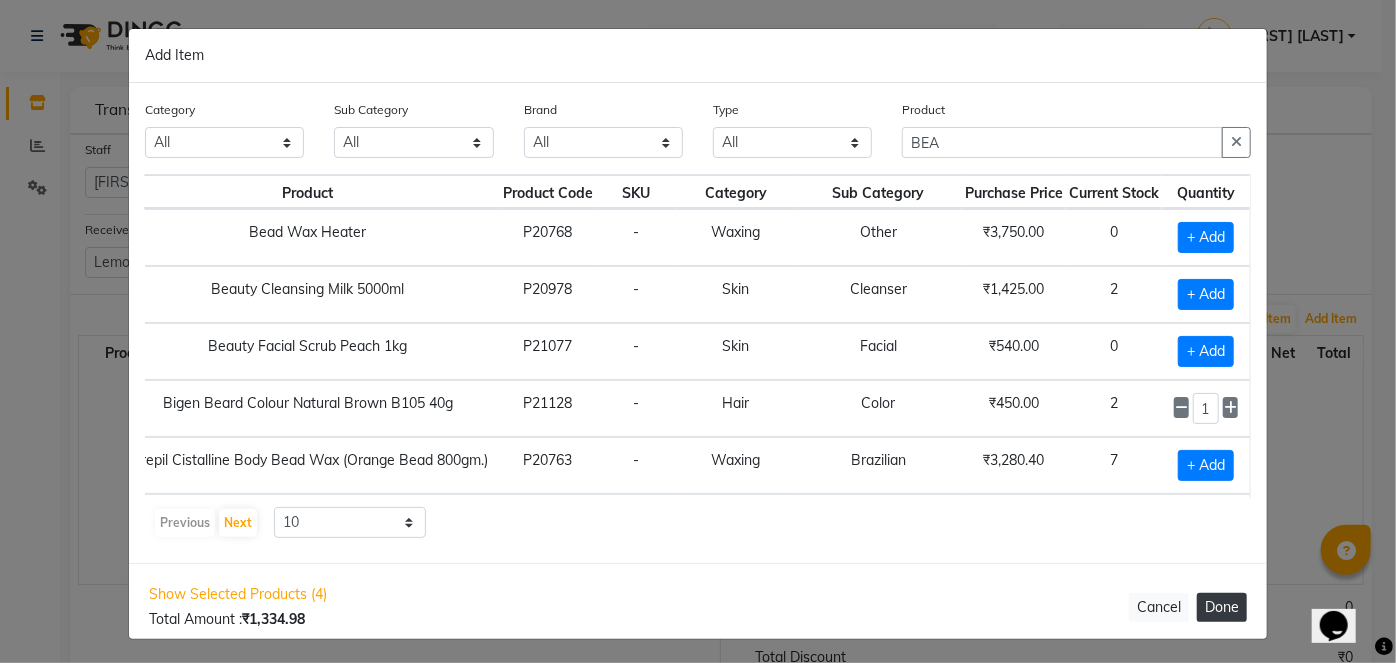 type 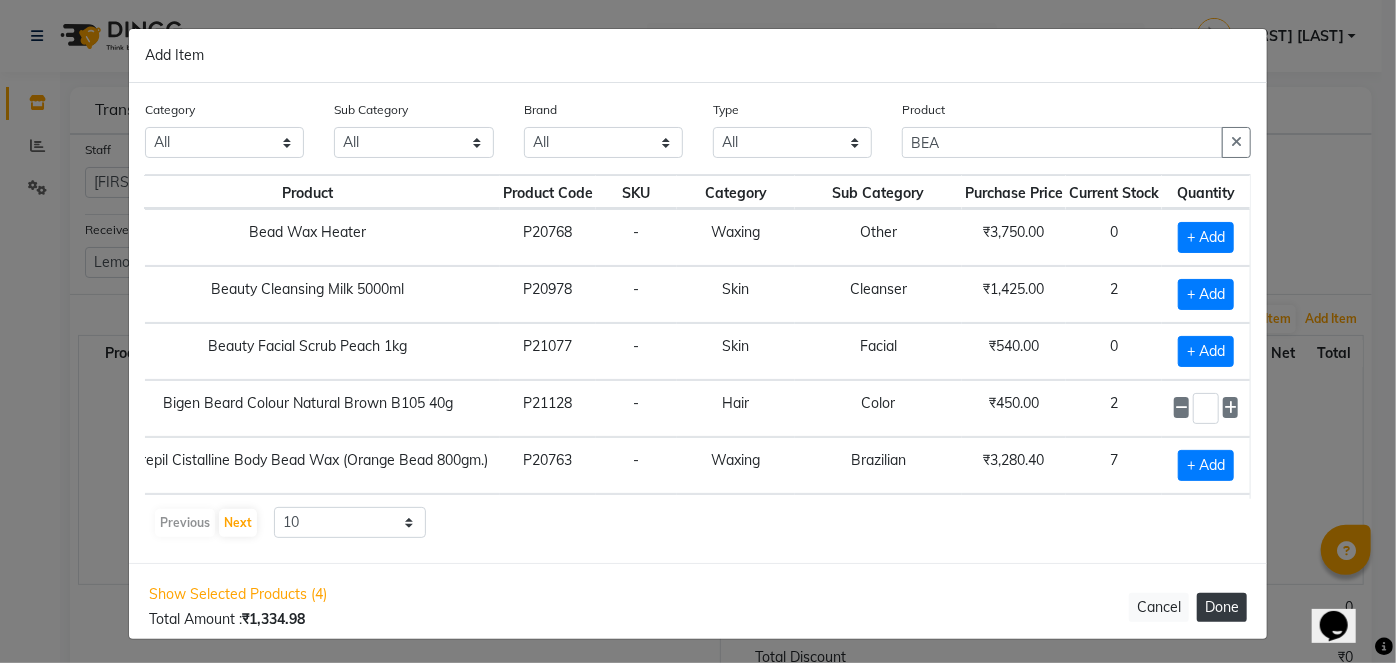 select on "2069" 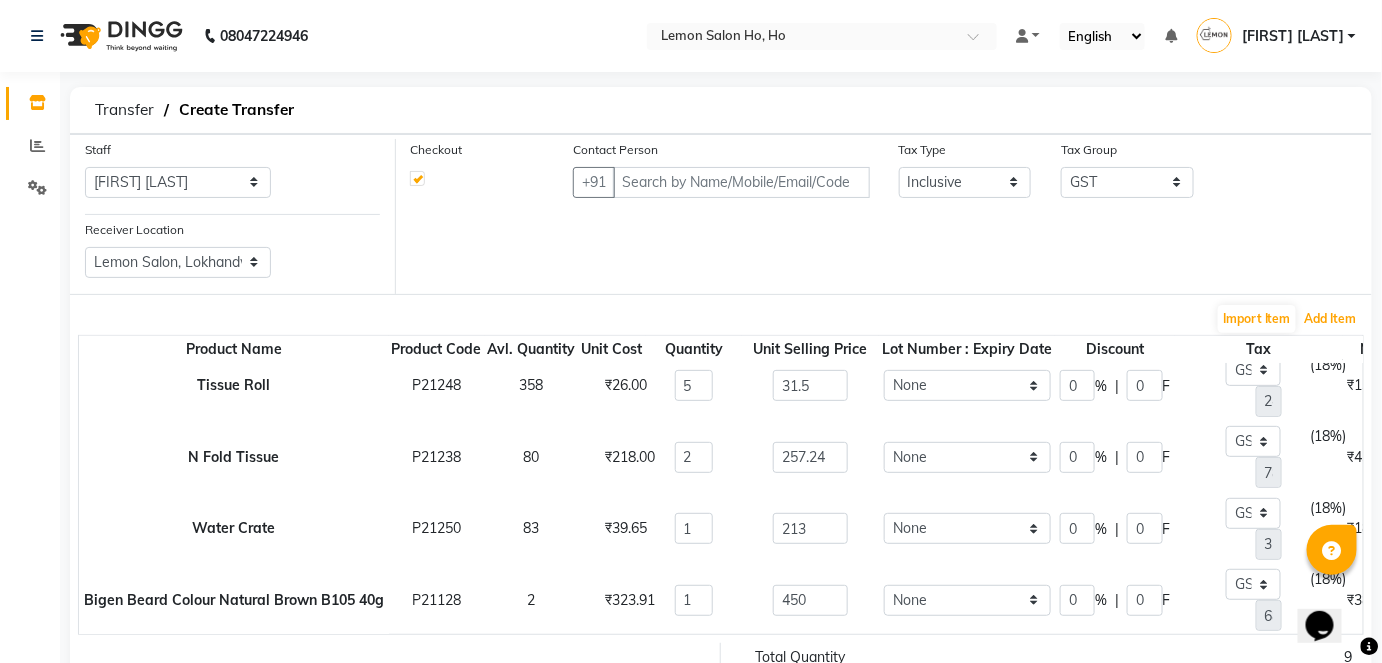 scroll, scrollTop: 32, scrollLeft: 0, axis: vertical 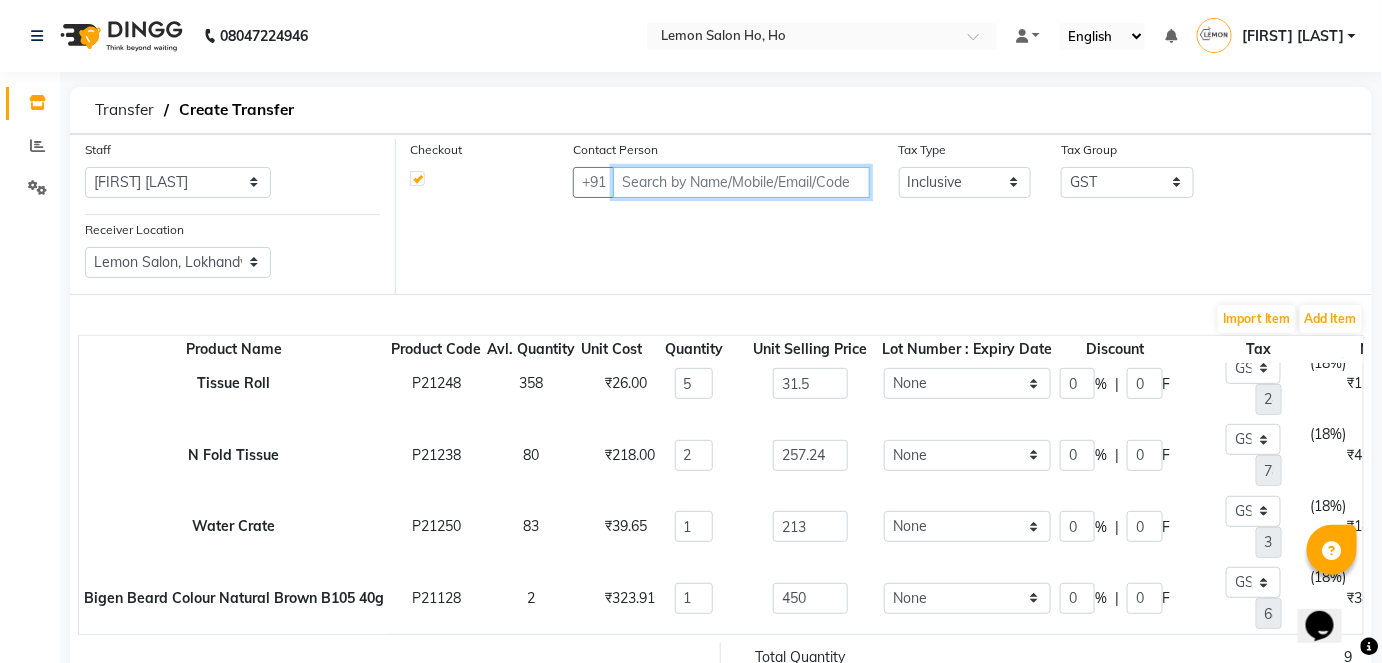 click at bounding box center [741, 182] 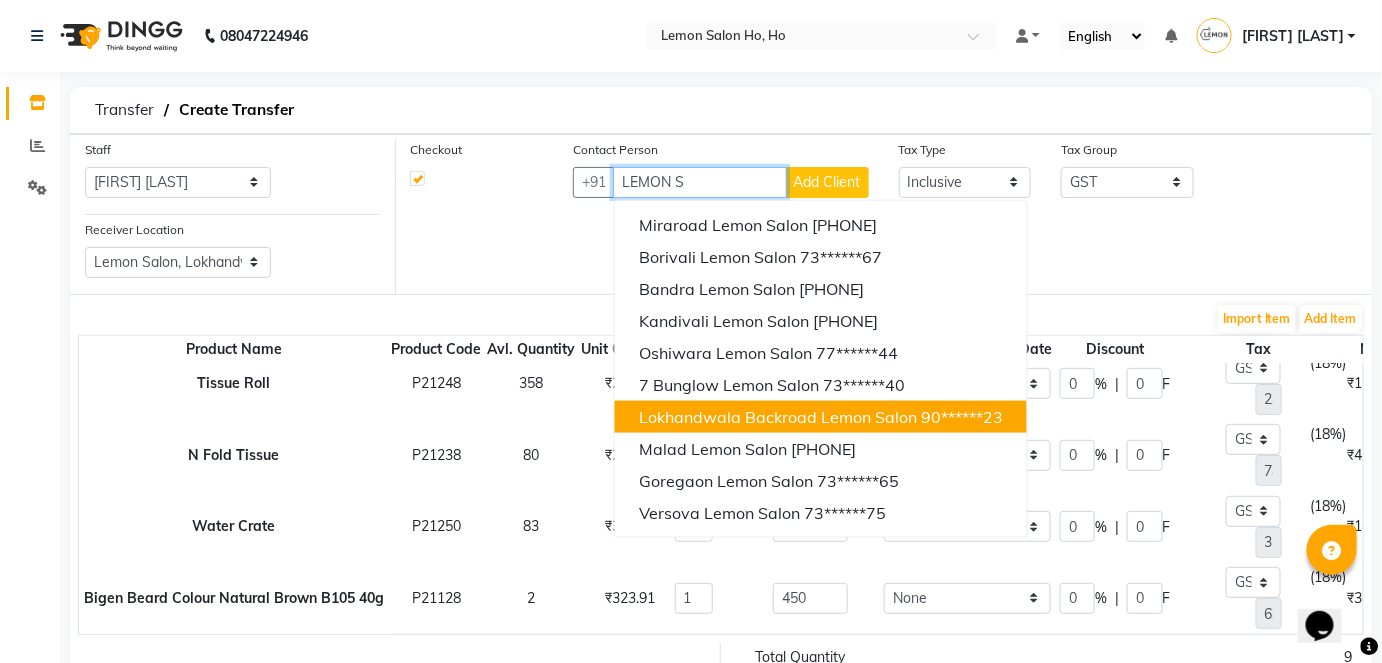 click on "Lokhandwala Backroad Lemon Salon 90******23" at bounding box center [821, 417] 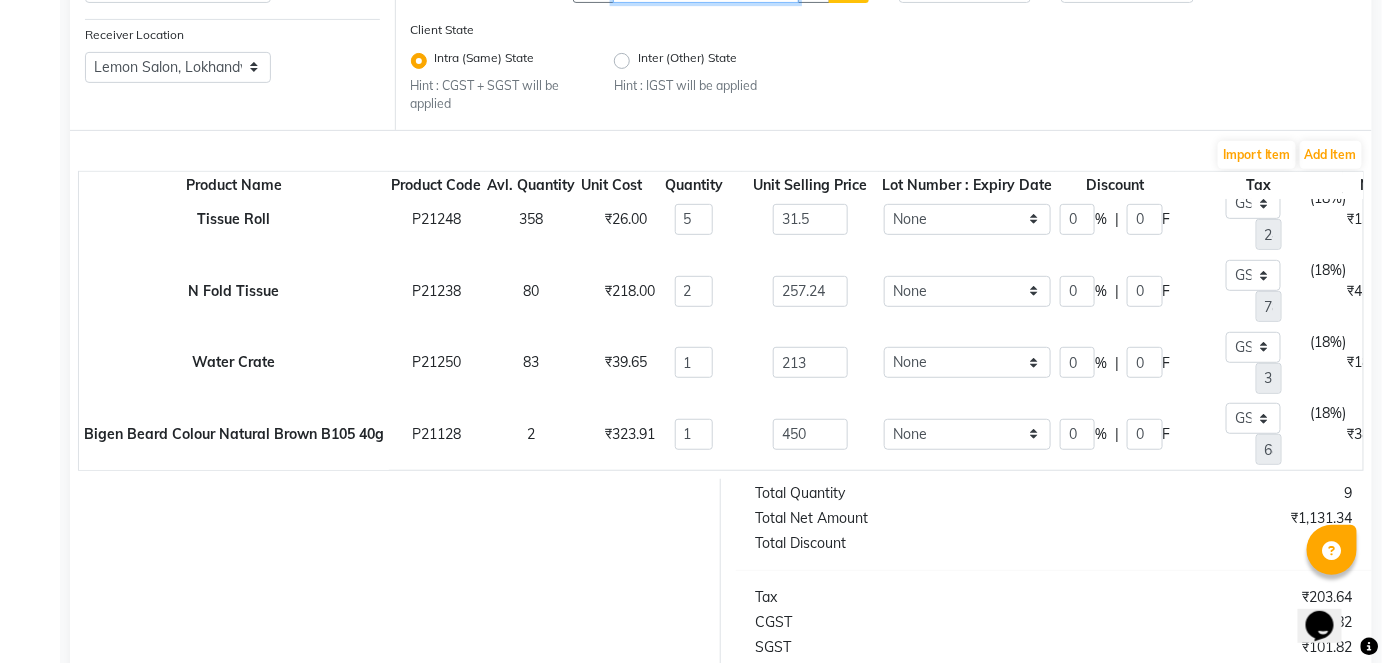 scroll, scrollTop: 211, scrollLeft: 0, axis: vertical 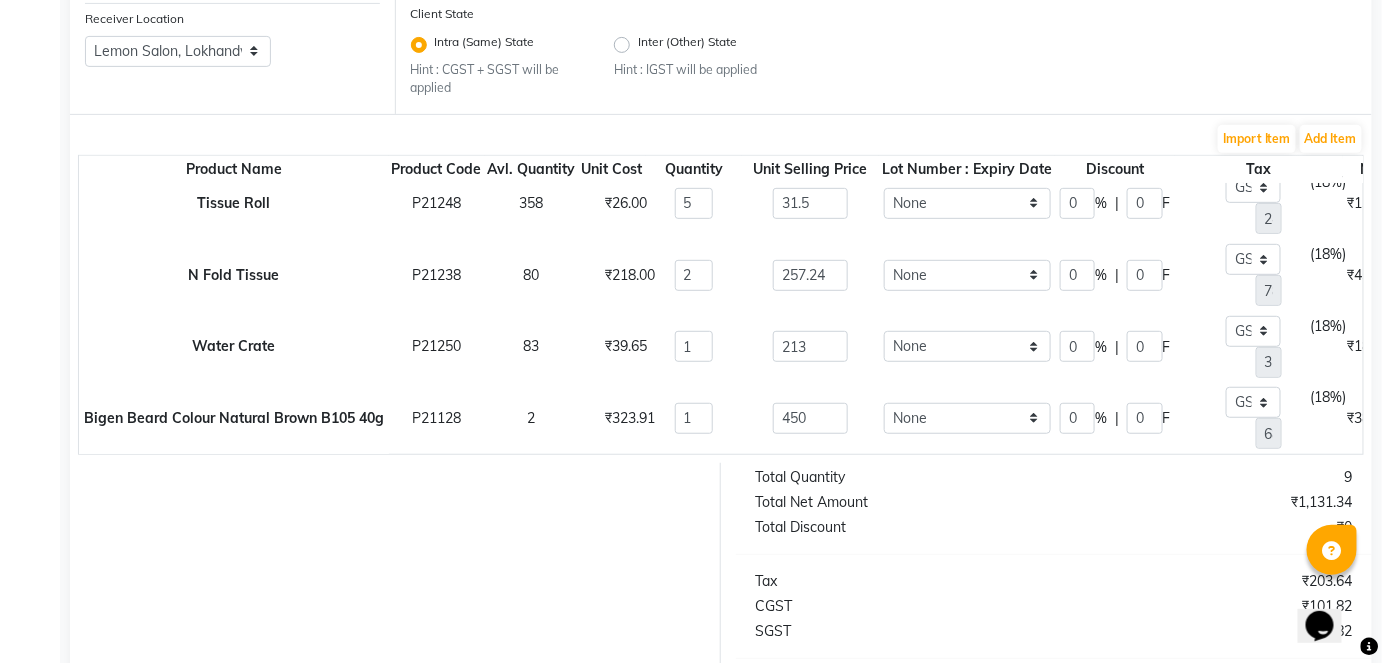 type on "9082455523" 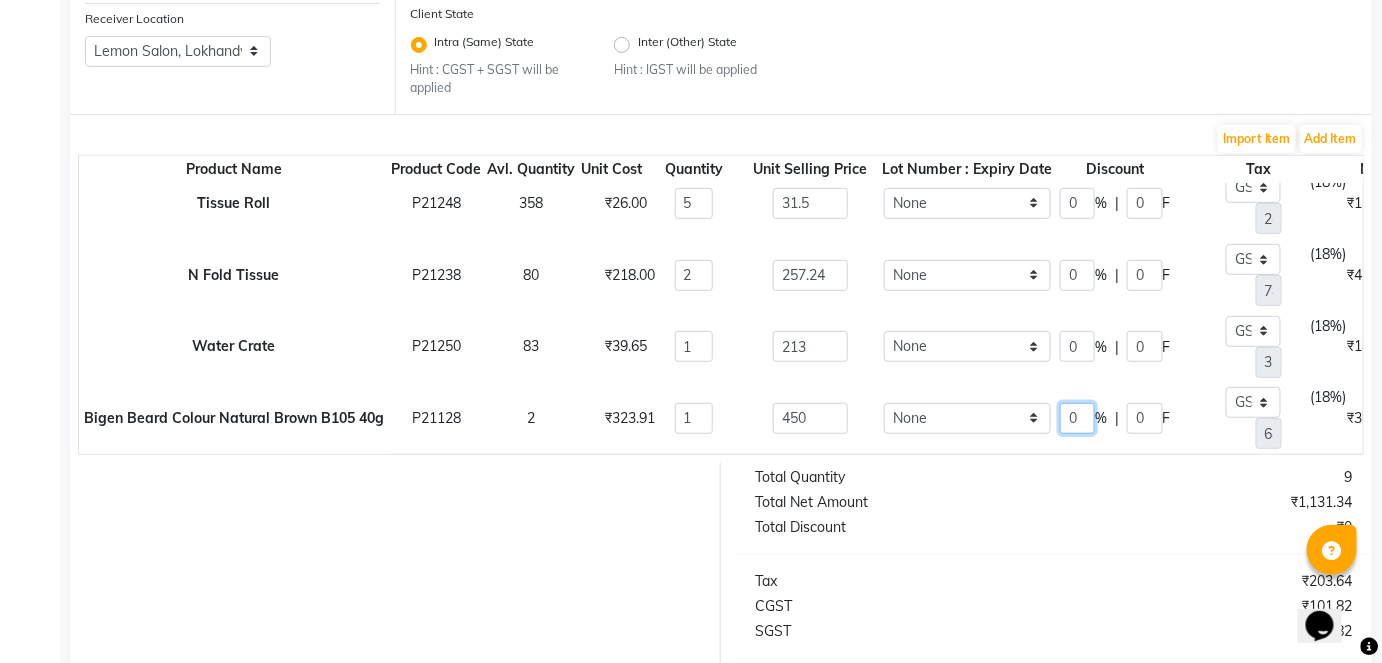 click on "0" 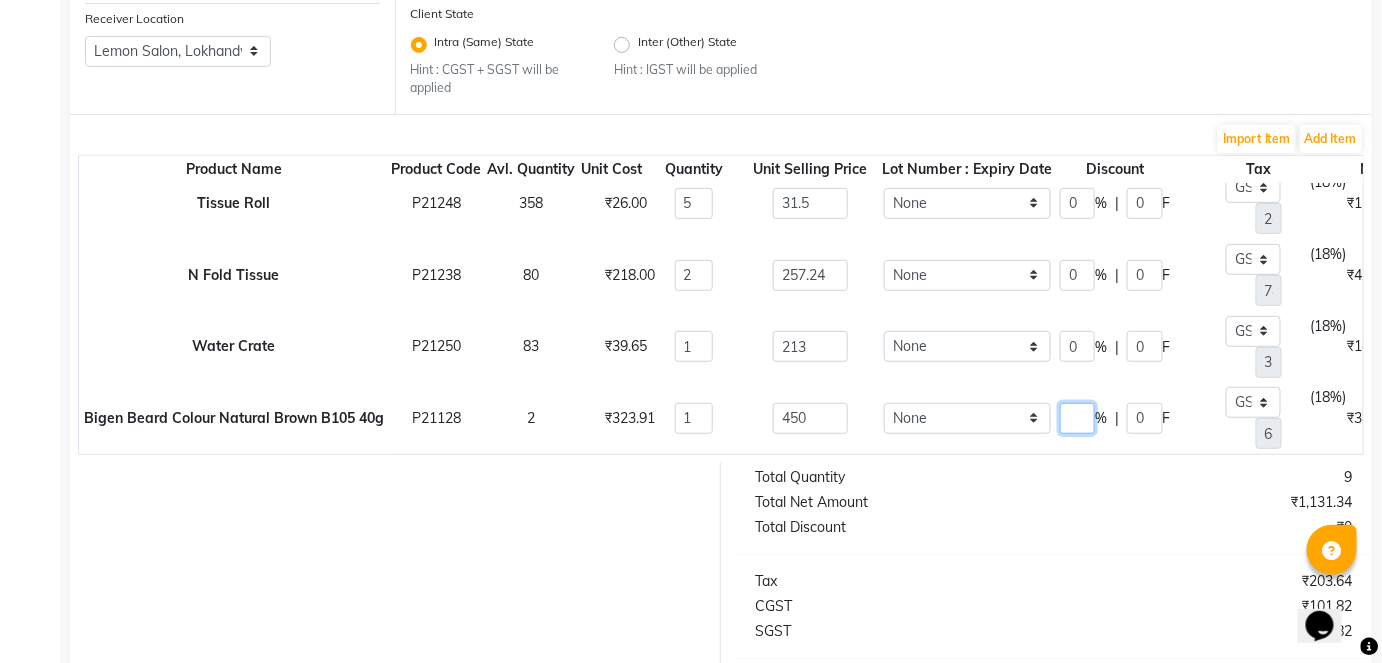 type on "0" 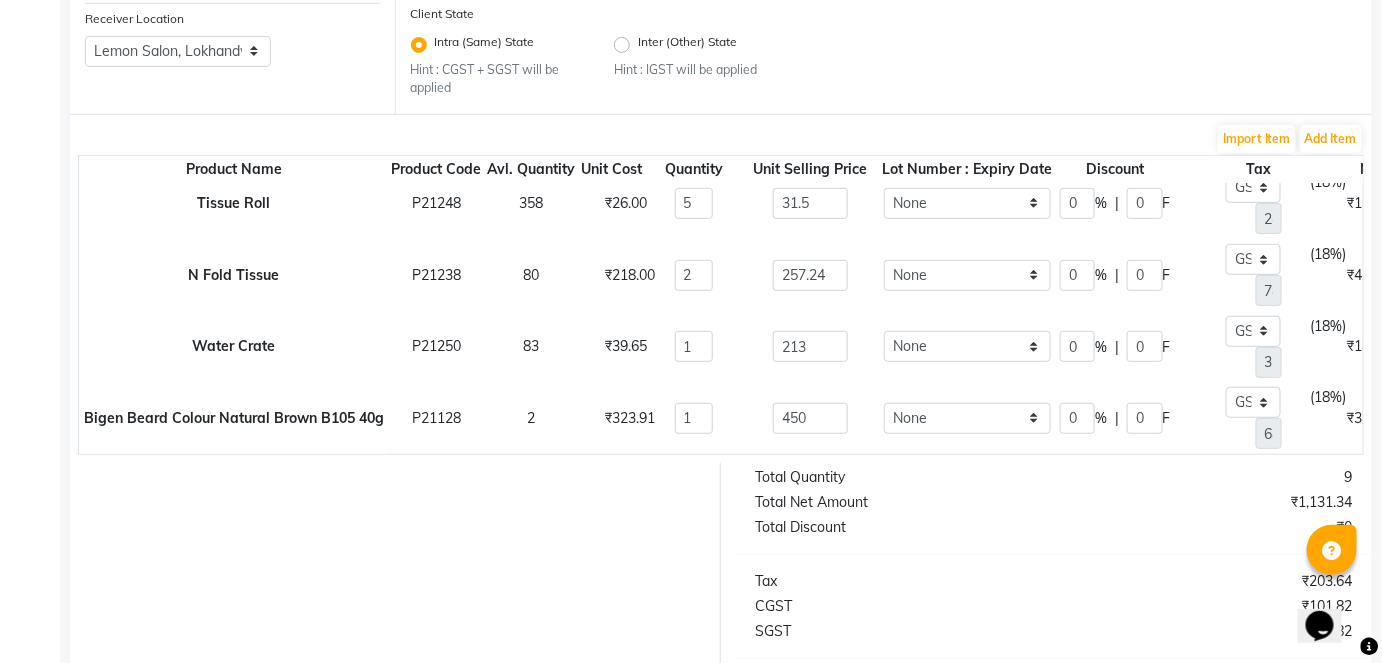 click on "None" 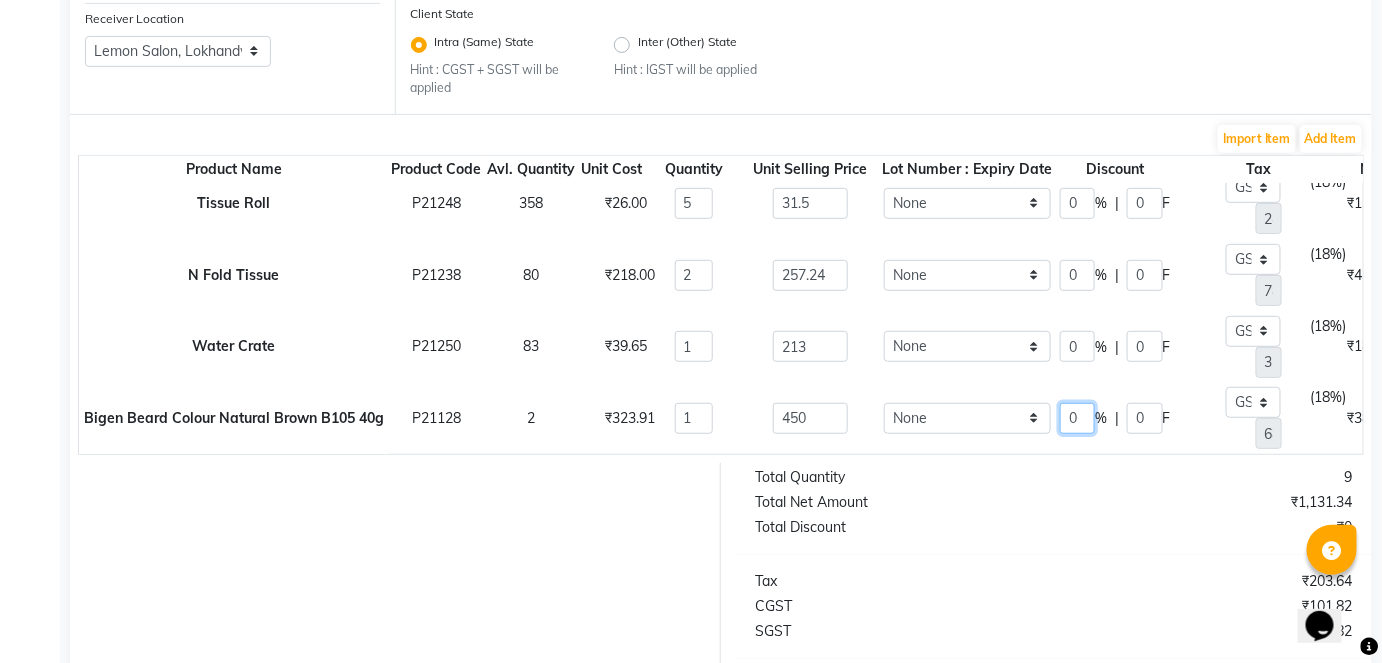 drag, startPoint x: 1072, startPoint y: 412, endPoint x: 1093, endPoint y: 433, distance: 29.698484 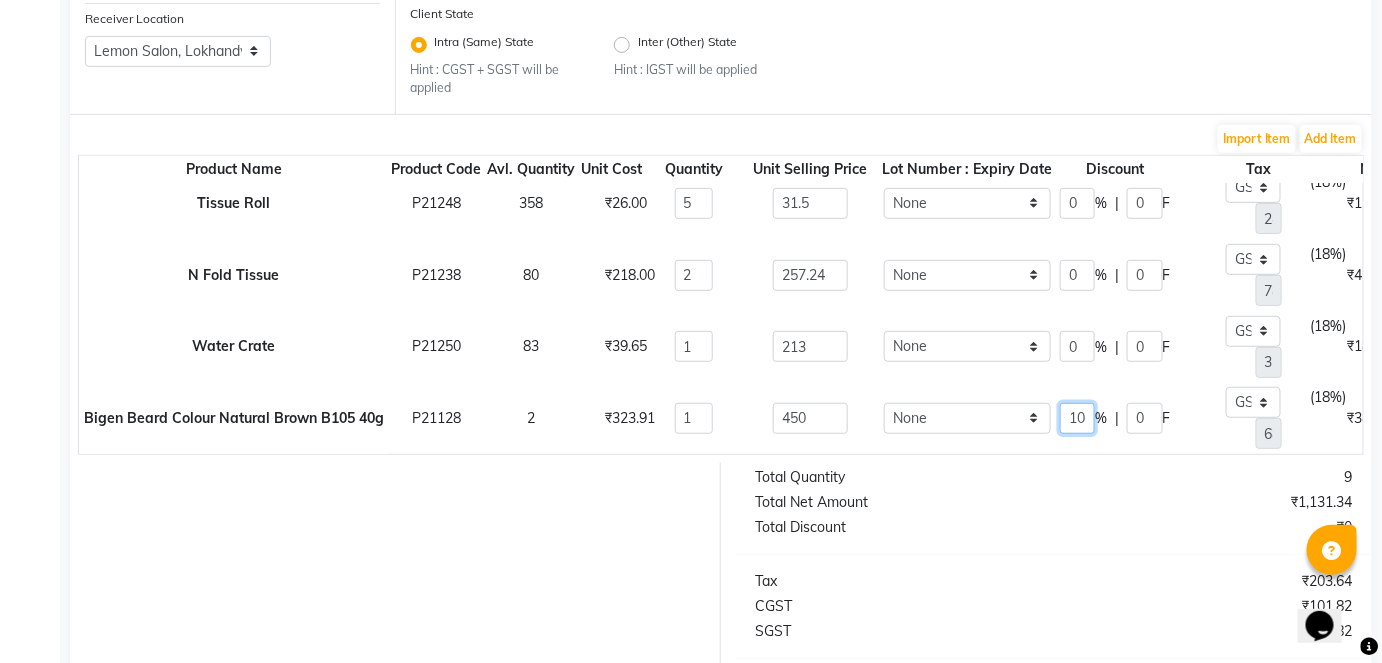 type on "10" 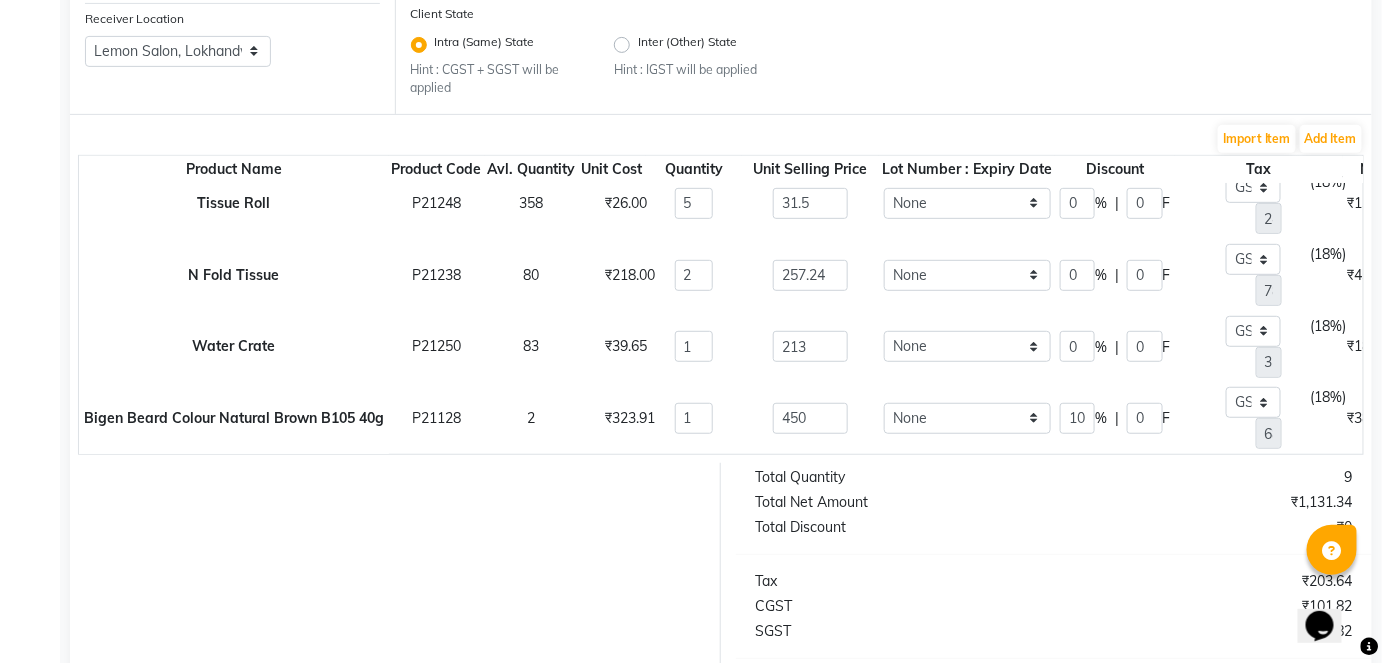 type on "45" 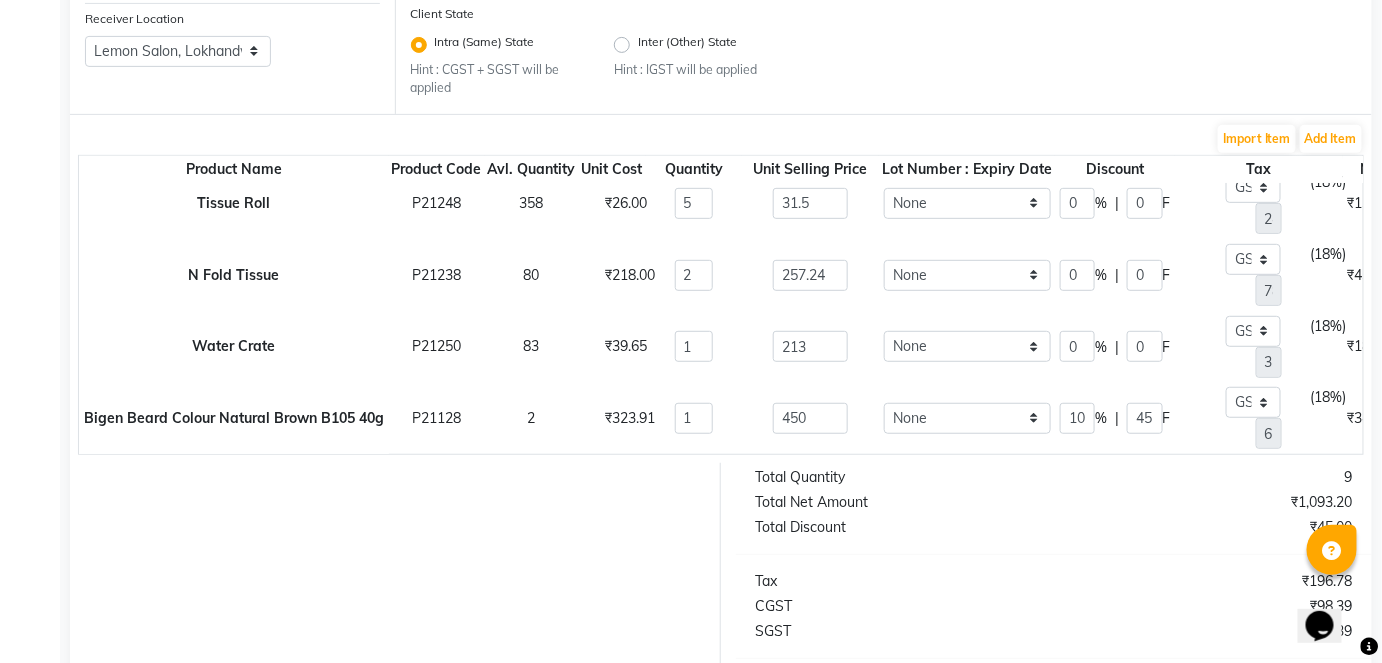 click on "None" 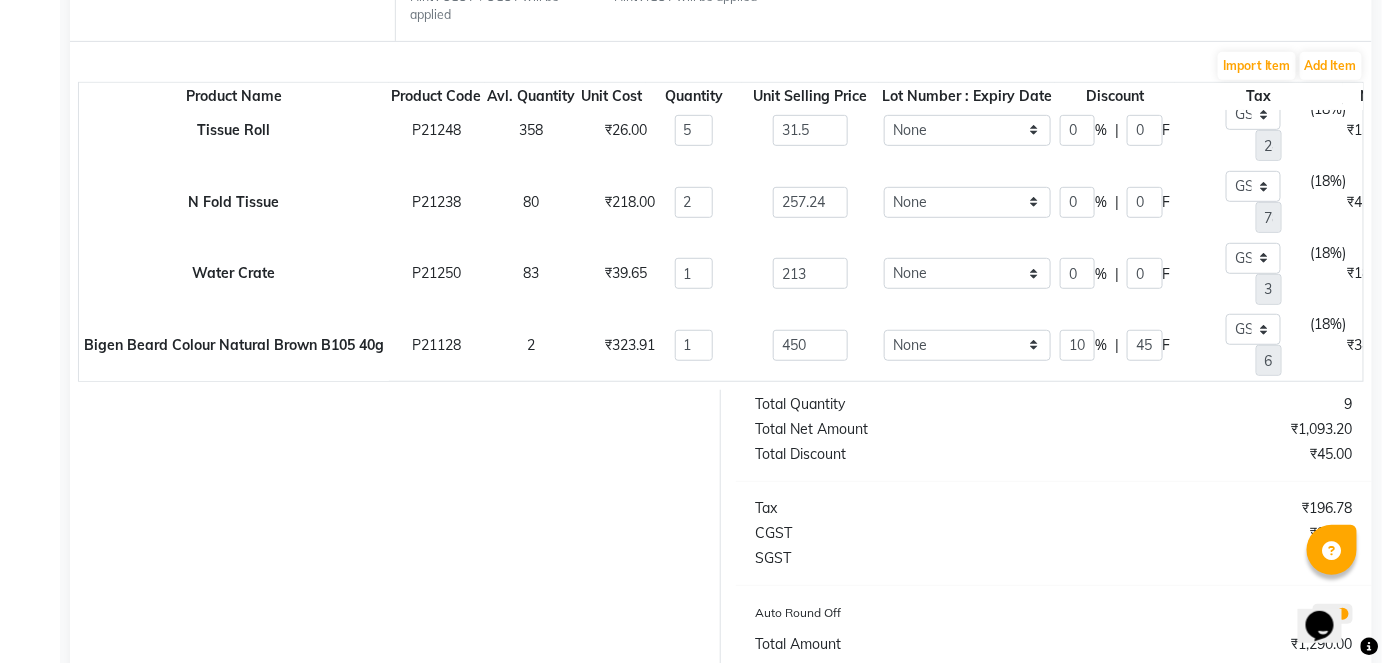 scroll, scrollTop: 393, scrollLeft: 0, axis: vertical 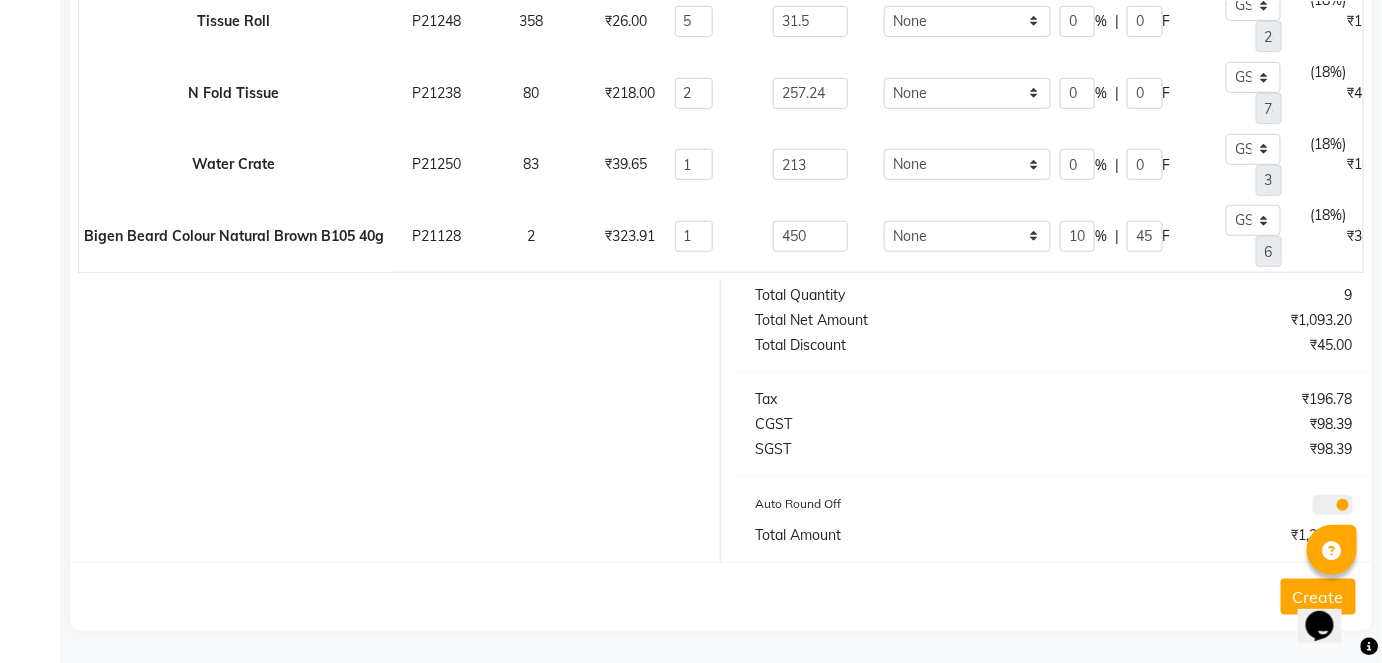 click on "Create" 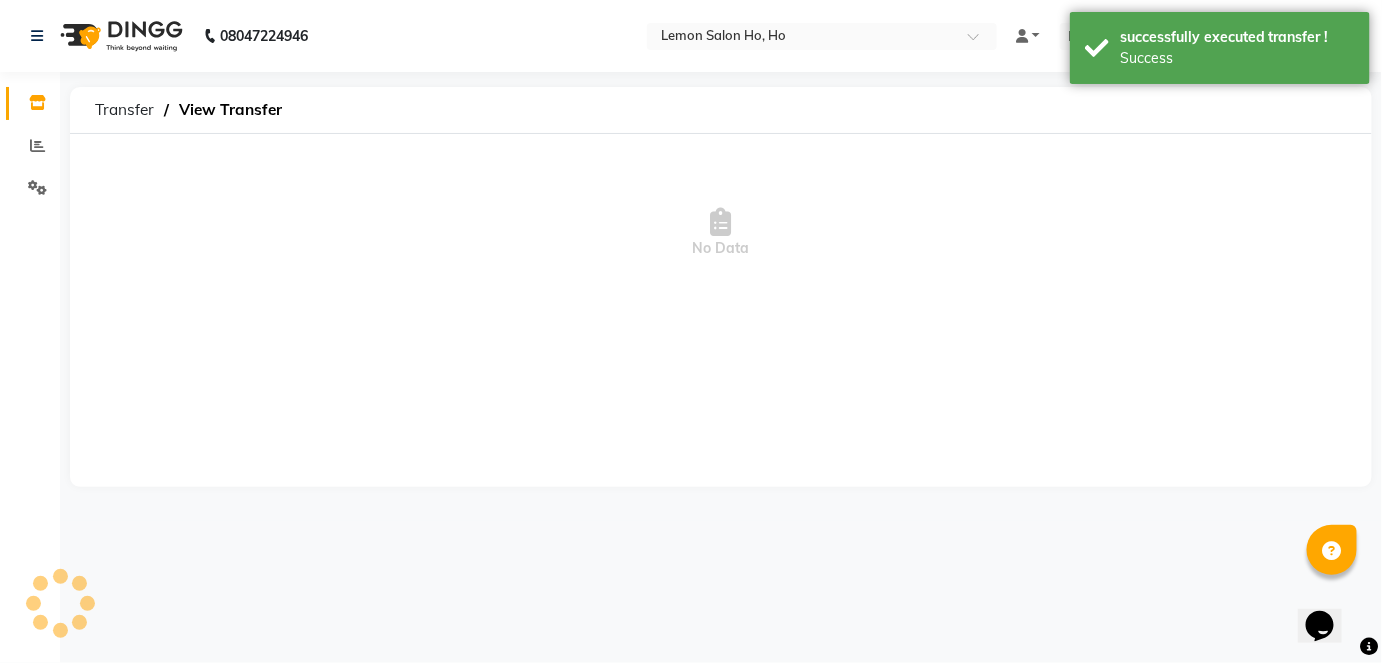 scroll, scrollTop: 0, scrollLeft: 0, axis: both 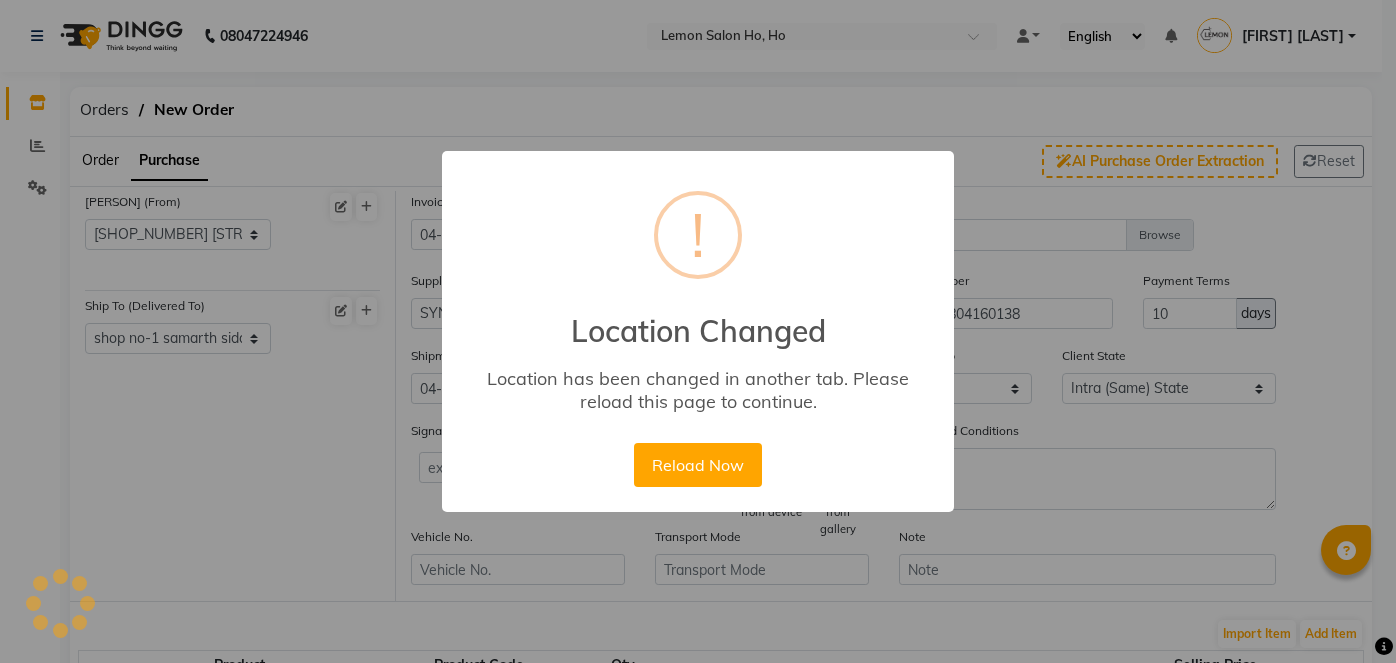 select on "7" 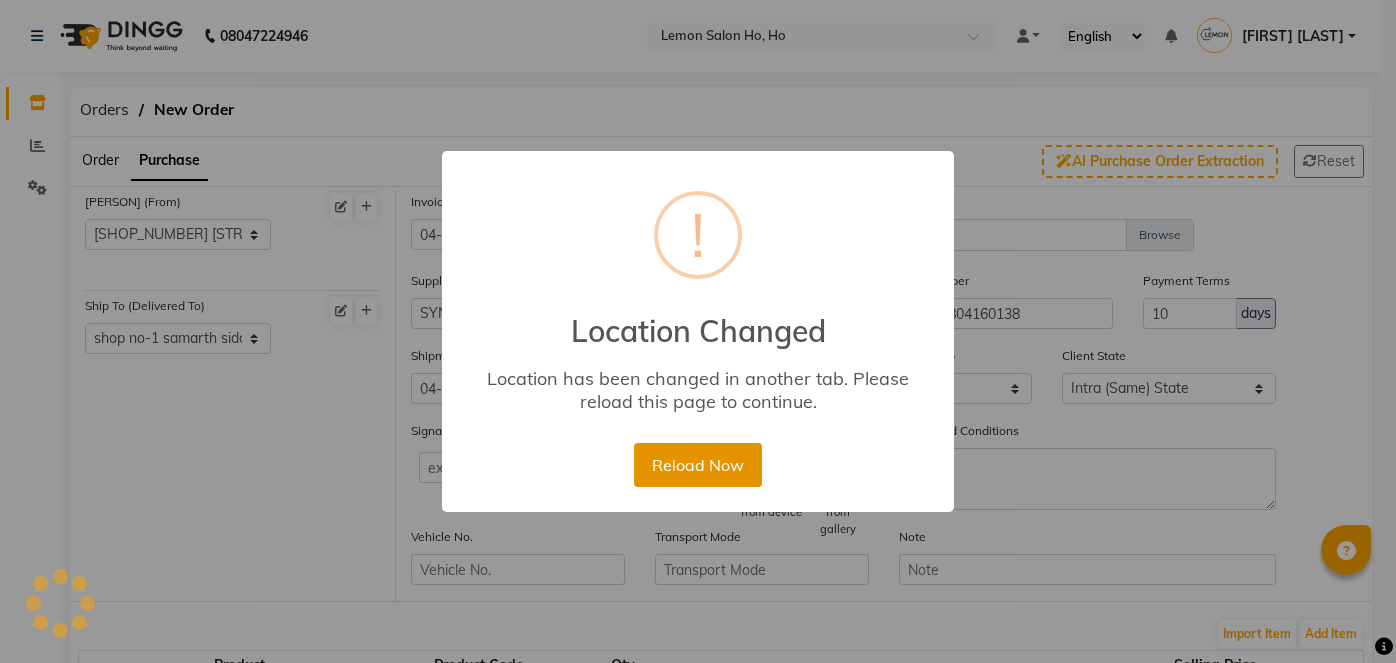 scroll, scrollTop: 0, scrollLeft: 0, axis: both 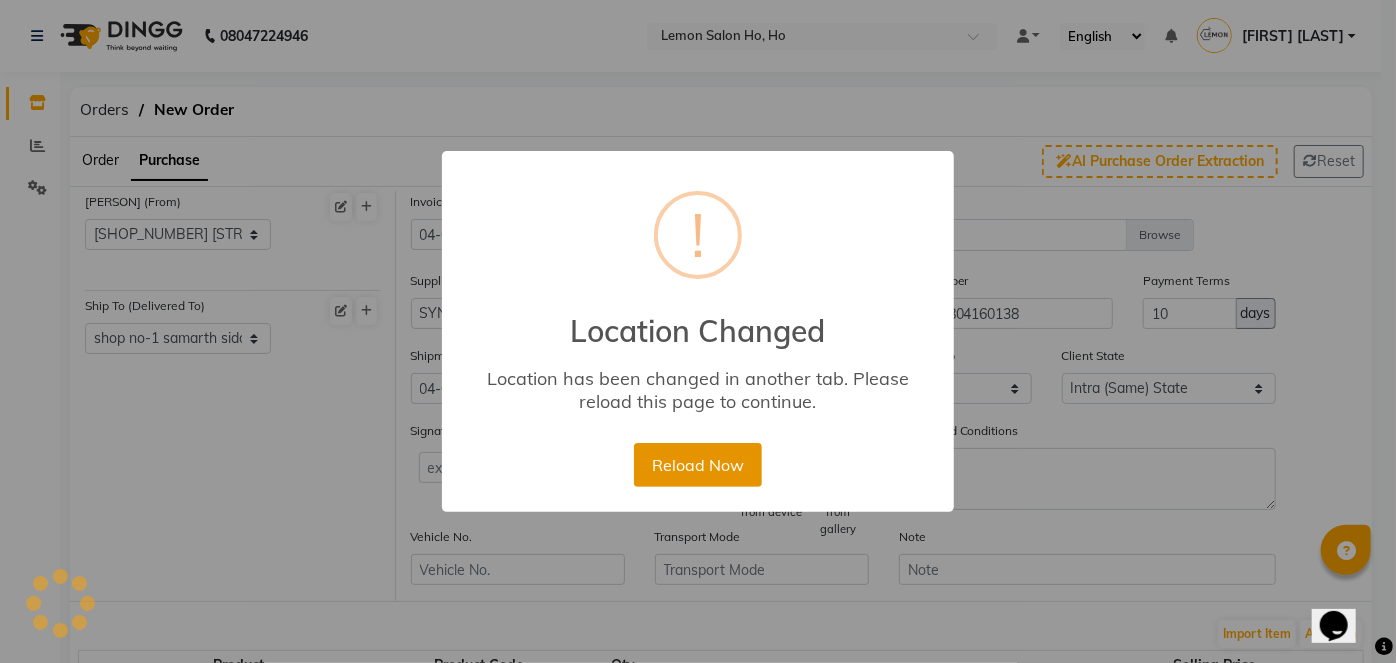 click on "Reload Now" at bounding box center [697, 465] 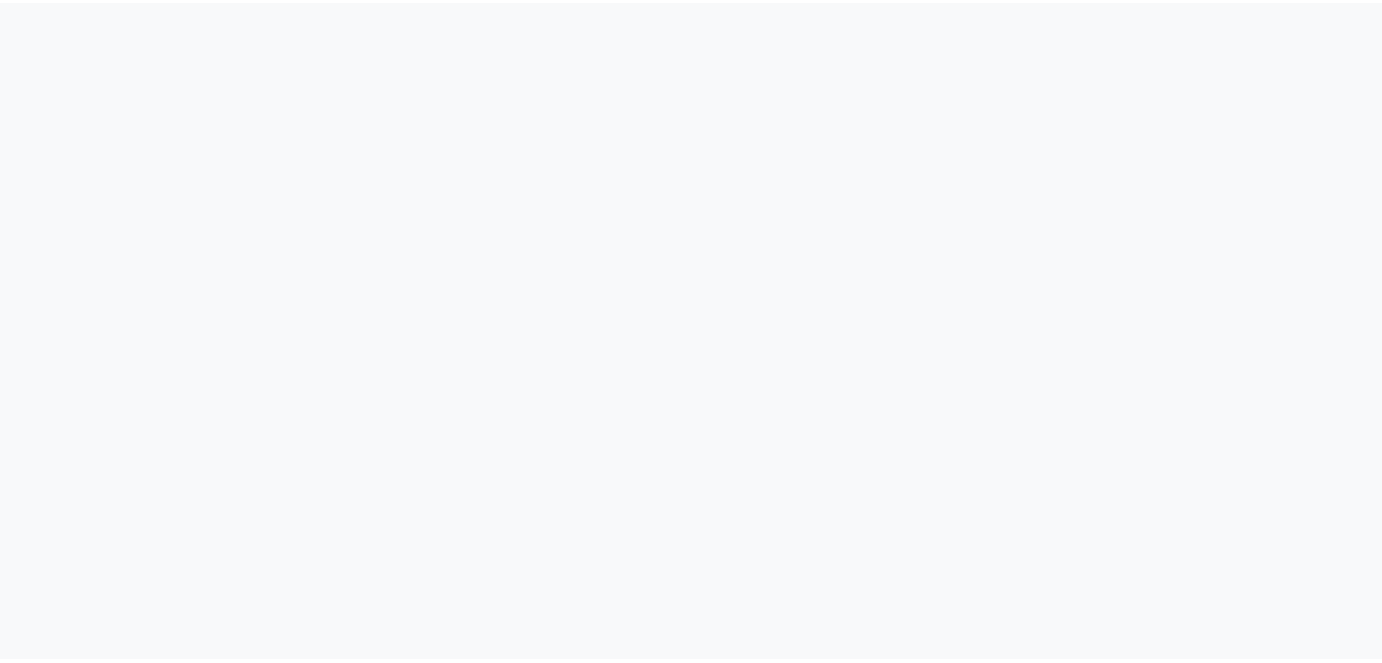 scroll, scrollTop: 0, scrollLeft: 0, axis: both 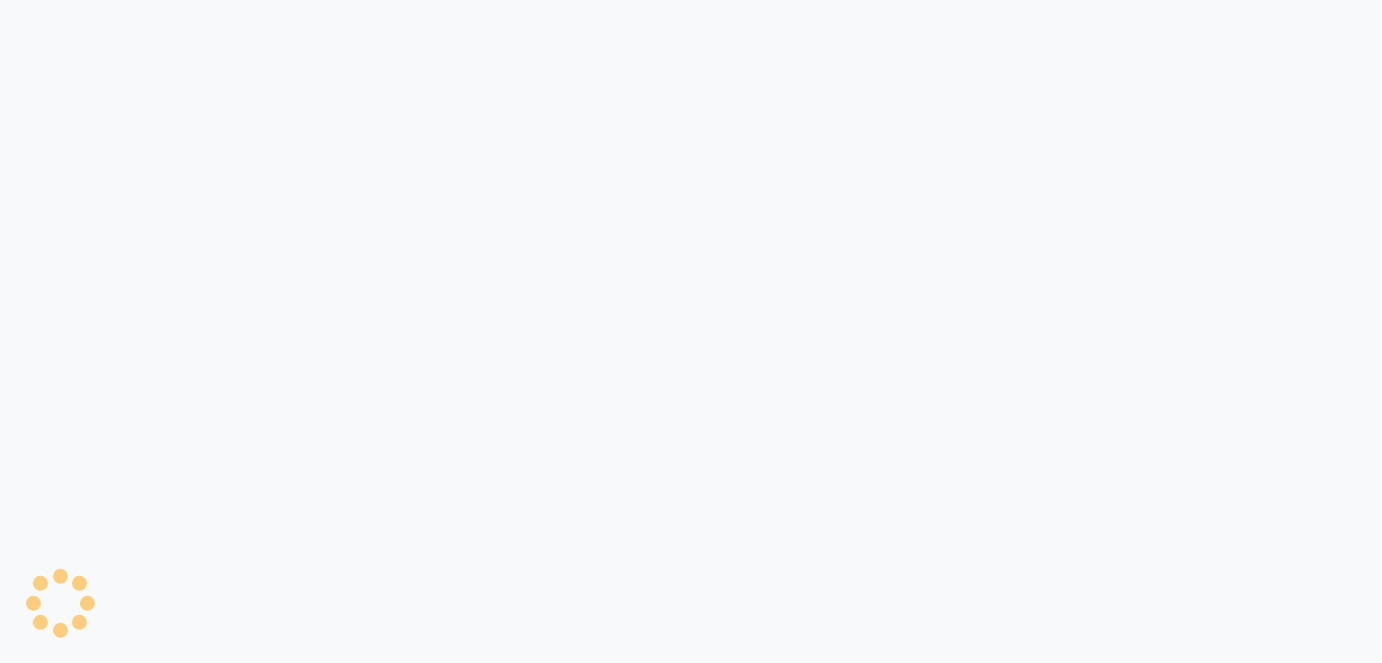 select on "true" 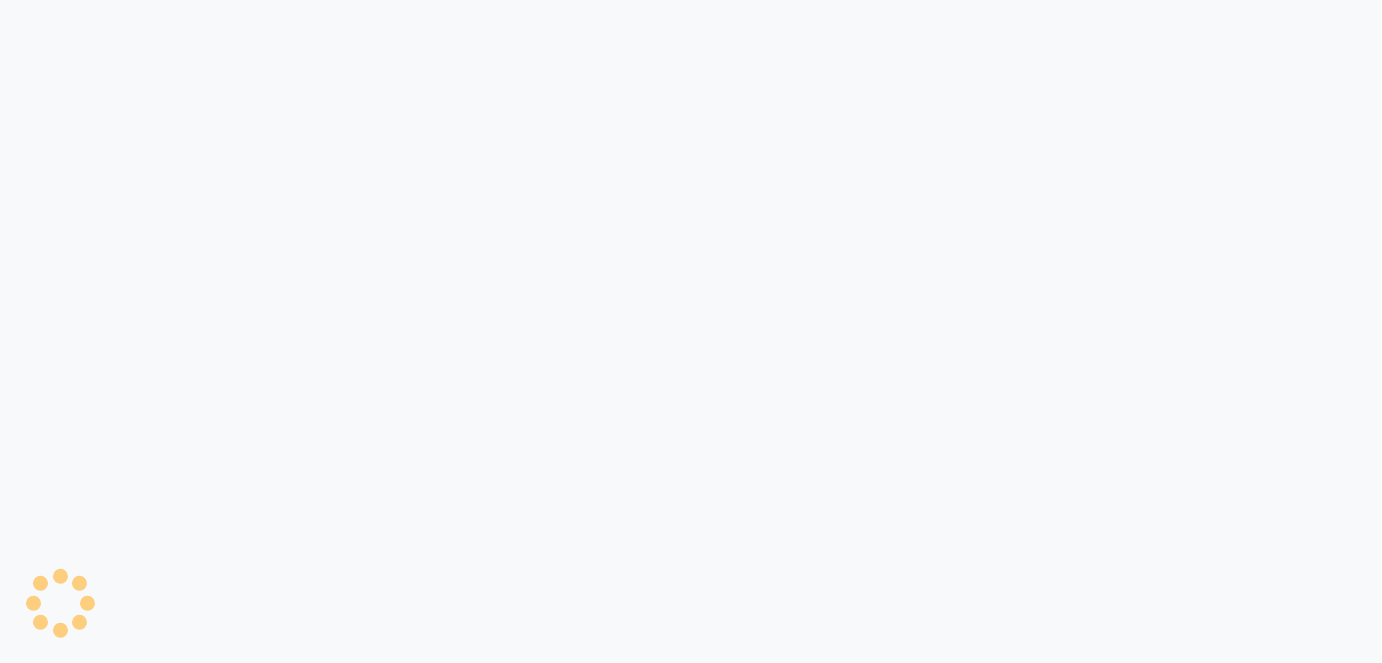 select on "2069" 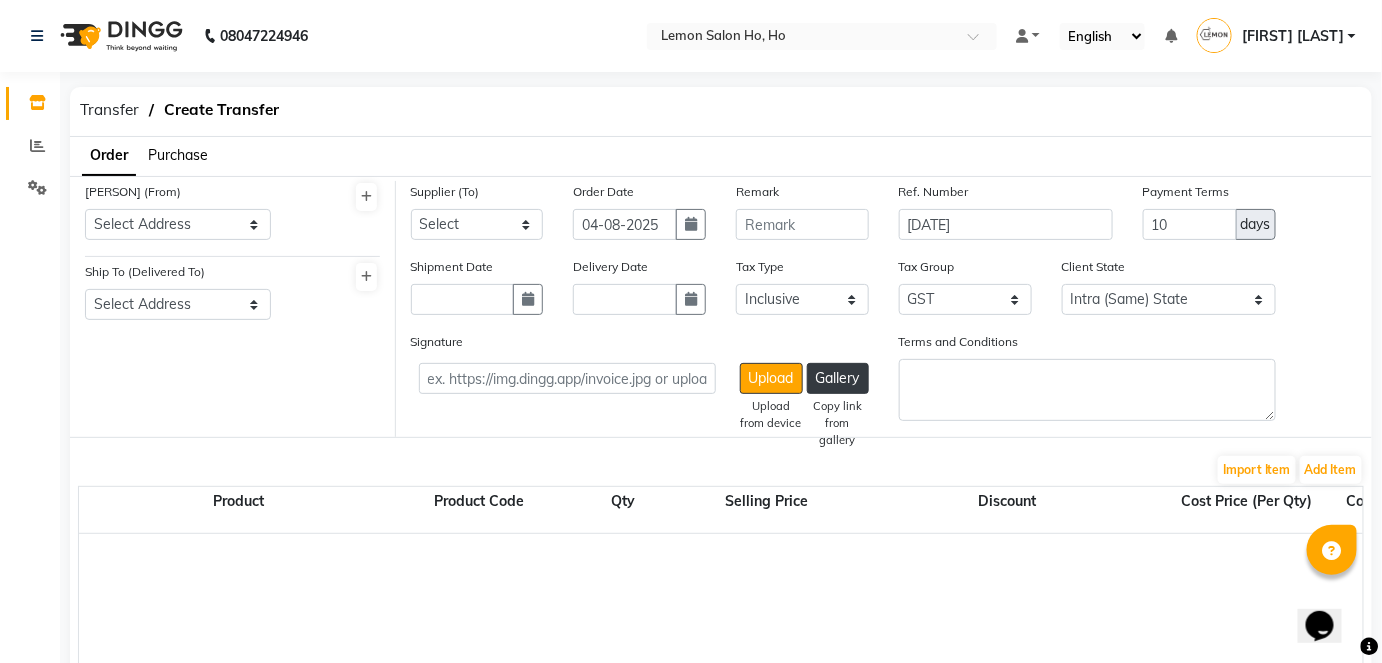 scroll, scrollTop: 0, scrollLeft: 0, axis: both 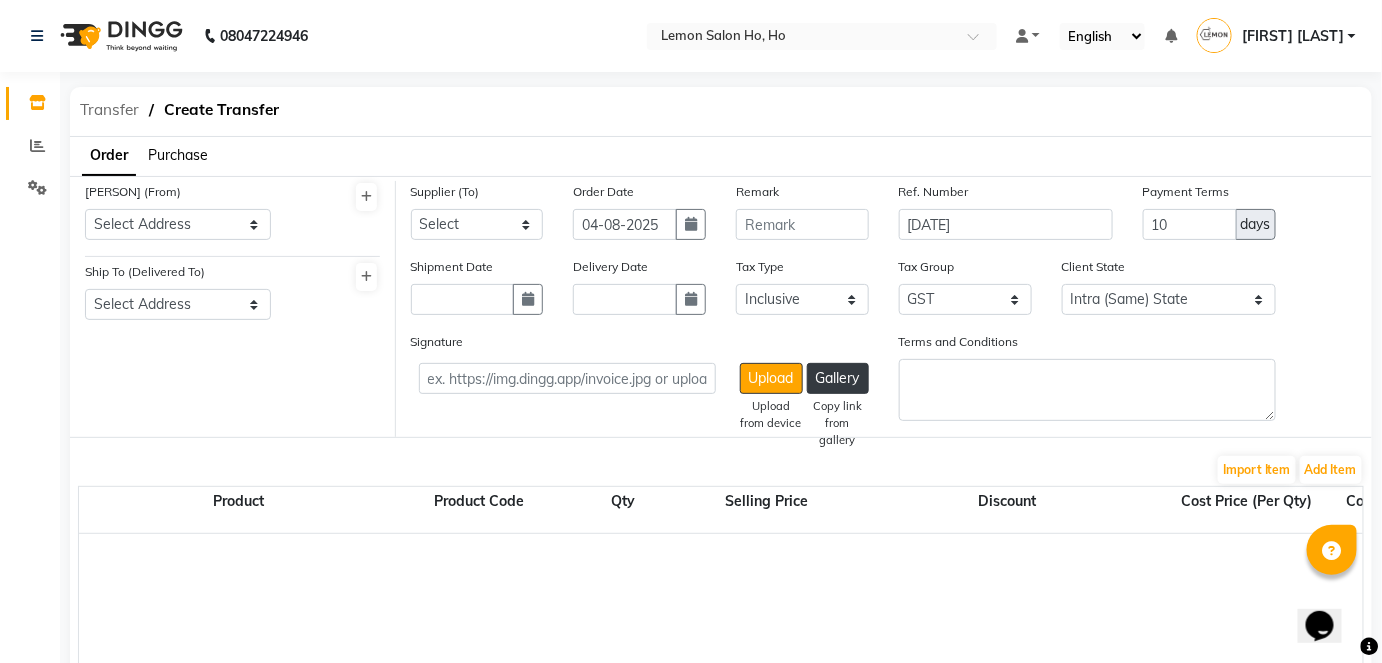 click on "Transfer" 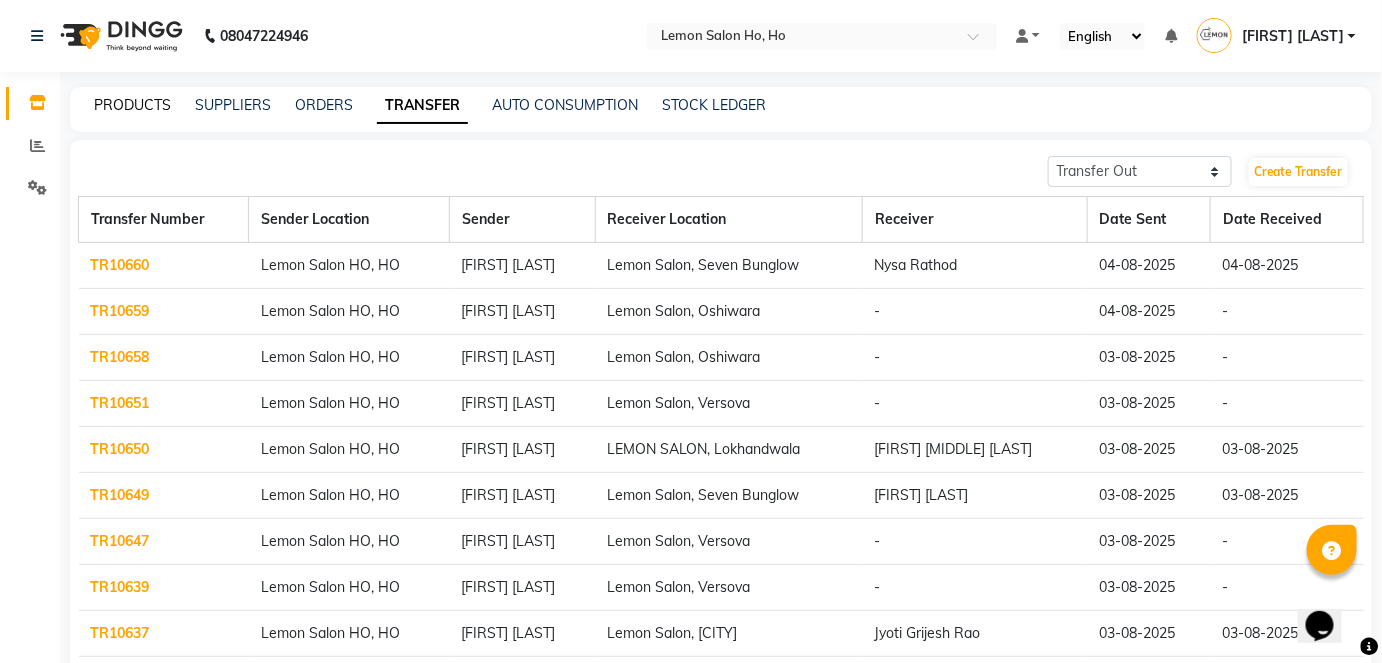 click on "PRODUCTS" 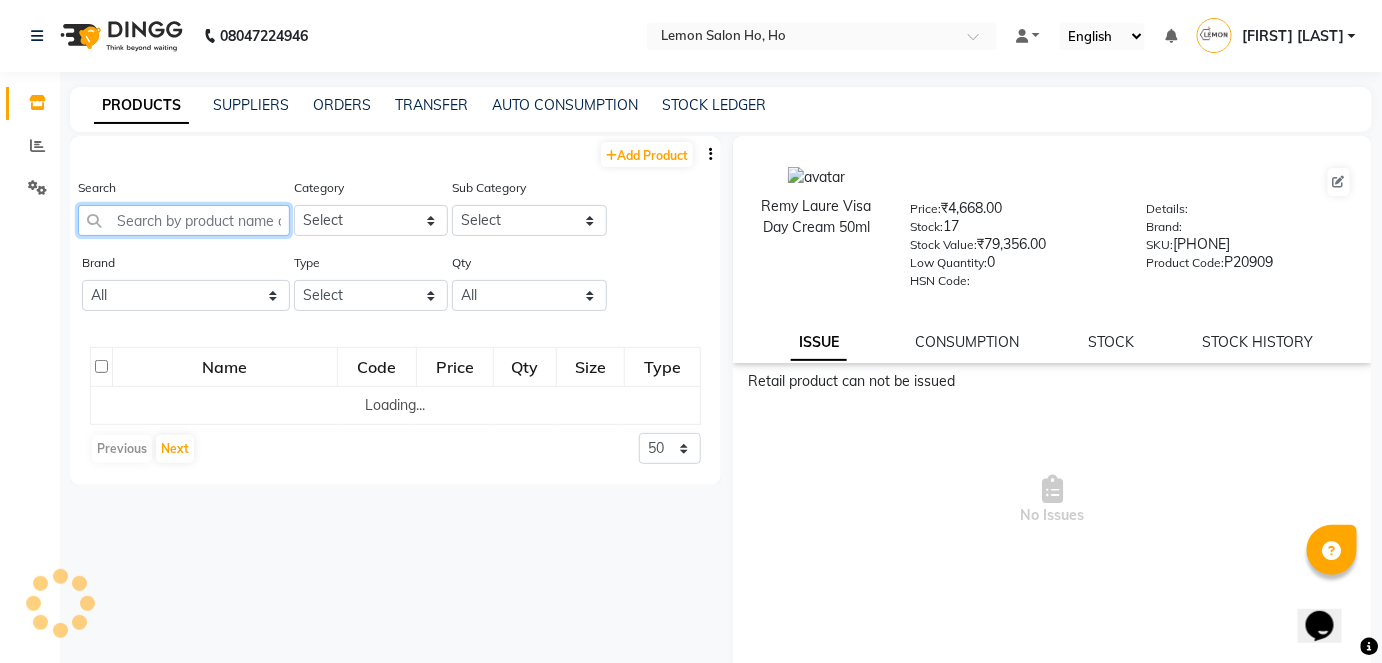 click 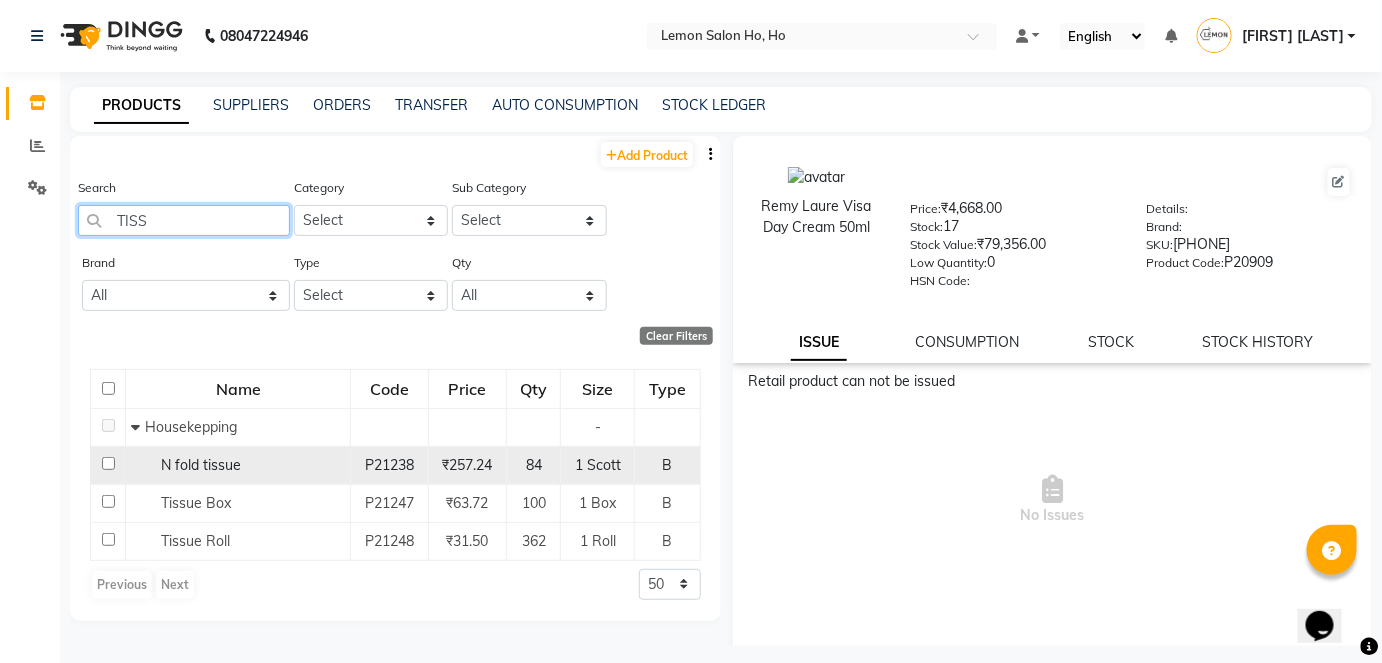 type on "TISS" 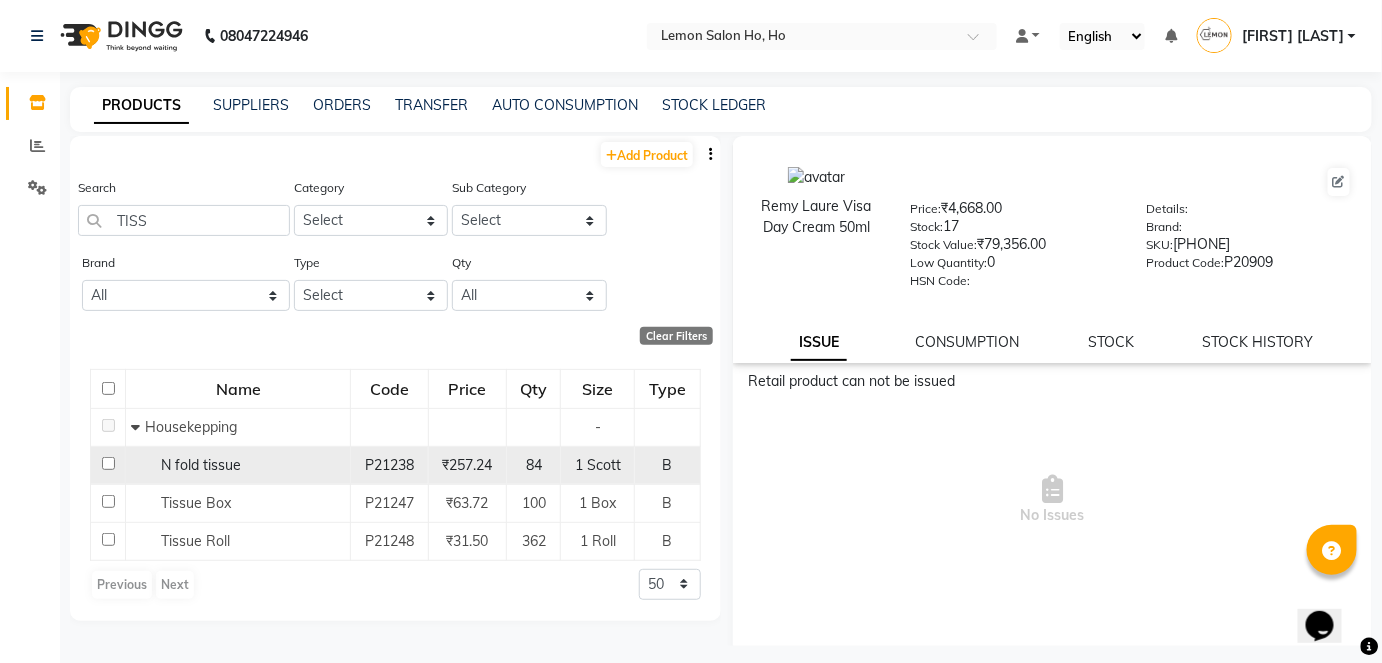 click 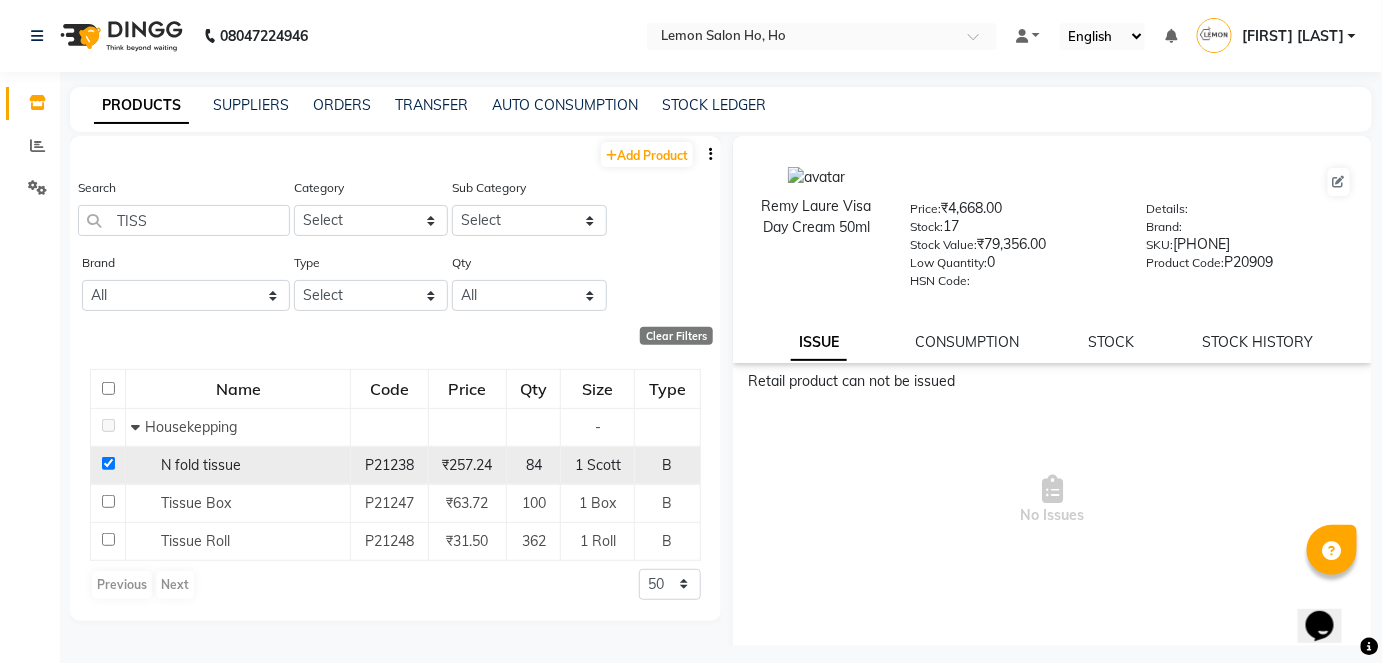 checkbox on "true" 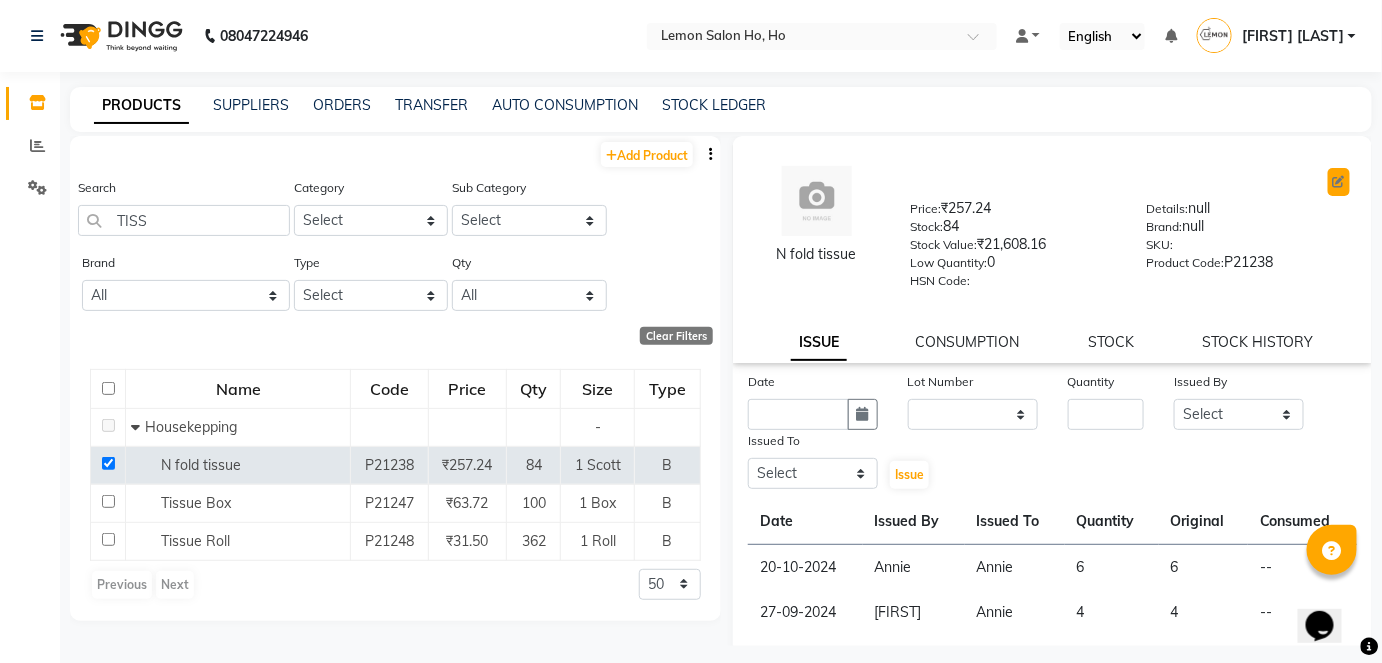 click 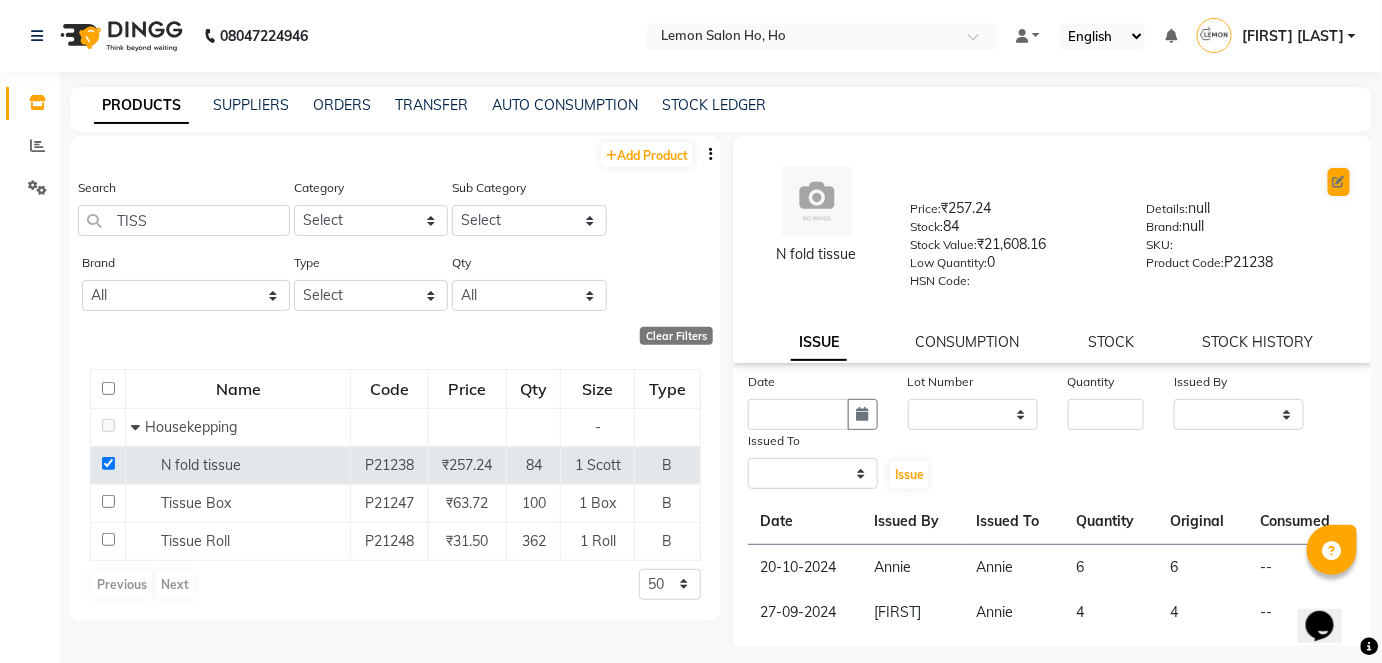 select on "B" 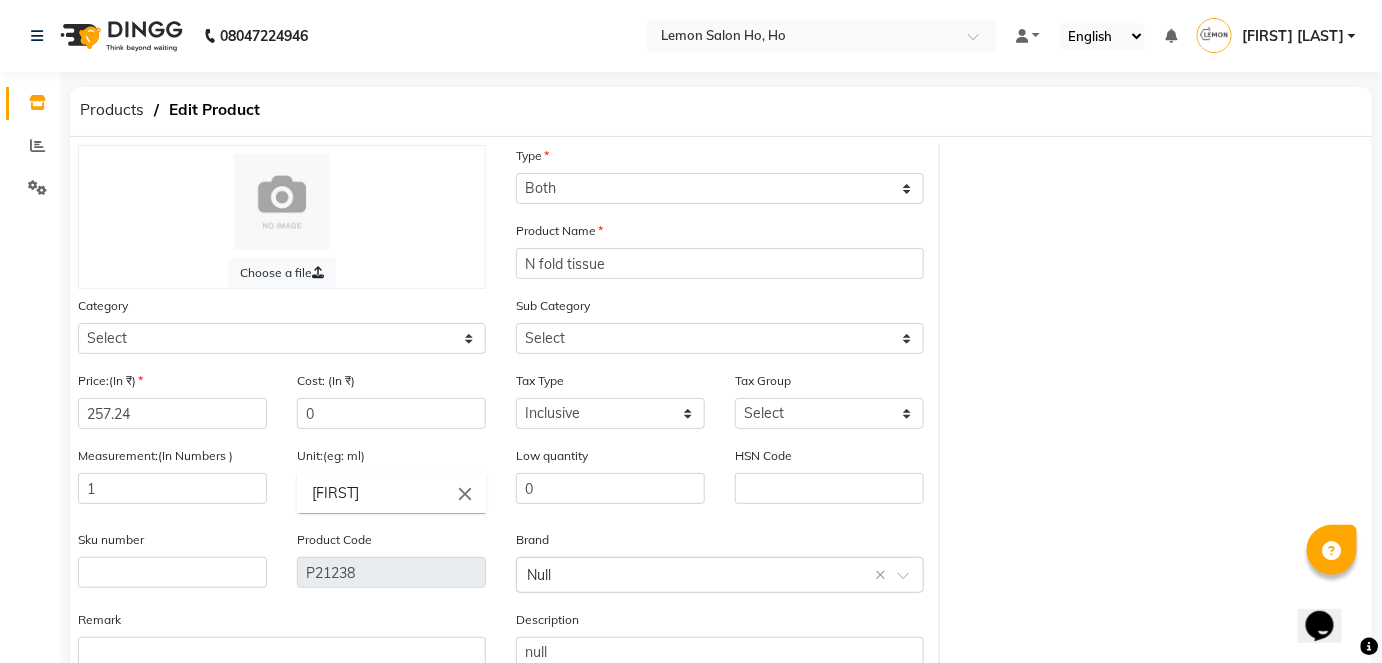 select on "213702950" 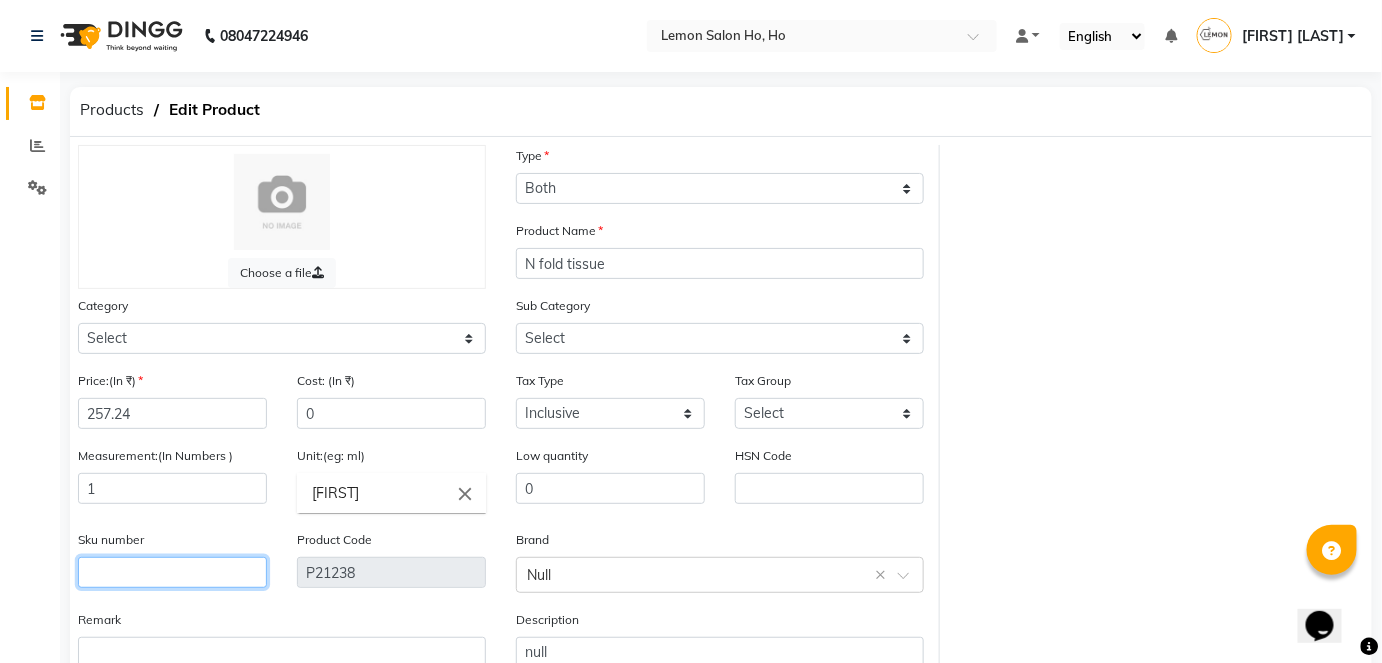 click 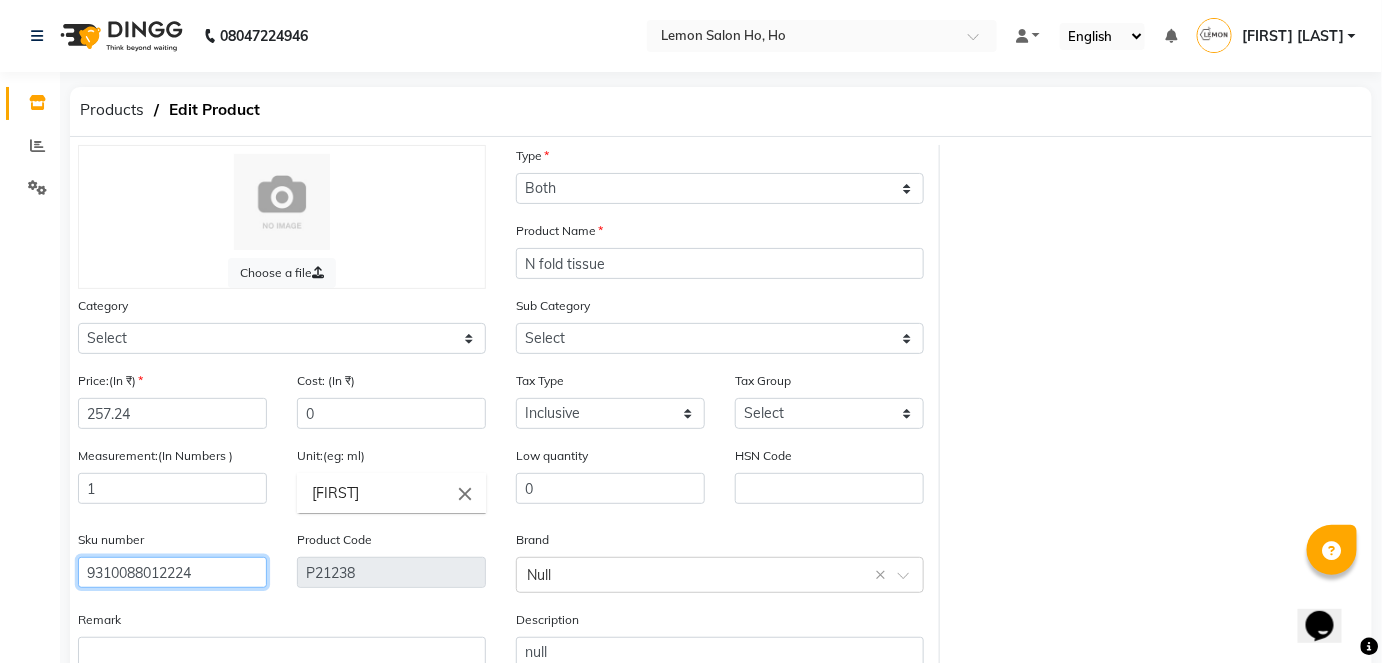 type on "9310088012224" 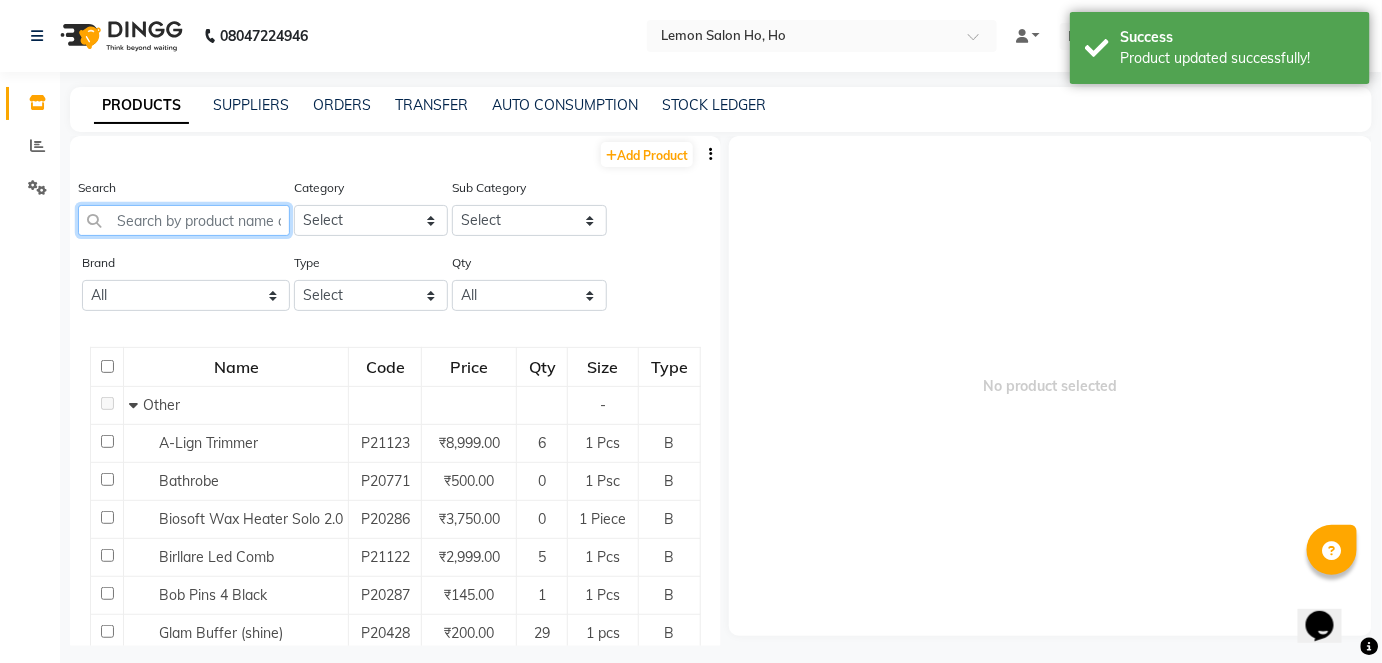 click 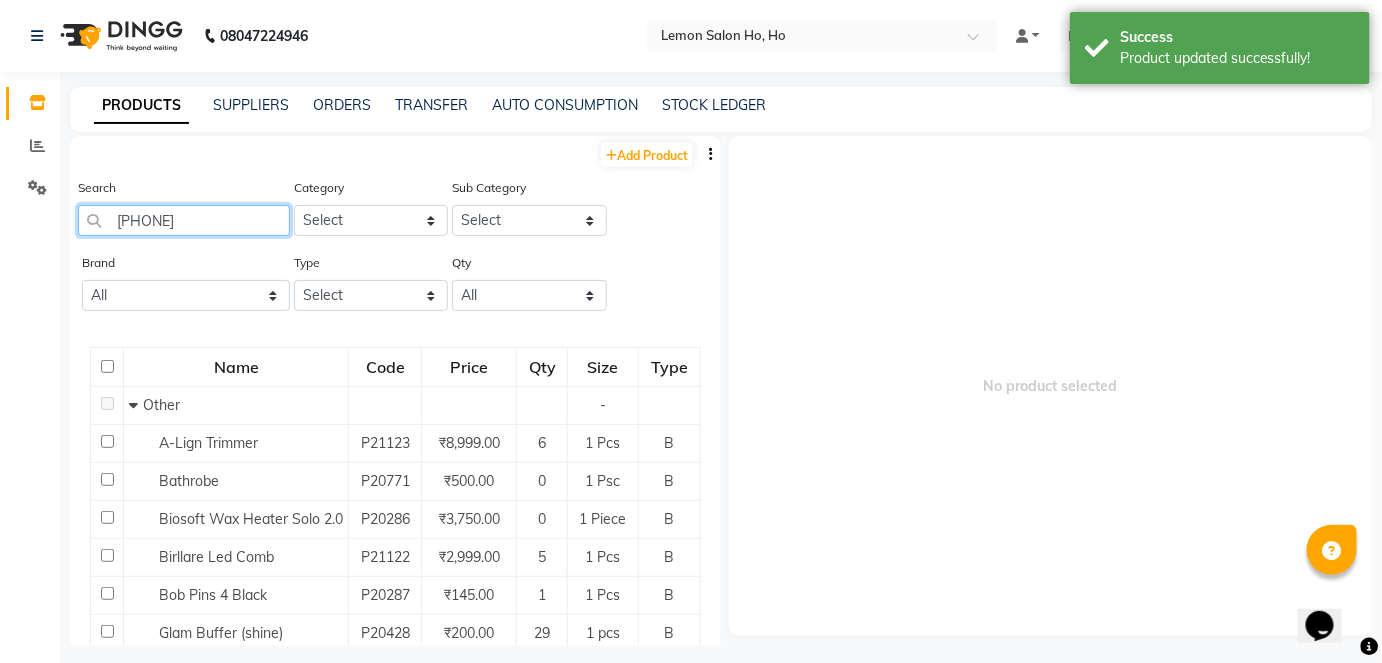 type on "9310088012224" 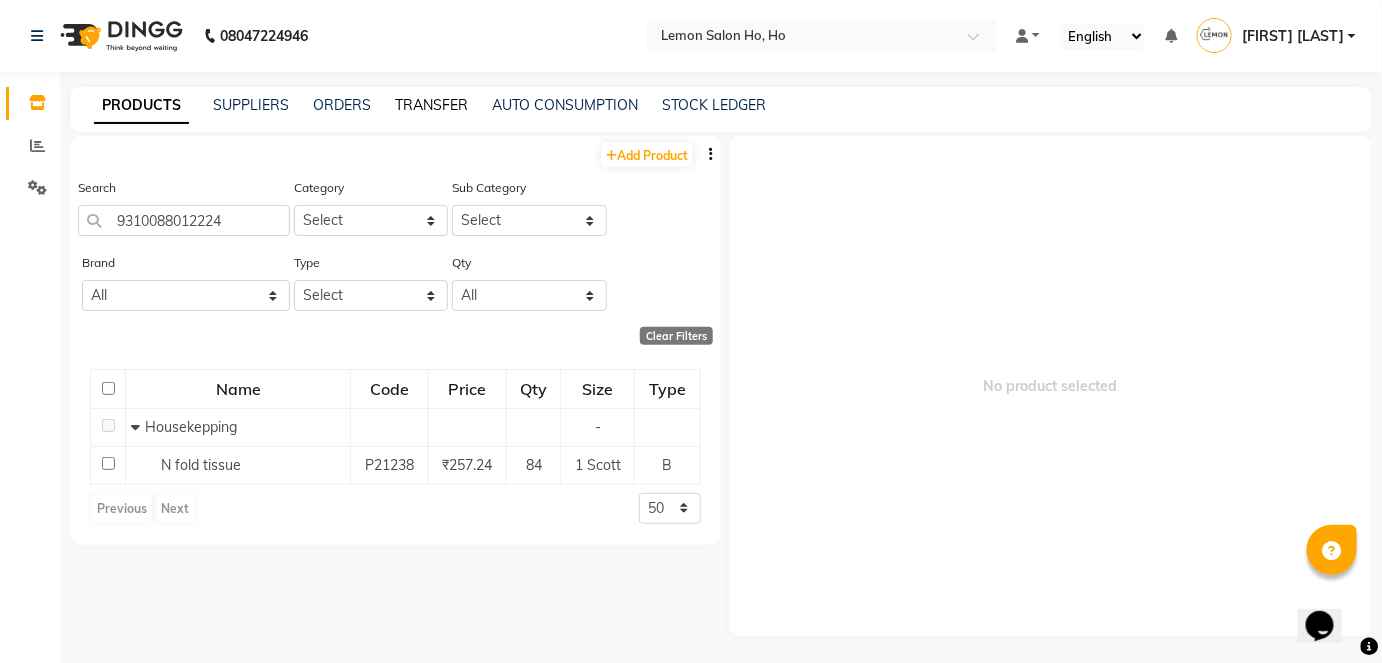 click on "TRANSFER" 